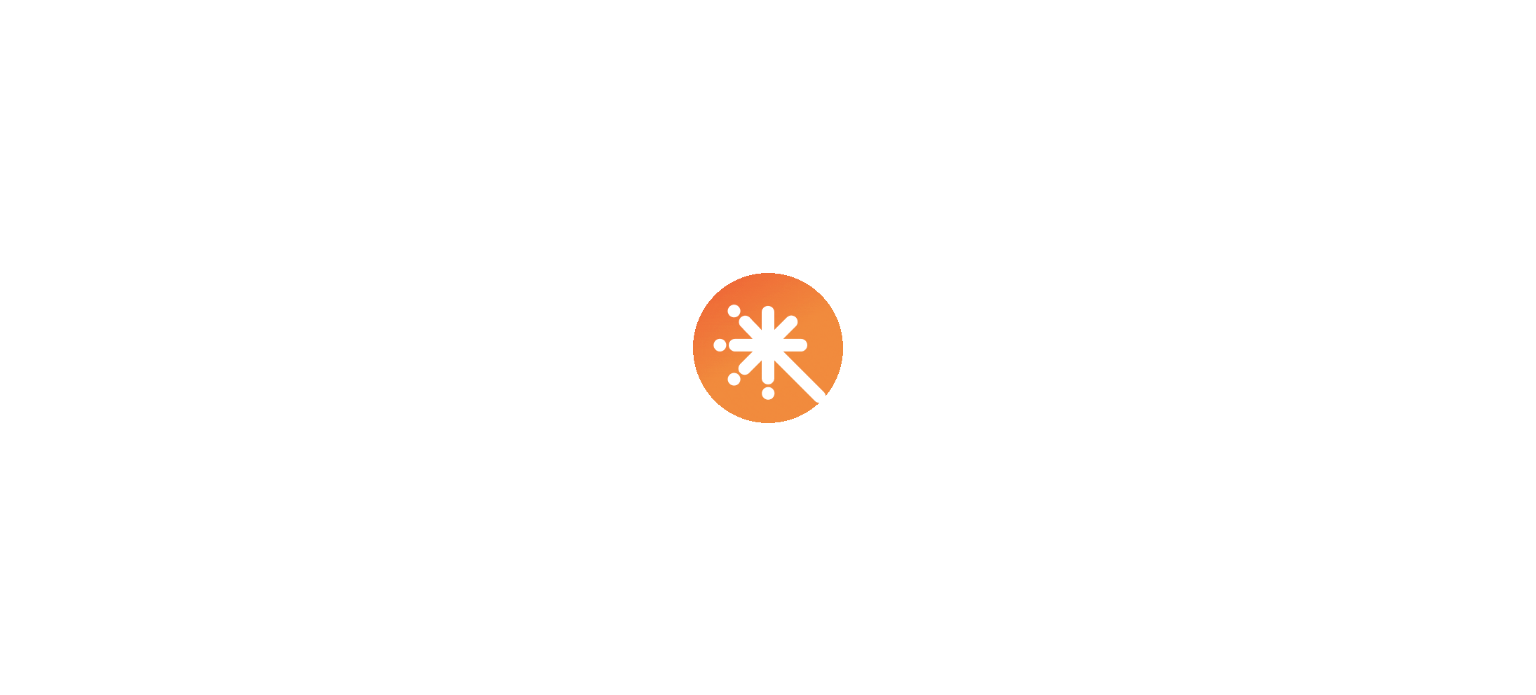 scroll, scrollTop: 0, scrollLeft: 0, axis: both 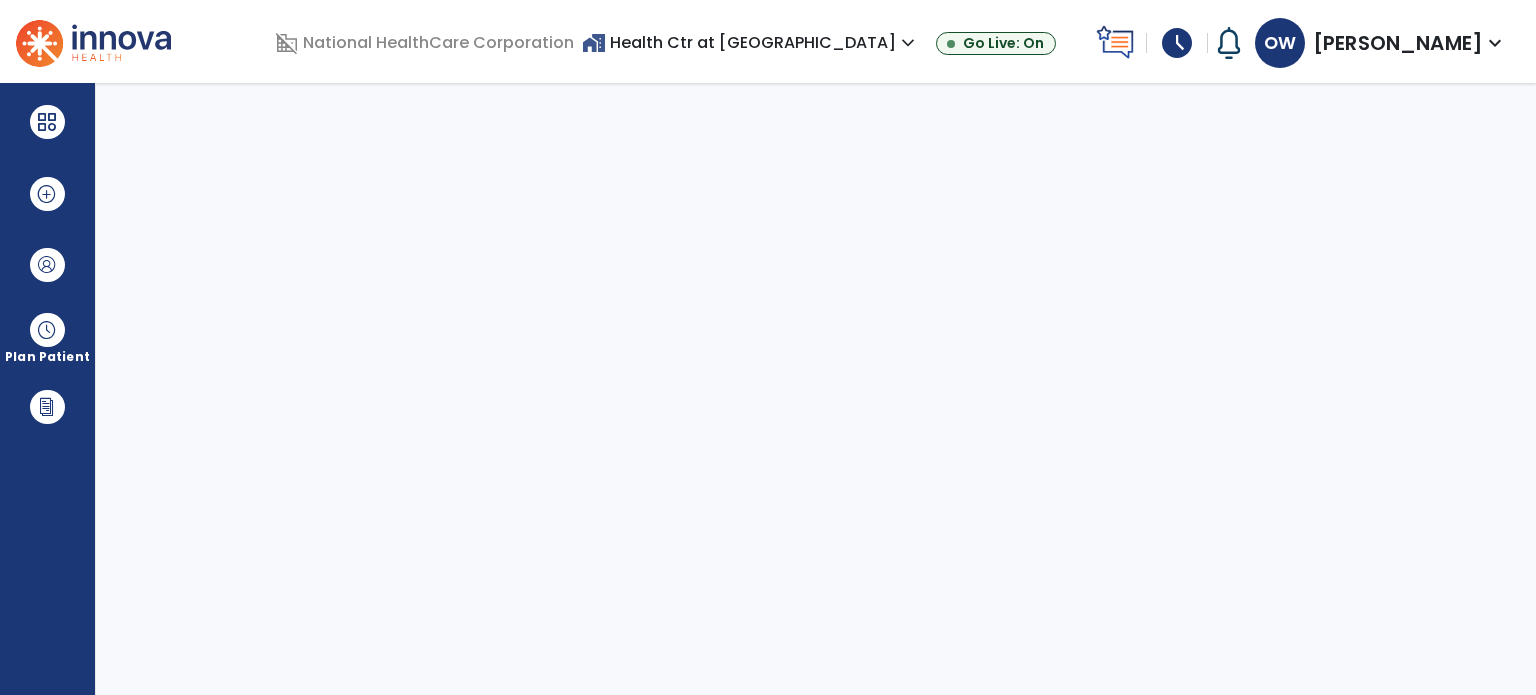 select on "****" 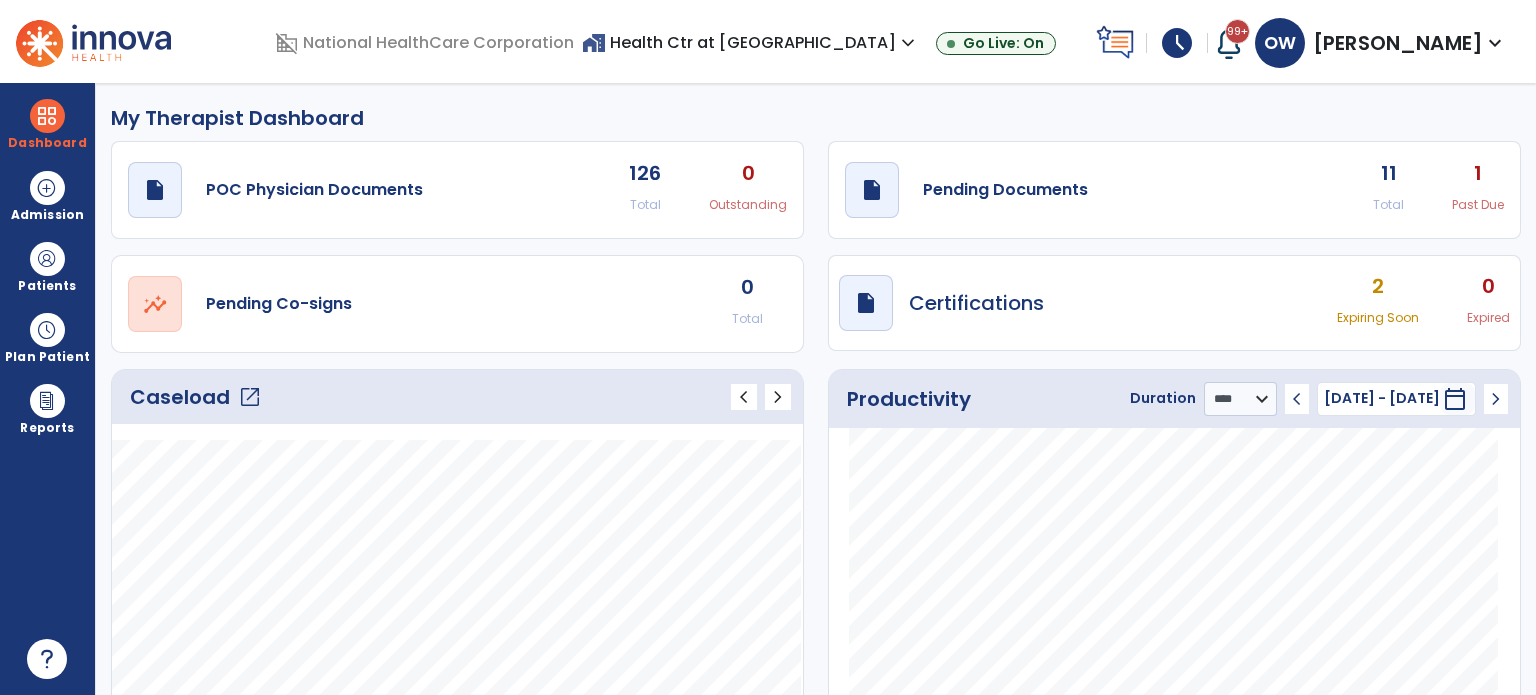 click on "open_in_new" 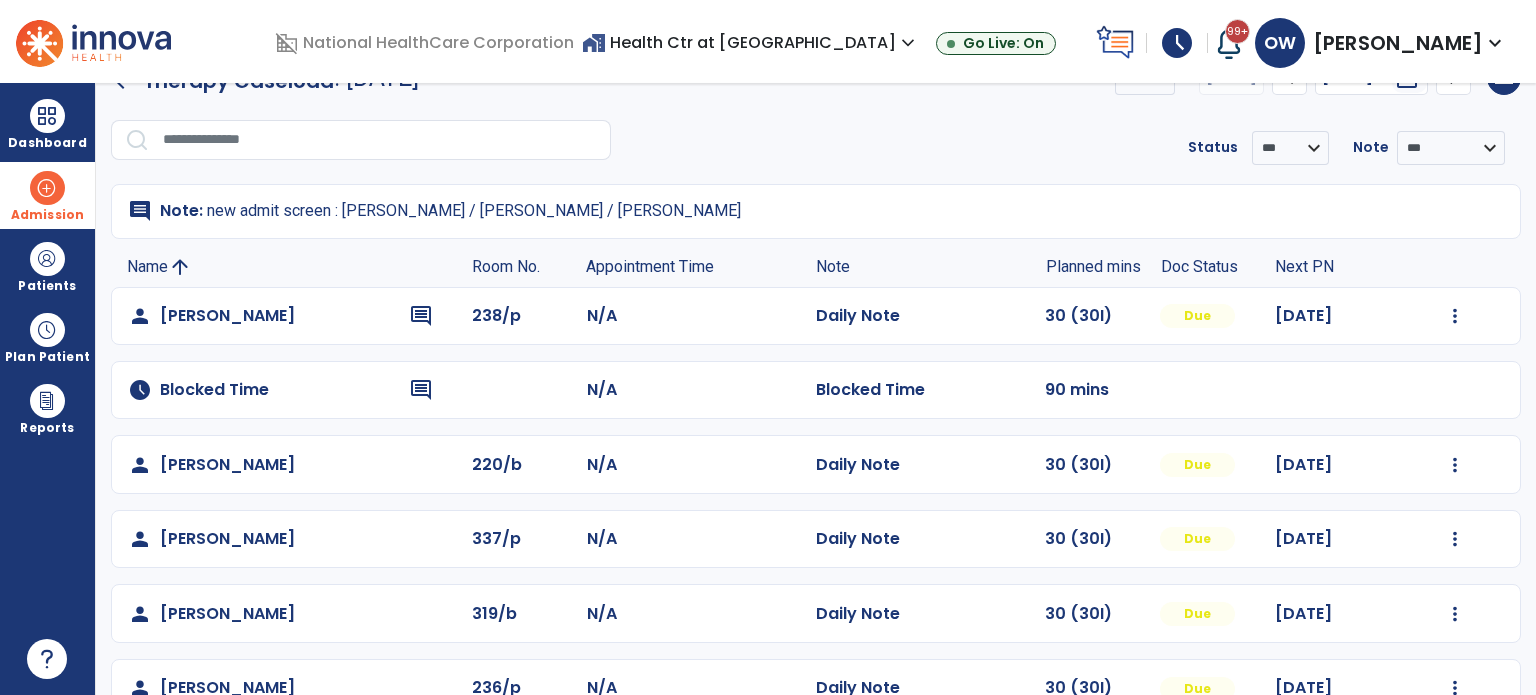 scroll, scrollTop: 2, scrollLeft: 0, axis: vertical 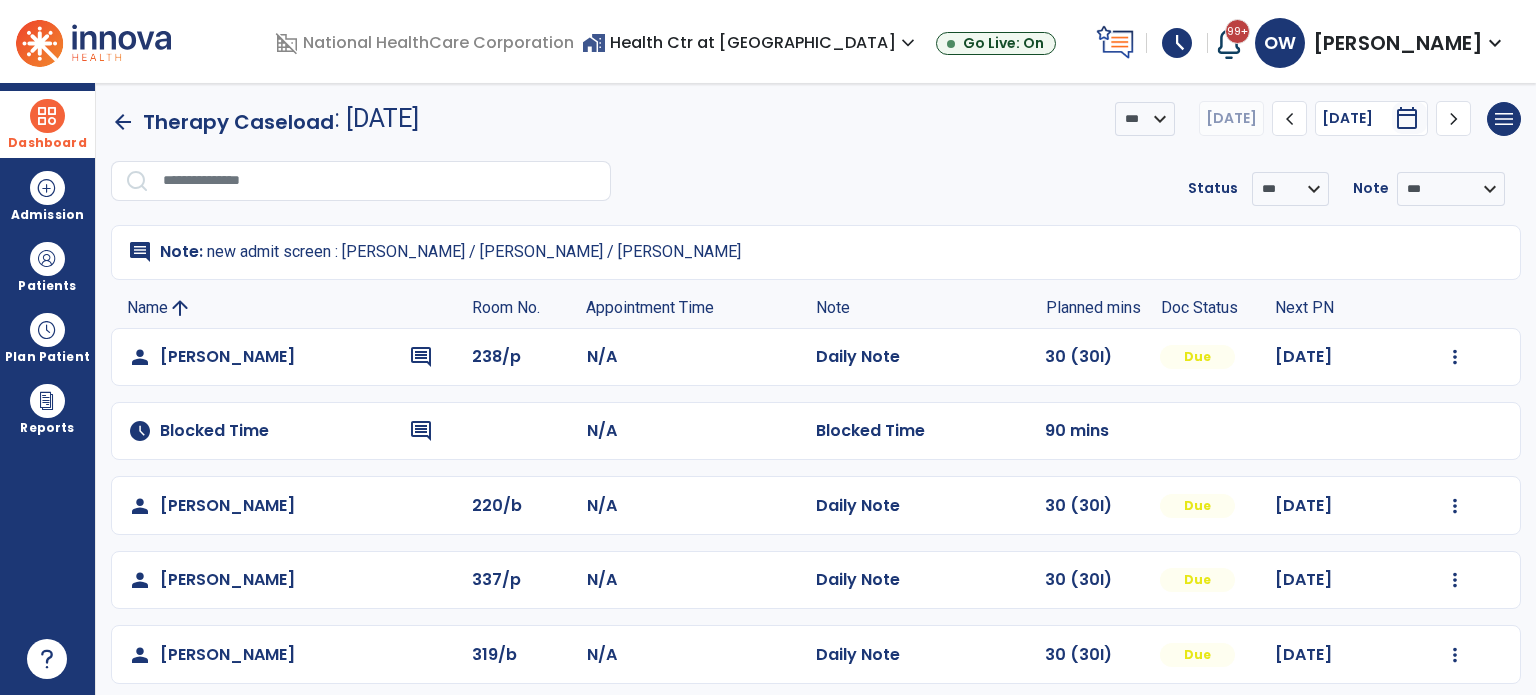 click on "Dashboard" at bounding box center [47, 143] 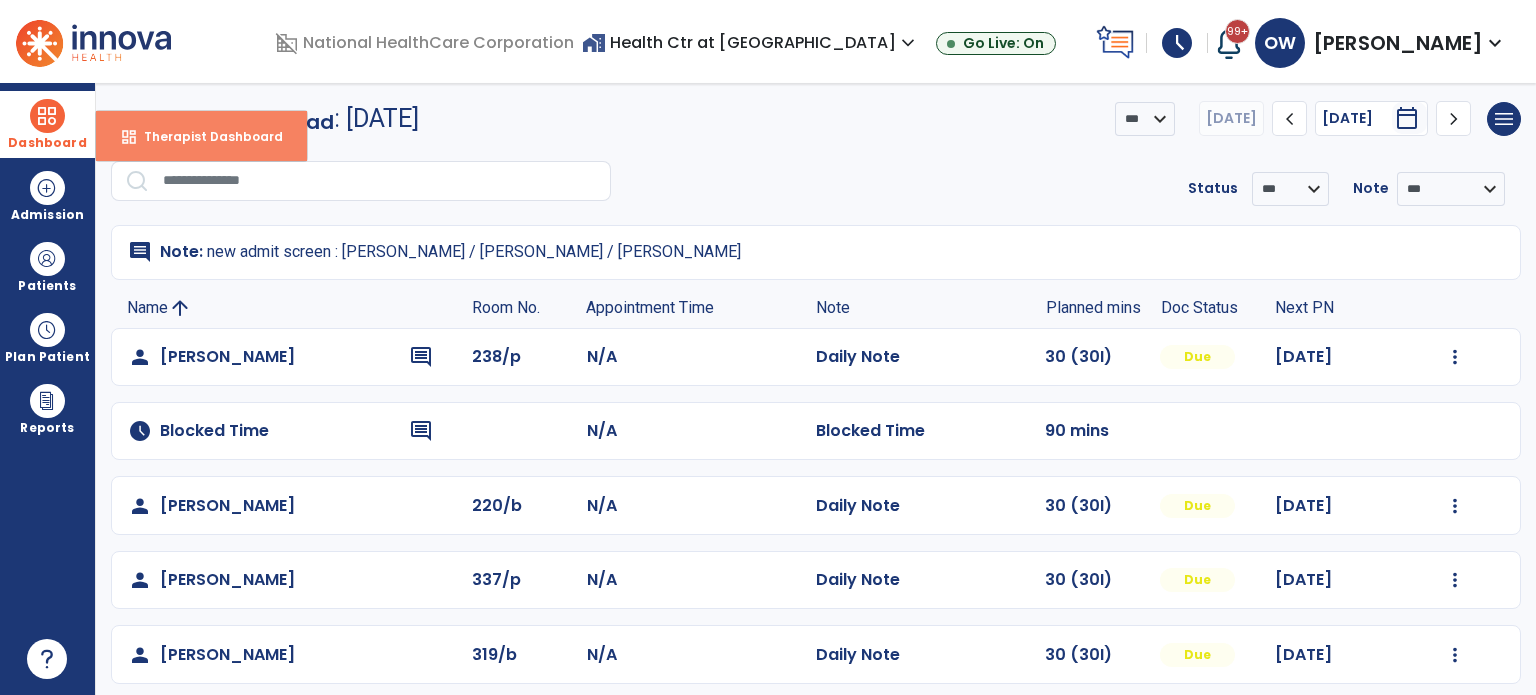 click on "dashboard  Therapist Dashboard" at bounding box center [201, 136] 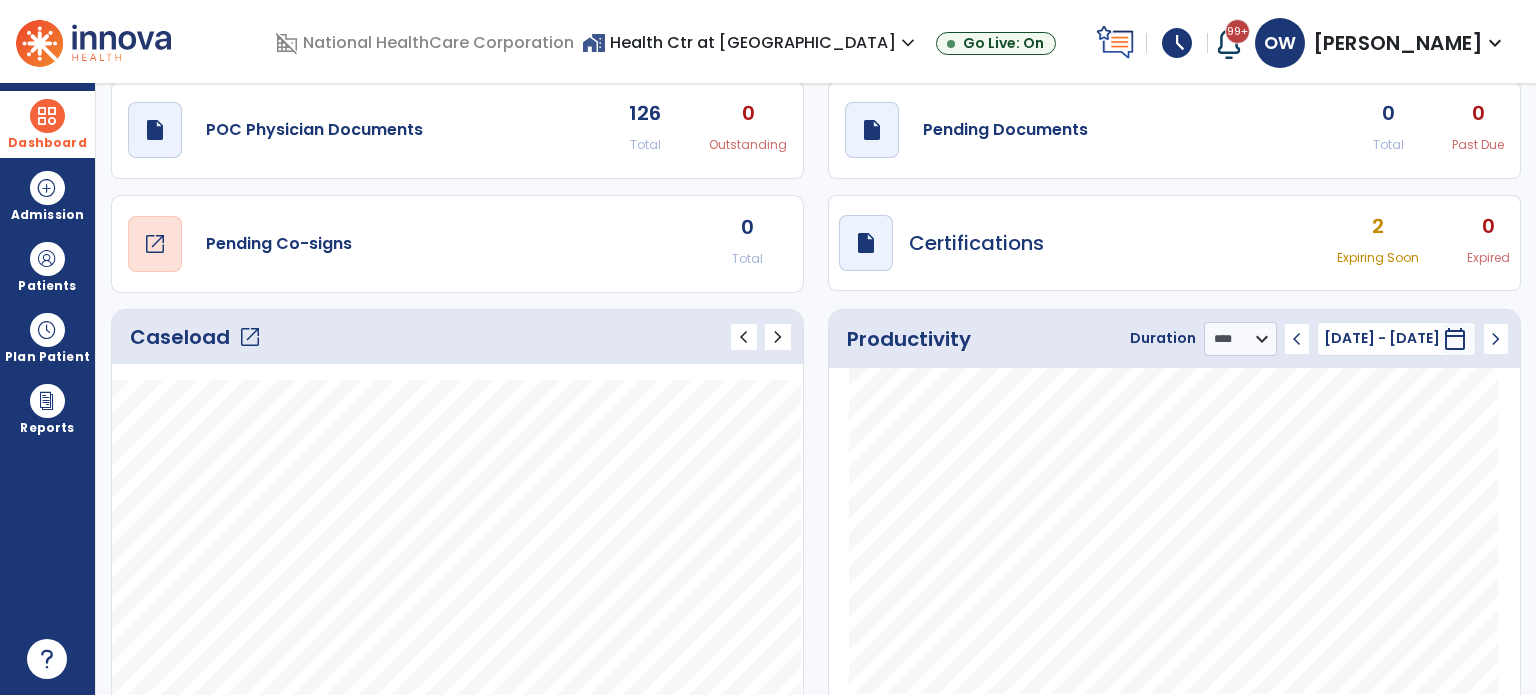 scroll, scrollTop: 108, scrollLeft: 0, axis: vertical 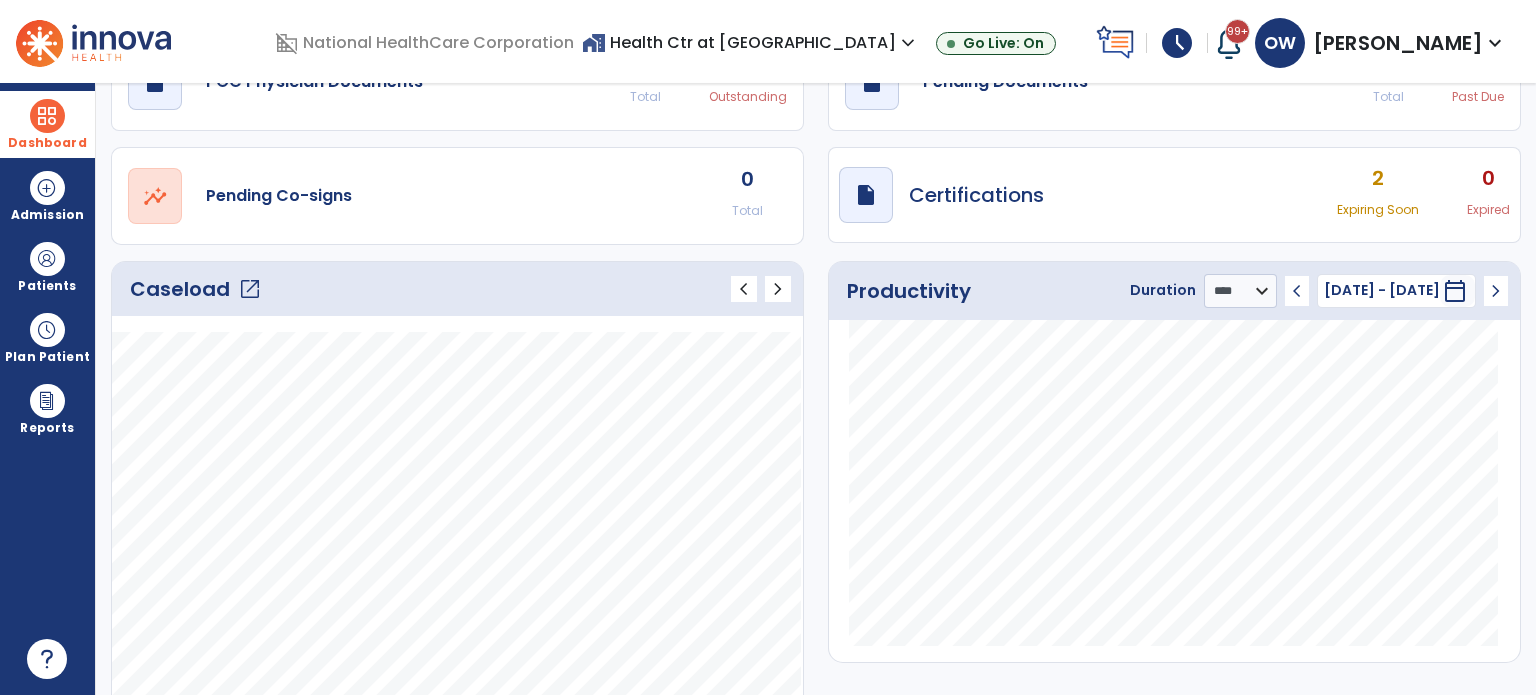 click on "Caseload   open_in_new" 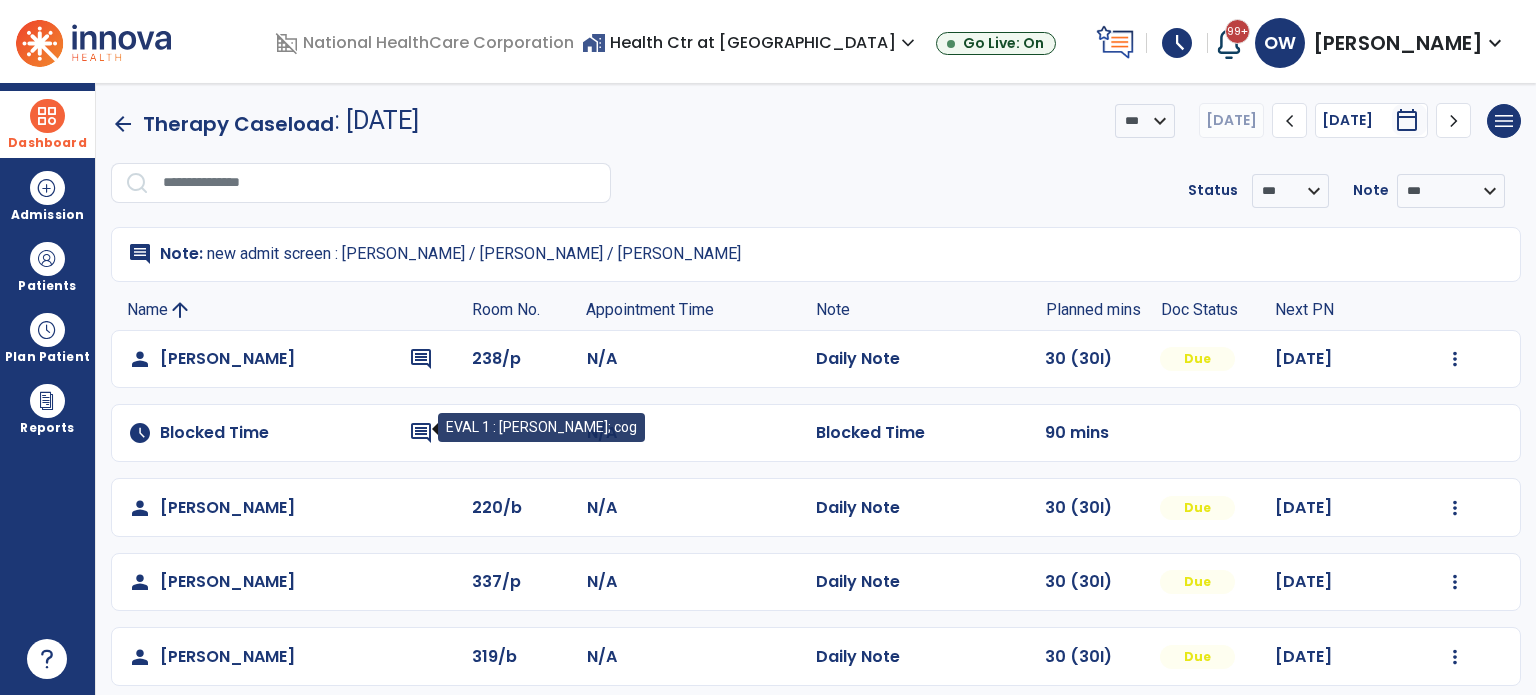 scroll, scrollTop: 0, scrollLeft: 0, axis: both 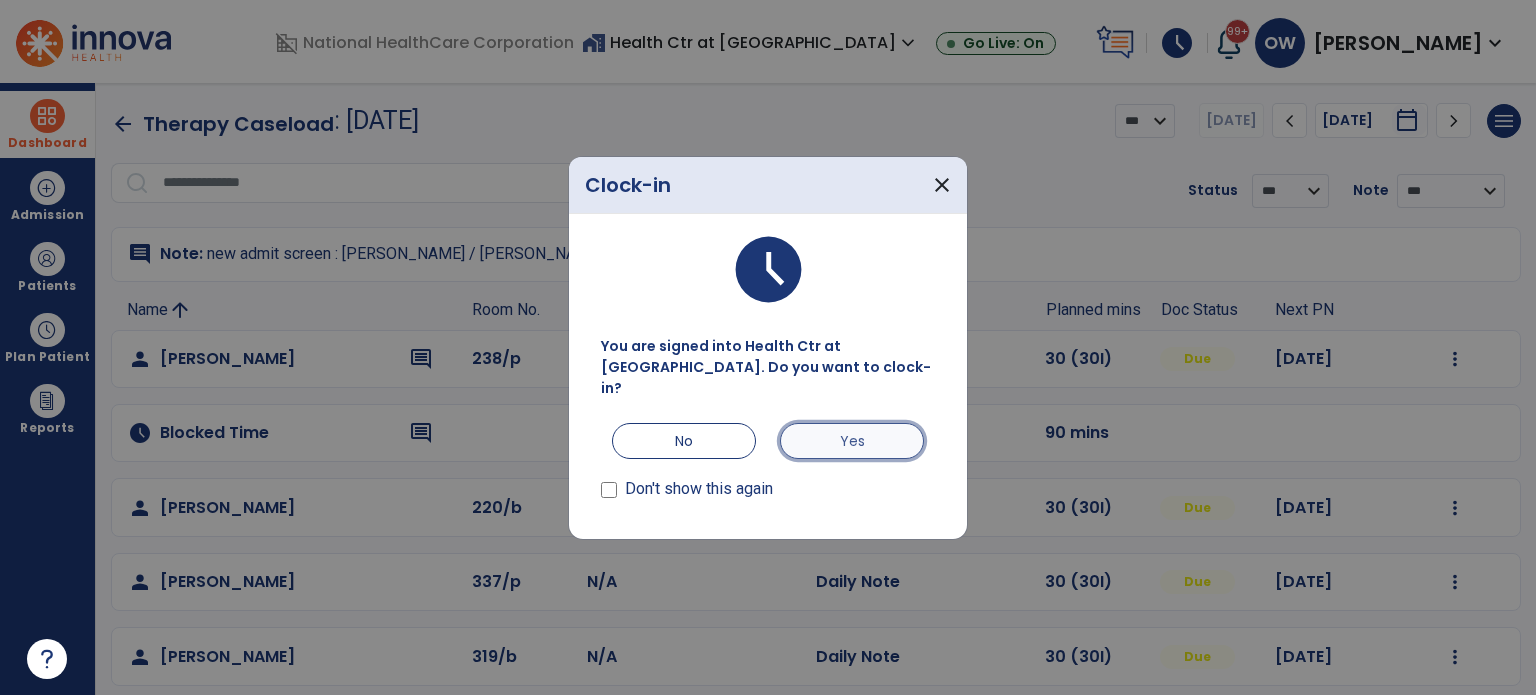 click on "Yes" at bounding box center [852, 441] 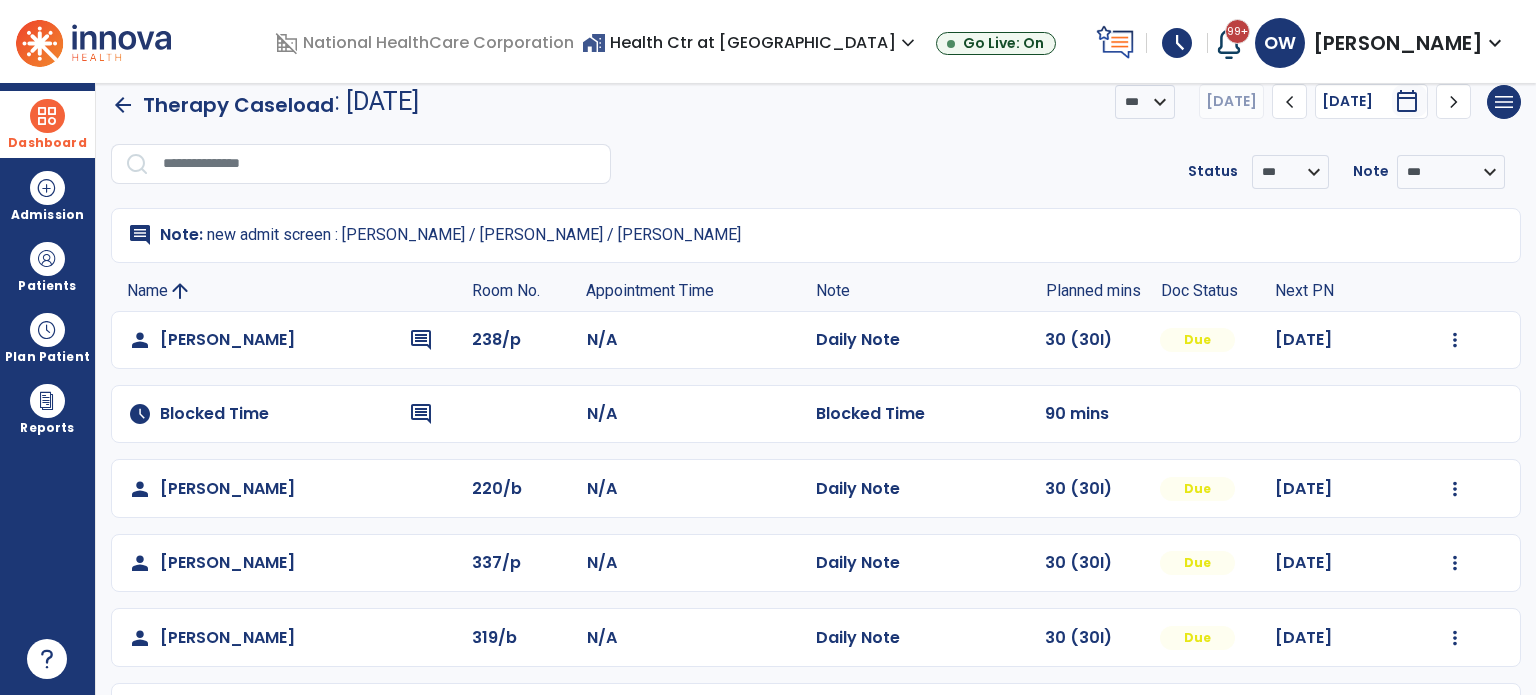 scroll, scrollTop: 0, scrollLeft: 0, axis: both 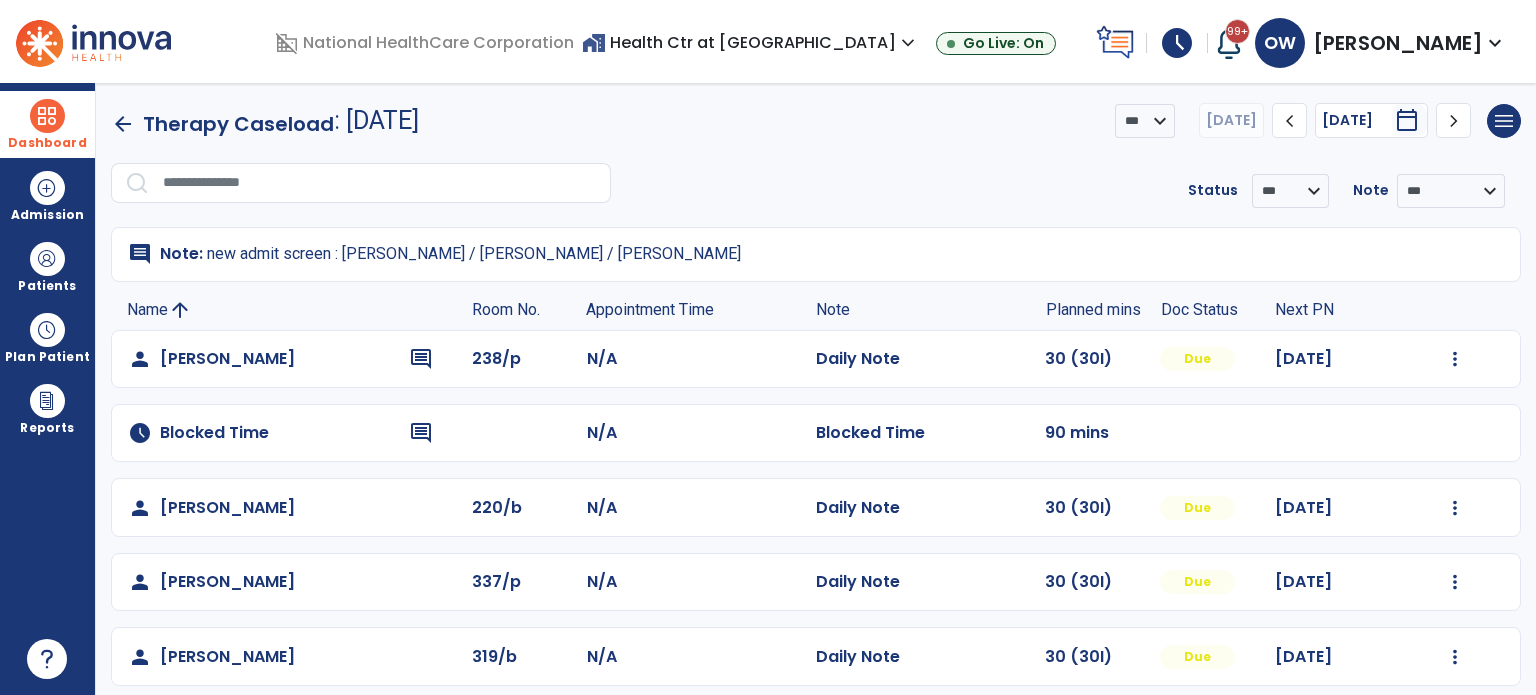 click on "Dashboard" at bounding box center [47, 124] 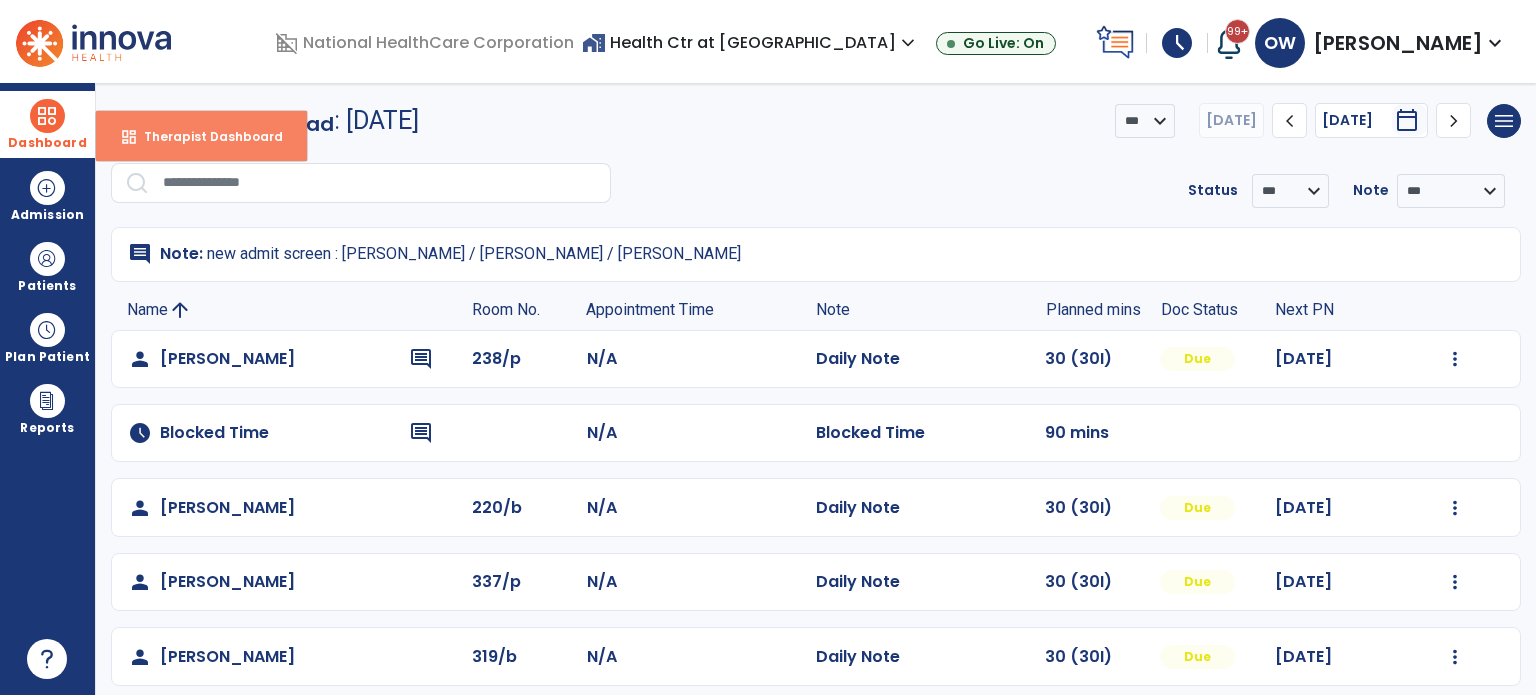 click on "dashboard  Therapist Dashboard" at bounding box center [201, 136] 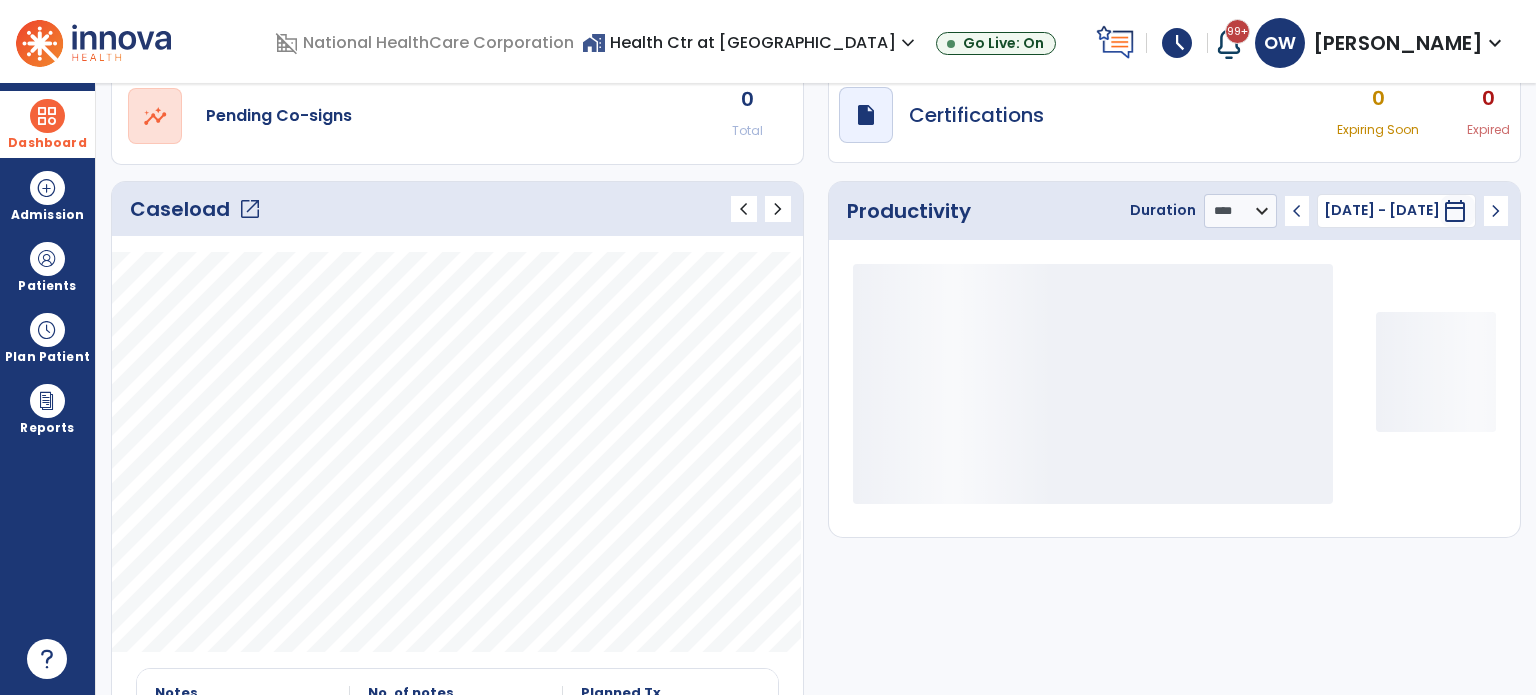 scroll, scrollTop: 188, scrollLeft: 0, axis: vertical 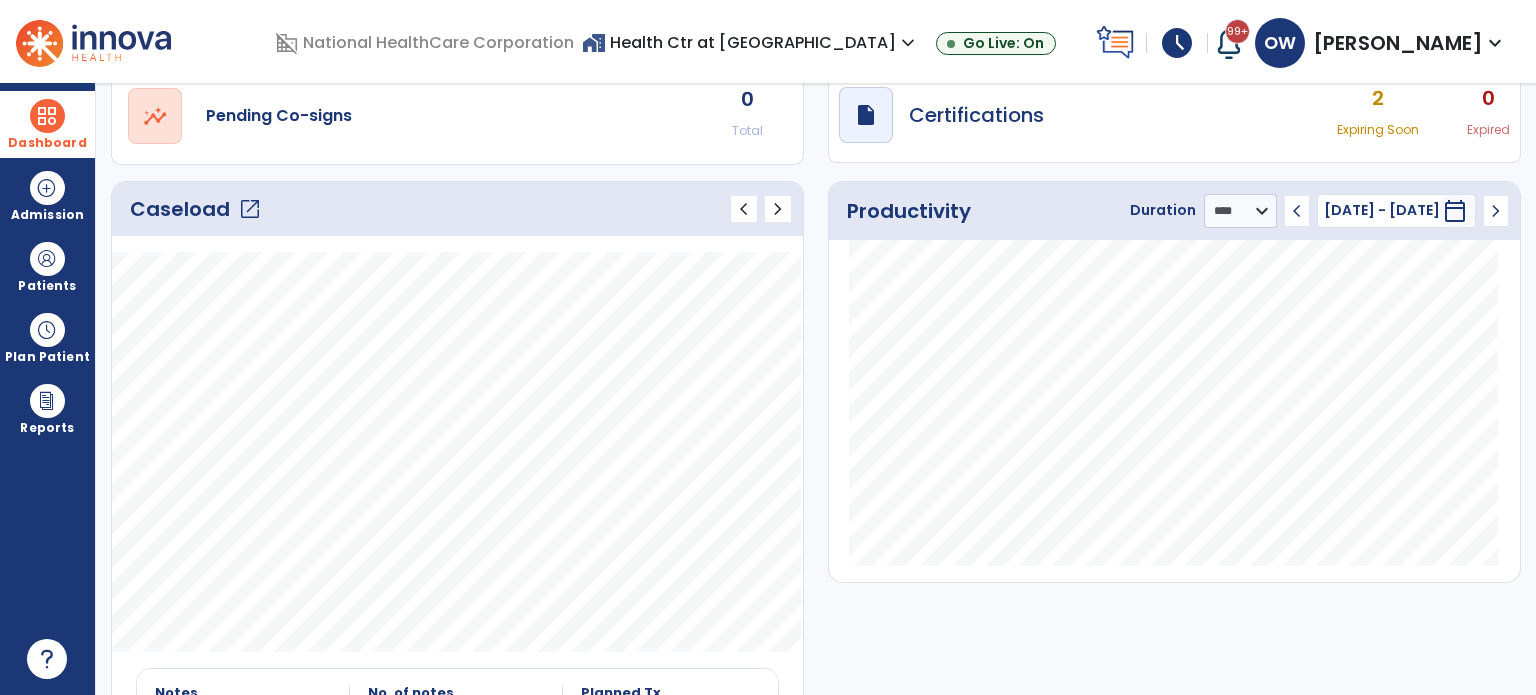 click on "open_in_new" 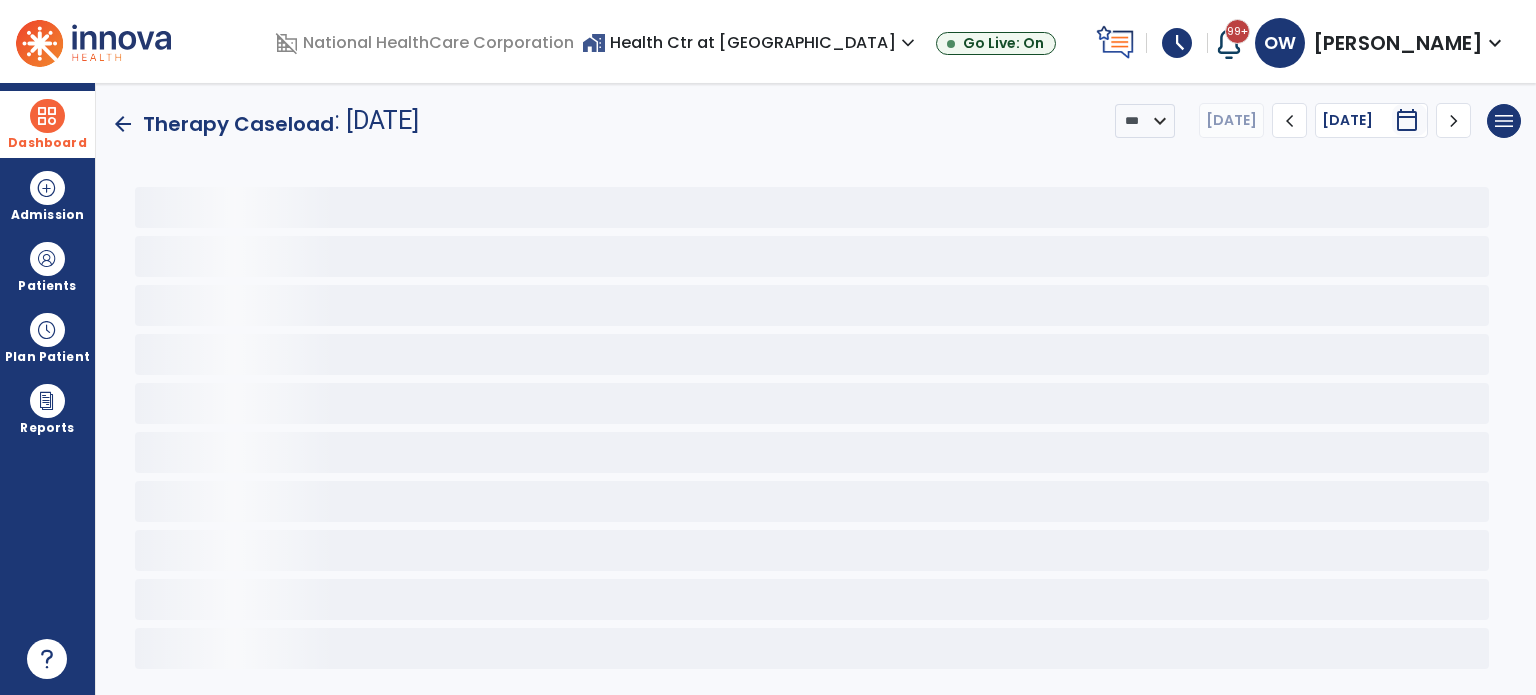 scroll, scrollTop: 0, scrollLeft: 0, axis: both 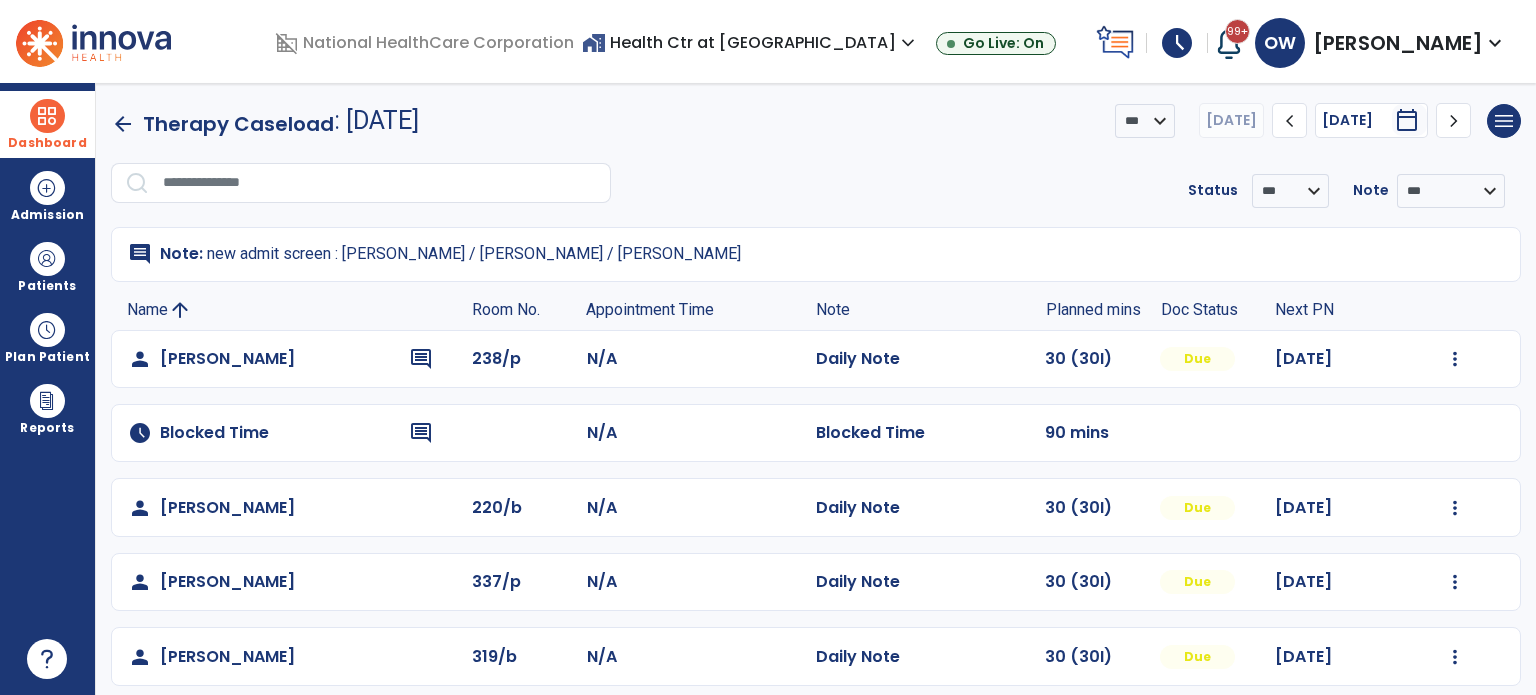 click on "chevron_right" 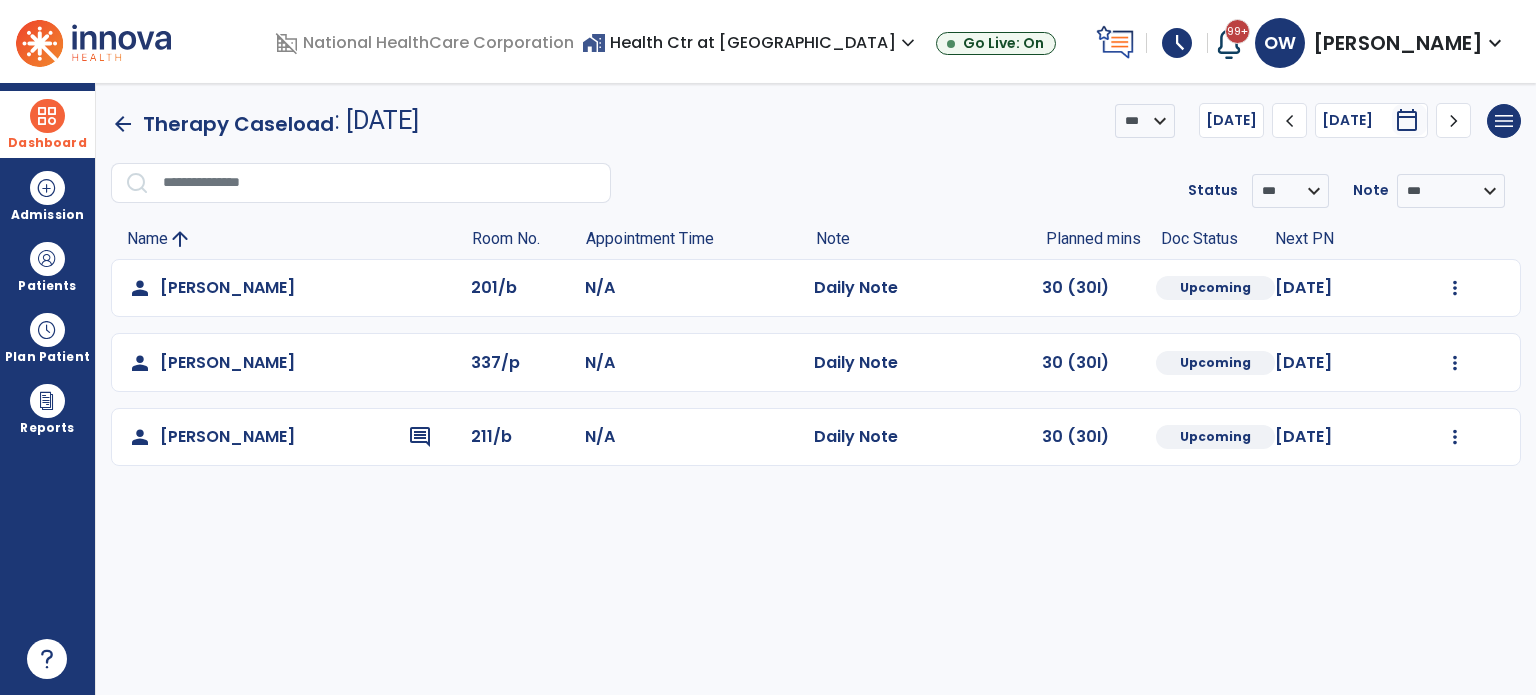 click on "arrow_back" 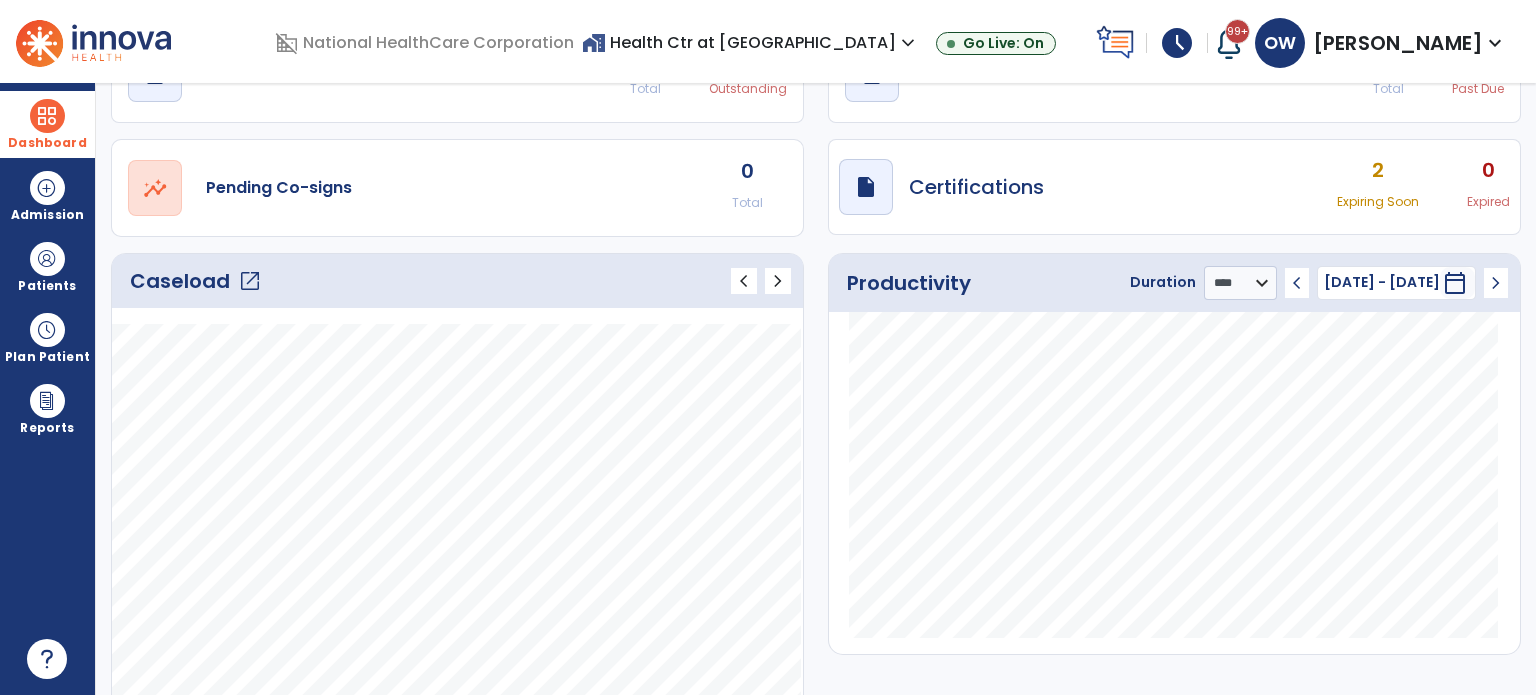 scroll, scrollTop: 119, scrollLeft: 0, axis: vertical 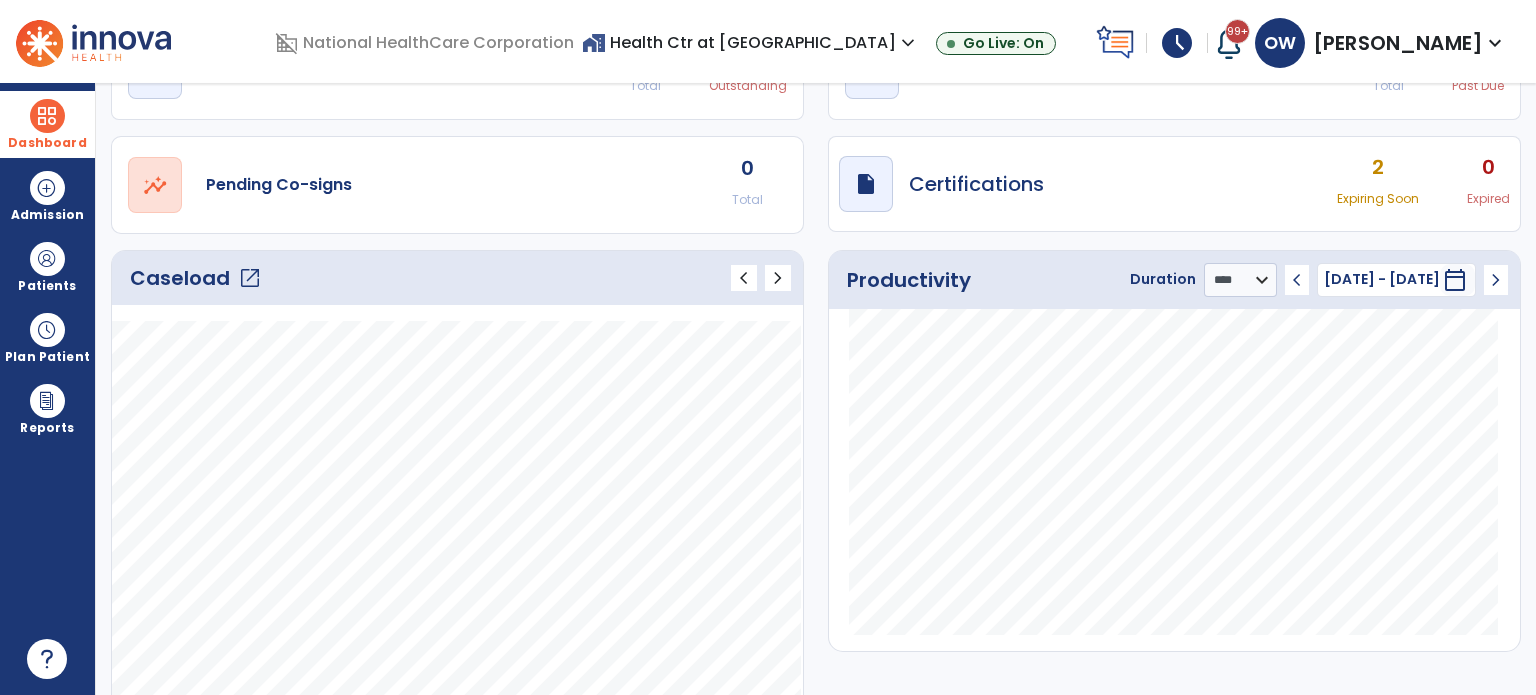 click on "Caseload   open_in_new" 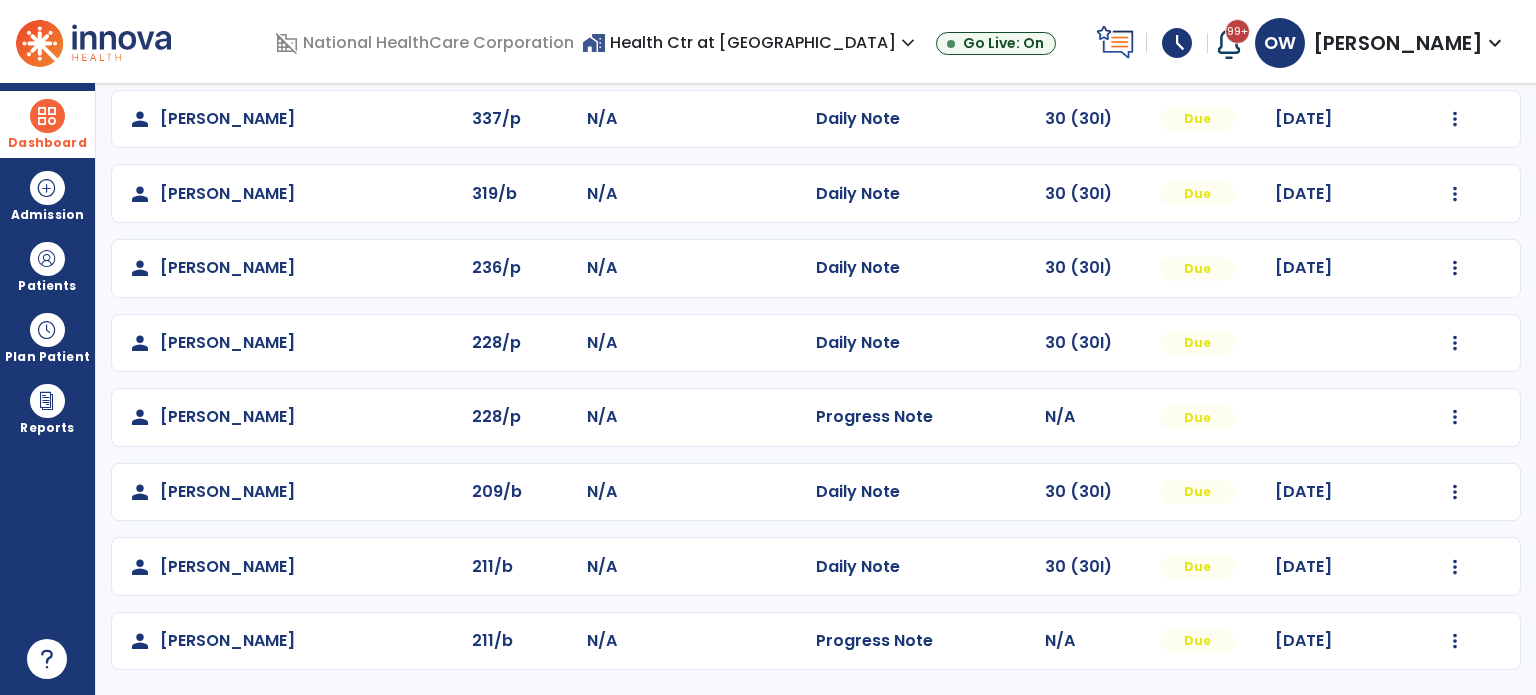 scroll, scrollTop: 0, scrollLeft: 0, axis: both 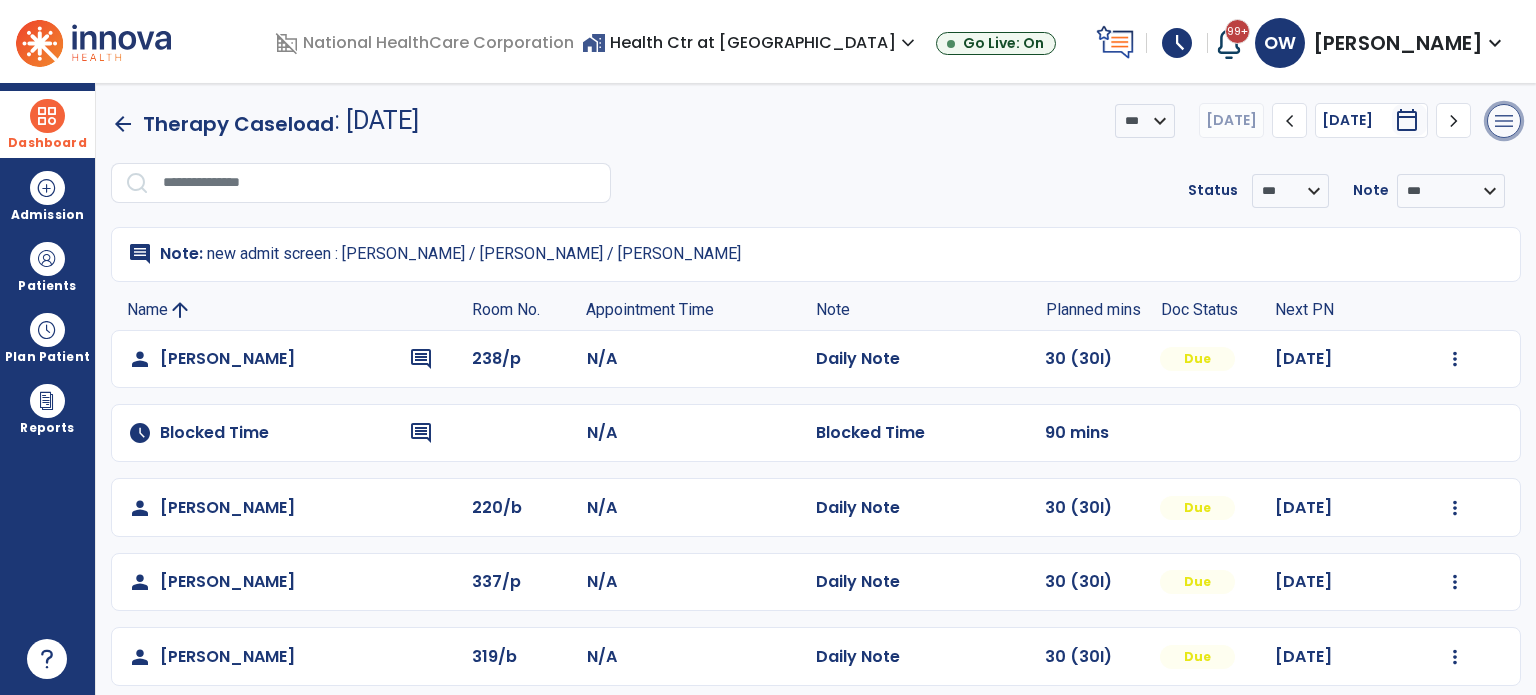 click on "menu" at bounding box center (1504, 121) 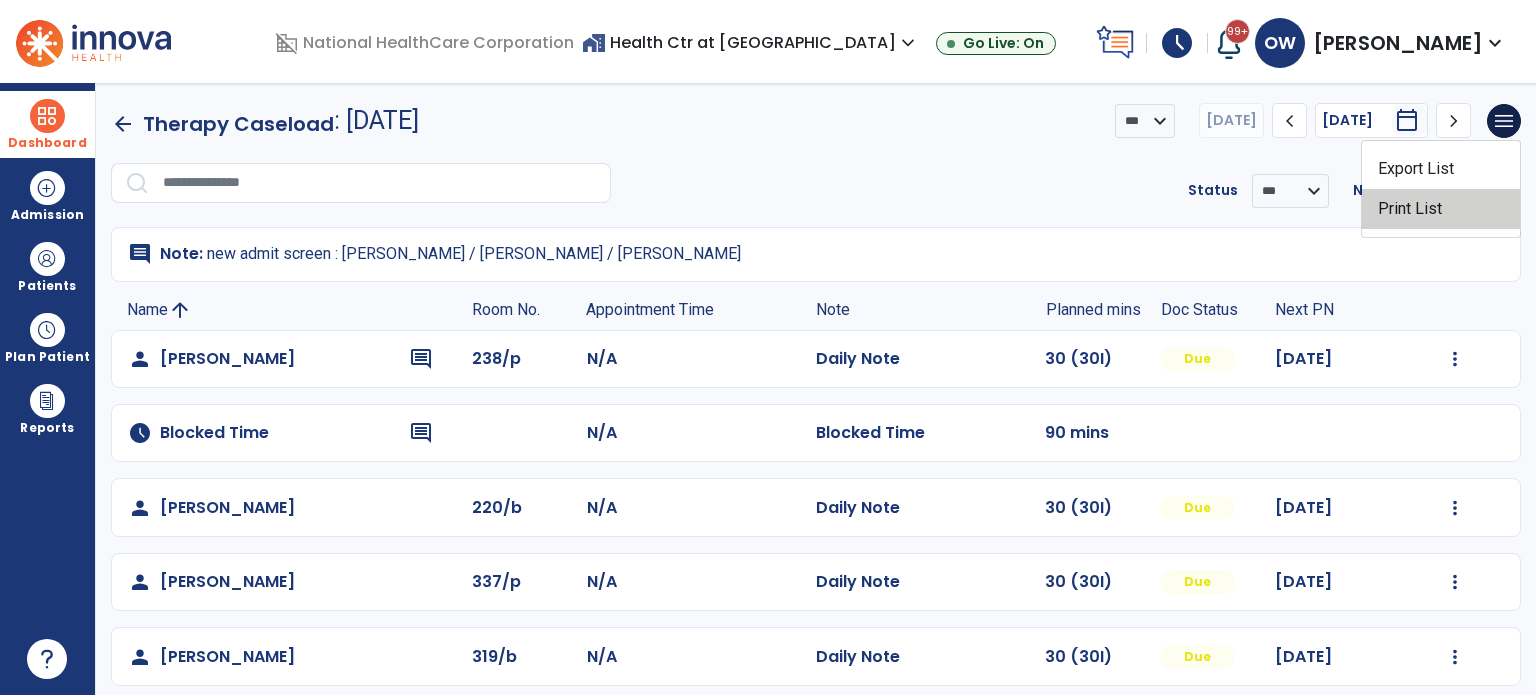 click on "Print List" 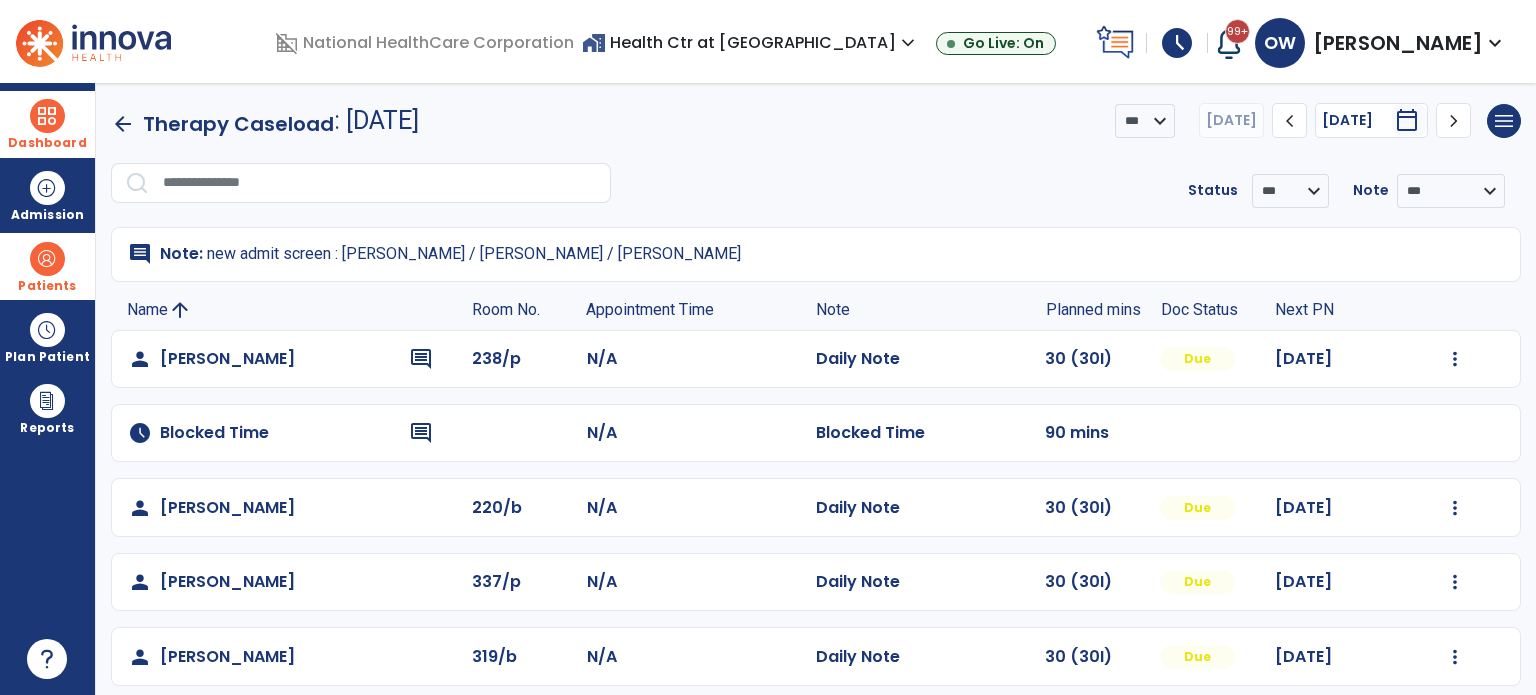 click at bounding box center (47, 259) 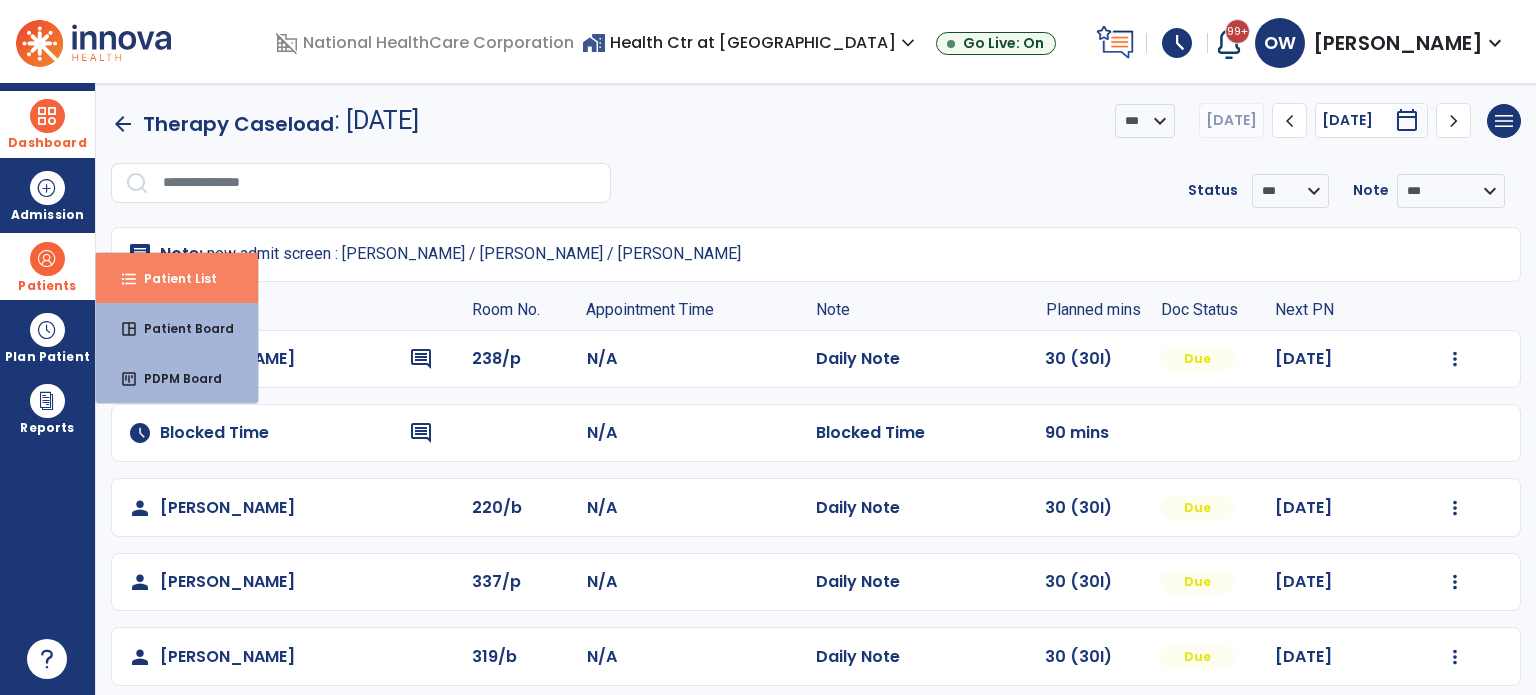 click on "format_list_bulleted  Patient List" at bounding box center (177, 278) 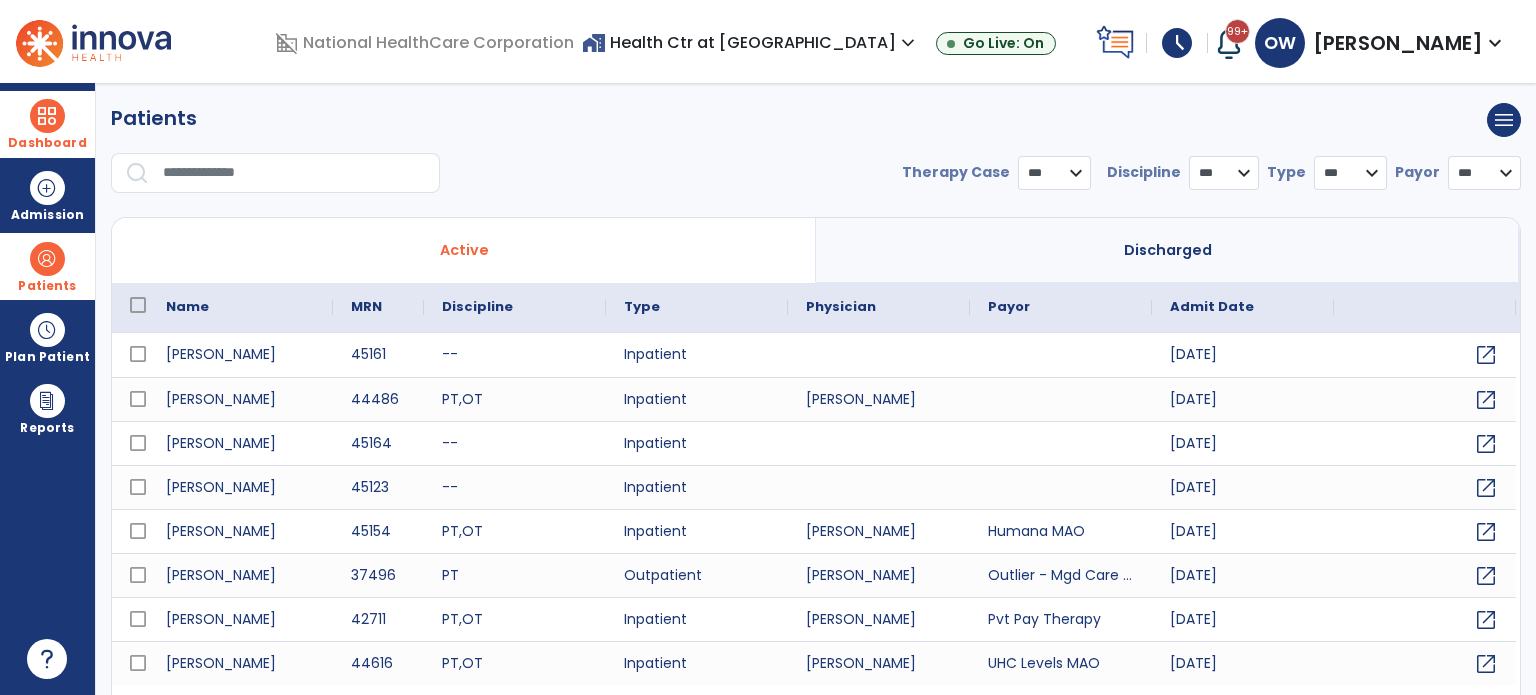 select on "***" 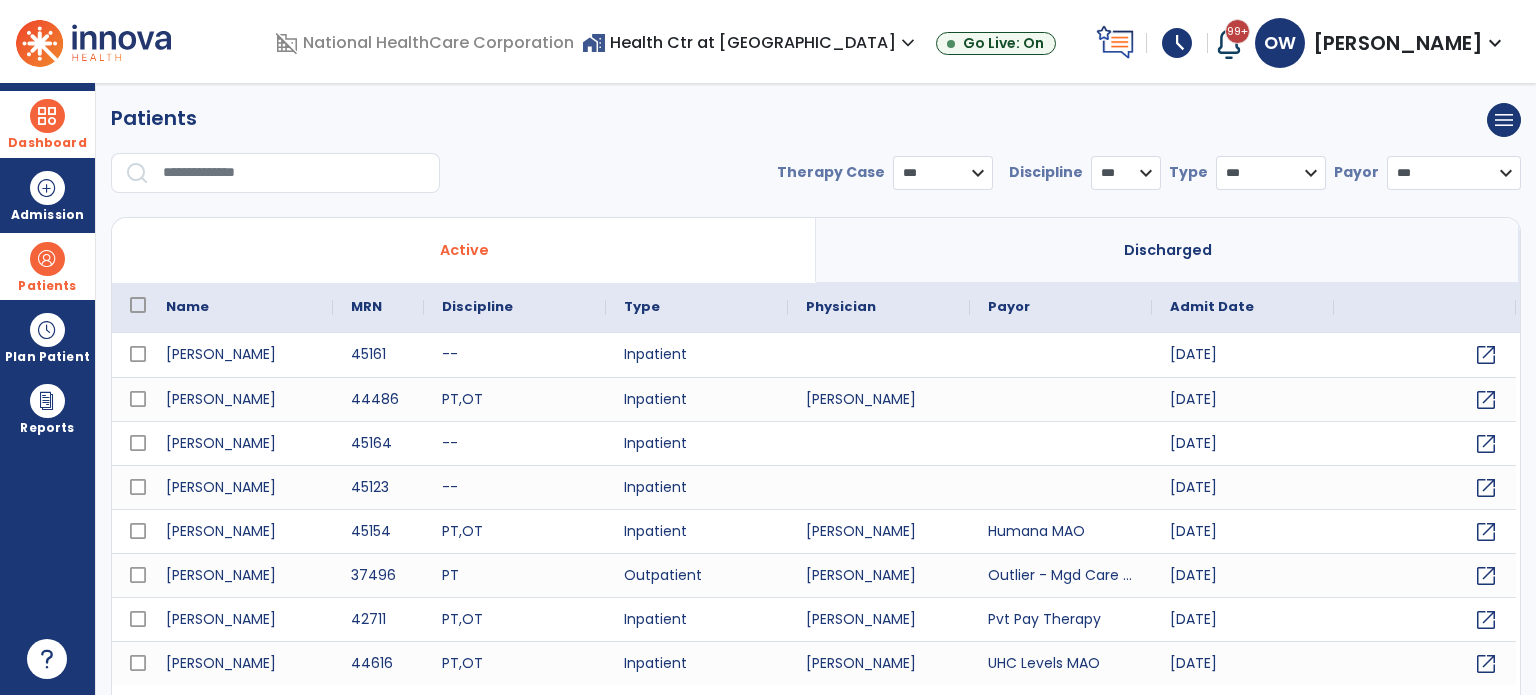 click at bounding box center (294, 173) 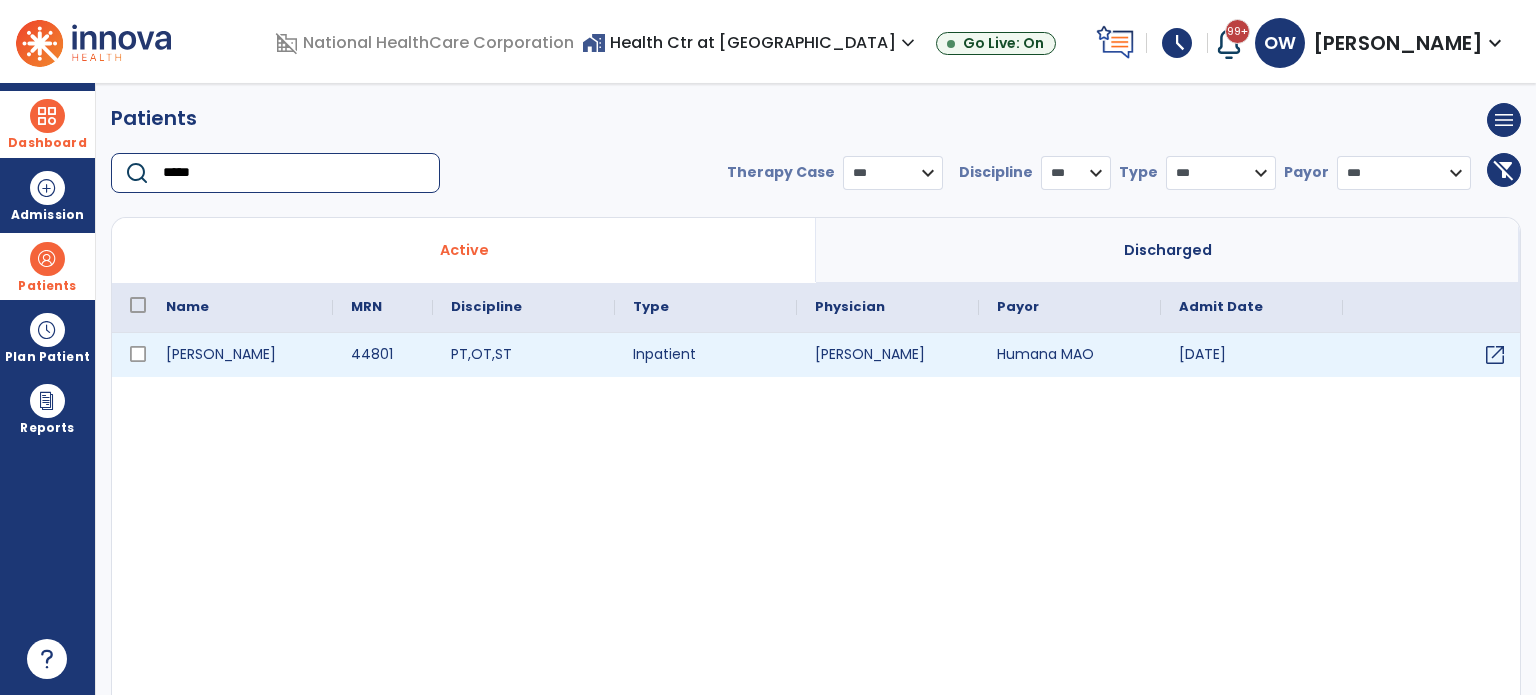 type on "*****" 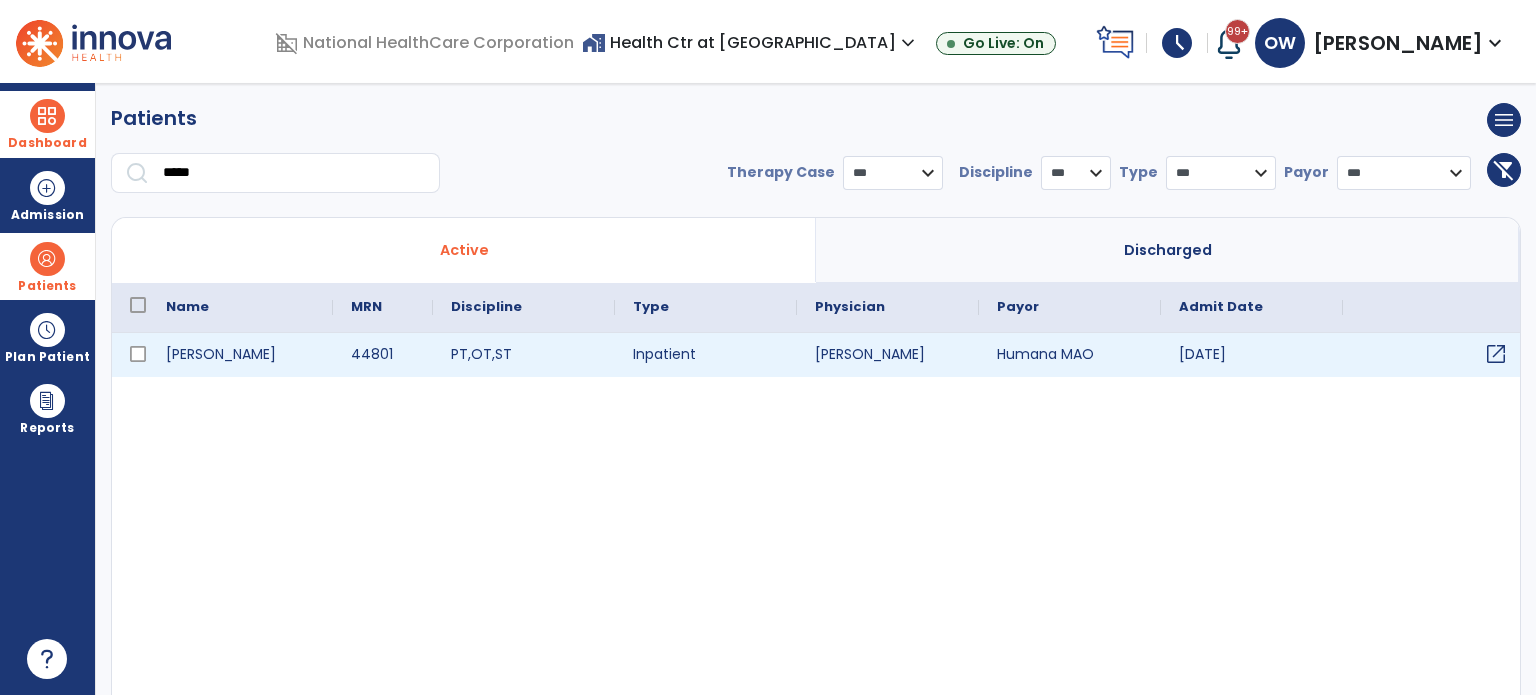 click on "open_in_new" at bounding box center (1496, 354) 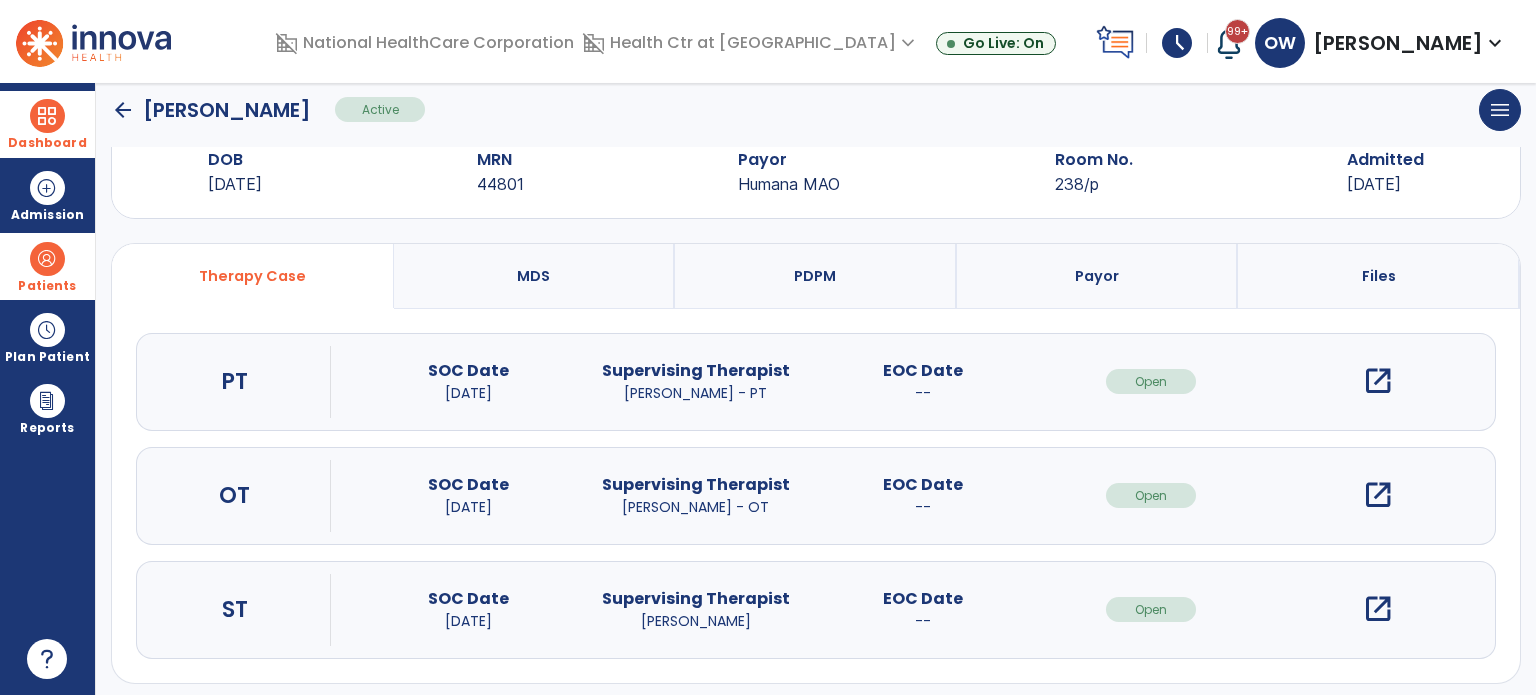 scroll, scrollTop: 56, scrollLeft: 0, axis: vertical 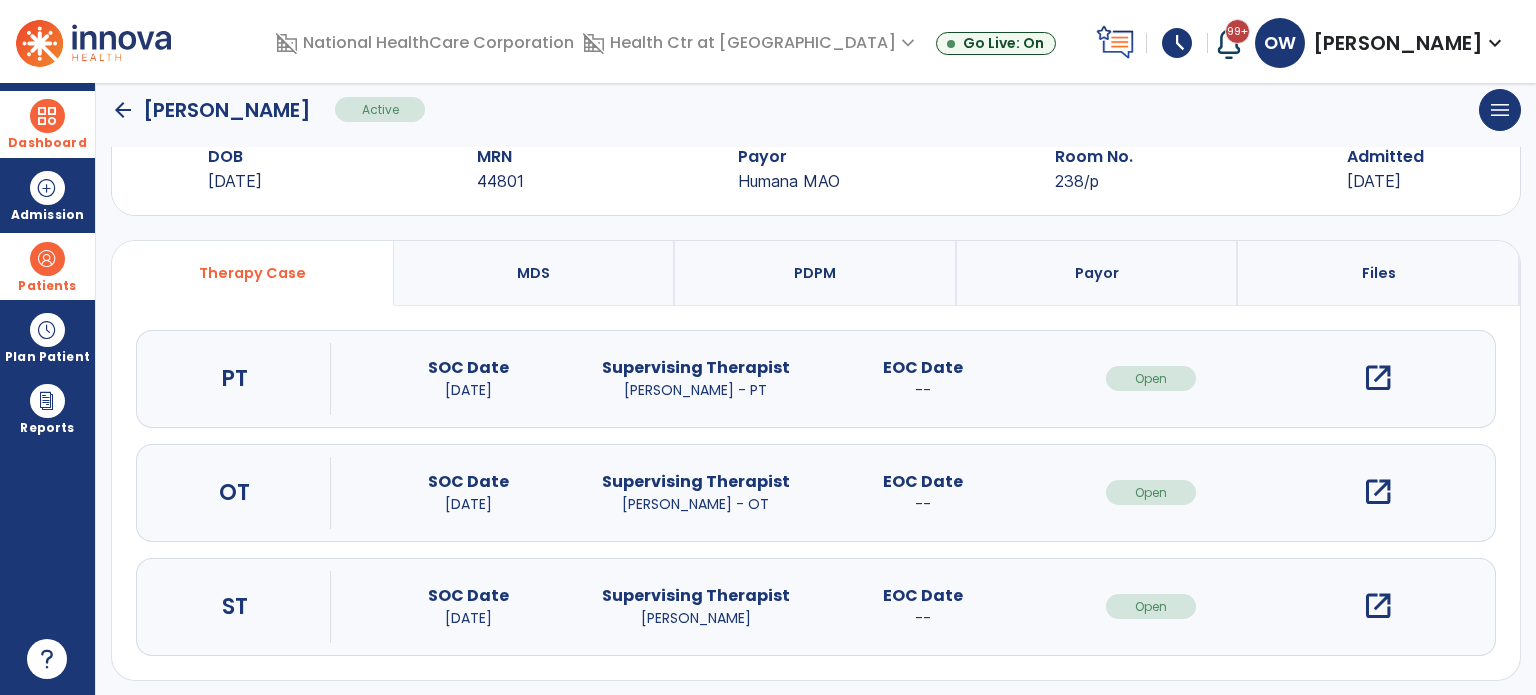 click on "Patients" at bounding box center [47, 266] 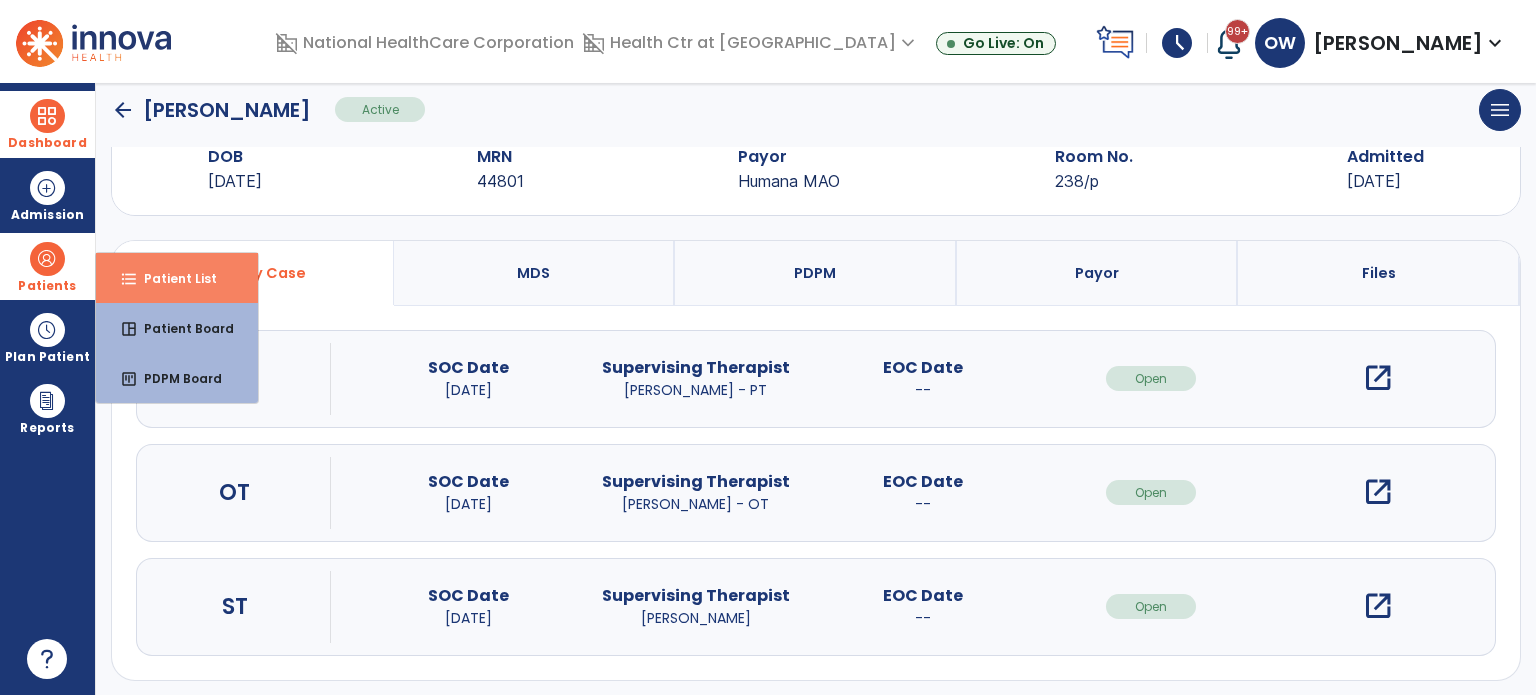 click on "format_list_bulleted  Patient List" at bounding box center (177, 278) 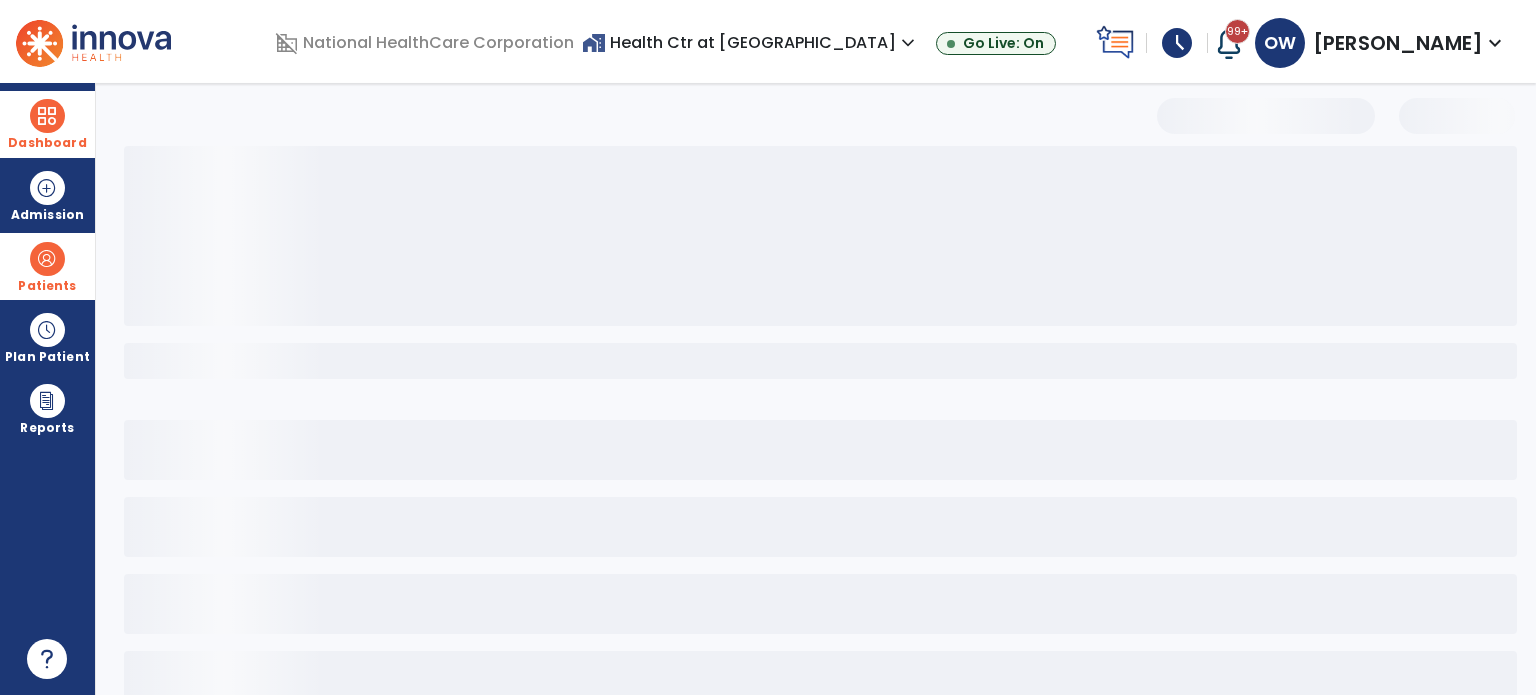 scroll, scrollTop: 46, scrollLeft: 0, axis: vertical 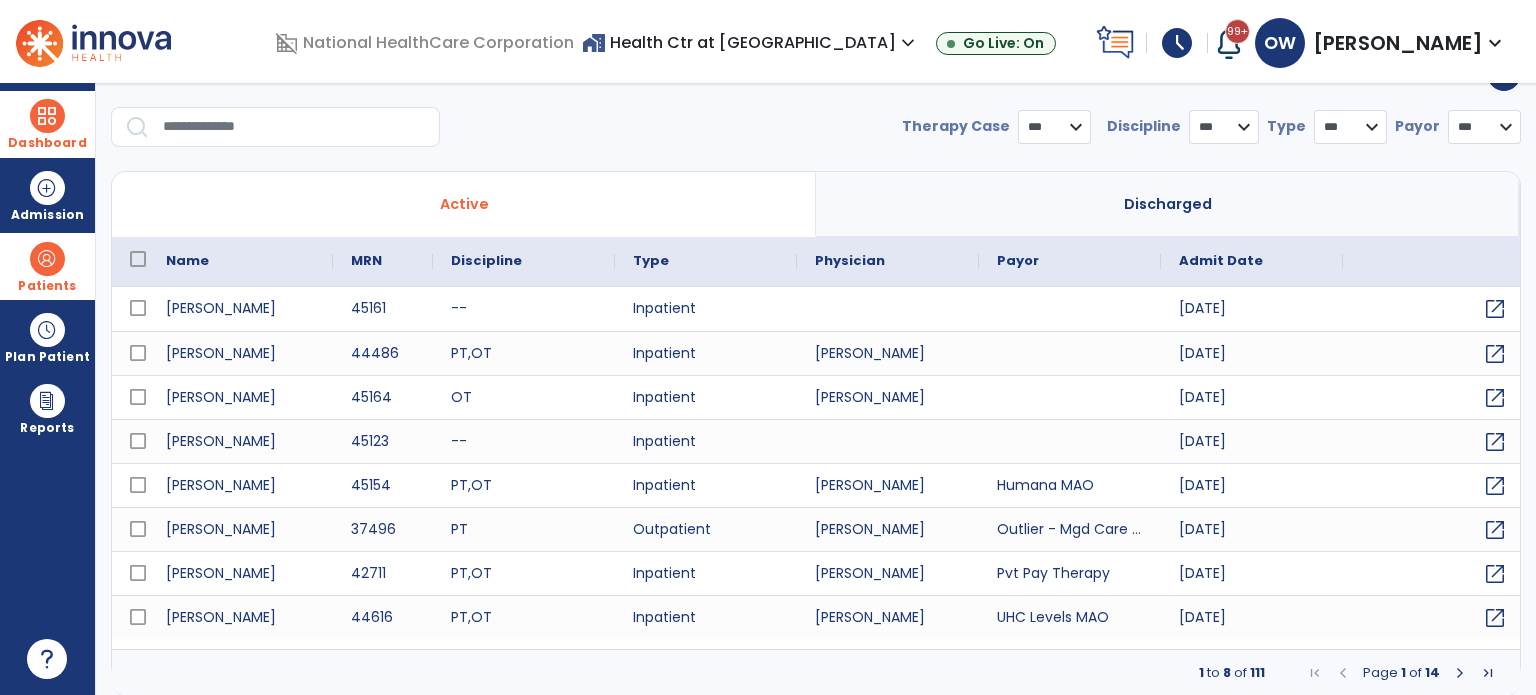 select on "***" 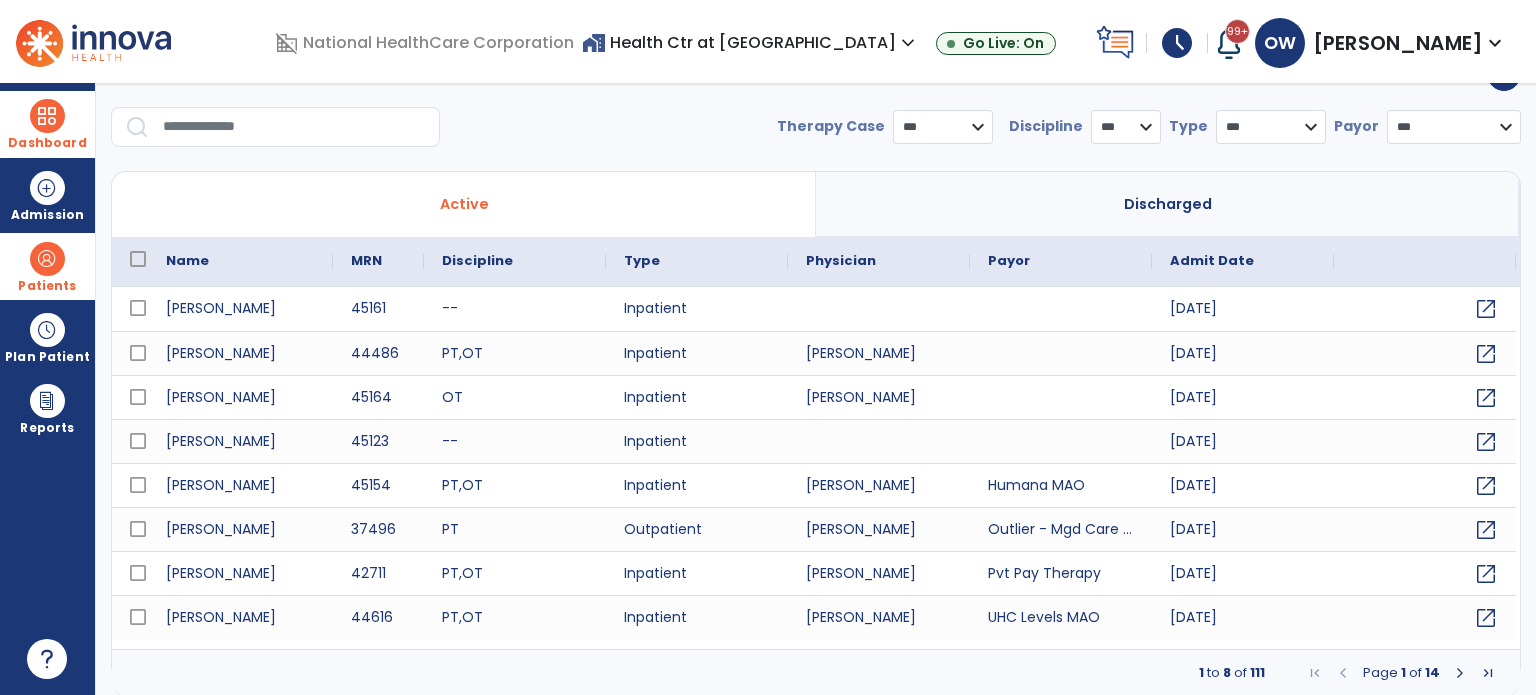 click at bounding box center [294, 127] 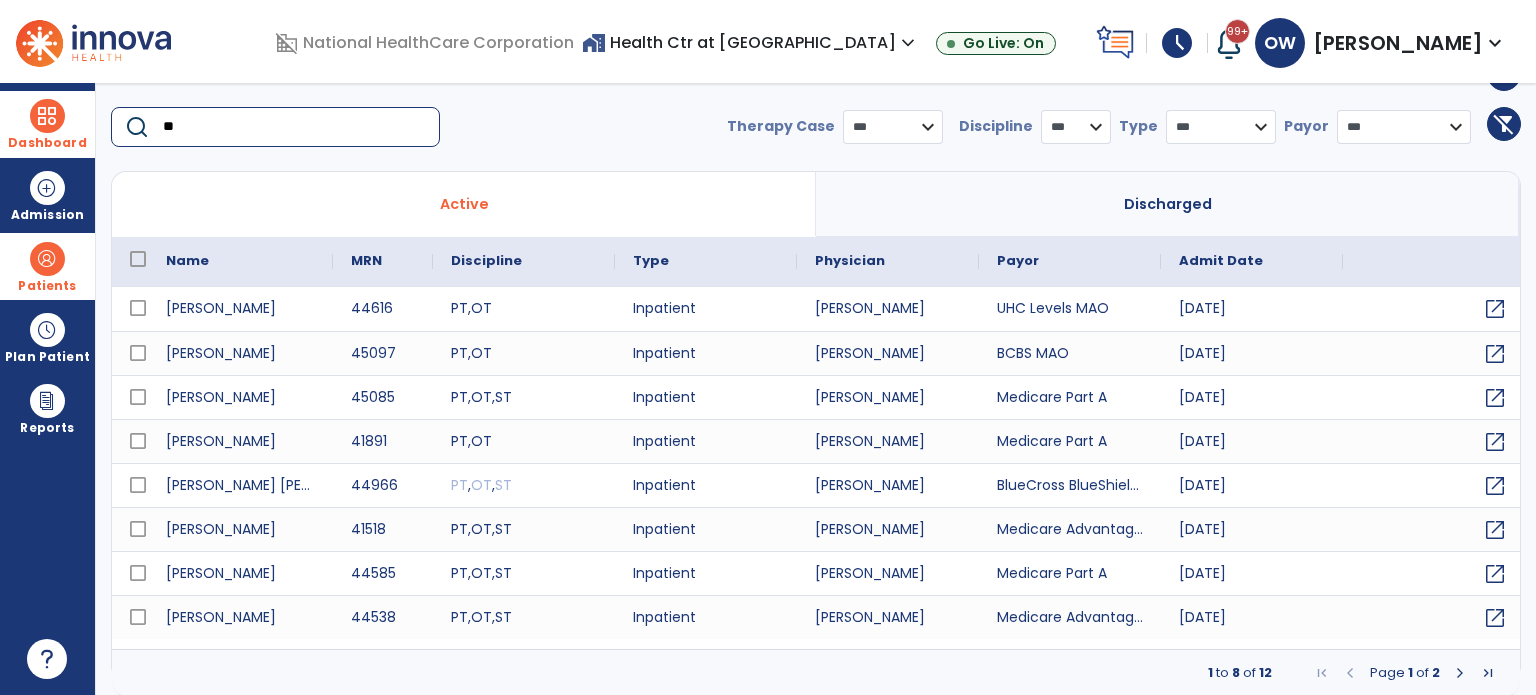 type on "**" 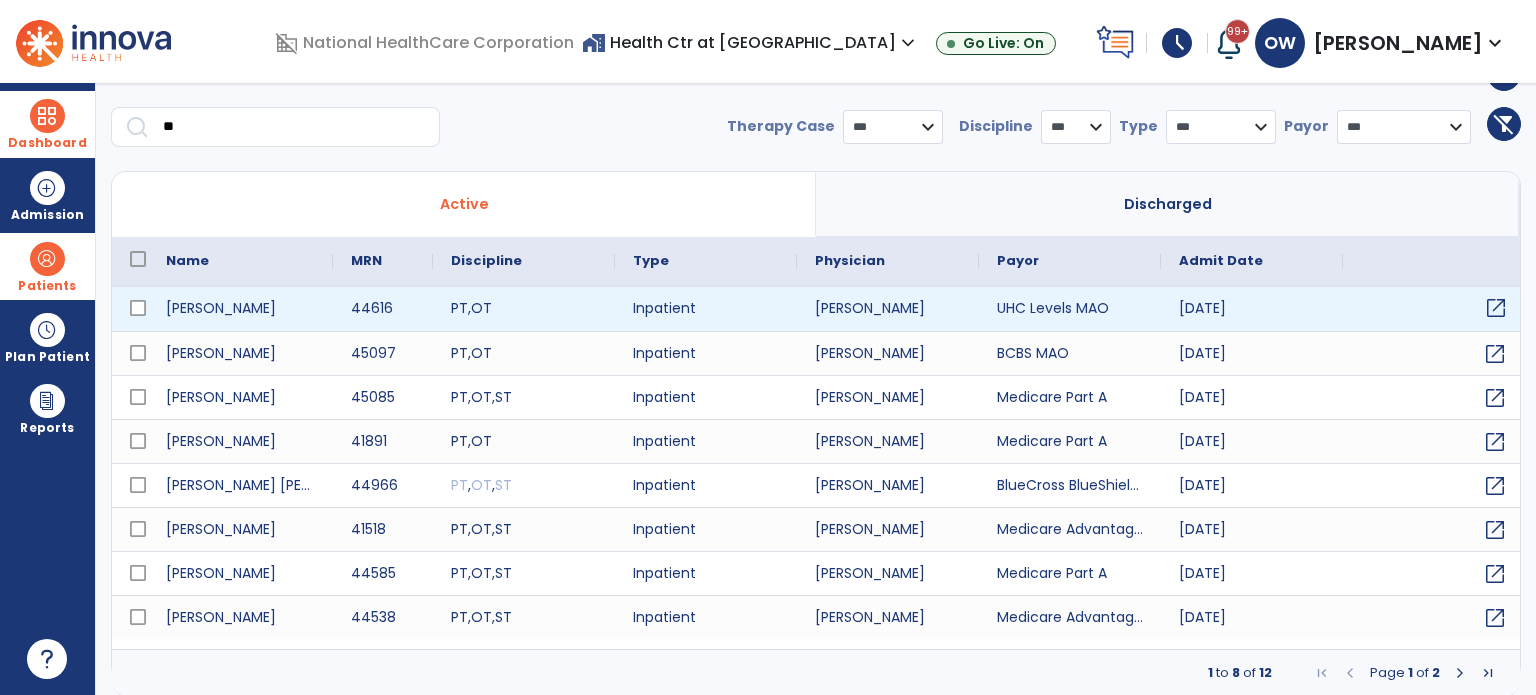click on "open_in_new" at bounding box center [1496, 308] 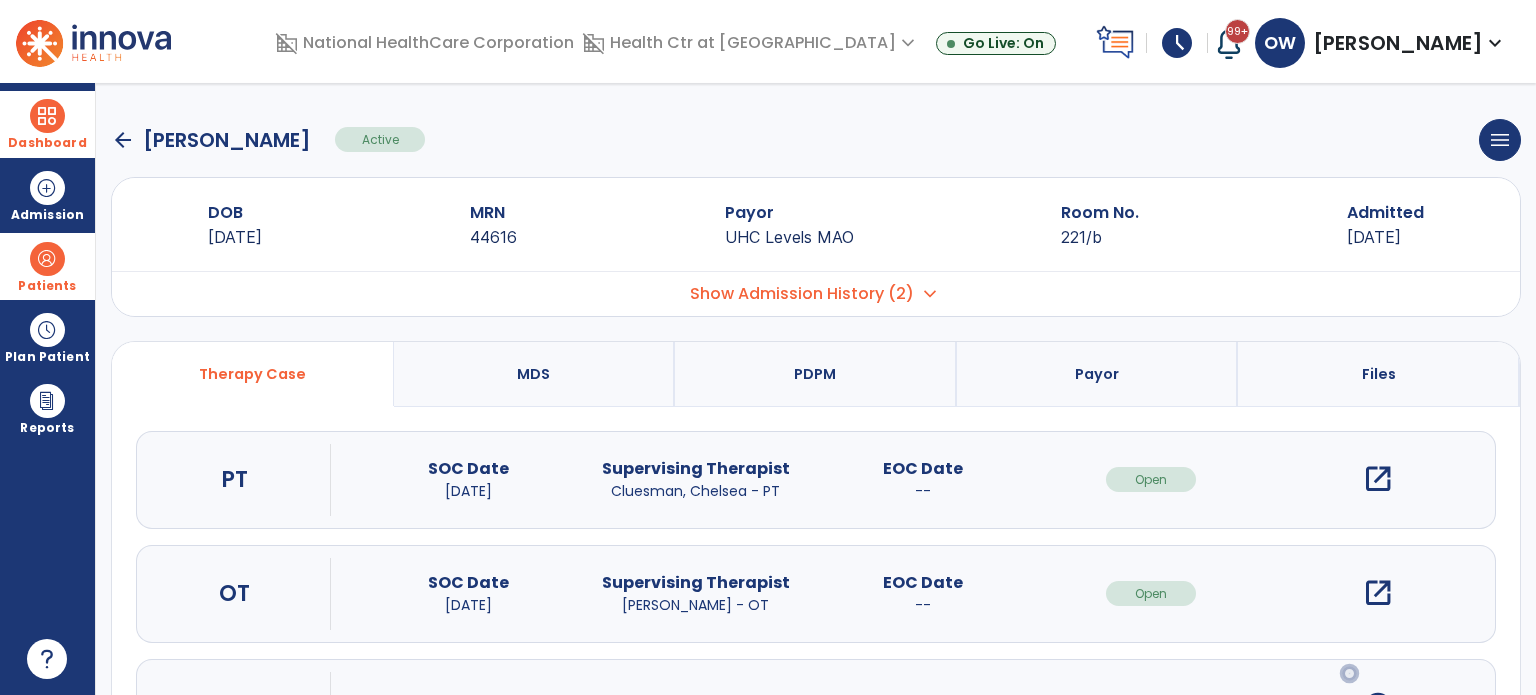 scroll, scrollTop: 107, scrollLeft: 0, axis: vertical 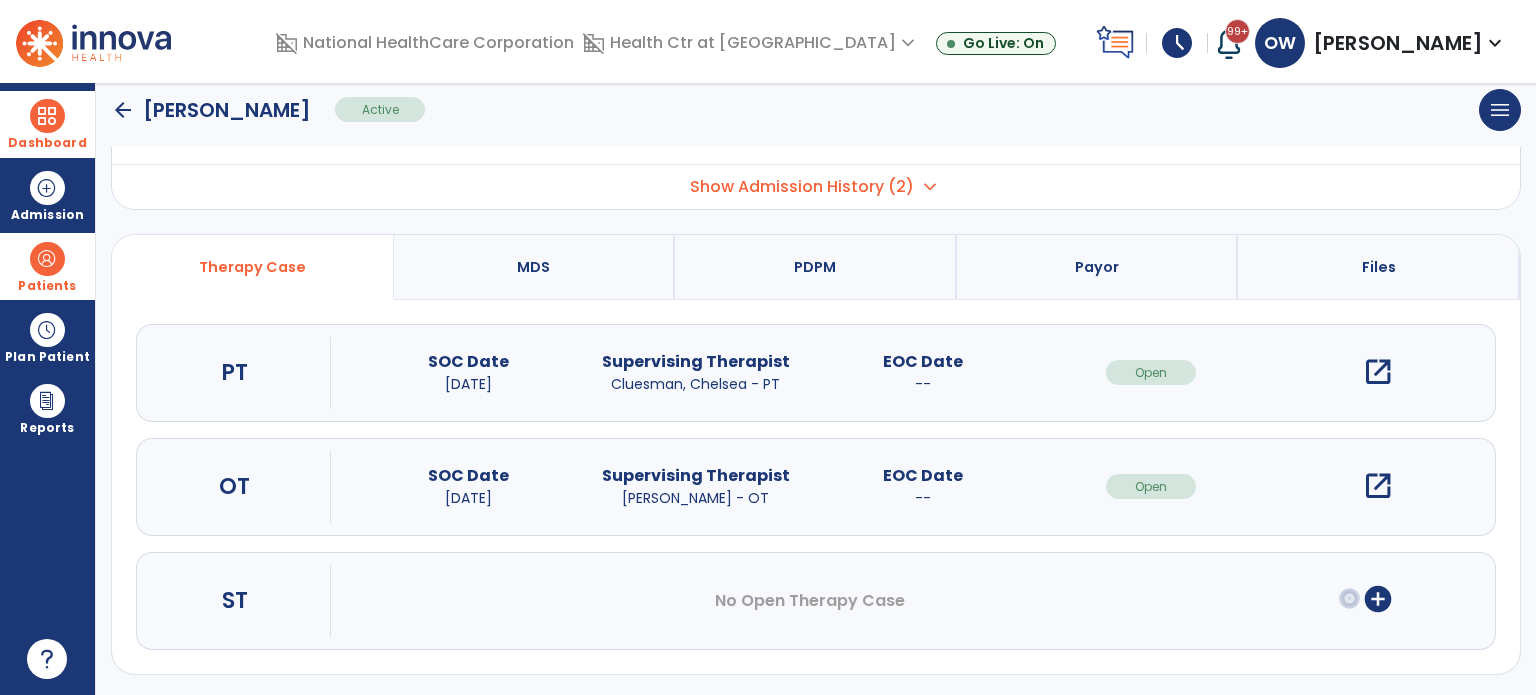 click 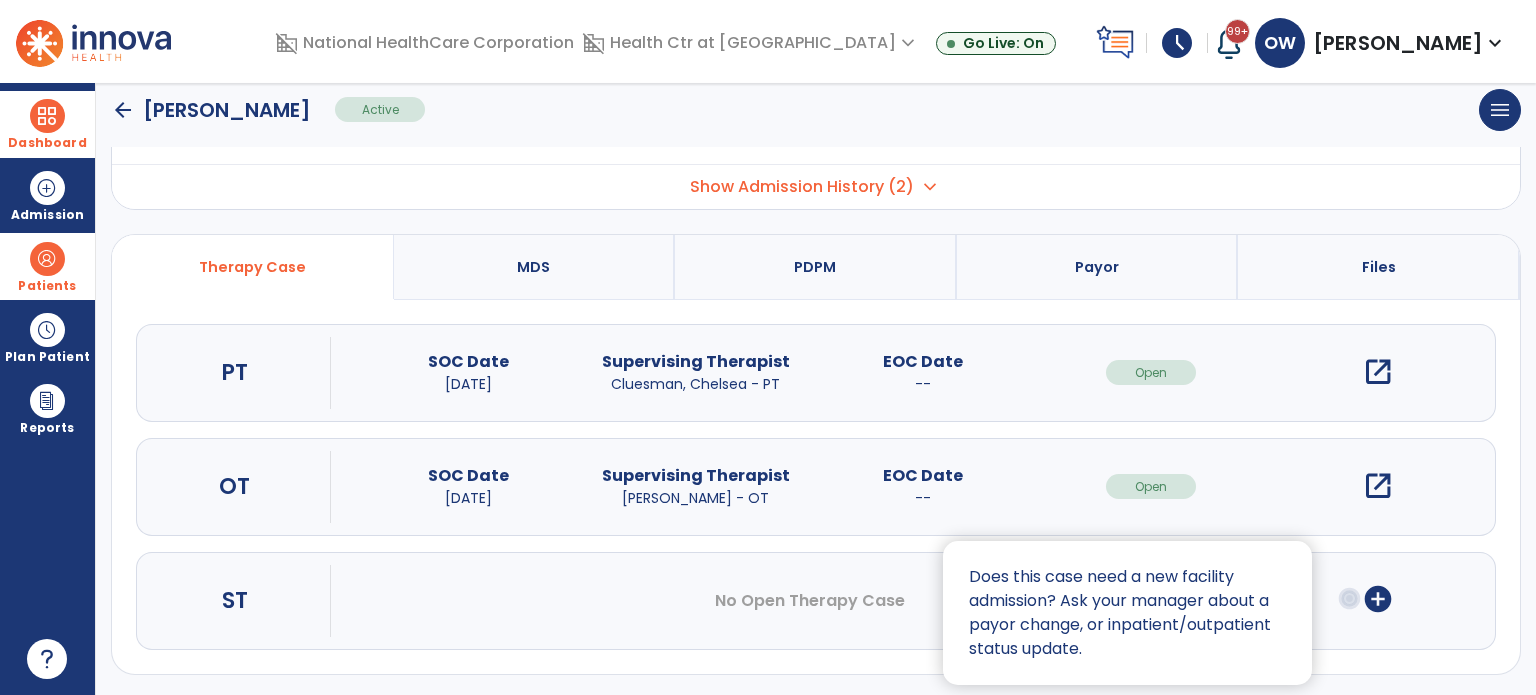 click at bounding box center [768, 347] 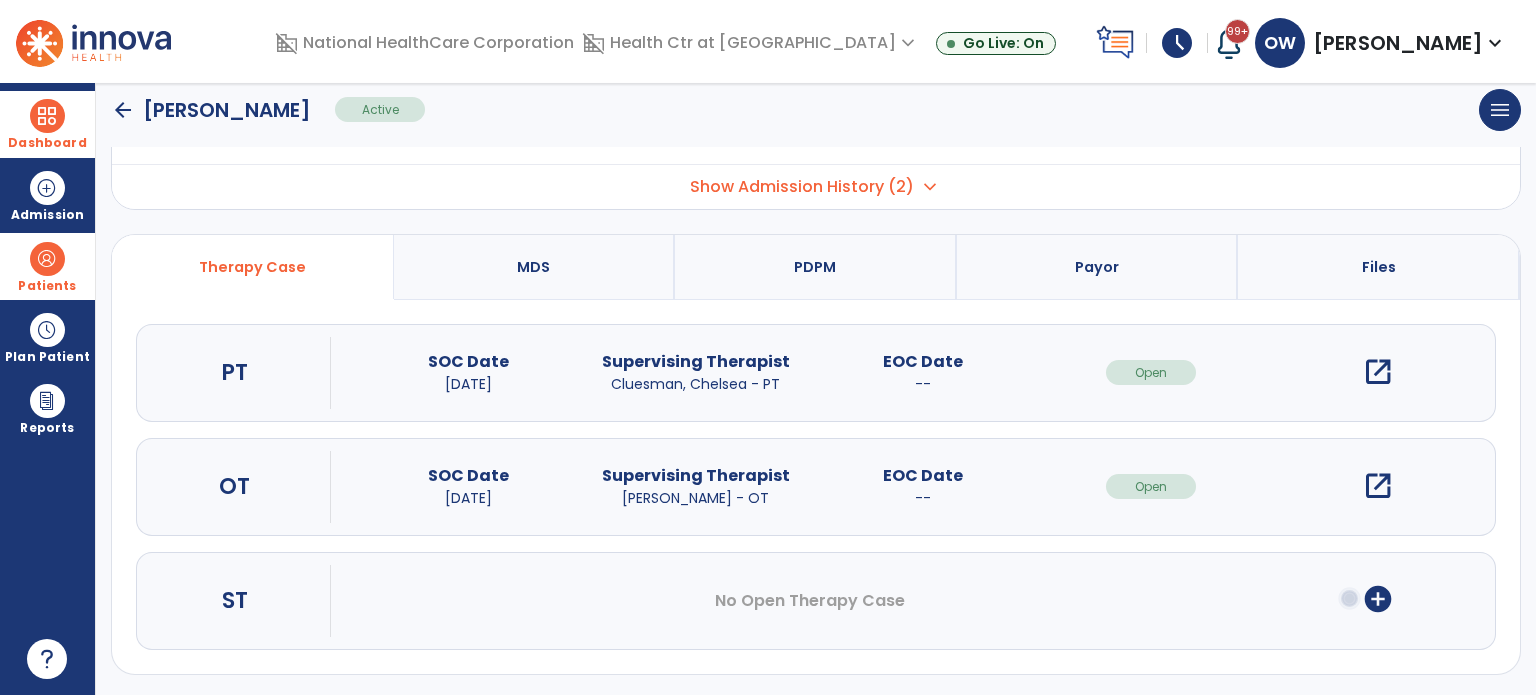 click 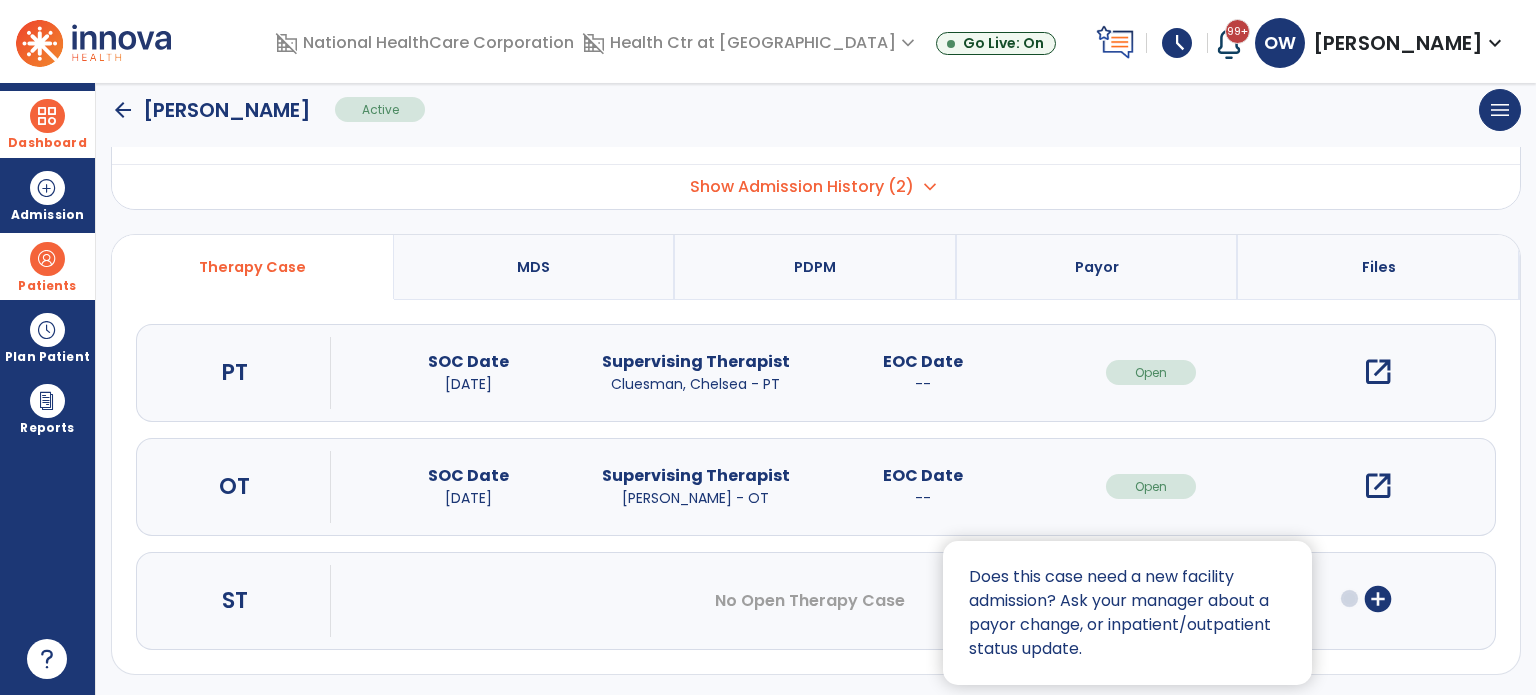click at bounding box center (768, 347) 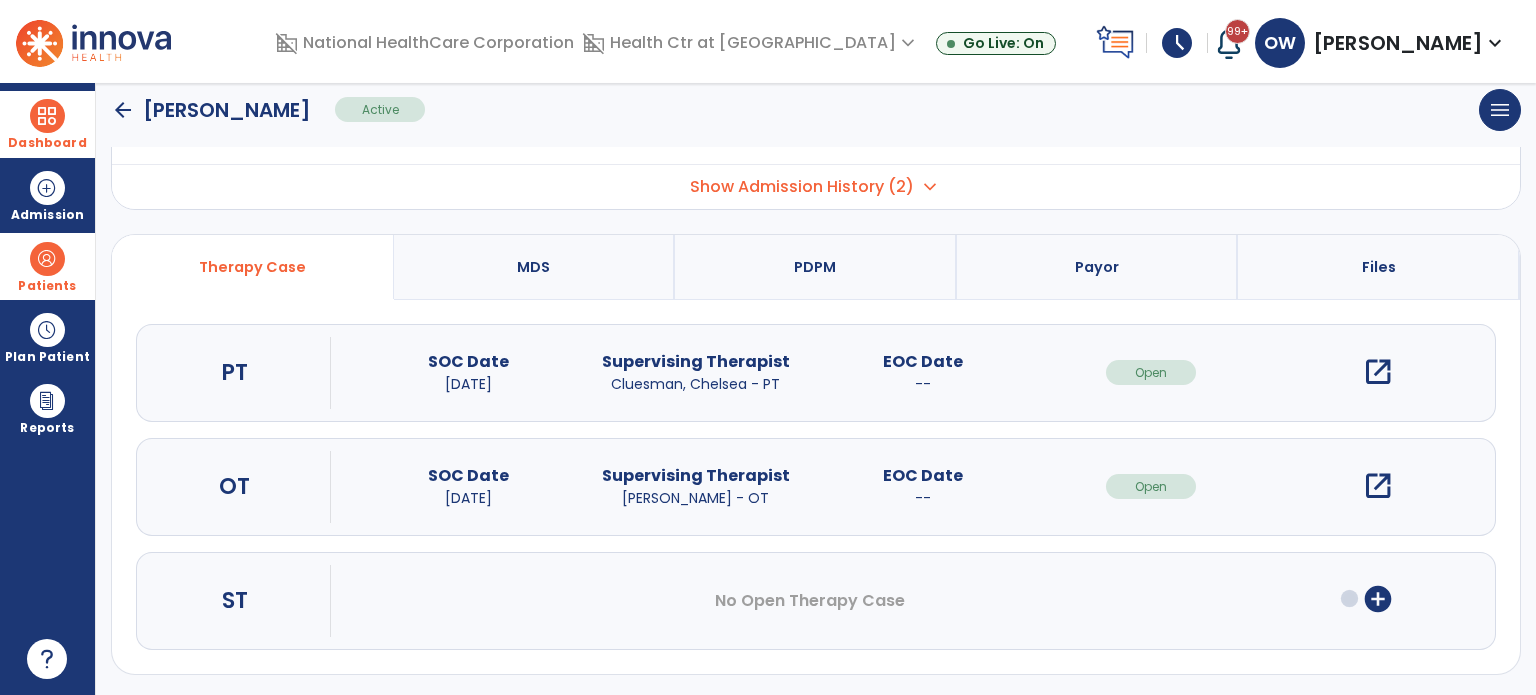 click 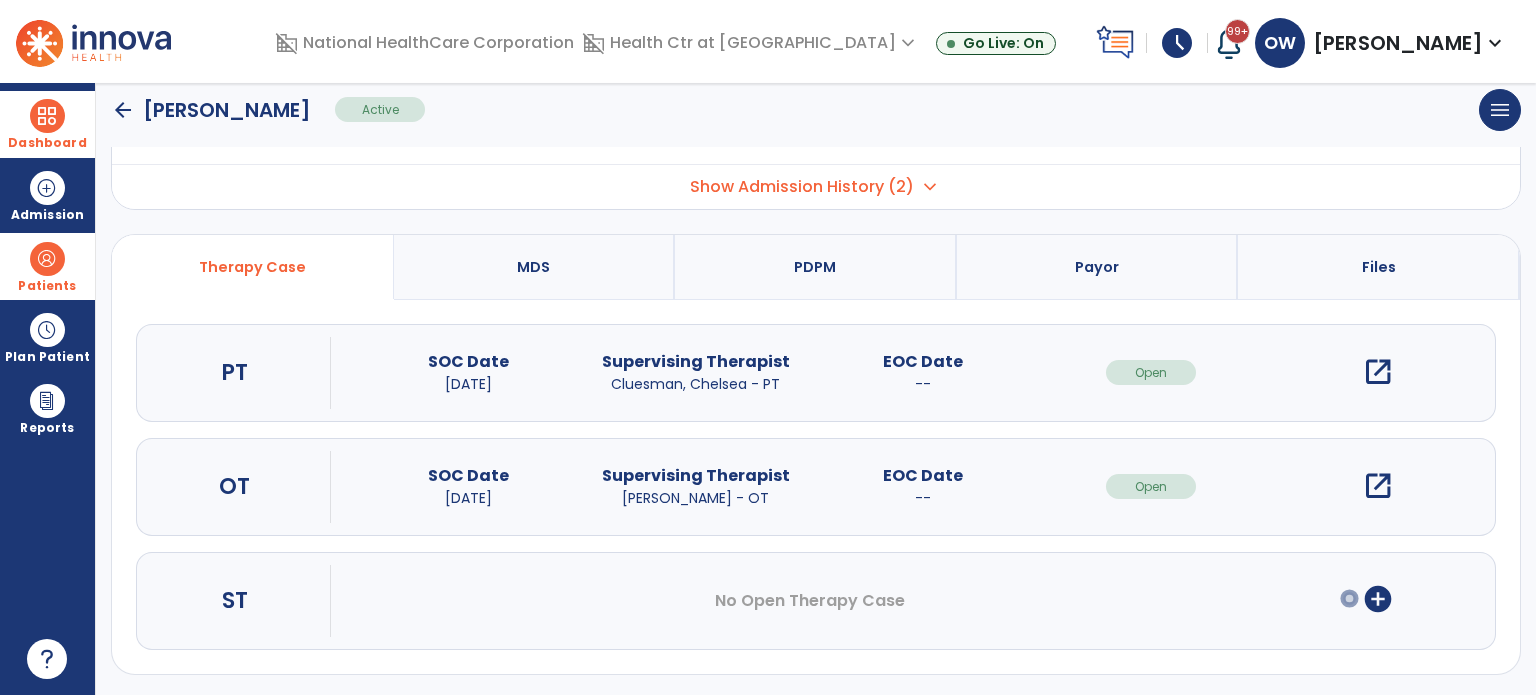 click 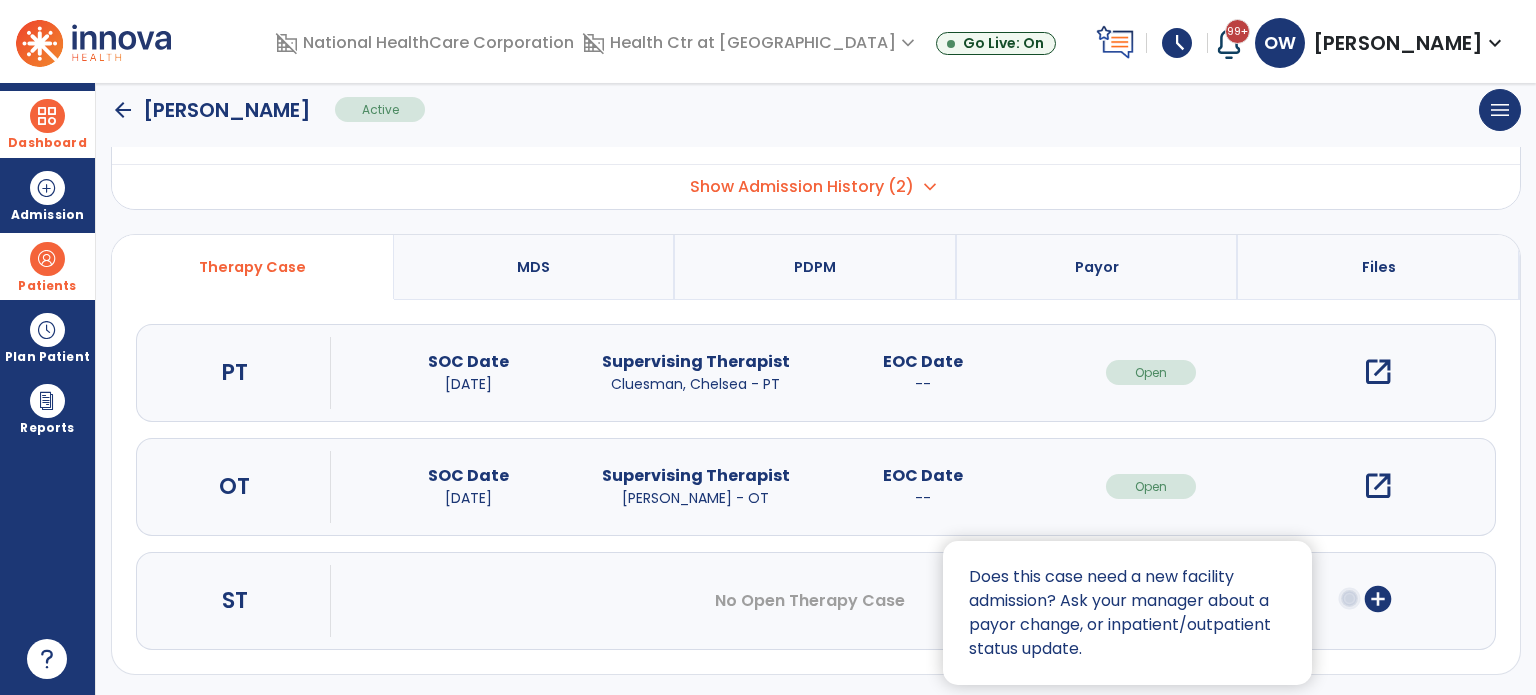 click on "Does this case need a new facility admission? Ask your manager about a payor change, or inpatient/outpatient status update." at bounding box center (1127, 613) 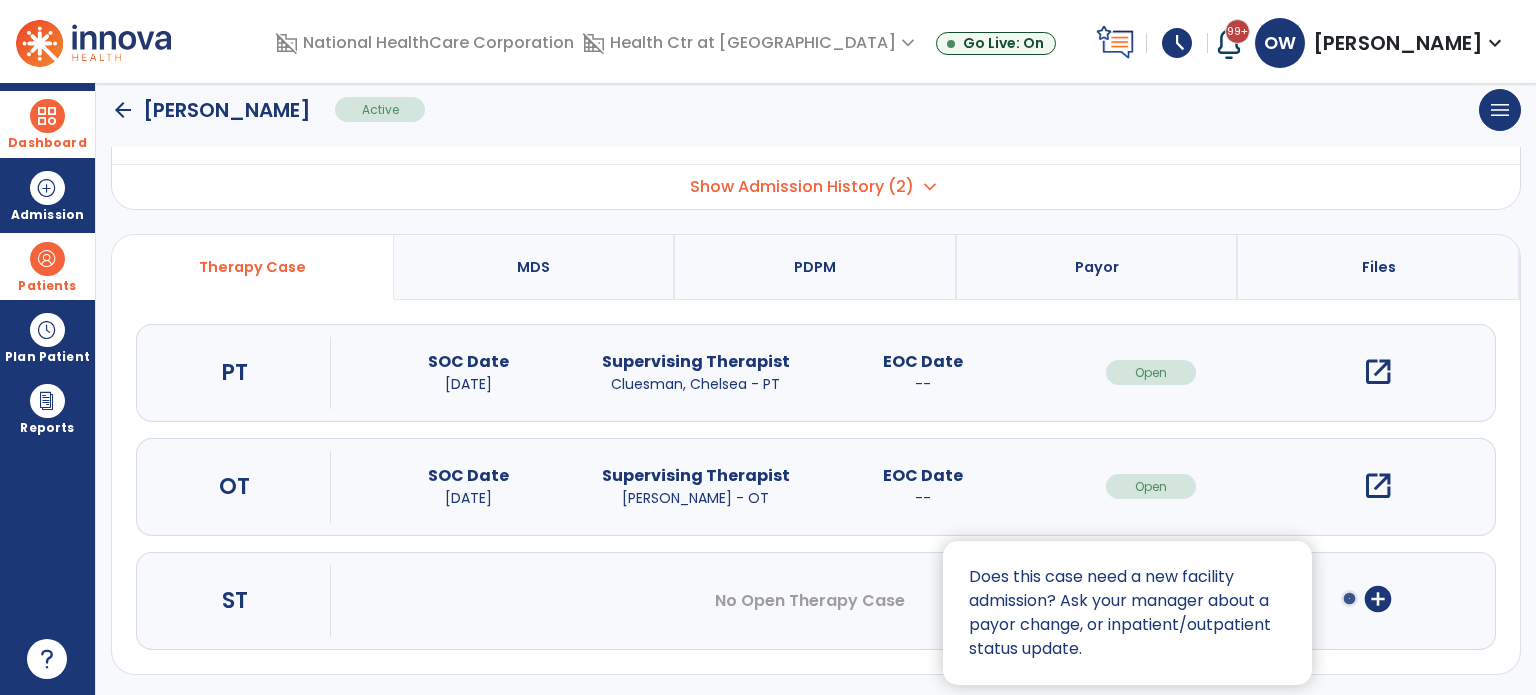 click 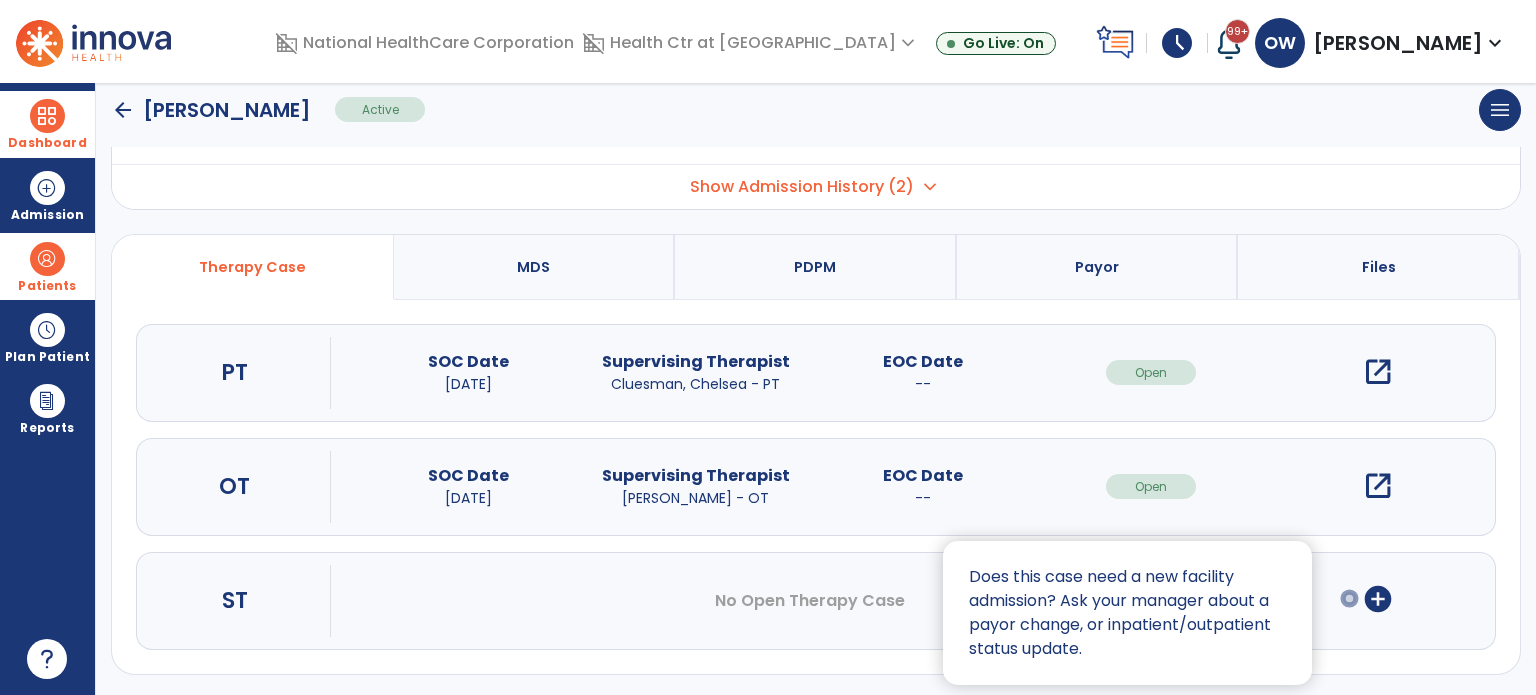click 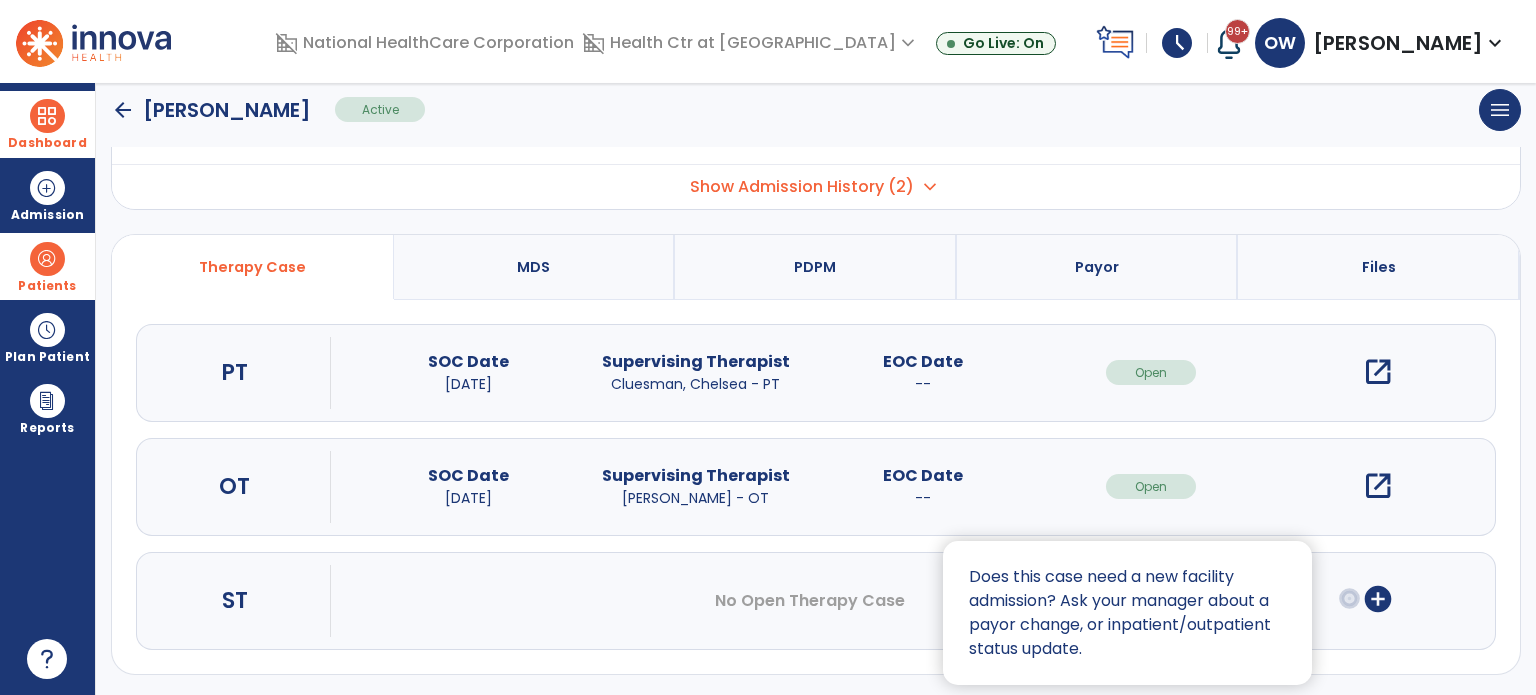 click 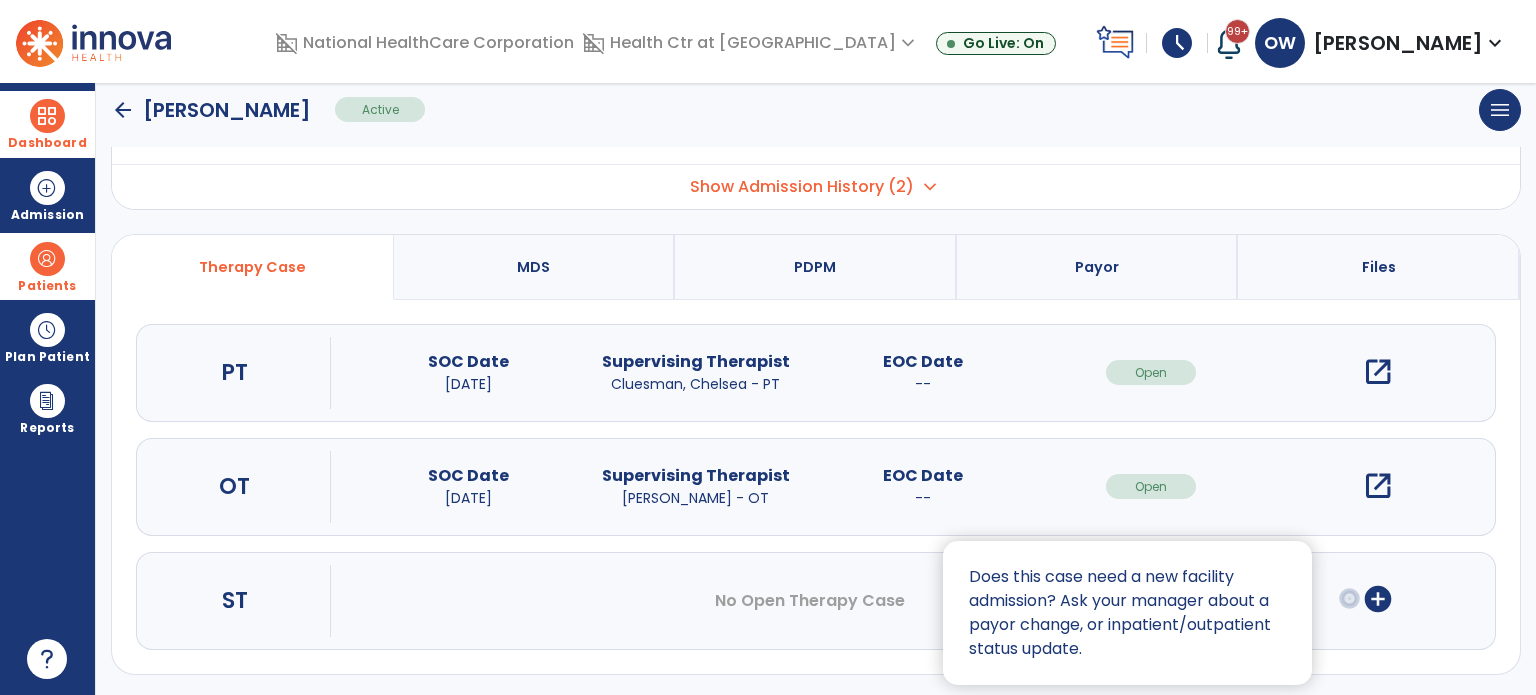 click at bounding box center (768, 347) 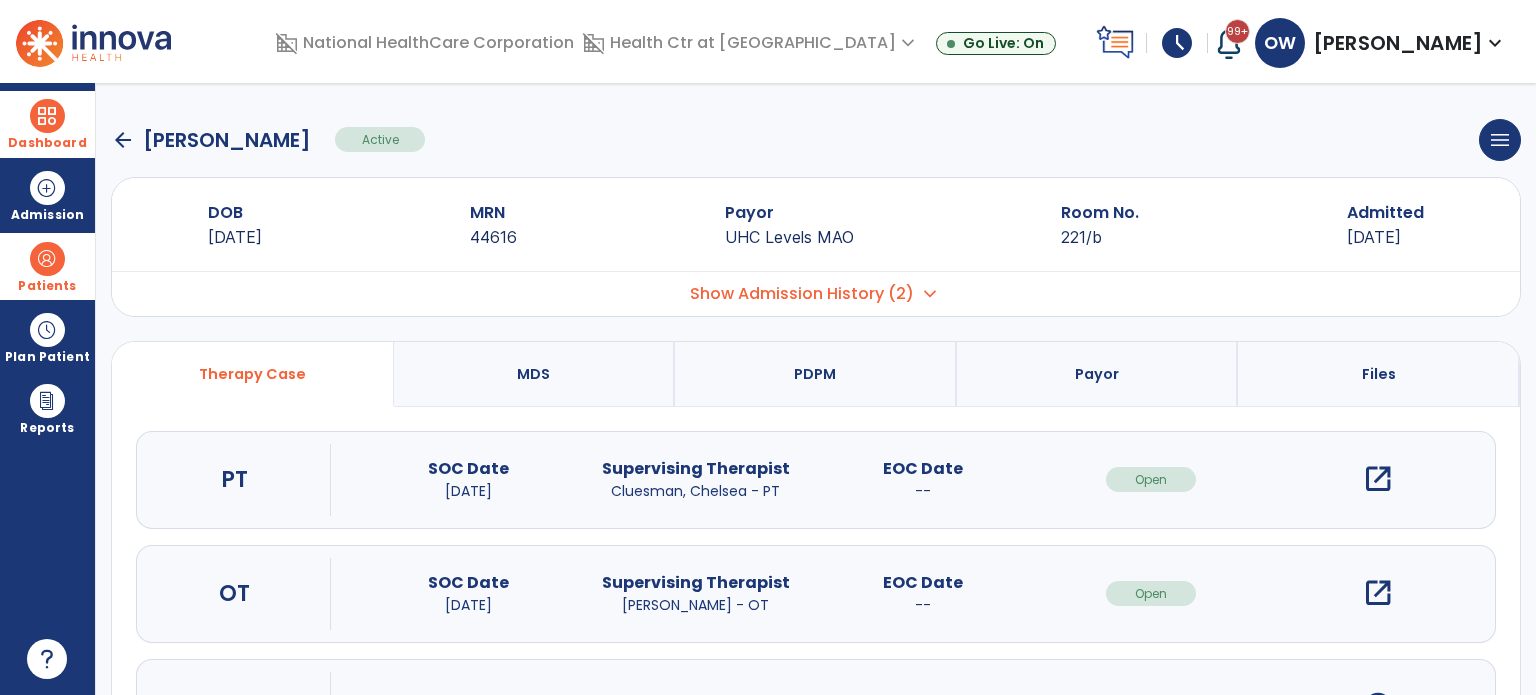 scroll, scrollTop: 107, scrollLeft: 0, axis: vertical 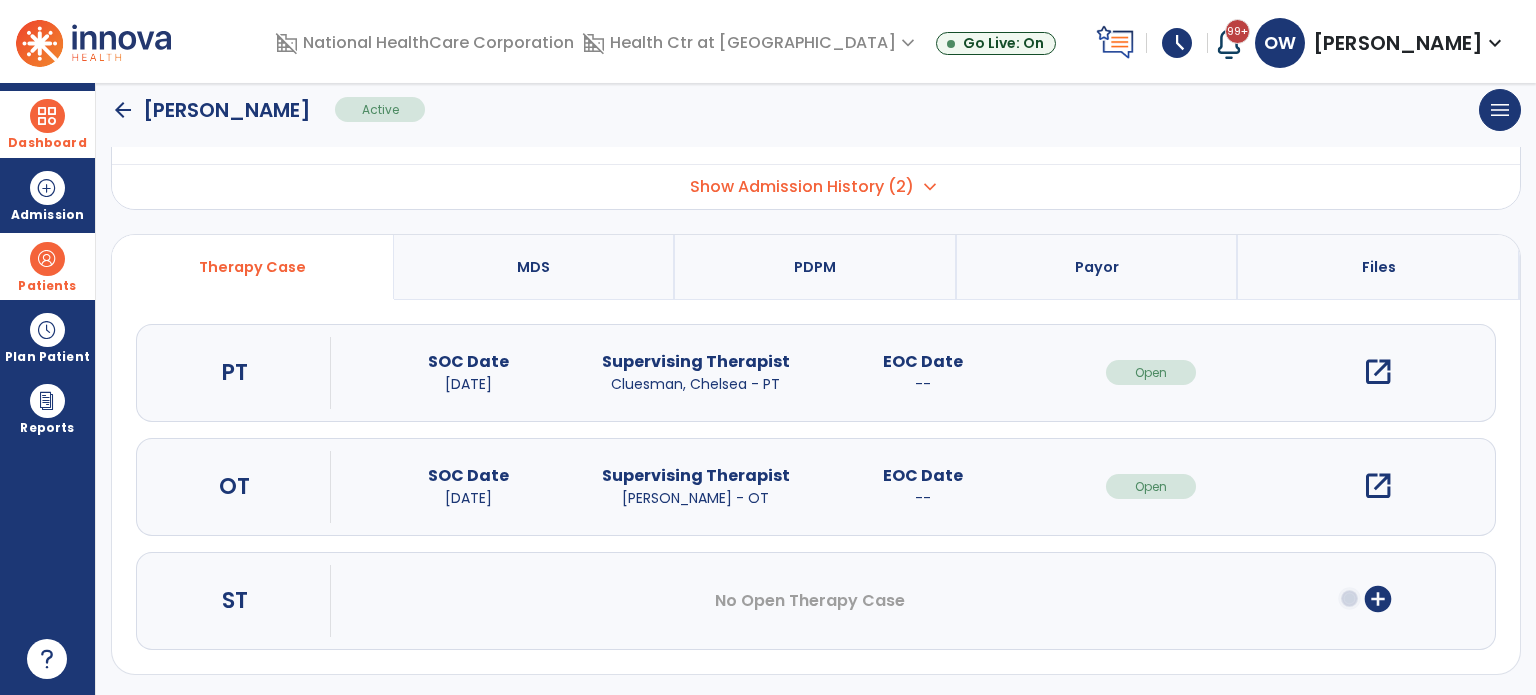 click on "add_circle" at bounding box center [1378, 599] 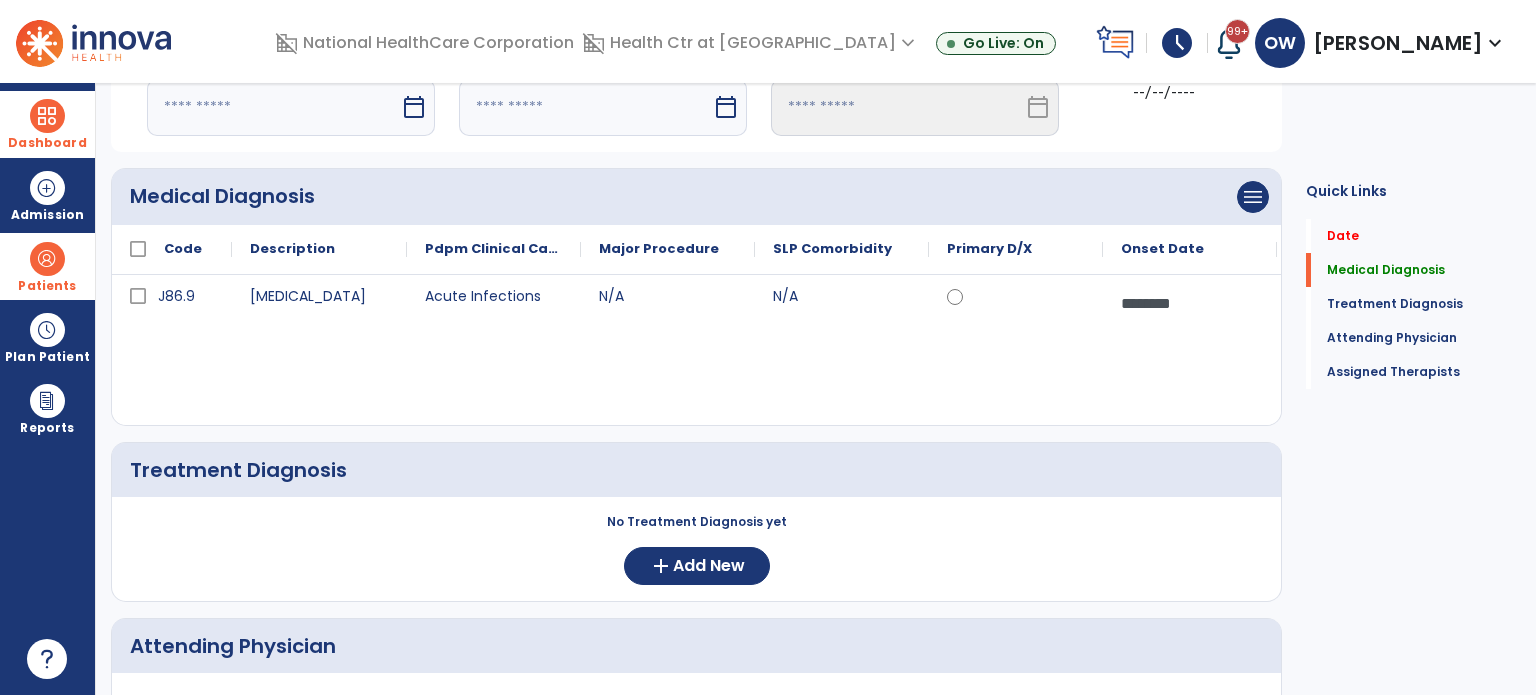 scroll, scrollTop: 0, scrollLeft: 0, axis: both 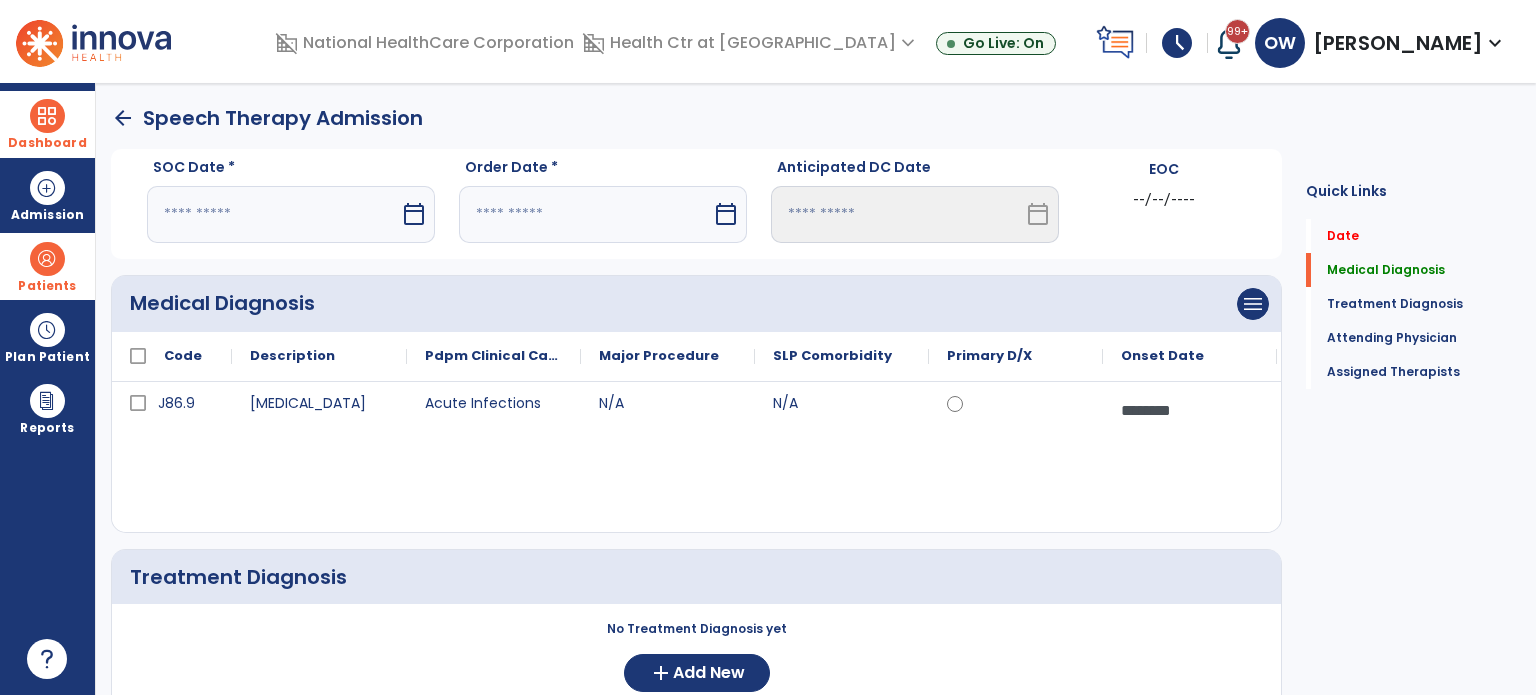 click at bounding box center [273, 214] 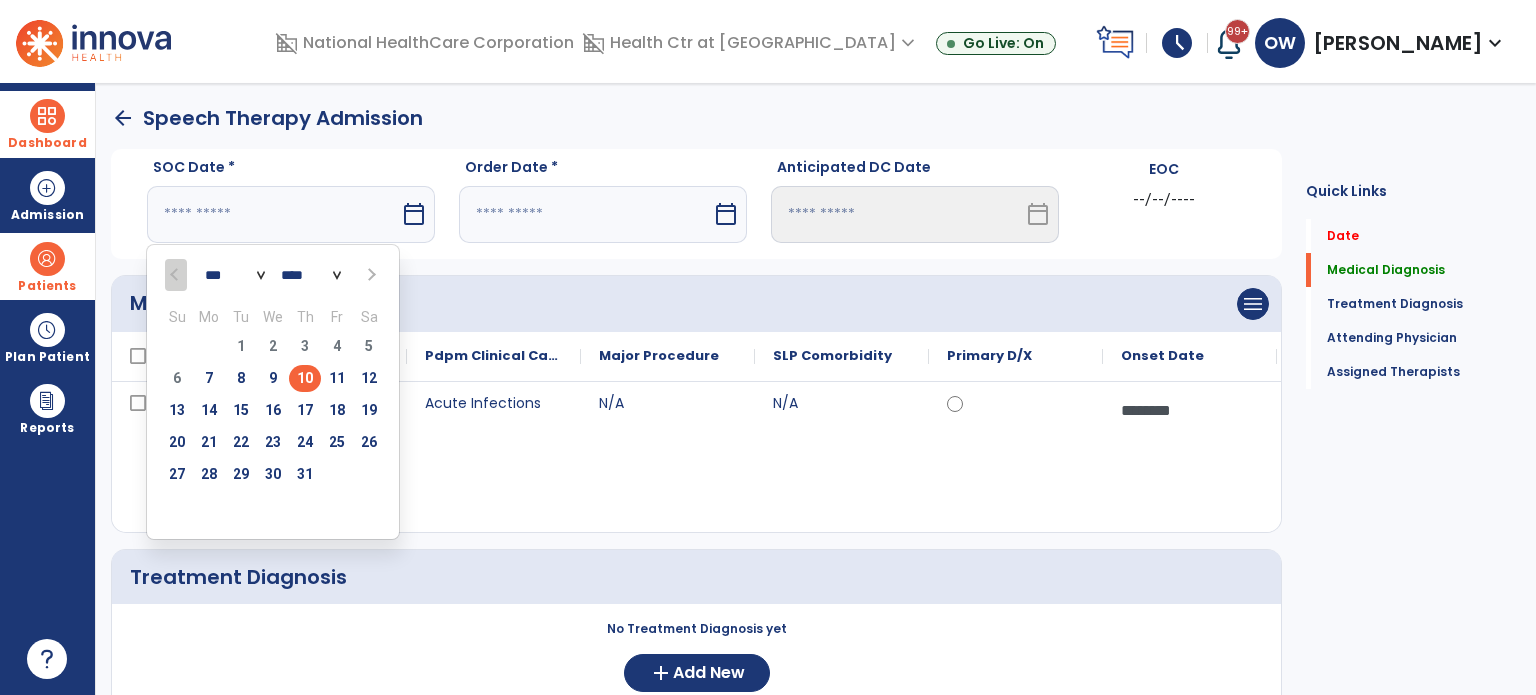 type on "*********" 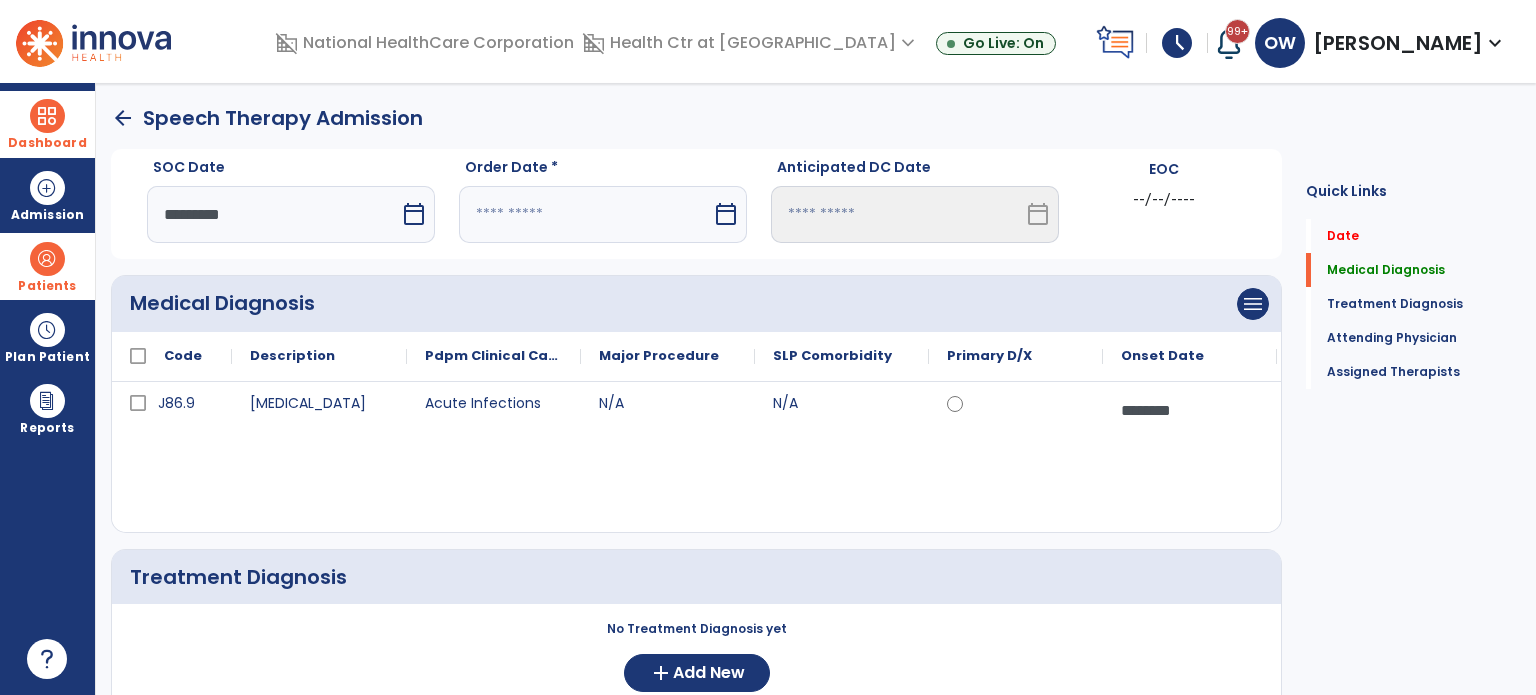 click at bounding box center [585, 214] 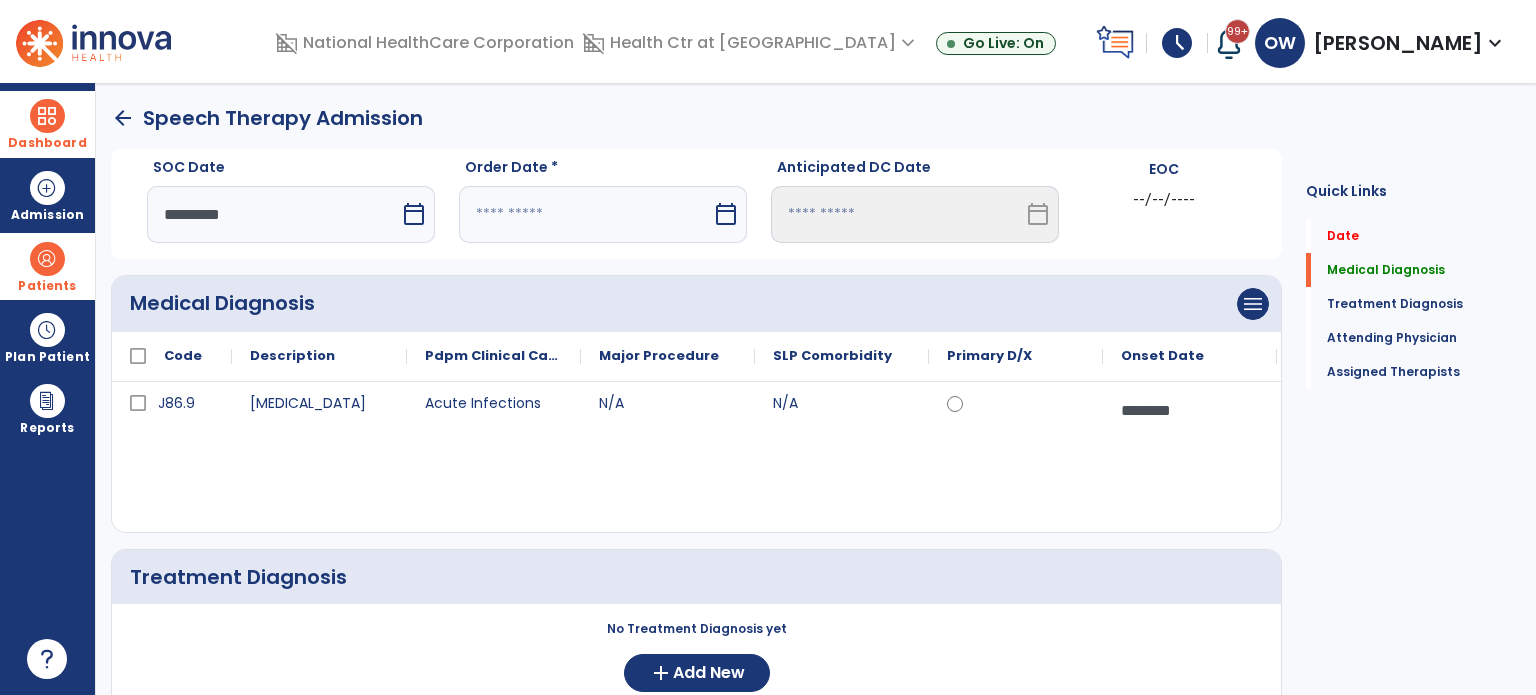 select on "*" 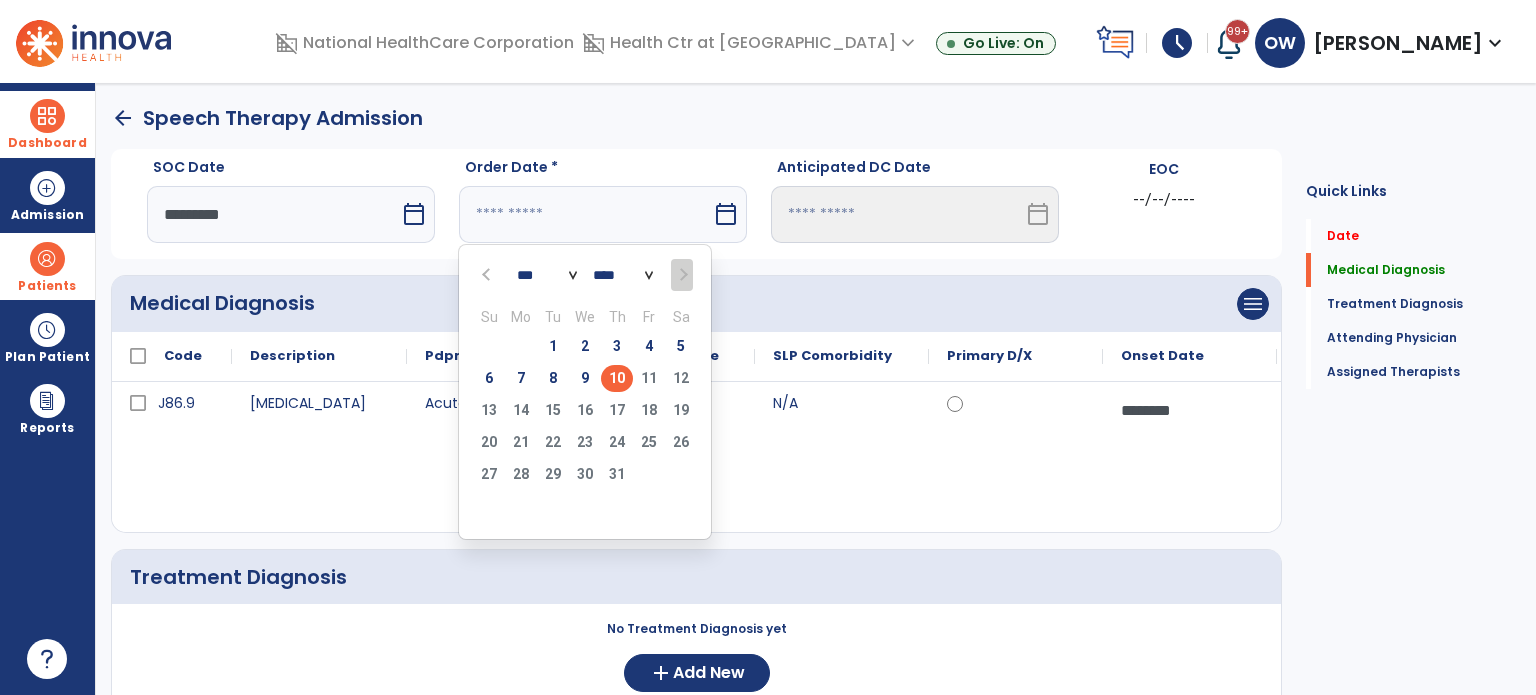 click on "10" at bounding box center (617, 378) 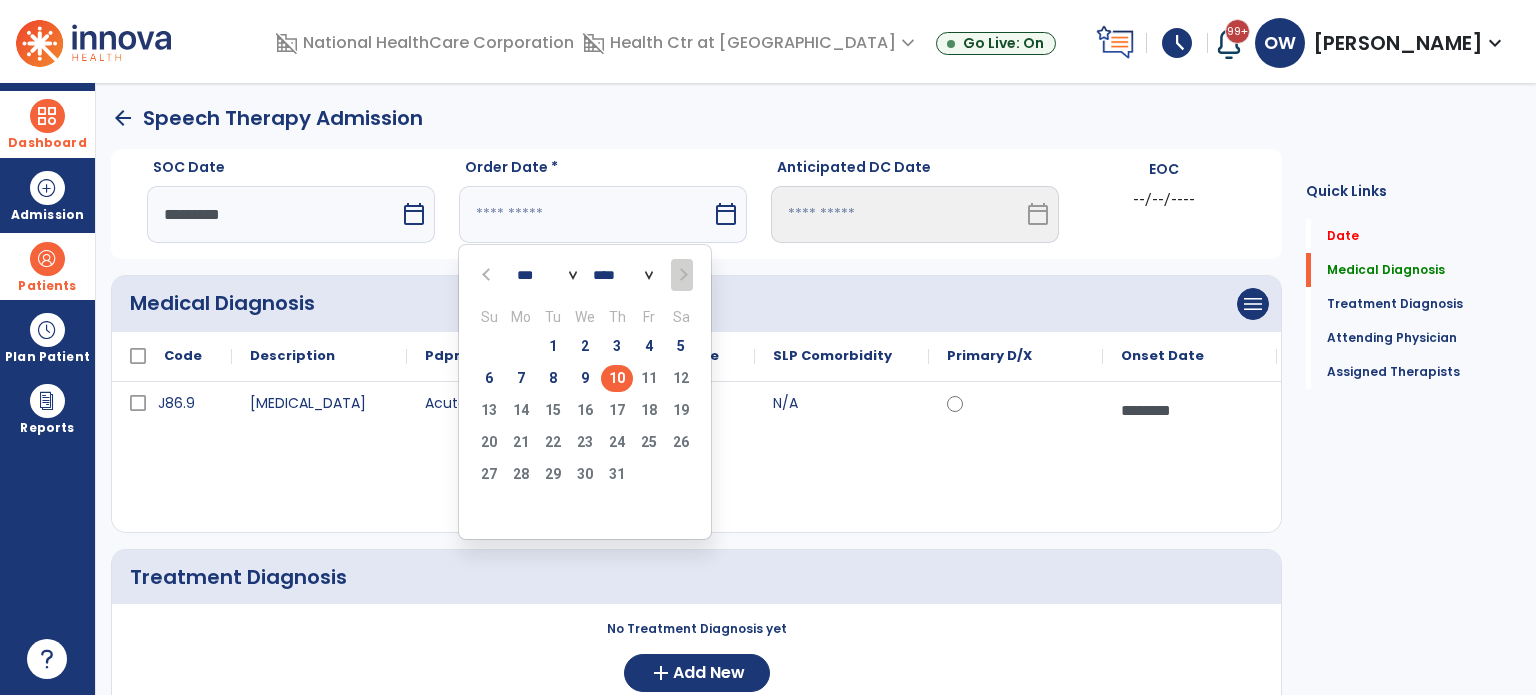 type on "*********" 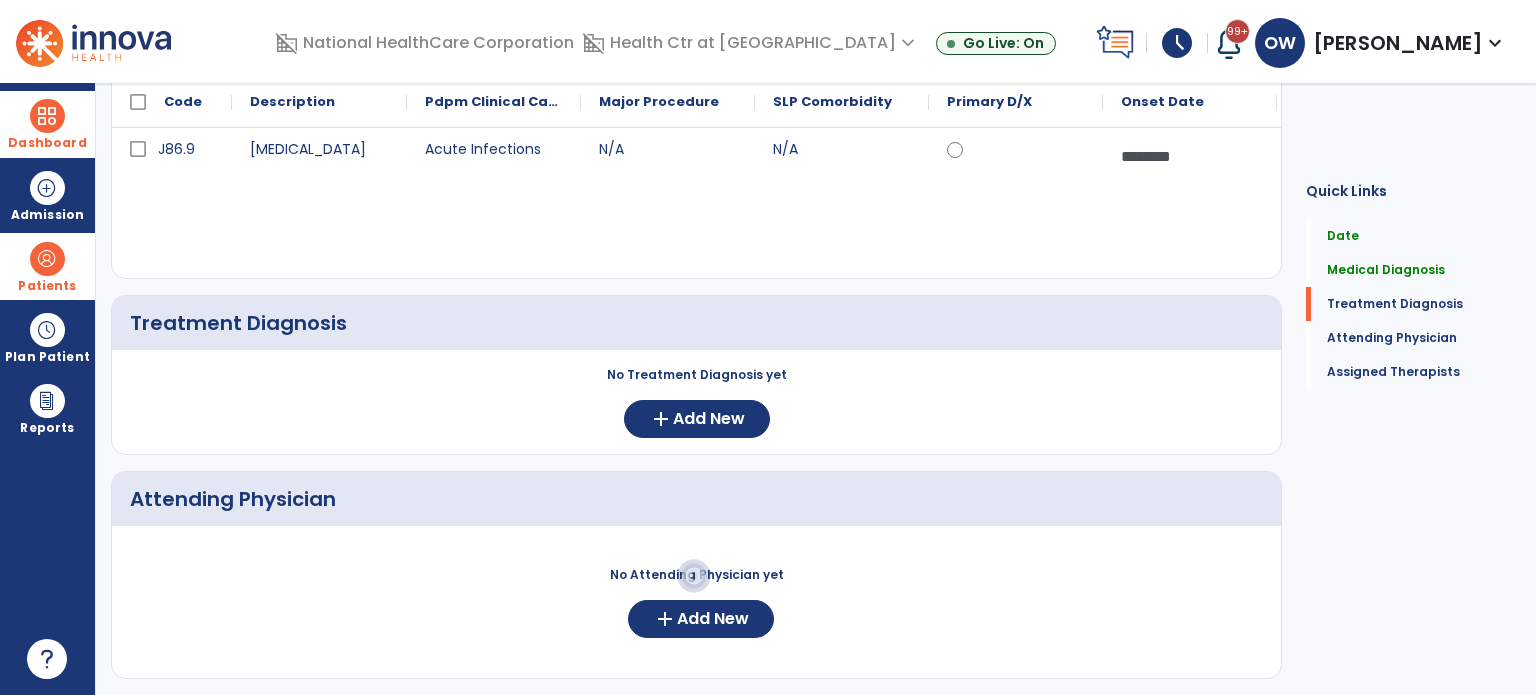 scroll, scrollTop: 255, scrollLeft: 0, axis: vertical 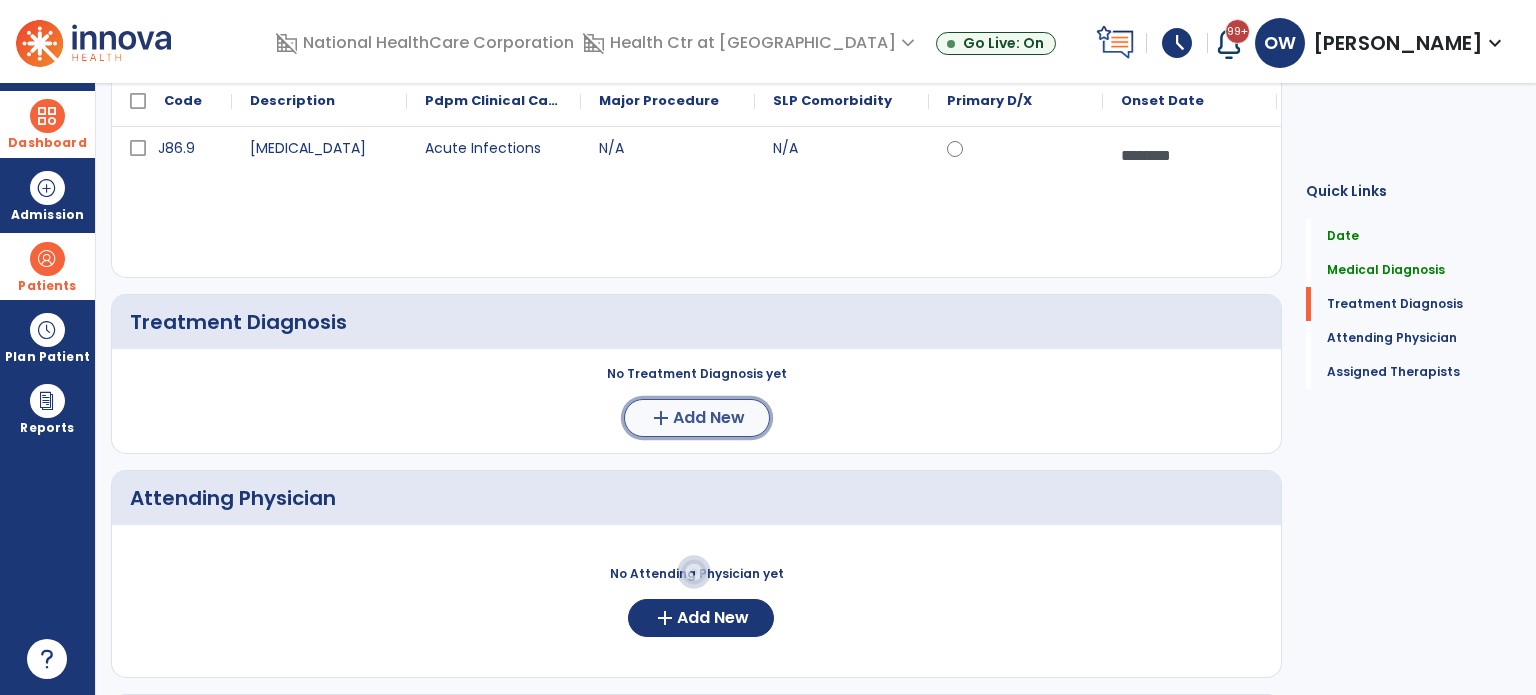 click on "add" 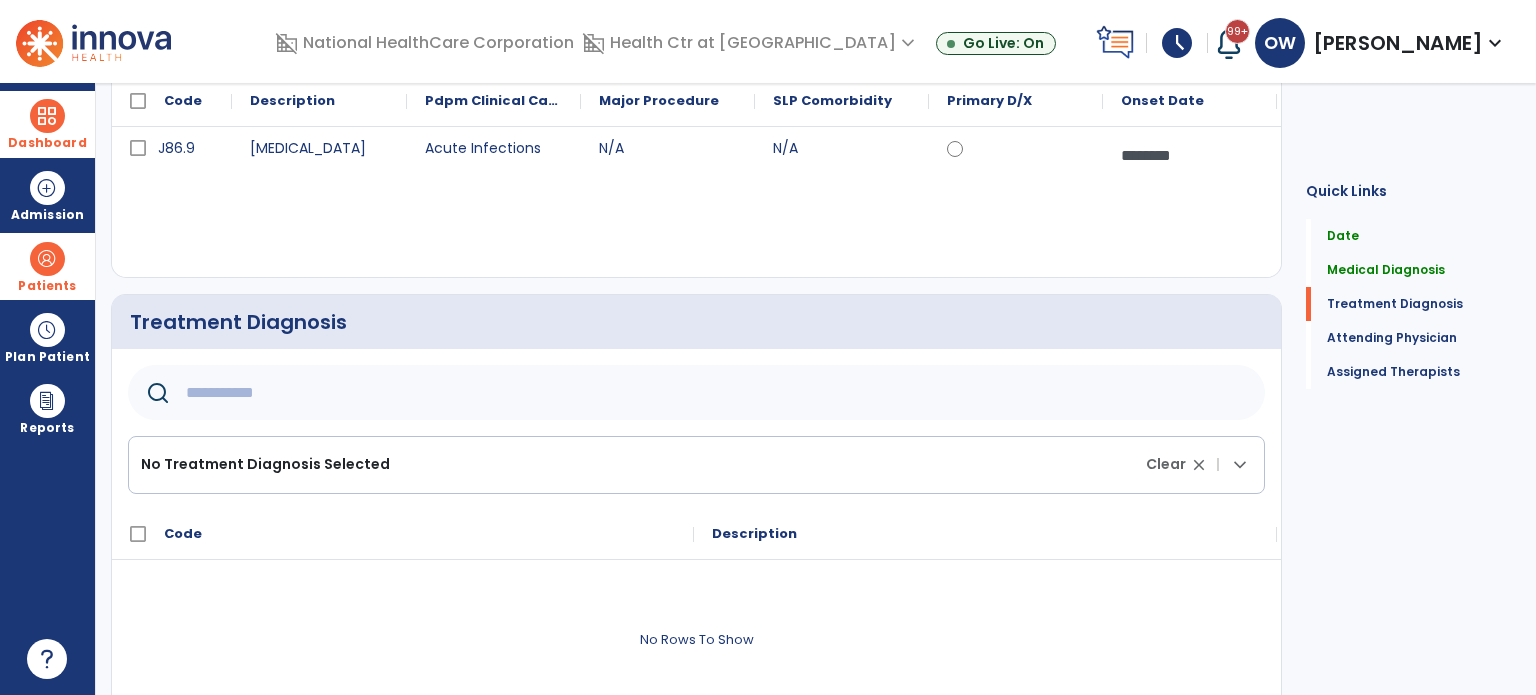 click on "No Treatment Diagnosis Selected Clear close |  keyboard_arrow_down" 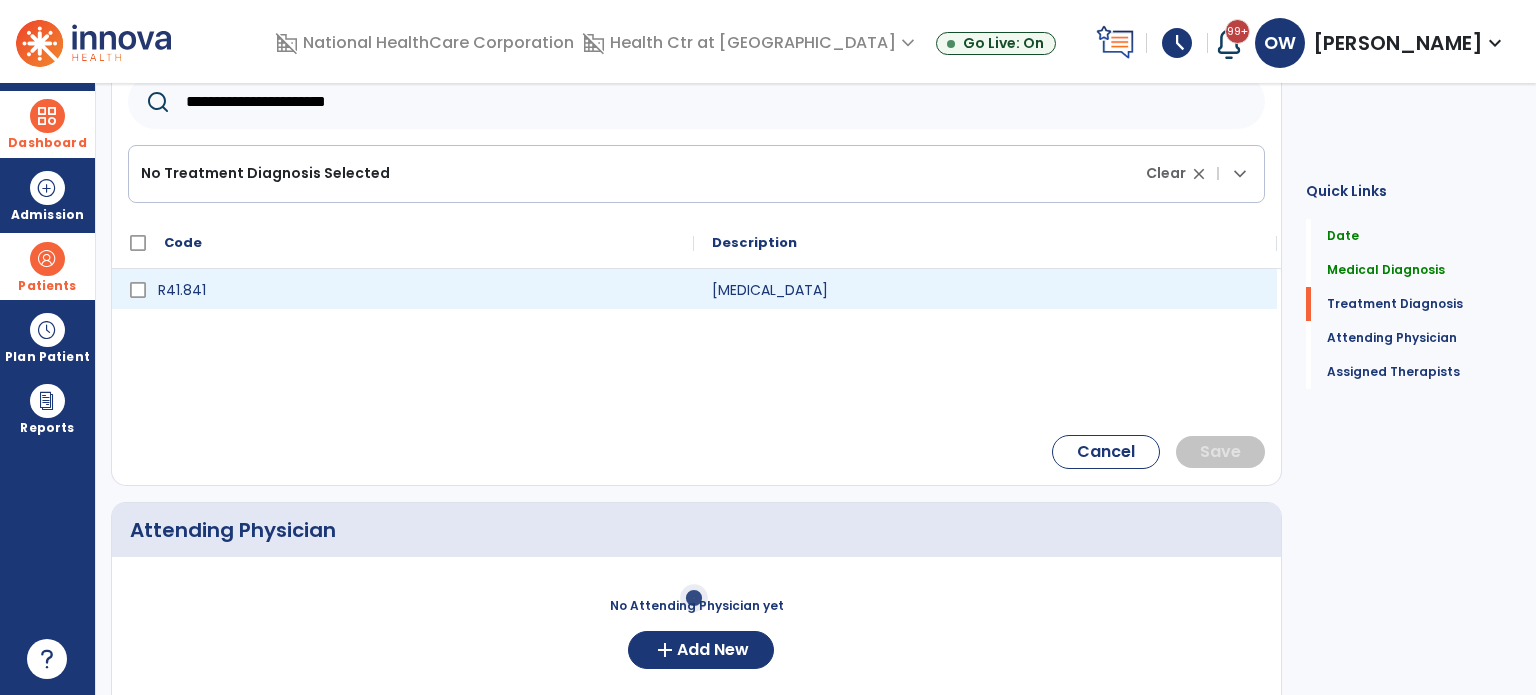 scroll, scrollTop: 552, scrollLeft: 0, axis: vertical 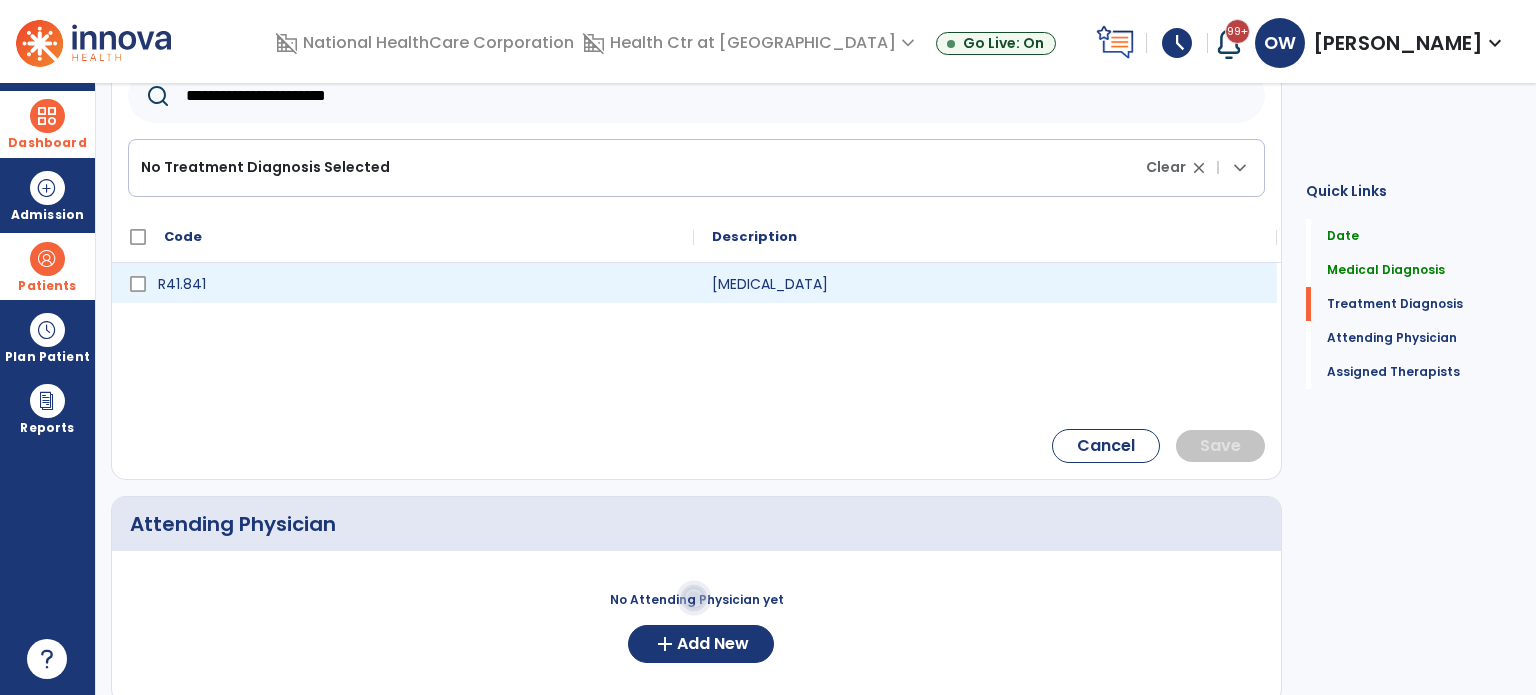 type on "**********" 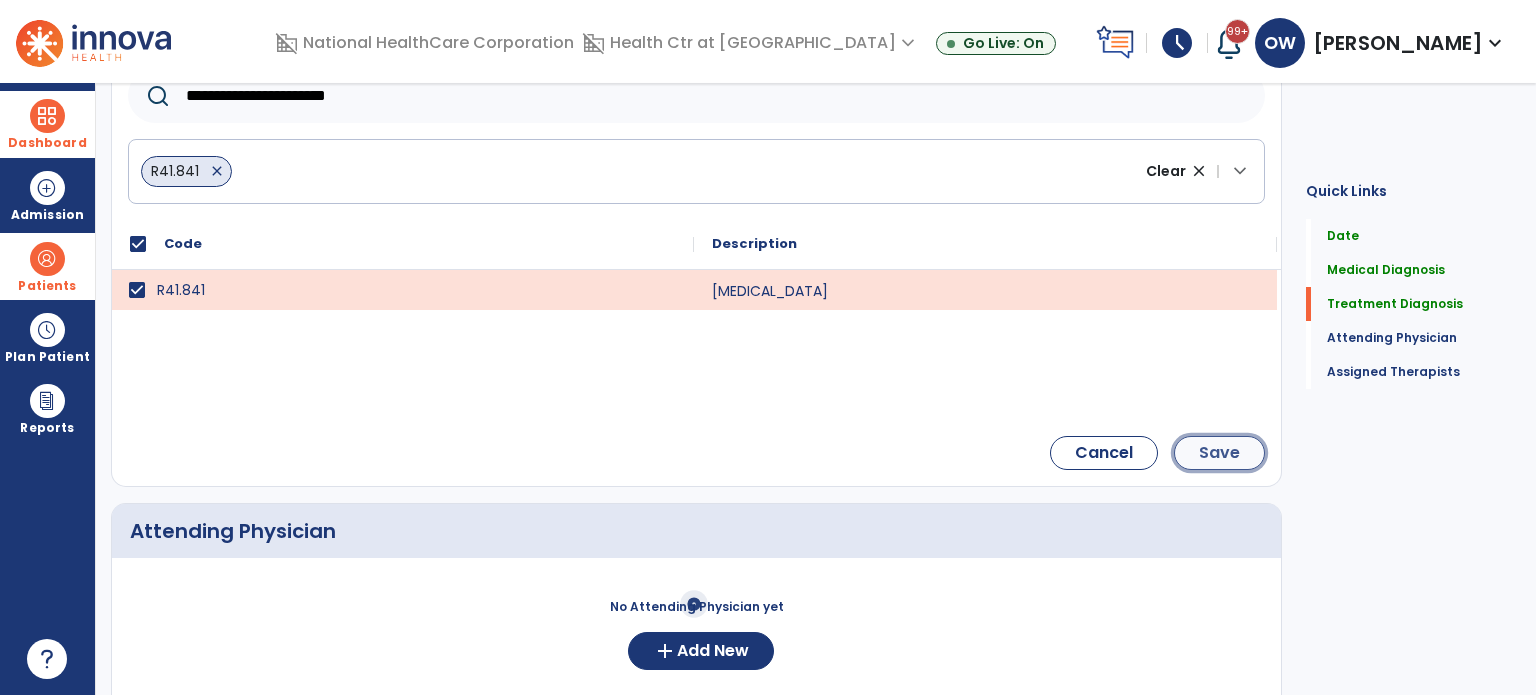 click on "Save" 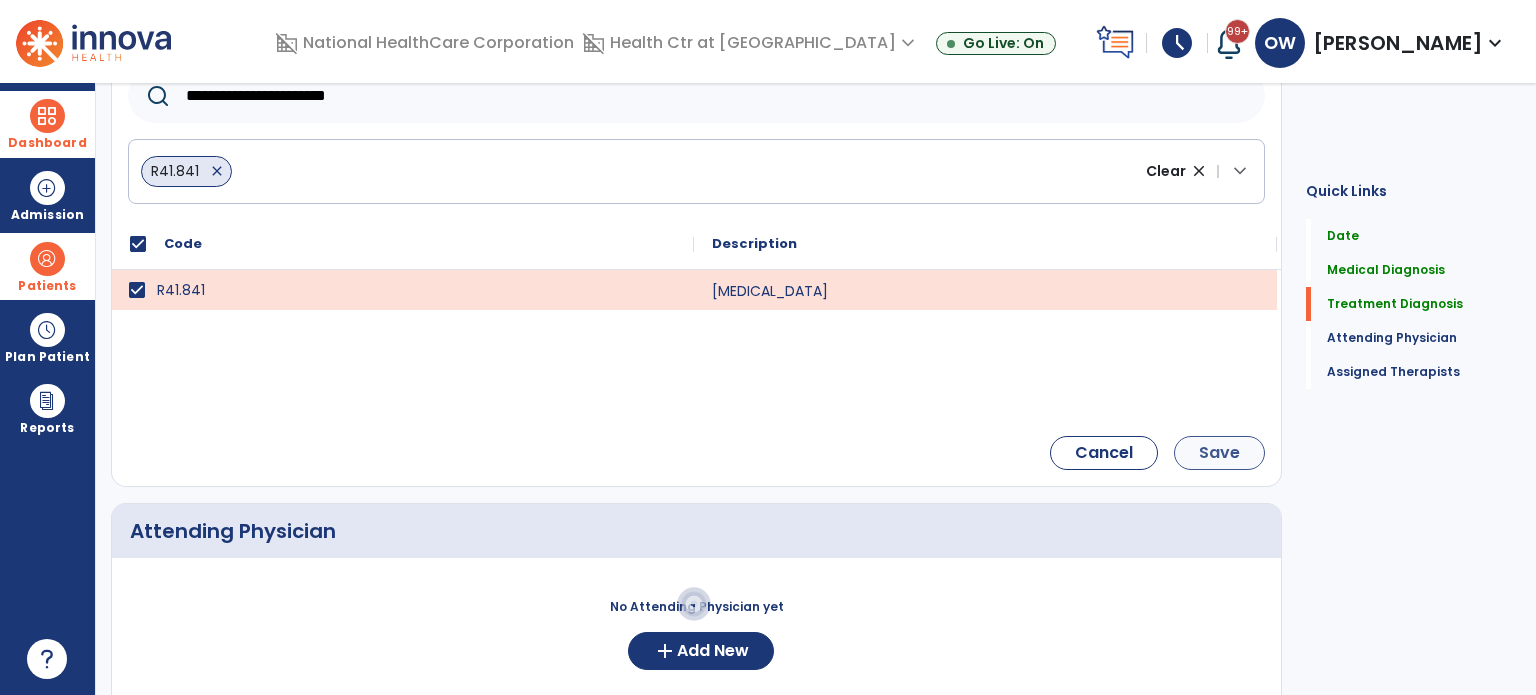 scroll, scrollTop: 387, scrollLeft: 0, axis: vertical 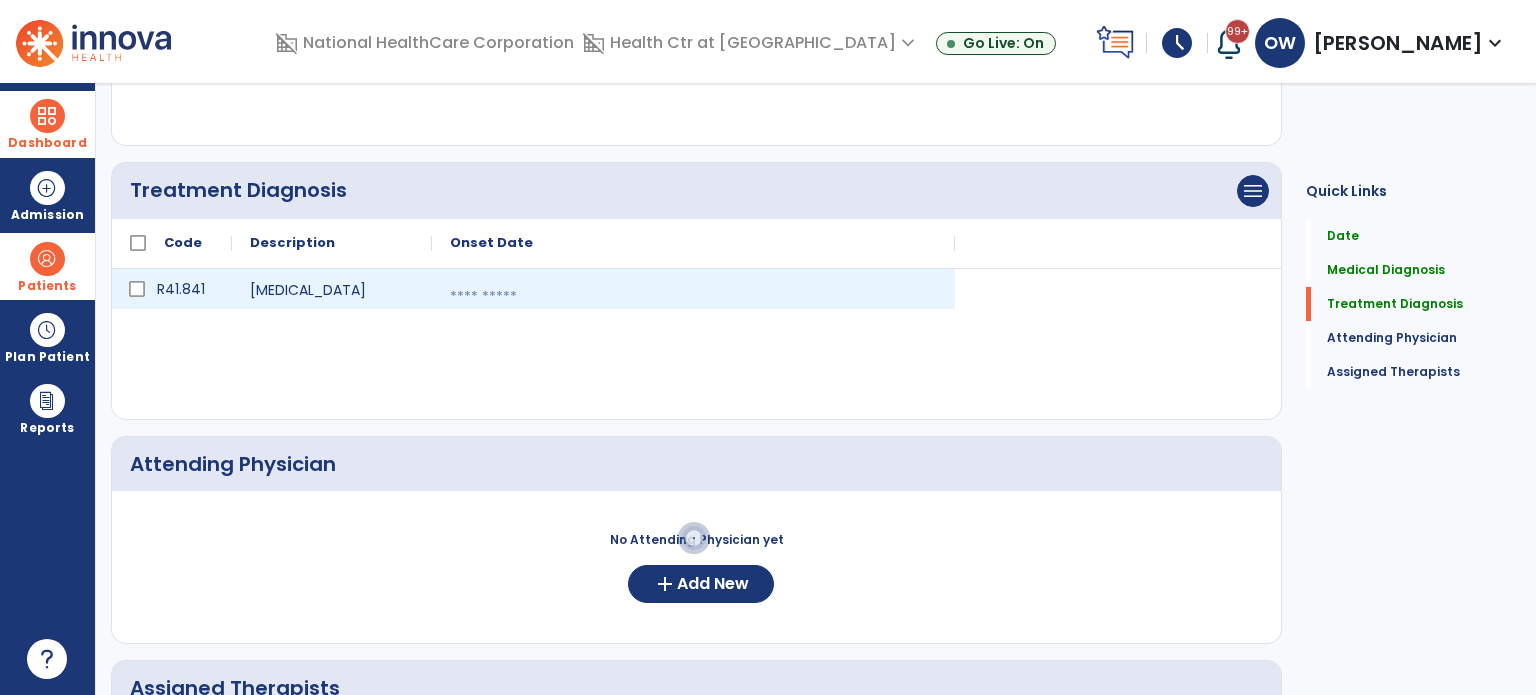 click at bounding box center (693, 297) 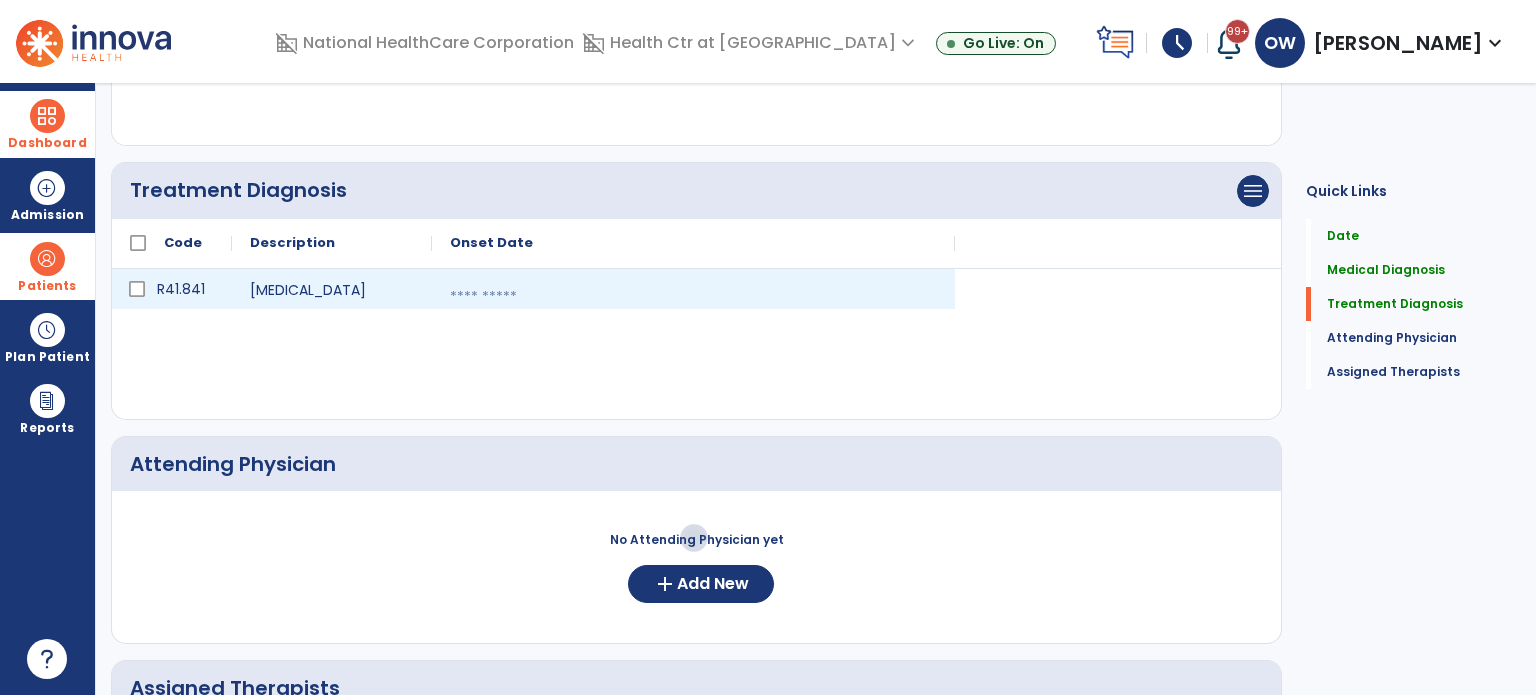 select on "*" 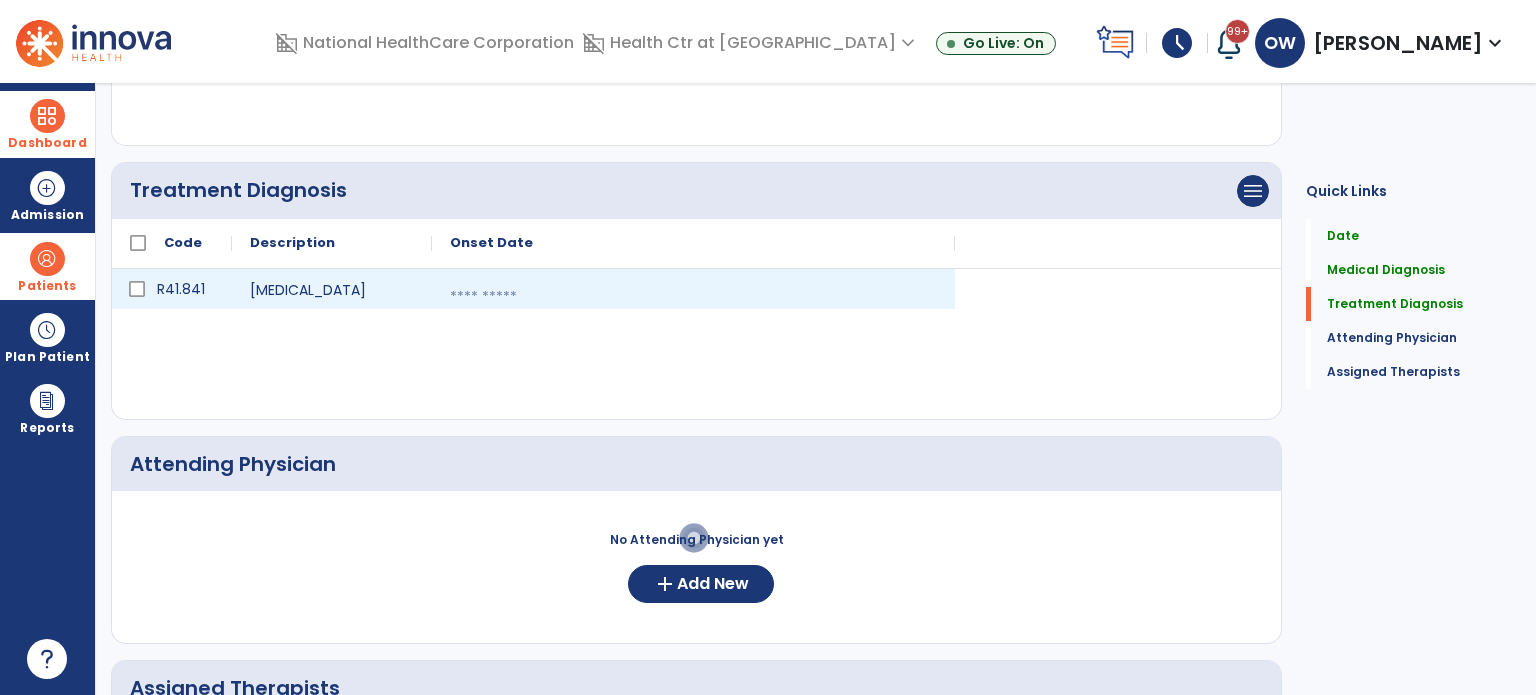 select on "****" 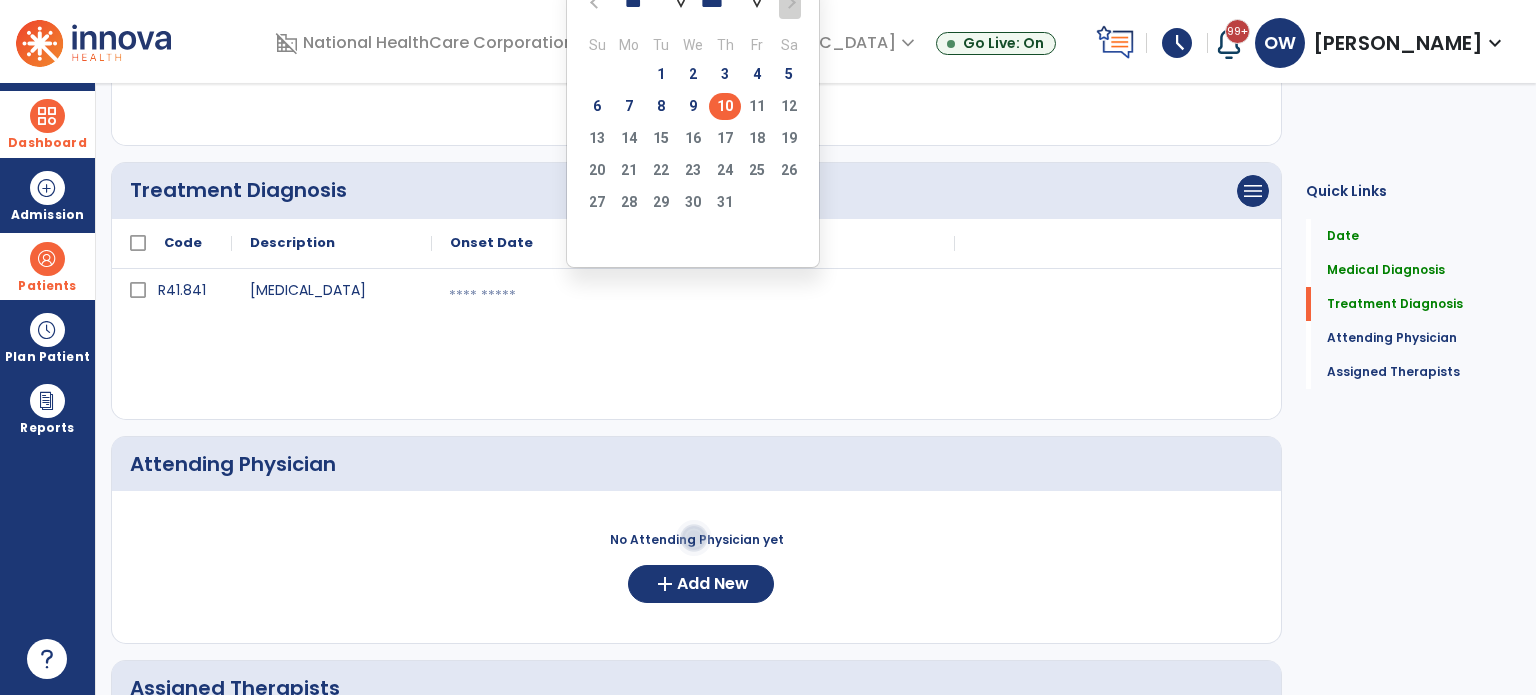 click on "10" 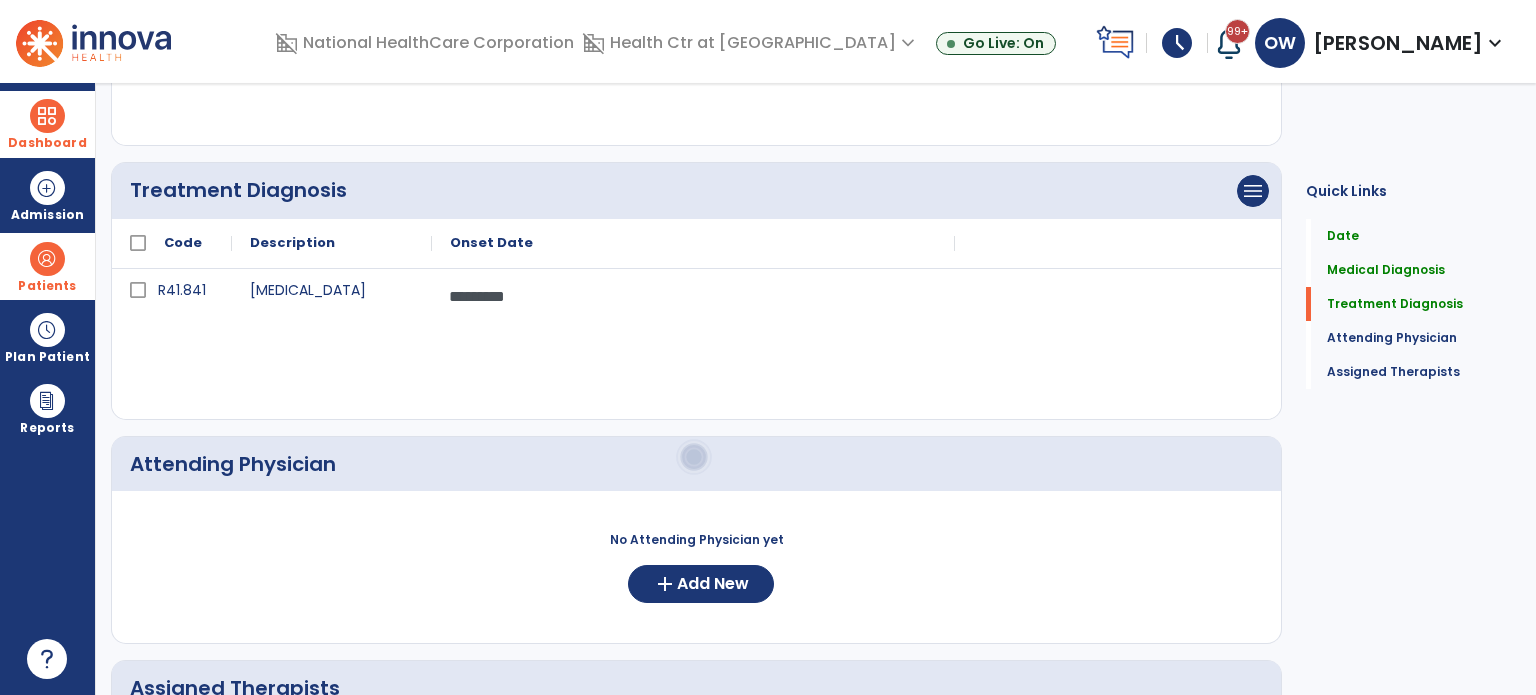 scroll, scrollTop: 471, scrollLeft: 0, axis: vertical 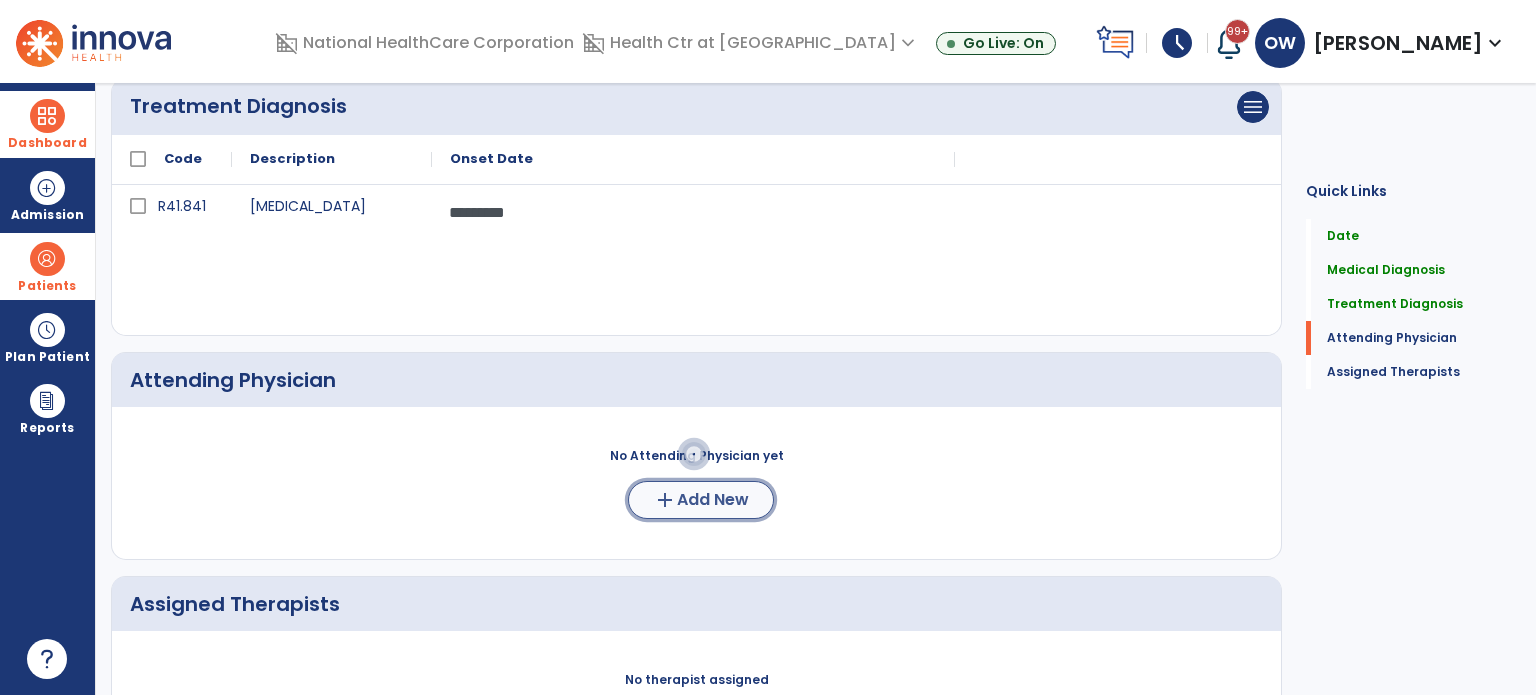 click on "add  Add New" 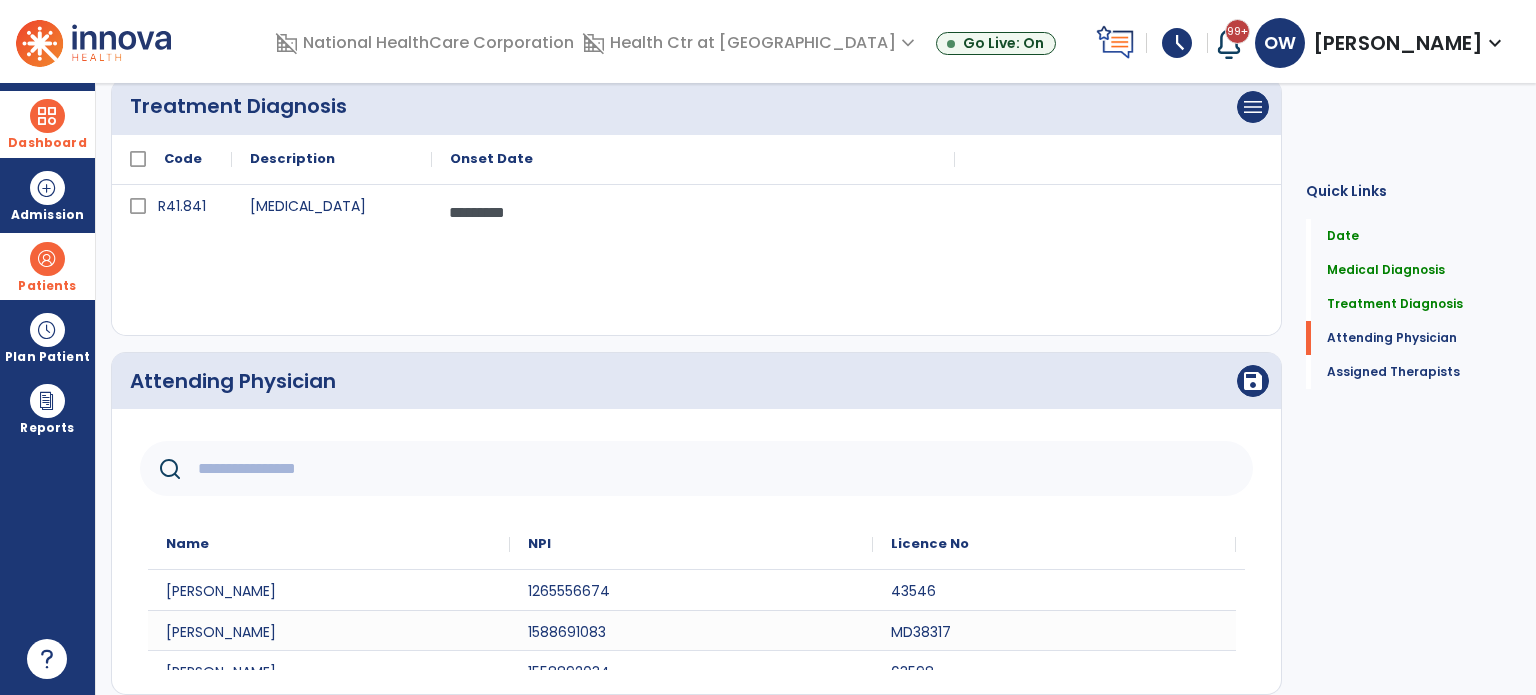 click 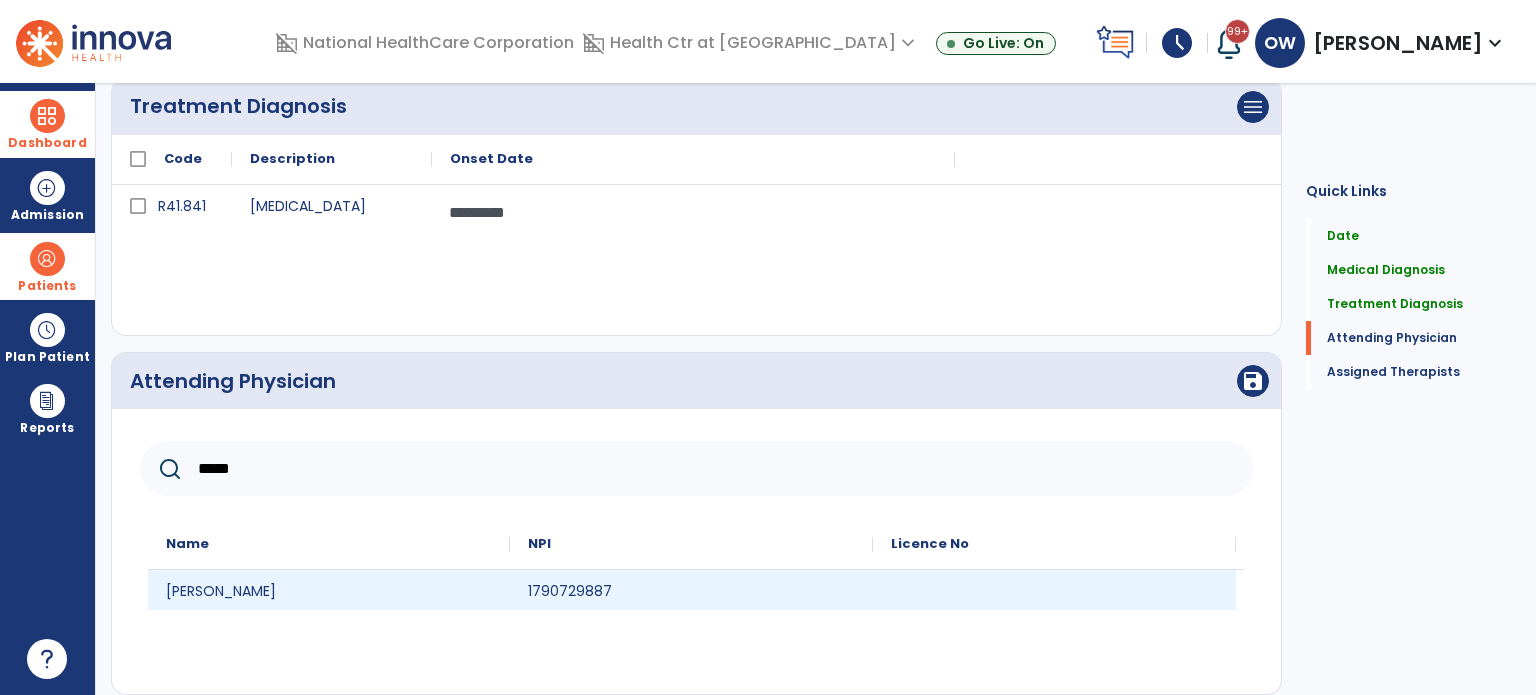 type on "*****" 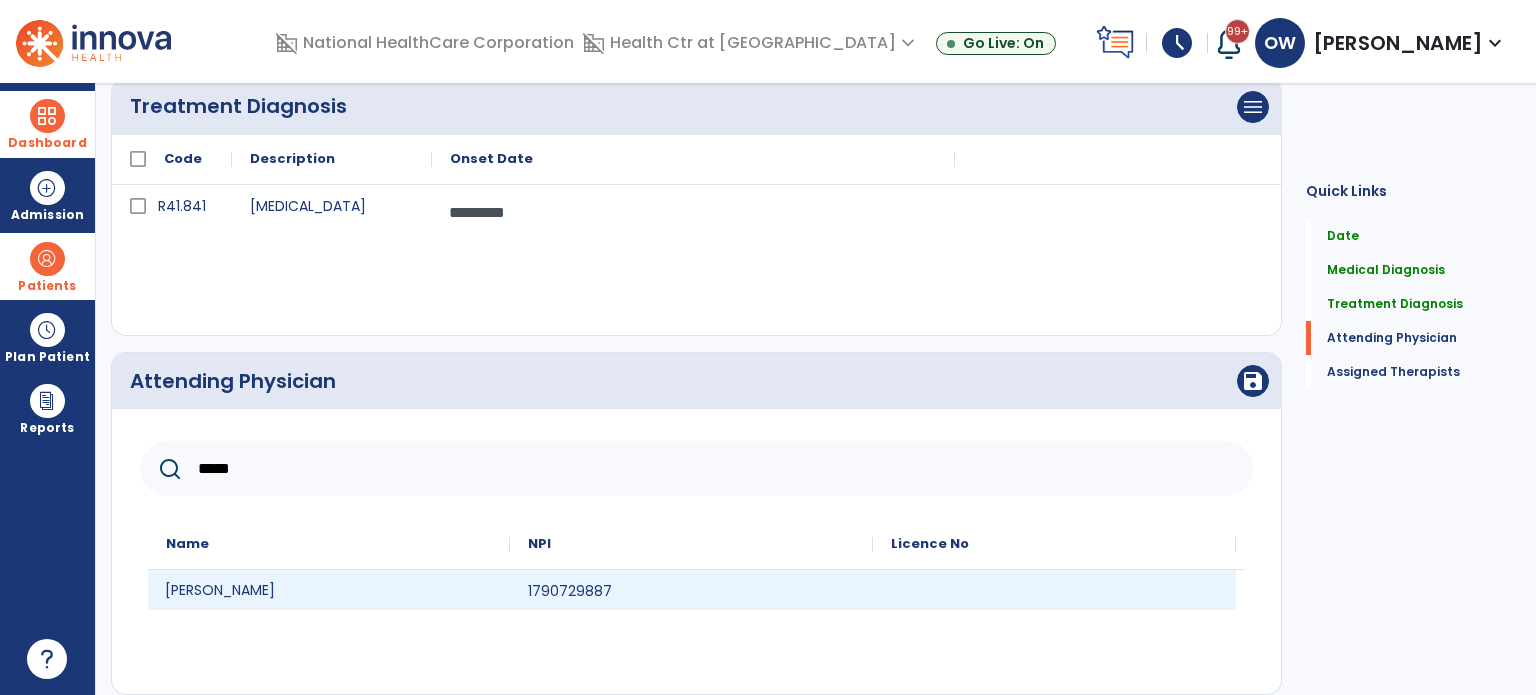 click on "Robert Forti" 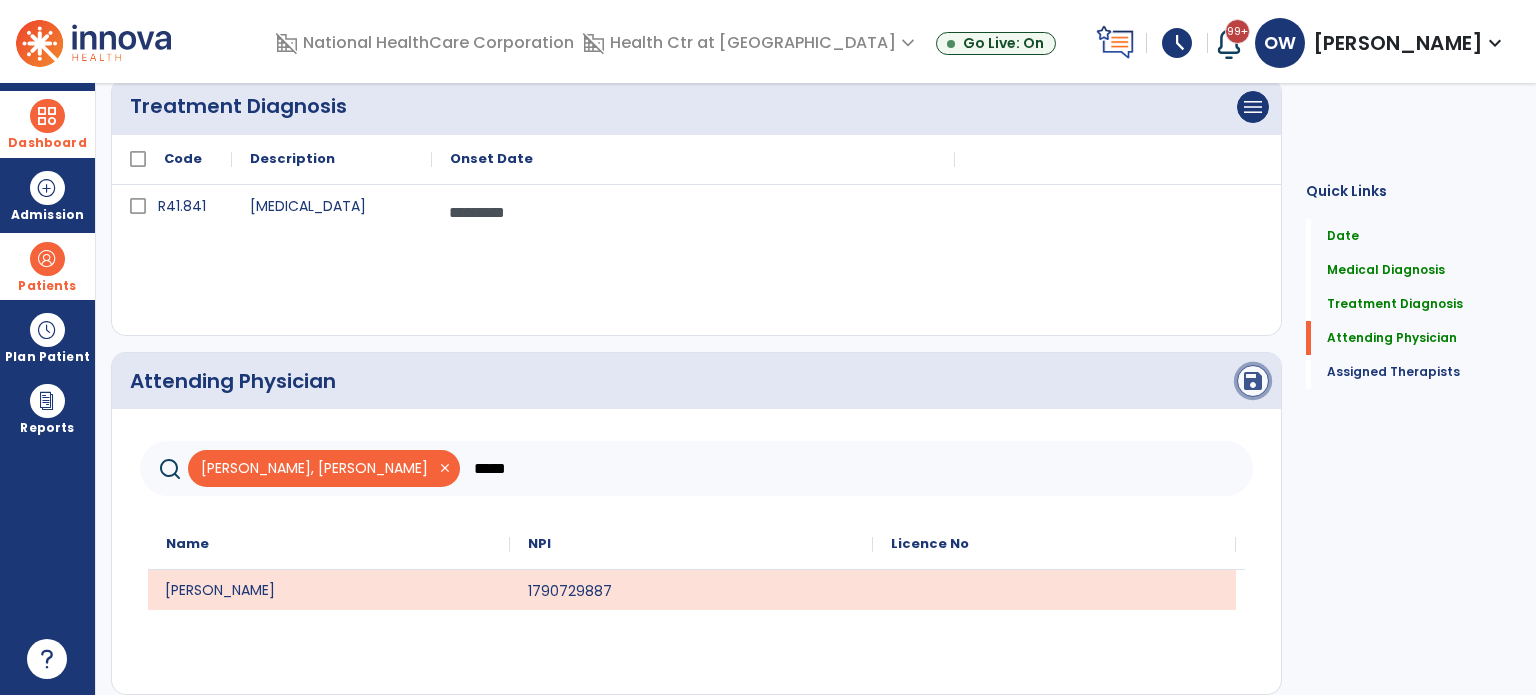 click on "save" 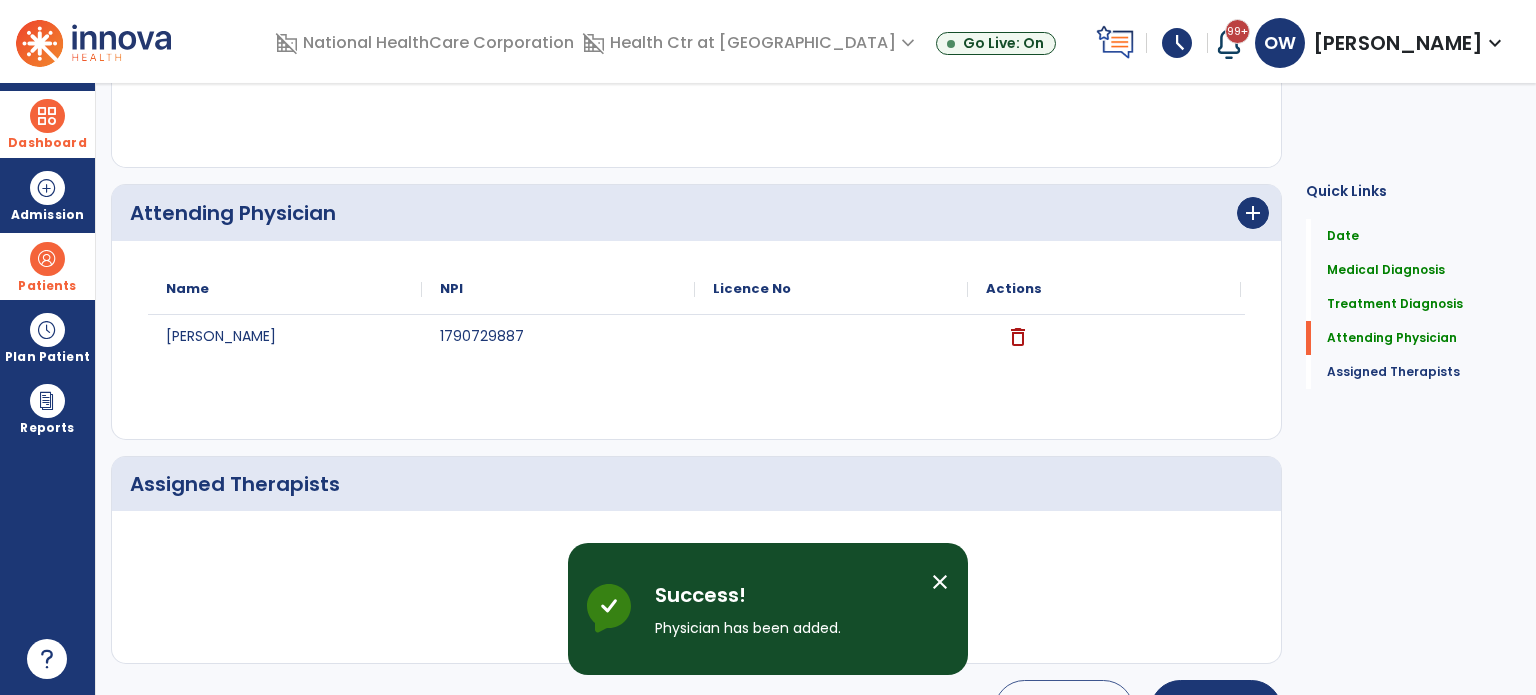 scroll, scrollTop: 697, scrollLeft: 0, axis: vertical 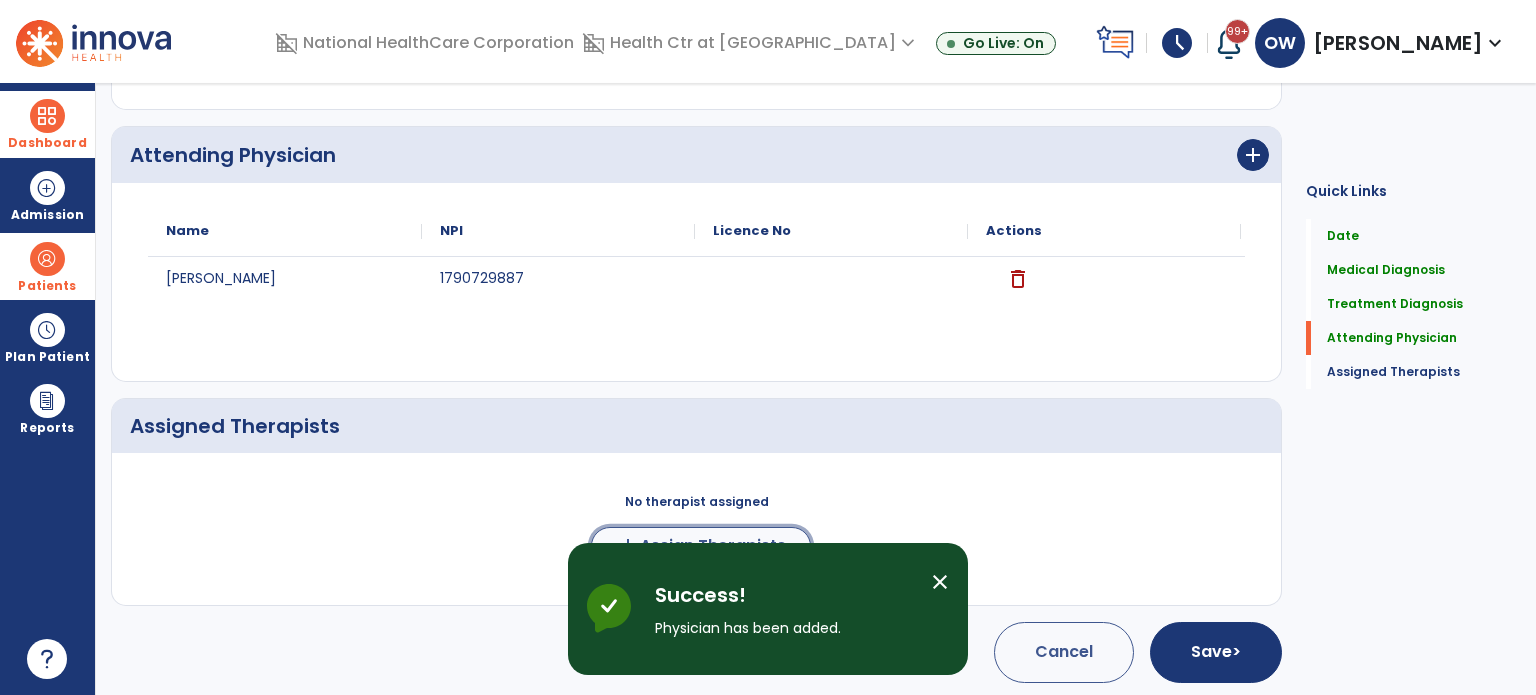 click on "Assign Therapists" 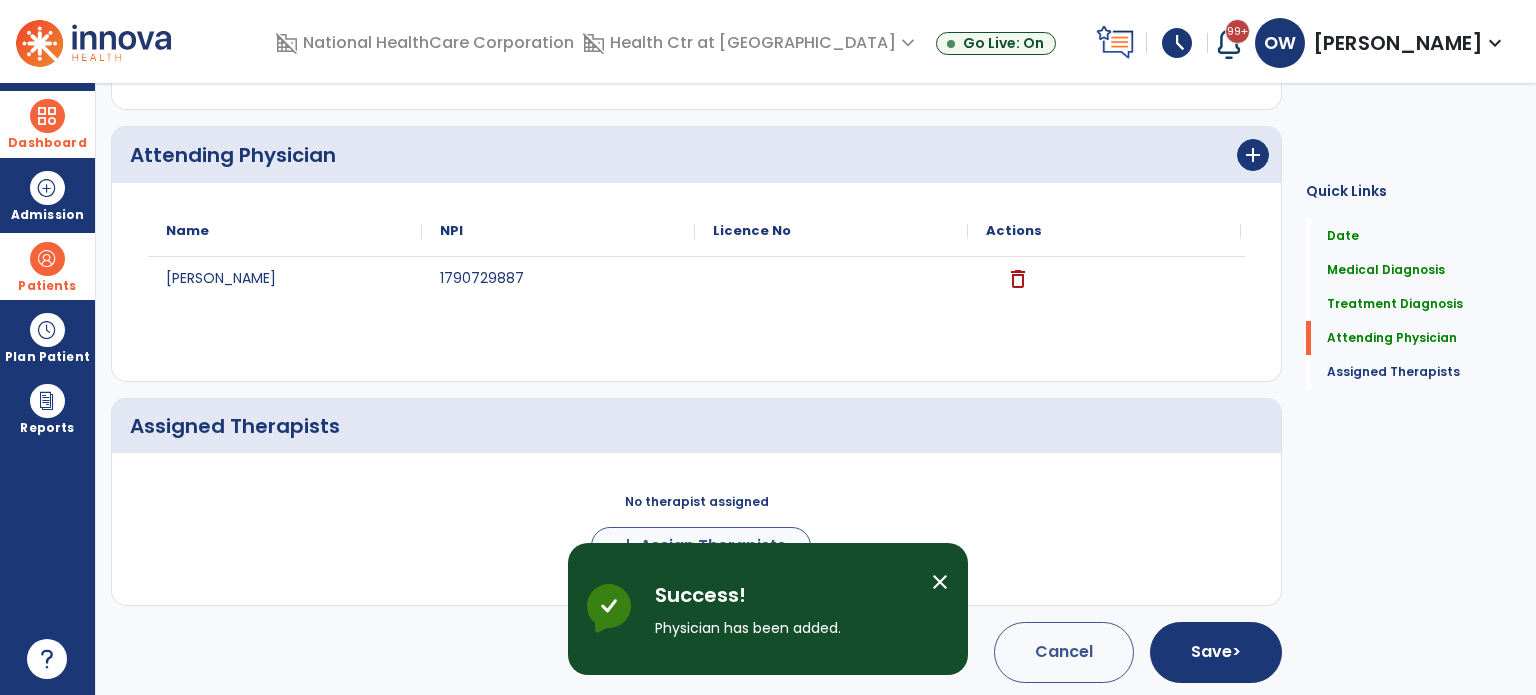 scroll, scrollTop: 694, scrollLeft: 0, axis: vertical 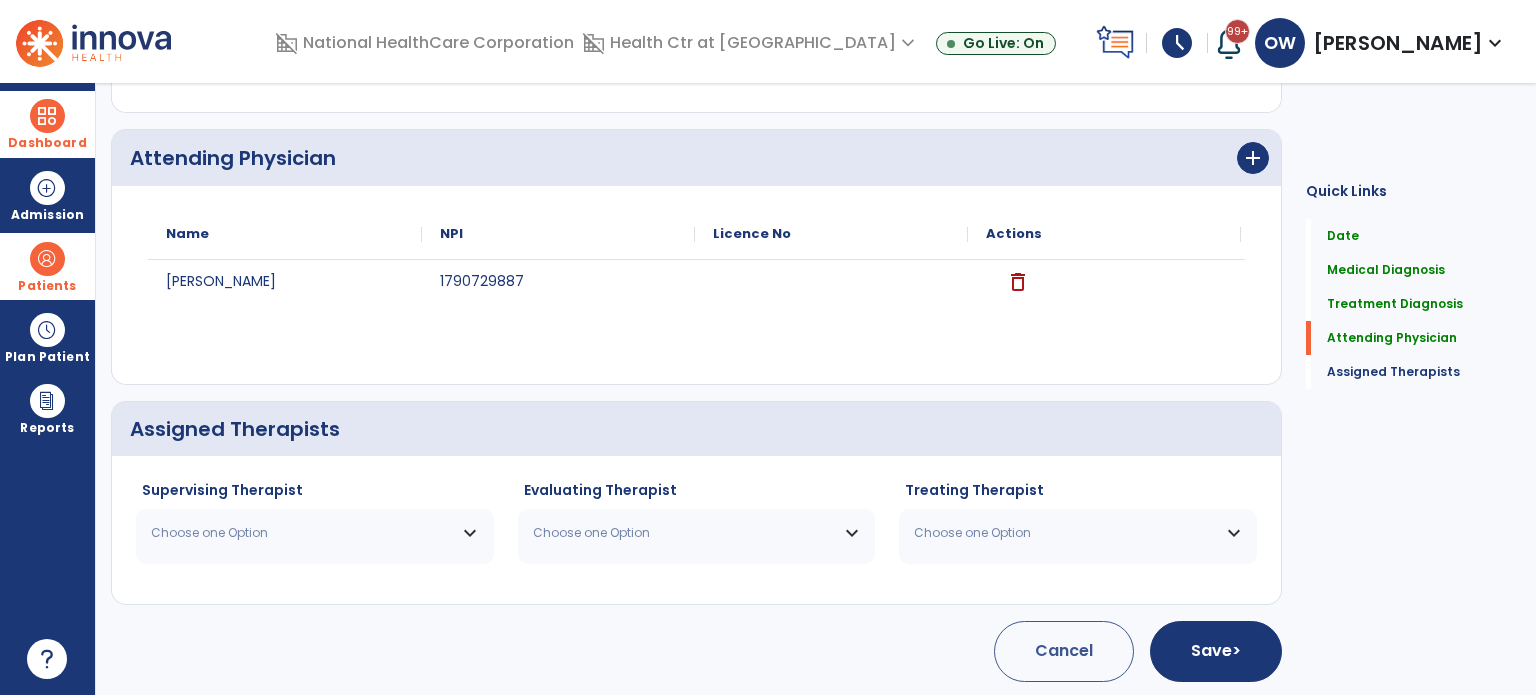 click on "Choose one Option" at bounding box center [302, 533] 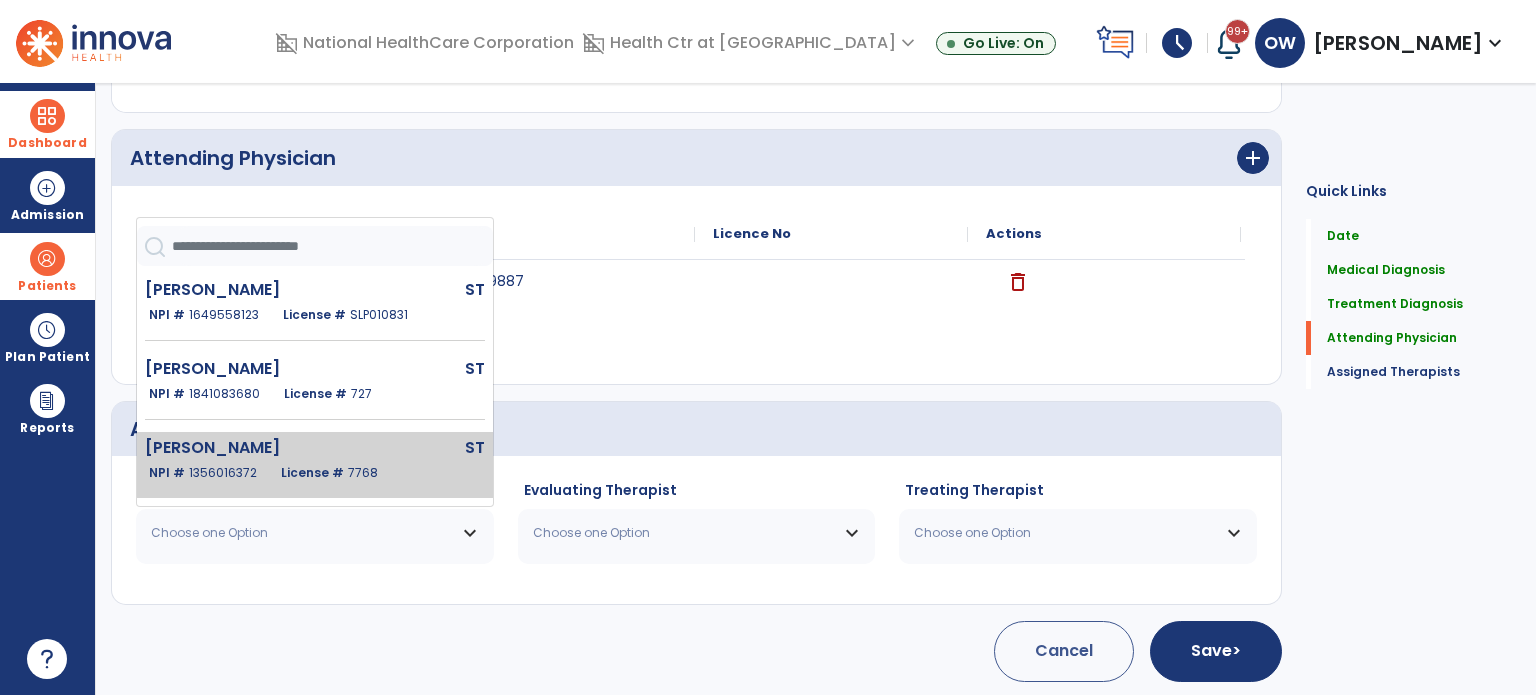 scroll, scrollTop: 406, scrollLeft: 0, axis: vertical 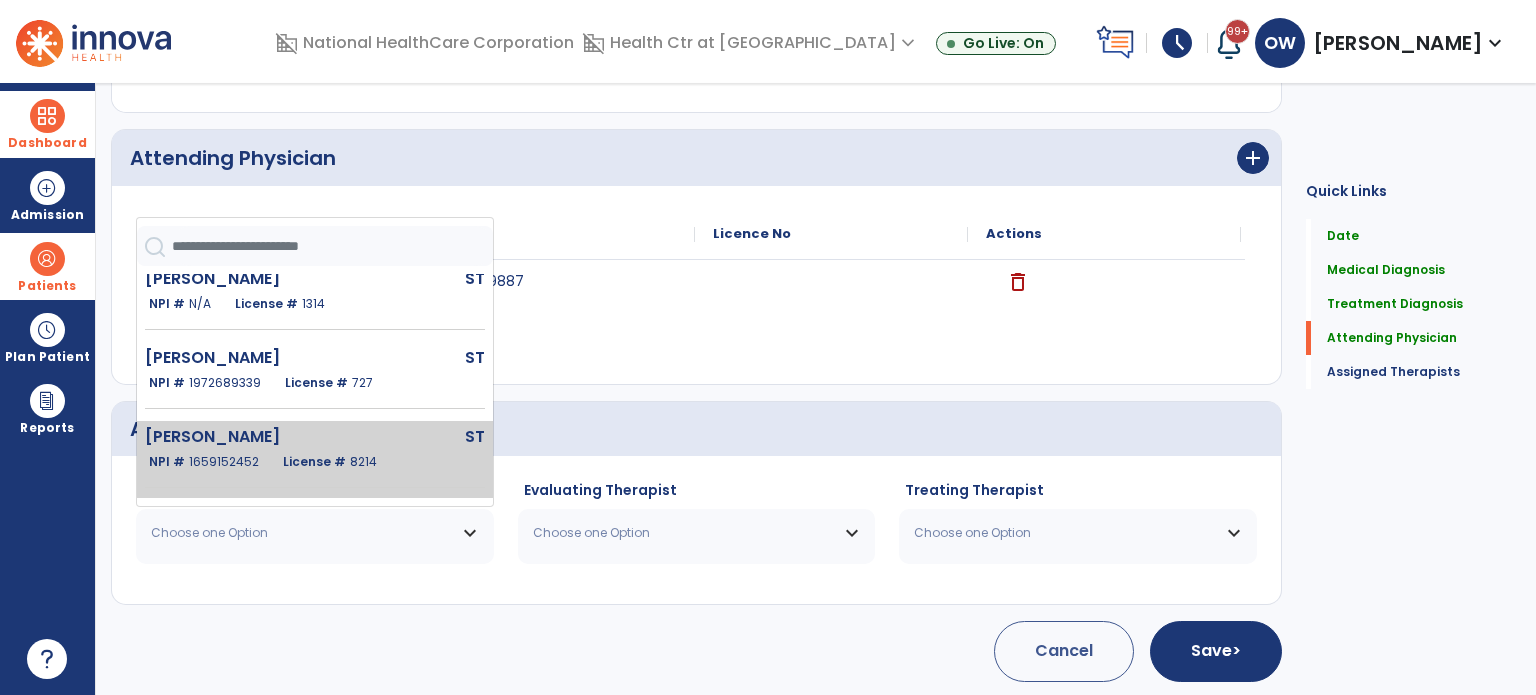 click on "Wilson Olivia" 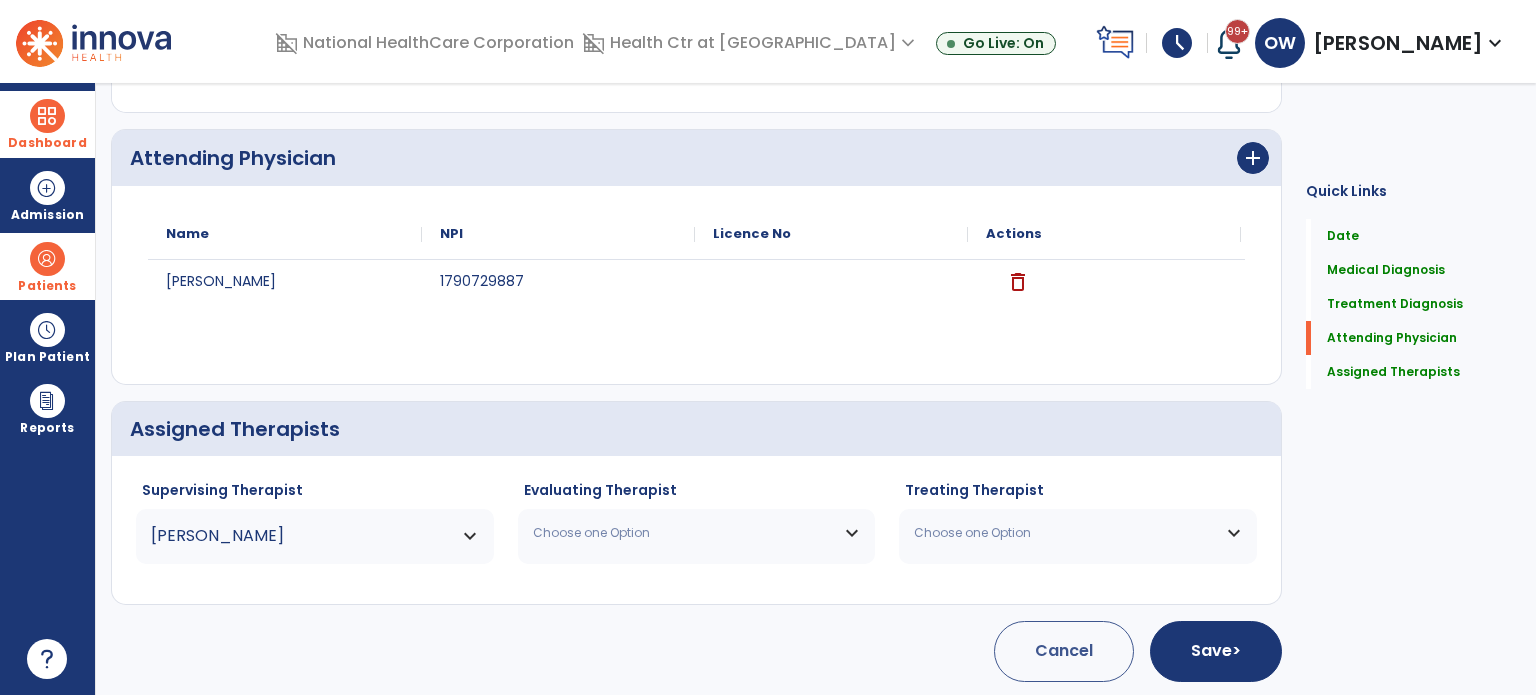 click on "Choose one Option" at bounding box center [684, 533] 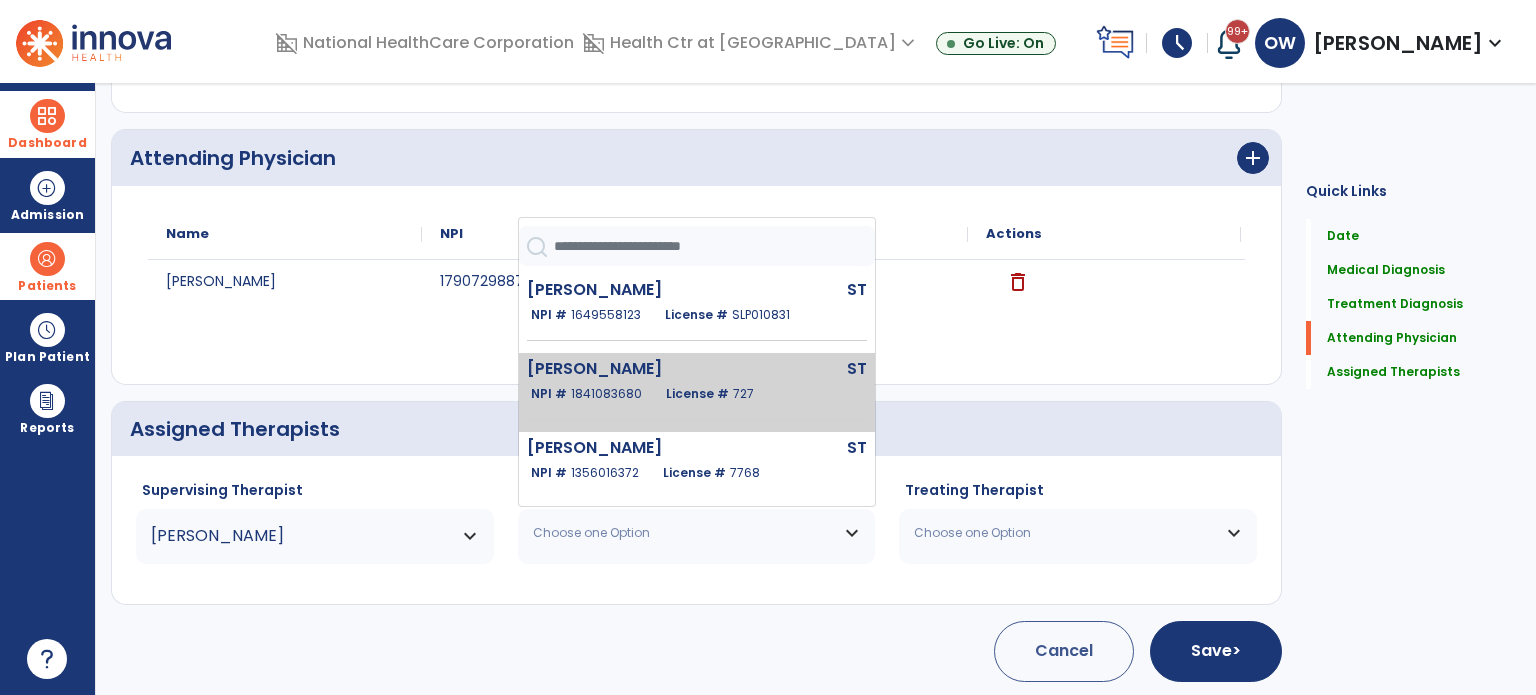 scroll, scrollTop: 406, scrollLeft: 0, axis: vertical 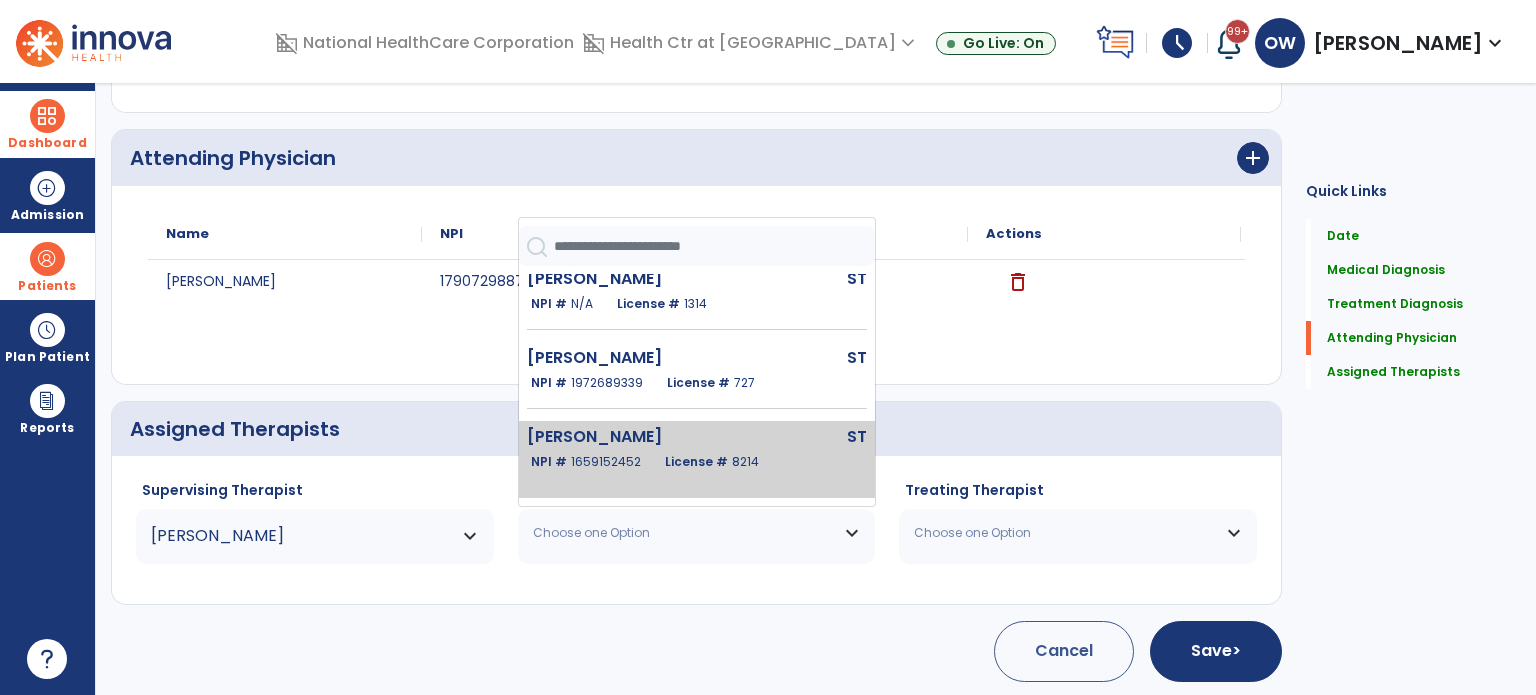 click on "1659152452" 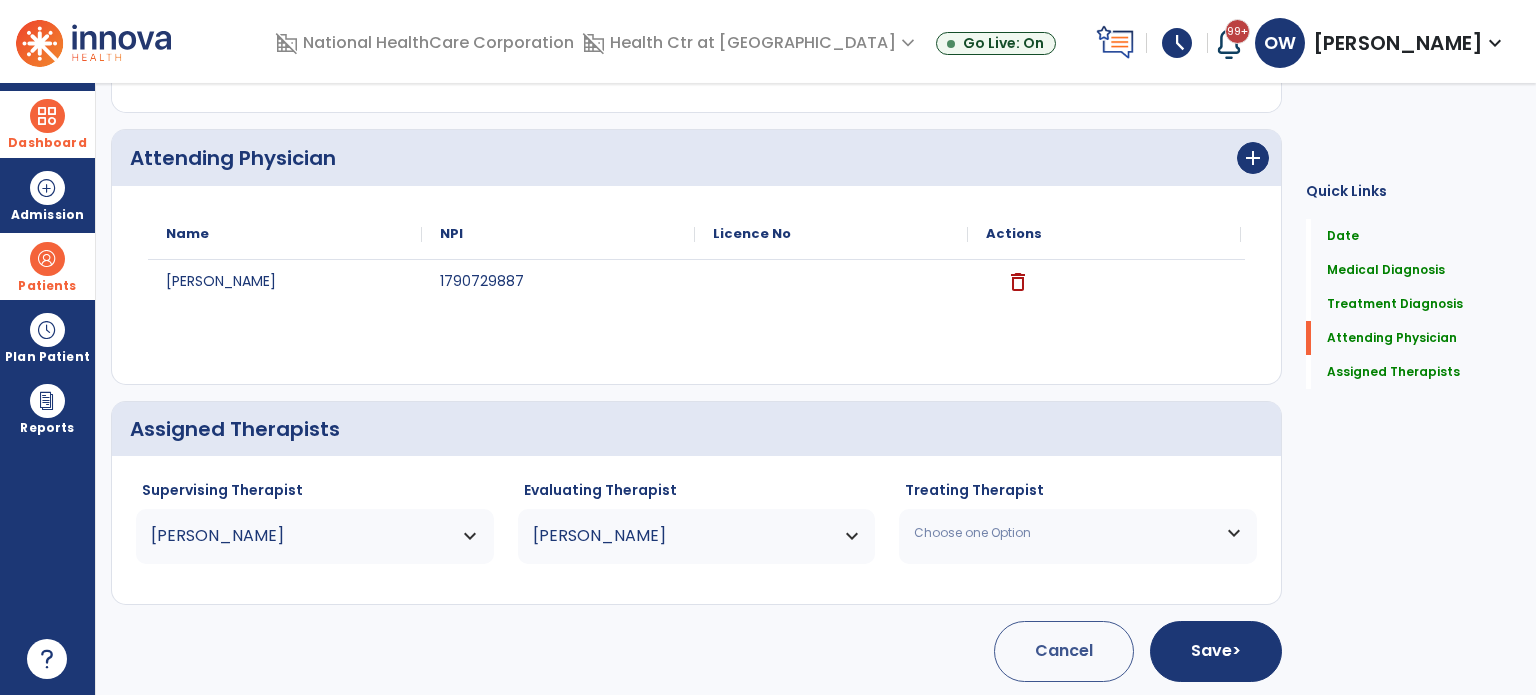 click on "Choose one Option" at bounding box center [1065, 533] 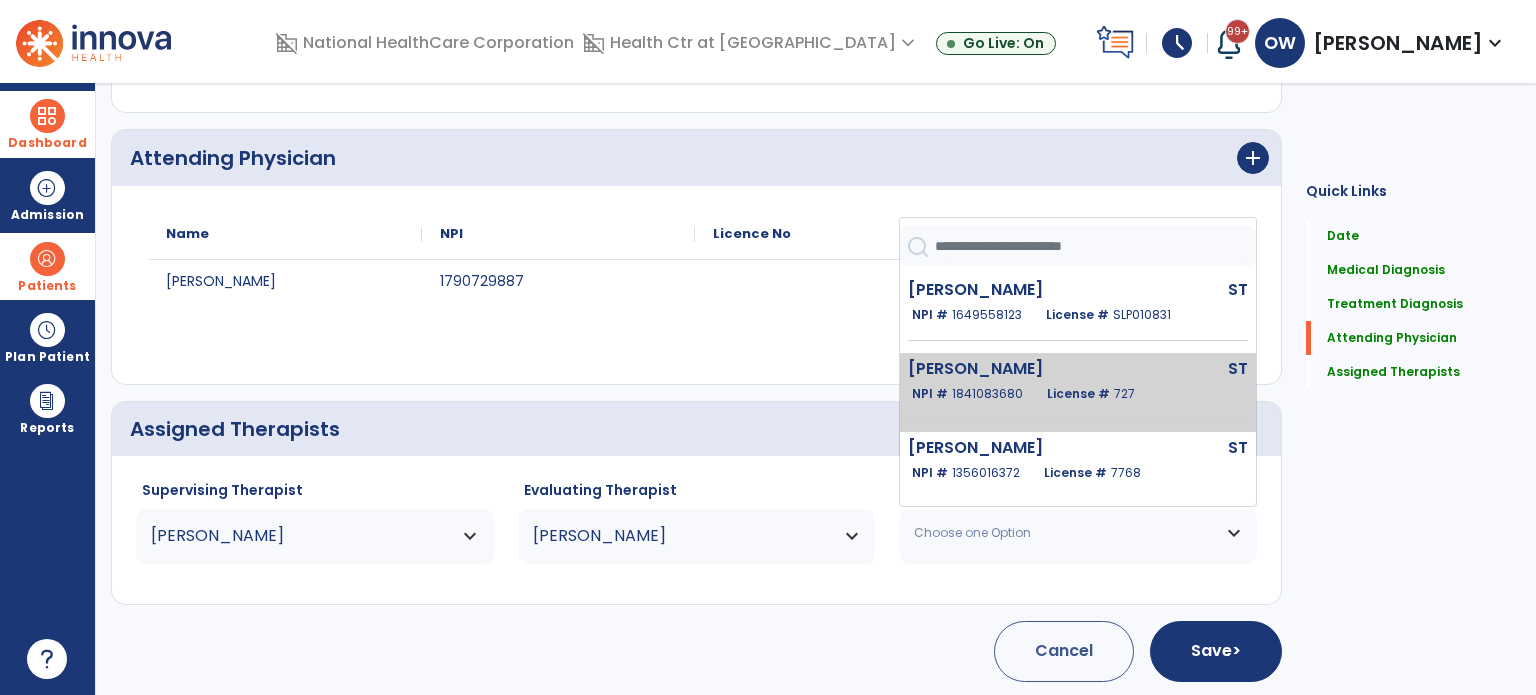 scroll, scrollTop: 406, scrollLeft: 0, axis: vertical 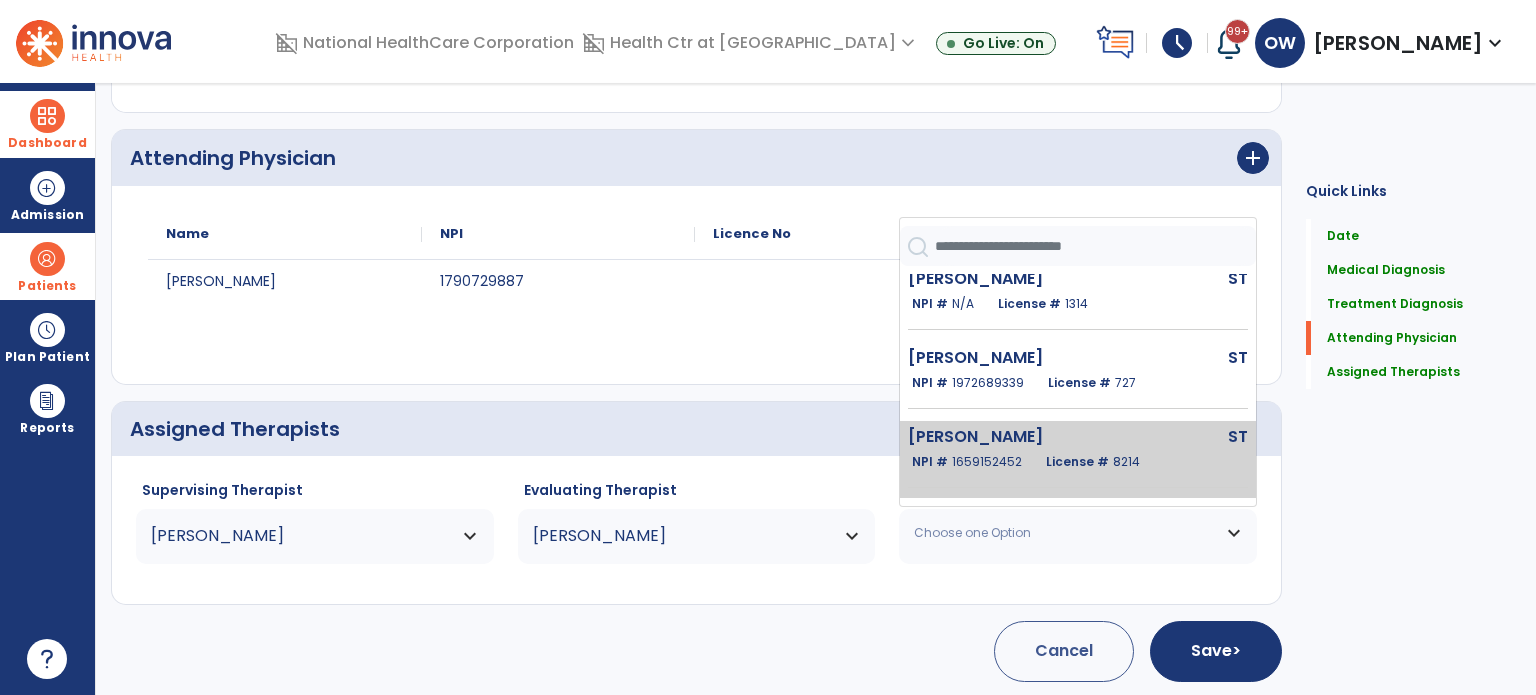 click on "Wilson Olivia  ST   NPI #  1659152452  License #  8214" 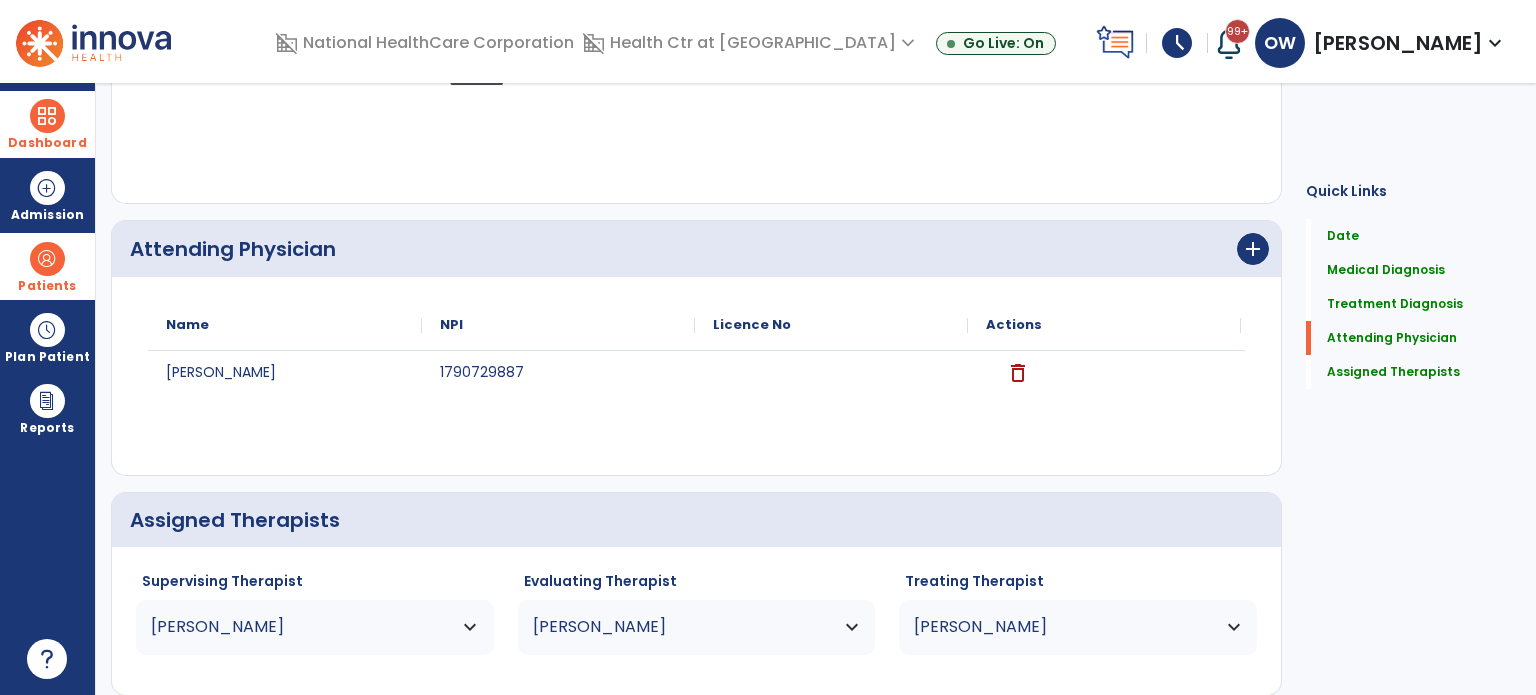 scroll, scrollTop: 694, scrollLeft: 0, axis: vertical 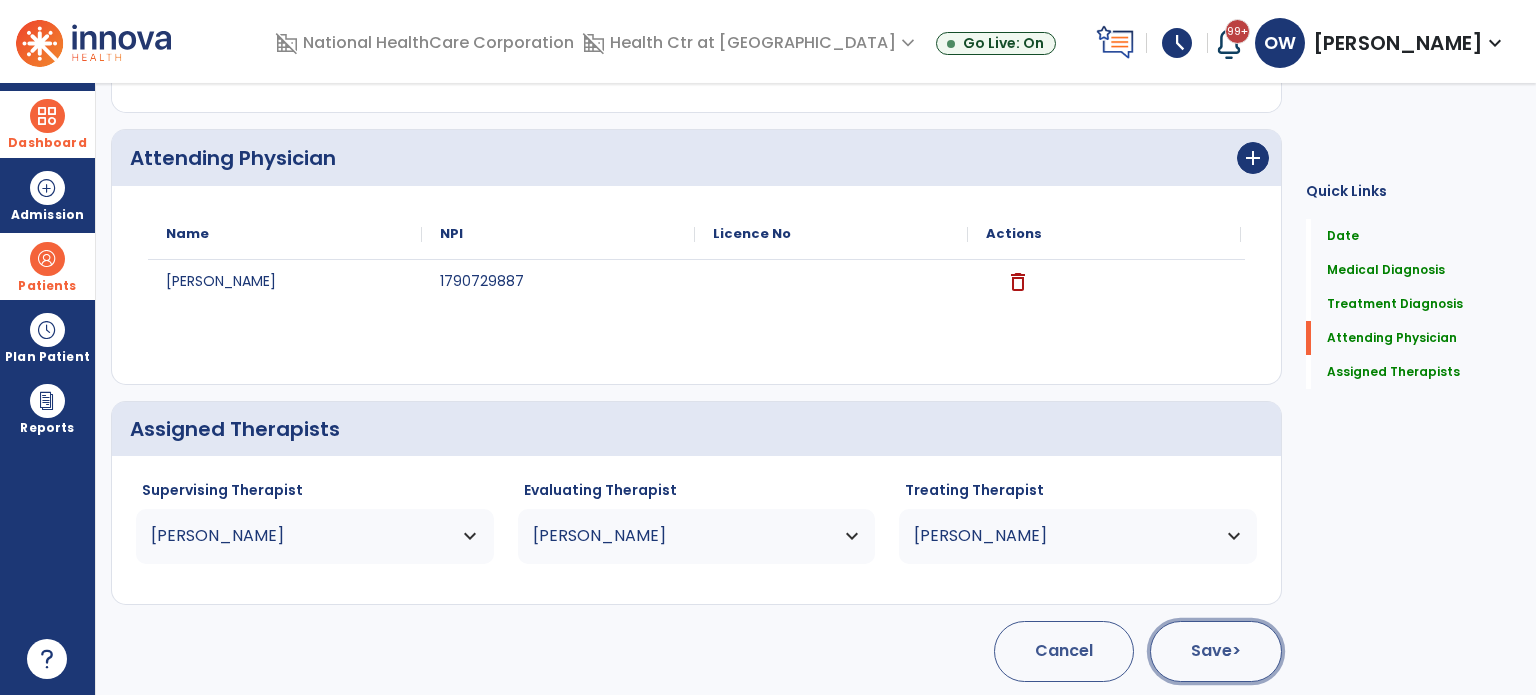 click on "Save  >" 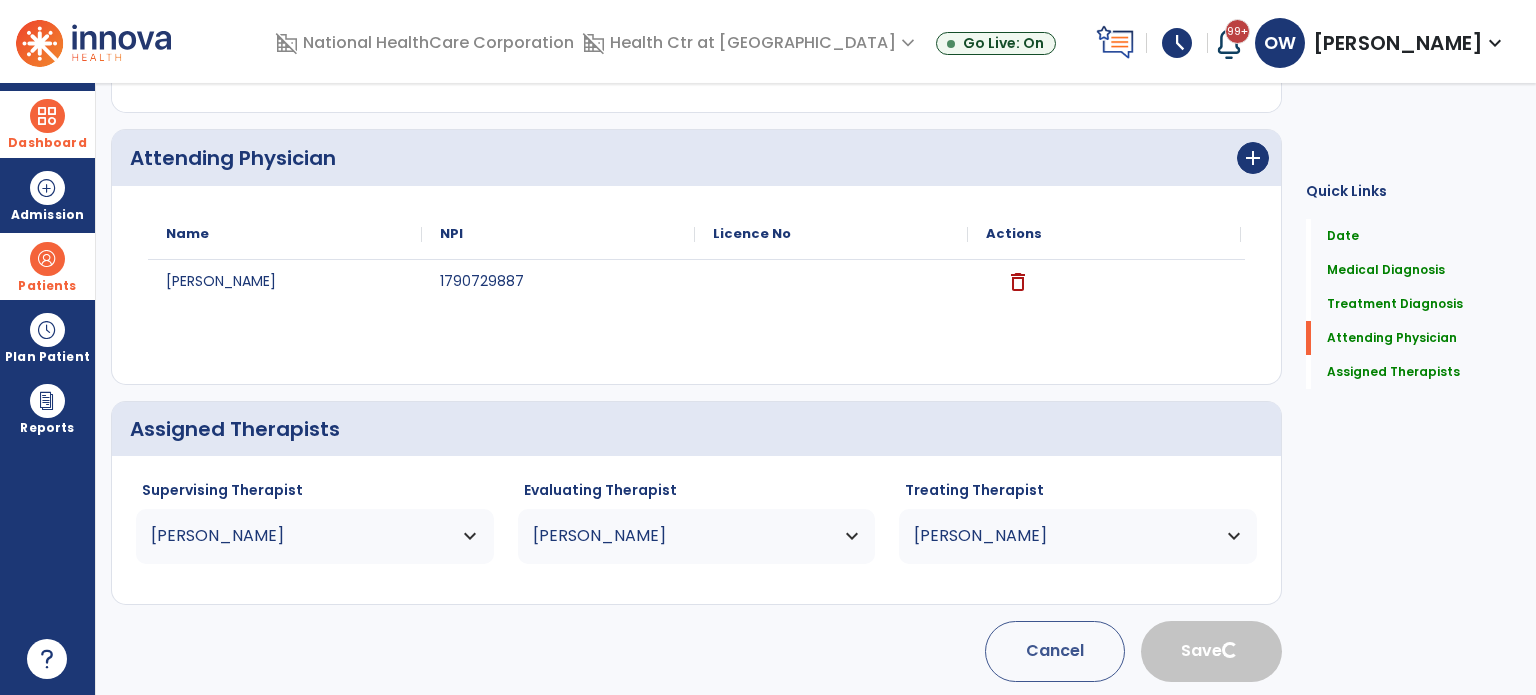 type 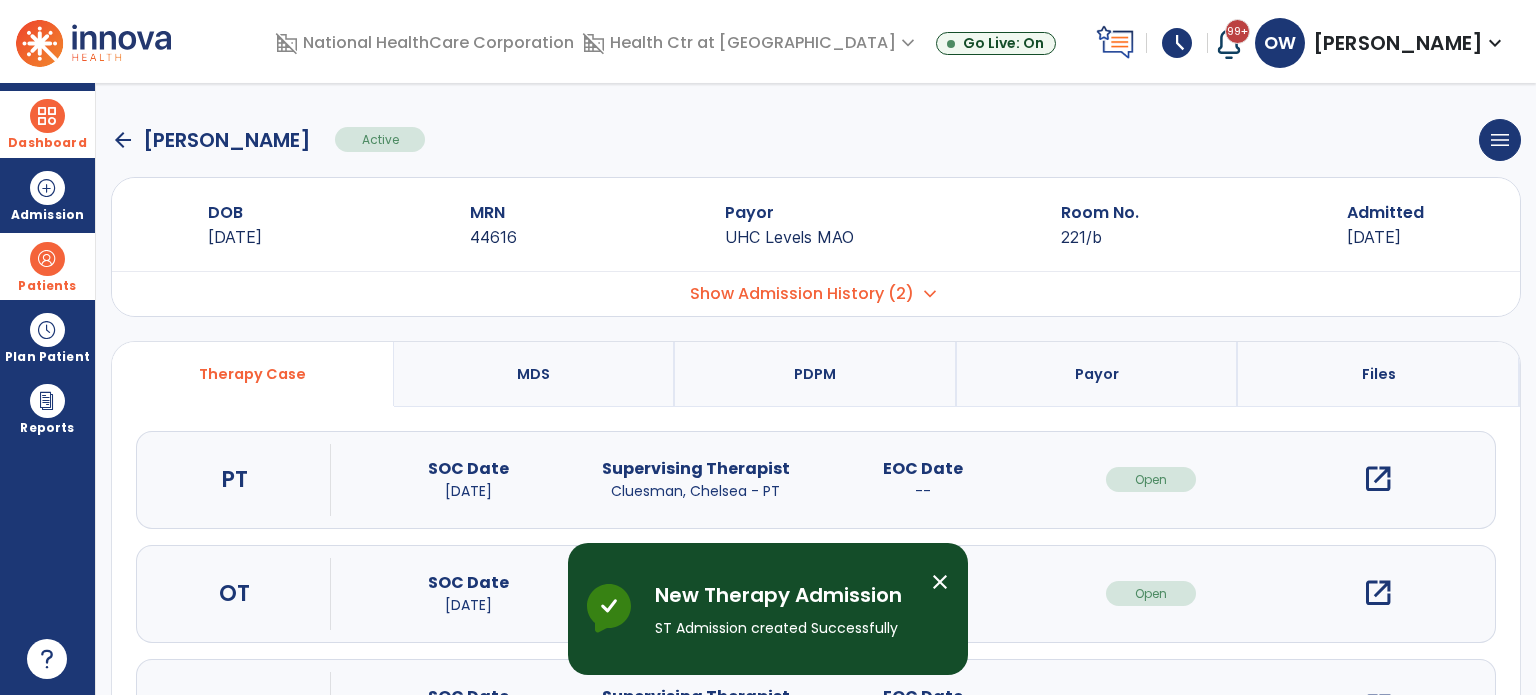 scroll, scrollTop: 107, scrollLeft: 0, axis: vertical 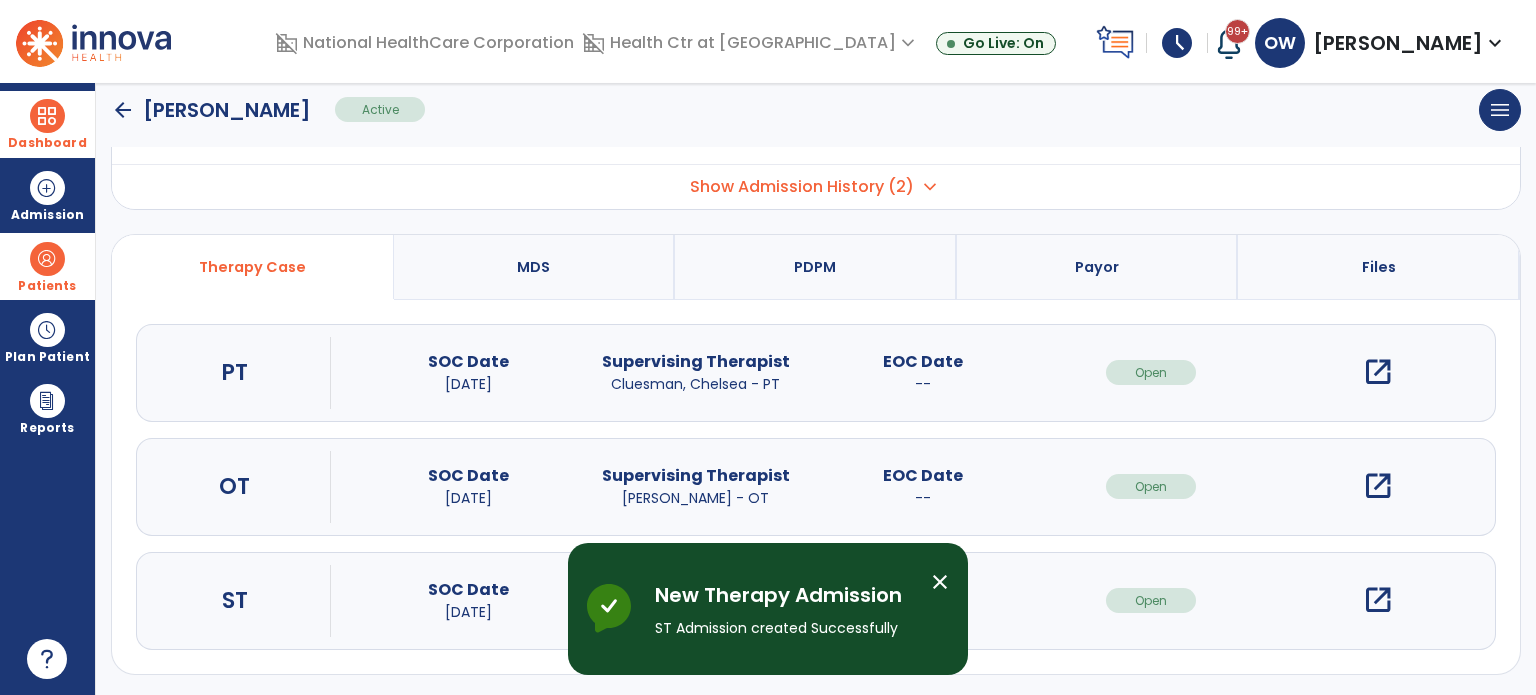 click on "open_in_new" at bounding box center [1378, 600] 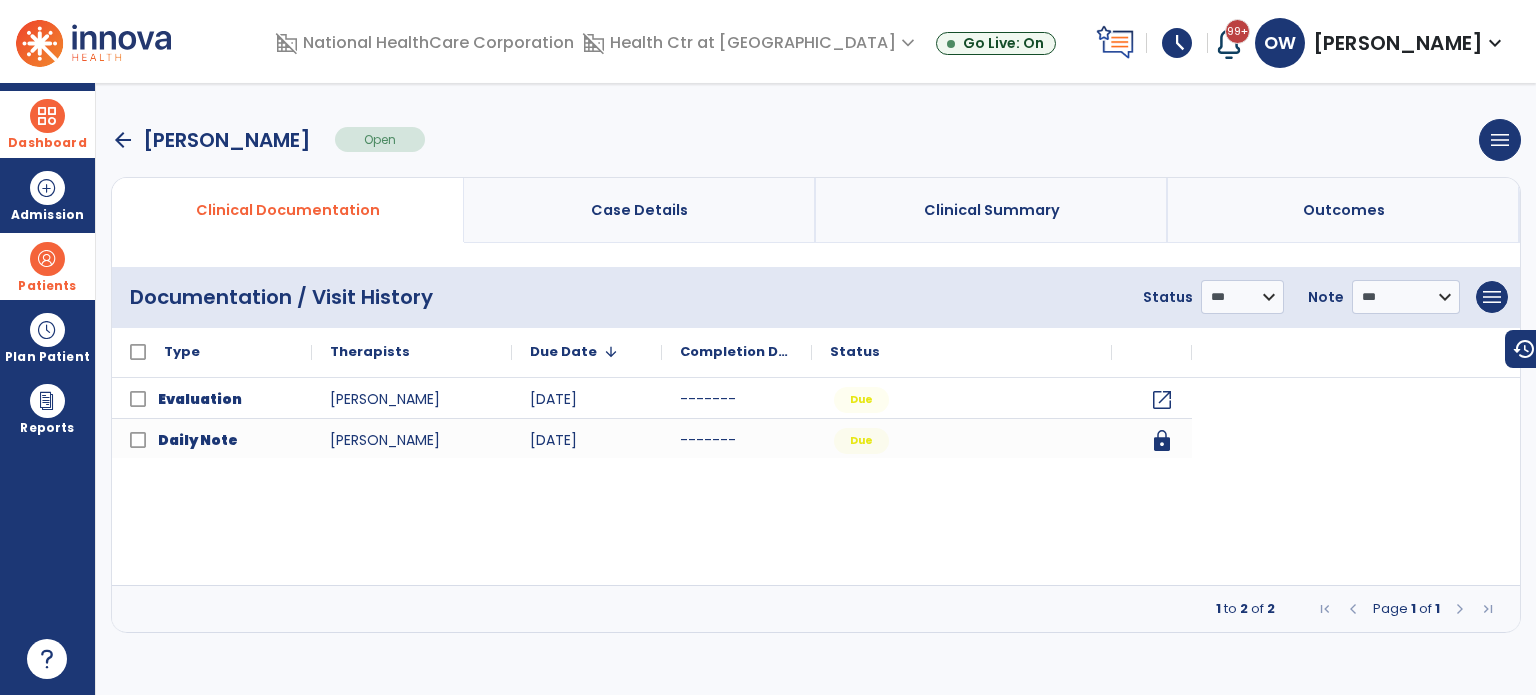 scroll, scrollTop: 0, scrollLeft: 0, axis: both 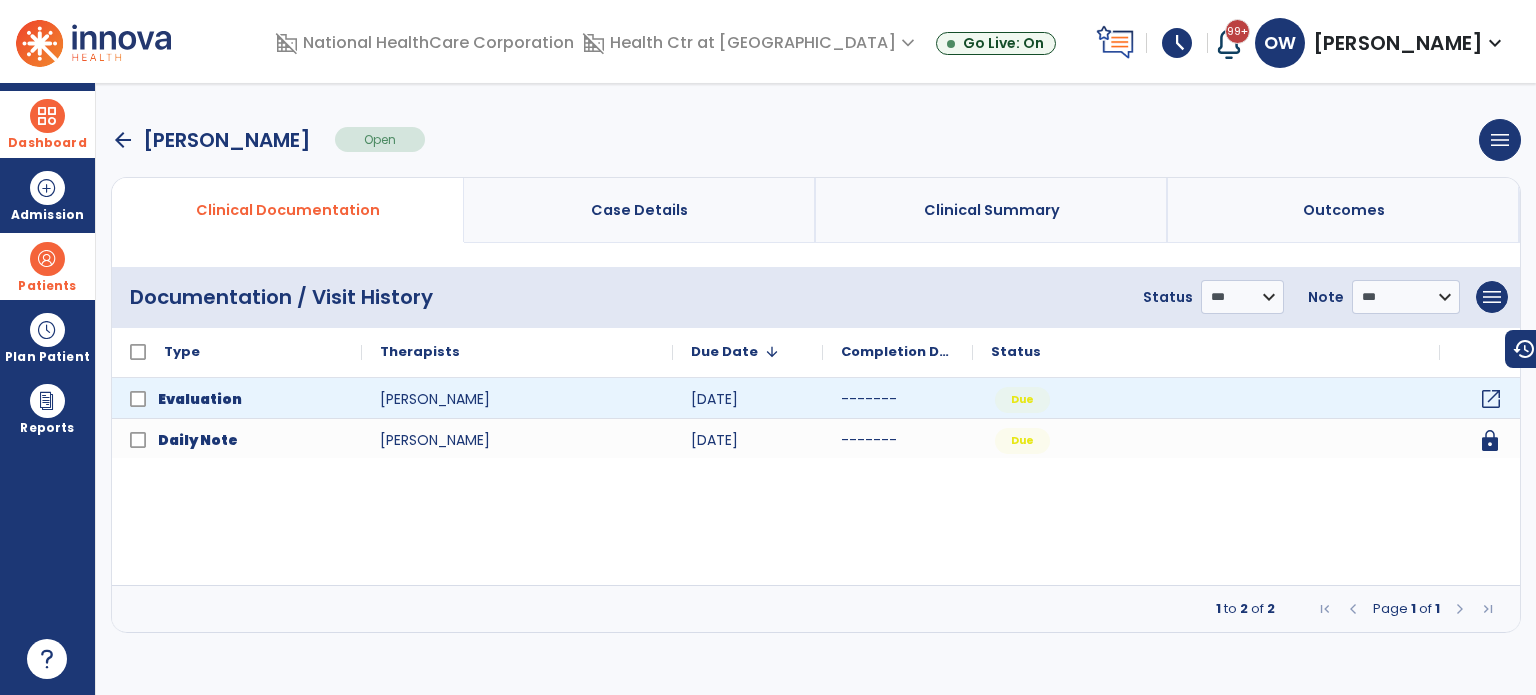 click on "open_in_new" 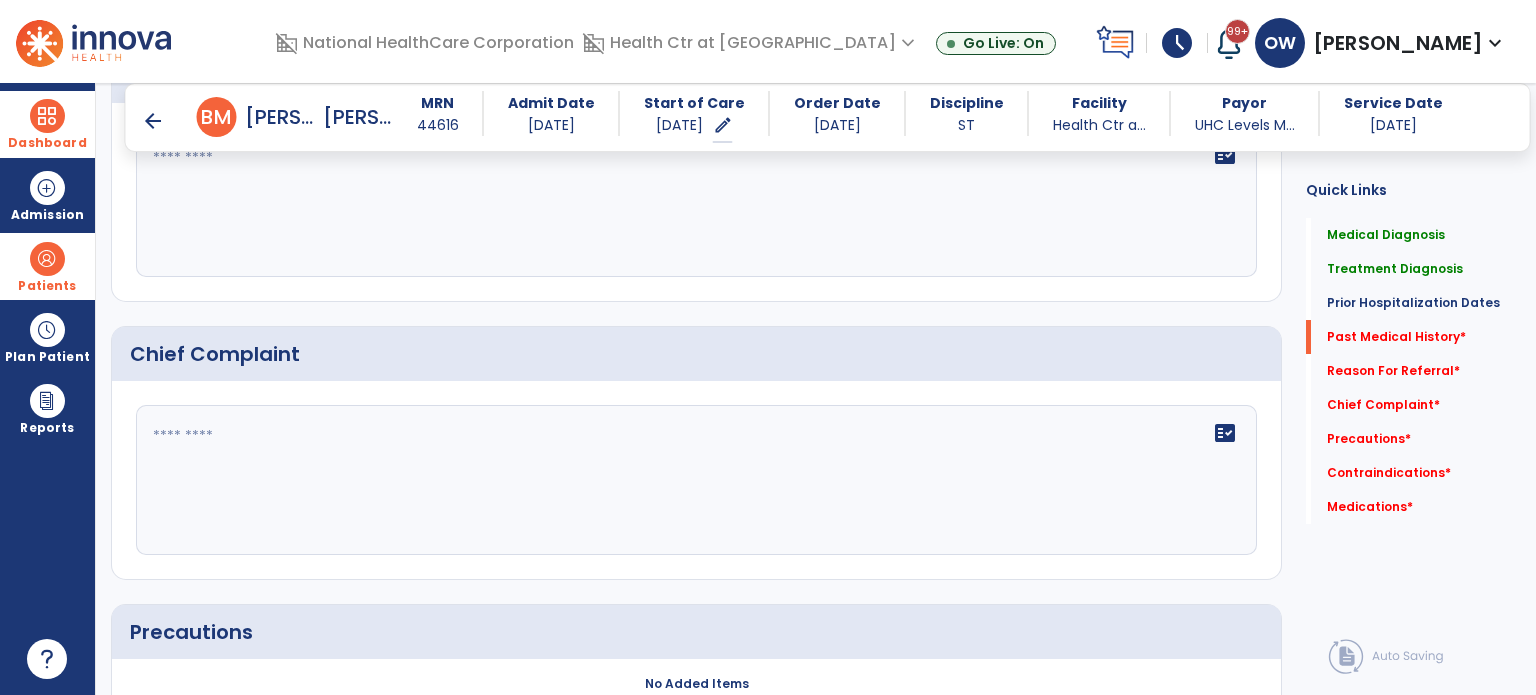scroll, scrollTop: 687, scrollLeft: 0, axis: vertical 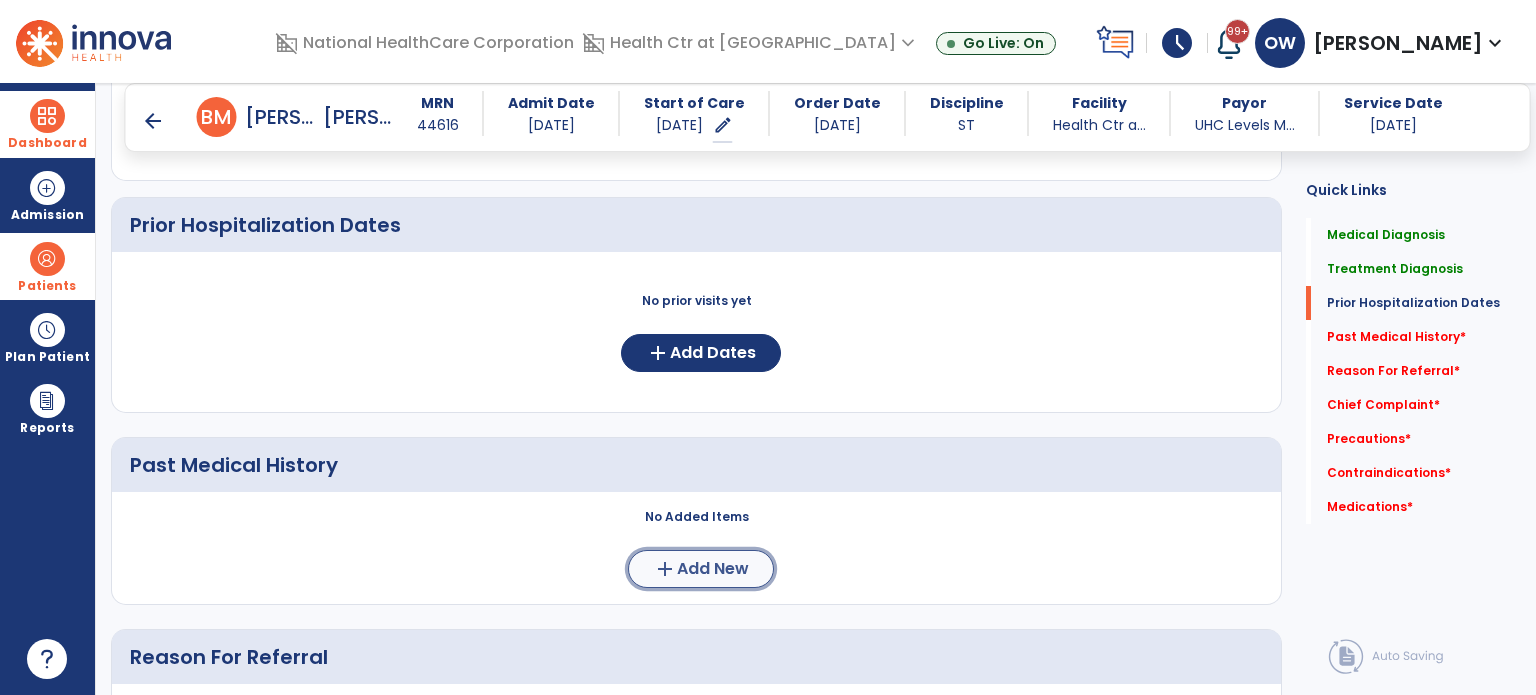click on "add  Add New" 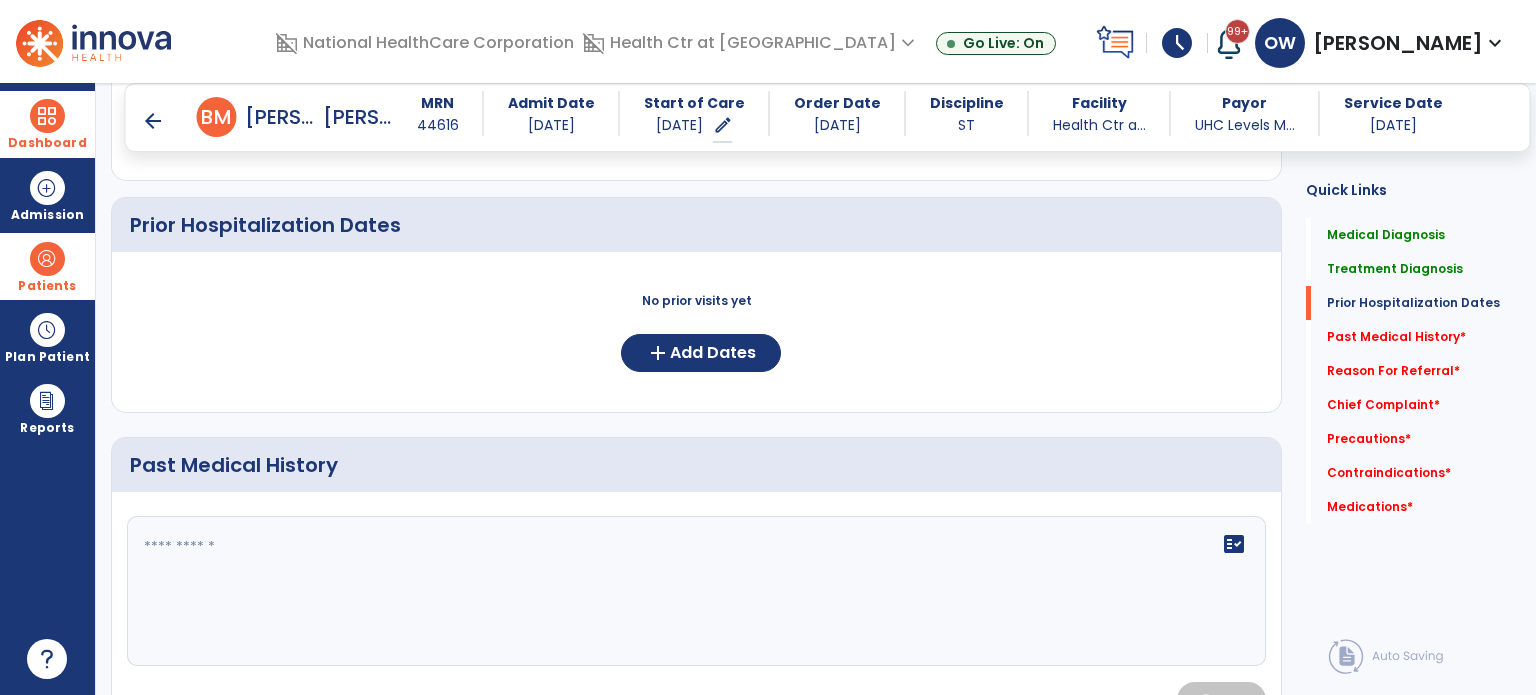 click on "fact_check" 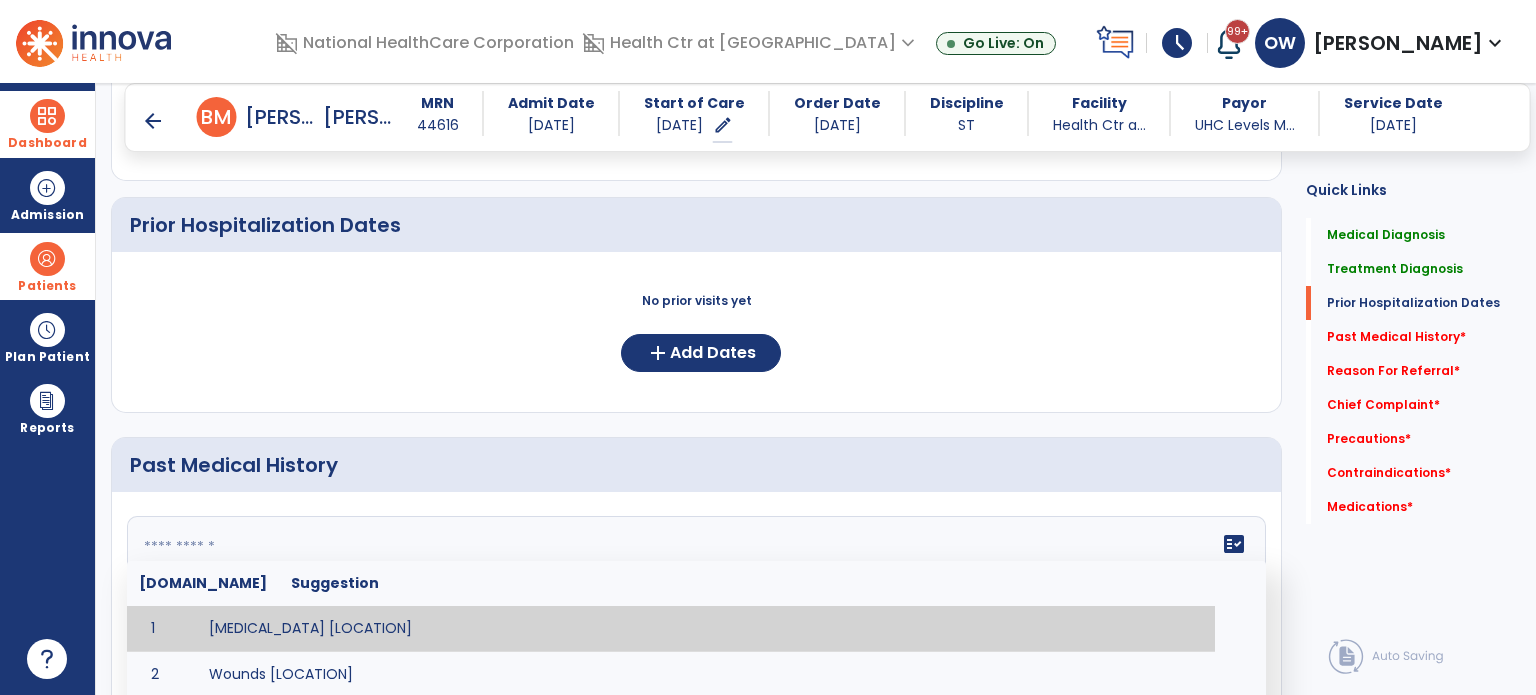 paste on "**********" 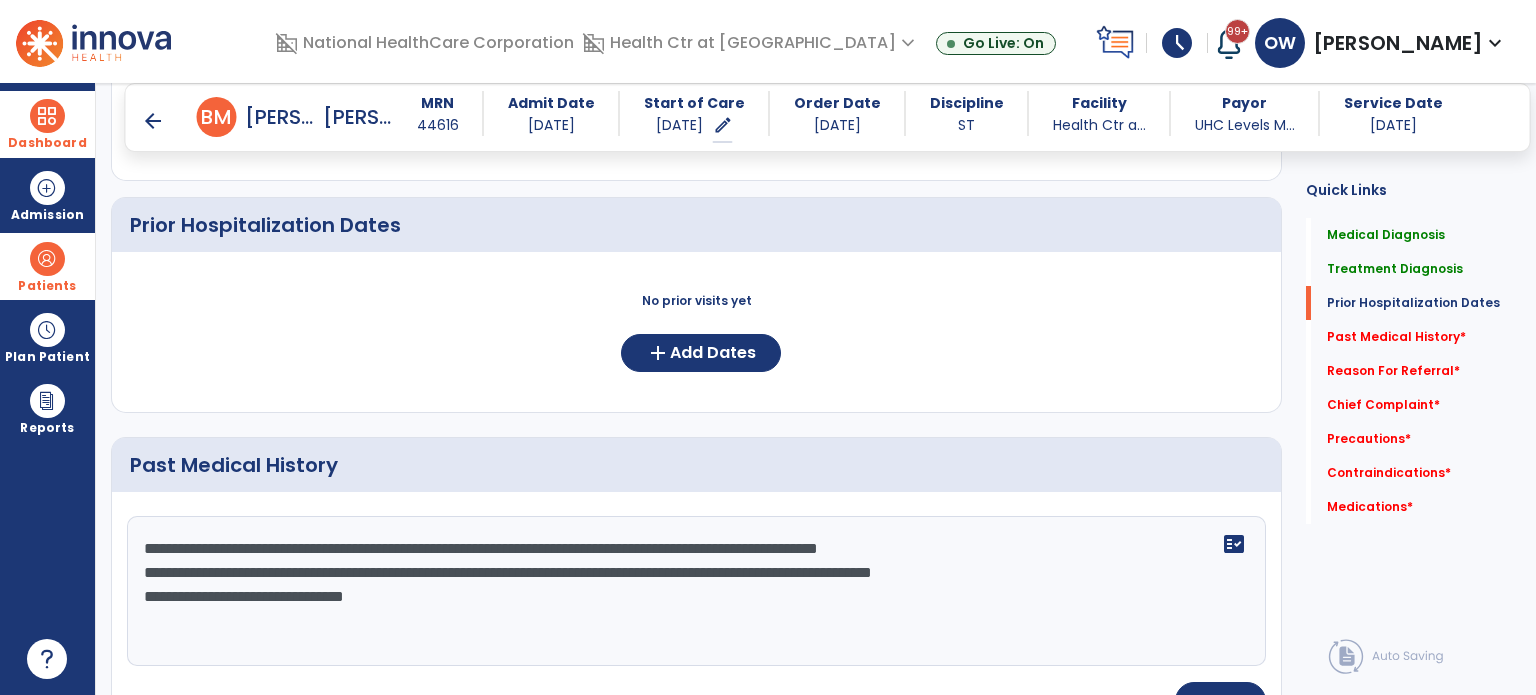 click on "**********" 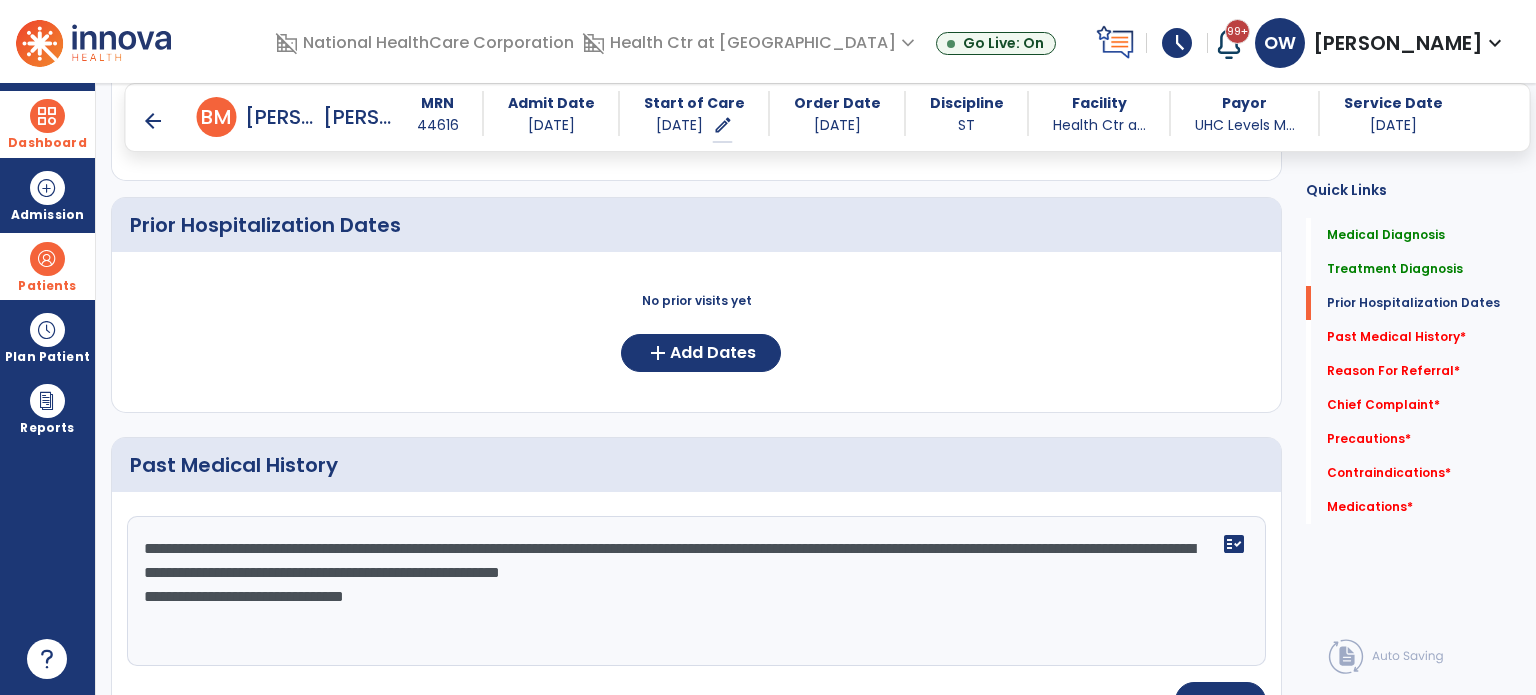click on "**********" 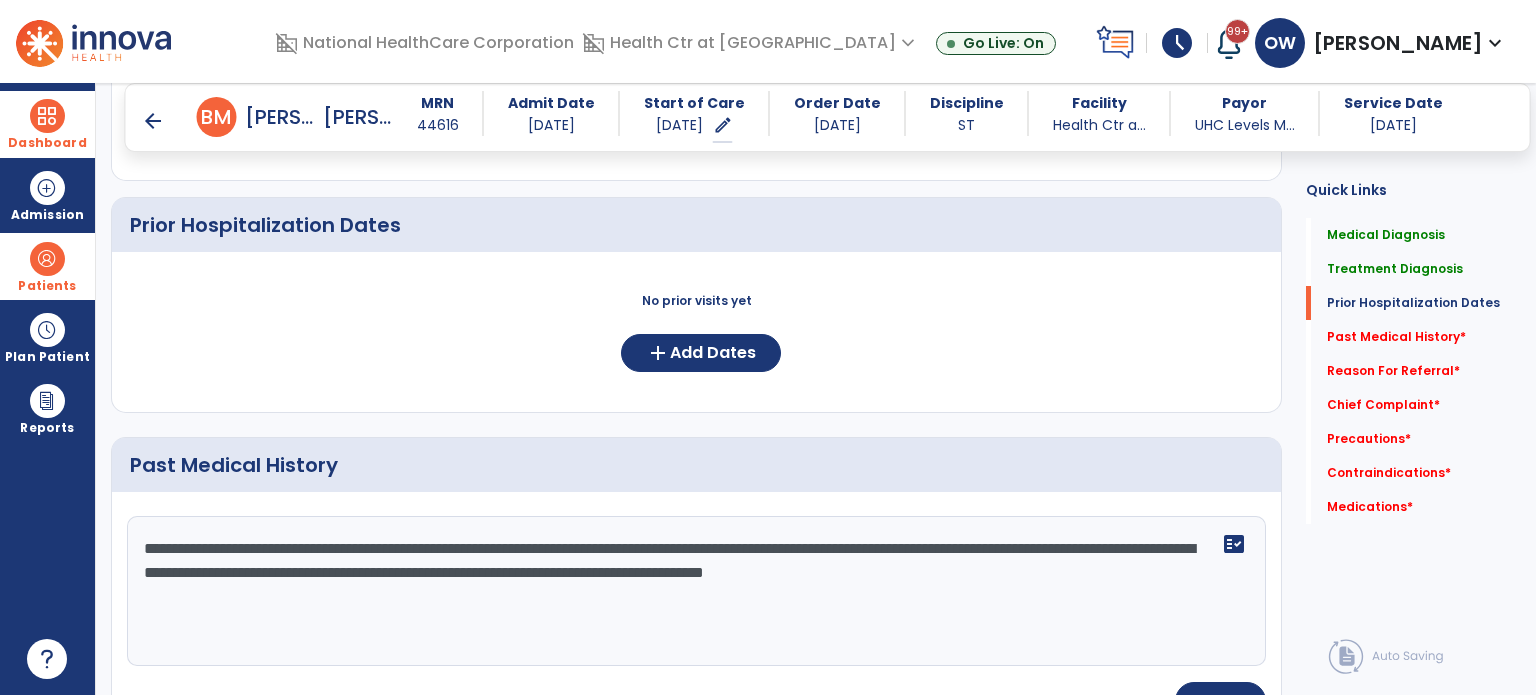click on "**********" 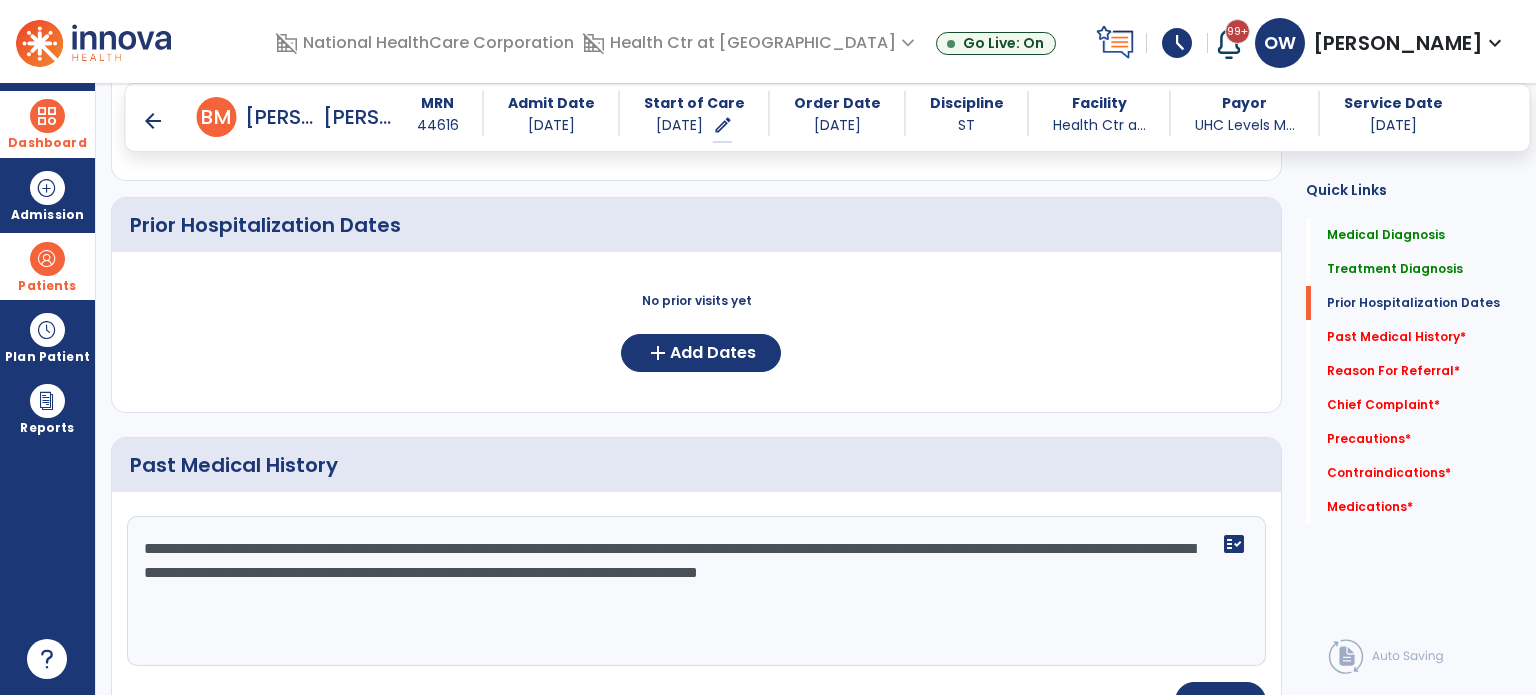 type on "**********" 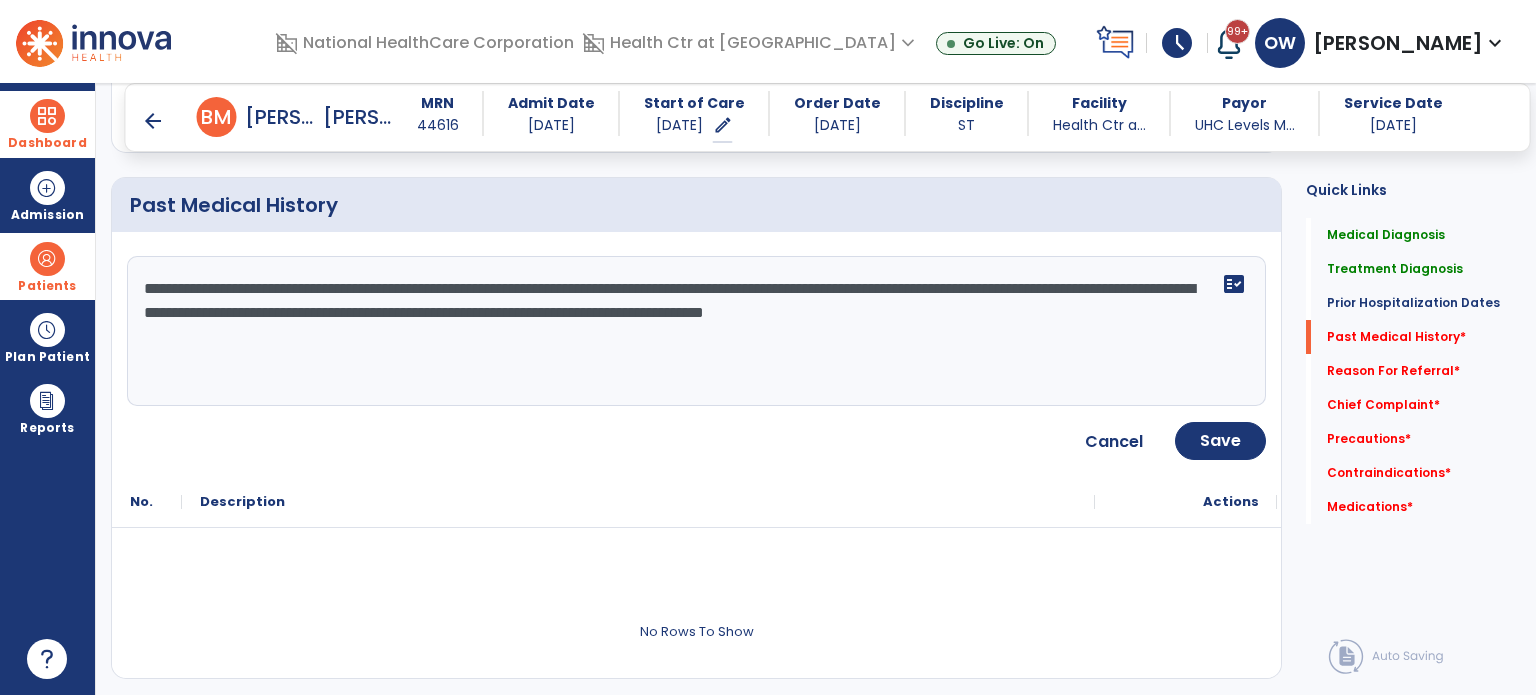 scroll, scrollTop: 960, scrollLeft: 0, axis: vertical 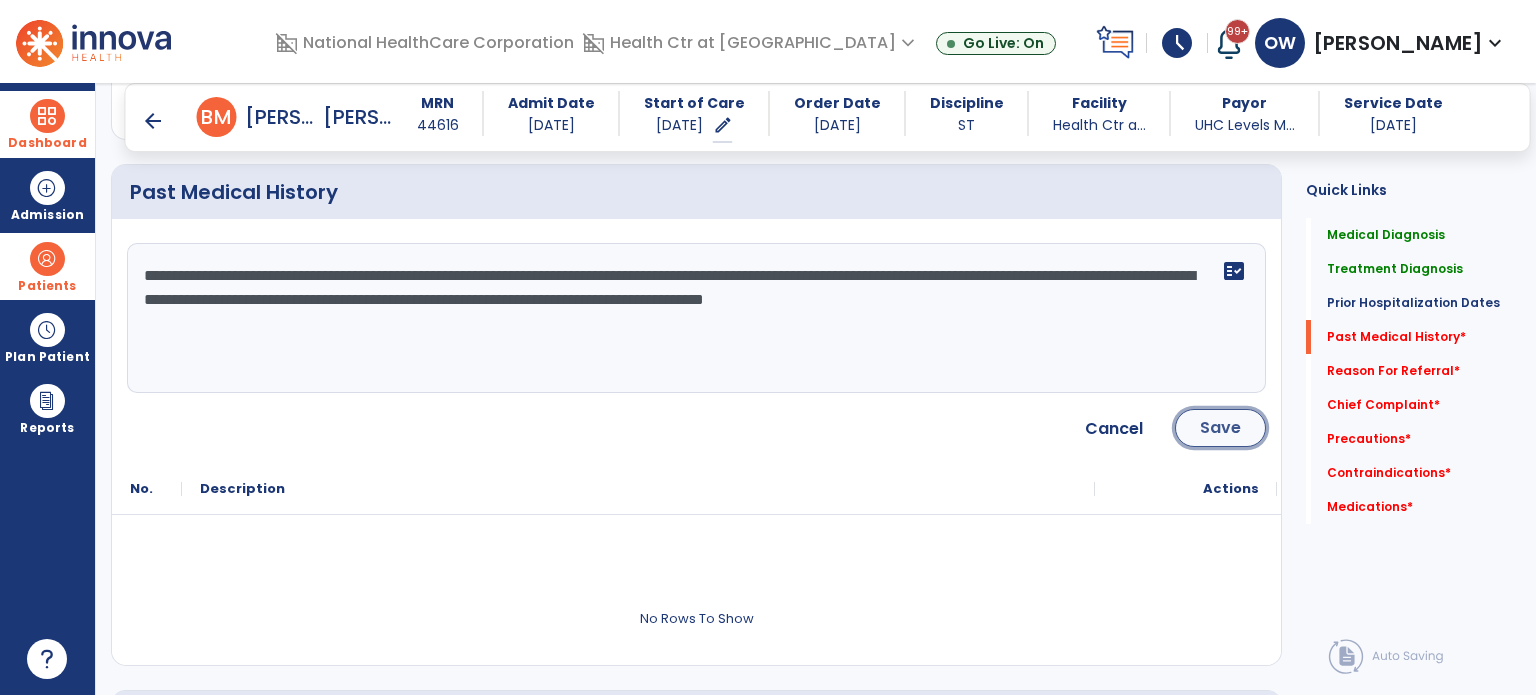 click on "Save" 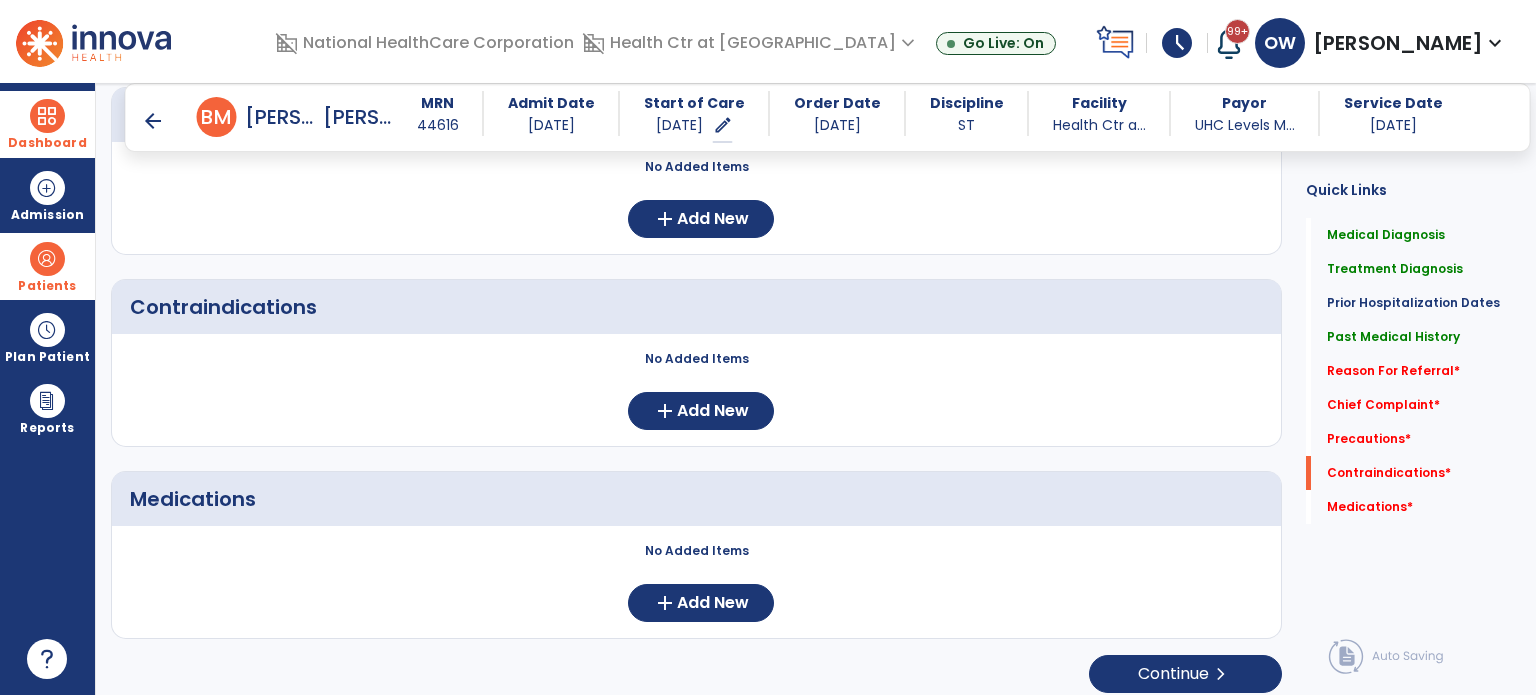 scroll, scrollTop: 1898, scrollLeft: 0, axis: vertical 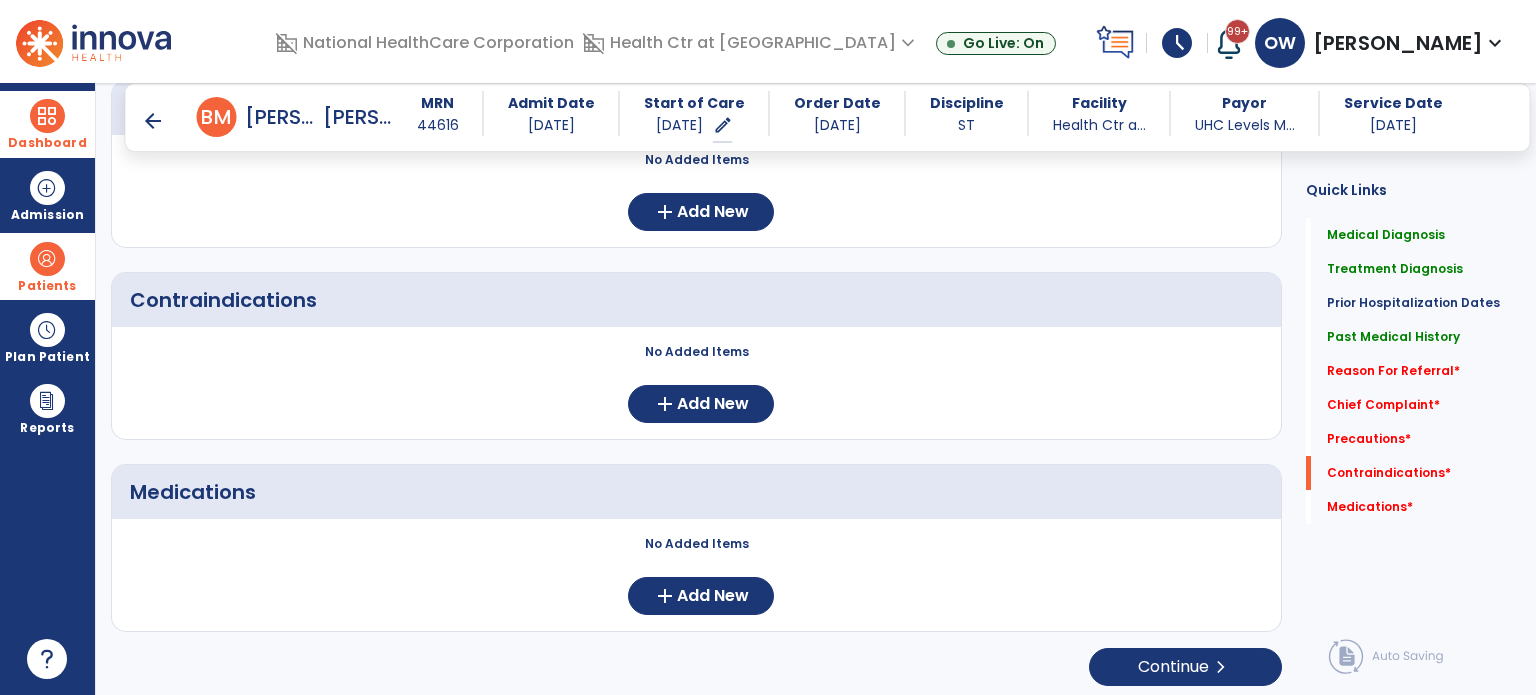 click on "No Added Items  add  Add New" 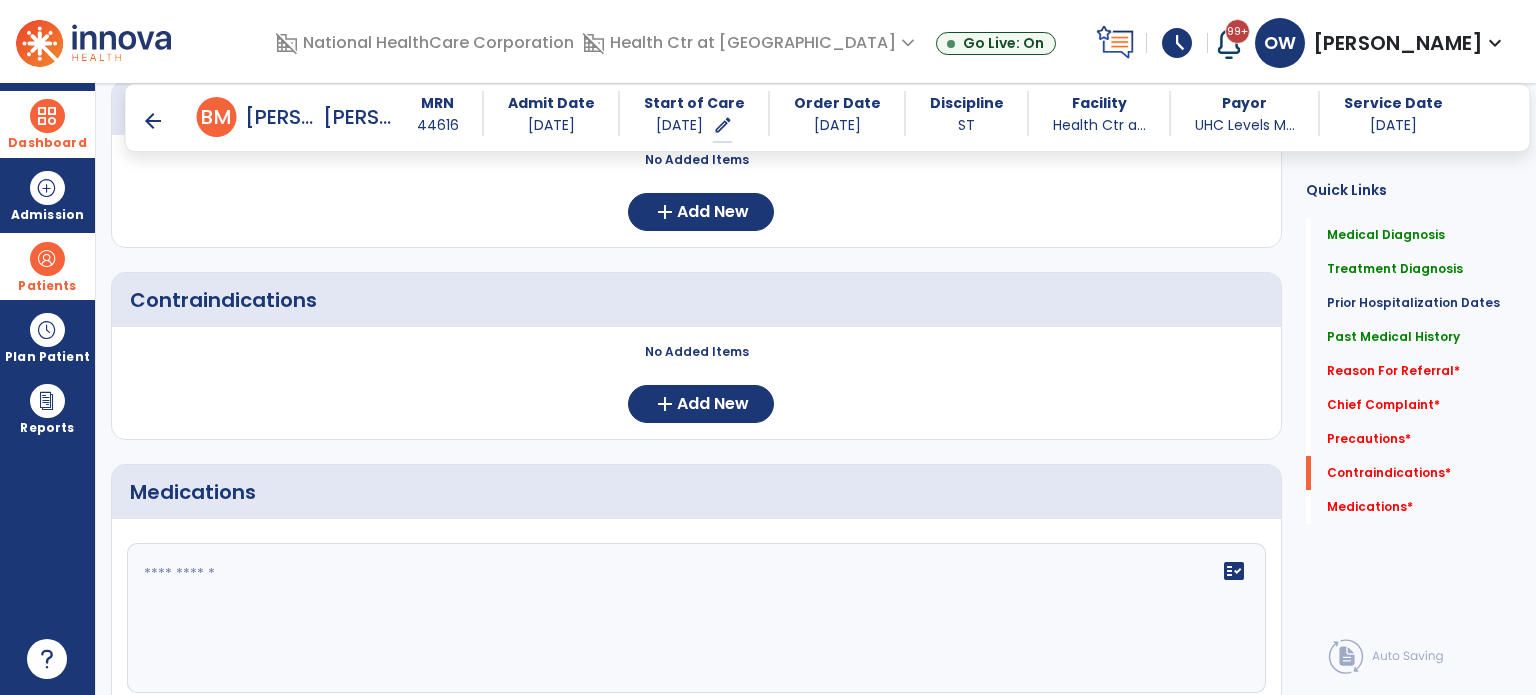 click on "fact_check" 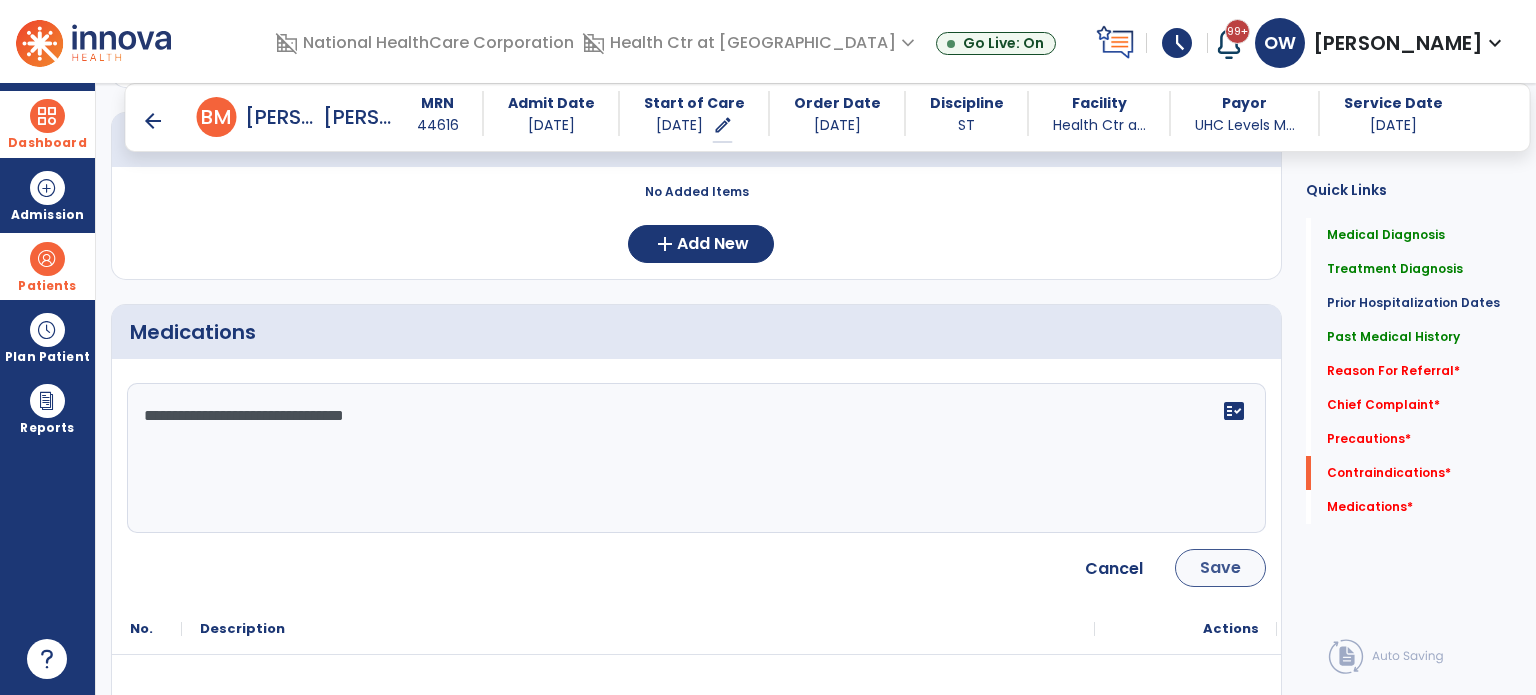type on "**********" 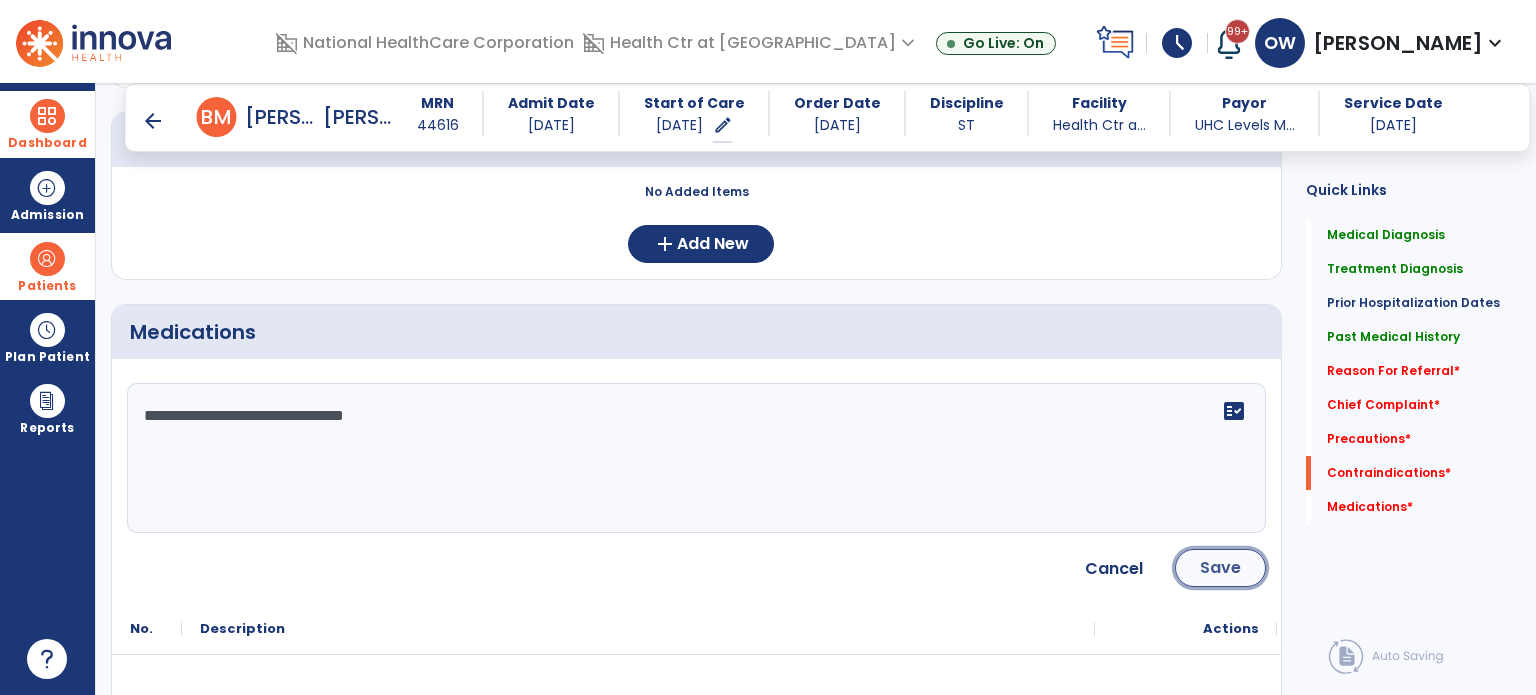 click on "Save" 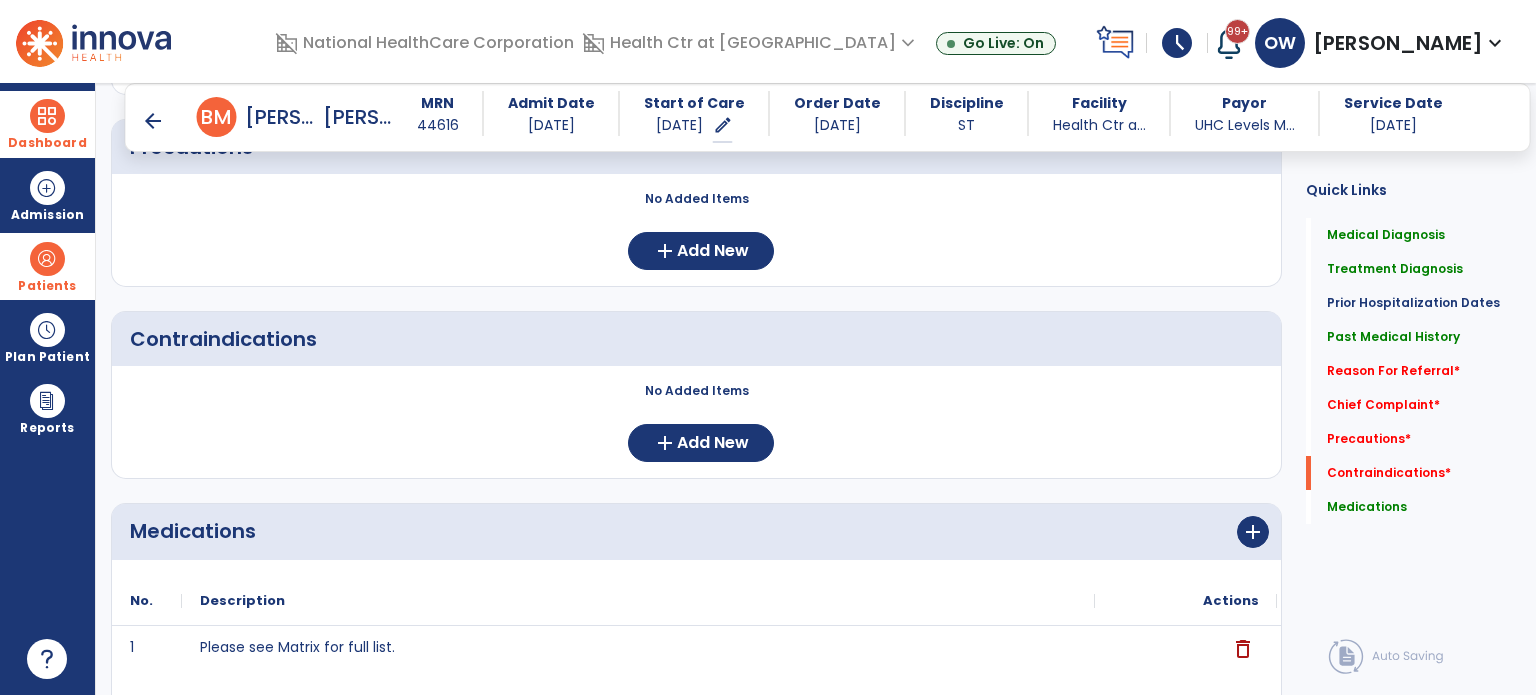 scroll, scrollTop: 1852, scrollLeft: 0, axis: vertical 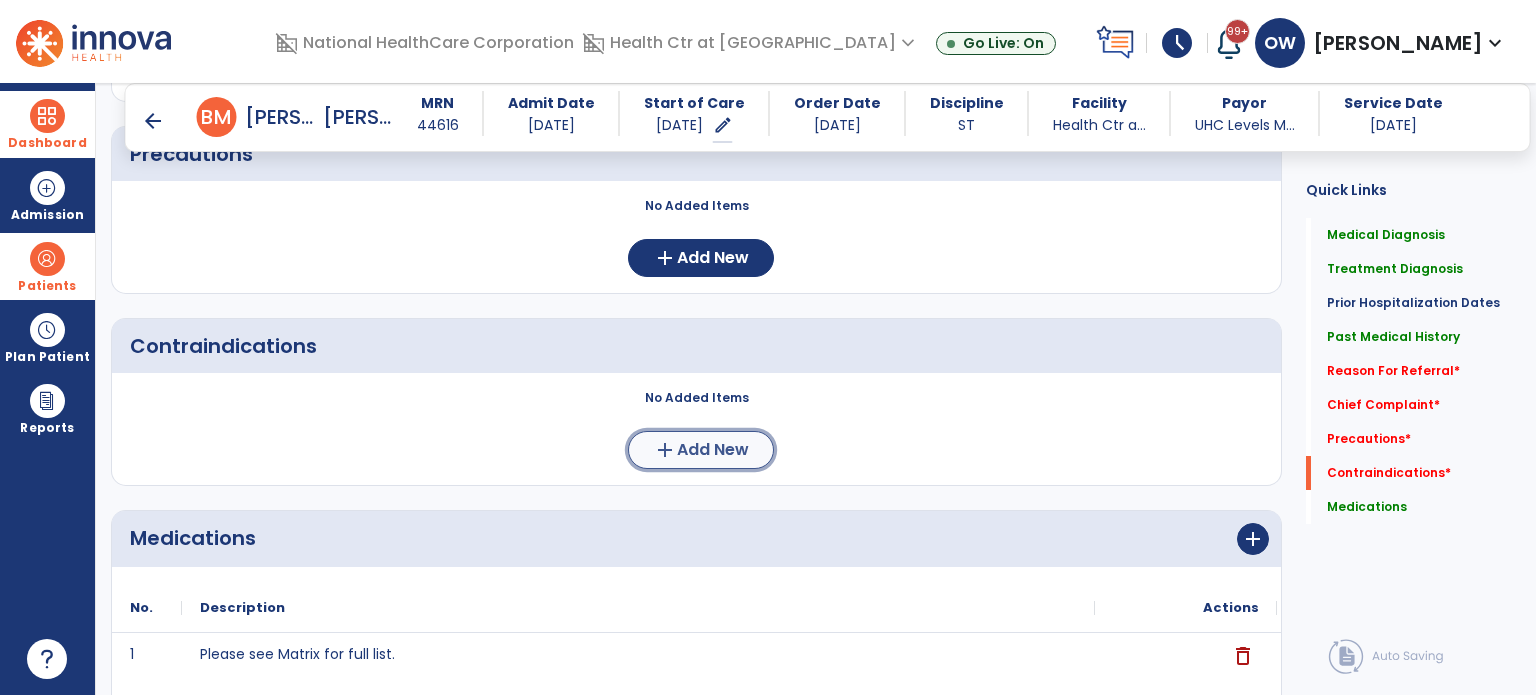 click on "add  Add New" 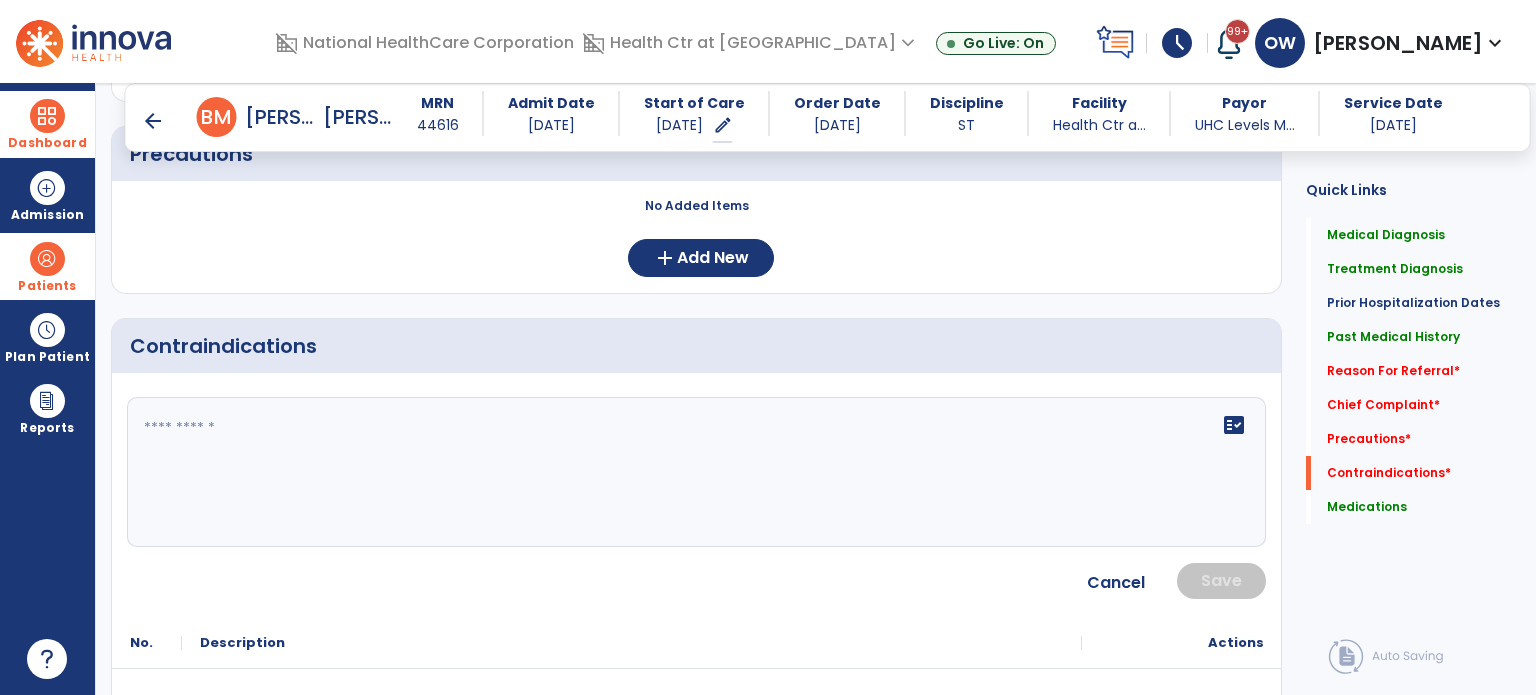 click on "fact_check" 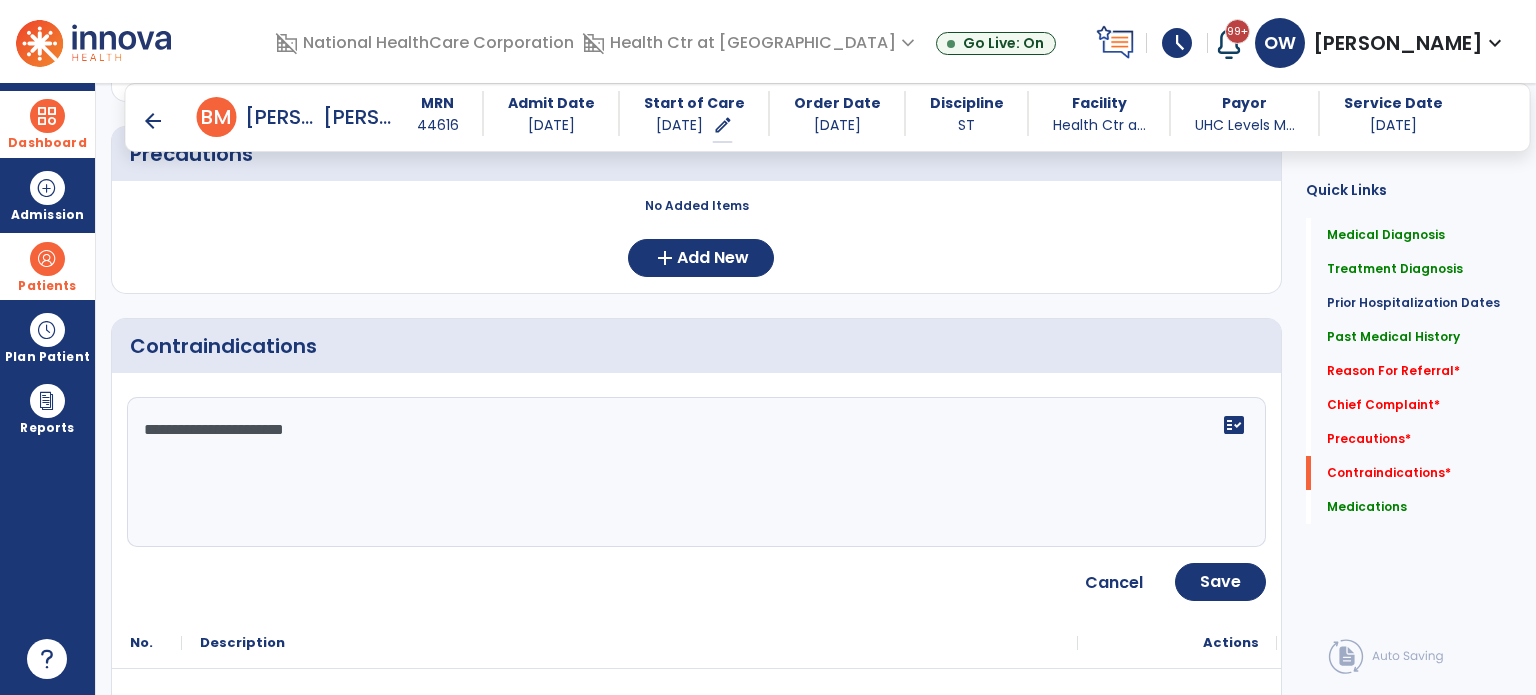 click on "**********" 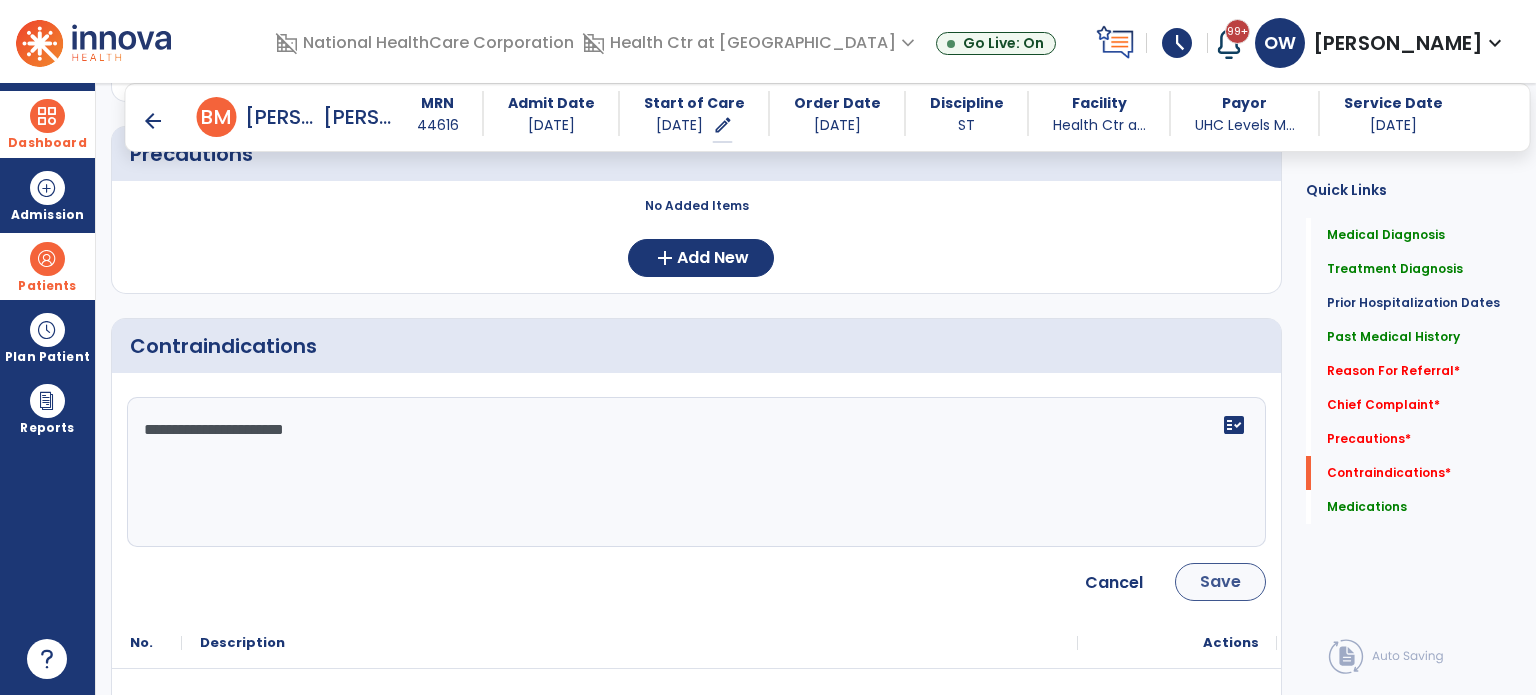 type on "**********" 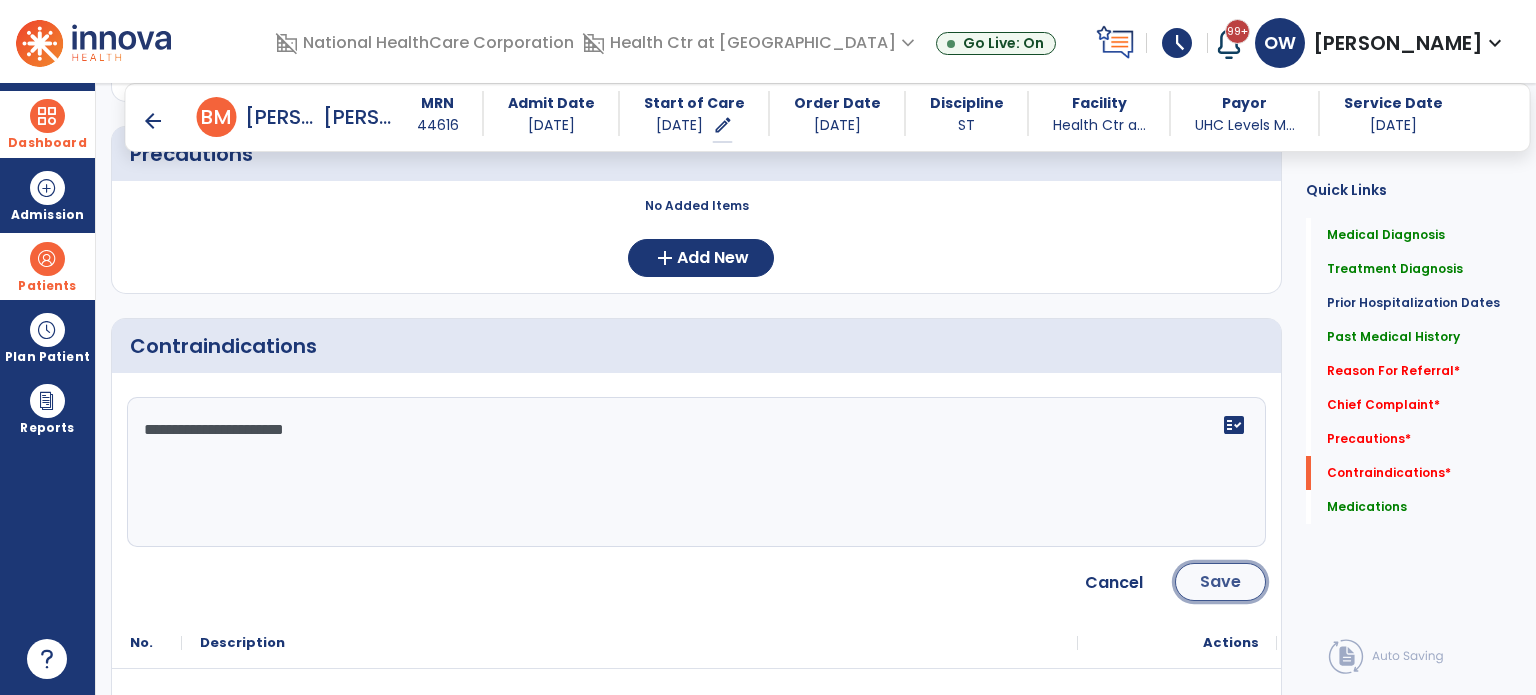 click on "Save" 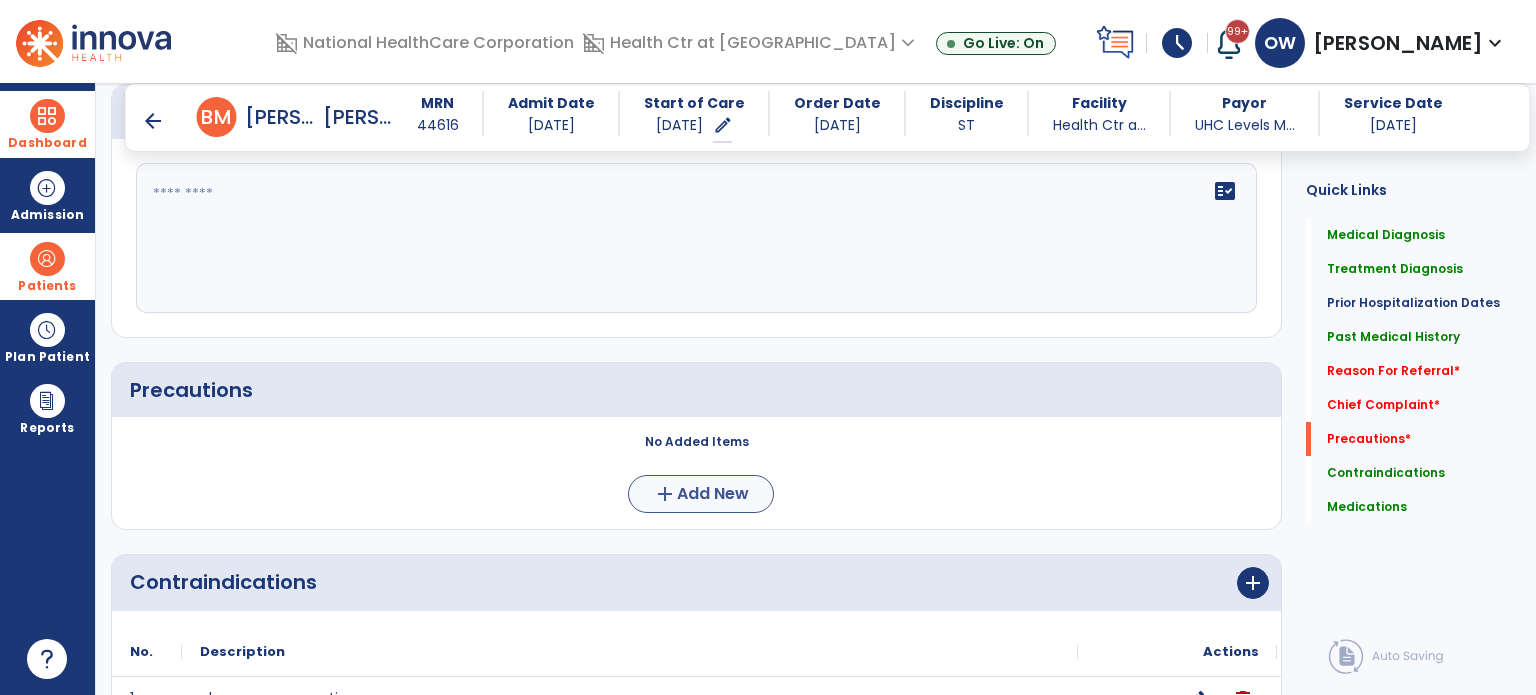 scroll, scrollTop: 1615, scrollLeft: 0, axis: vertical 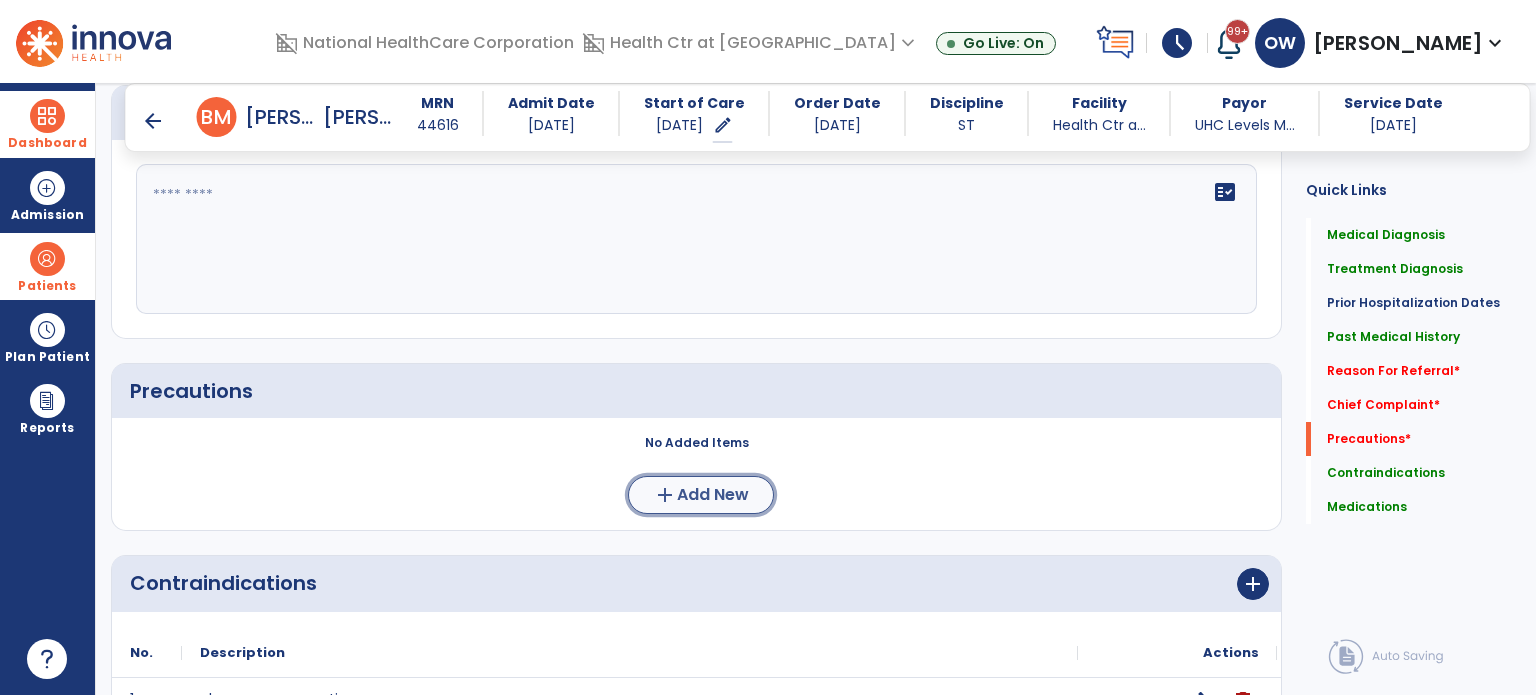 click on "Add New" 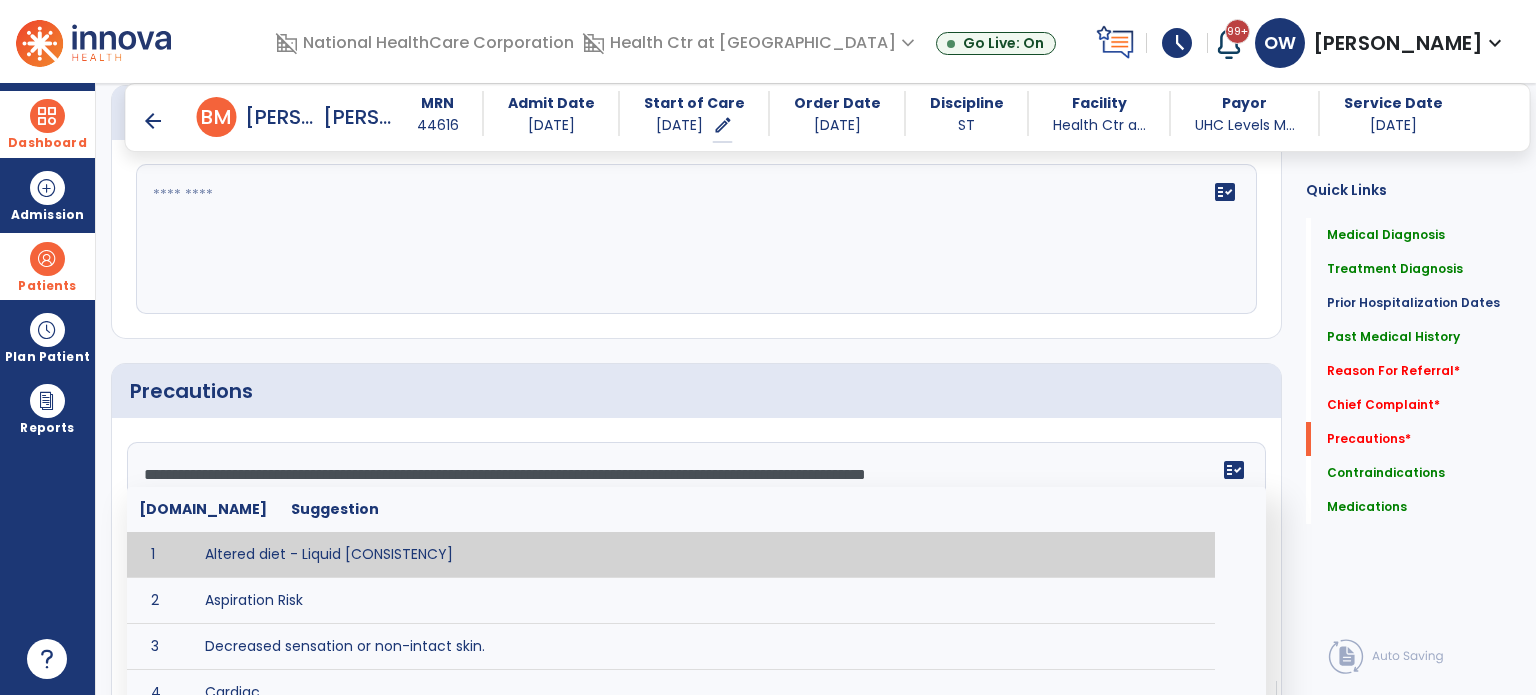 scroll, scrollTop: 15, scrollLeft: 0, axis: vertical 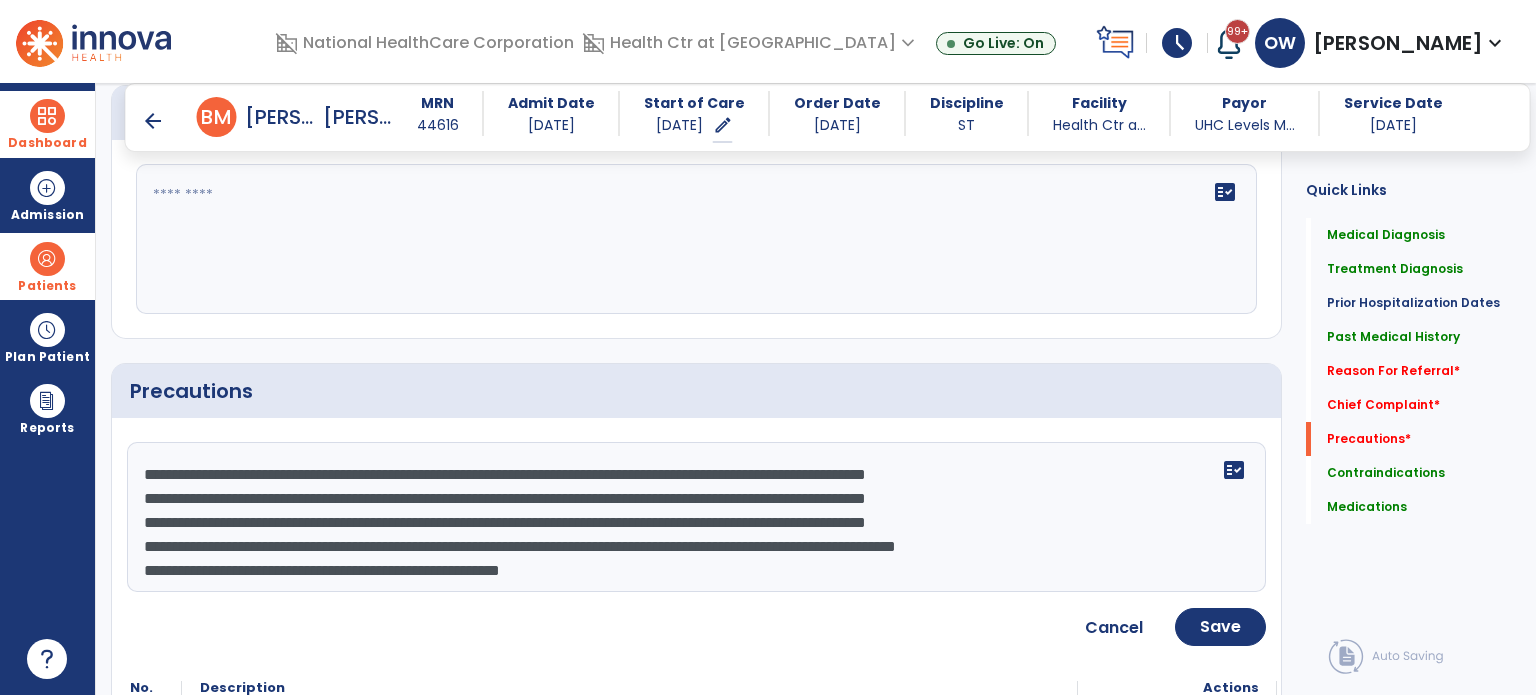 drag, startPoint x: 322, startPoint y: 494, endPoint x: 429, endPoint y: 495, distance: 107.00467 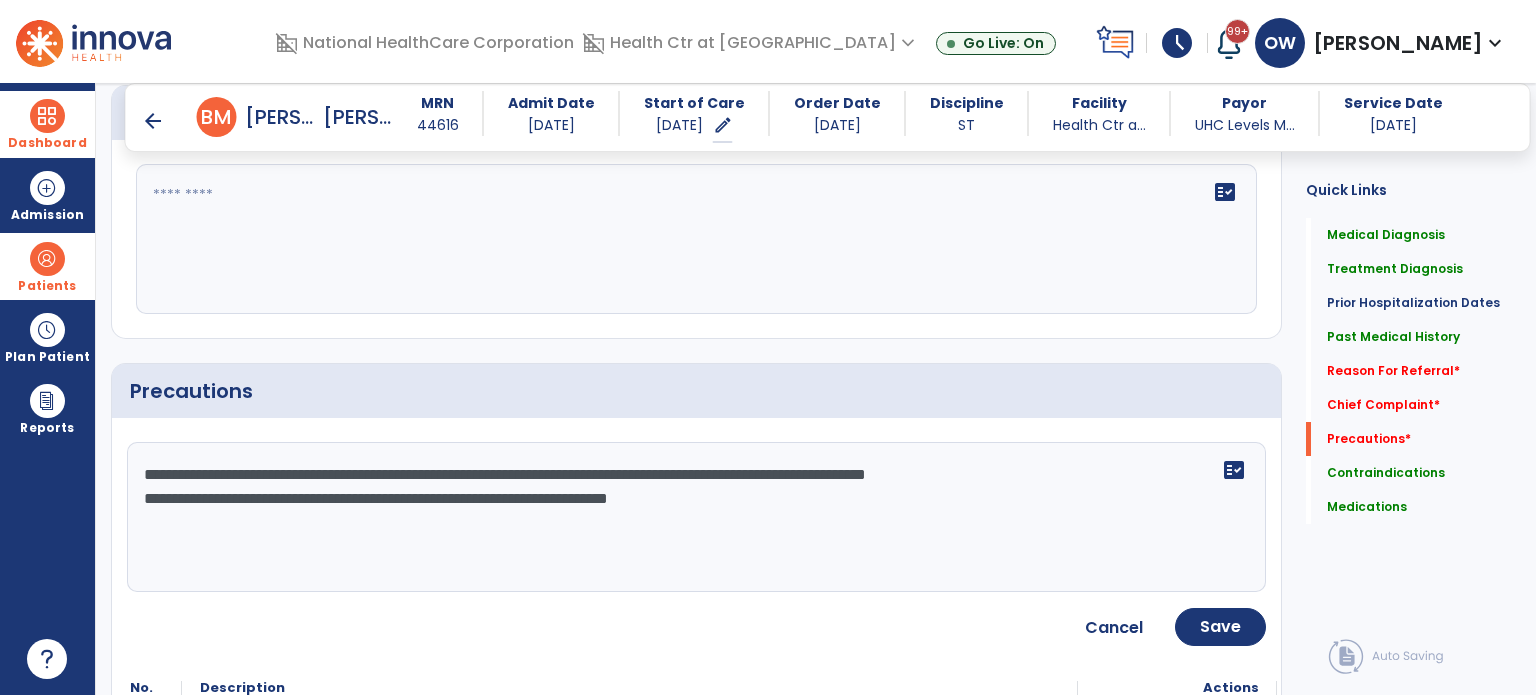 click on "**********" 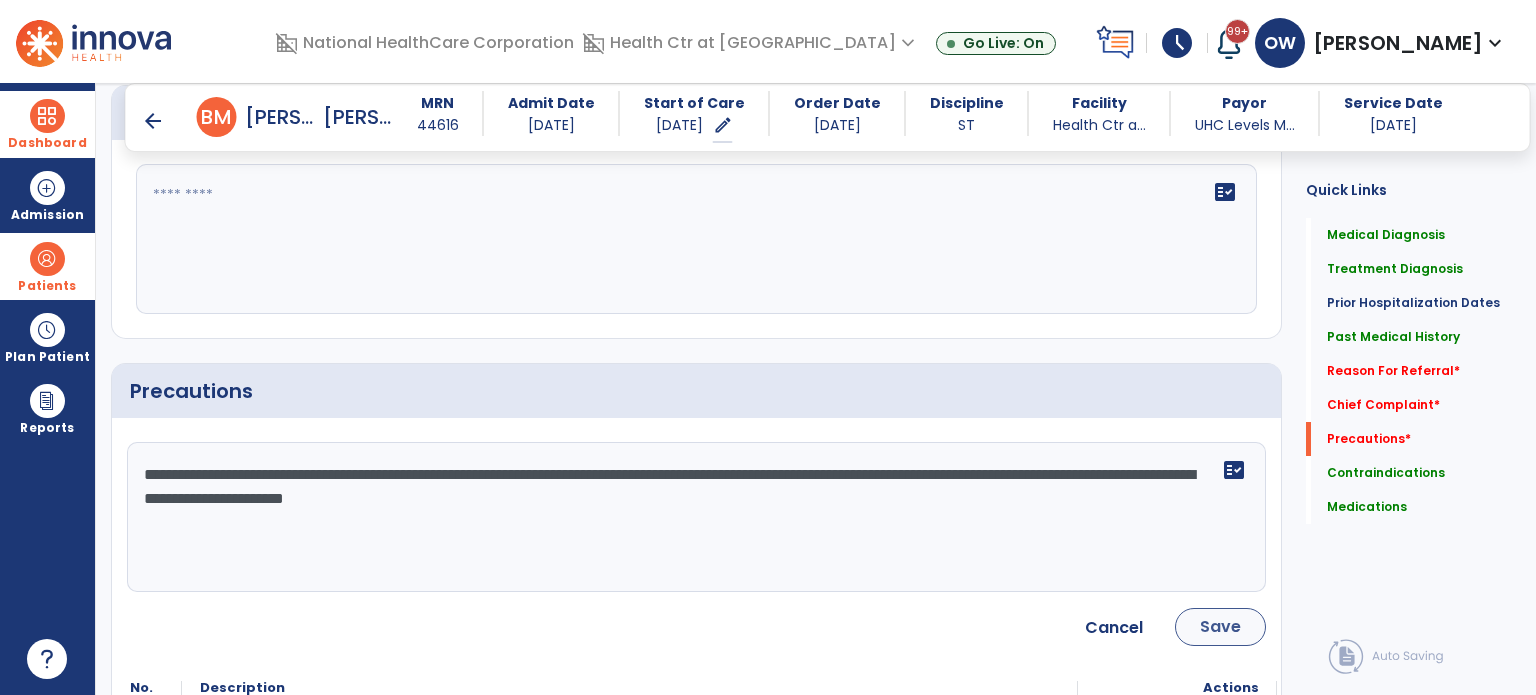 type on "**********" 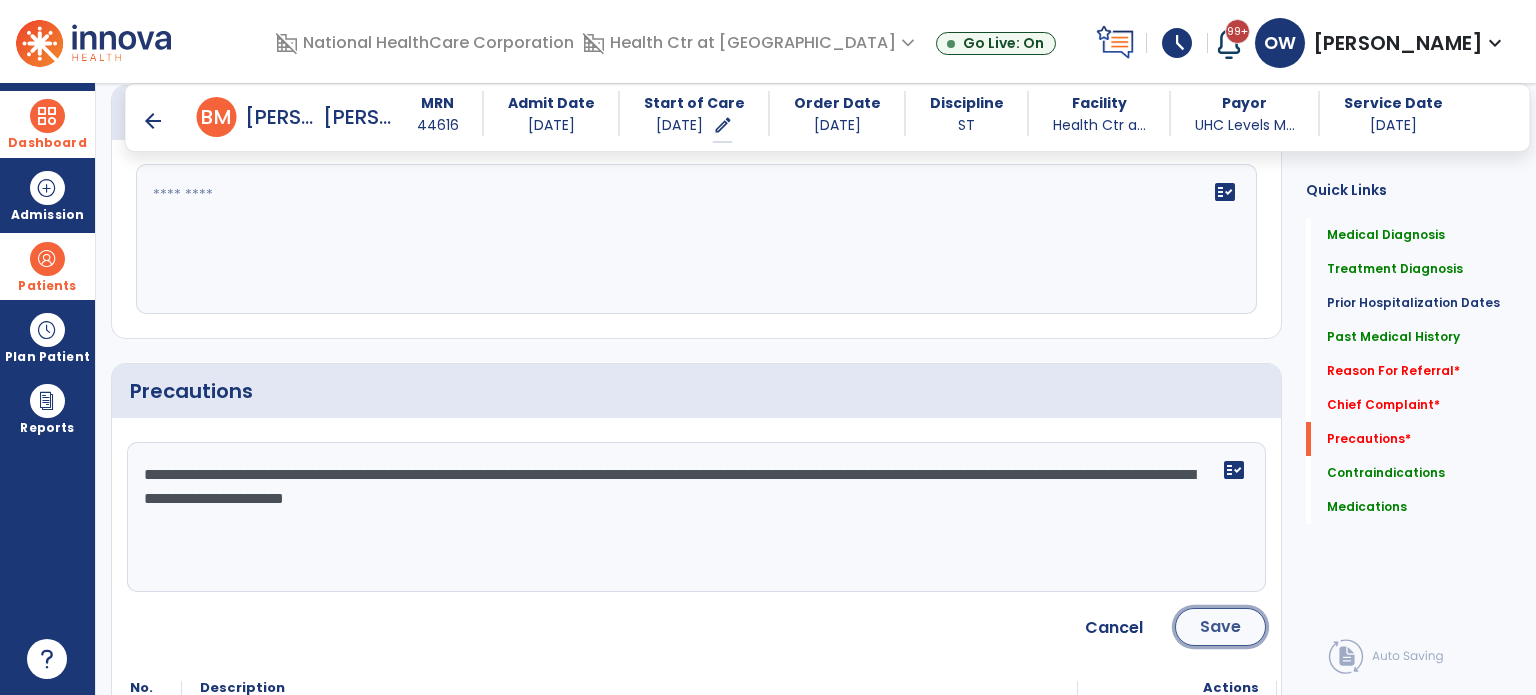 click on "Save" 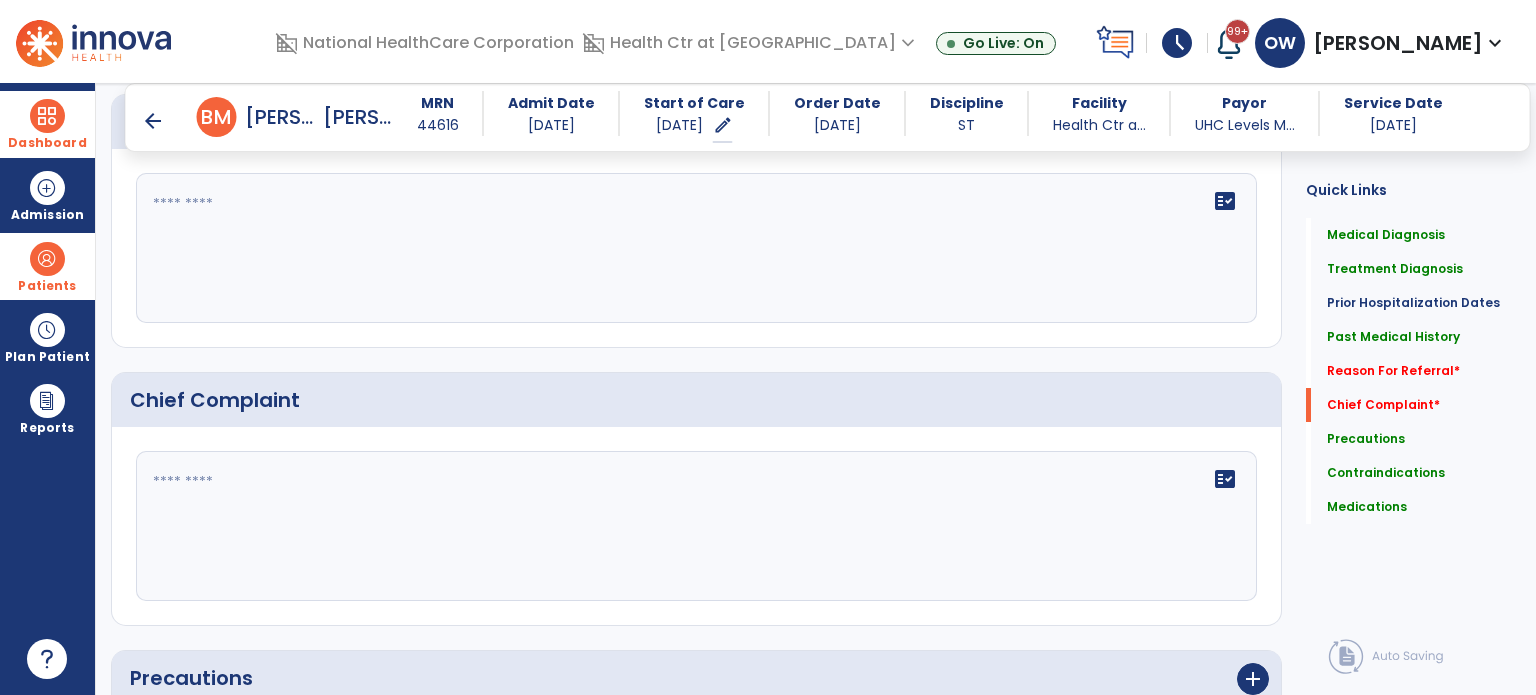 scroll, scrollTop: 1327, scrollLeft: 0, axis: vertical 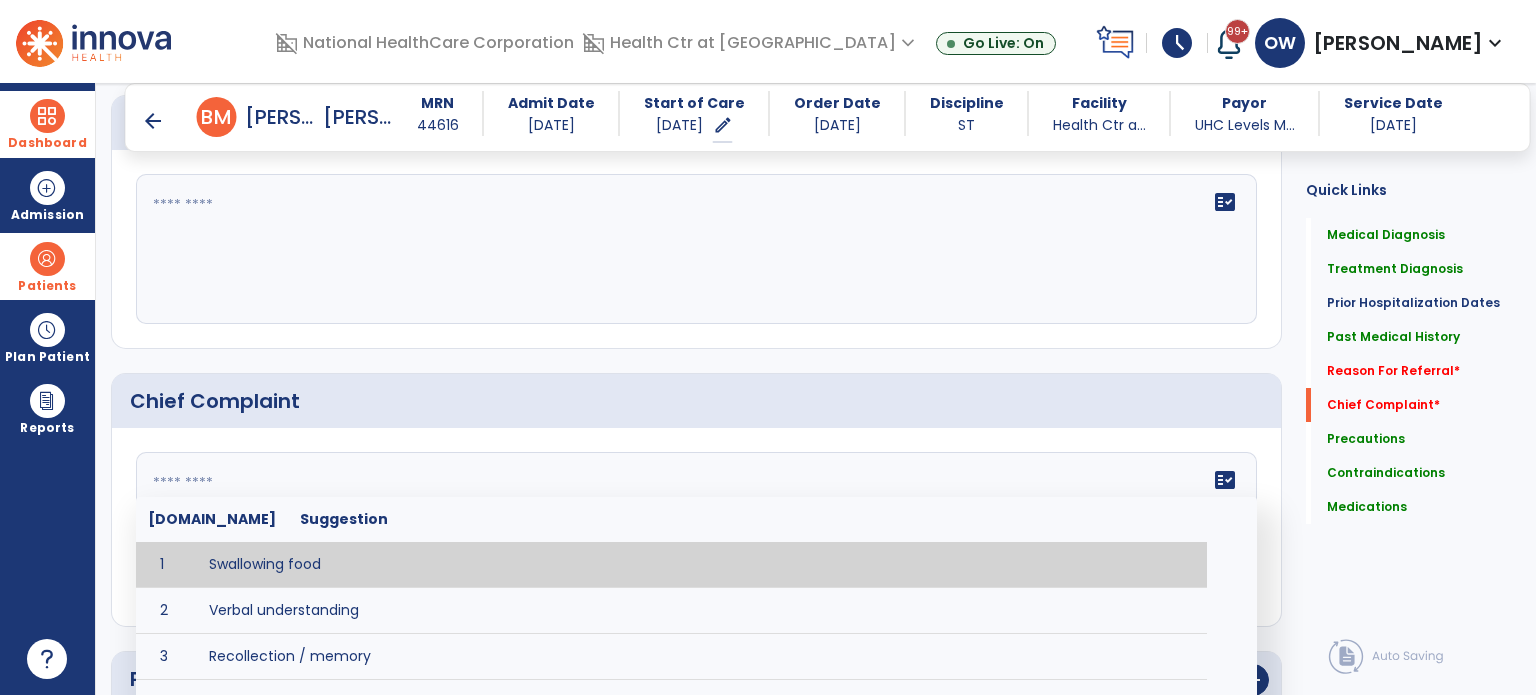 click 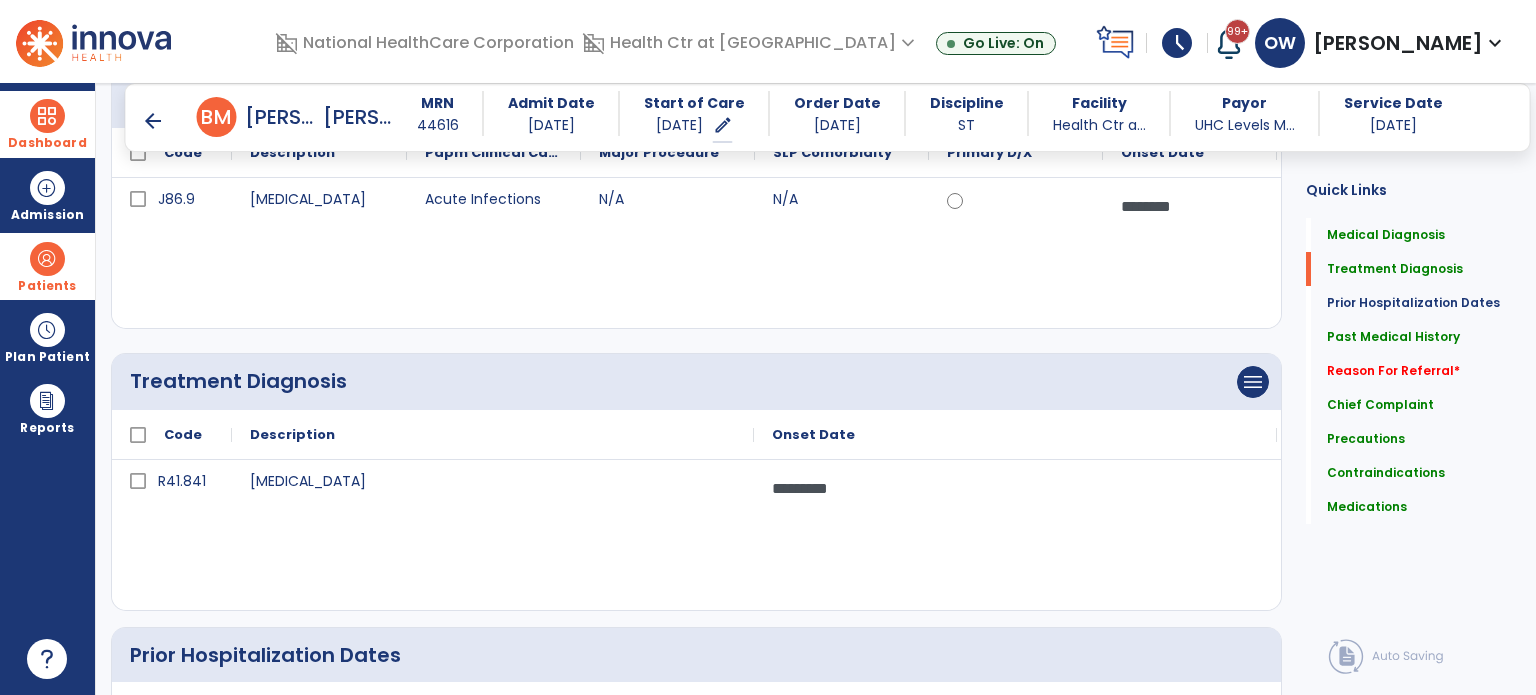 scroll, scrollTop: 0, scrollLeft: 0, axis: both 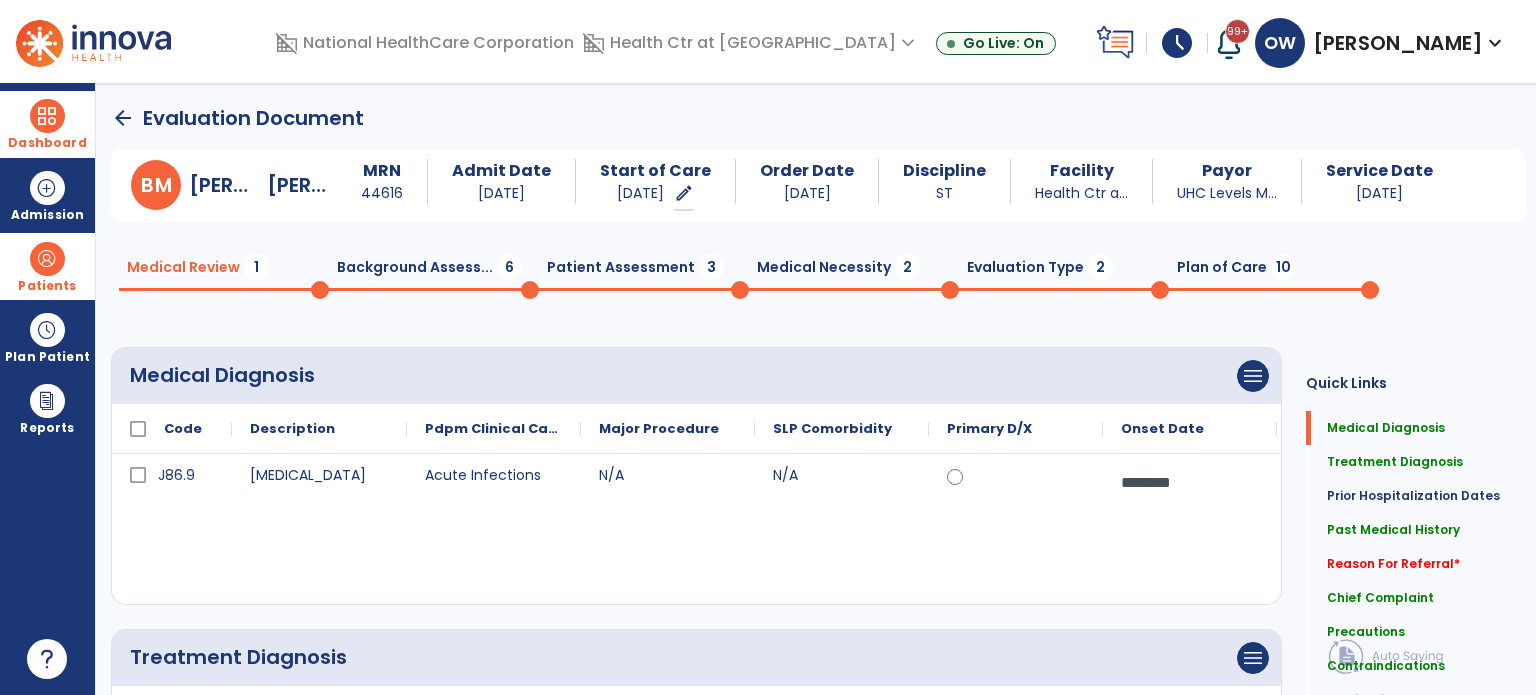 type on "********" 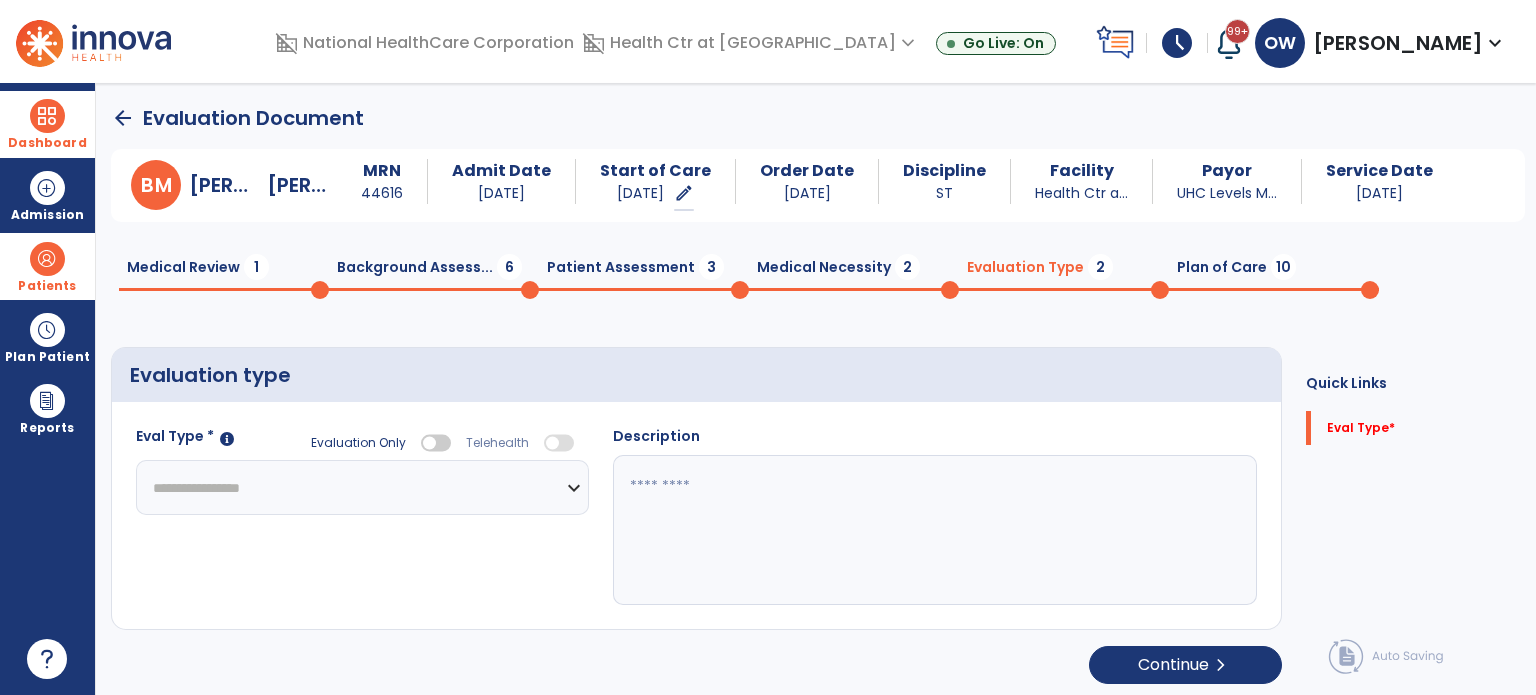 click 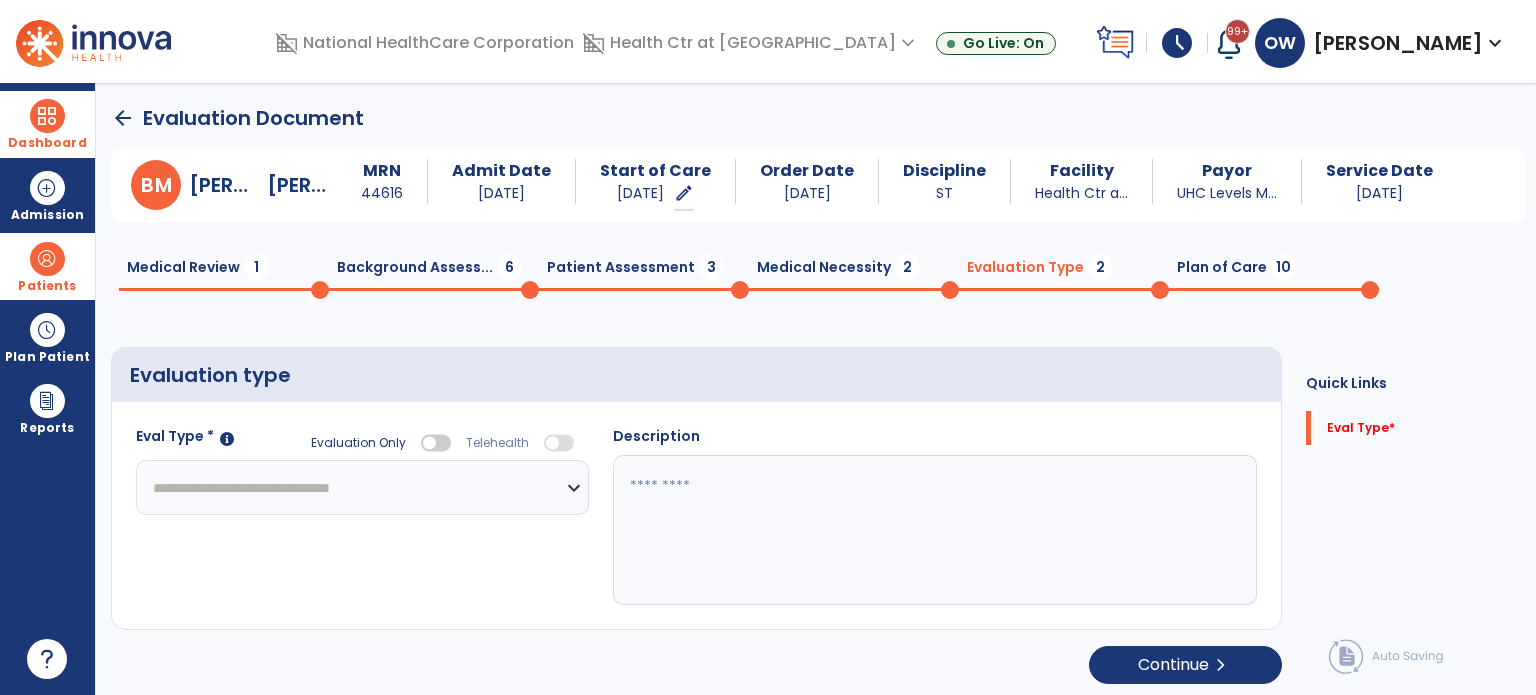 click on "**********" 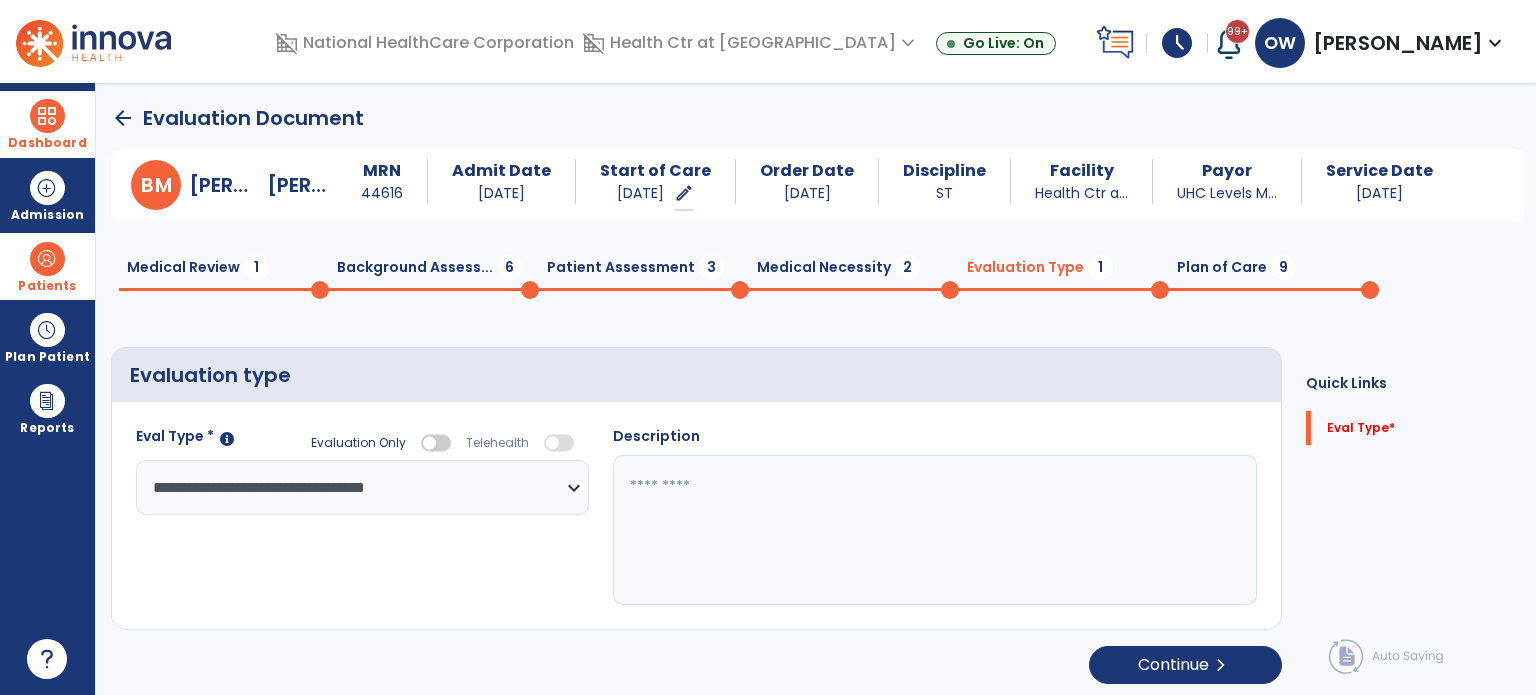 click 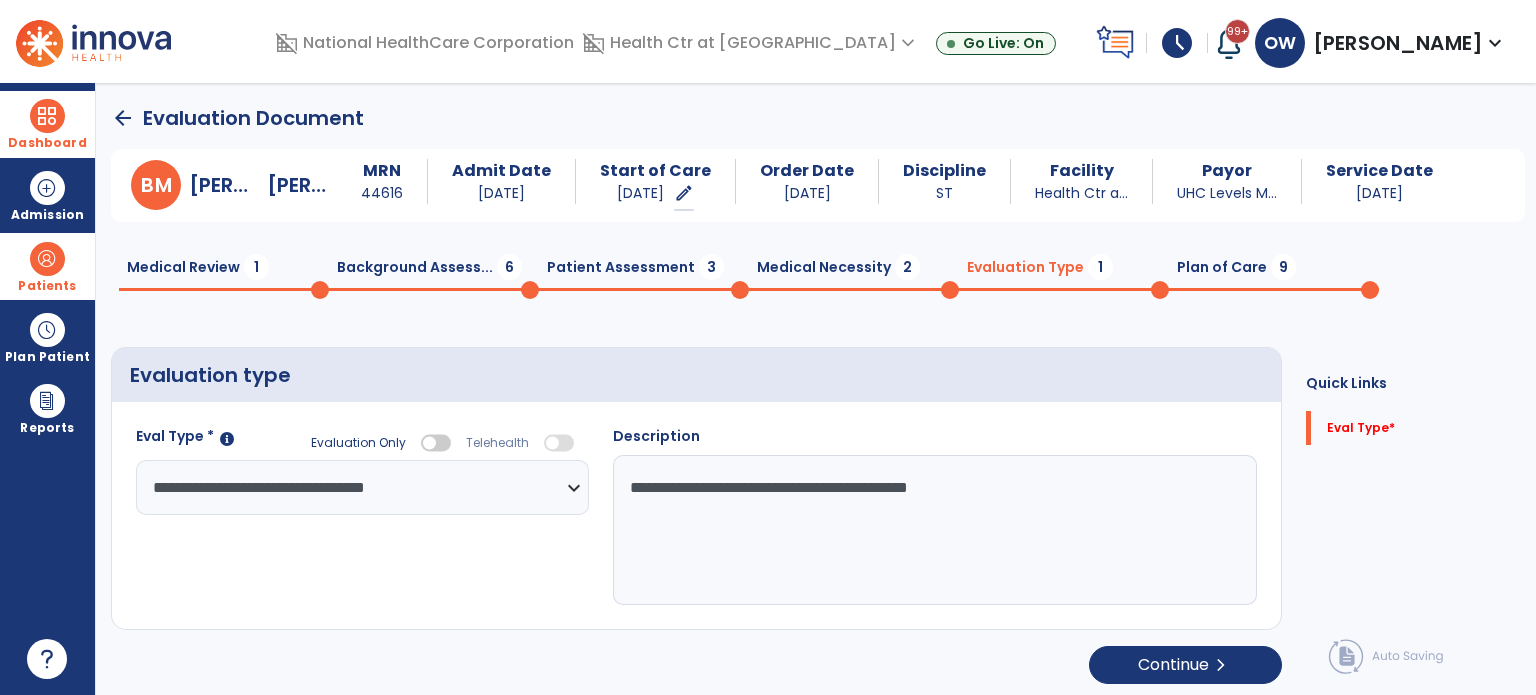 type on "**********" 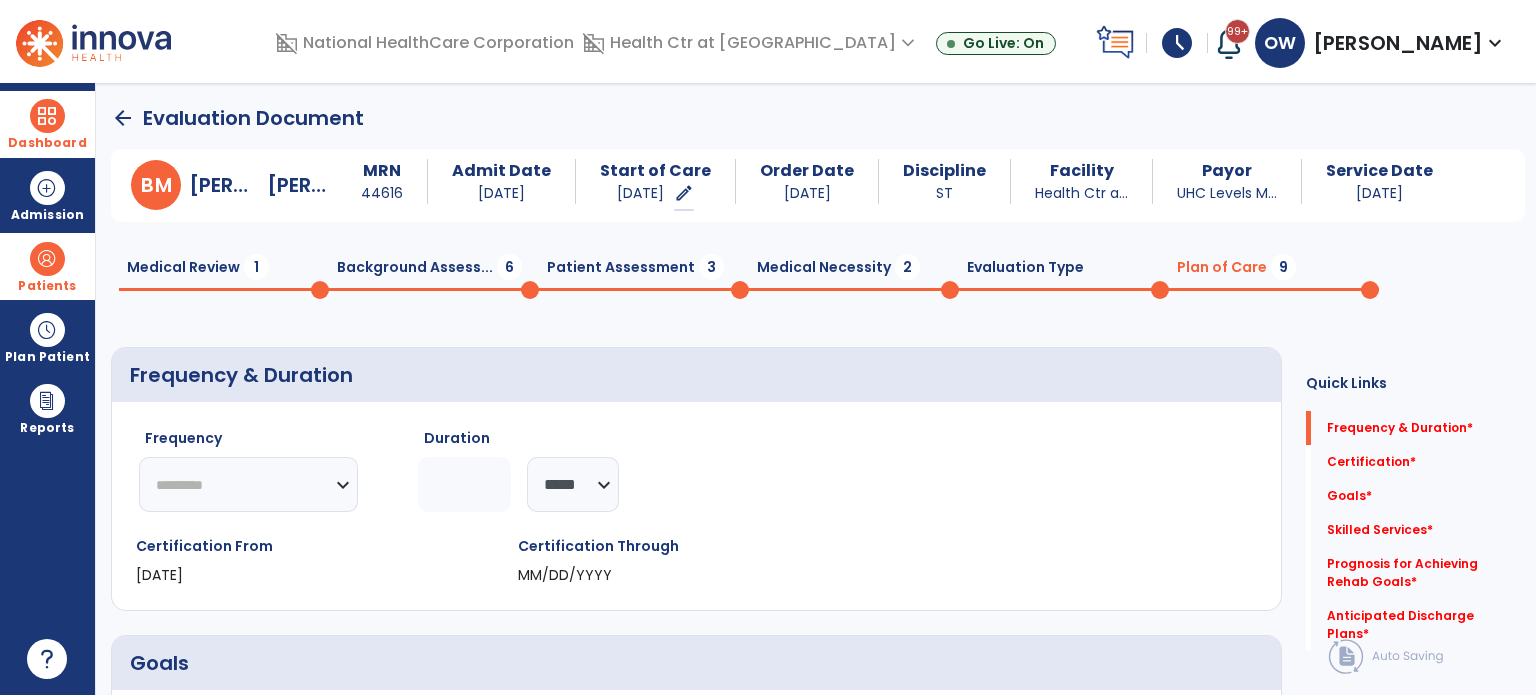 click 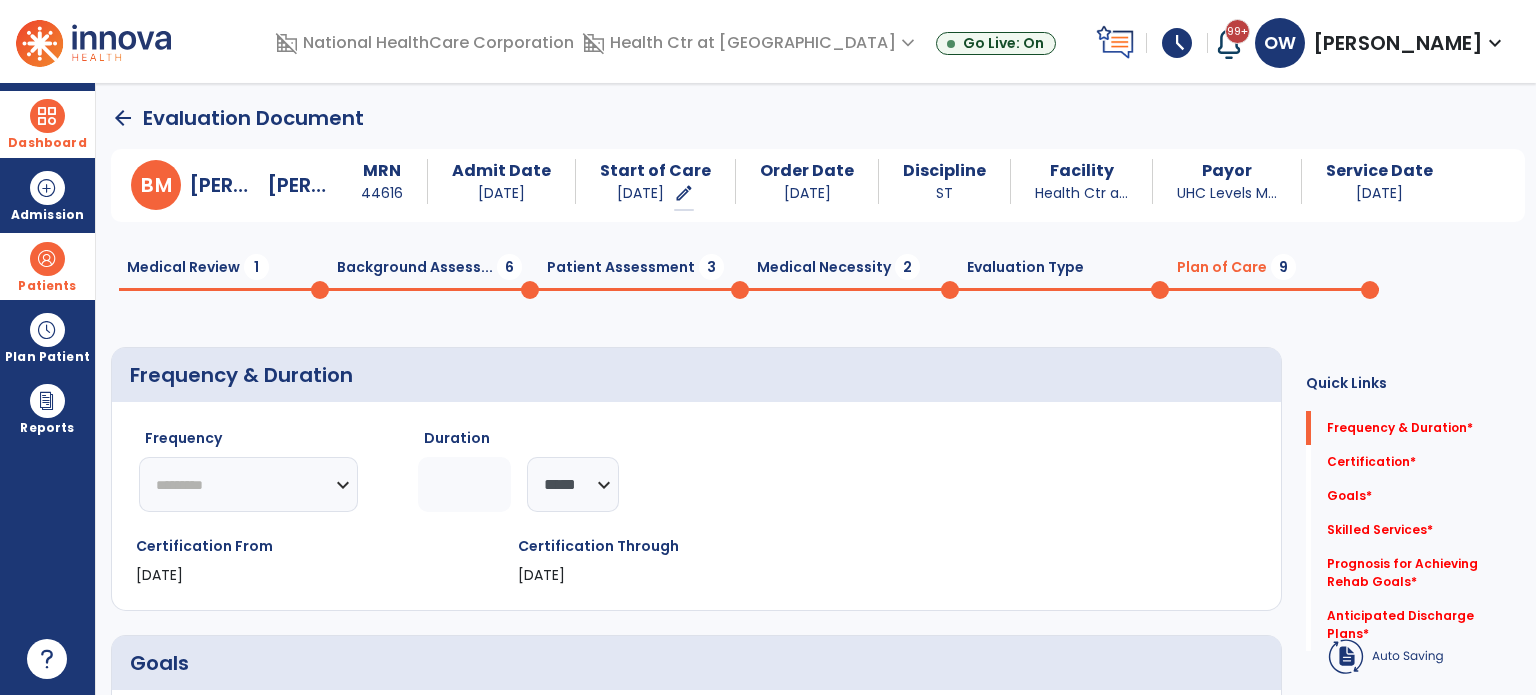 type on "**" 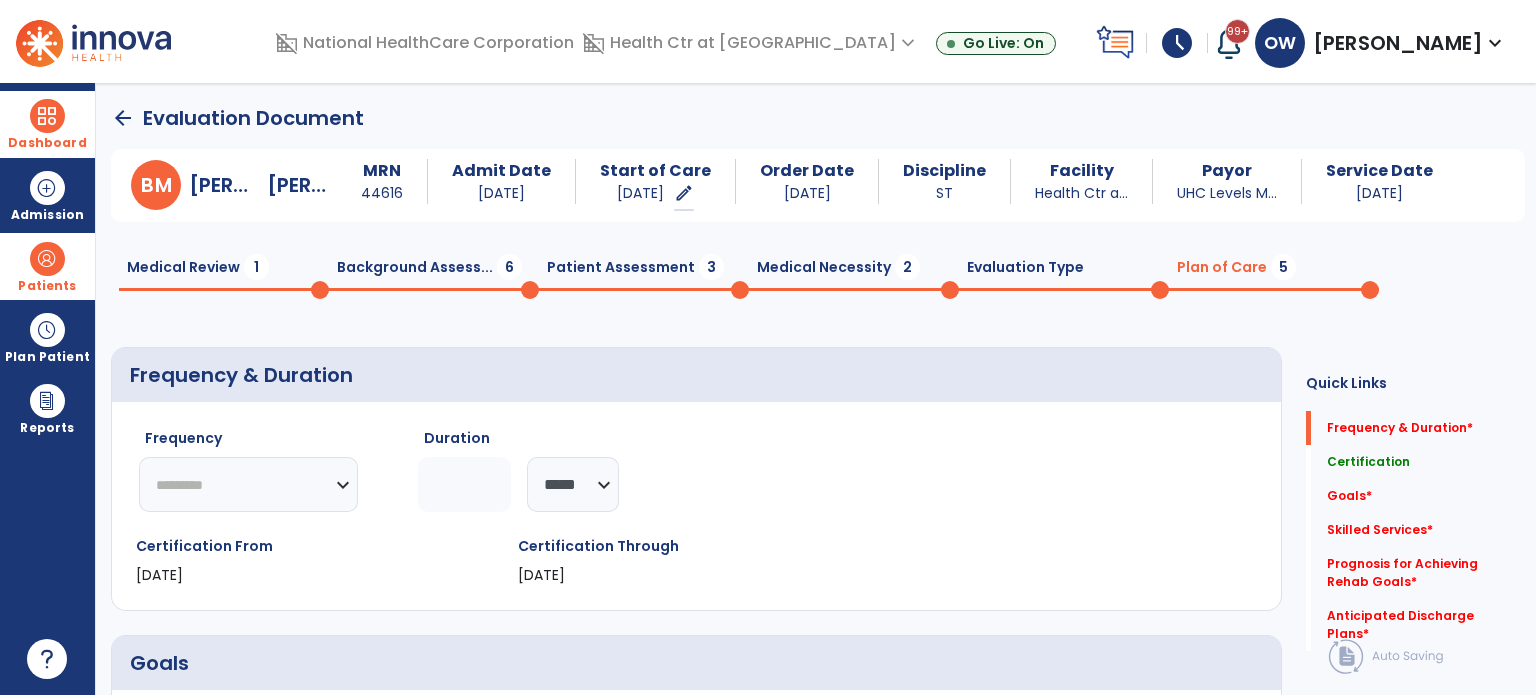 select on "**" 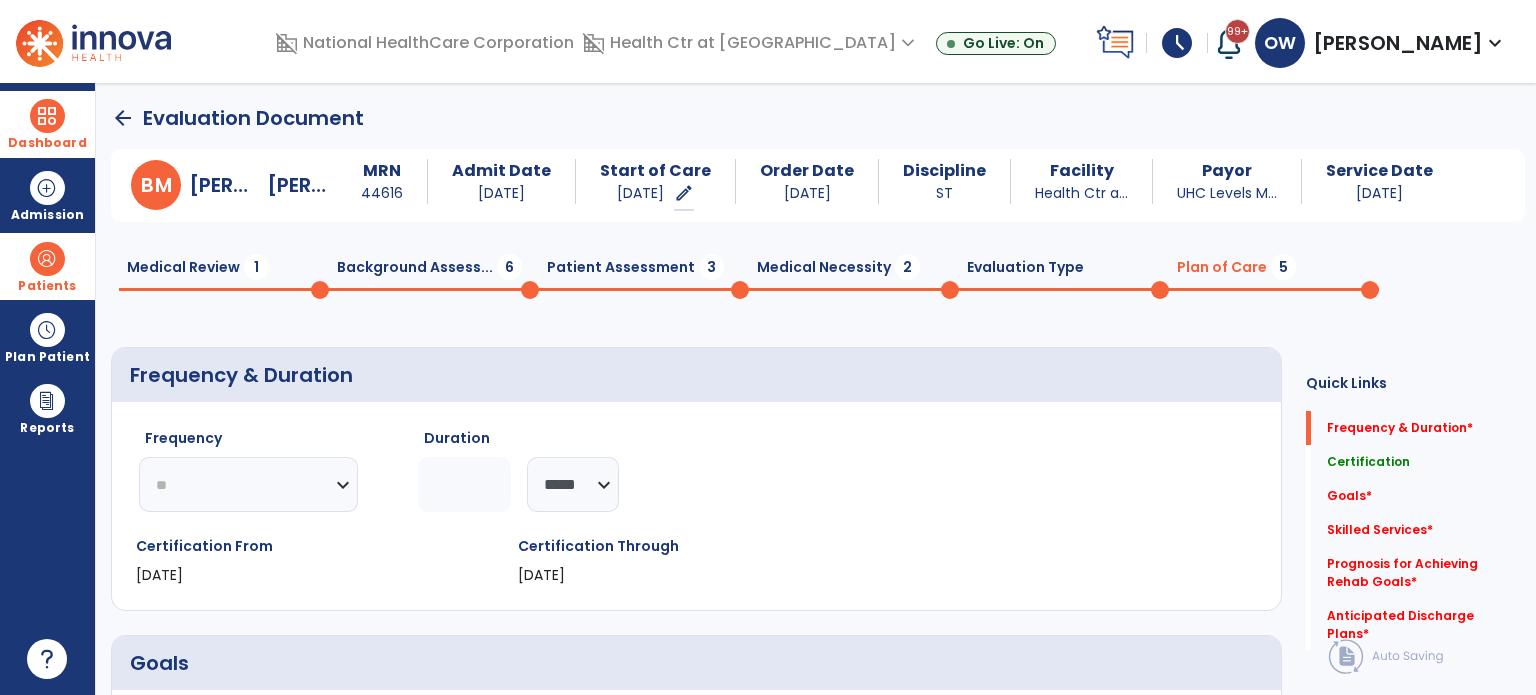 click on "********* ** ** ** ** ** ** **" 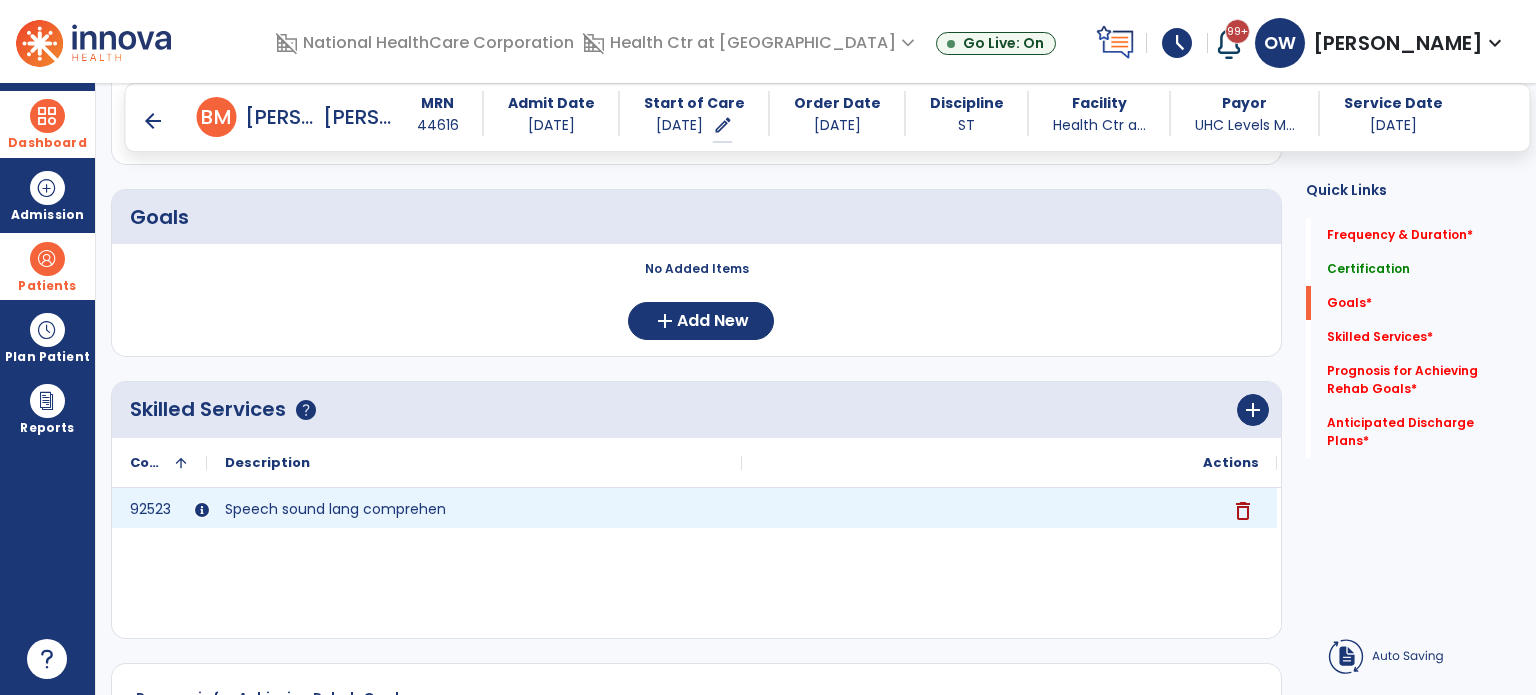 scroll, scrollTop: 436, scrollLeft: 0, axis: vertical 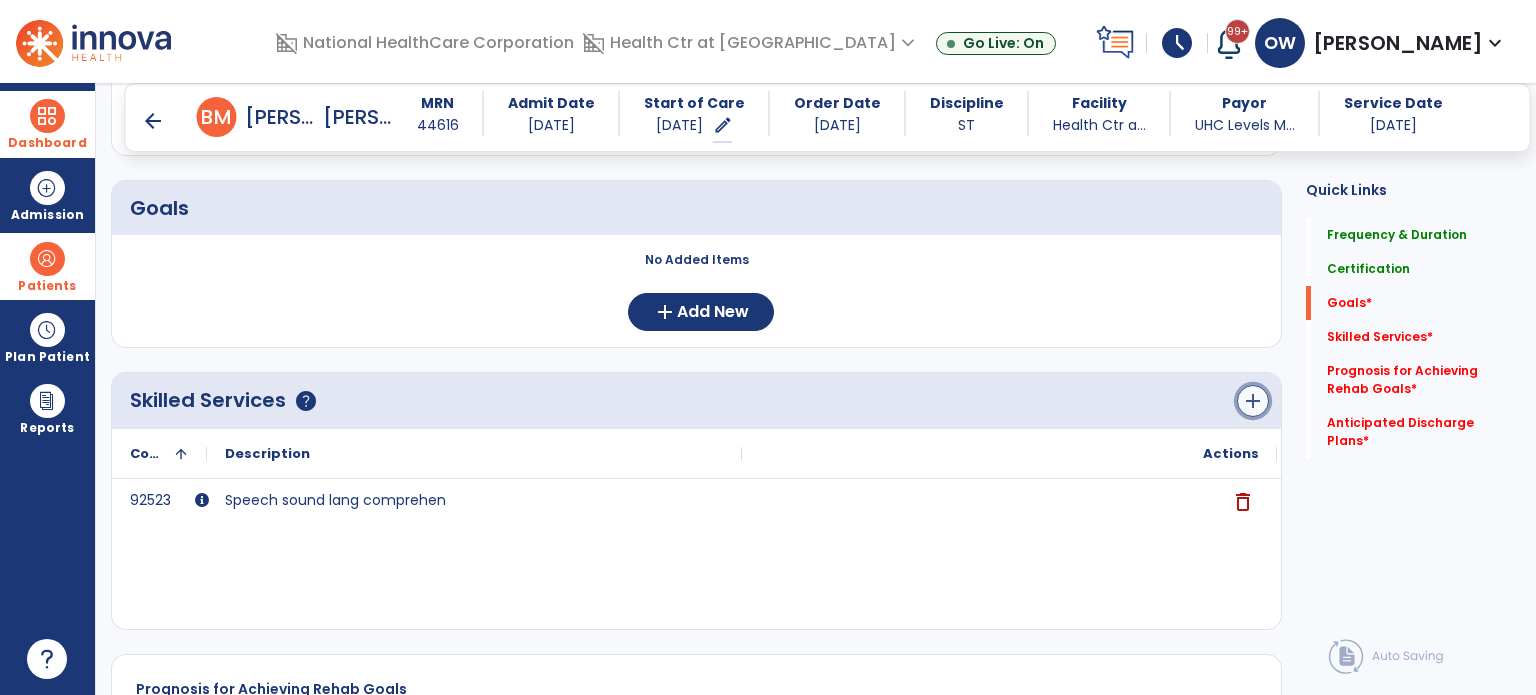click on "add" 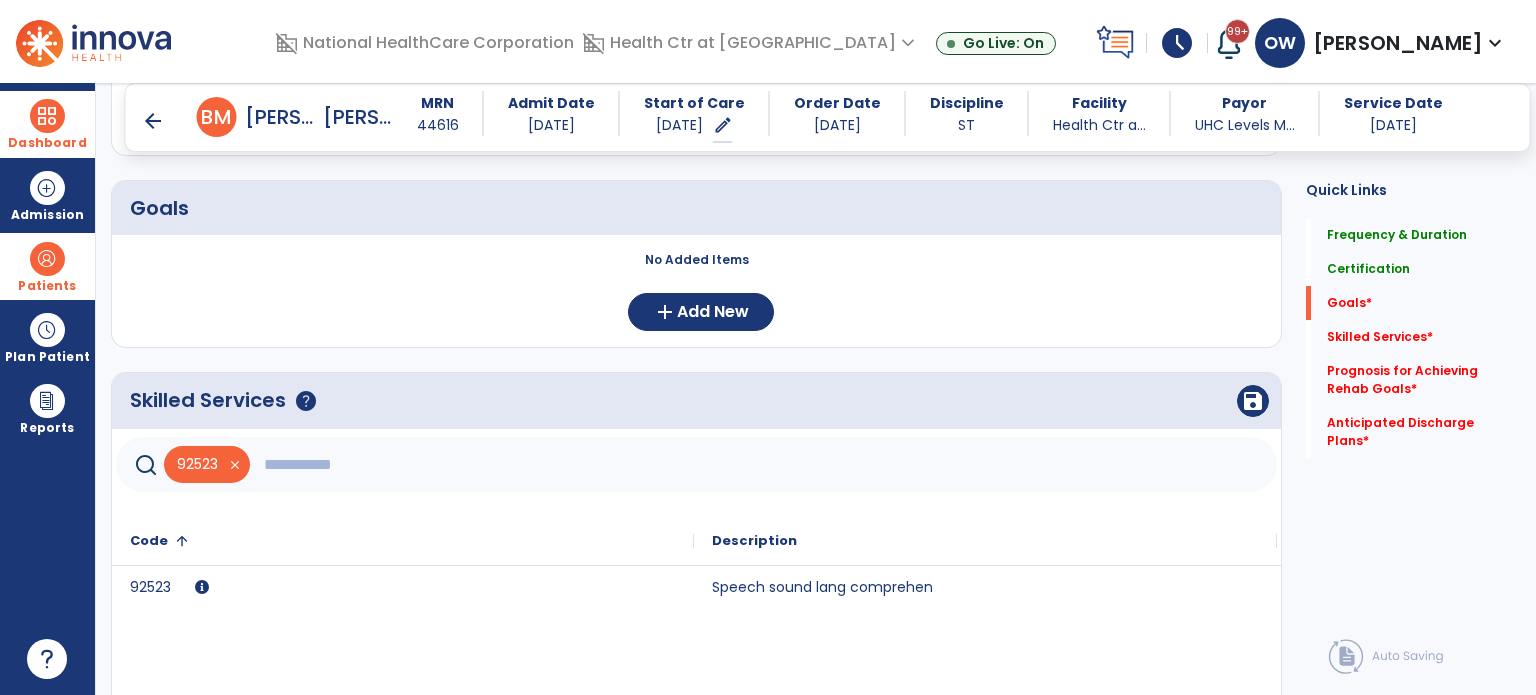 click 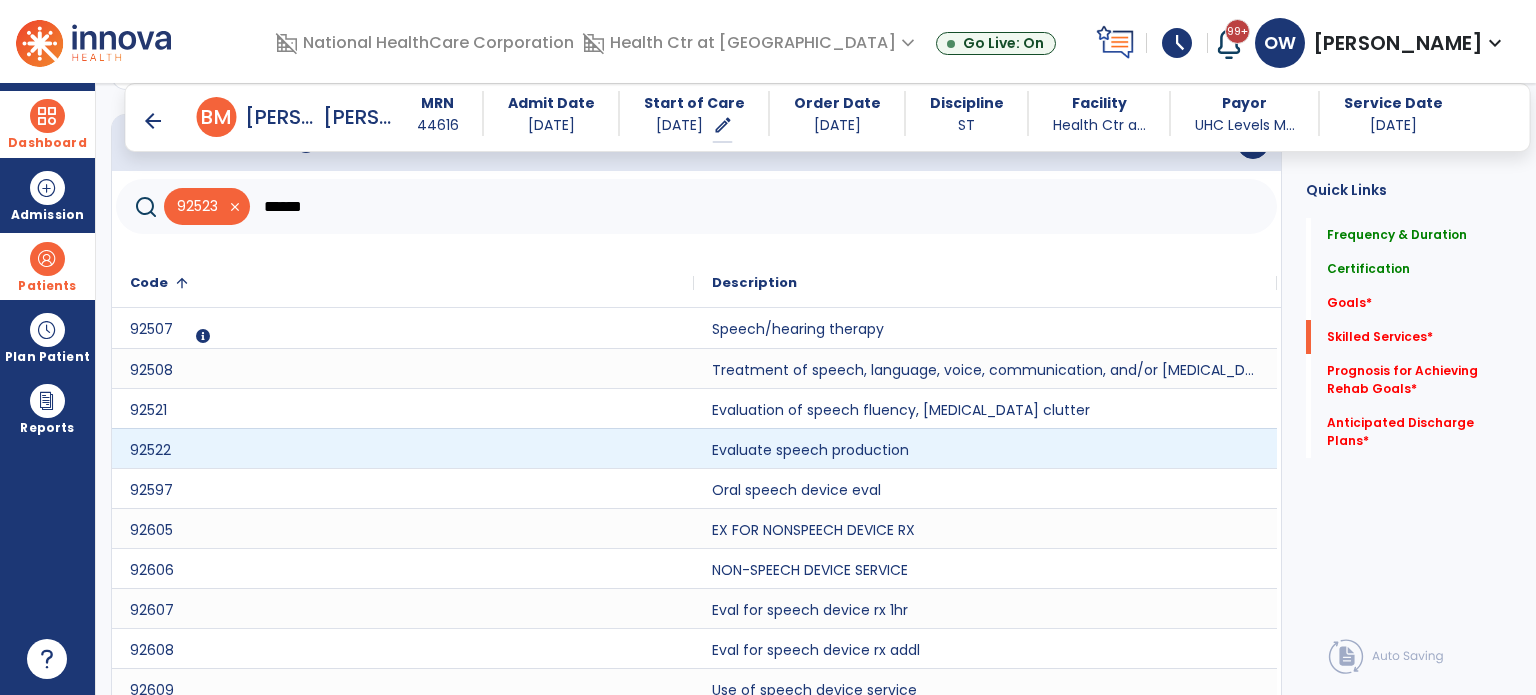 scroll, scrollTop: 752, scrollLeft: 0, axis: vertical 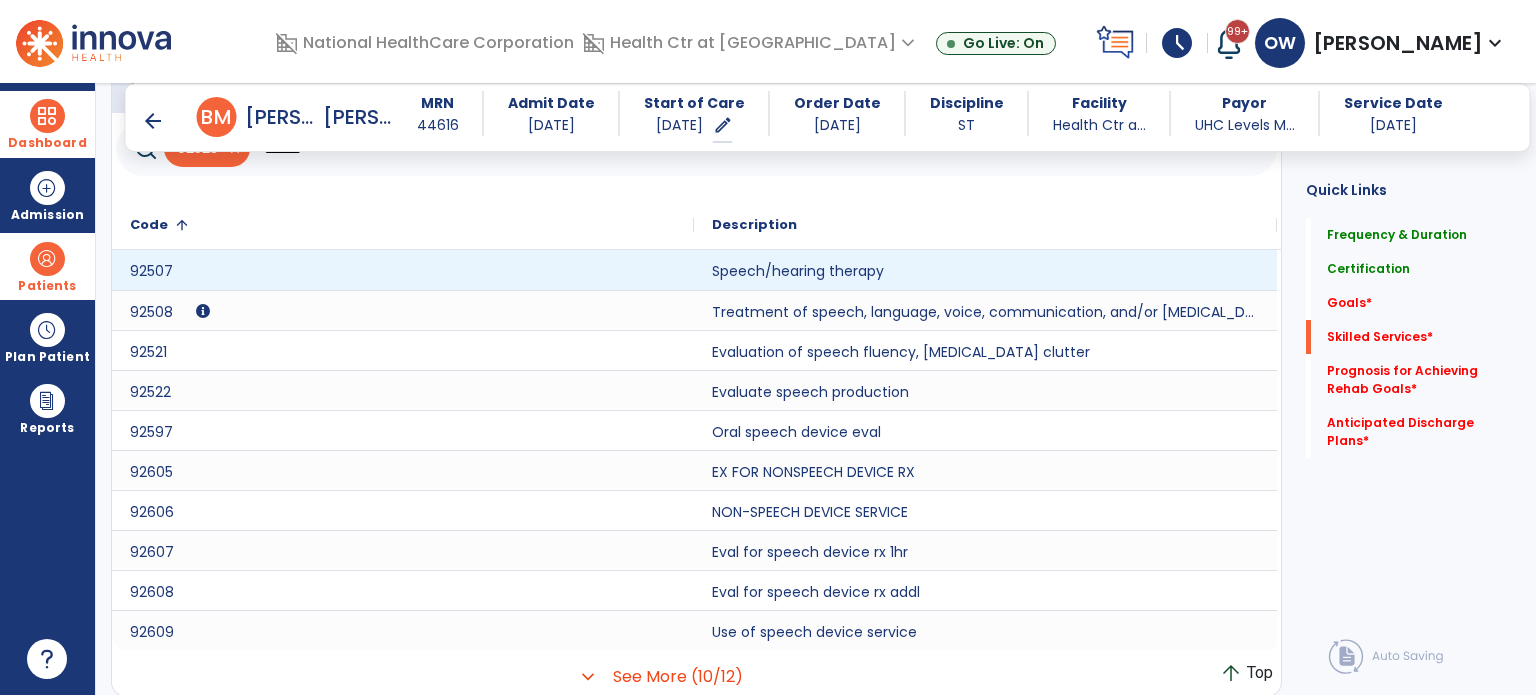 type on "******" 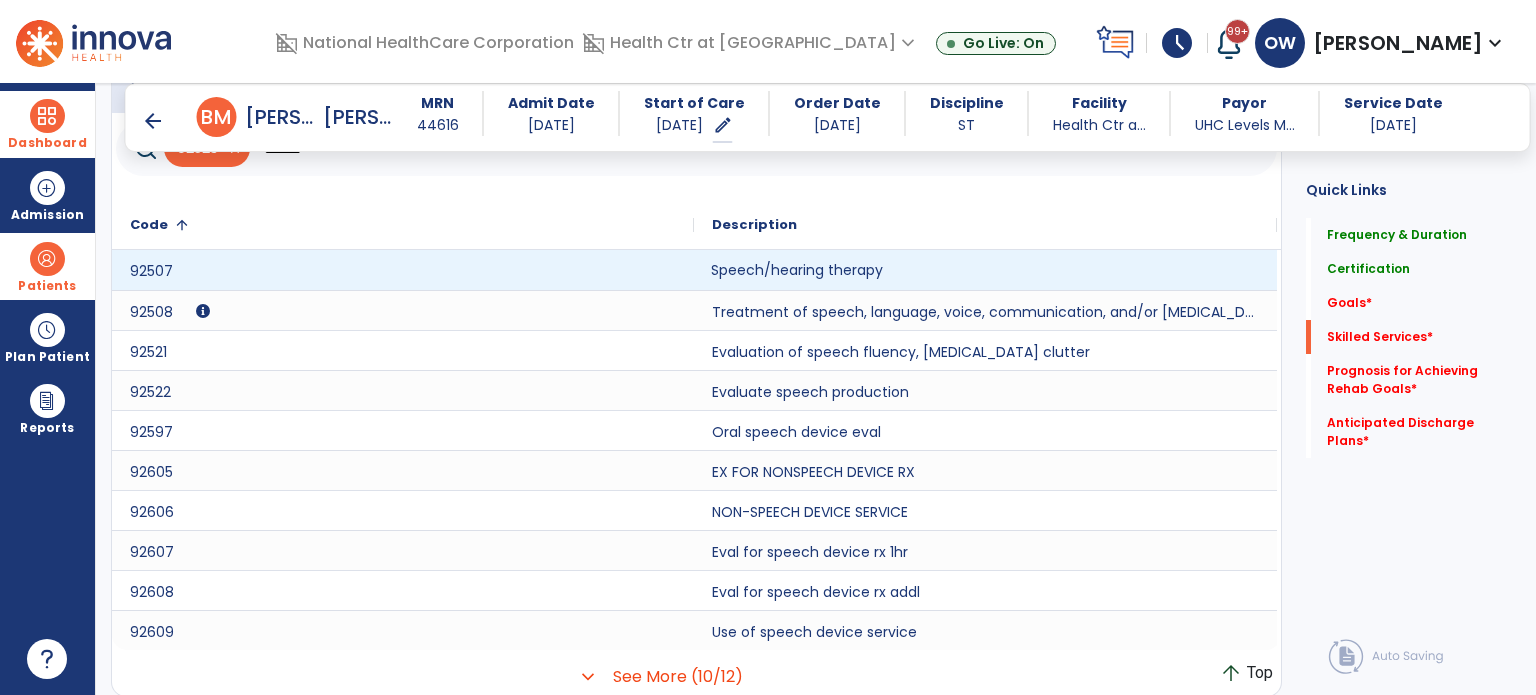 click on "Speech/hearing therapy" 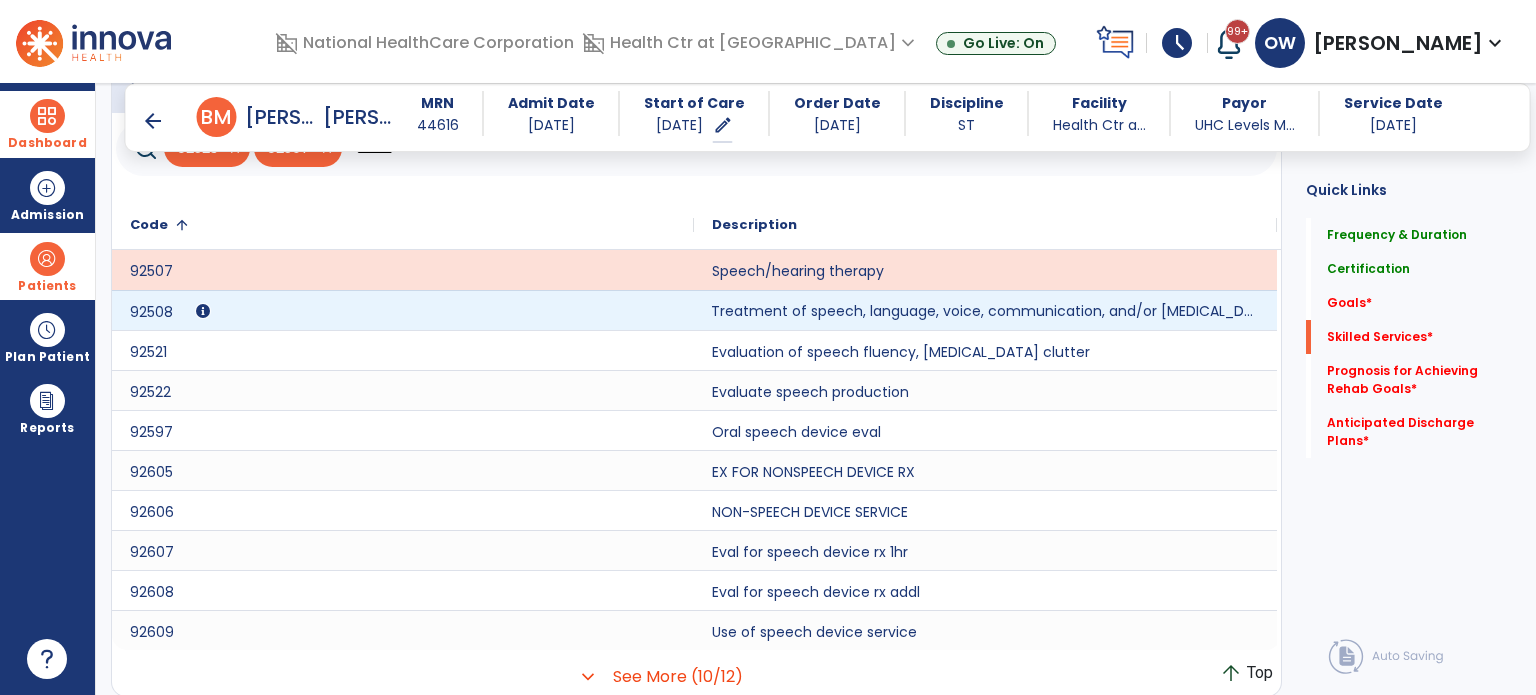 click on "Treatment of speech, language, voice, communication, and/or auditory processing disorder: group, two or more individuals." 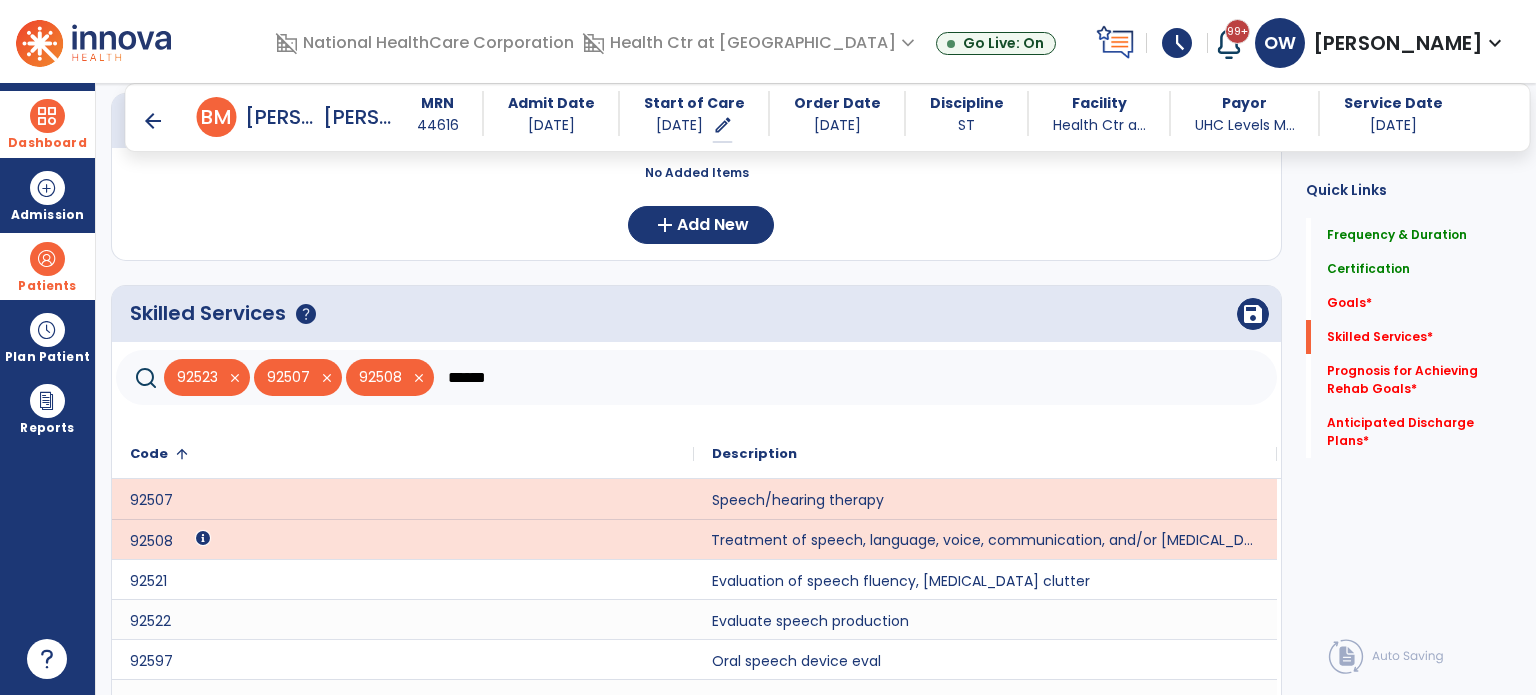 scroll, scrollTop: 521, scrollLeft: 0, axis: vertical 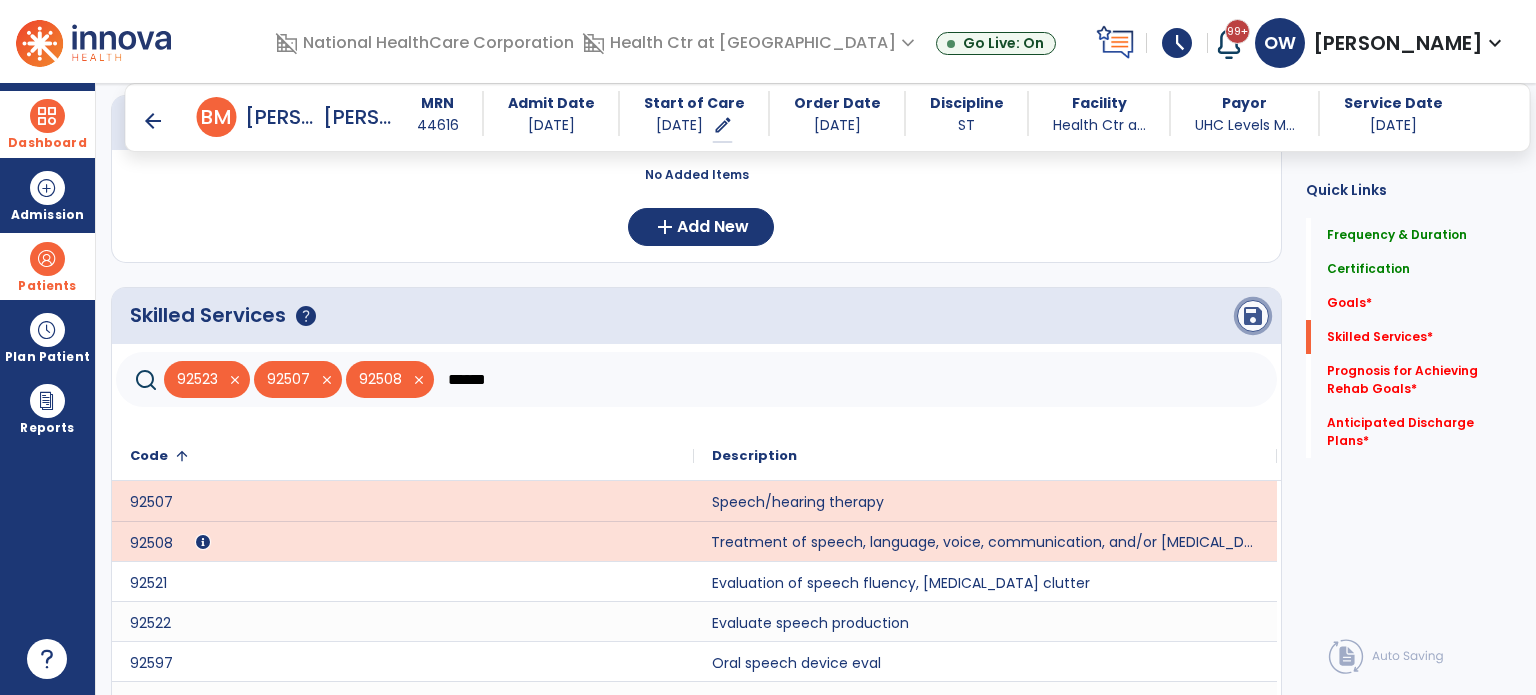 click on "save" 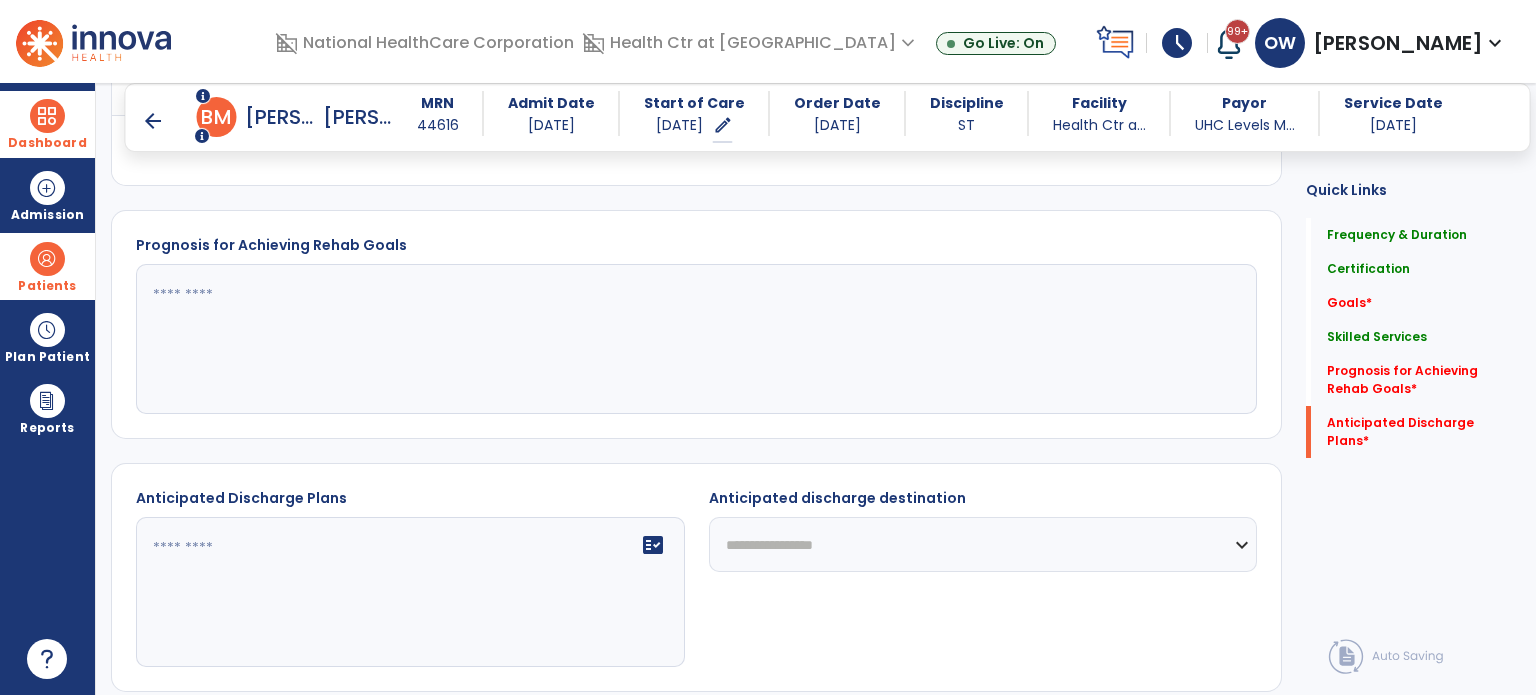 scroll, scrollTop: 880, scrollLeft: 0, axis: vertical 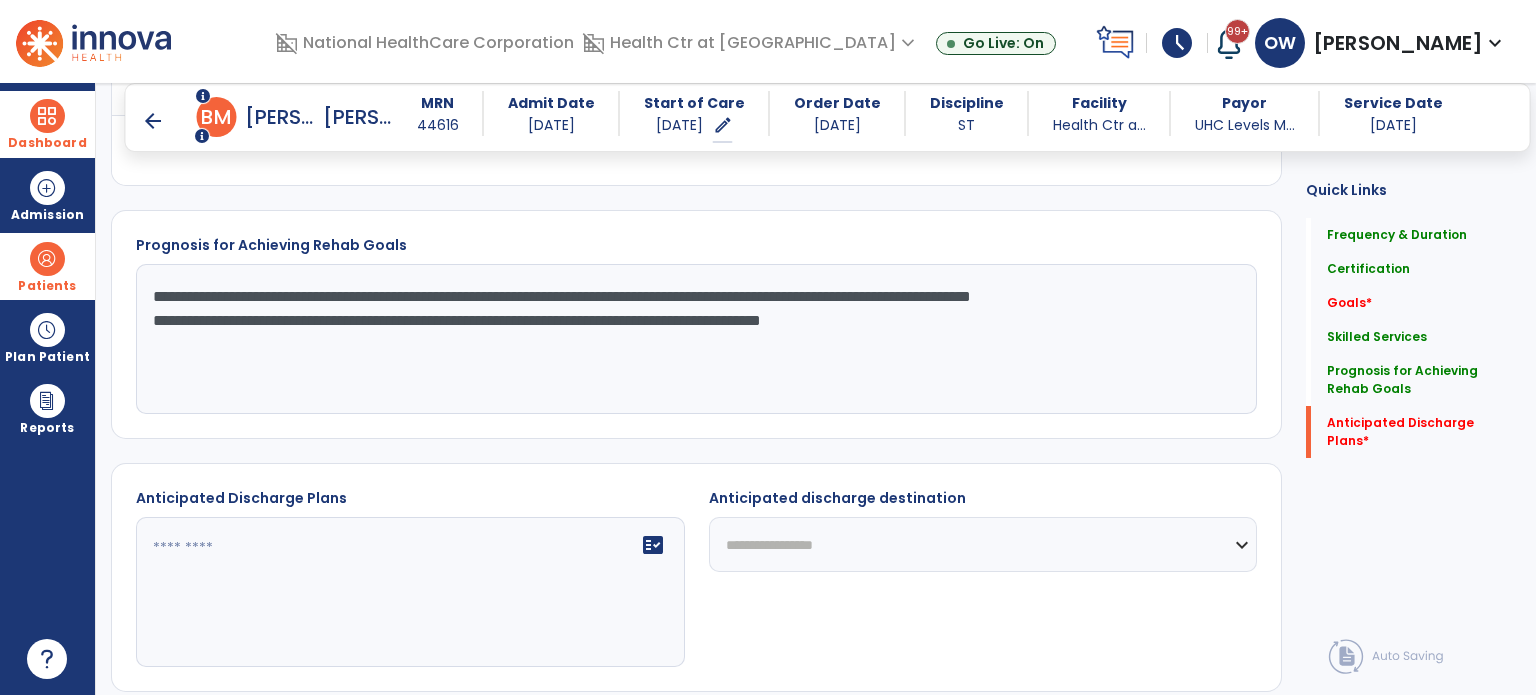 drag, startPoint x: 890, startPoint y: 295, endPoint x: 1026, endPoint y: 419, distance: 184.04347 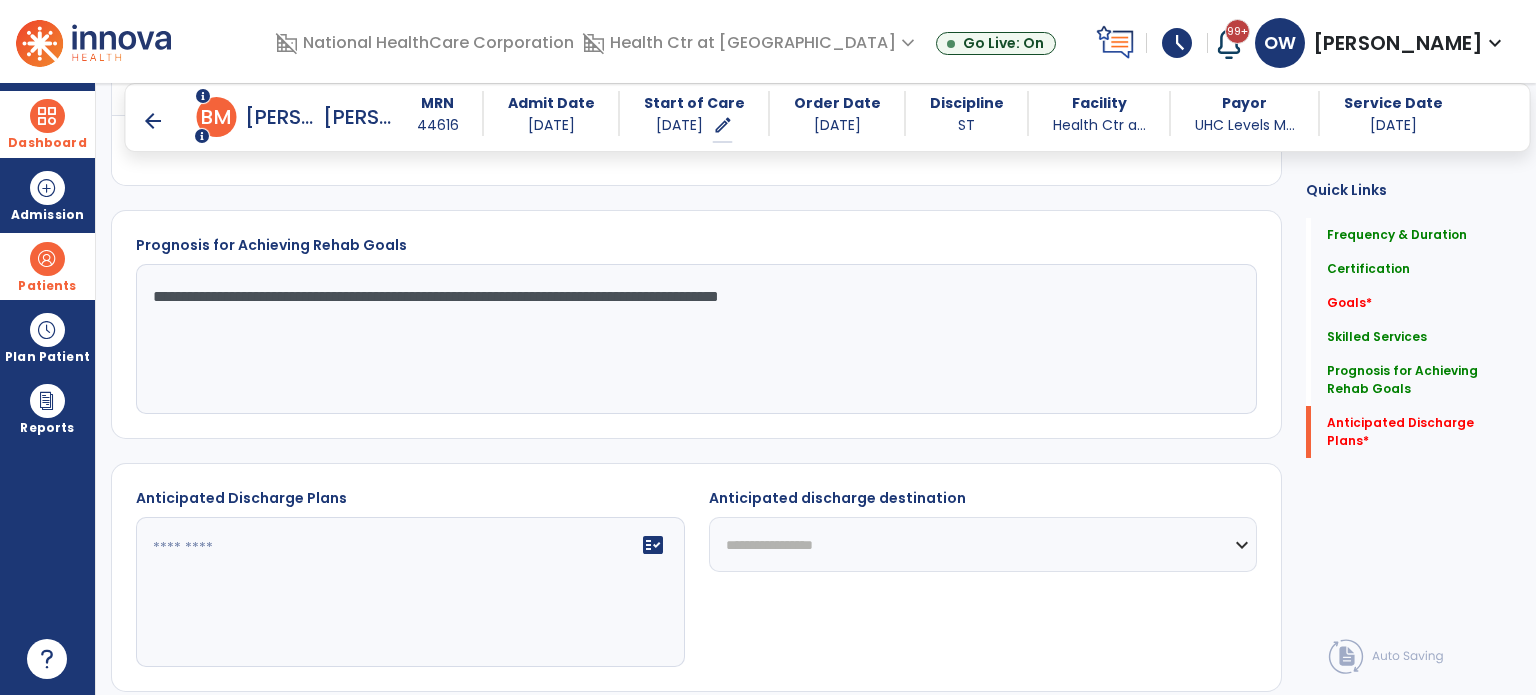 click on "**********" 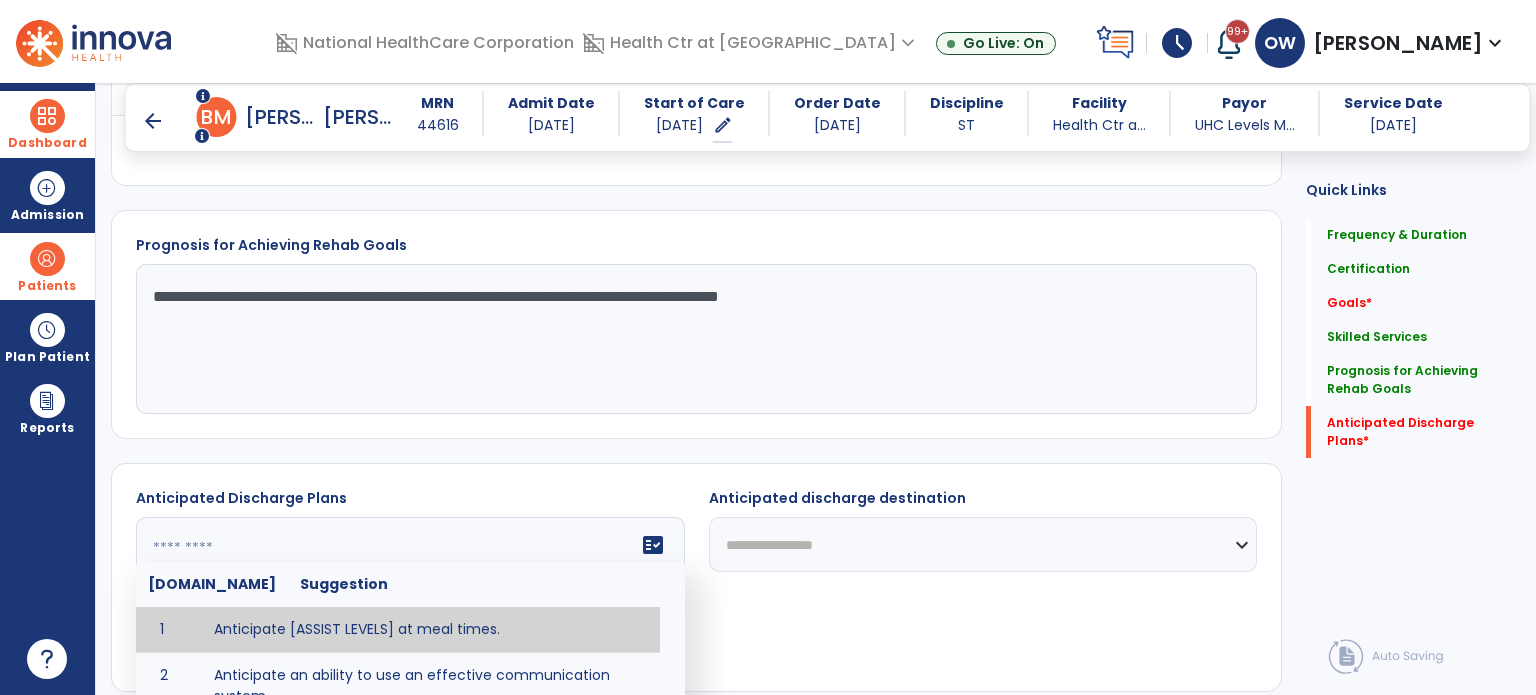 click on "fact_check  Sr.No Suggestion 1 Anticipate [ASSIST LEVELS] at meal times. 2 Anticipate an ability to use an effective communication system. 3 Anticipate assistance of external aids to communicate. 4 Anticipate diet restrictions which may include ___________. 5 Anticipate discharge to an Assisted Living Facility. 6 Anticipate discharge to another SNF. 7 Anticipate discharge to home. 8 Anticipate discharge to hospice care. 9 Anticipate discharge to this SNF. 10 Anticipate independent dining. 11 Anticipate no diet restrictions. 12 Anticipate no signs or symptoms of aspiration with least restrictive diet level. 13 Anticipate patient will need [FULL/PART TIME] caregiver assistance. 14 Anticipate patient will need [ASSISTANCE LEVEL] assistance from [CAREGIVER]. 15 Anticipate patient will need 24-hour caregiver assistance. 16 Anticipate patient will need no caregiver assistance. 17 Discharge home and independent with caregiver. 18 Discharge home and independent without caregiver. 19 20 21 22 23 24 25 26 27 28 29 30" 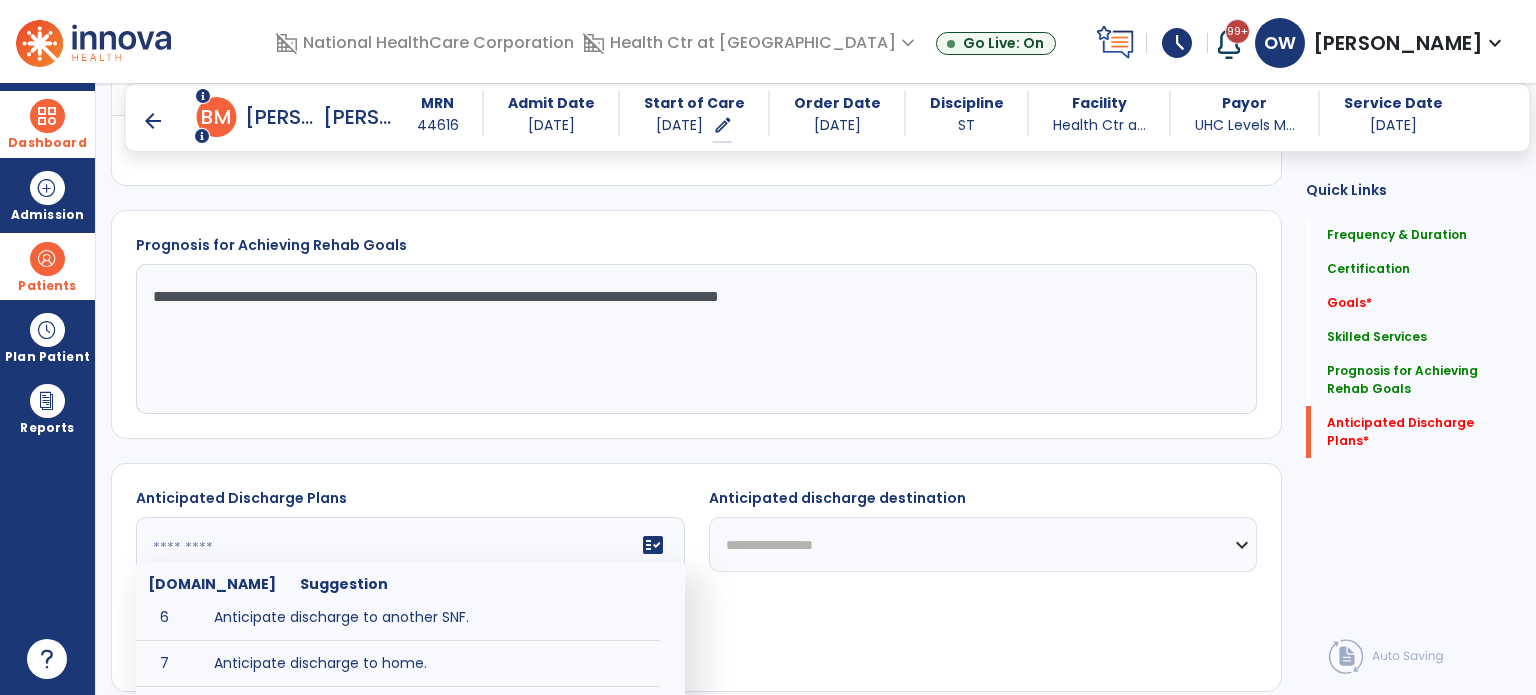 scroll, scrollTop: 264, scrollLeft: 0, axis: vertical 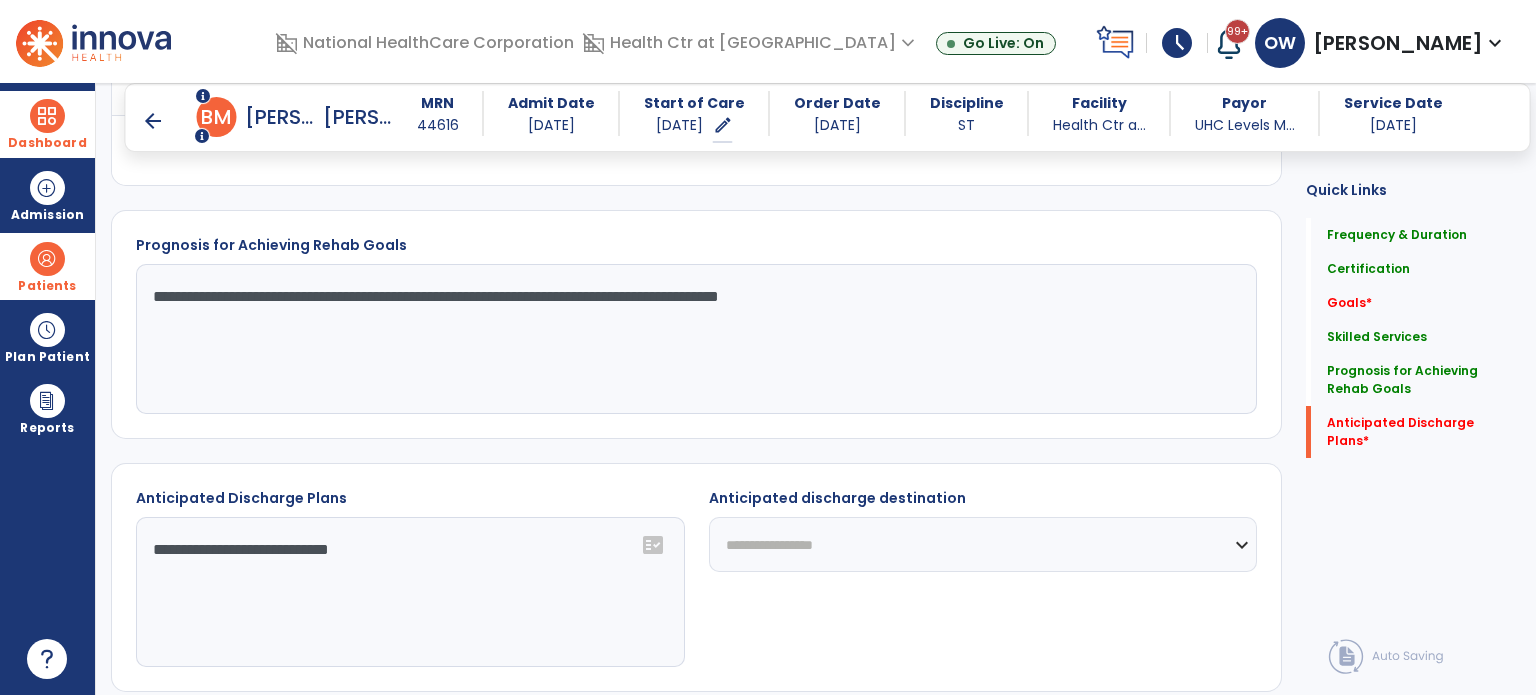 click on "**********" 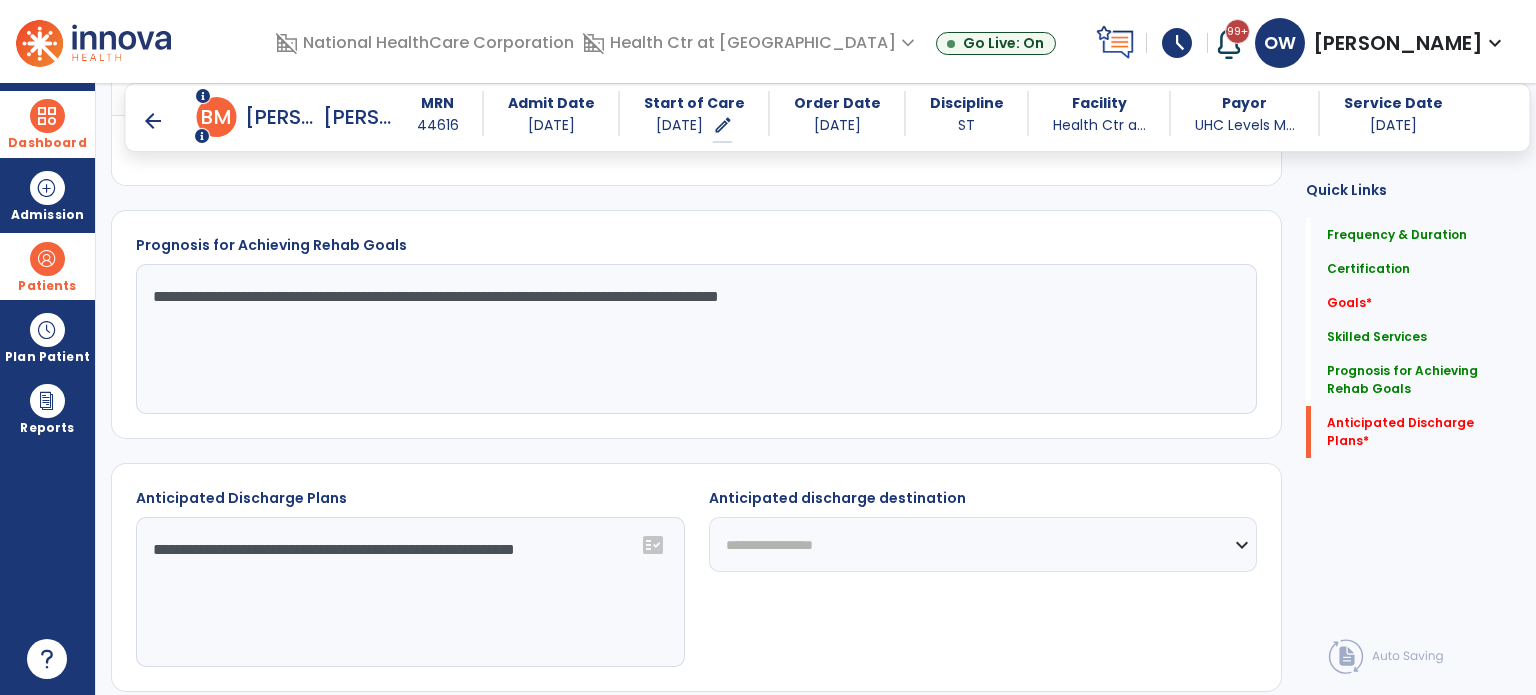 type on "**********" 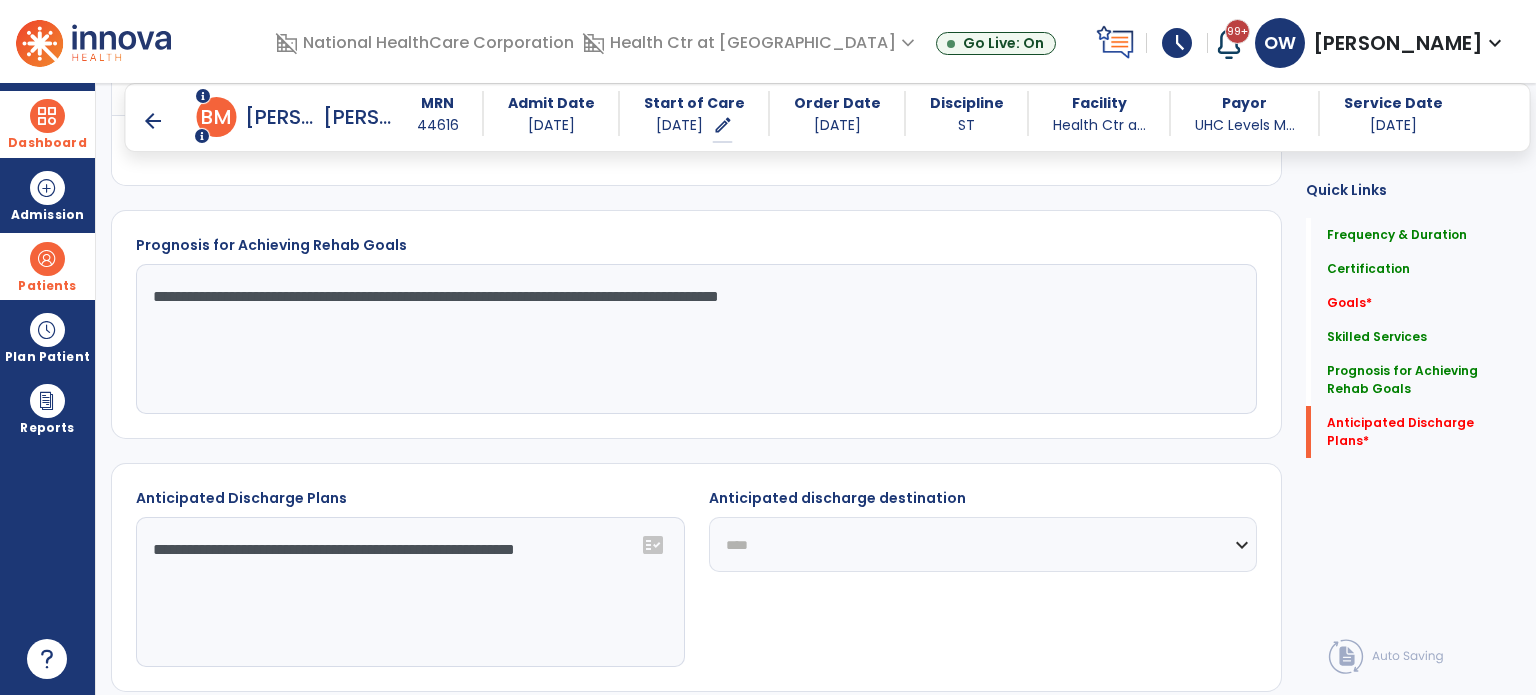 click on "**********" 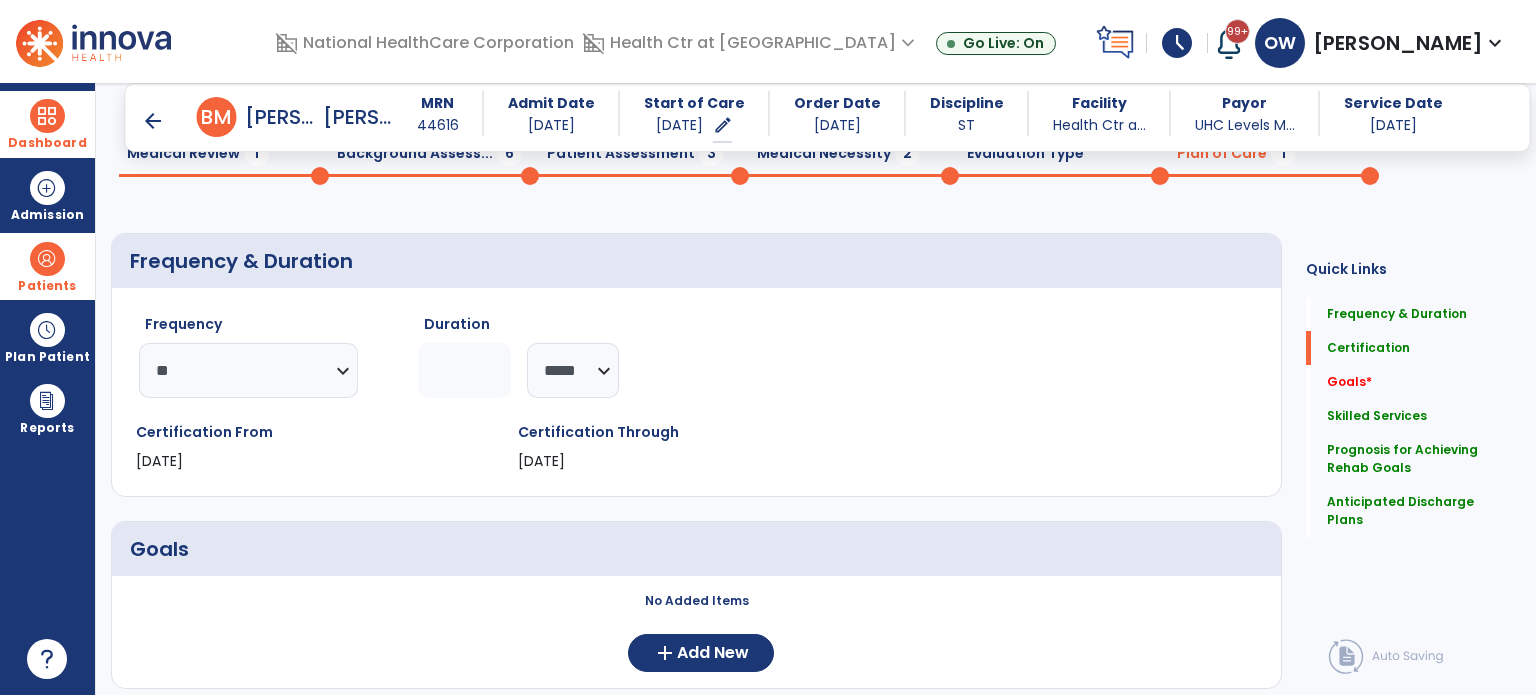 scroll, scrollTop: 0, scrollLeft: 0, axis: both 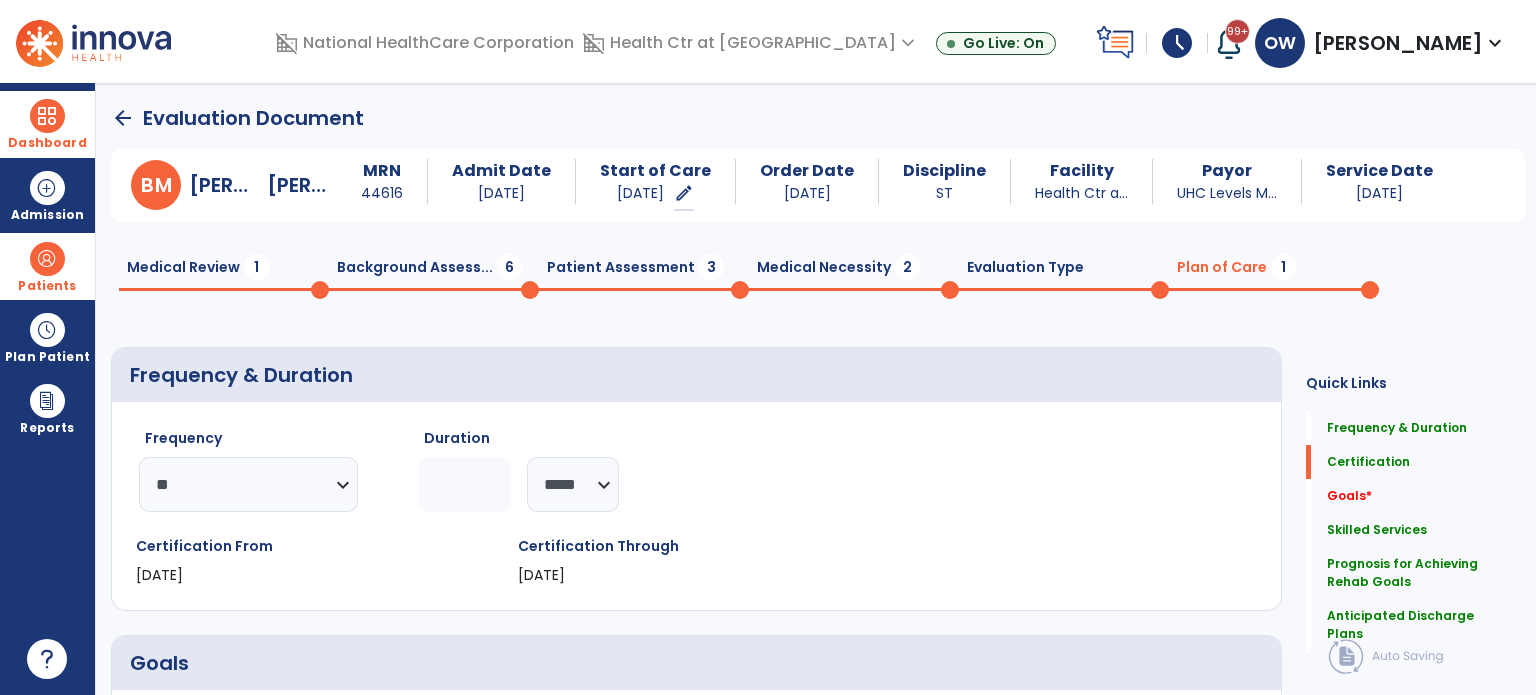 click on "Evaluation Type  0" 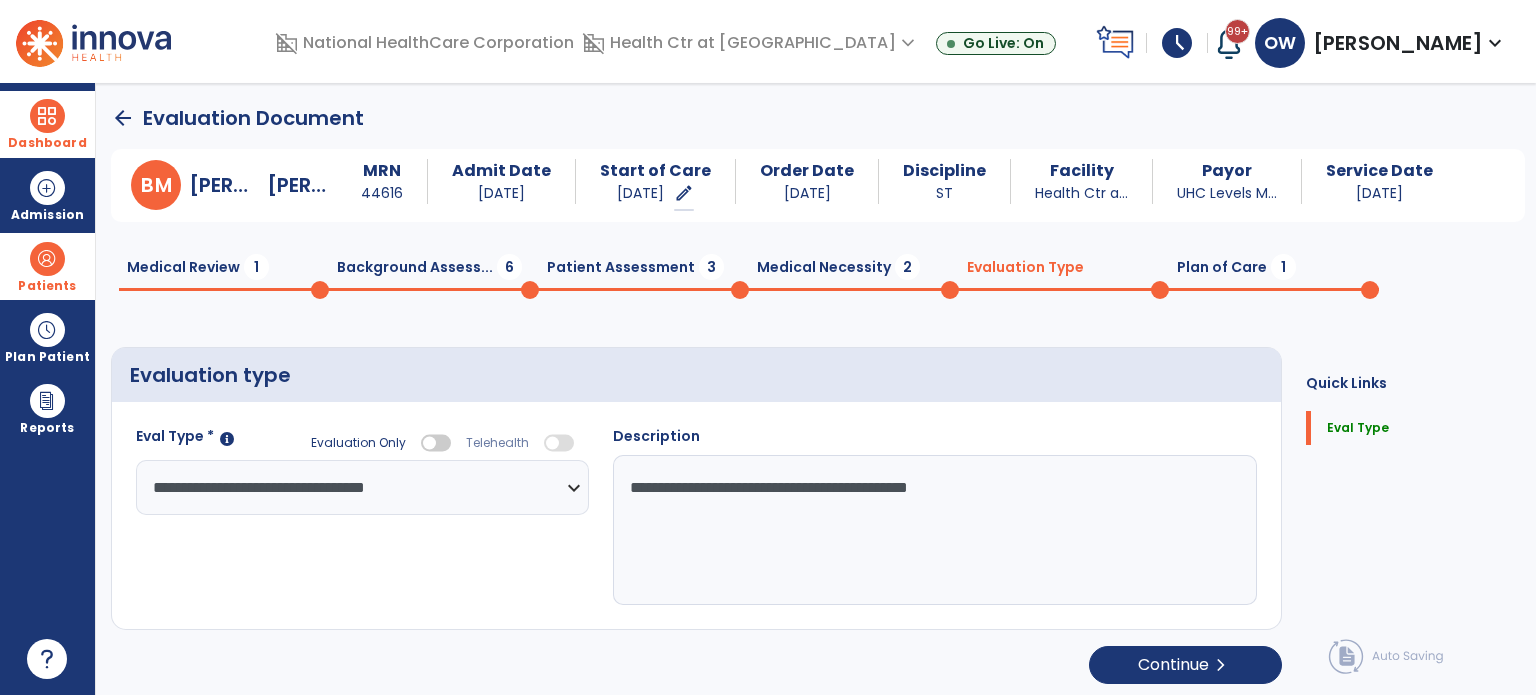 click on "Medical Necessity  2" 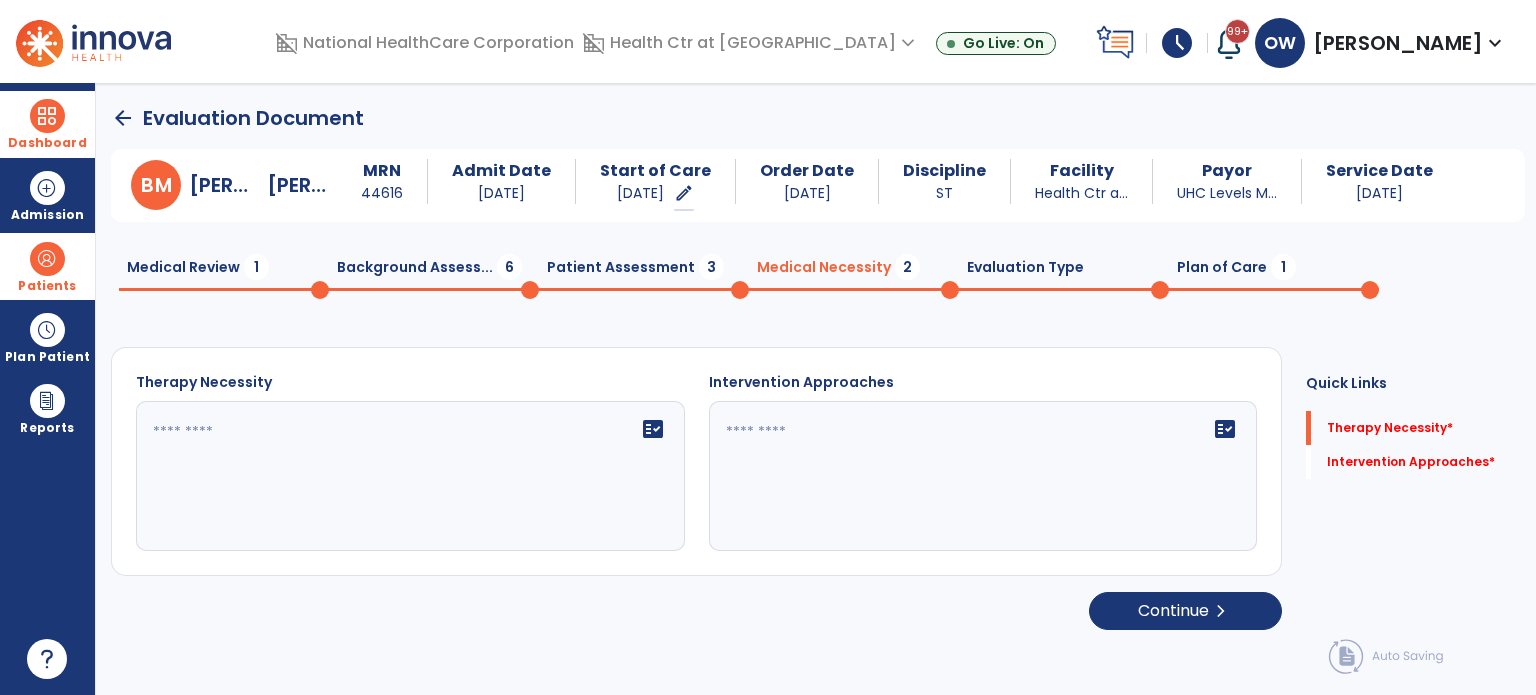 click on "Intervention Approaches" 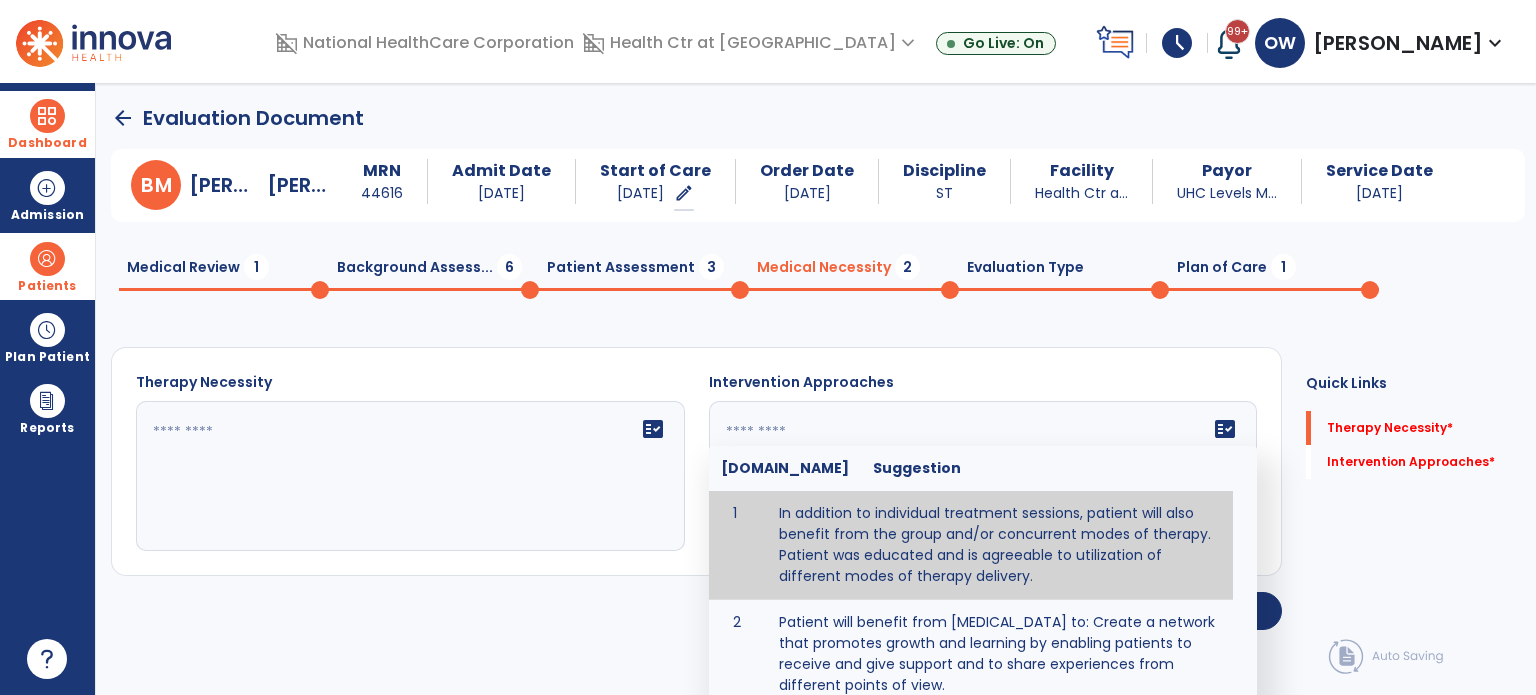 click on "fact_check  Sr.No Suggestion 1 In addition to individual treatment sessions, patient will also benefit from the group and/or concurrent modes of therapy. Patient was educated and is agreeable to utilization of different modes of therapy delivery. 2 Patient will benefit from group therapy to: Create a network that promotes growth and learning by enabling patients to receive and give support and to share experiences from different points of view. 3 Patient will benefit from group therapy because it allows for modeling (a form of learning in which individuals learn by imitating the actions of others and it reduces social isolation and enhances coping mechanisms. 4 Patient will benefit from group/concurrent therapy because it is supported by evidence to promote increased patient engagement and sustainable outcomes. 5 Patient will benefit from group/concurrent therapy to: Promote independence and minimize dependence." 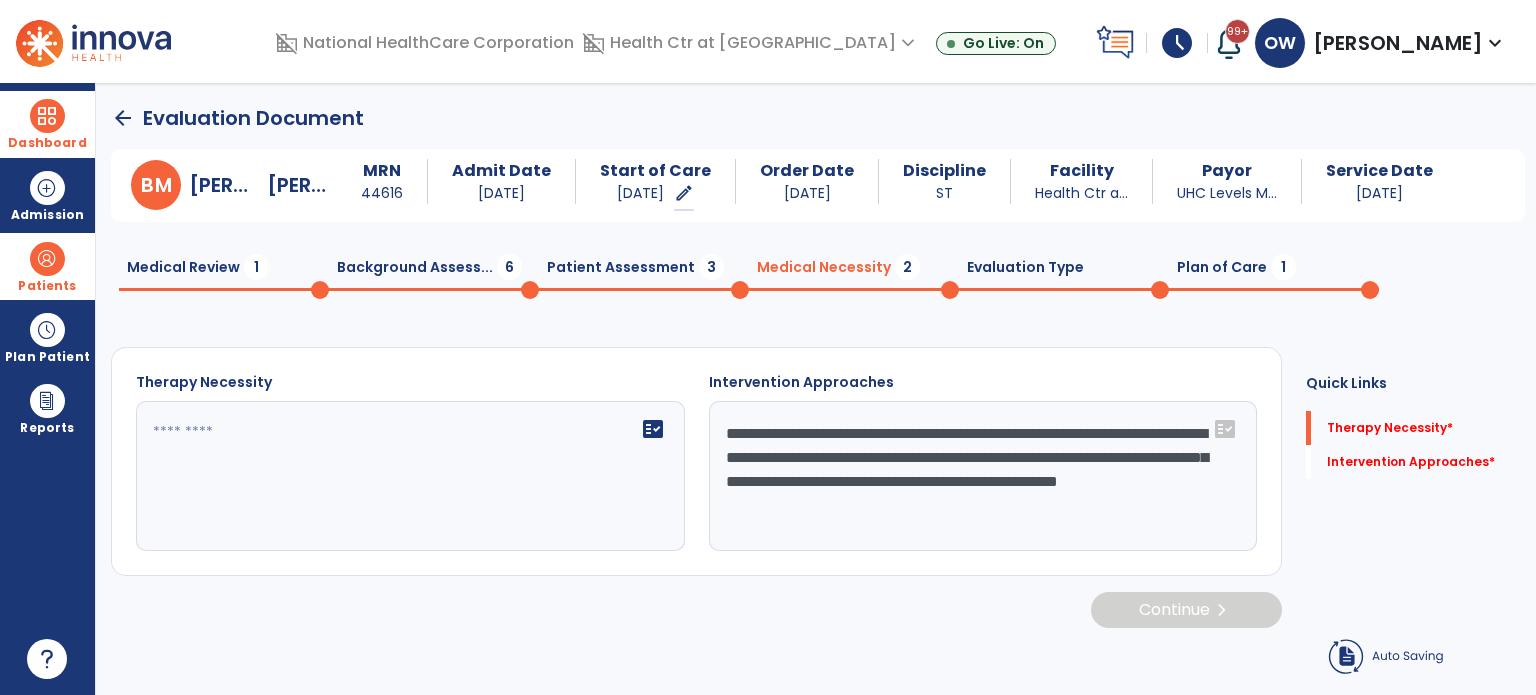 type on "**********" 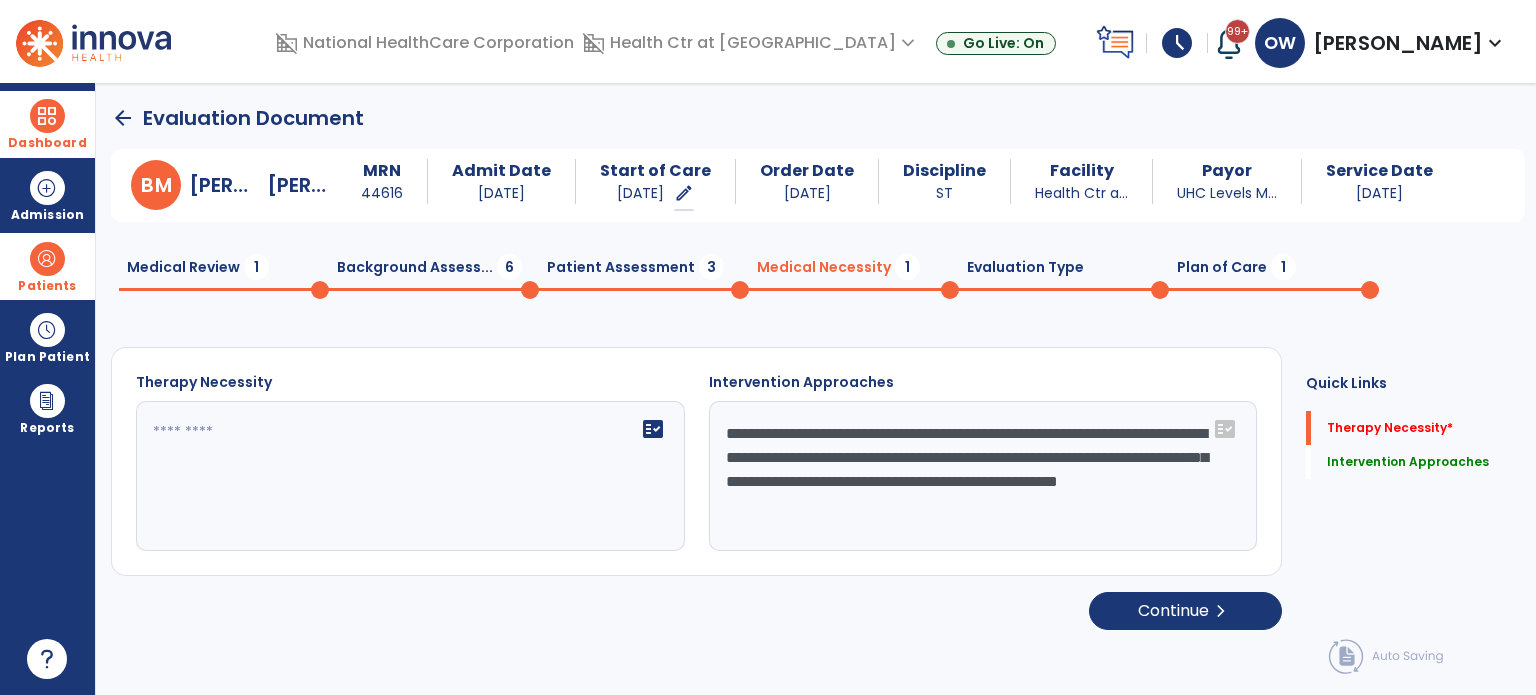click 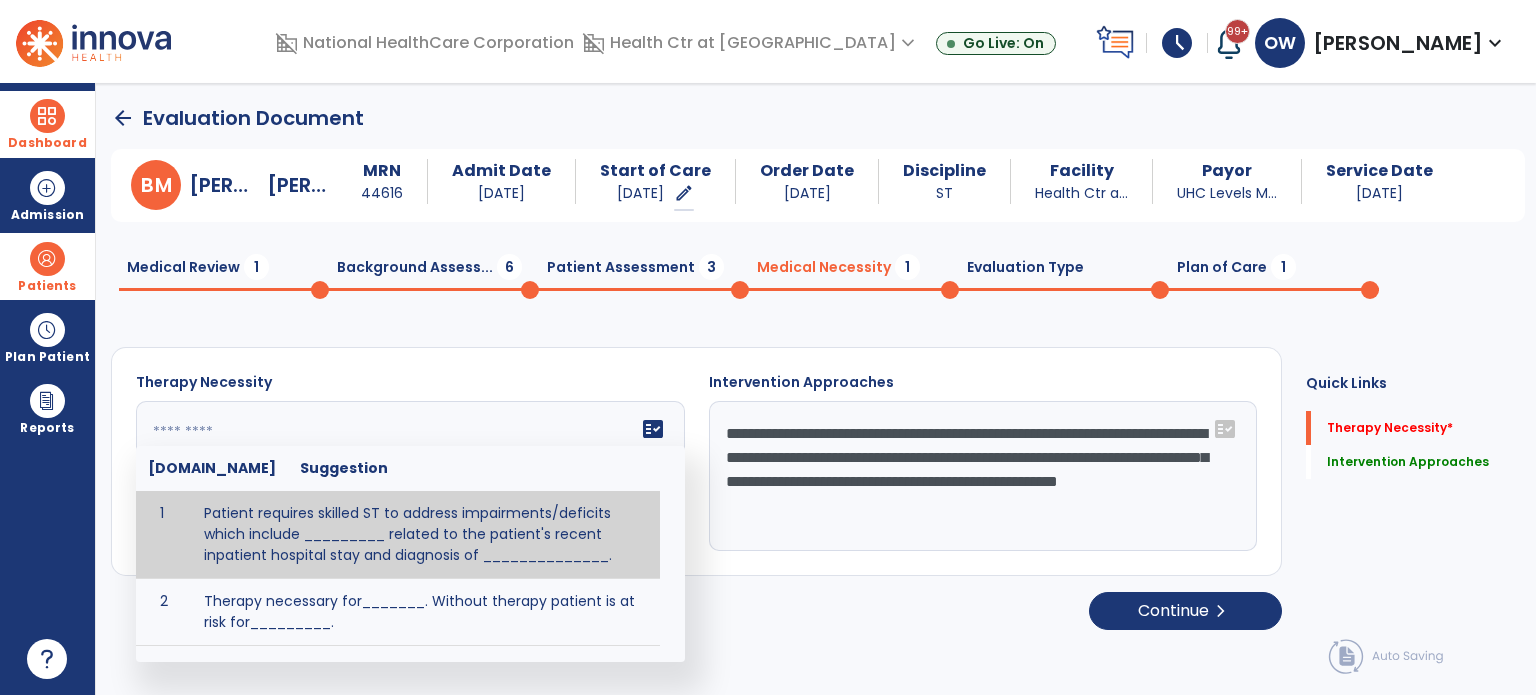 paste on "**********" 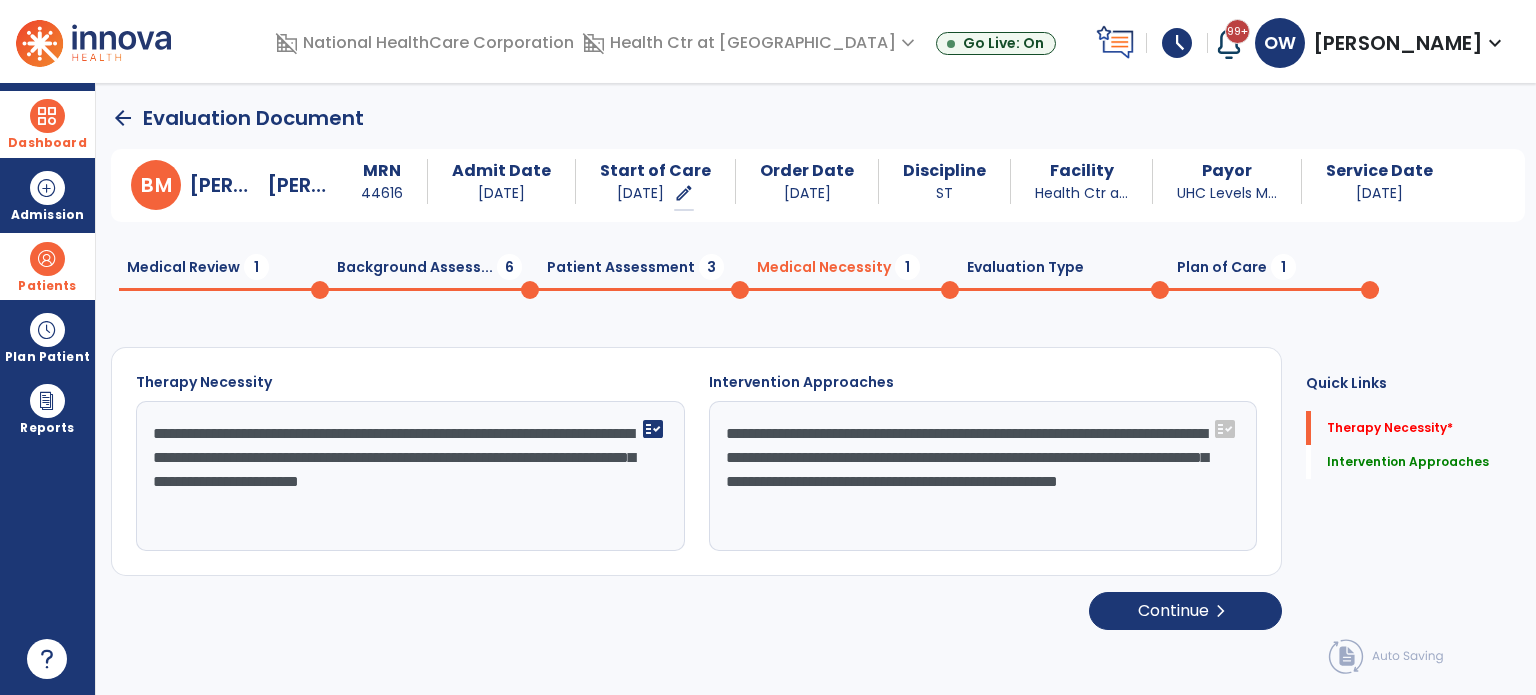 type on "**********" 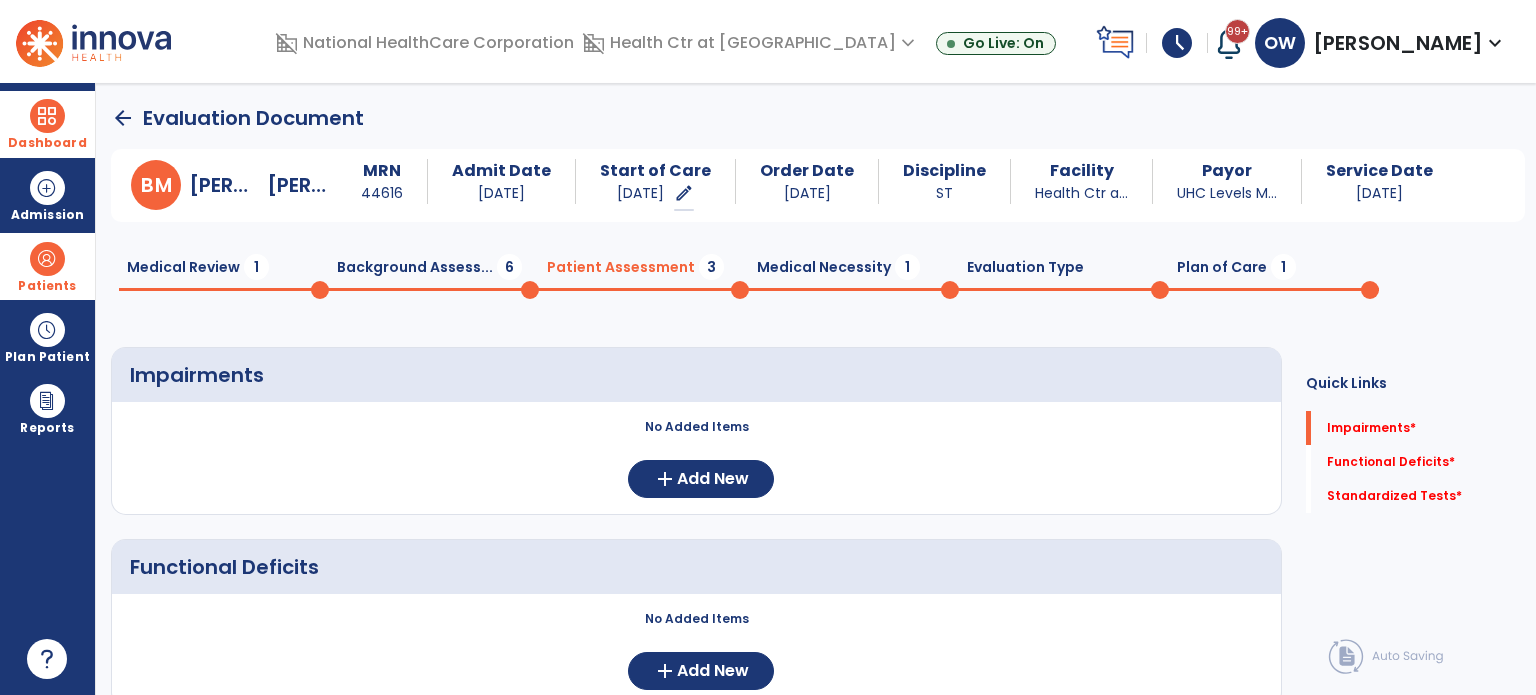 click on "Background Assess...  6" 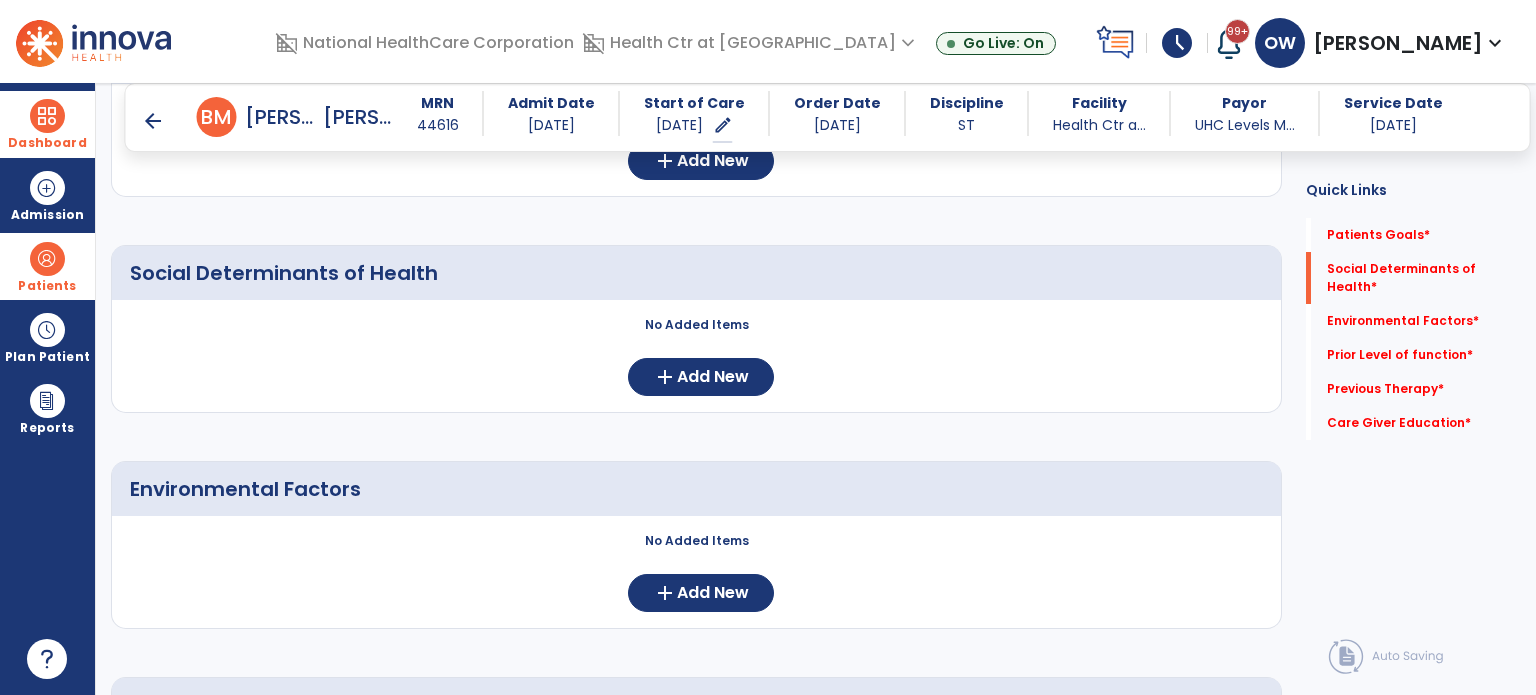 scroll, scrollTop: 303, scrollLeft: 0, axis: vertical 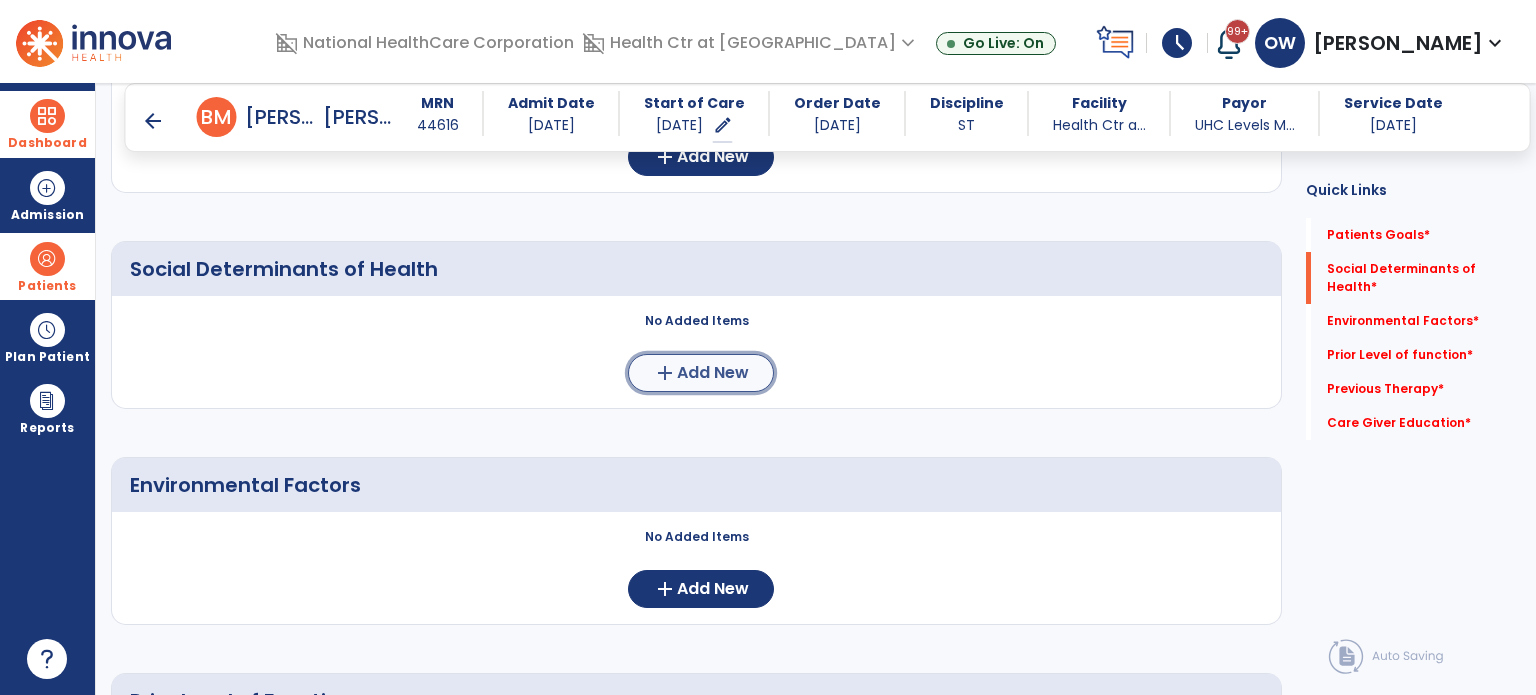 click on "add  Add New" 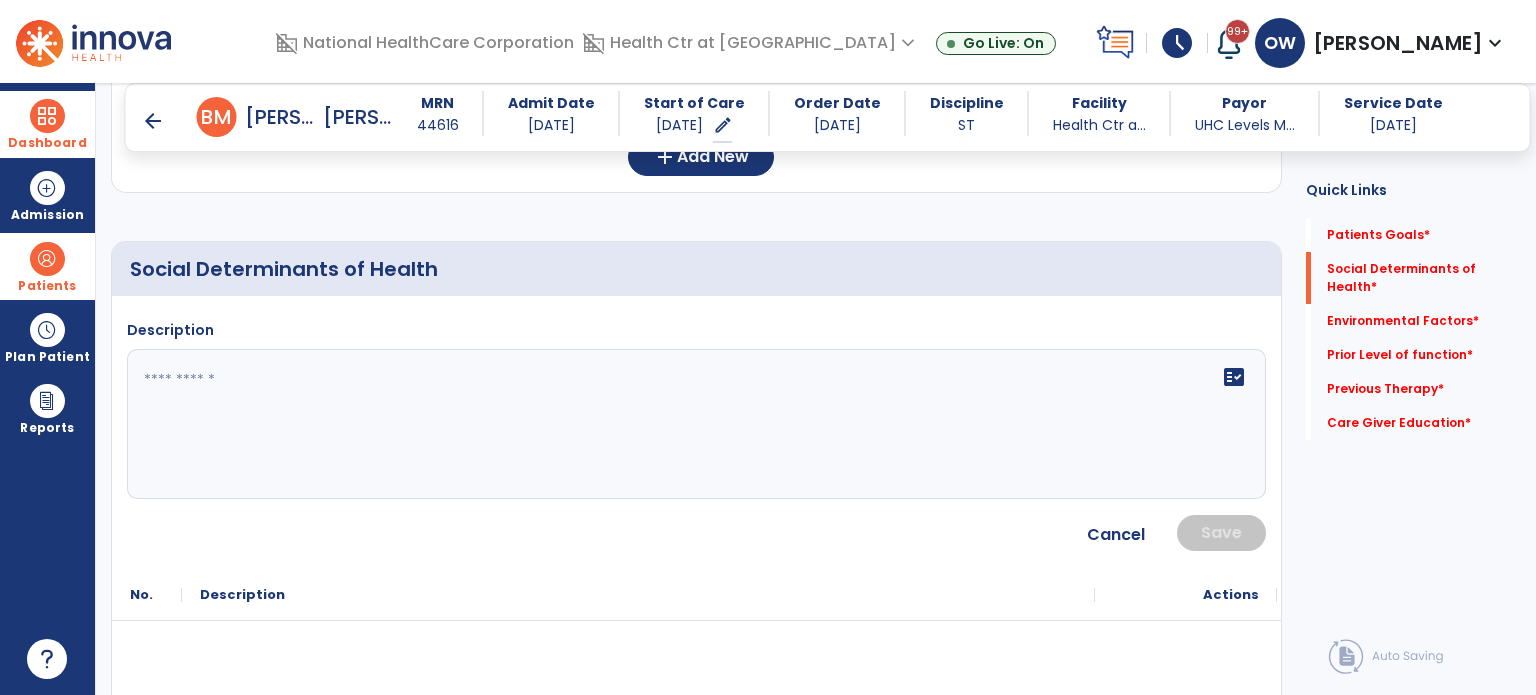 click 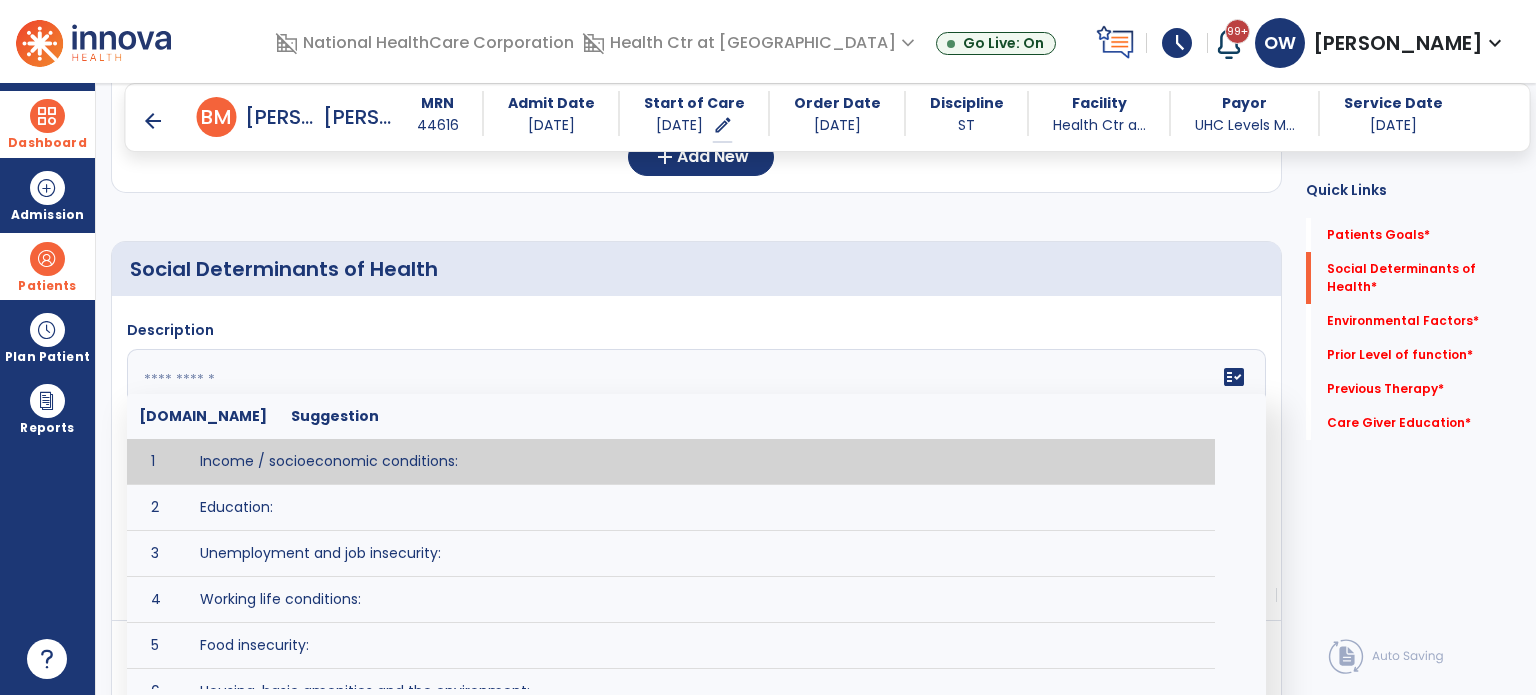 paste on "**********" 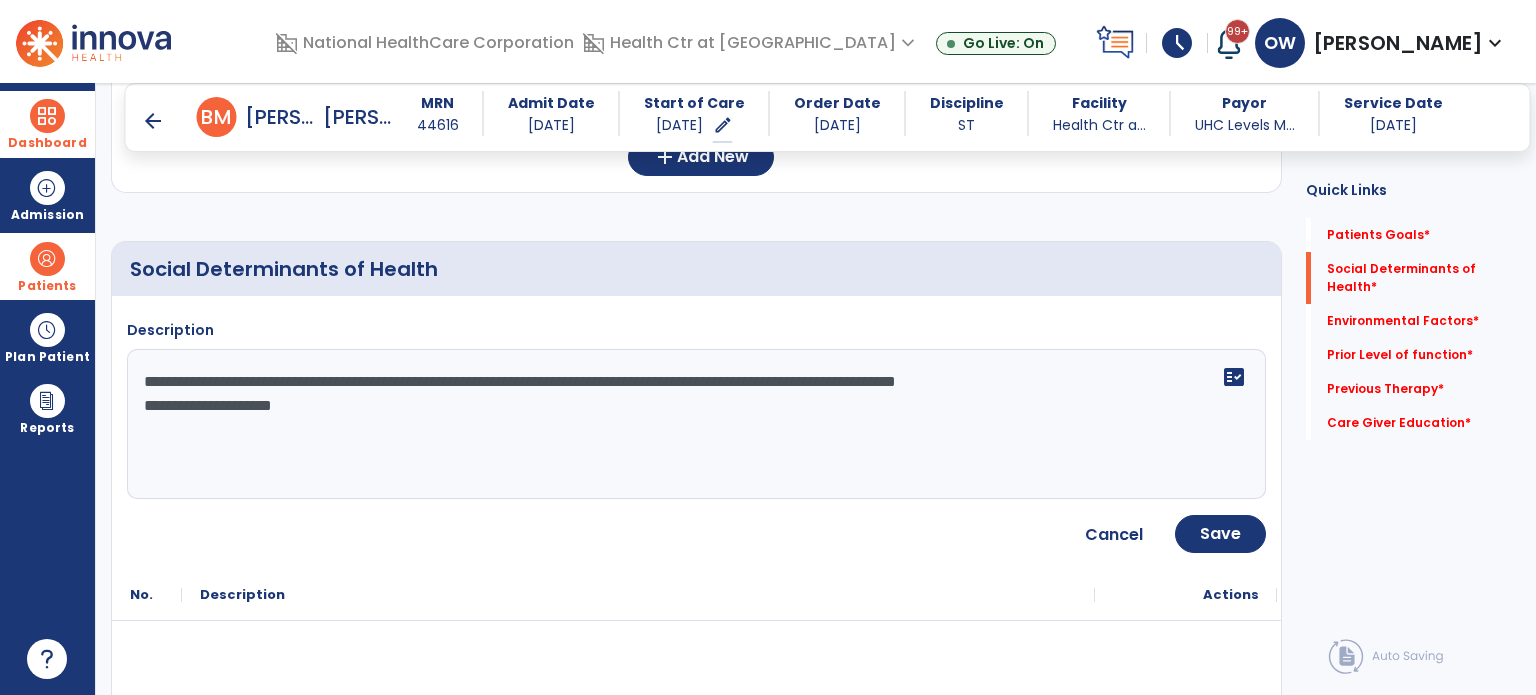 click on "**********" 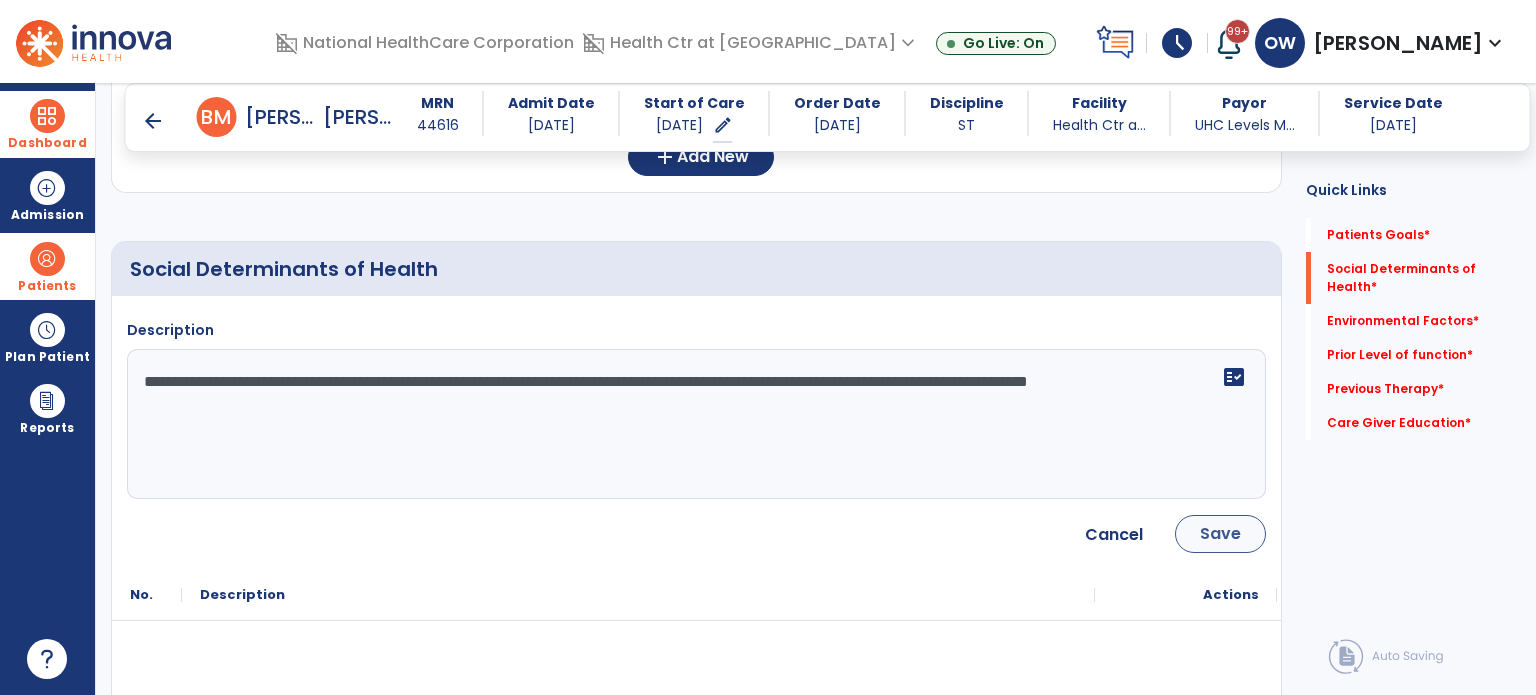 type on "**********" 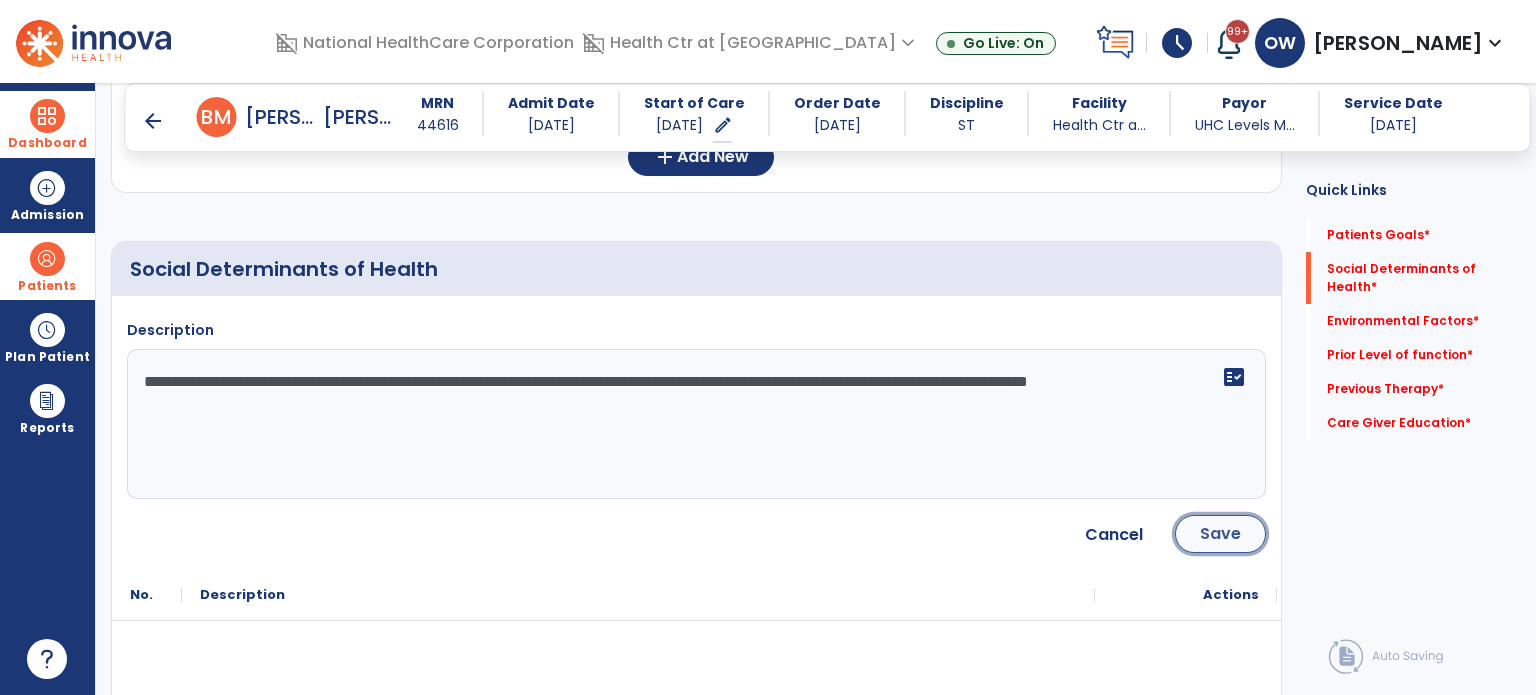 click on "Save" 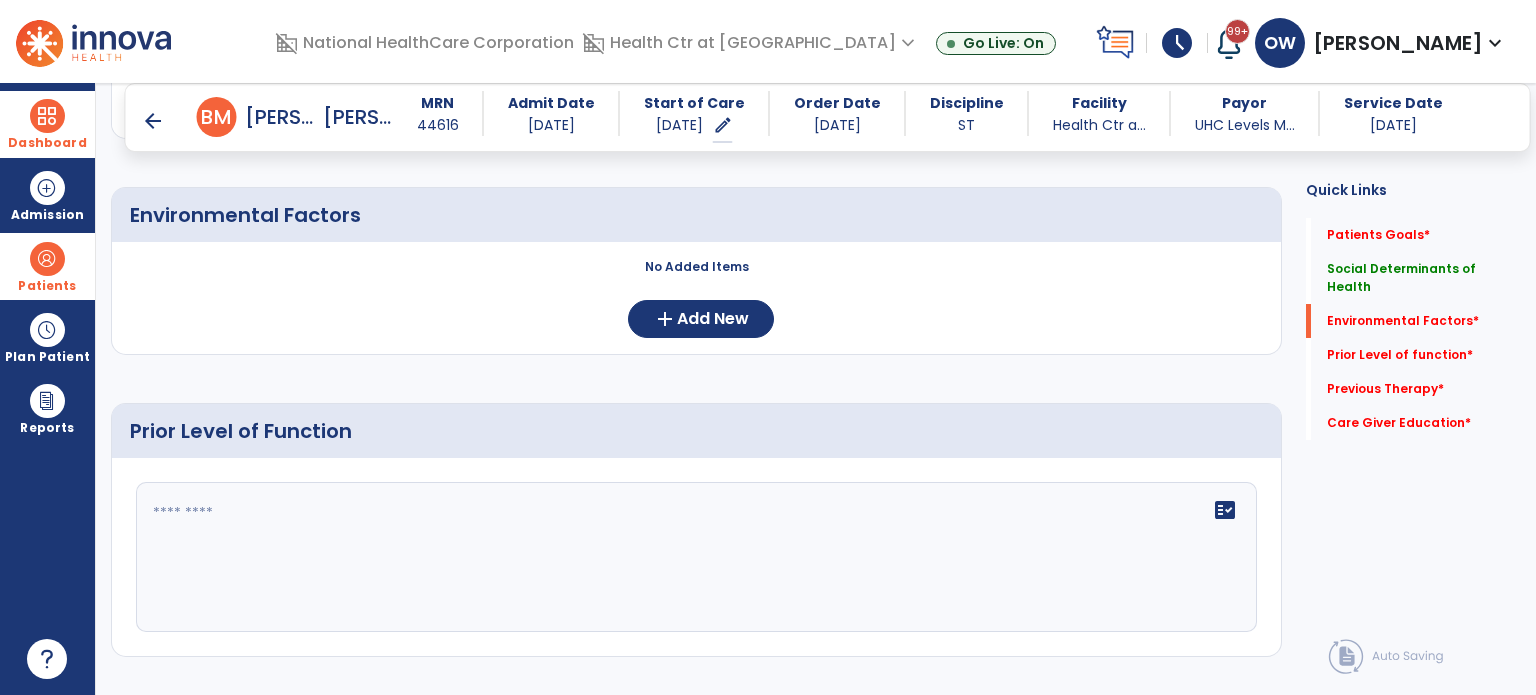scroll, scrollTop: 668, scrollLeft: 0, axis: vertical 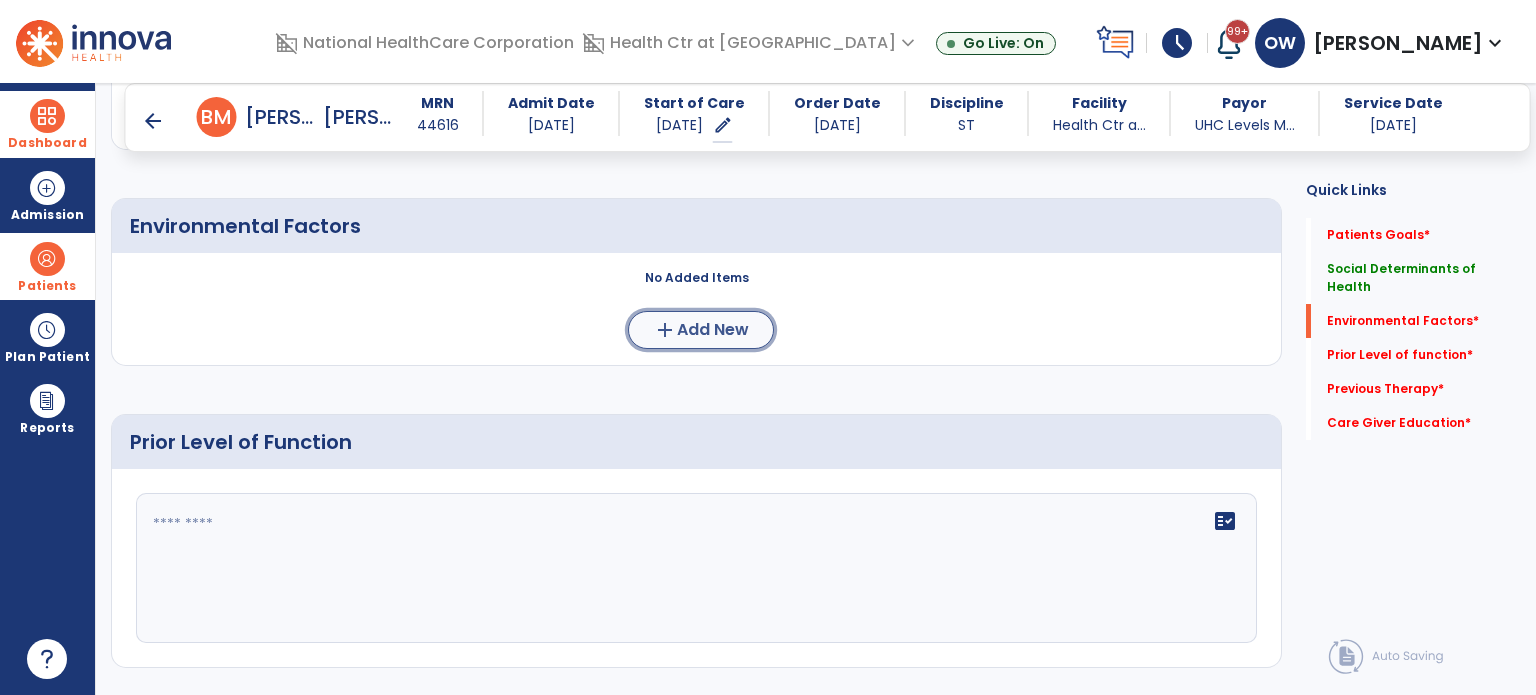 click on "add  Add New" 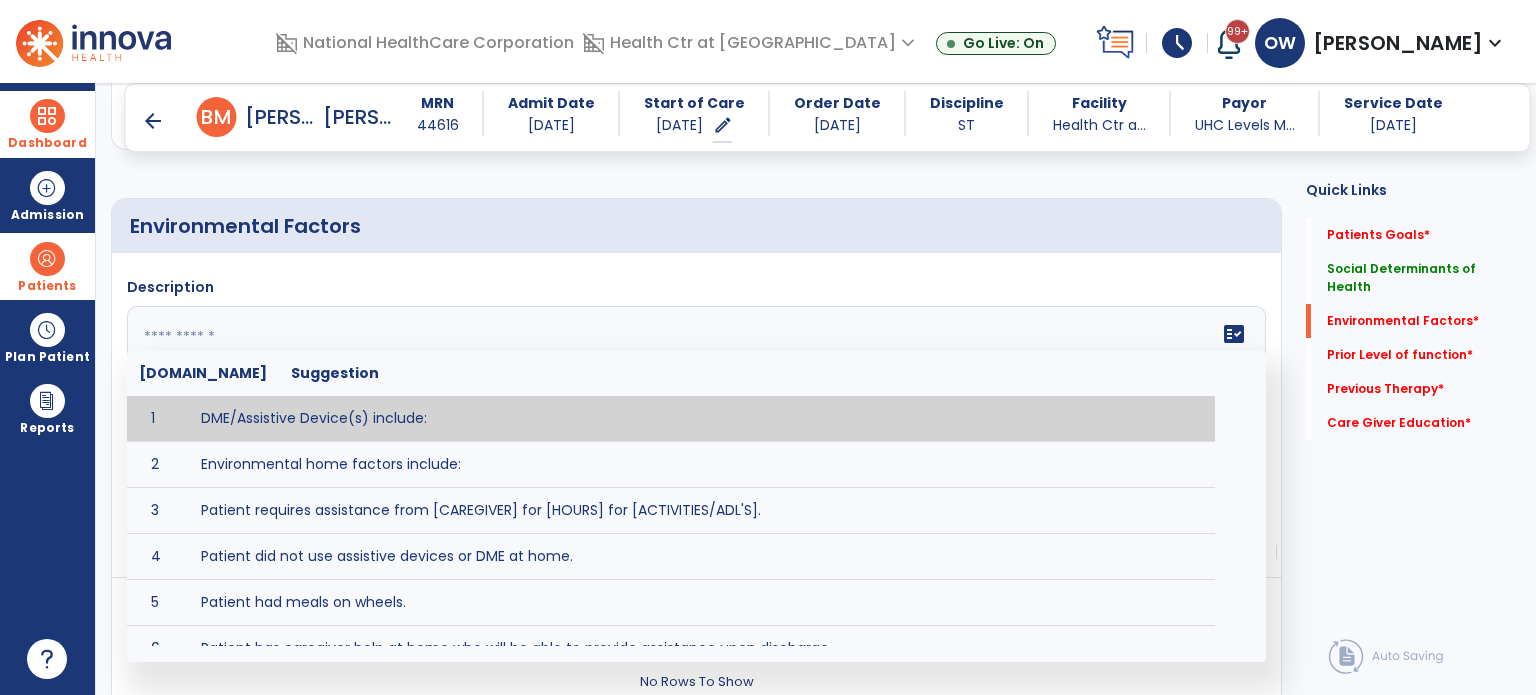 click 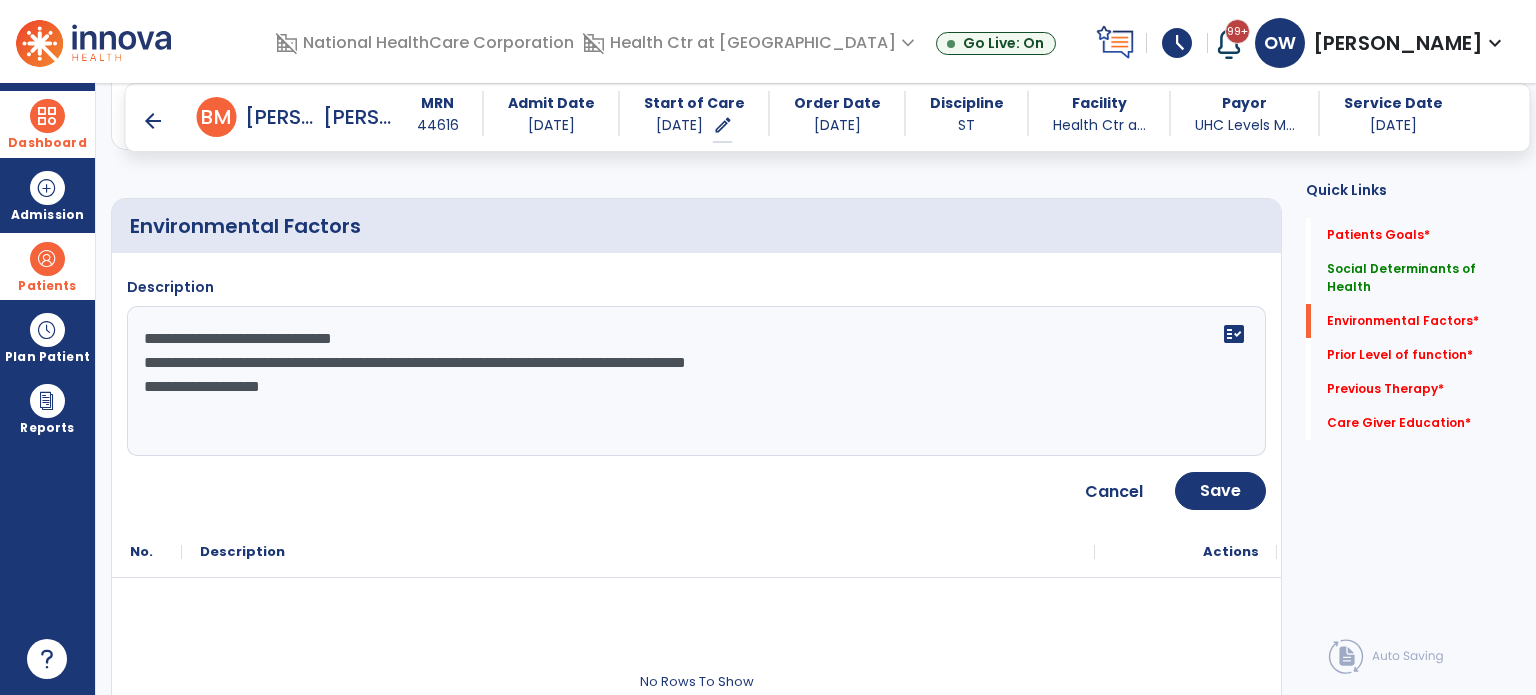 click on "**********" 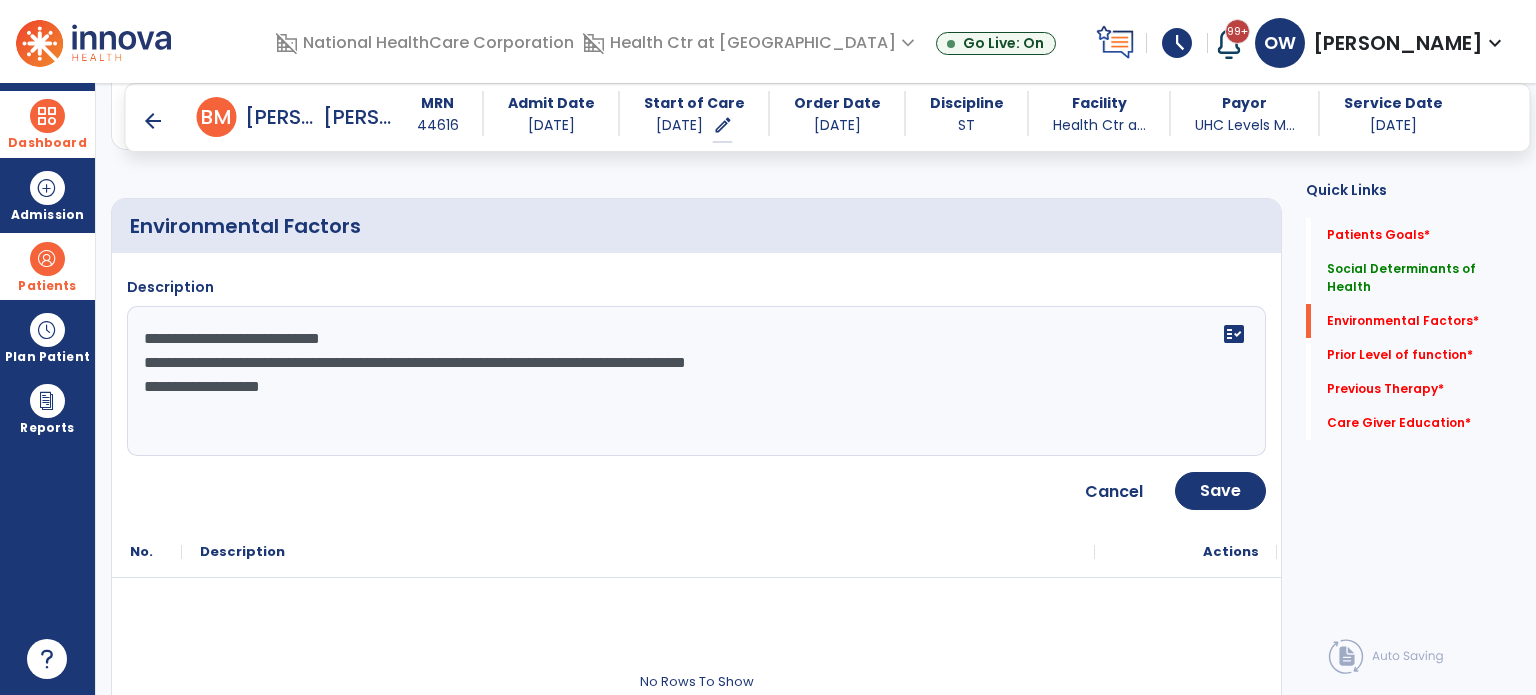 click on "**********" 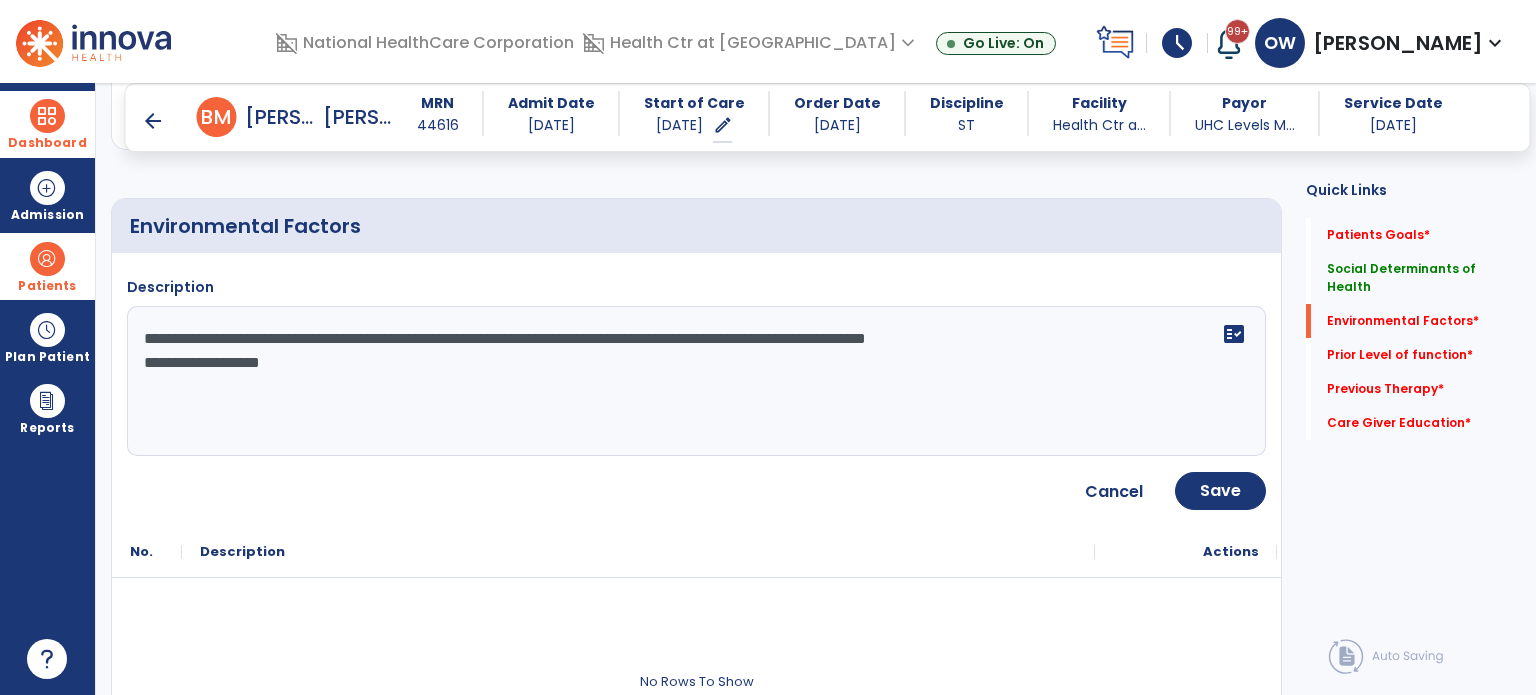 click on "**********" 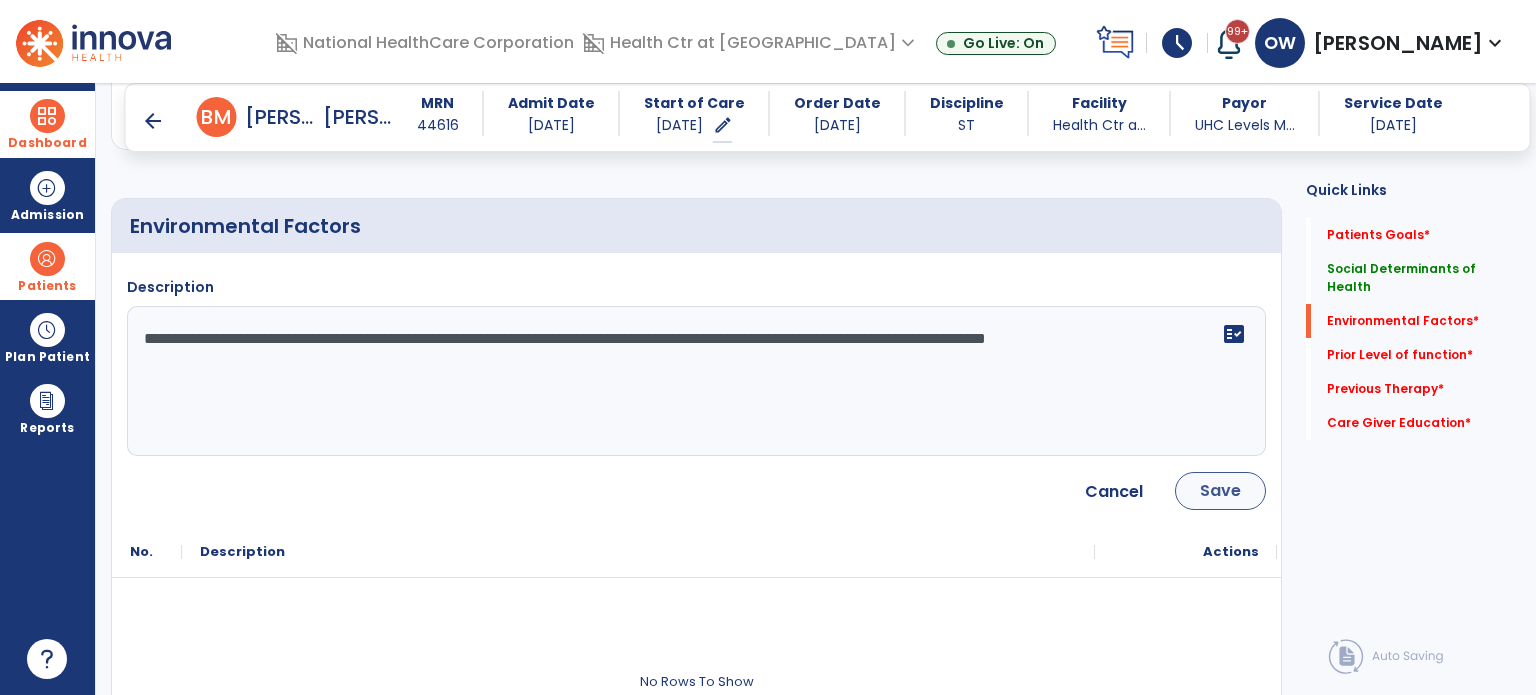 type on "**********" 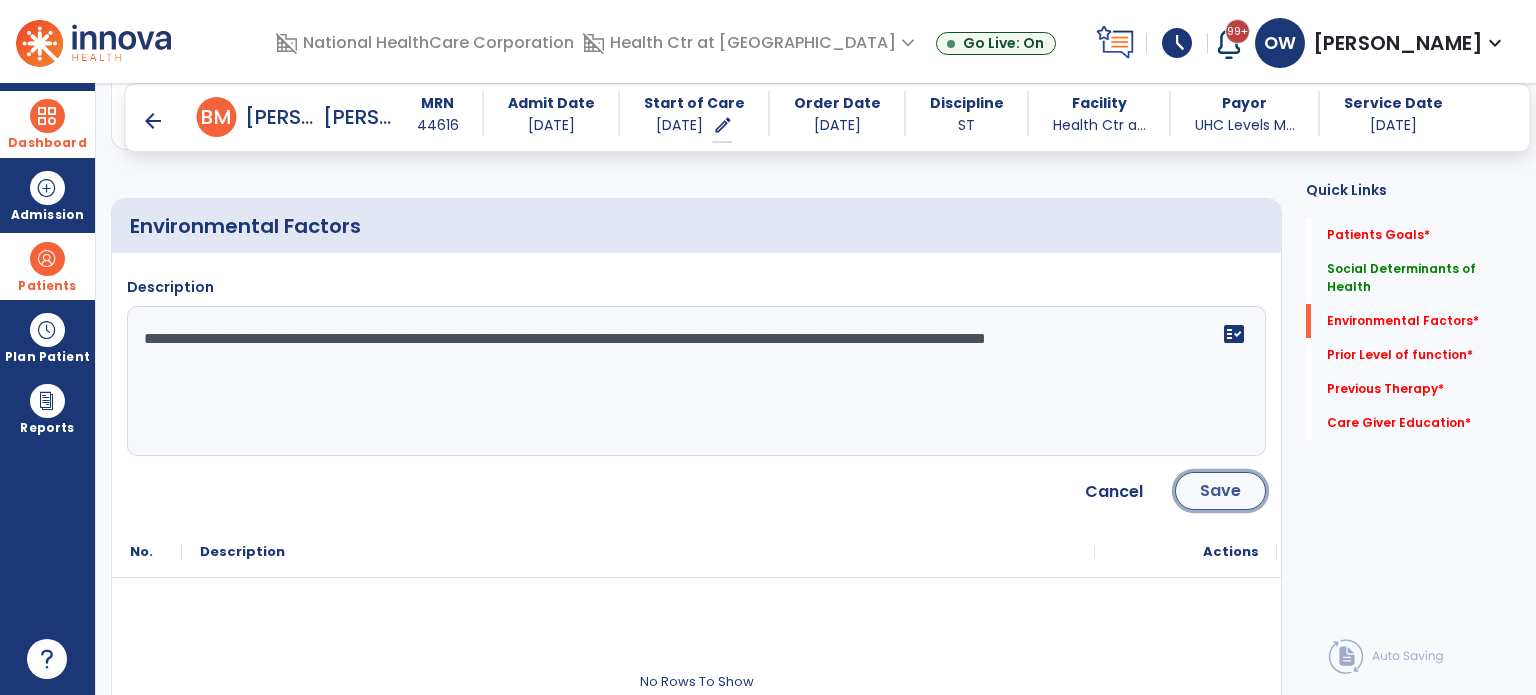 click on "Save" 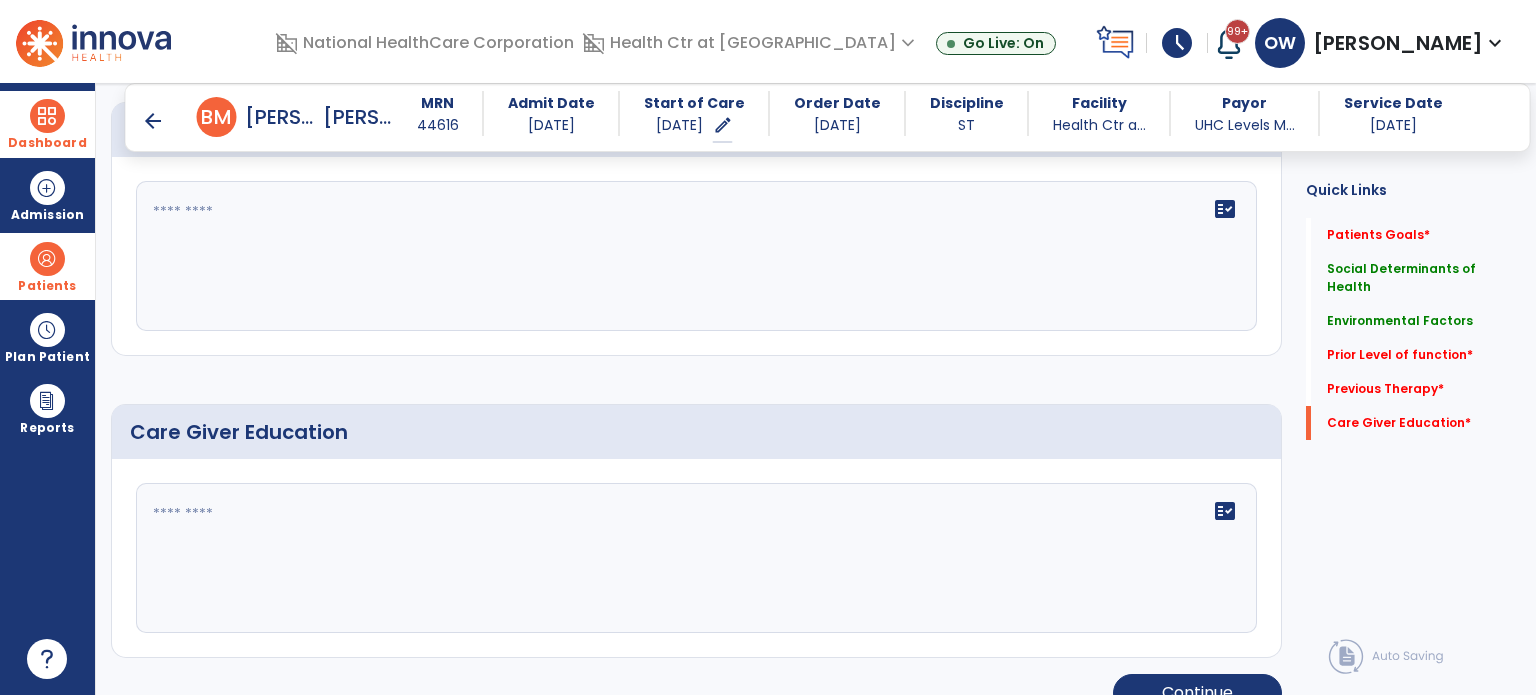 scroll, scrollTop: 1416, scrollLeft: 0, axis: vertical 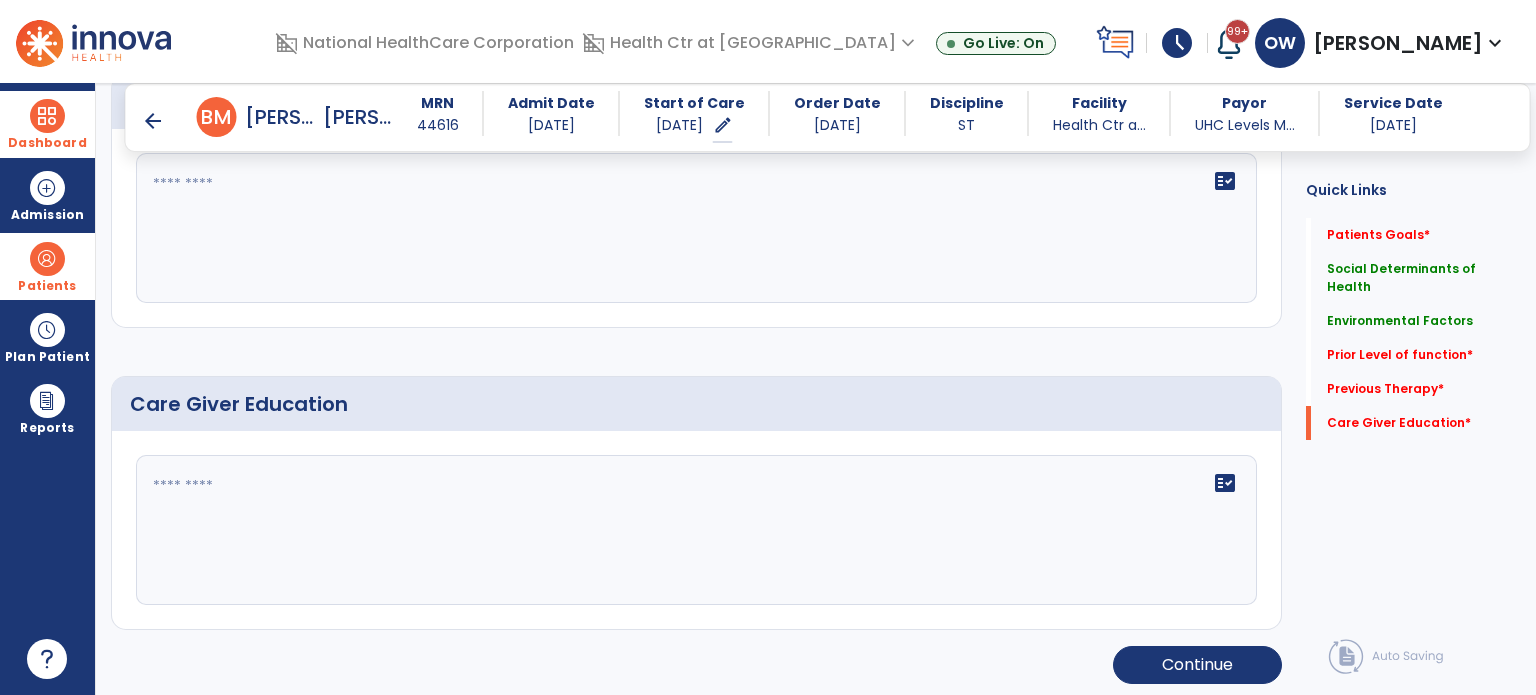 click on "fact_check" 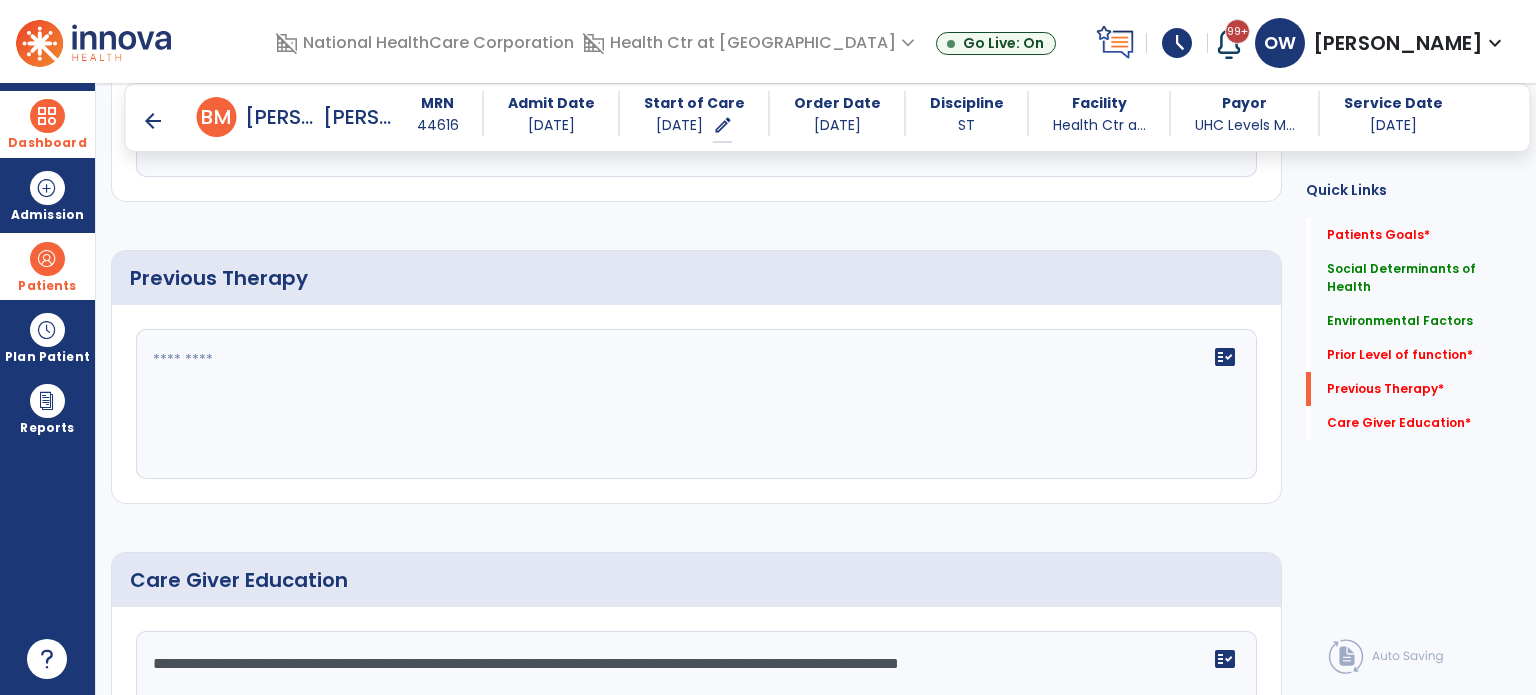 scroll, scrollTop: 1235, scrollLeft: 0, axis: vertical 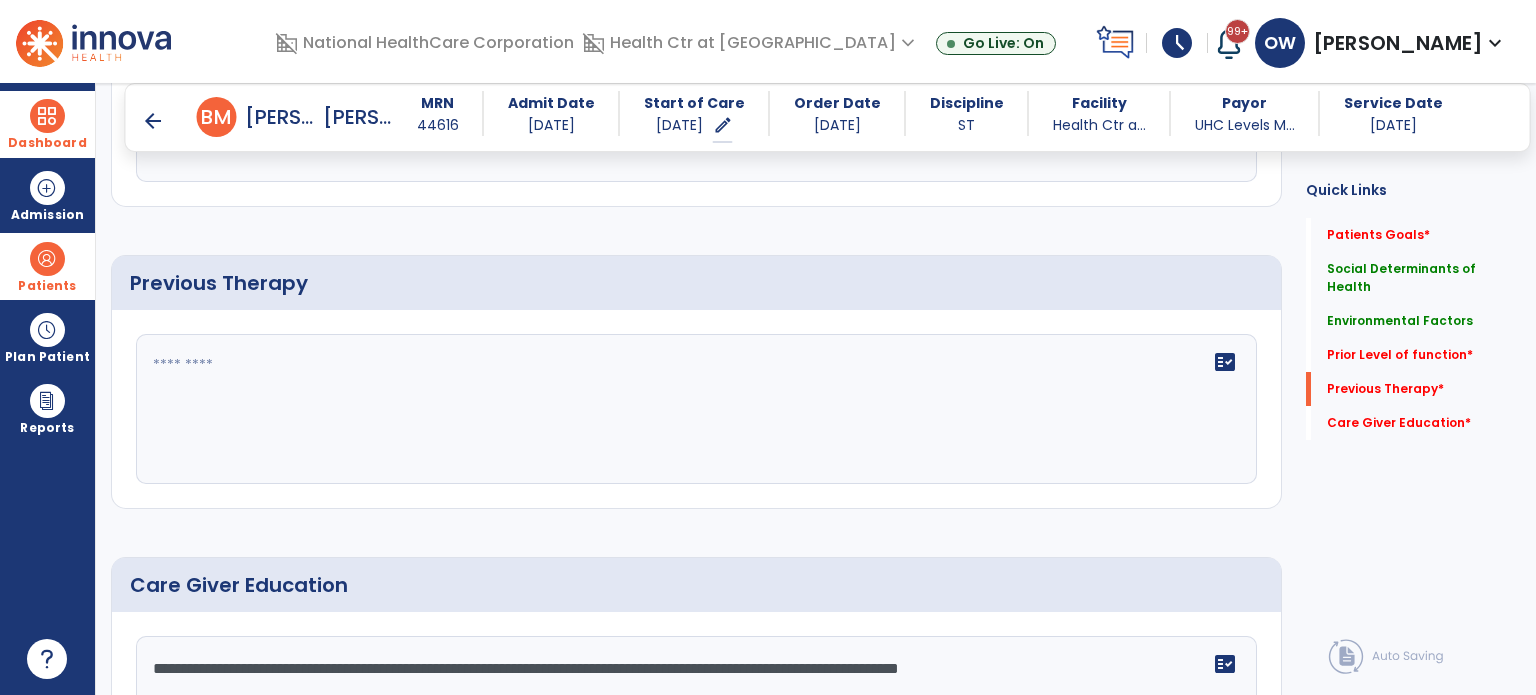 type on "**********" 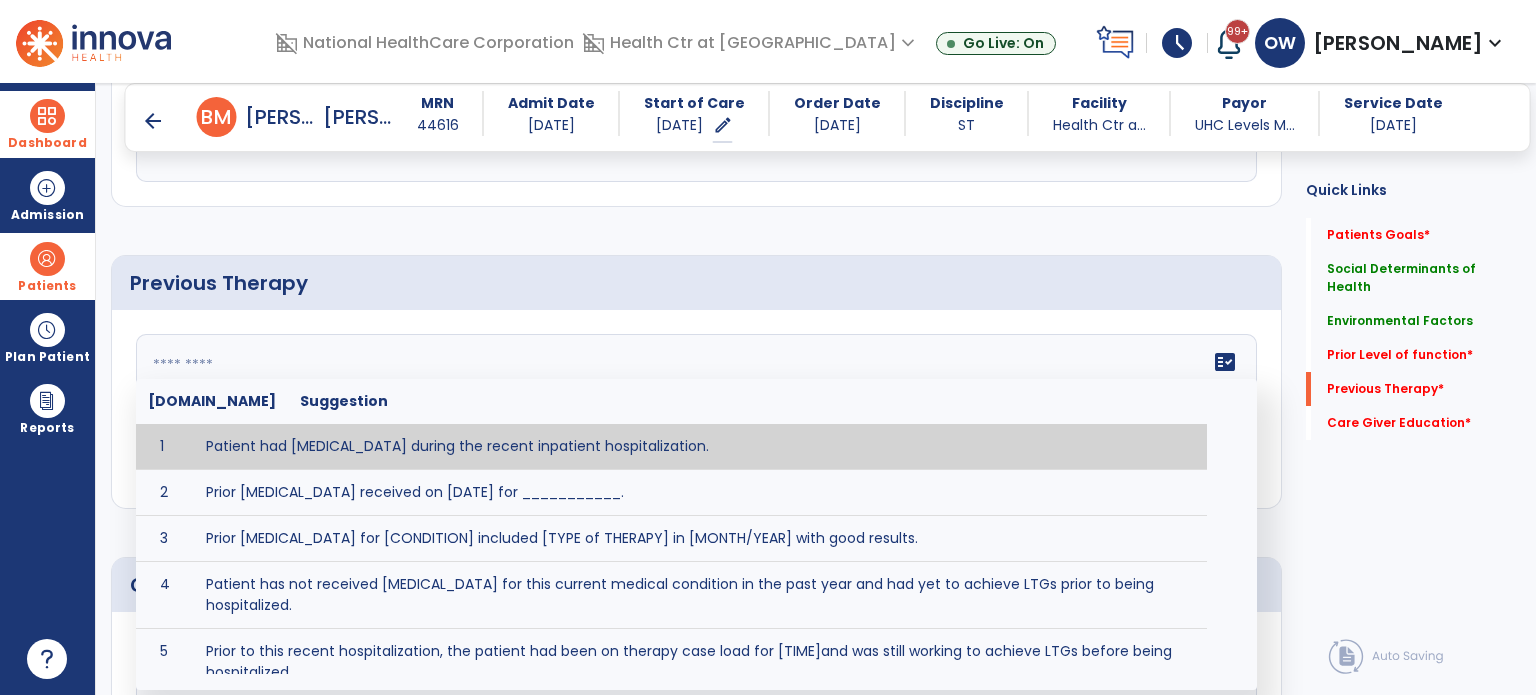 click on "fact_check  Sr.No Suggestion 1 Patient had speech therapy during the recent inpatient hospitalization. 2 Prior Speech Therapy received on [DATE] for ___________. 3 Prior Speech Therapy for [CONDITION] included [TYPE of THERAPY] in [MONTH/YEAR] with good results. 4 Patient has not received Speech Therapy for this current medical condition in the past year and had yet to achieve LTGs prior to being hospitalized. 5 Prior to this recent hospitalization, the patient had been on therapy case load for [TIME]and was still working to achieve LTGs before being hospitalized." 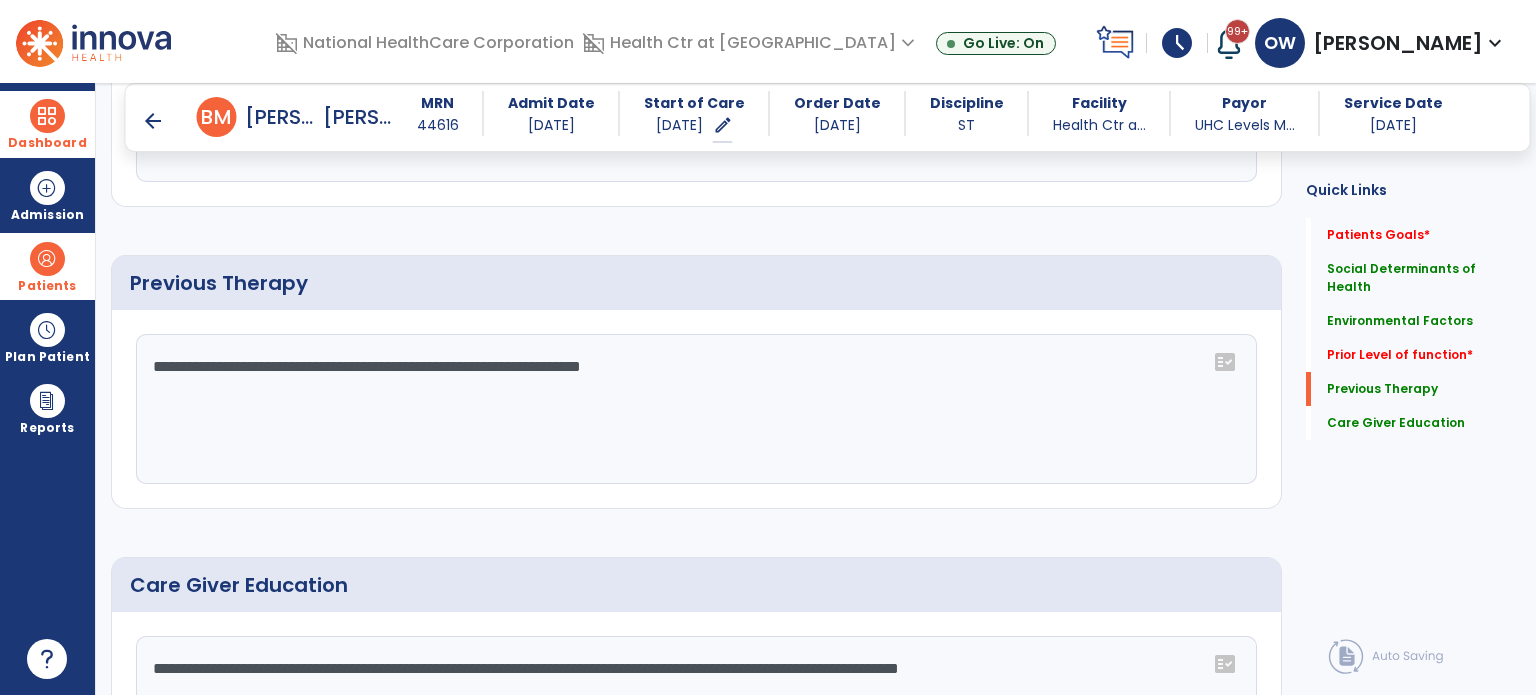 click on "**********" 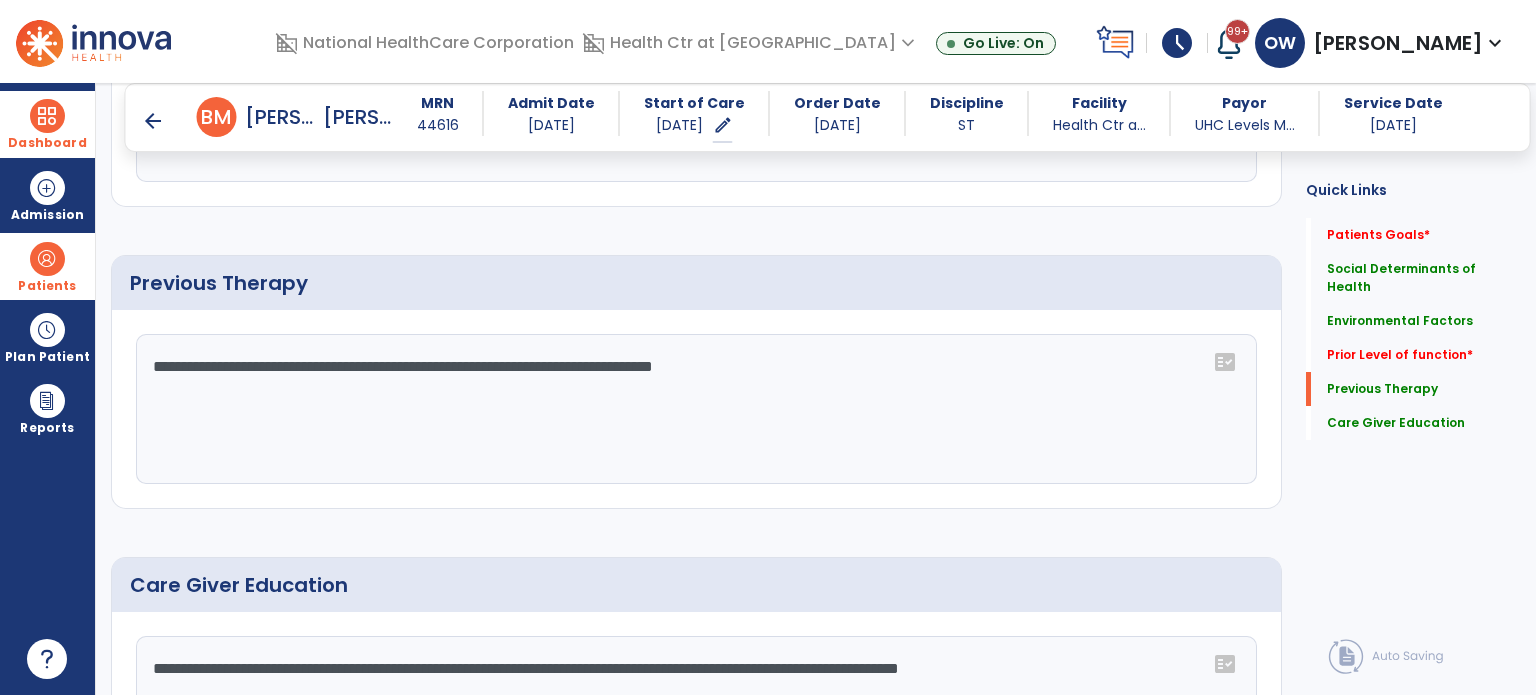 click on "**********" 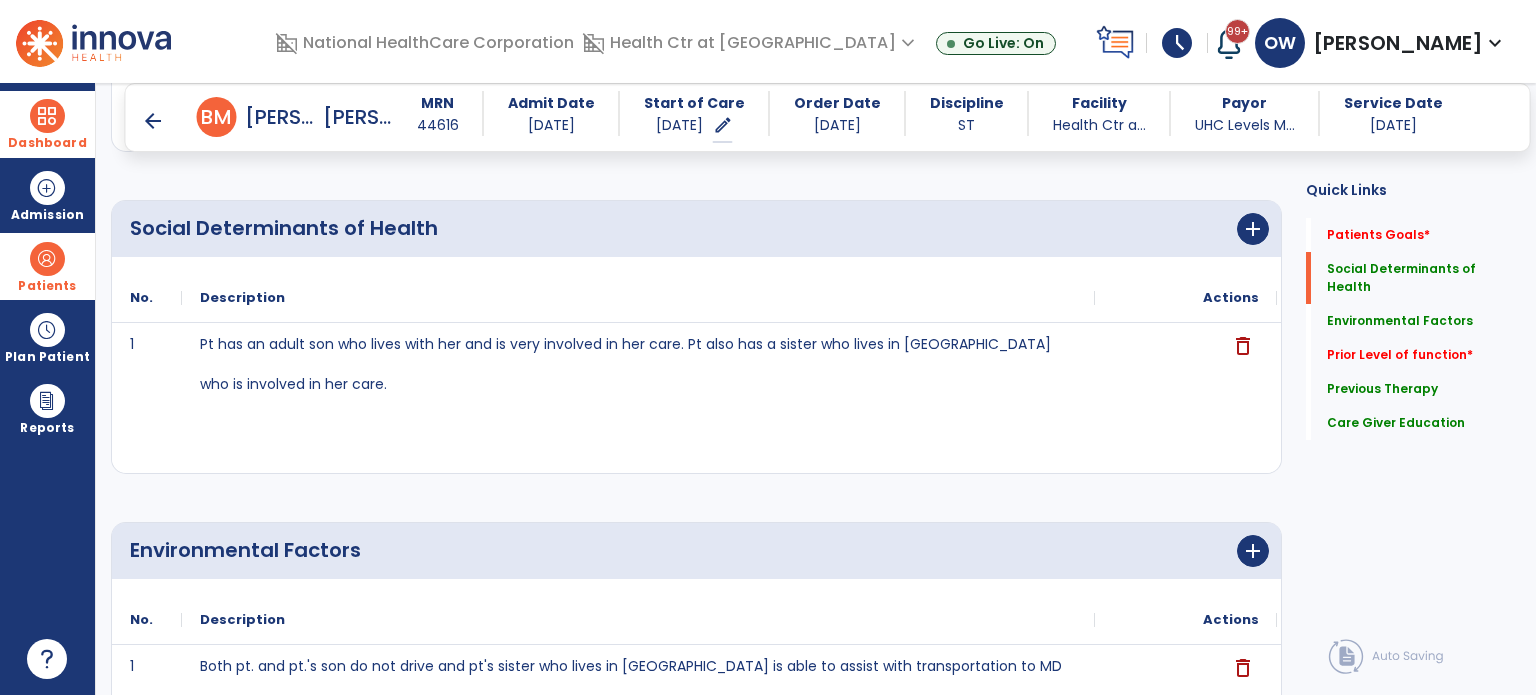 scroll, scrollTop: 0, scrollLeft: 0, axis: both 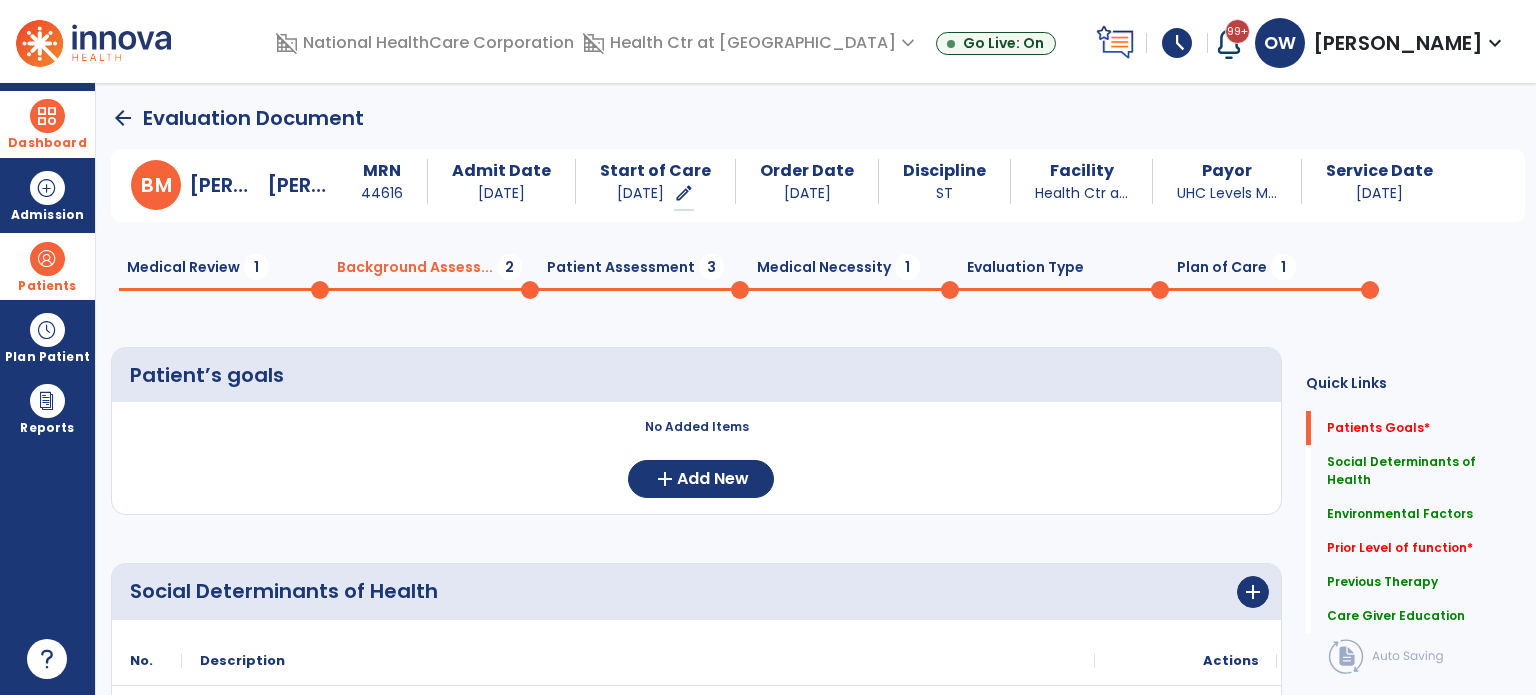 type on "**********" 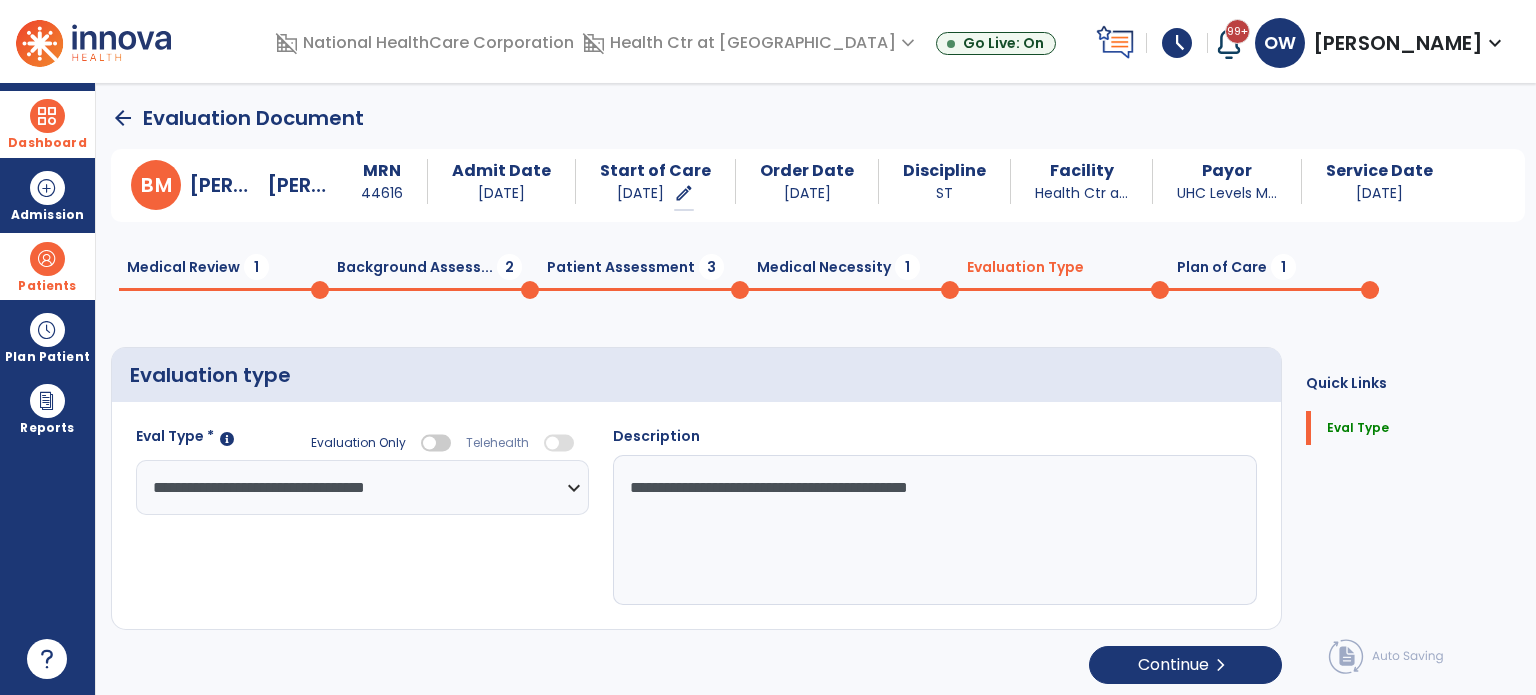 click on "Plan of Care  1" 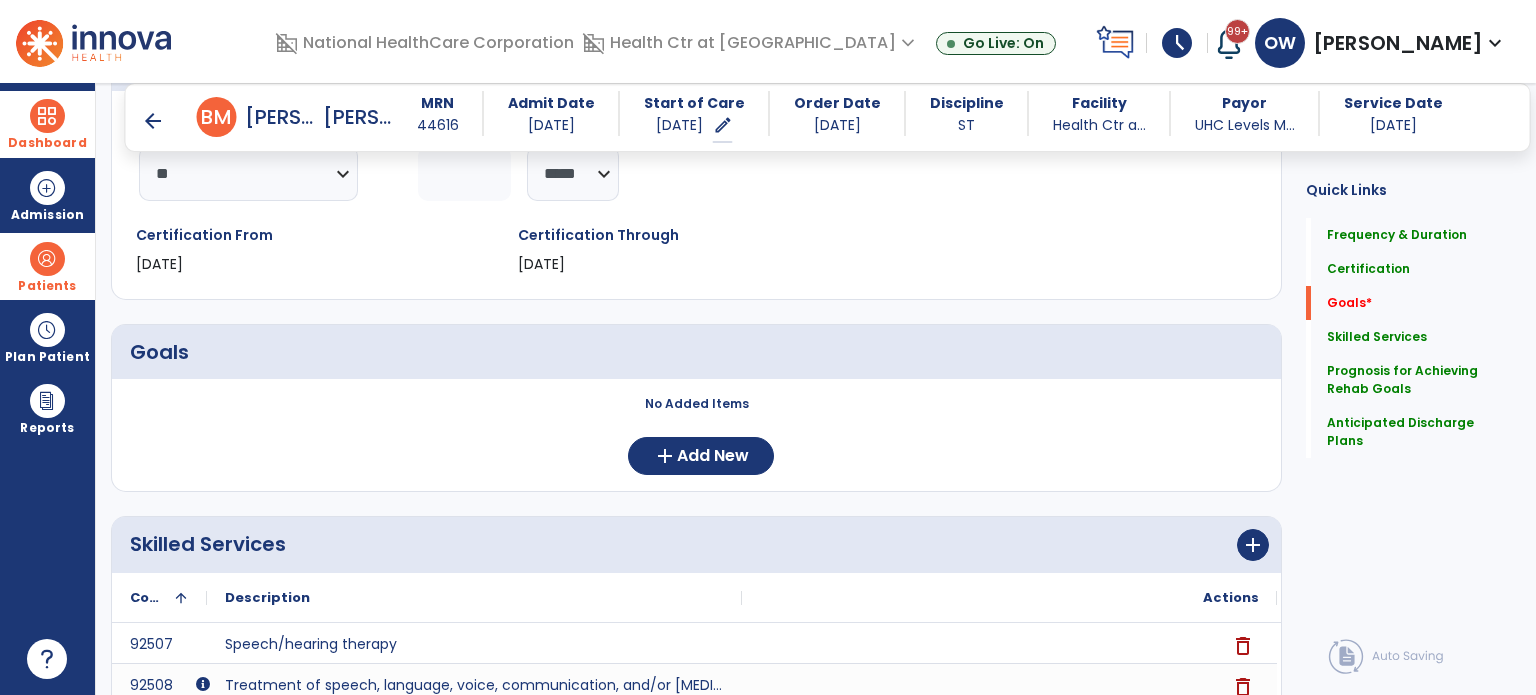 scroll, scrollTop: 0, scrollLeft: 0, axis: both 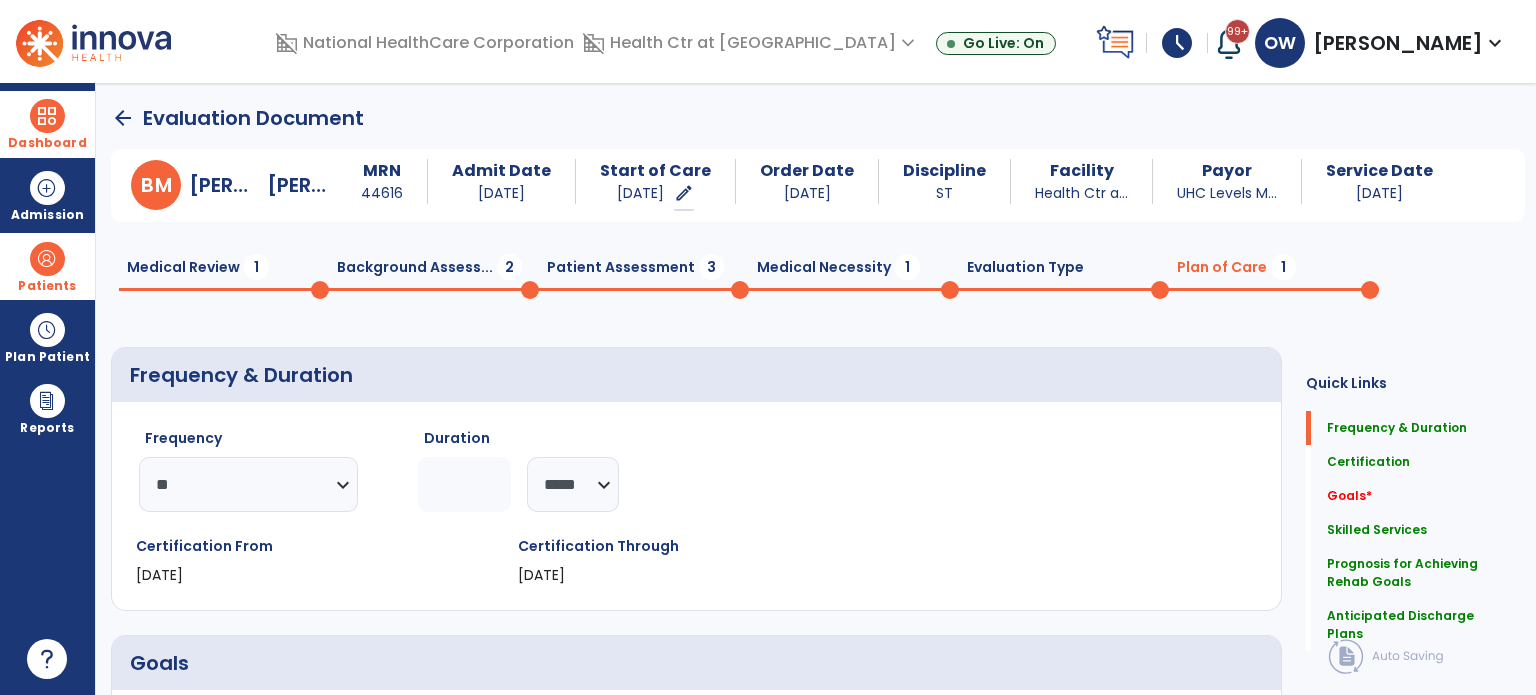 click on "Evaluation Type  0" 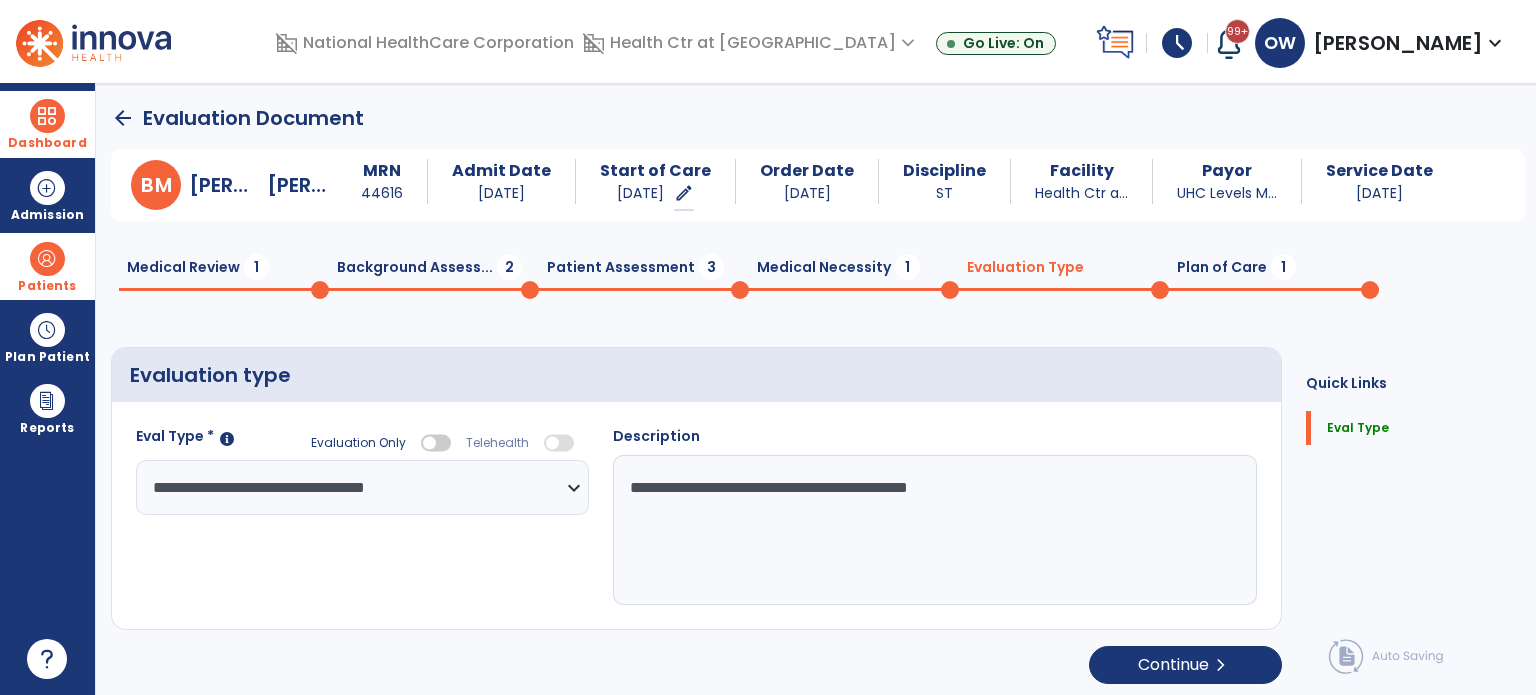 click on "Medical Necessity  1" 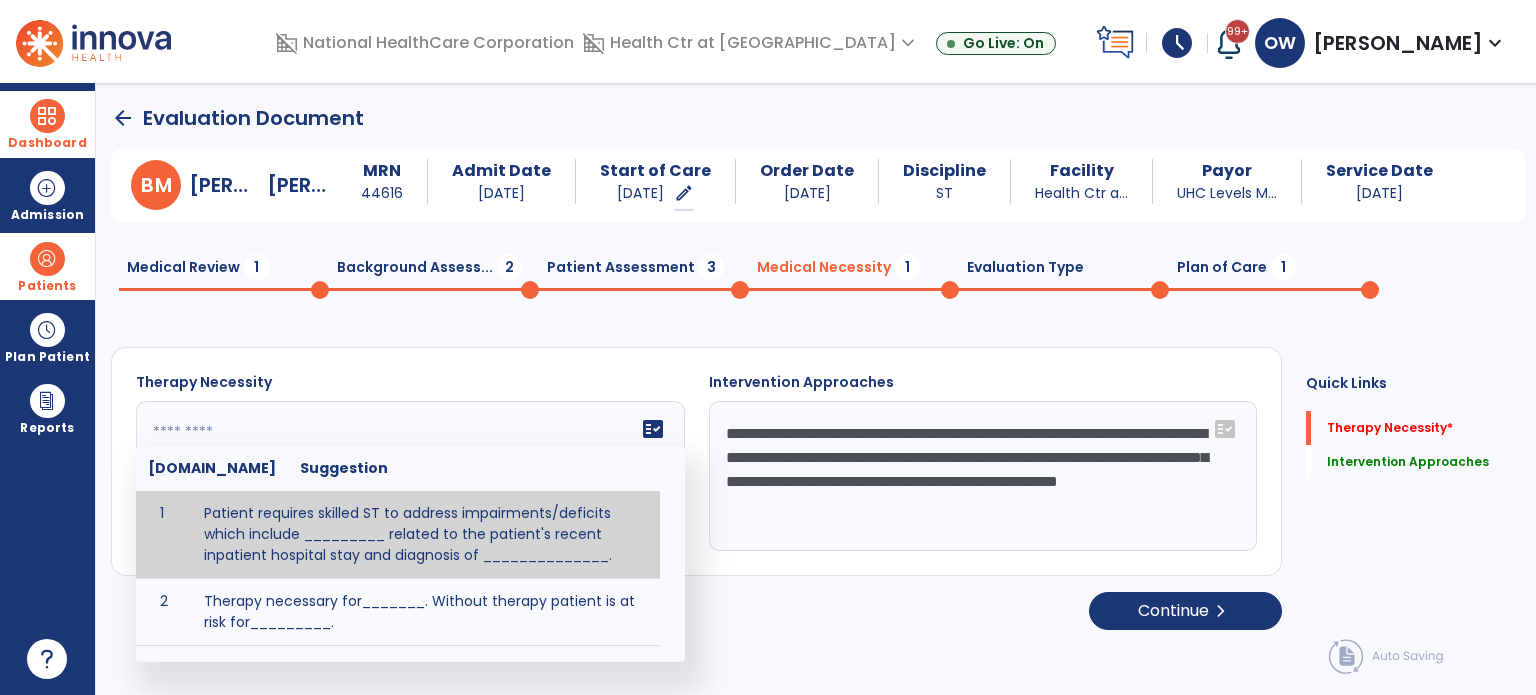 click on "fact_check  Sr.No Suggestion 1 Patient requires skilled ST to address impairments/deficits which include _________ related to the patient's recent inpatient hospital stay and diagnosis of ______________. 2 Therapy necessary for_______.  Without therapy patient is at risk for_________." 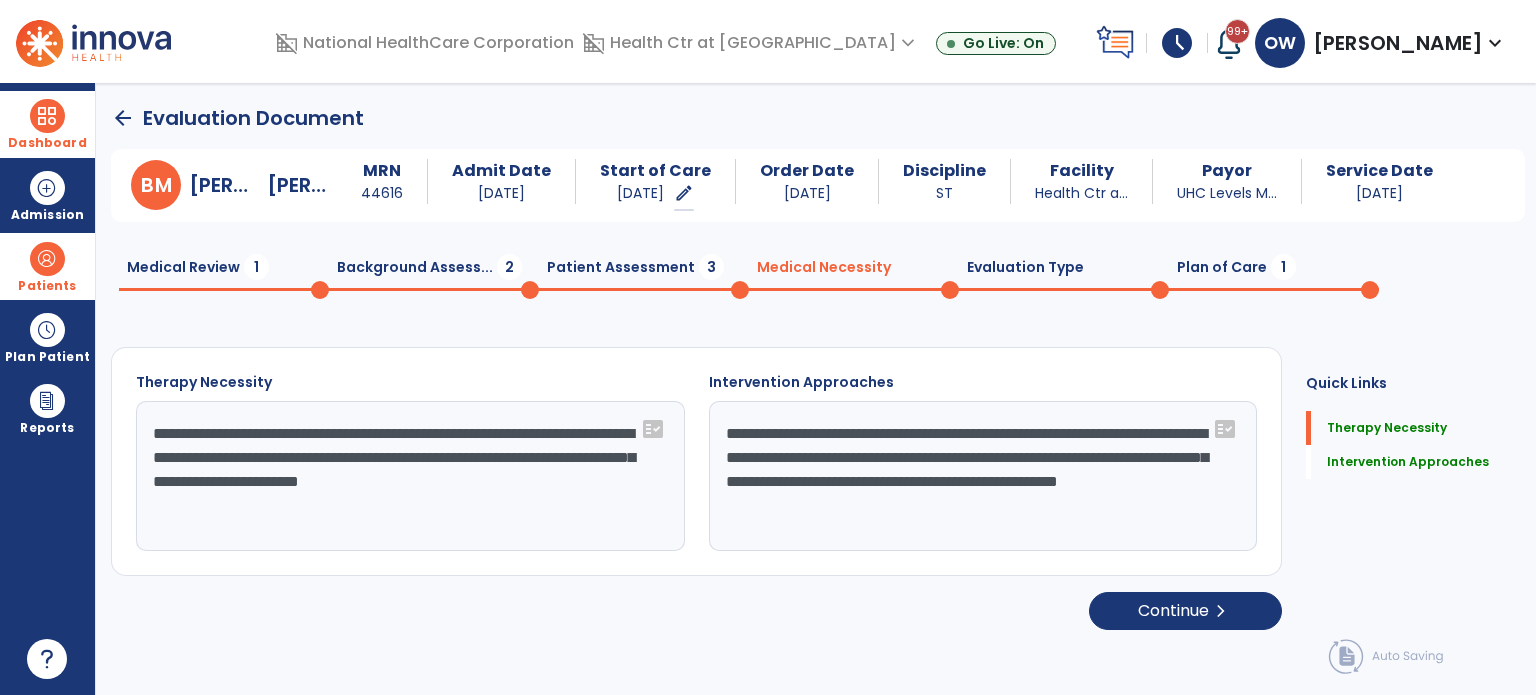 type on "**********" 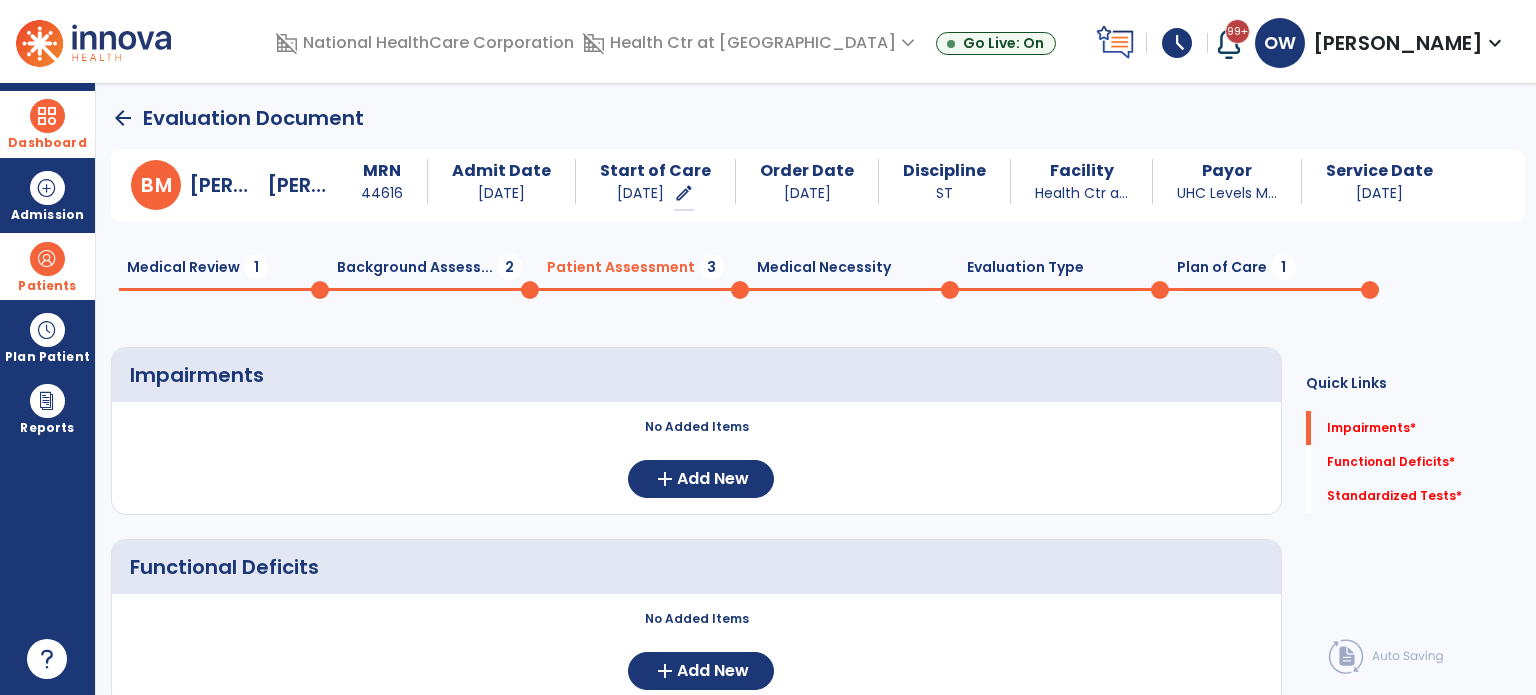 click on "B  M  Beebe,   Marianne  MRN 44616 Admit Date 07/07/2025 Start of Care 07/10/2025   edit  ********* Order Date 07/10/2025 Discipline ST Facility Health Ctr a... Payor UHC Levels M... Service Date 07/10/2025  Medical Review  1  Background Assess...  2  Patient Assessment  3  Medical Necessity  0  Evaluation Type  0  Plan of Care  1 Impairments     No Added Items  add  Add New Functional Deficits     No Added Items  add  Add New Standardized Tests     No Added Items  add  Add New  Continue  chevron_right  Quick Links  Impairments   *  Impairments   *  Functional Deficits   *  Functional Deficits   *  Standardized Tests   *  Standardized Tests   *" 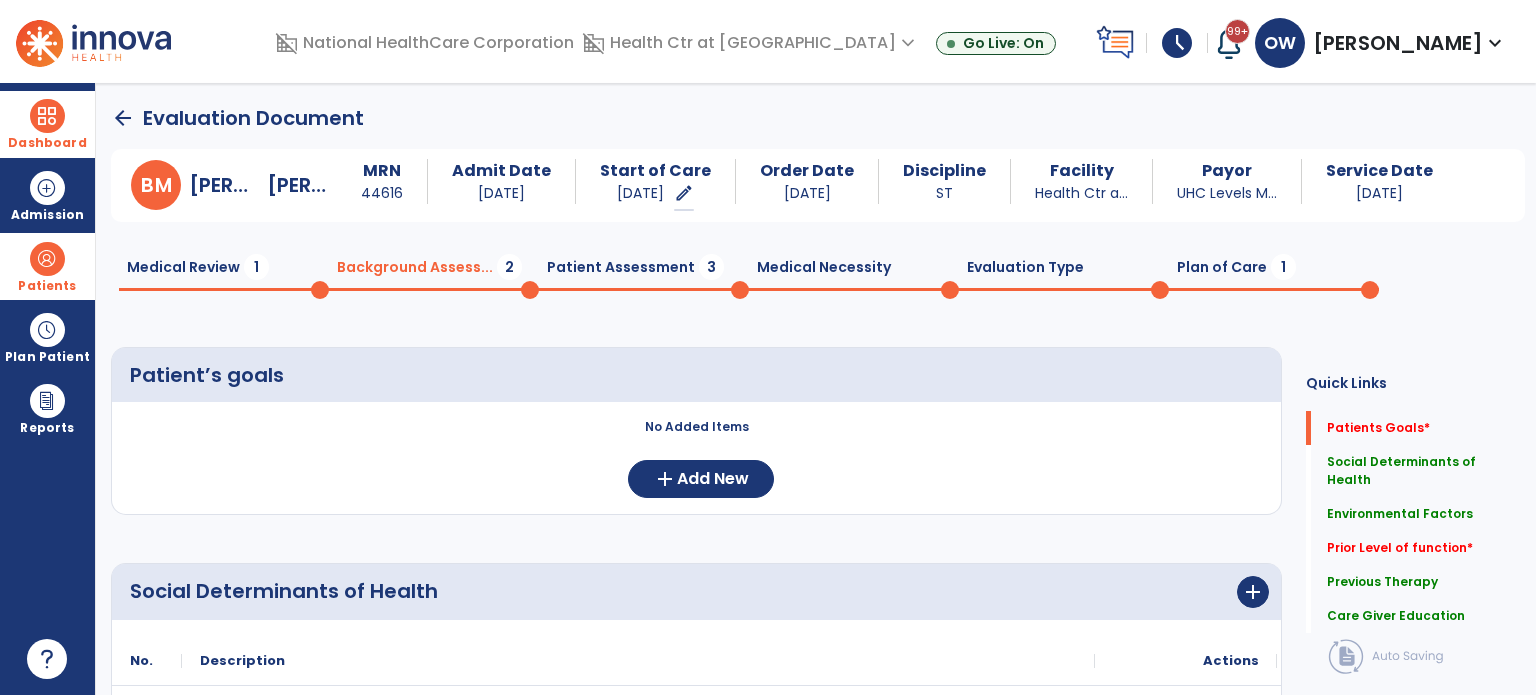 click on "1" 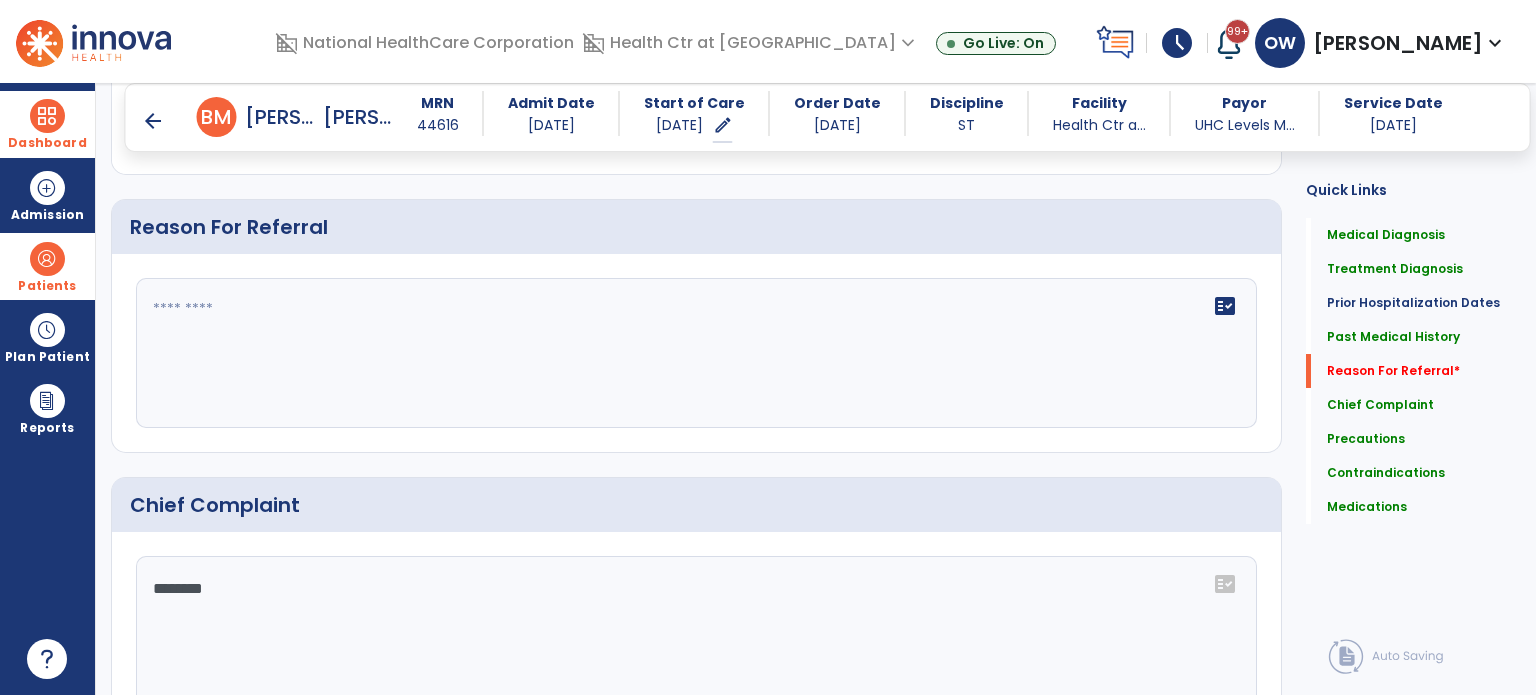 scroll, scrollTop: 1216, scrollLeft: 0, axis: vertical 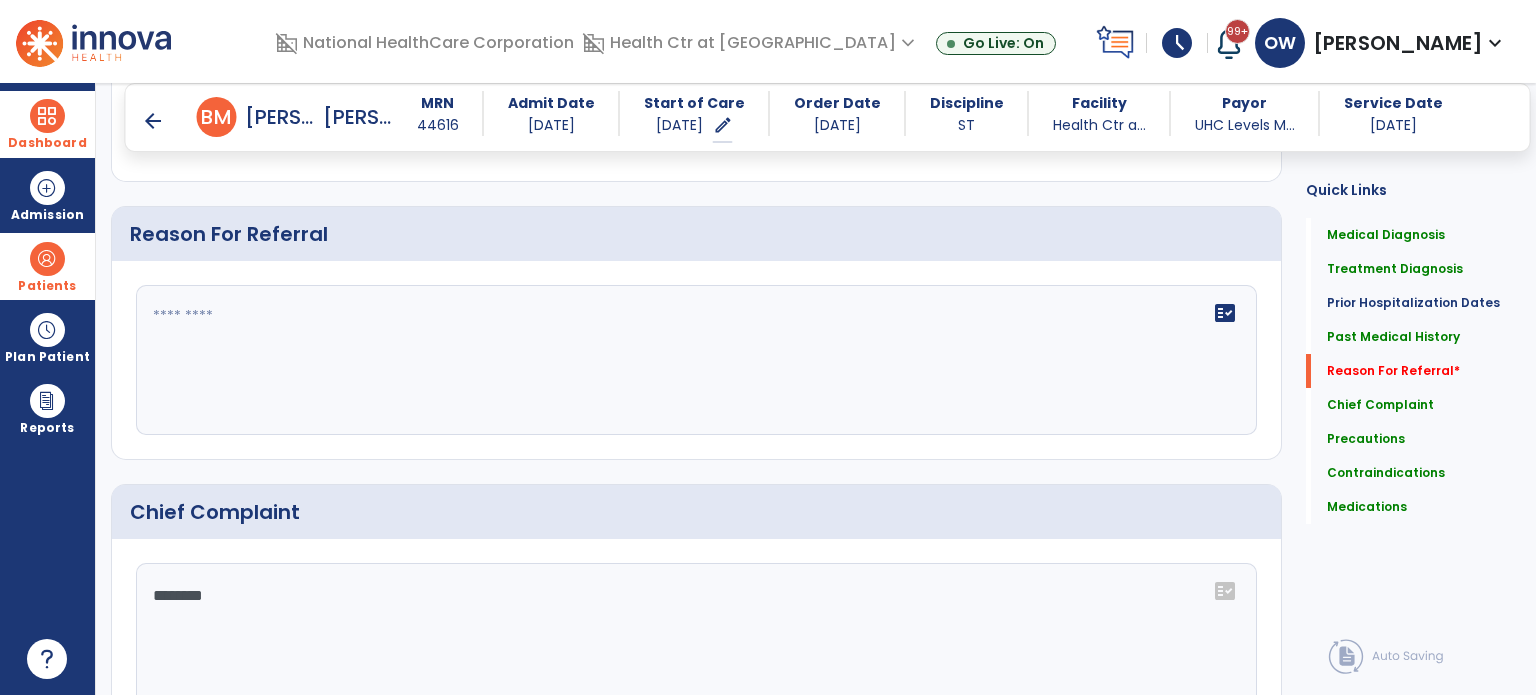click on "fact_check" 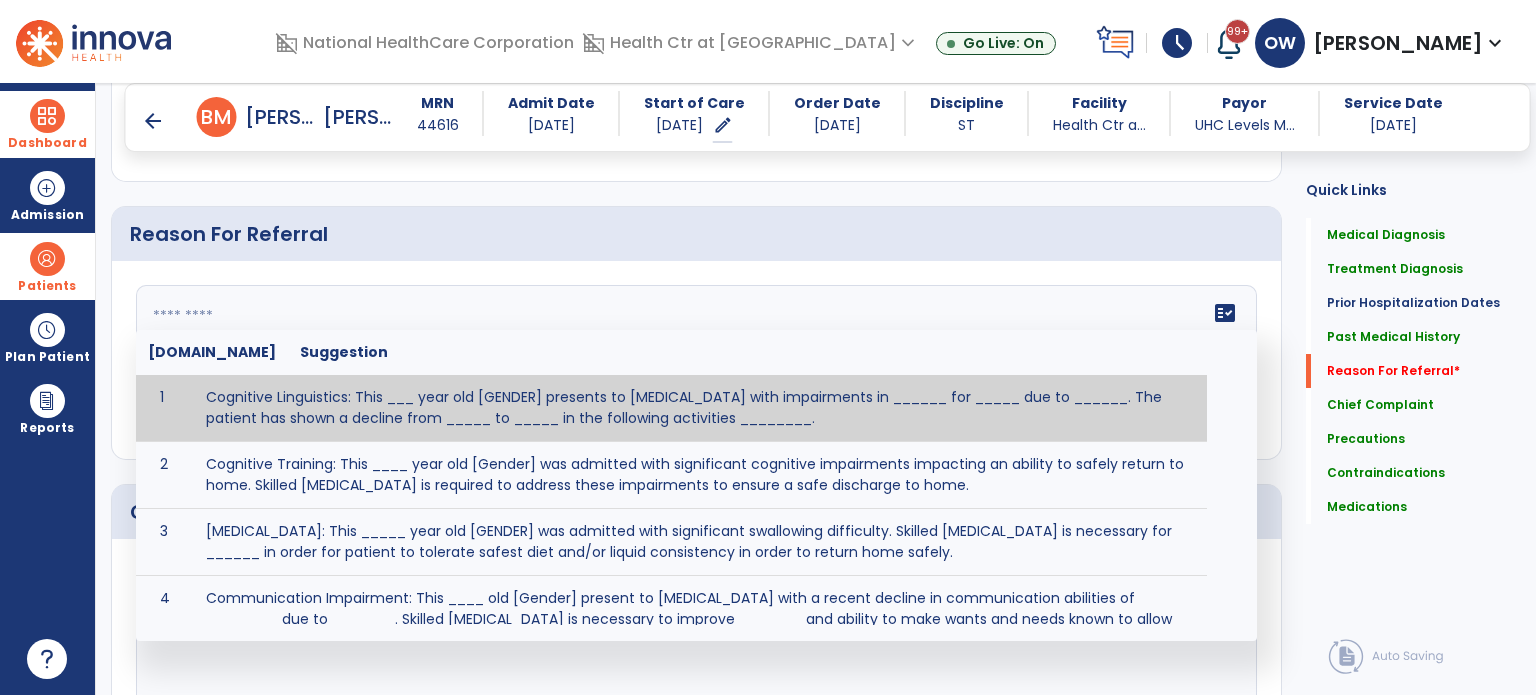 paste on "**********" 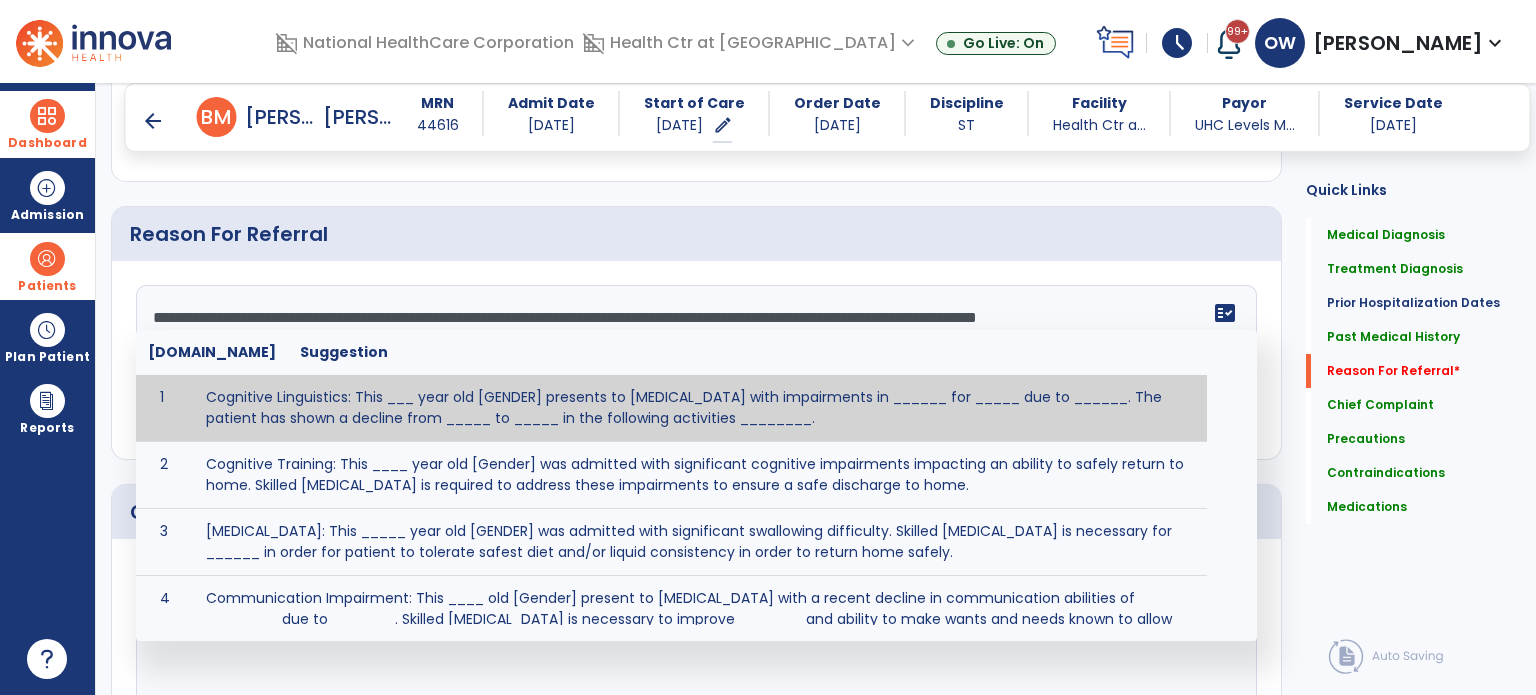 scroll, scrollTop: 183, scrollLeft: 0, axis: vertical 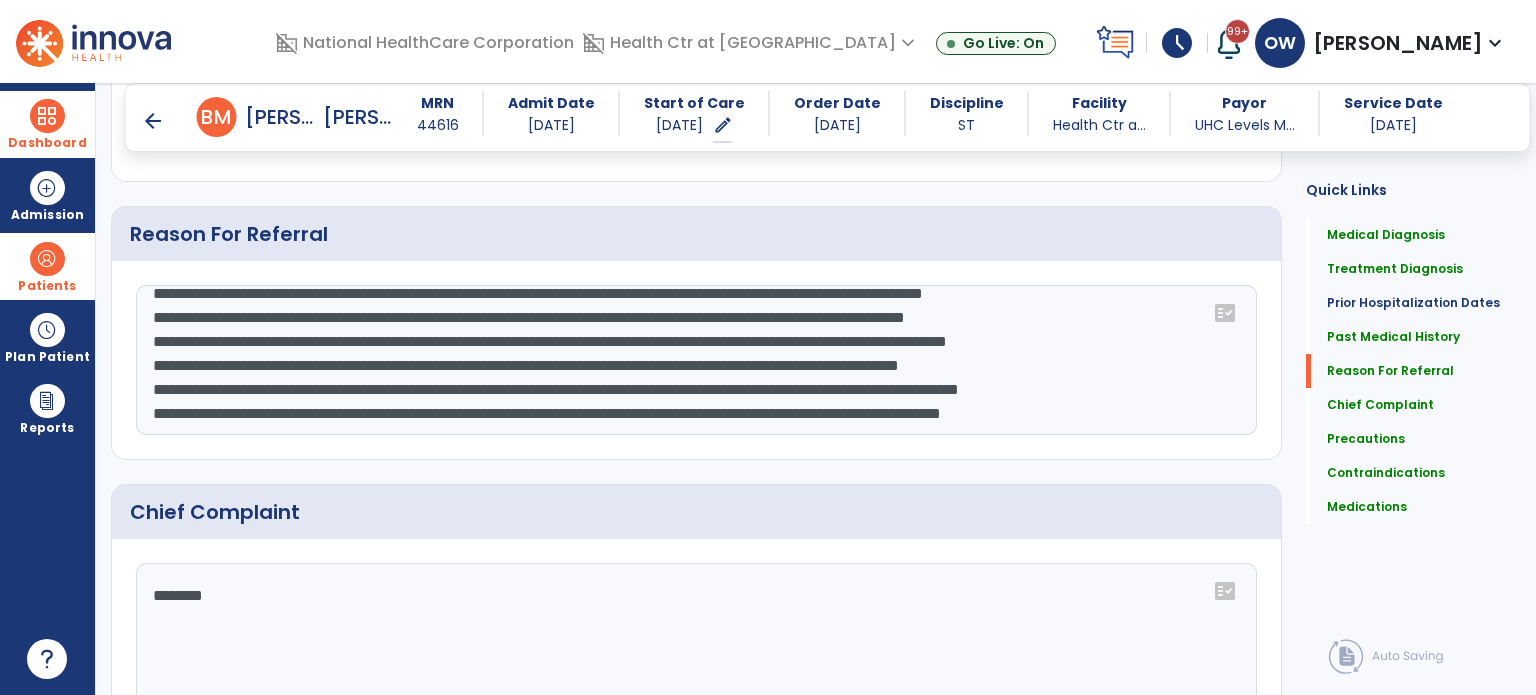 click 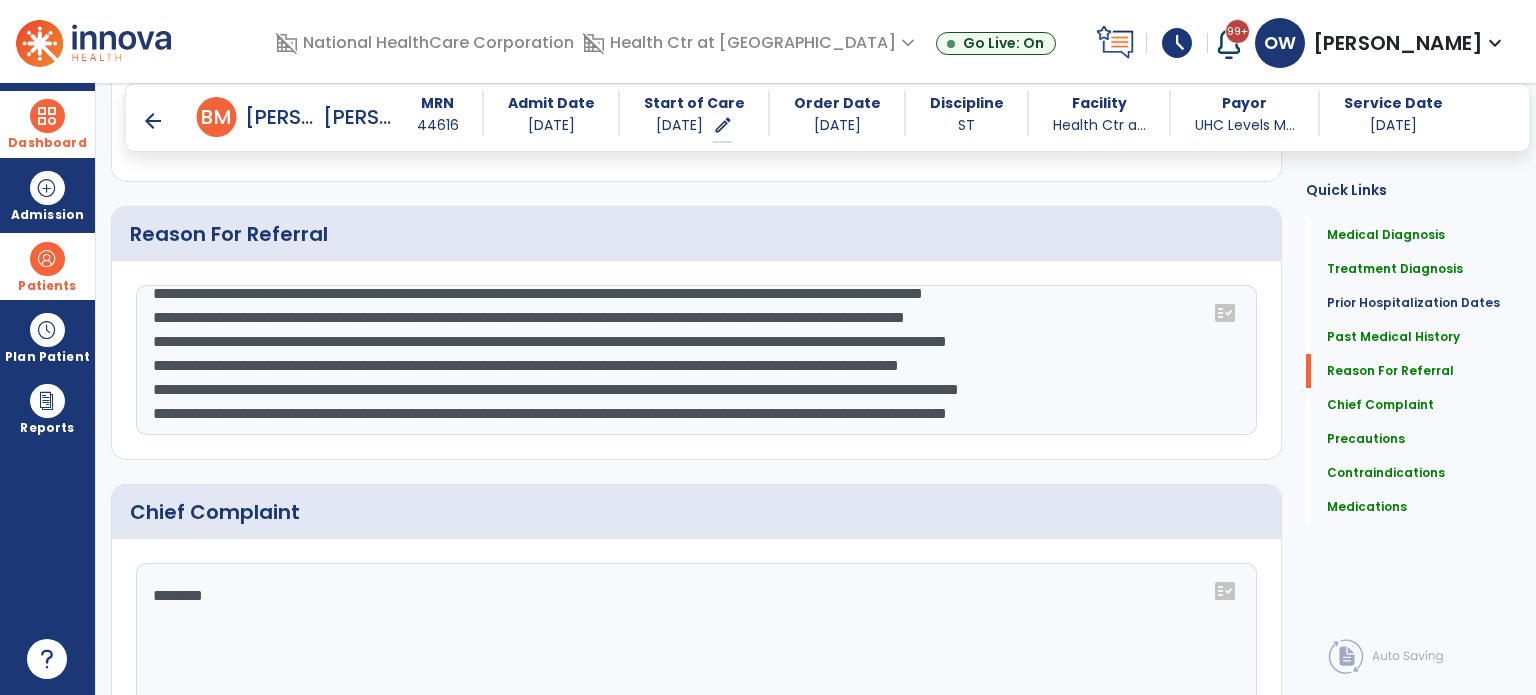 paste on "**********" 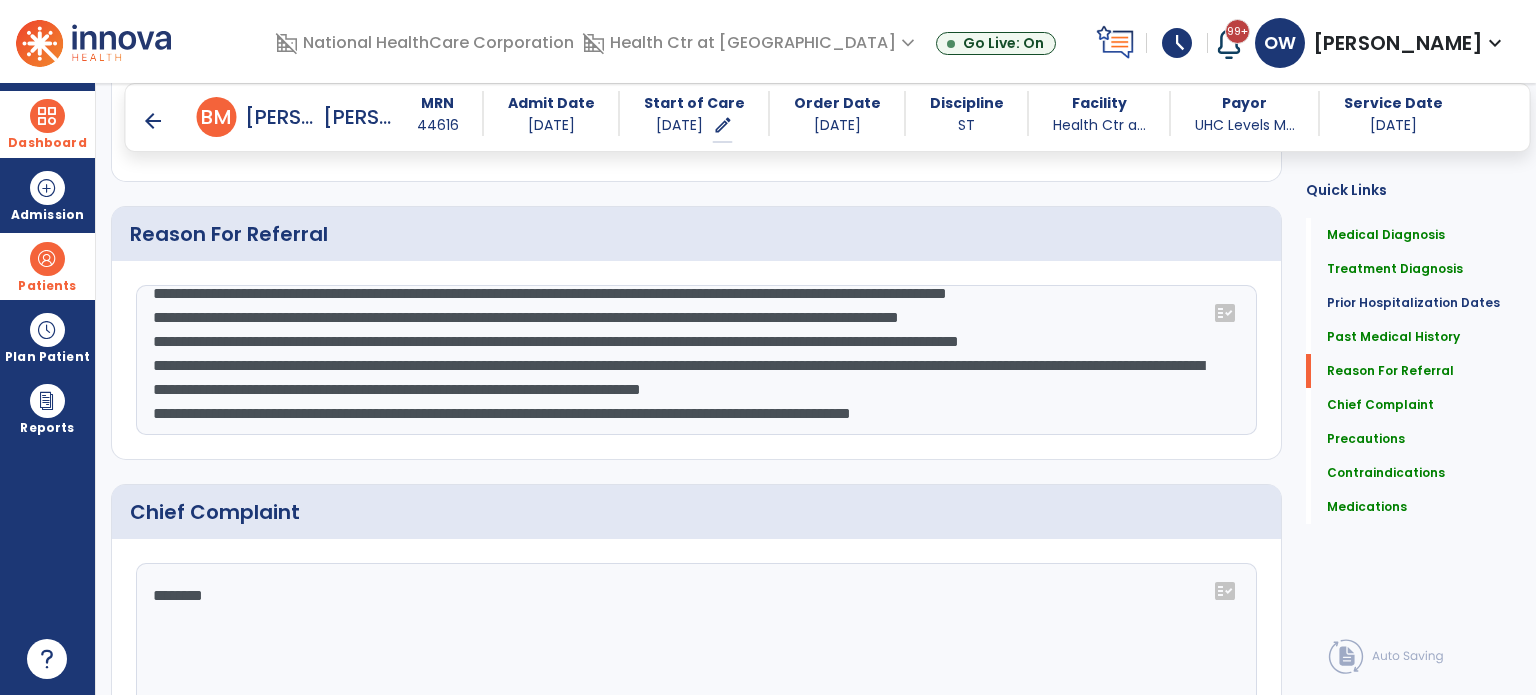 scroll, scrollTop: 255, scrollLeft: 0, axis: vertical 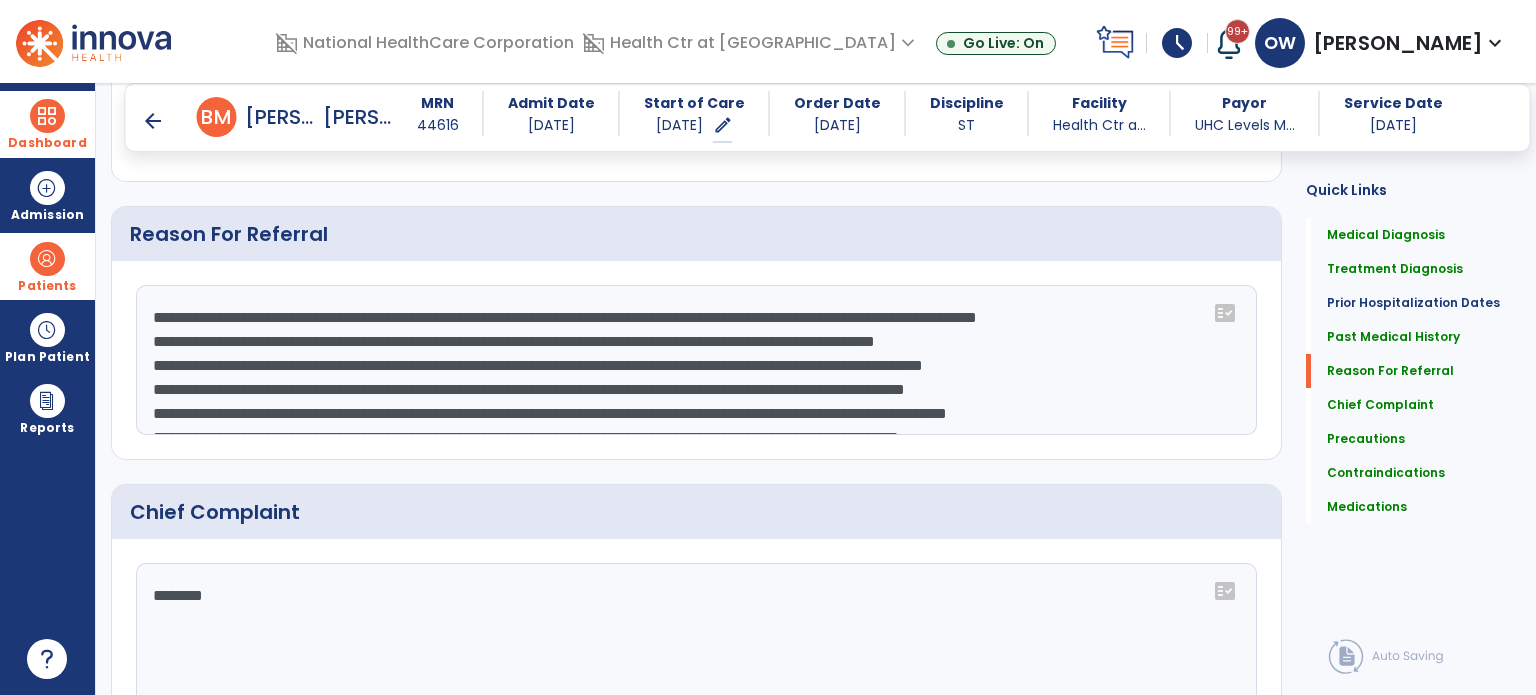 click 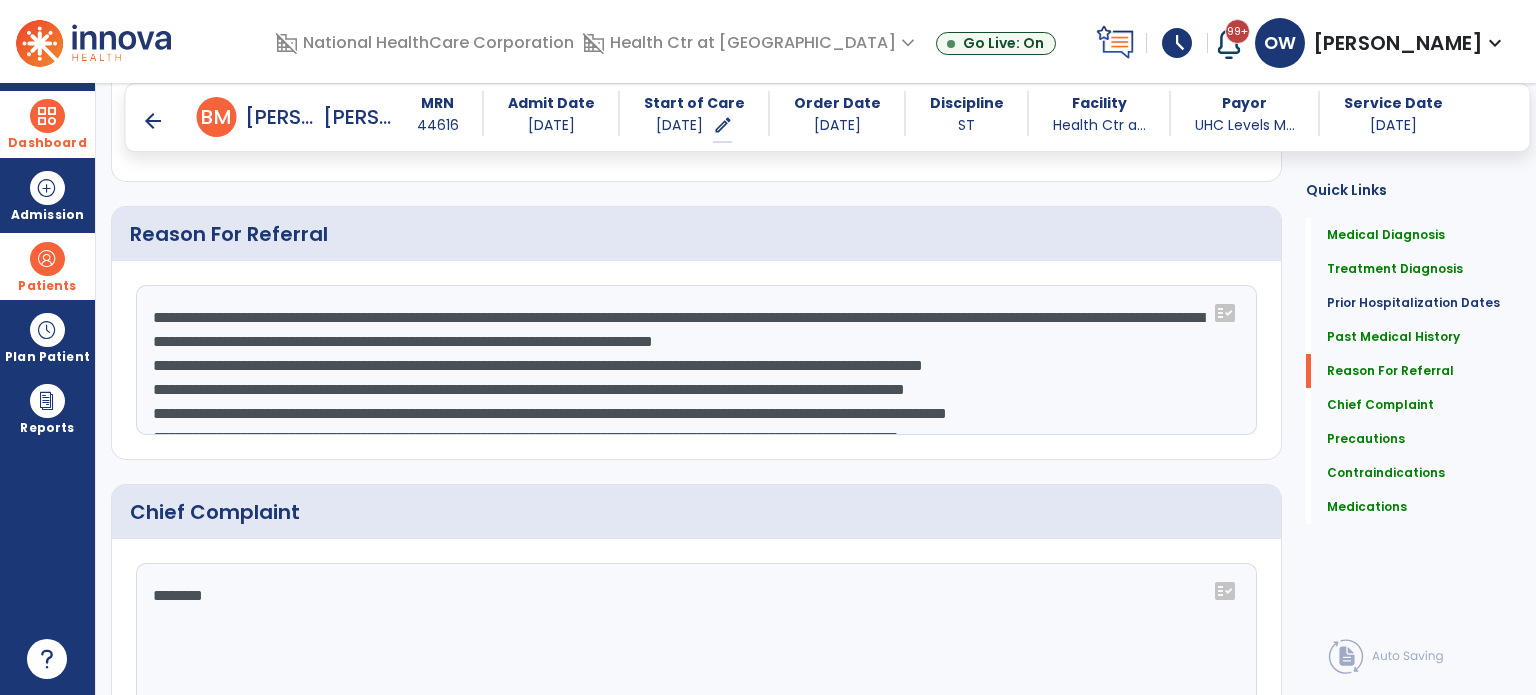 click 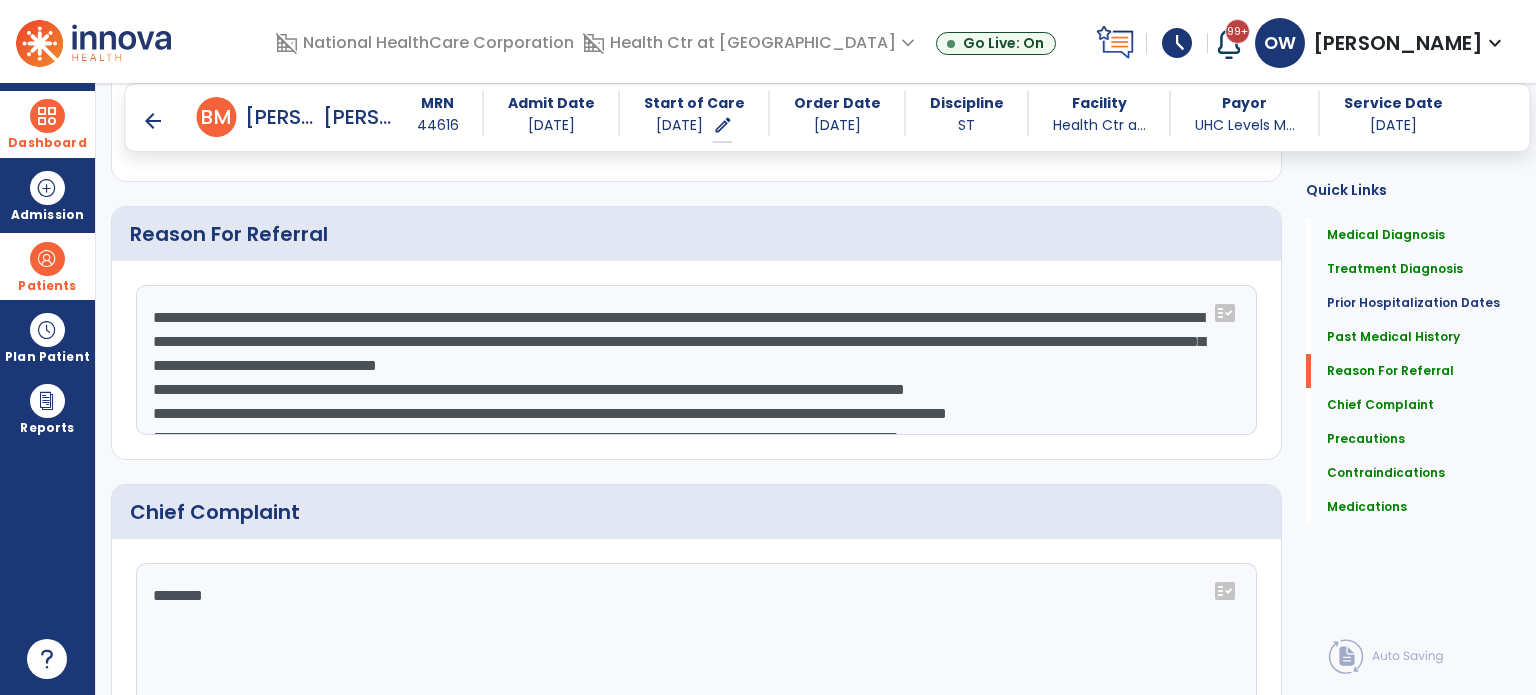 click 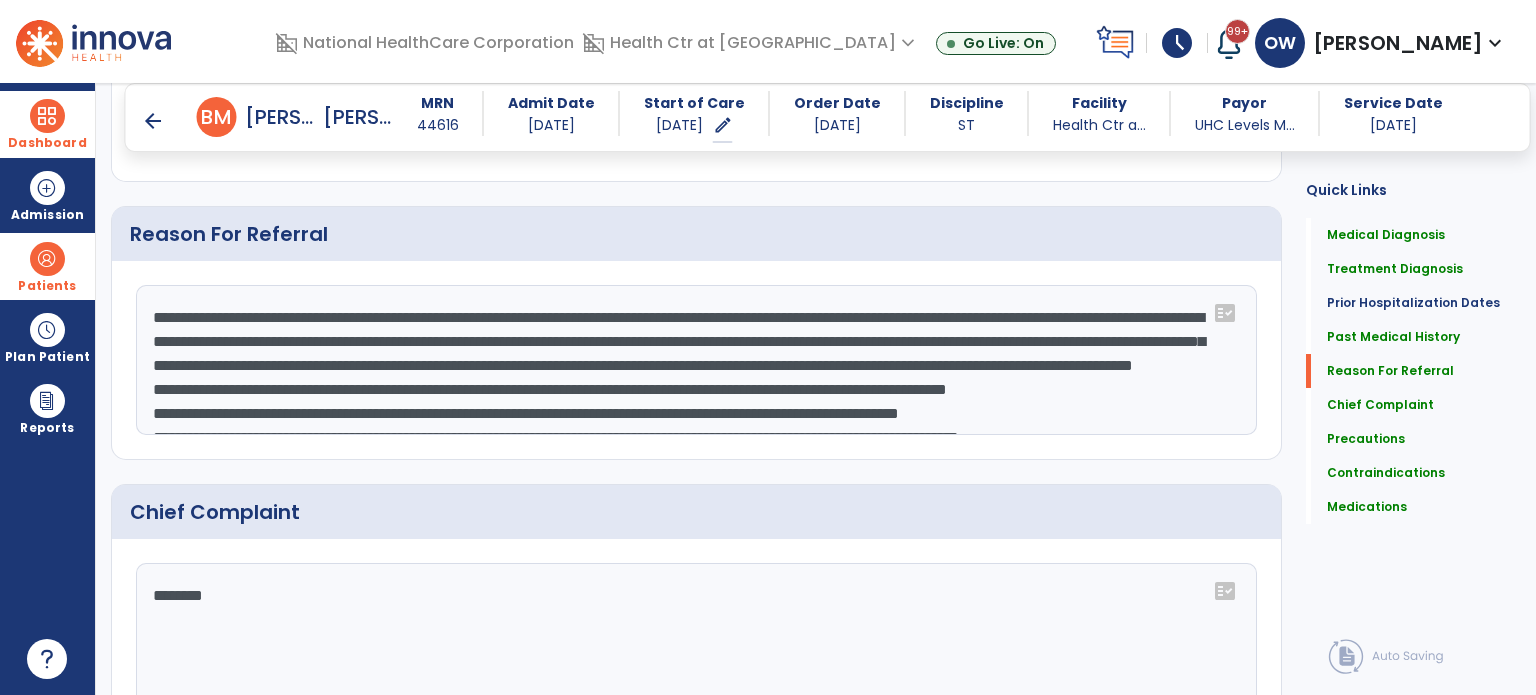 scroll, scrollTop: 22, scrollLeft: 0, axis: vertical 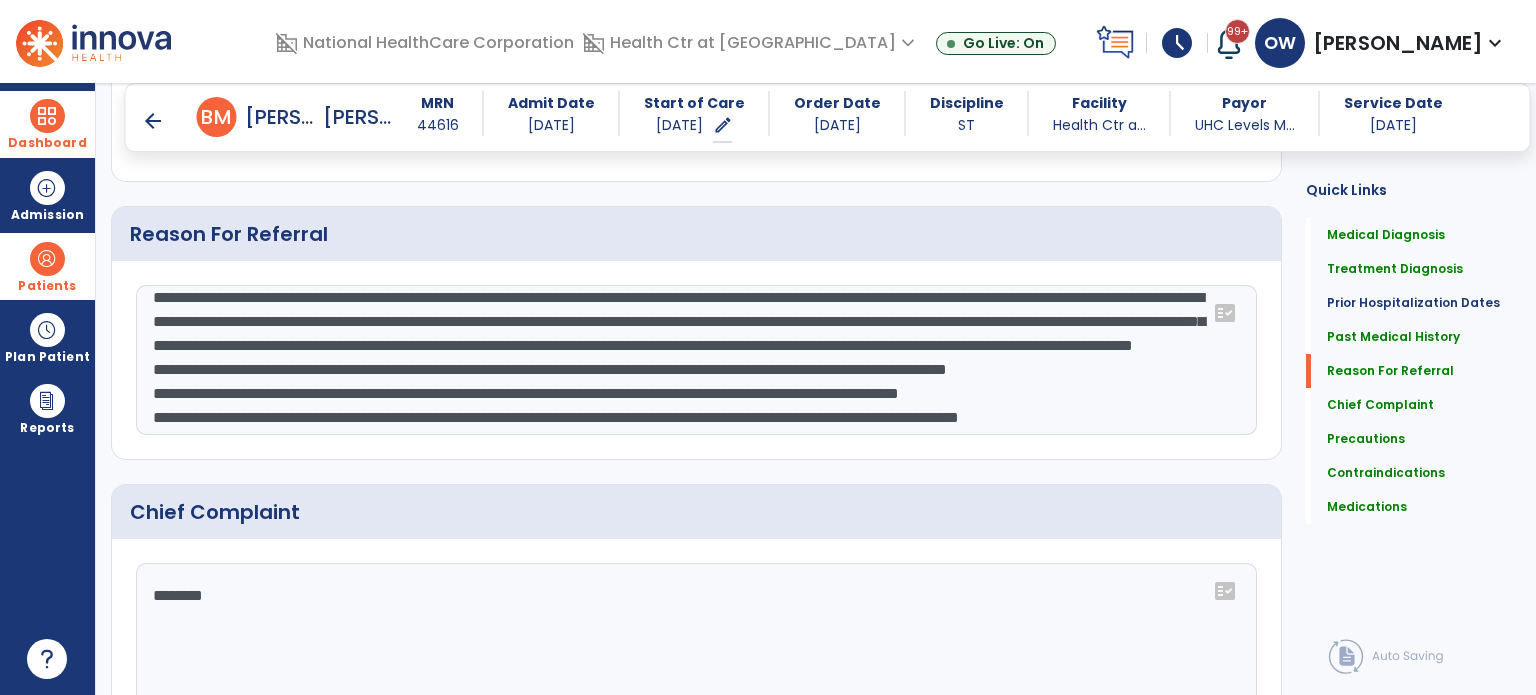 click 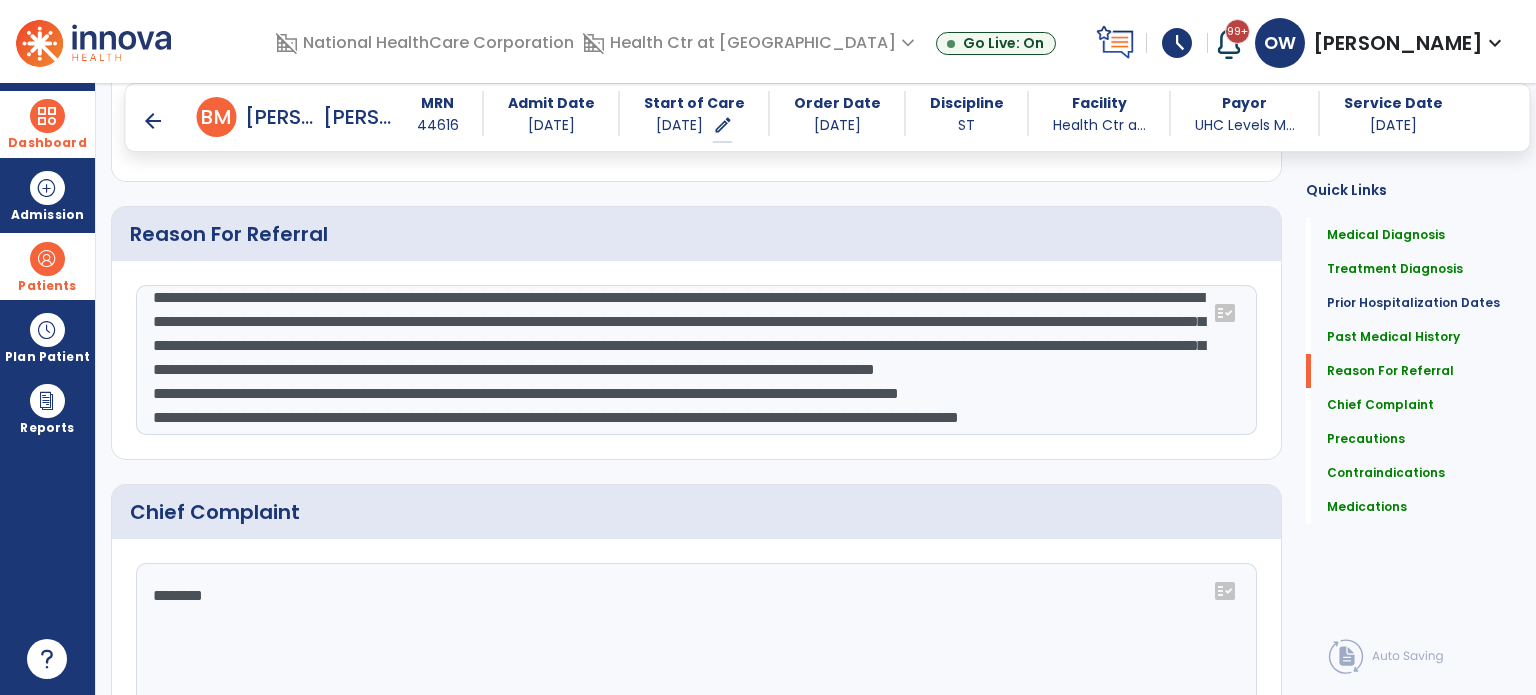 scroll, scrollTop: 0, scrollLeft: 0, axis: both 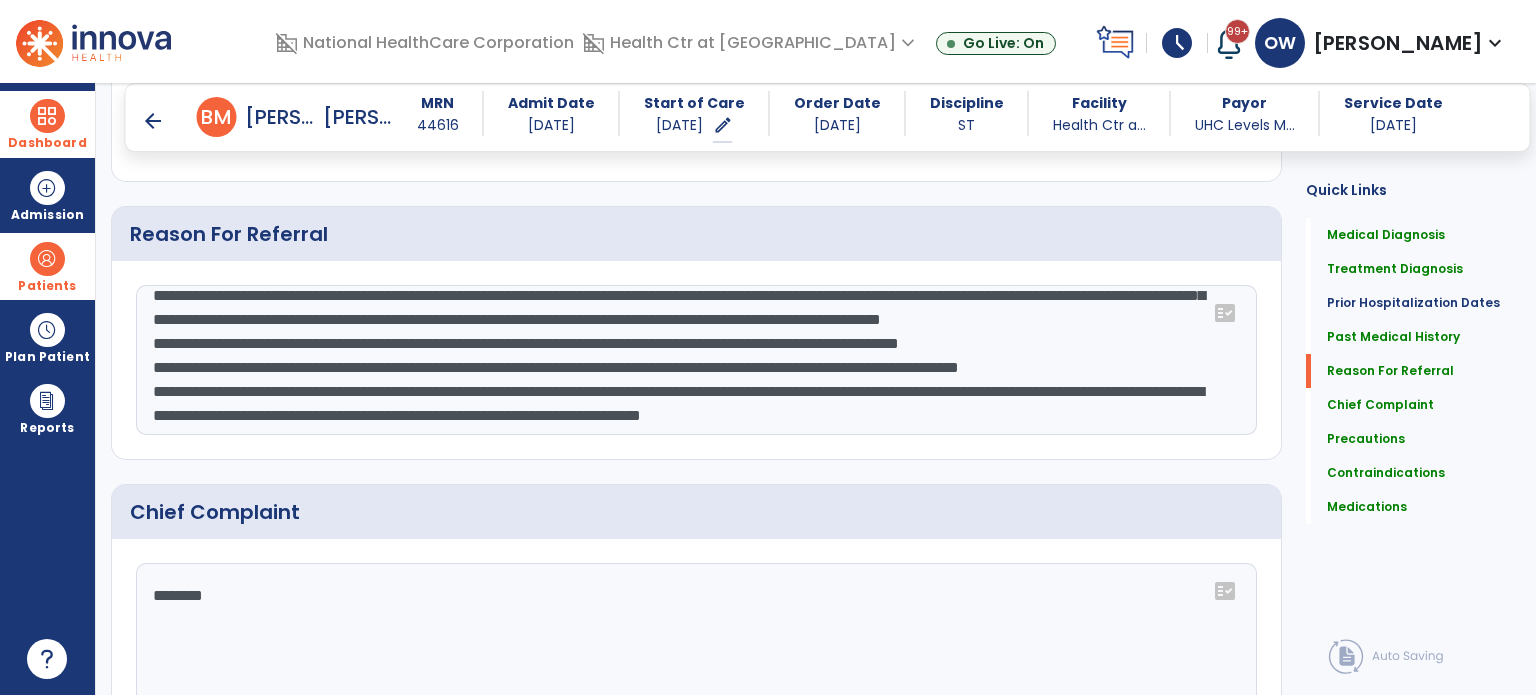 click 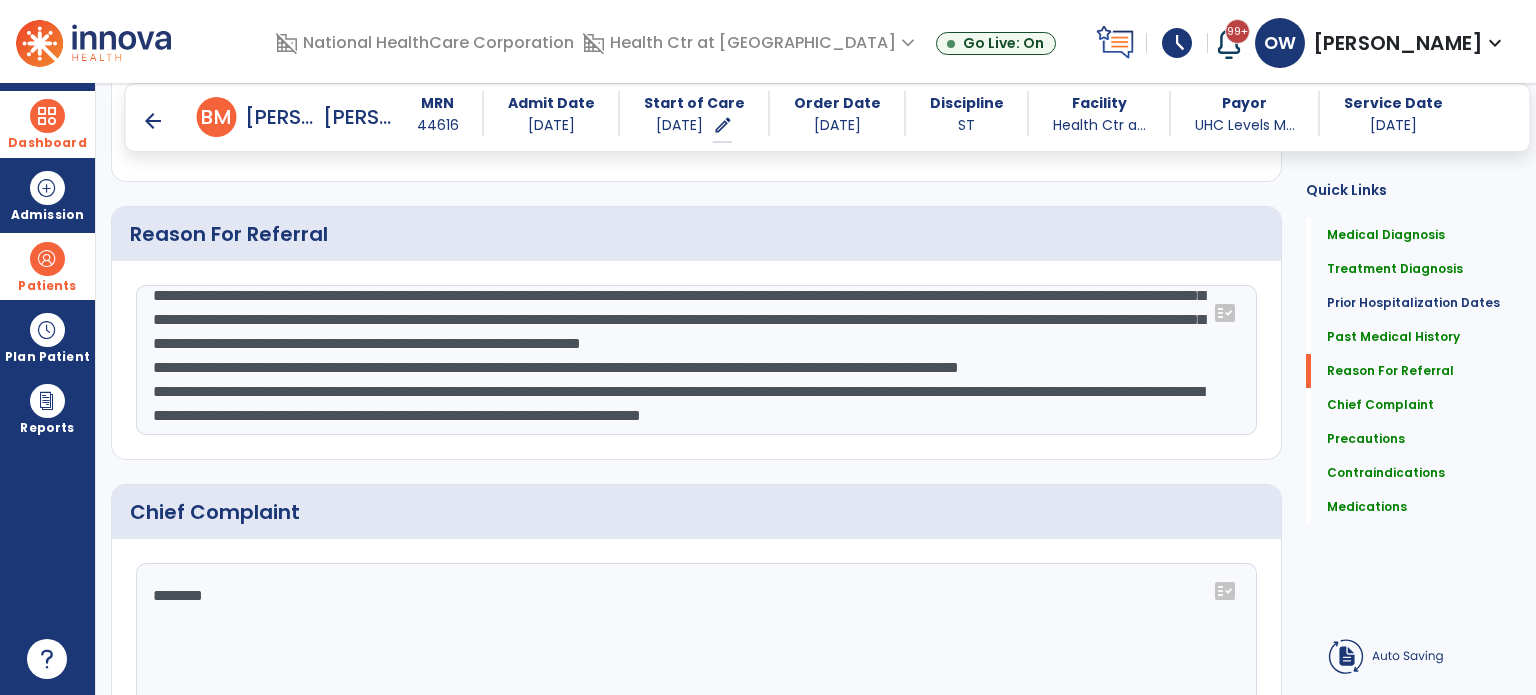 scroll, scrollTop: 46, scrollLeft: 0, axis: vertical 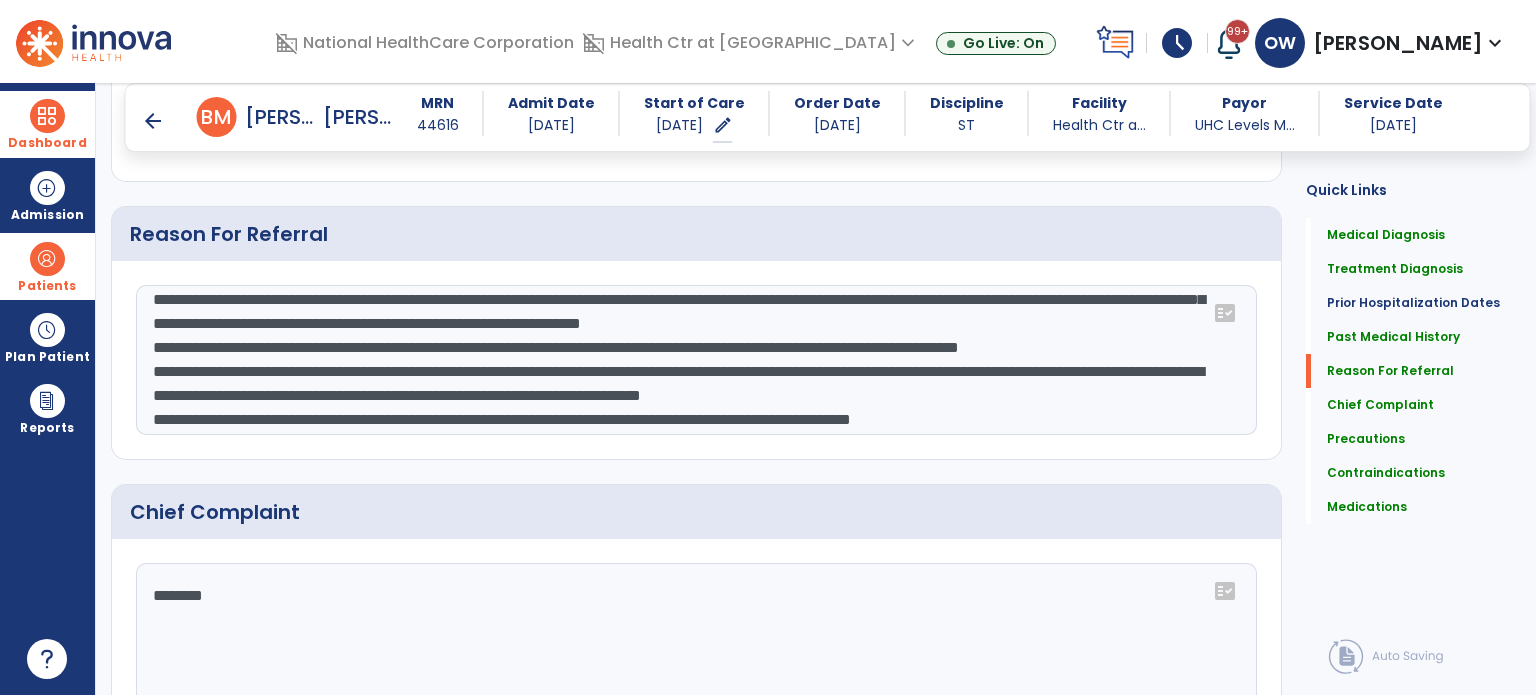 click 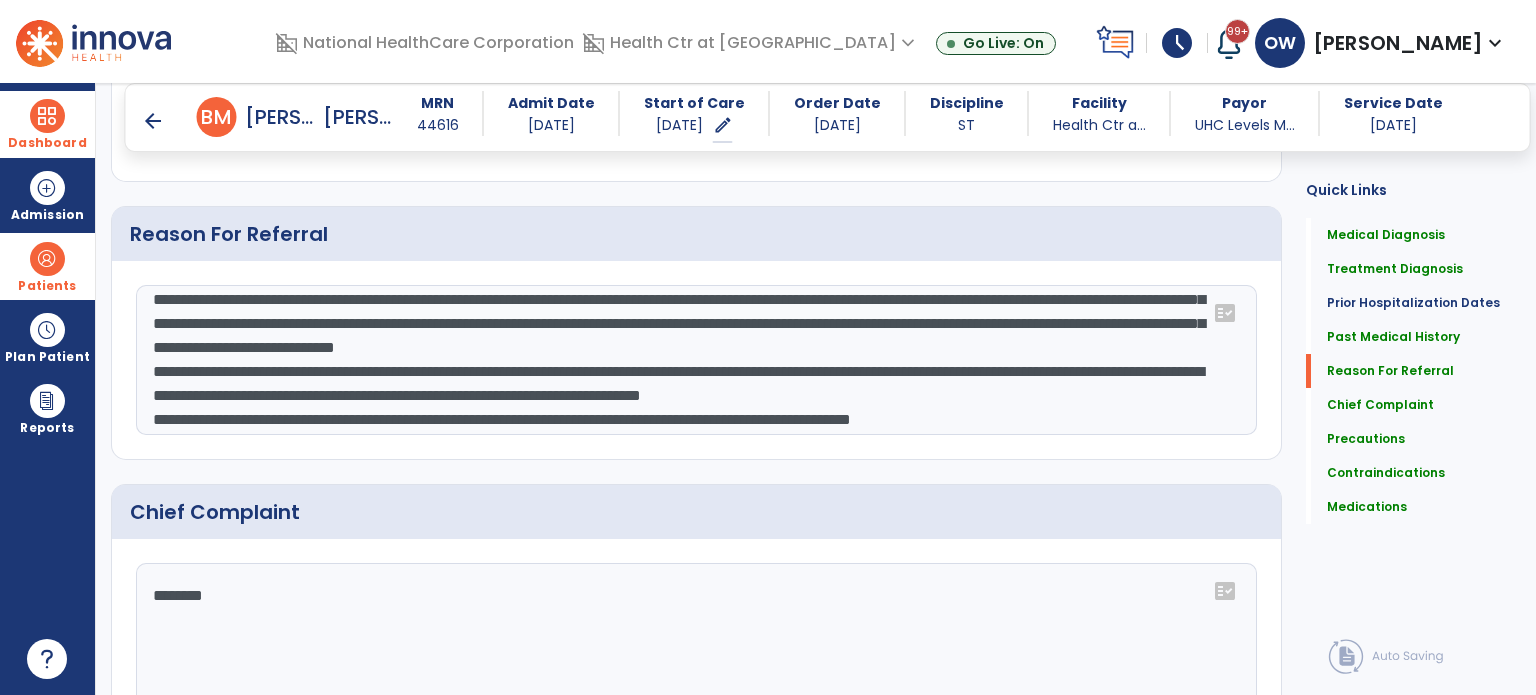 scroll, scrollTop: 66, scrollLeft: 0, axis: vertical 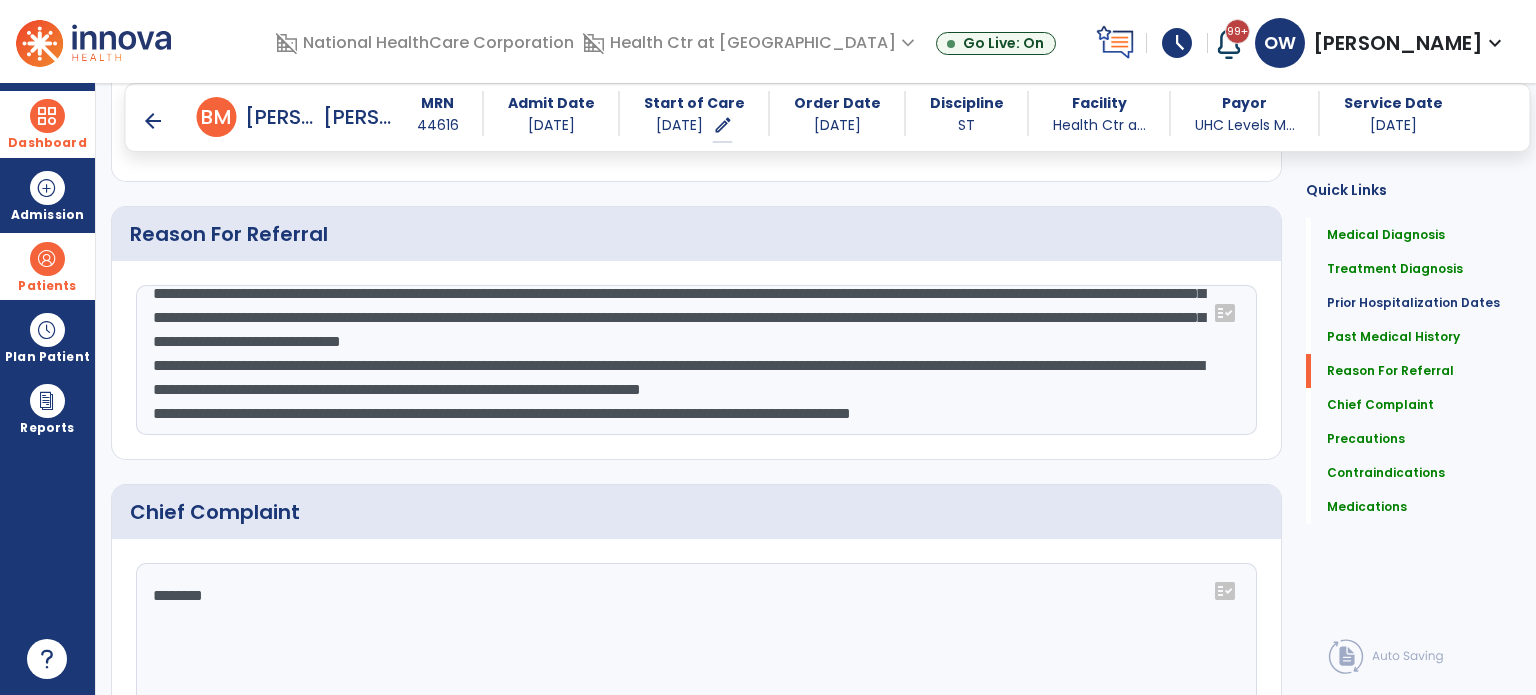 click 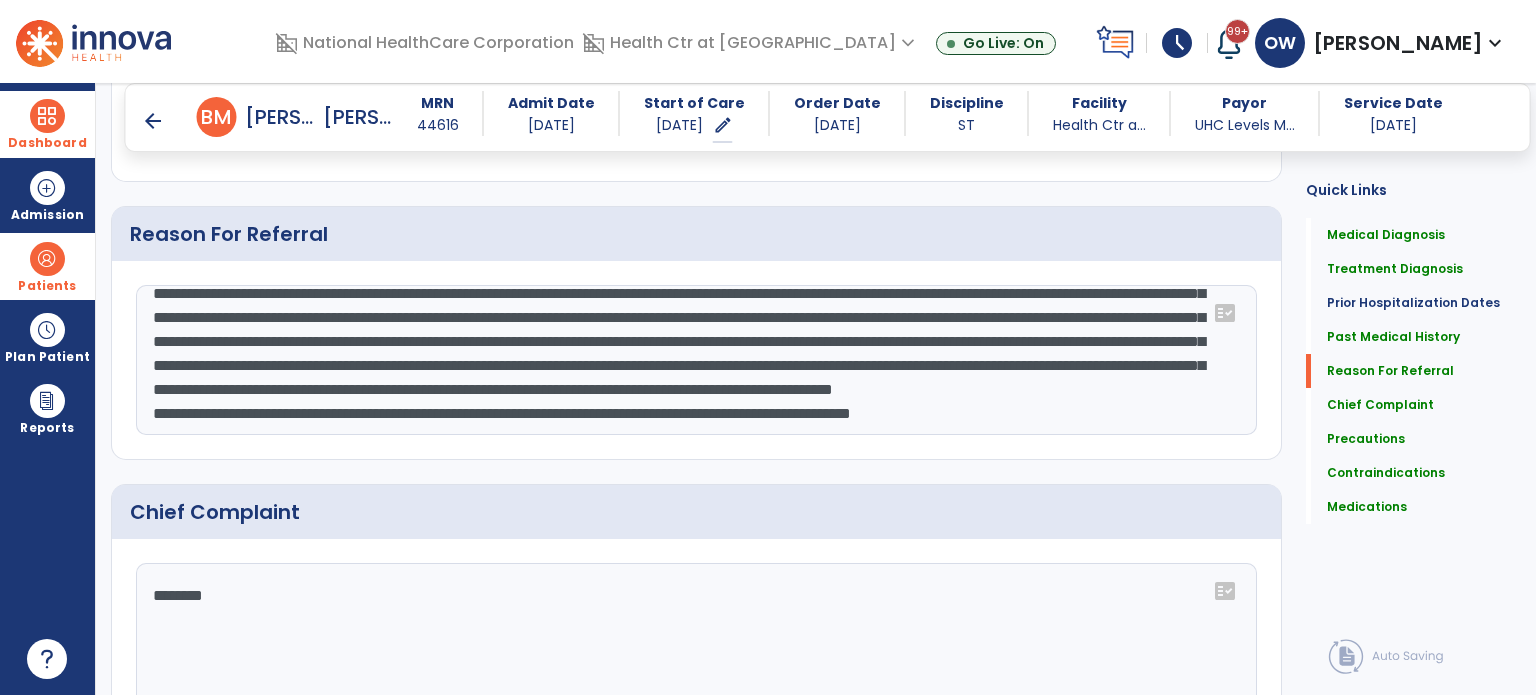 click 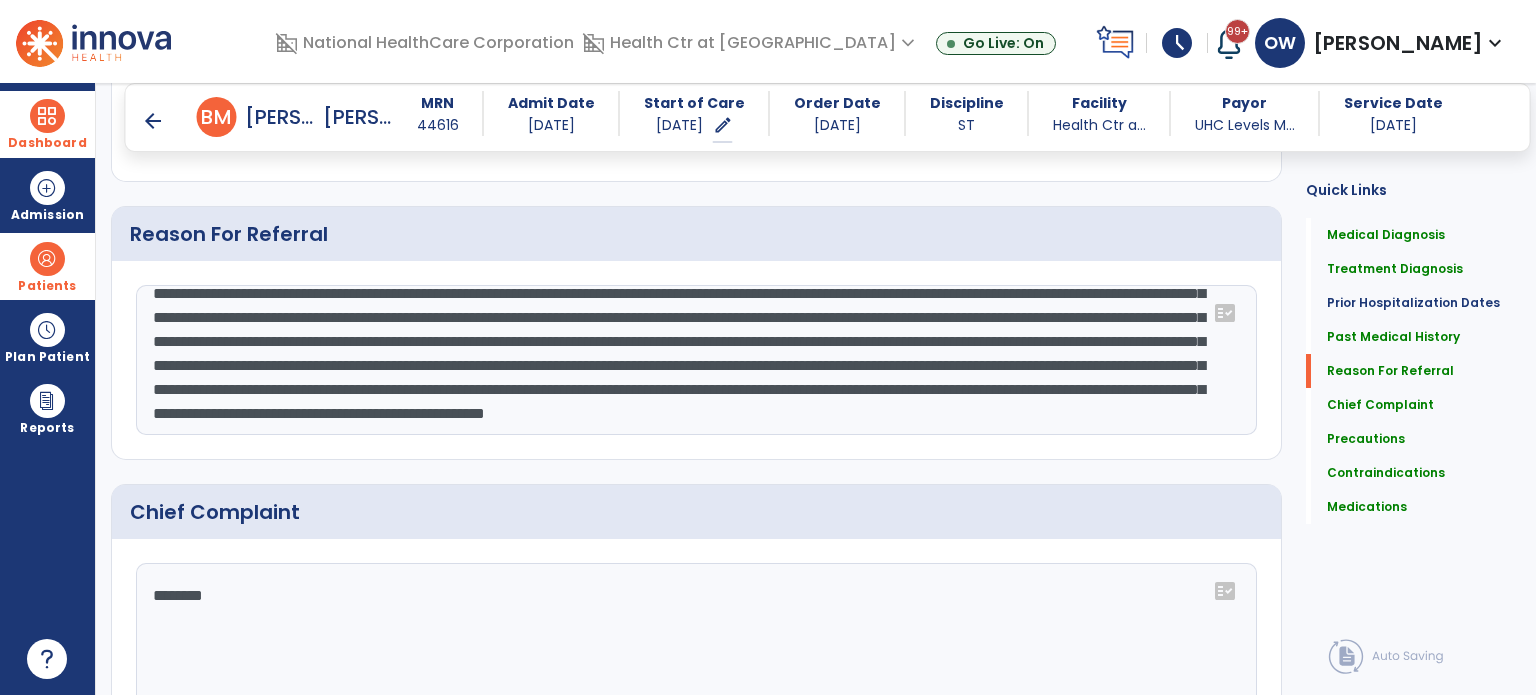 click 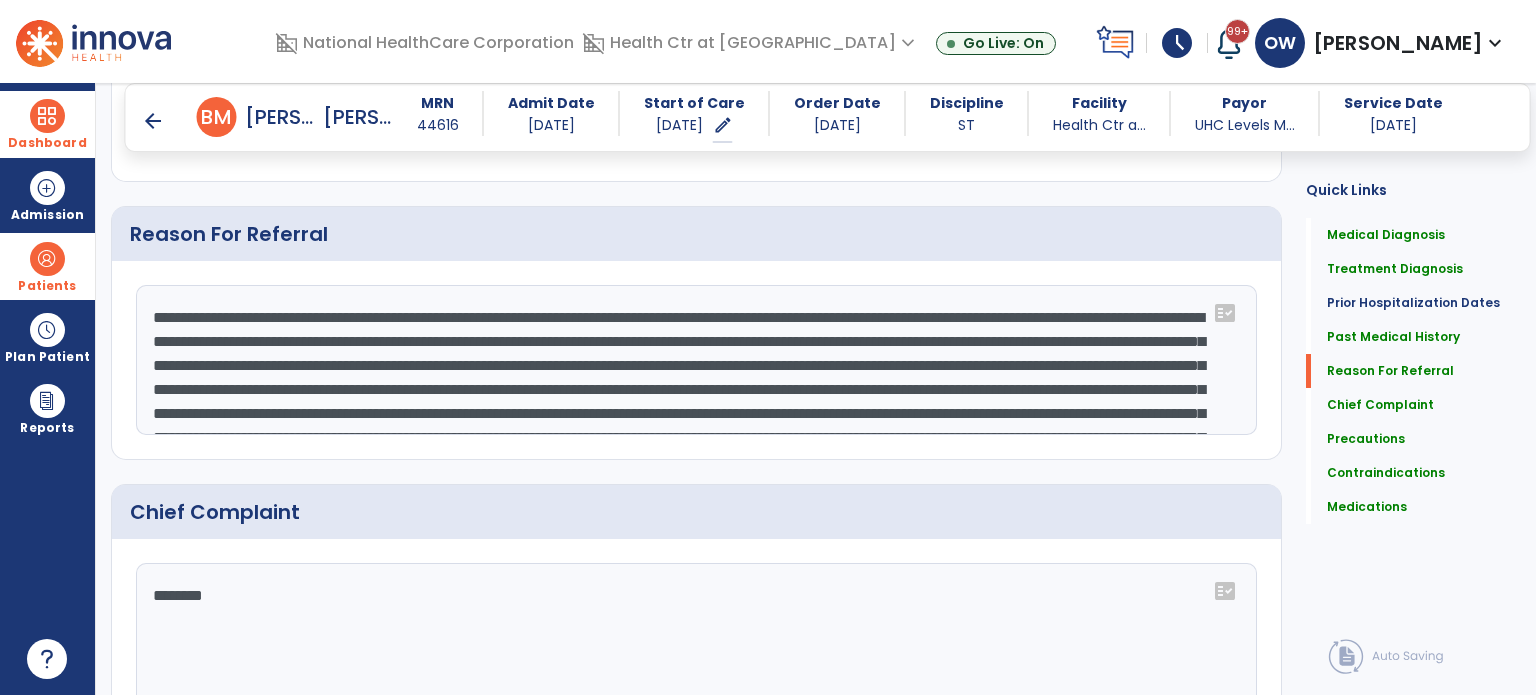 click 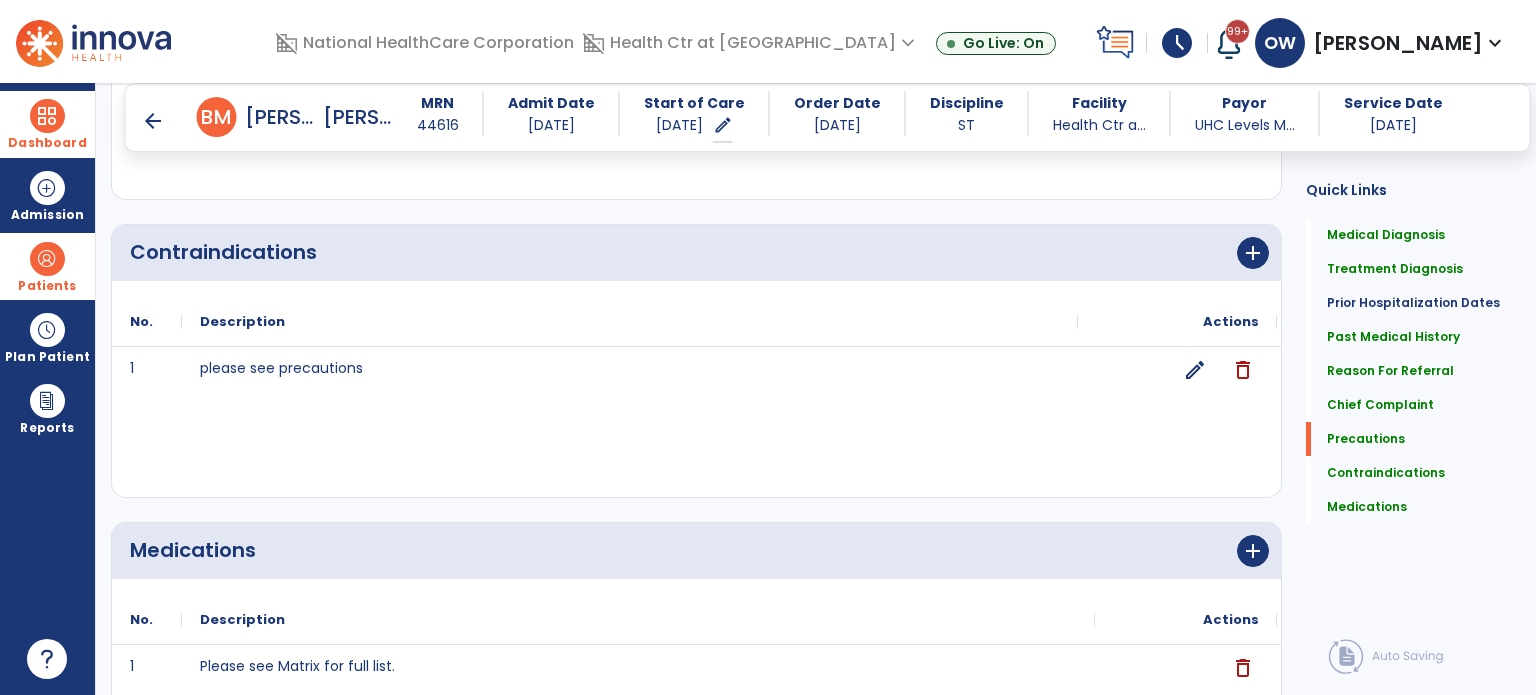 type on "**********" 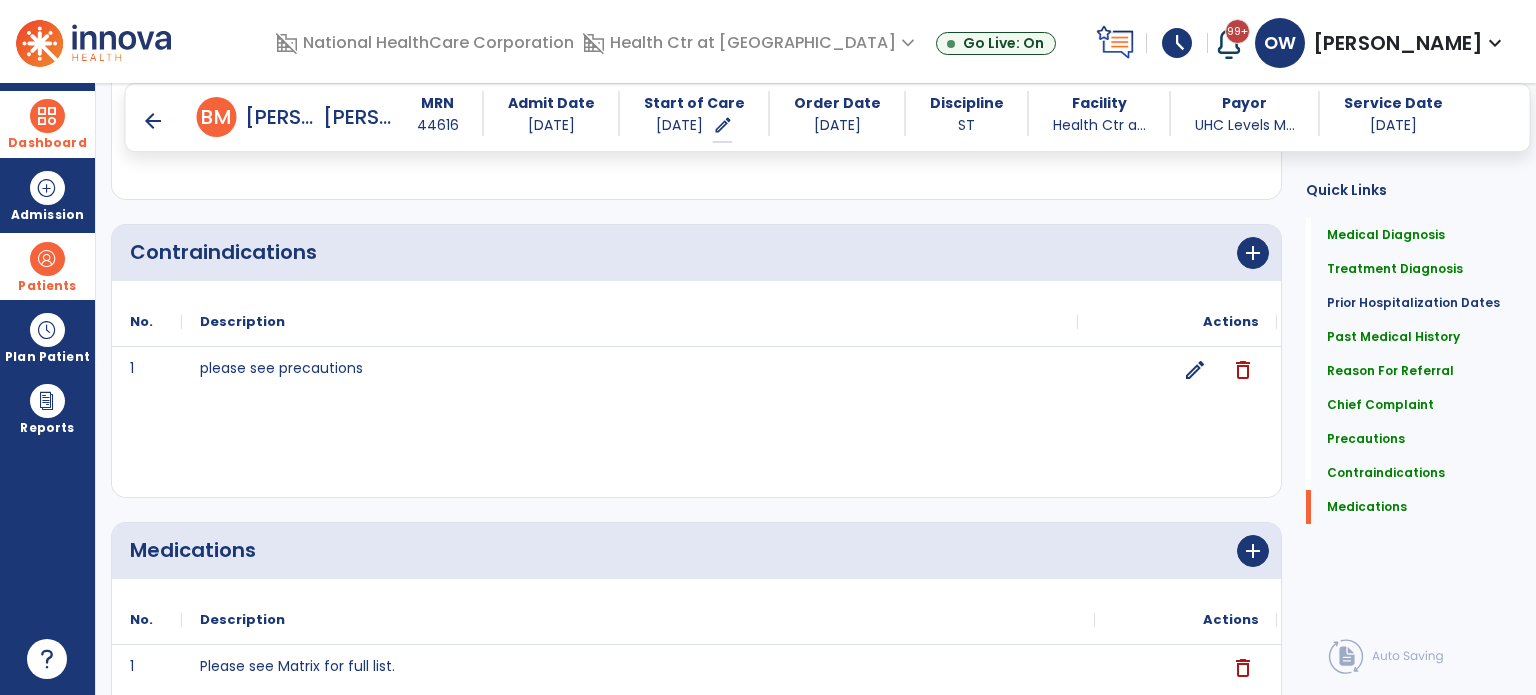 click on "1 please see precautions  edit delete" 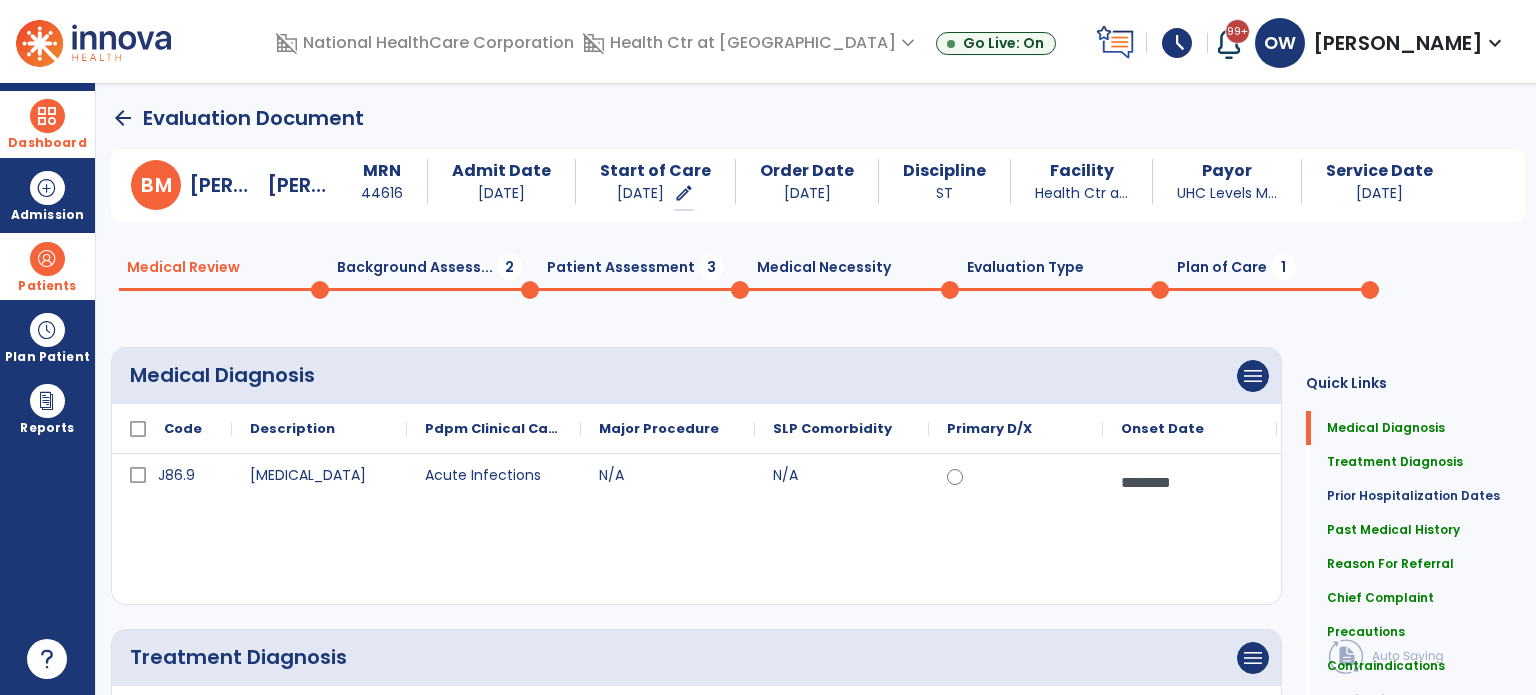 click on "arrow_back" 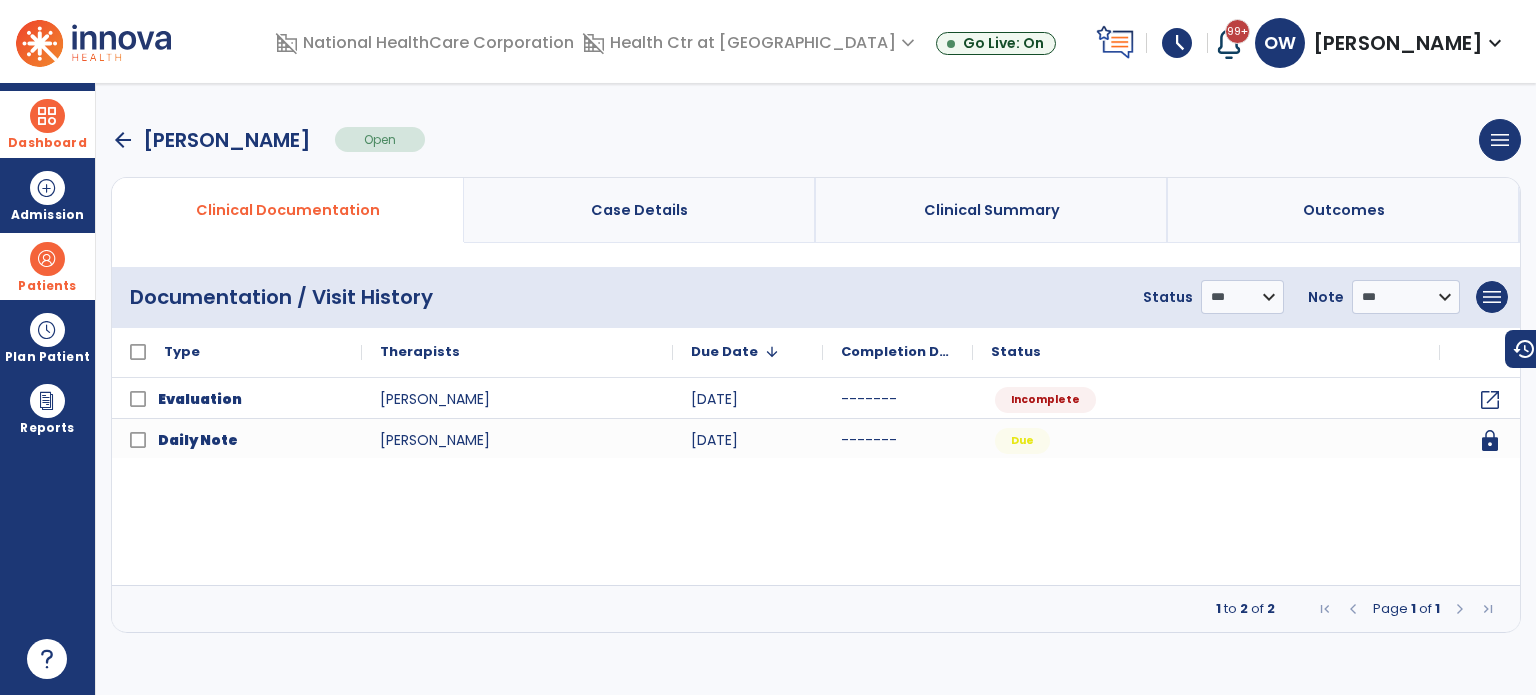 click at bounding box center (47, 116) 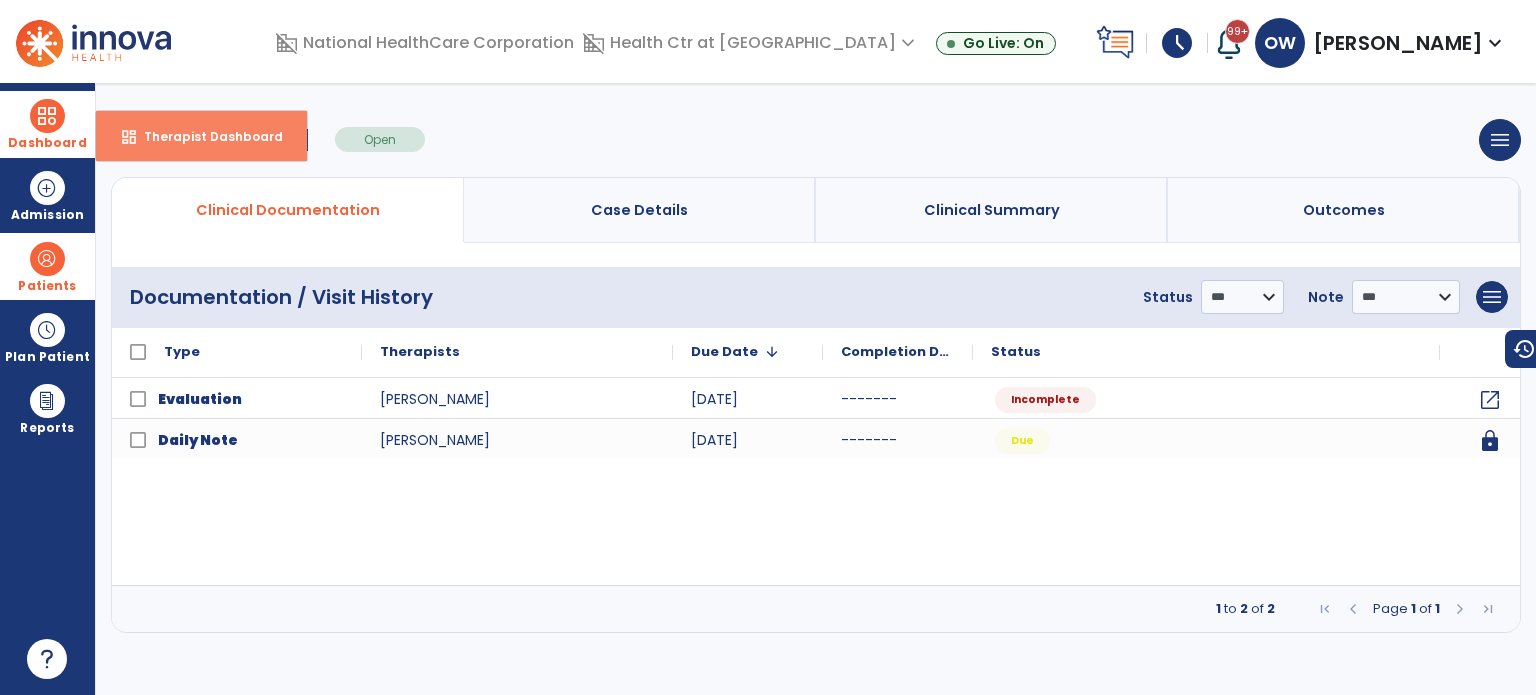 click on "dashboard" at bounding box center [129, 137] 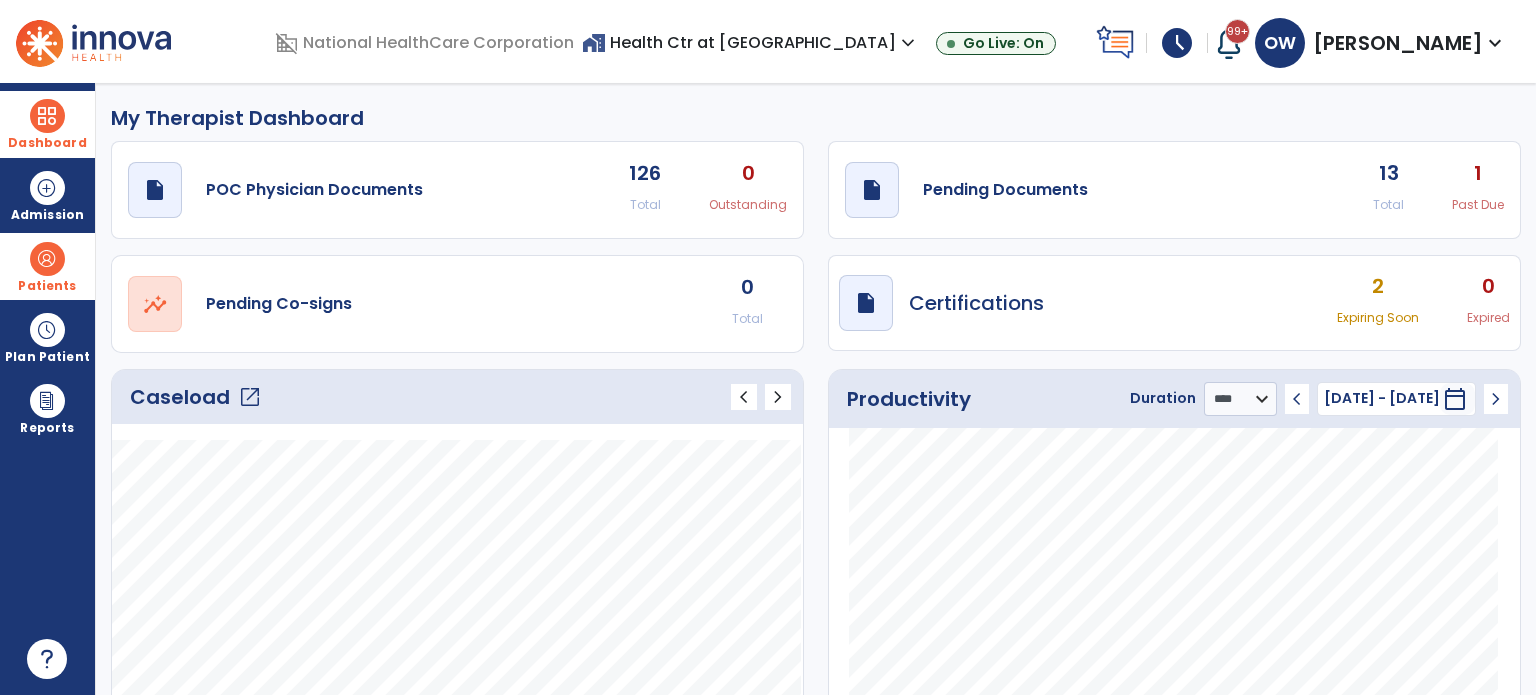 click on "My Therapist Dashboard" 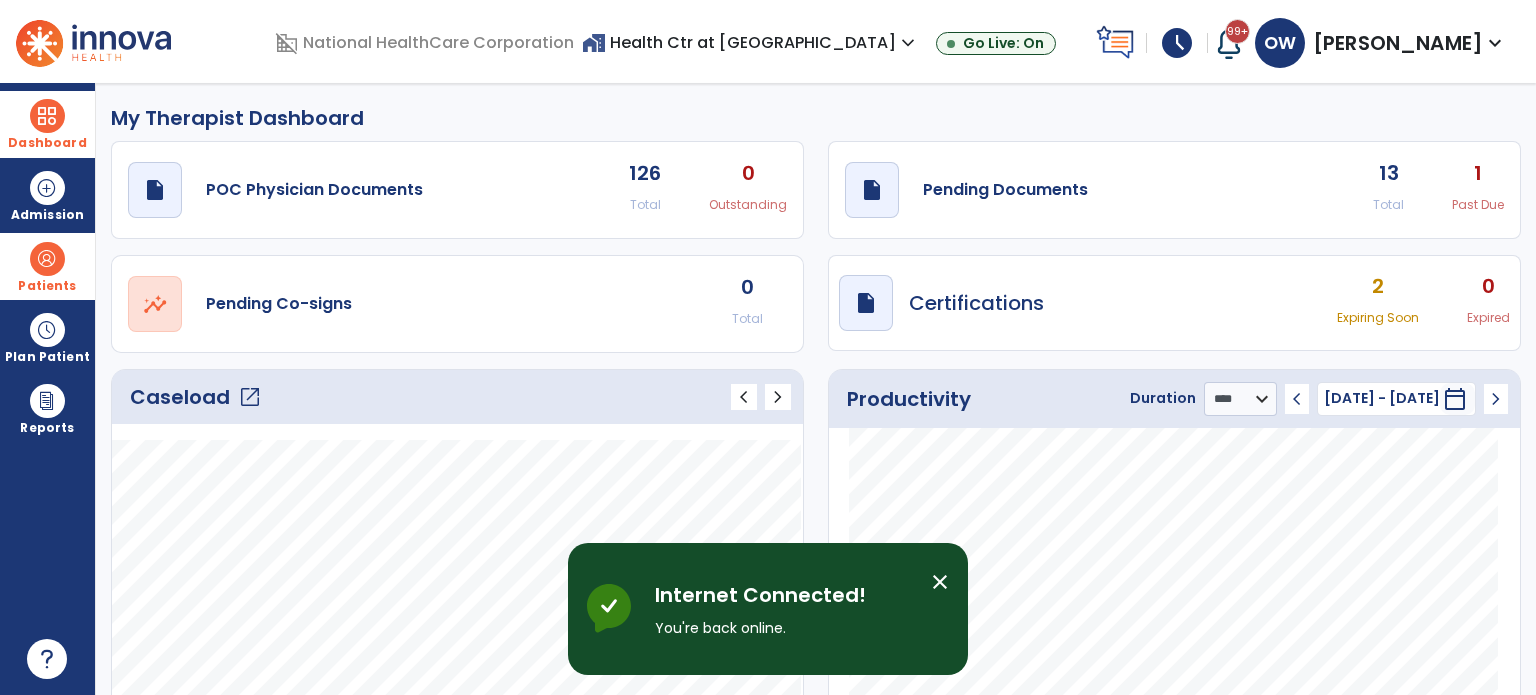 click on "open_in_new" 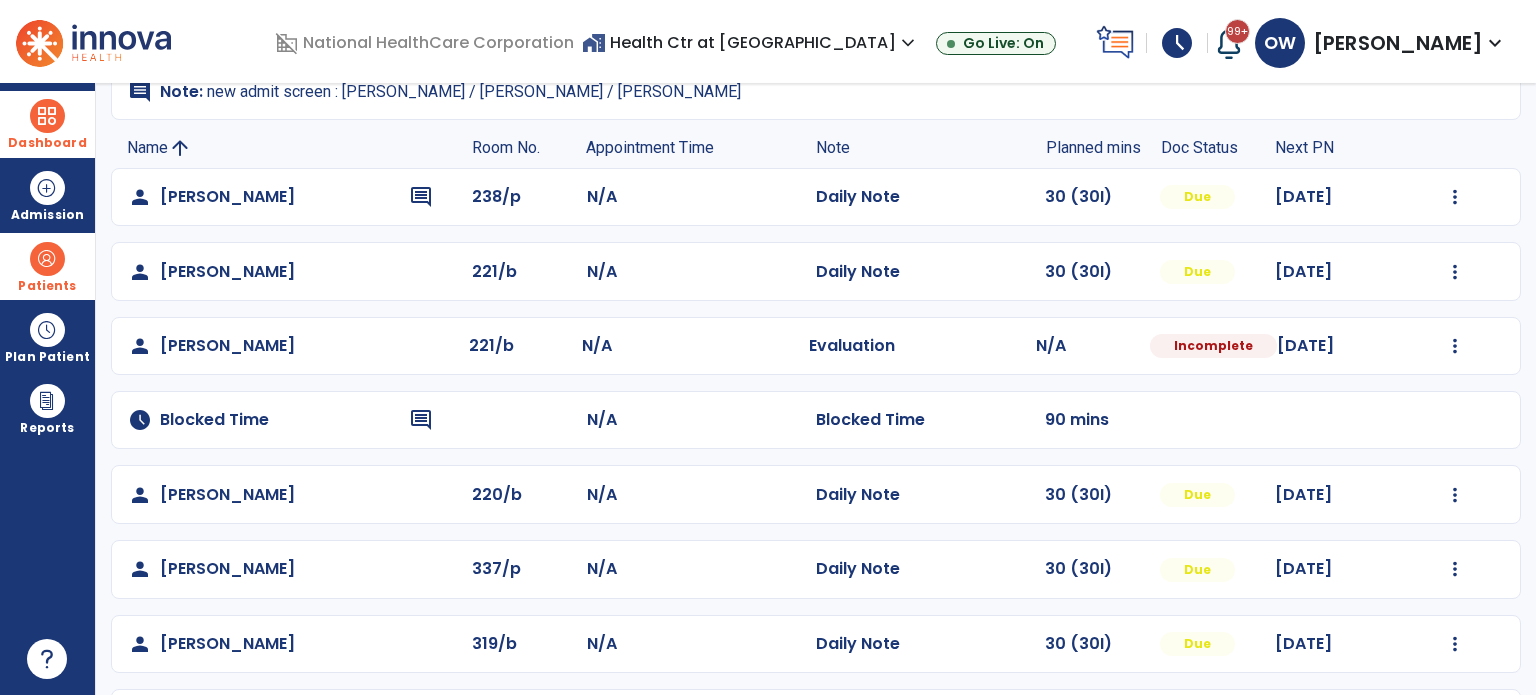 scroll, scrollTop: 164, scrollLeft: 0, axis: vertical 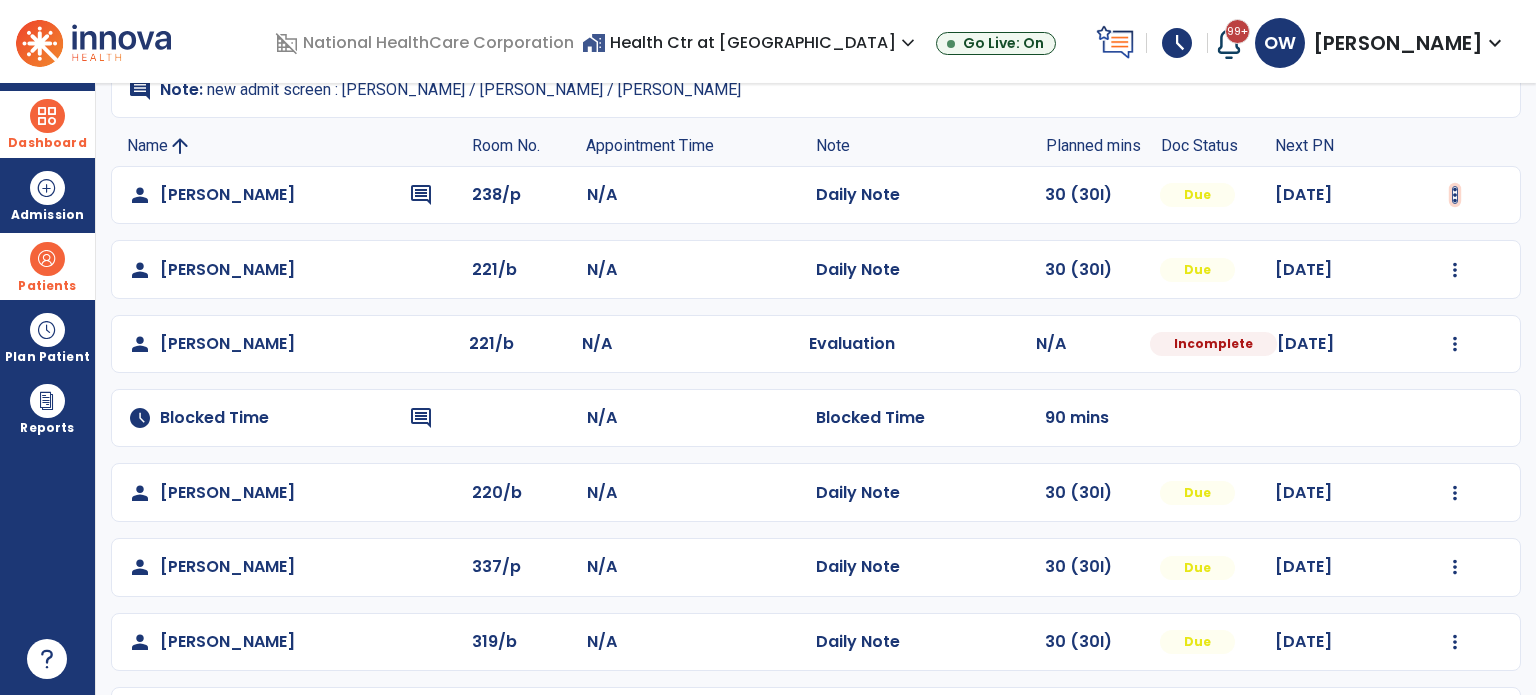 click at bounding box center (1455, 195) 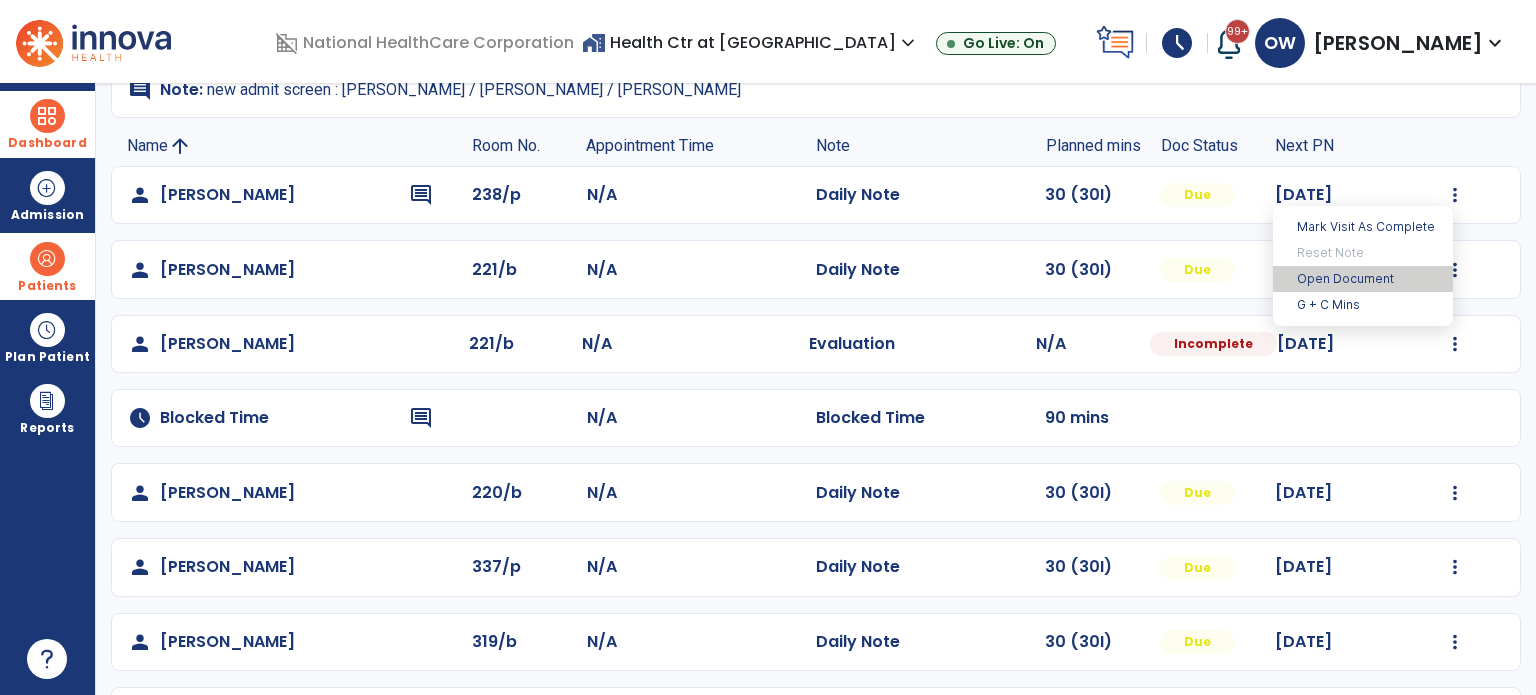 click on "Open Document" at bounding box center [1363, 279] 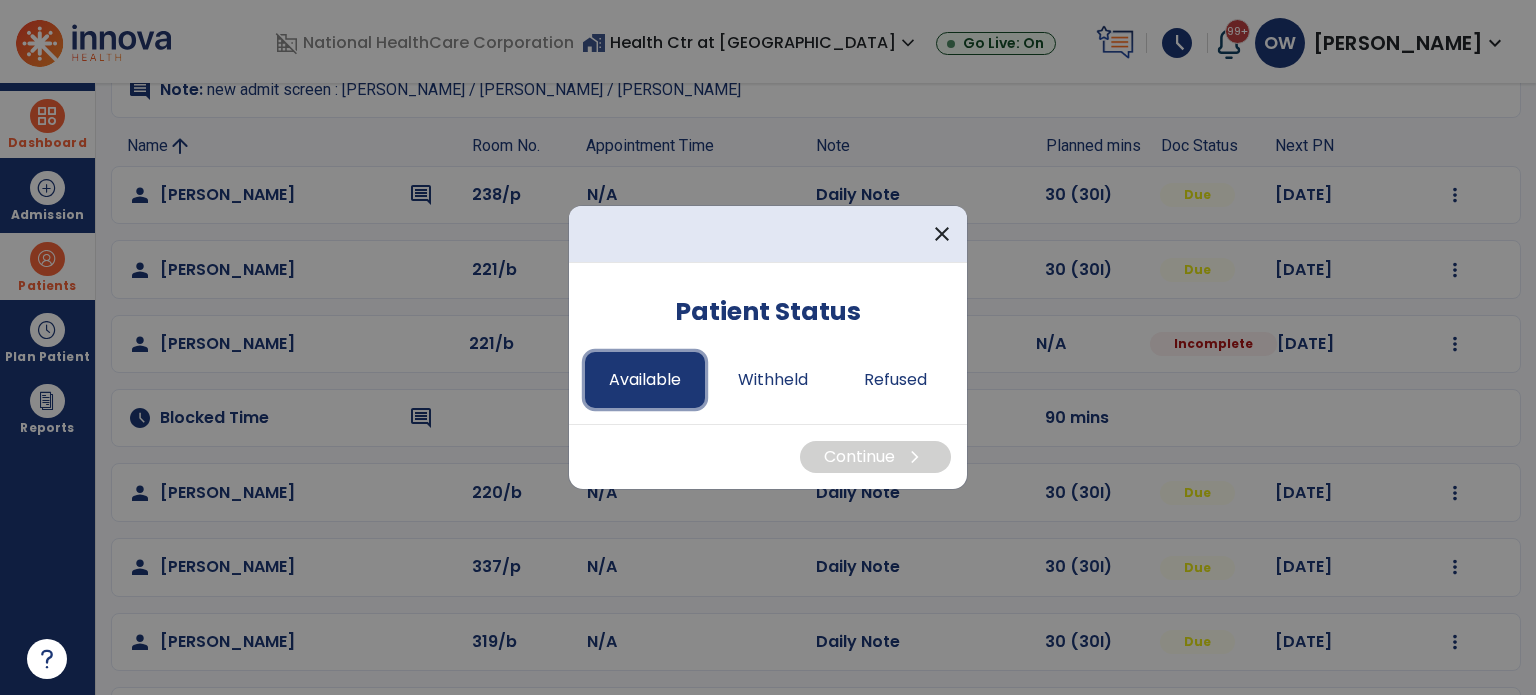 click on "Available" at bounding box center [645, 380] 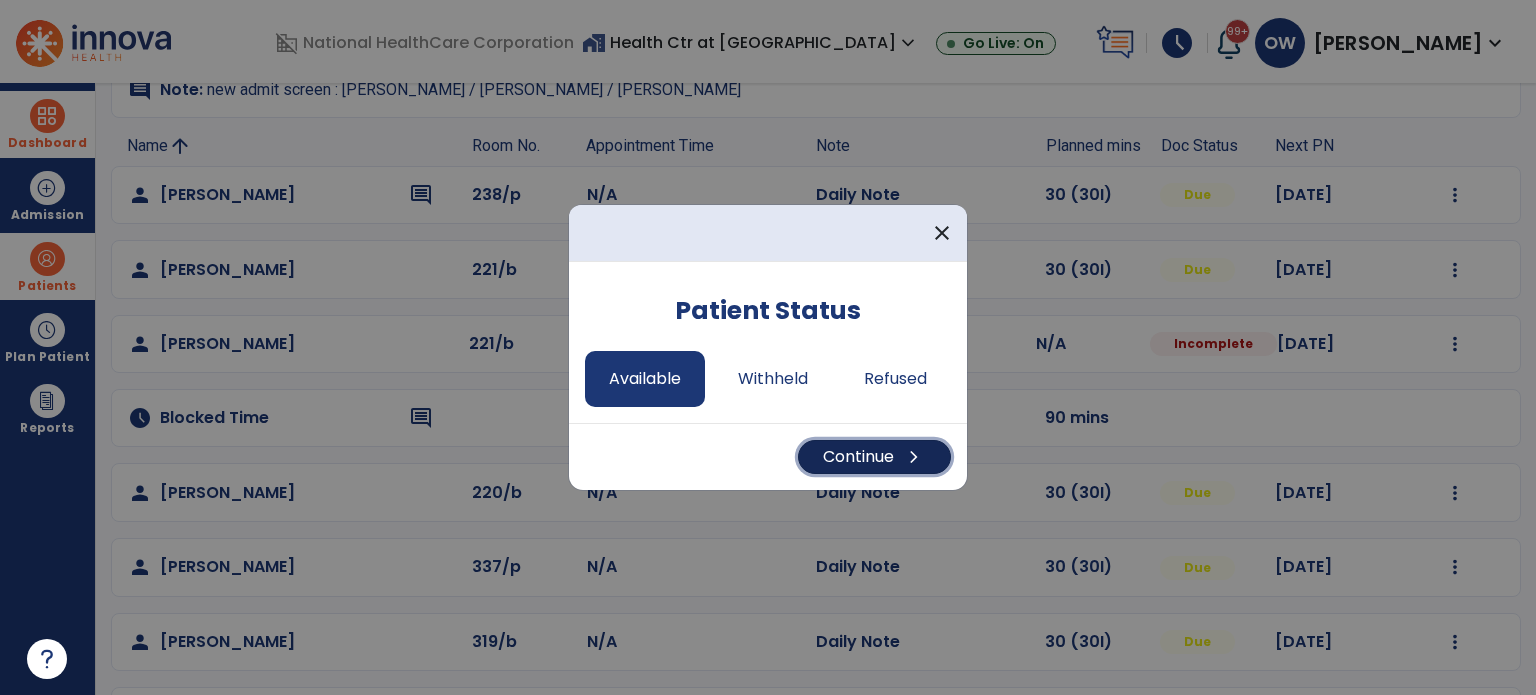 click on "Continue   chevron_right" at bounding box center (874, 457) 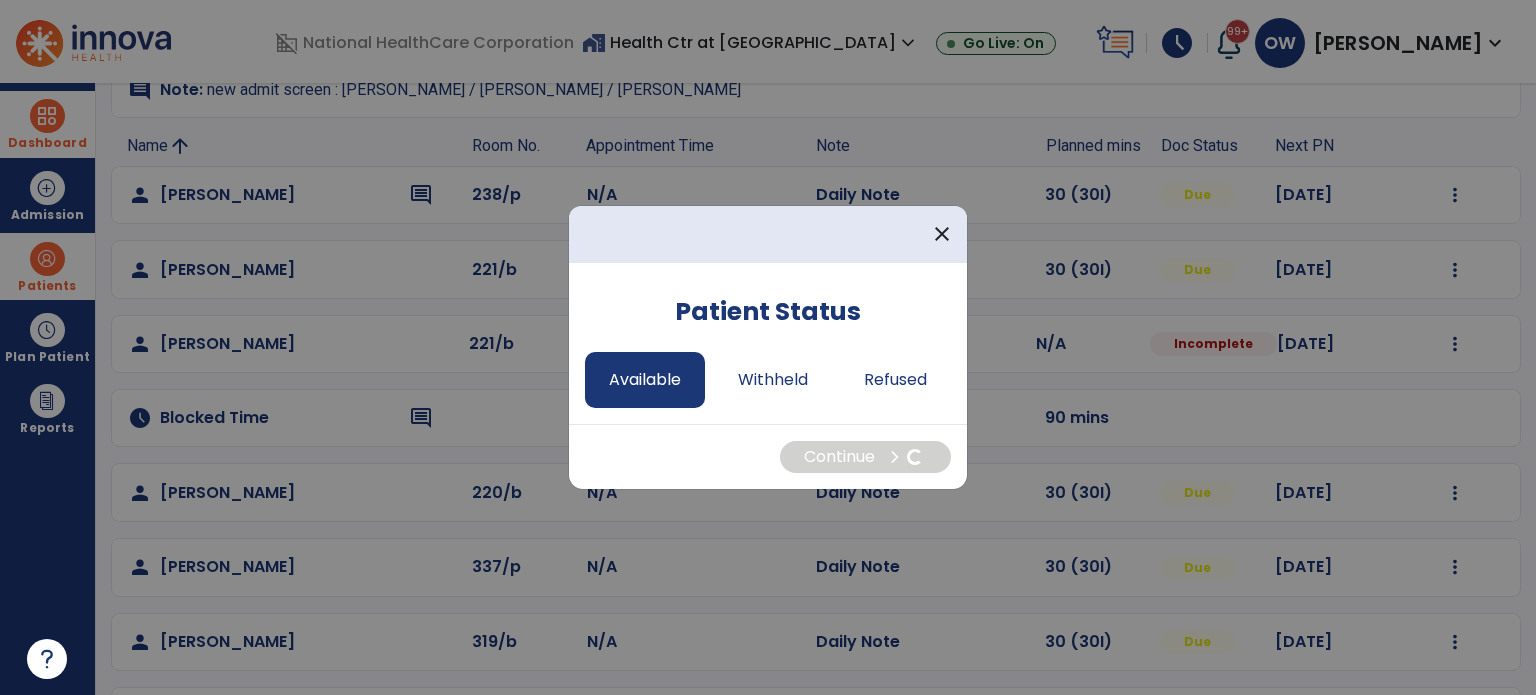 select on "*" 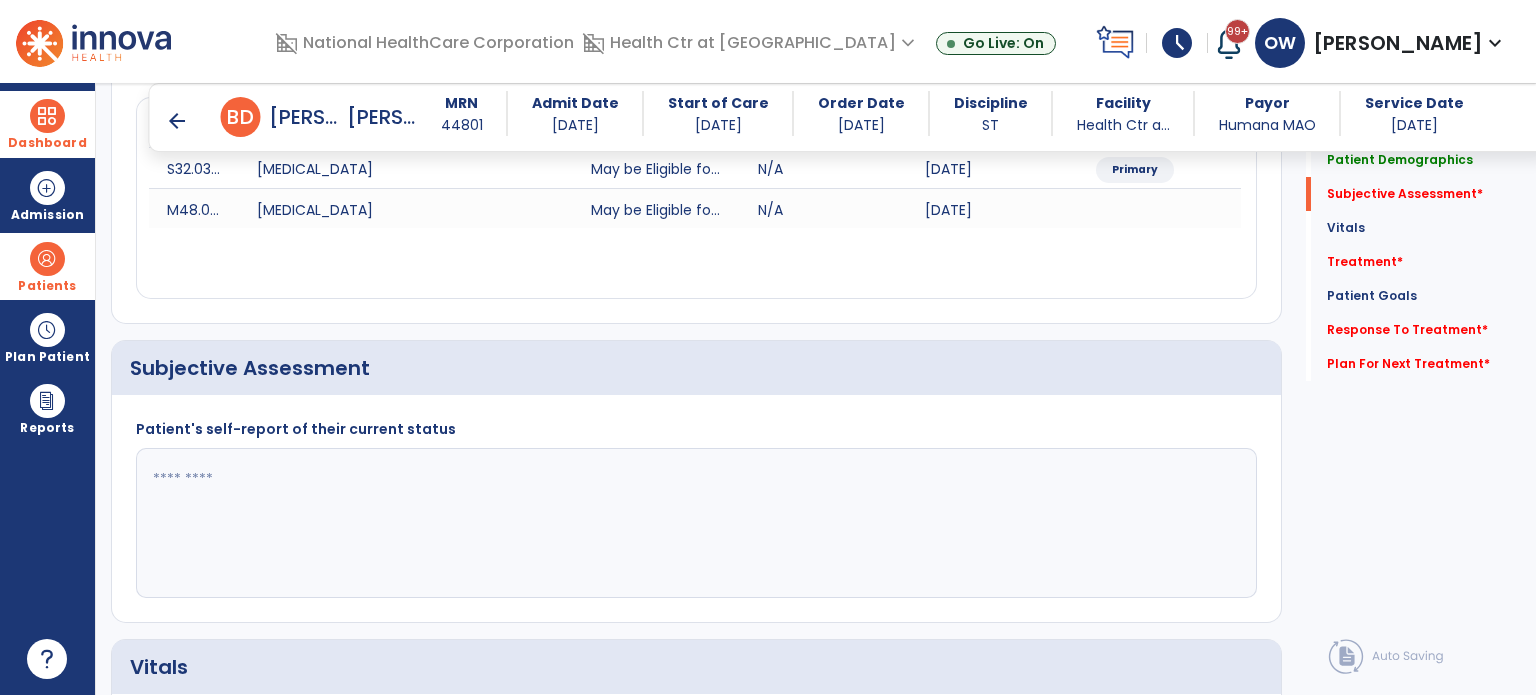scroll, scrollTop: 300, scrollLeft: 0, axis: vertical 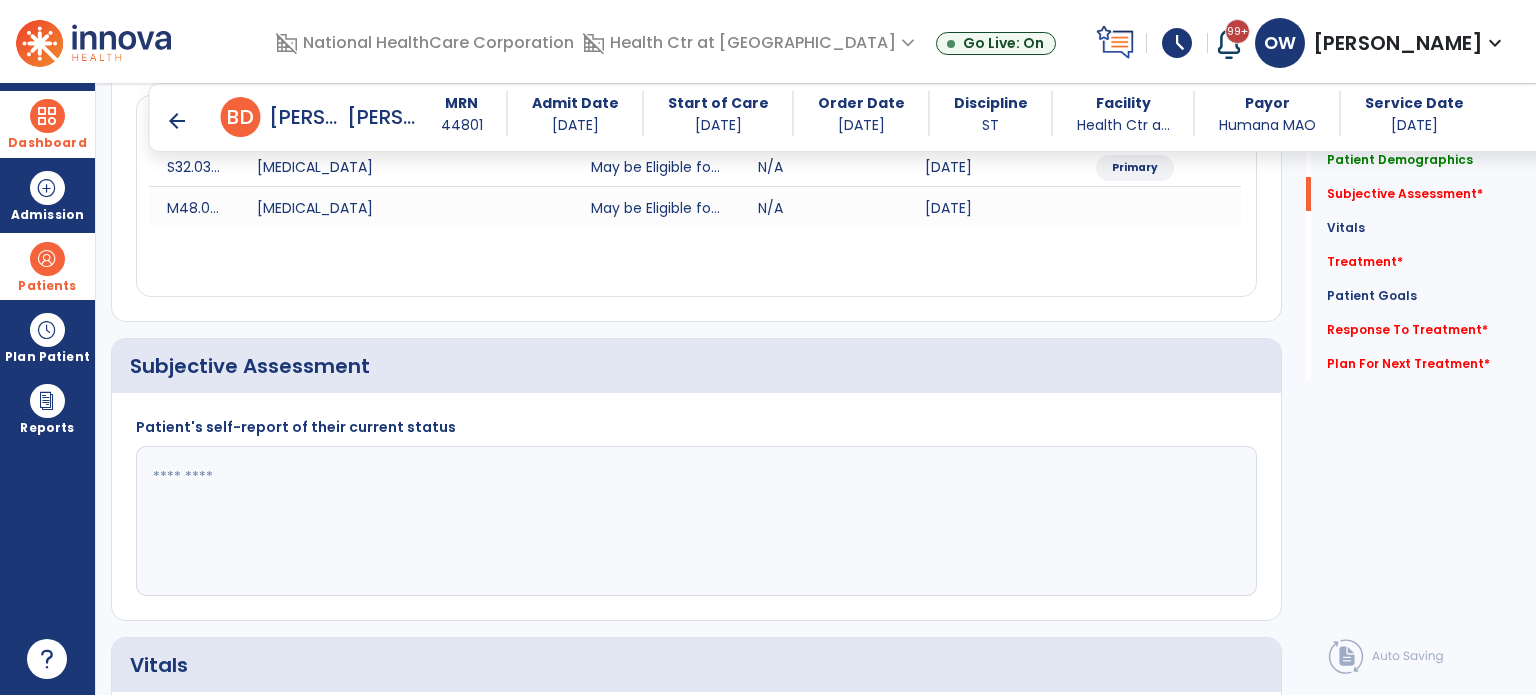 click 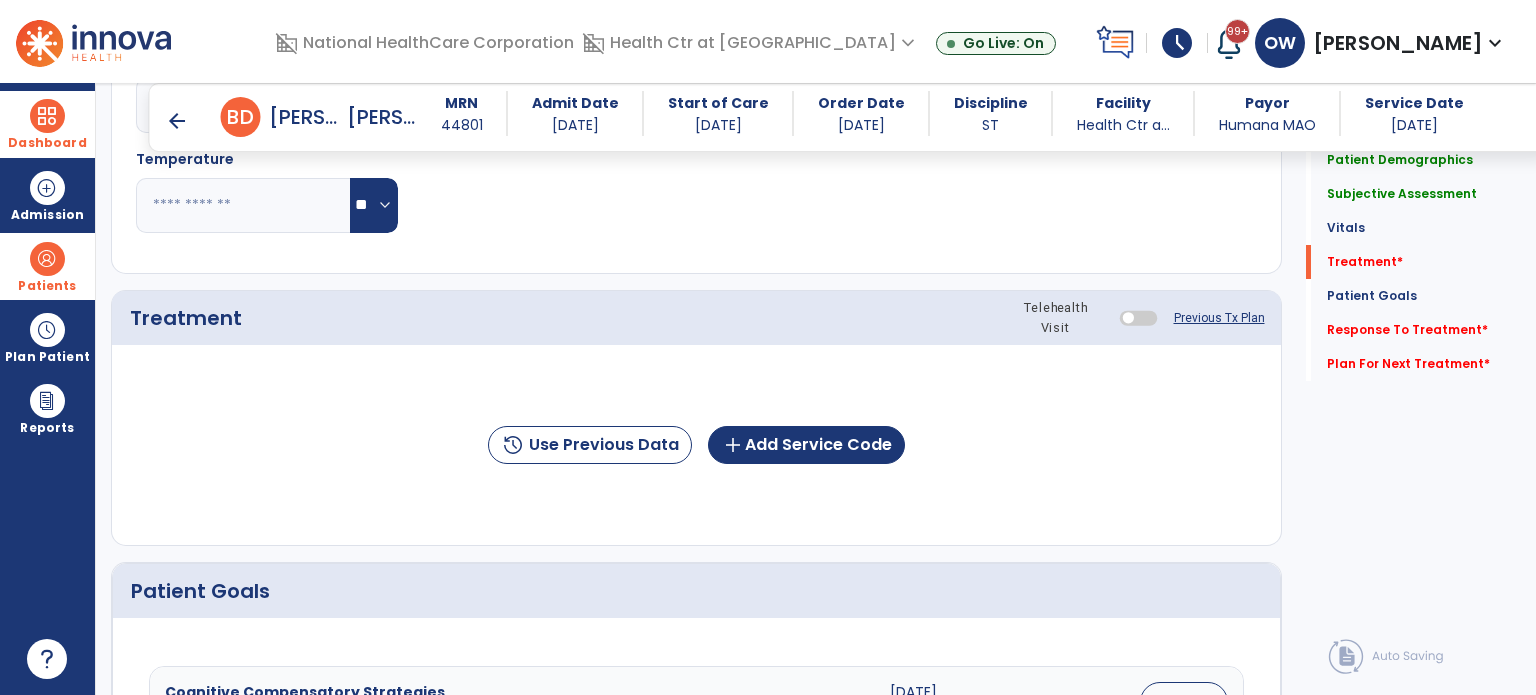 scroll, scrollTop: 1116, scrollLeft: 0, axis: vertical 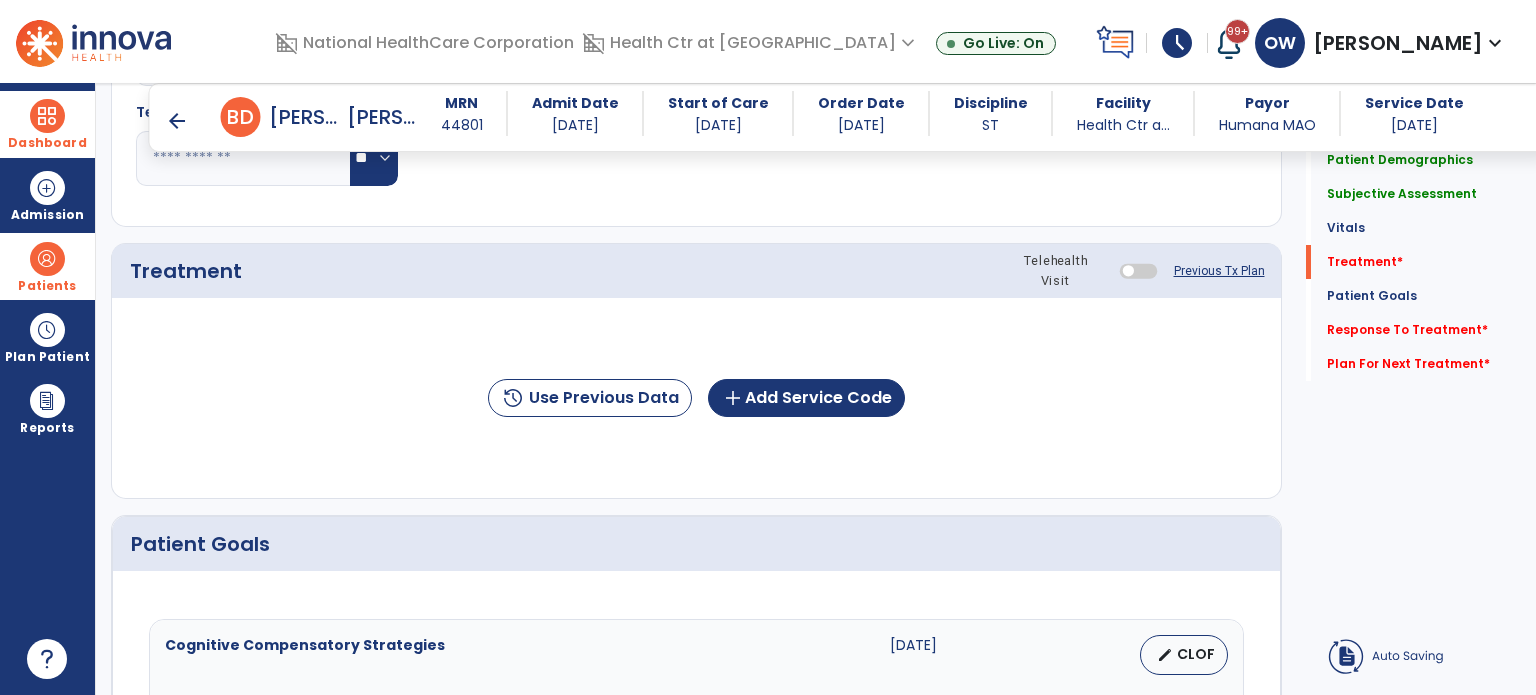 type on "**********" 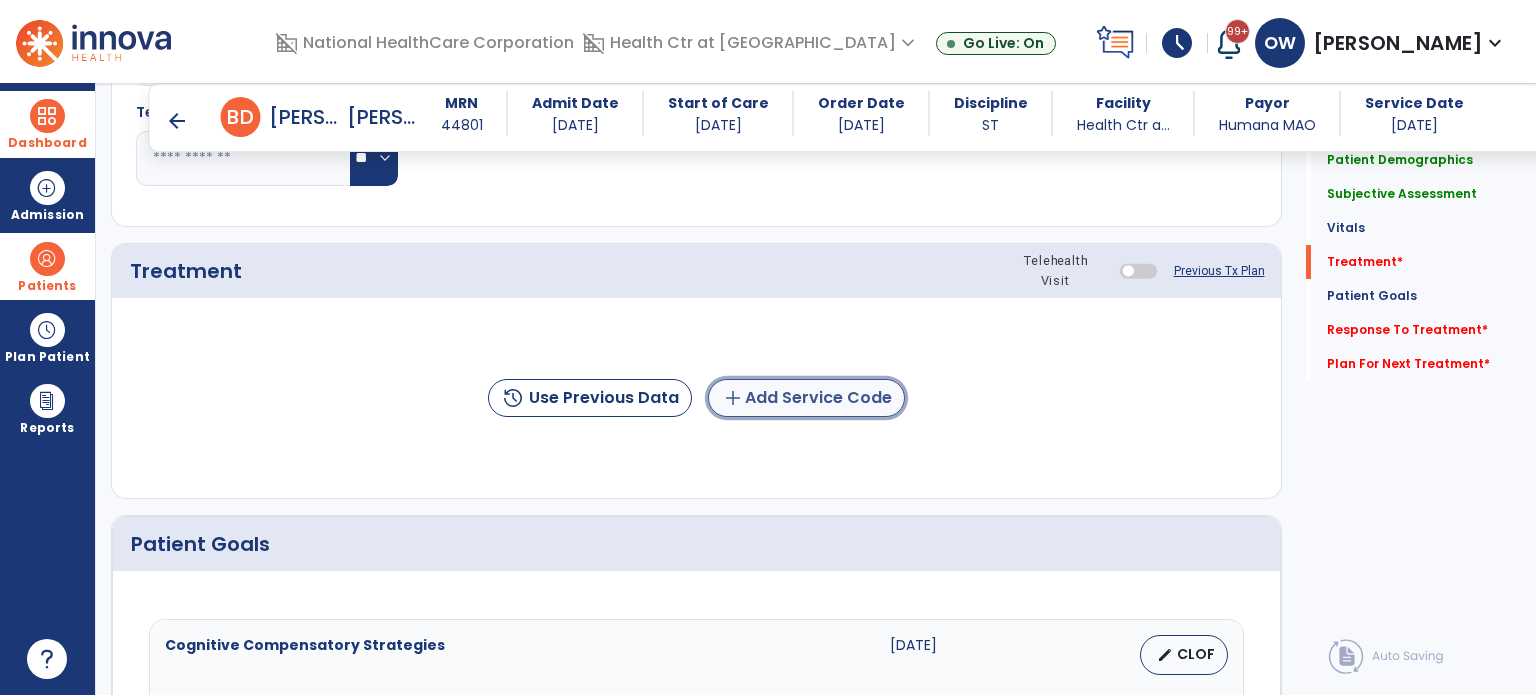 click on "add" 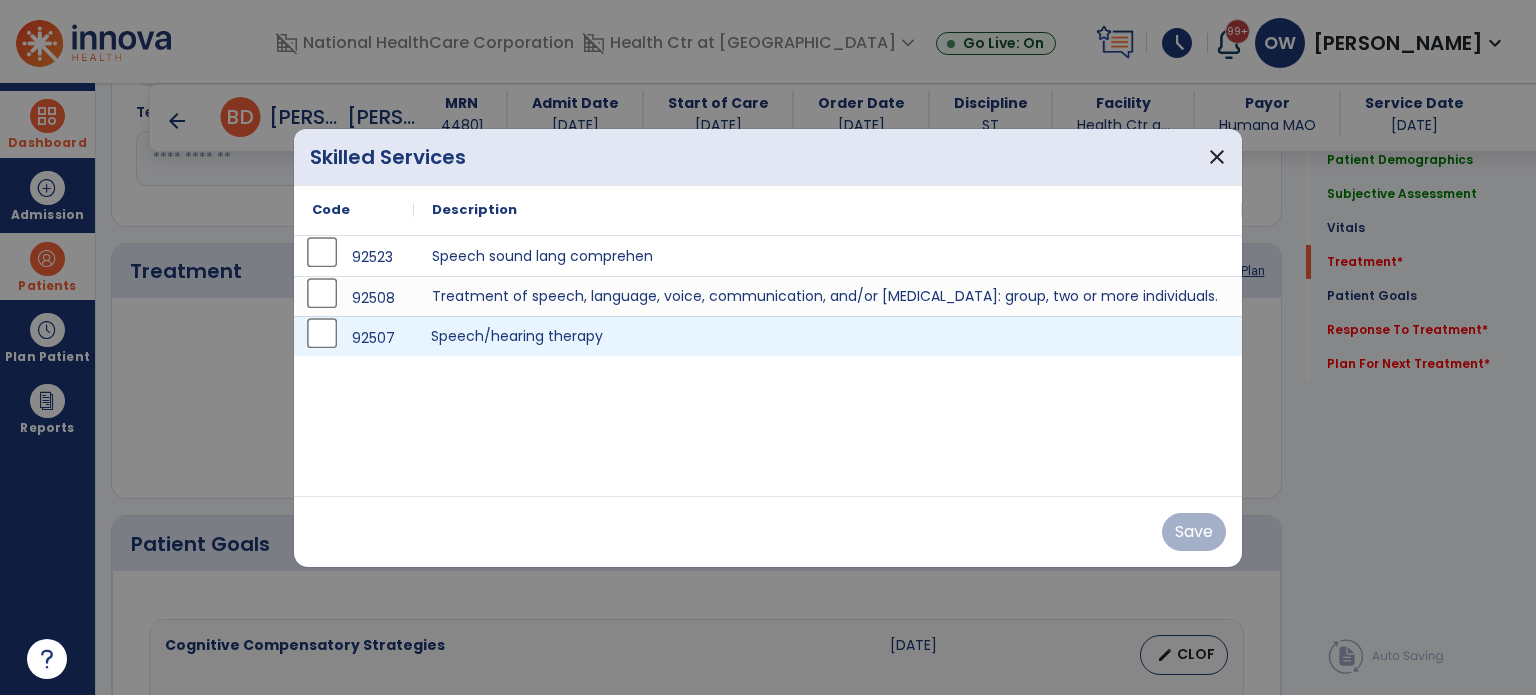 click on "Speech/hearing therapy" at bounding box center (828, 336) 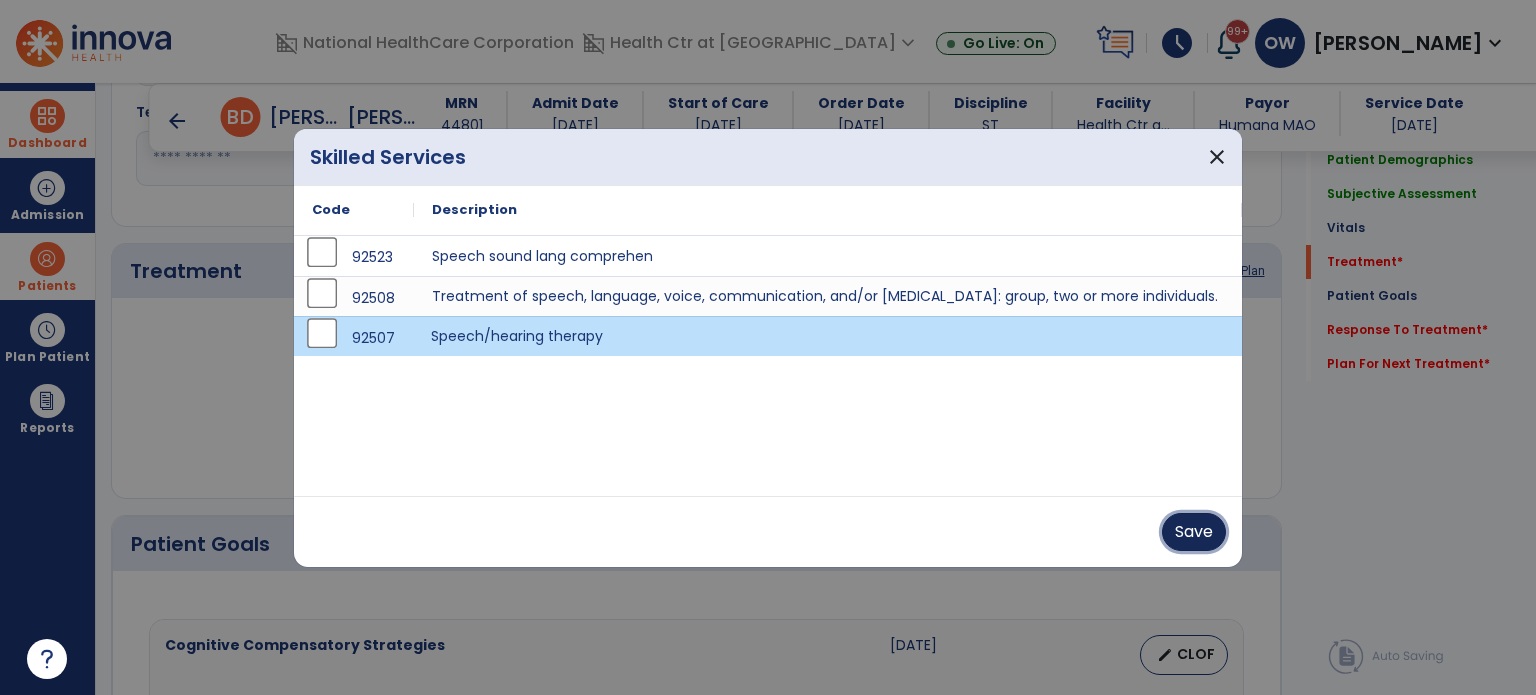 click on "Save" at bounding box center [1194, 532] 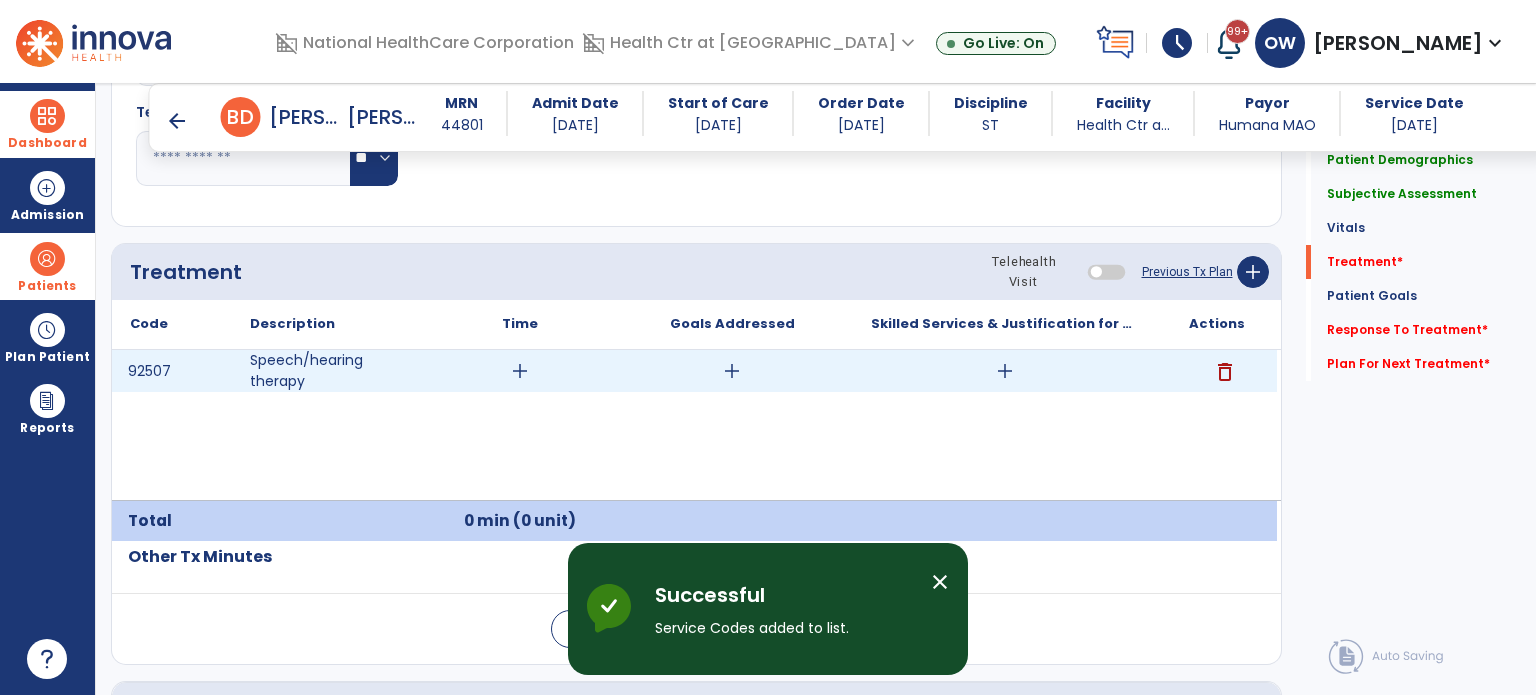 click on "add" at bounding box center (520, 371) 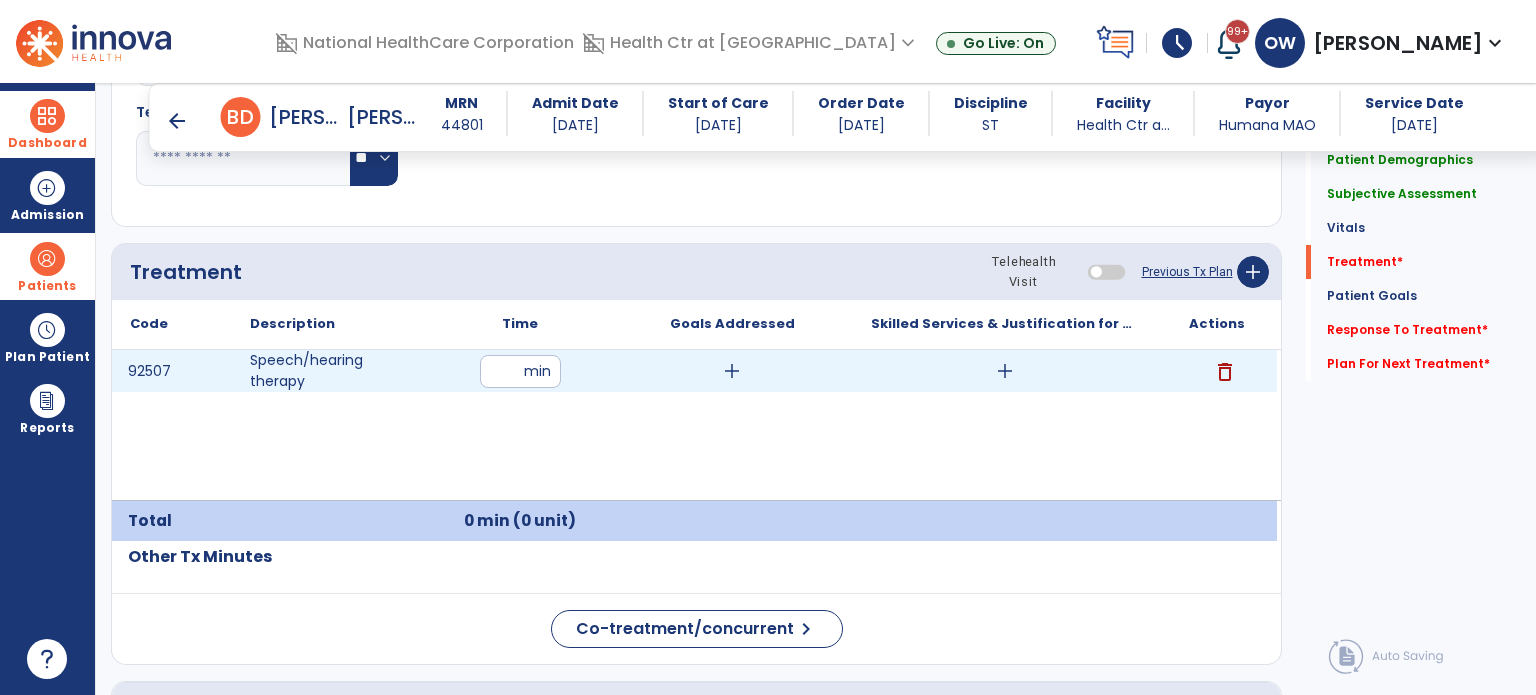 type on "**" 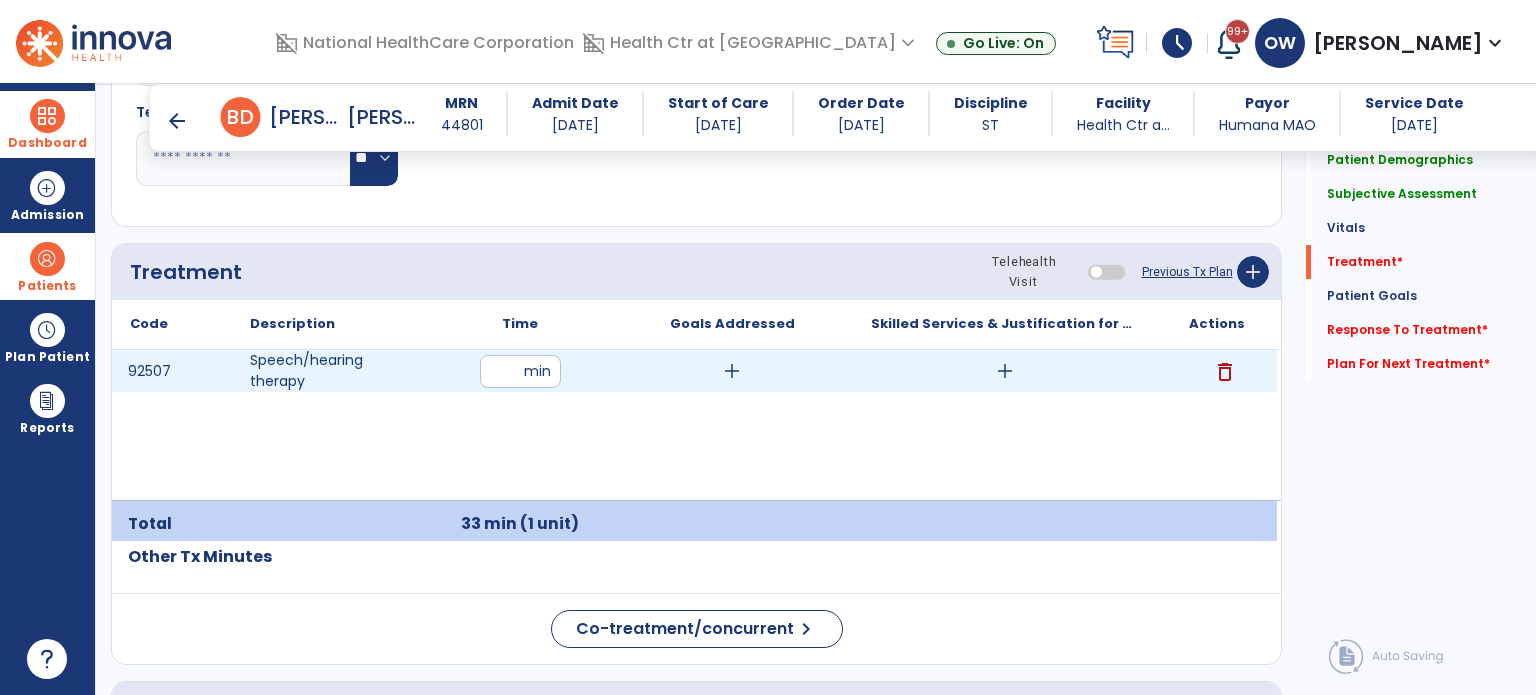 click on "add" at bounding box center [1005, 371] 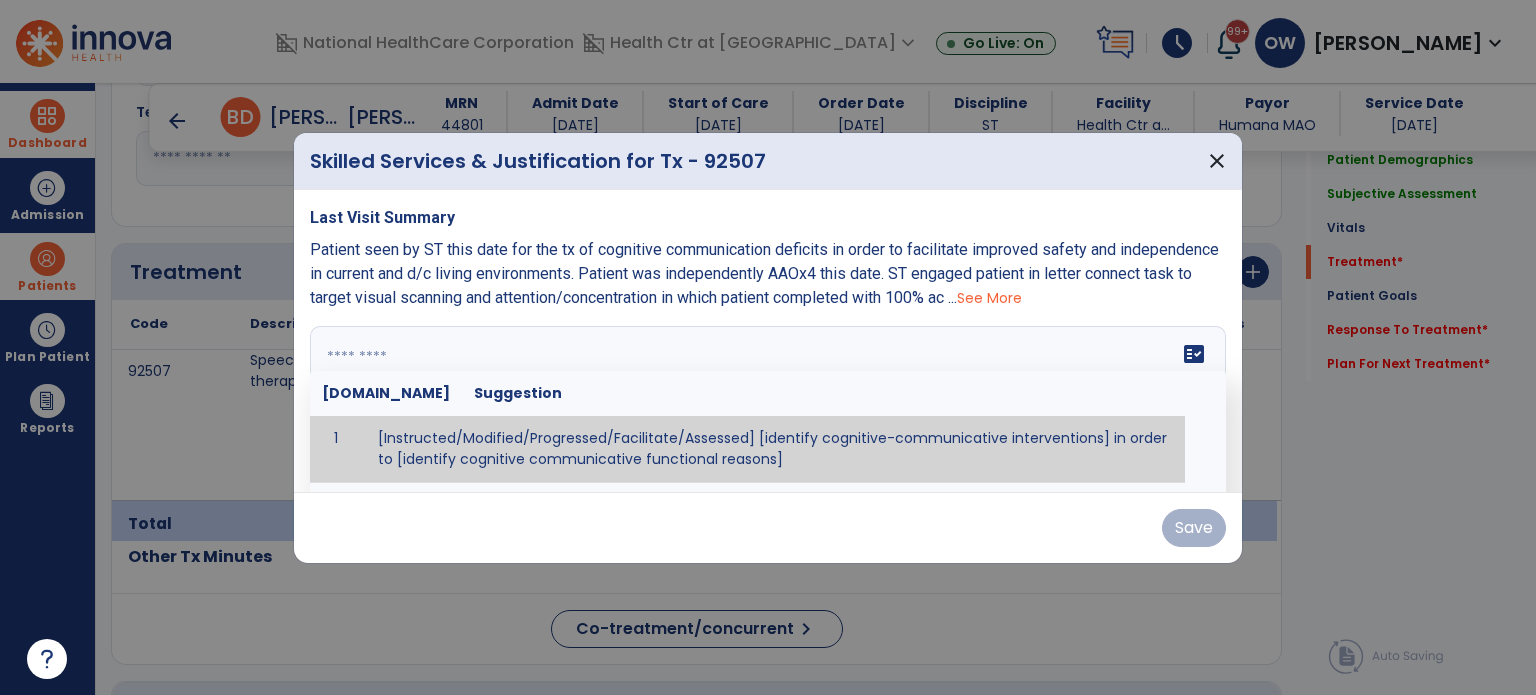 click at bounding box center (766, 401) 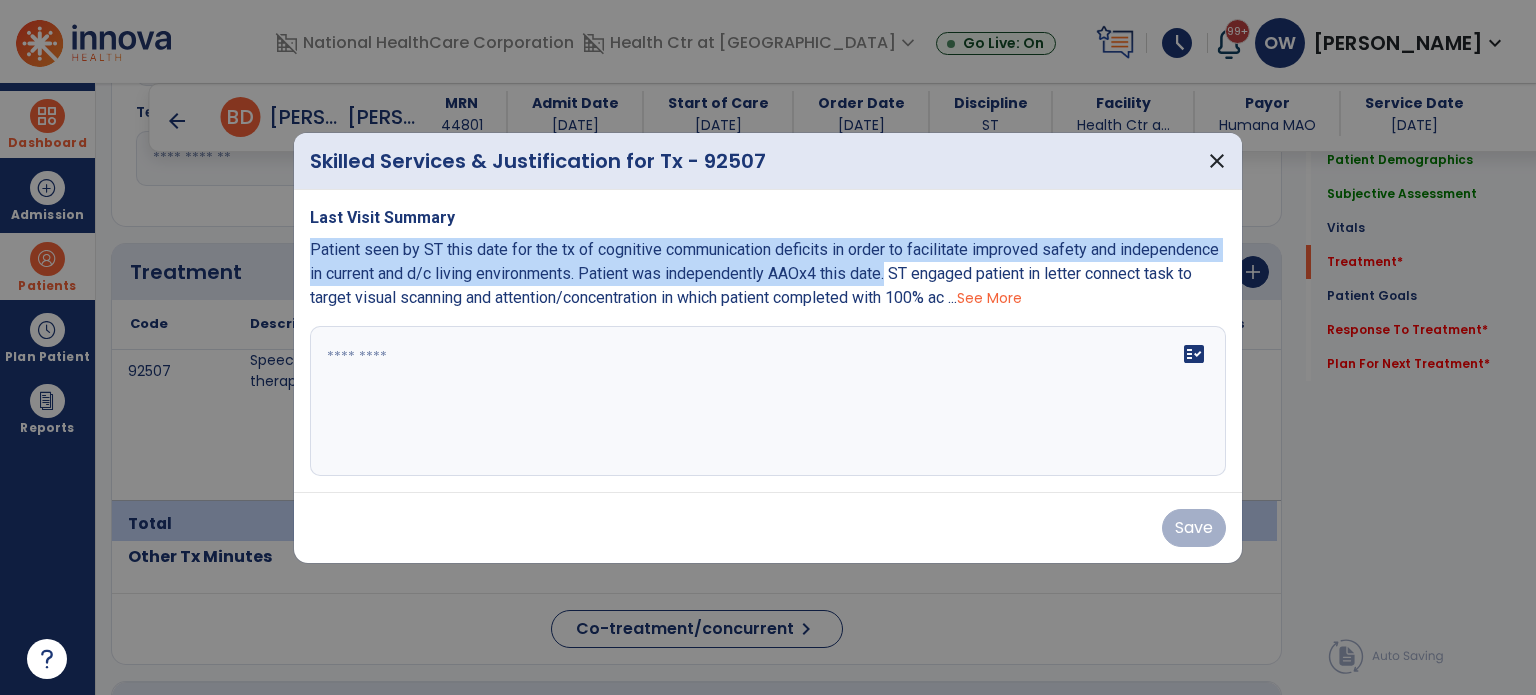 drag, startPoint x: 307, startPoint y: 247, endPoint x: 892, endPoint y: 277, distance: 585.76874 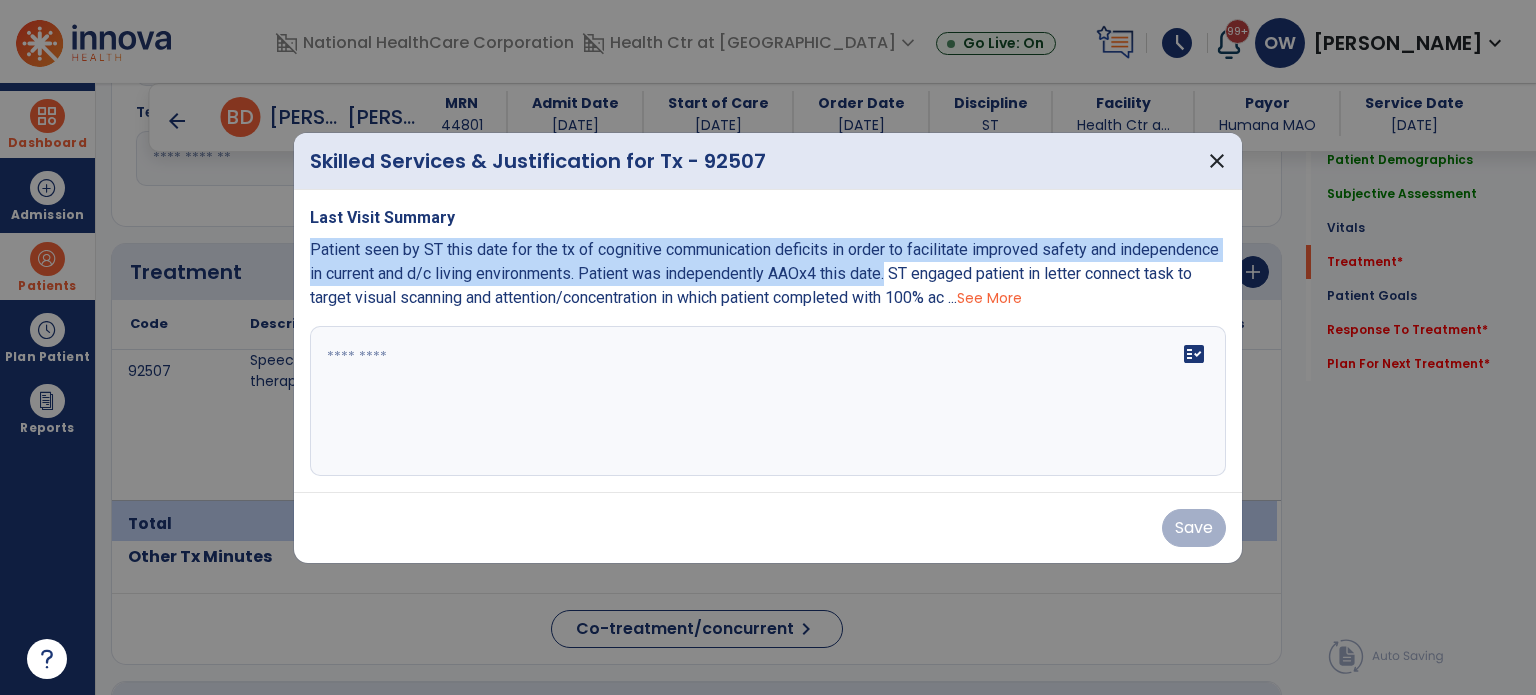click on "Last Visit Summary Patient seen by ST this date for the tx of cognitive communication deficits in order to facilitate improved safety and independence in current and d/c living environments. Patient was independently AAOx4 this date. ST engaged patient in letter connect task to target visual scanning and attention/concentration in which patient completed with 100% ac ...  See More   fact_check" at bounding box center [768, 341] 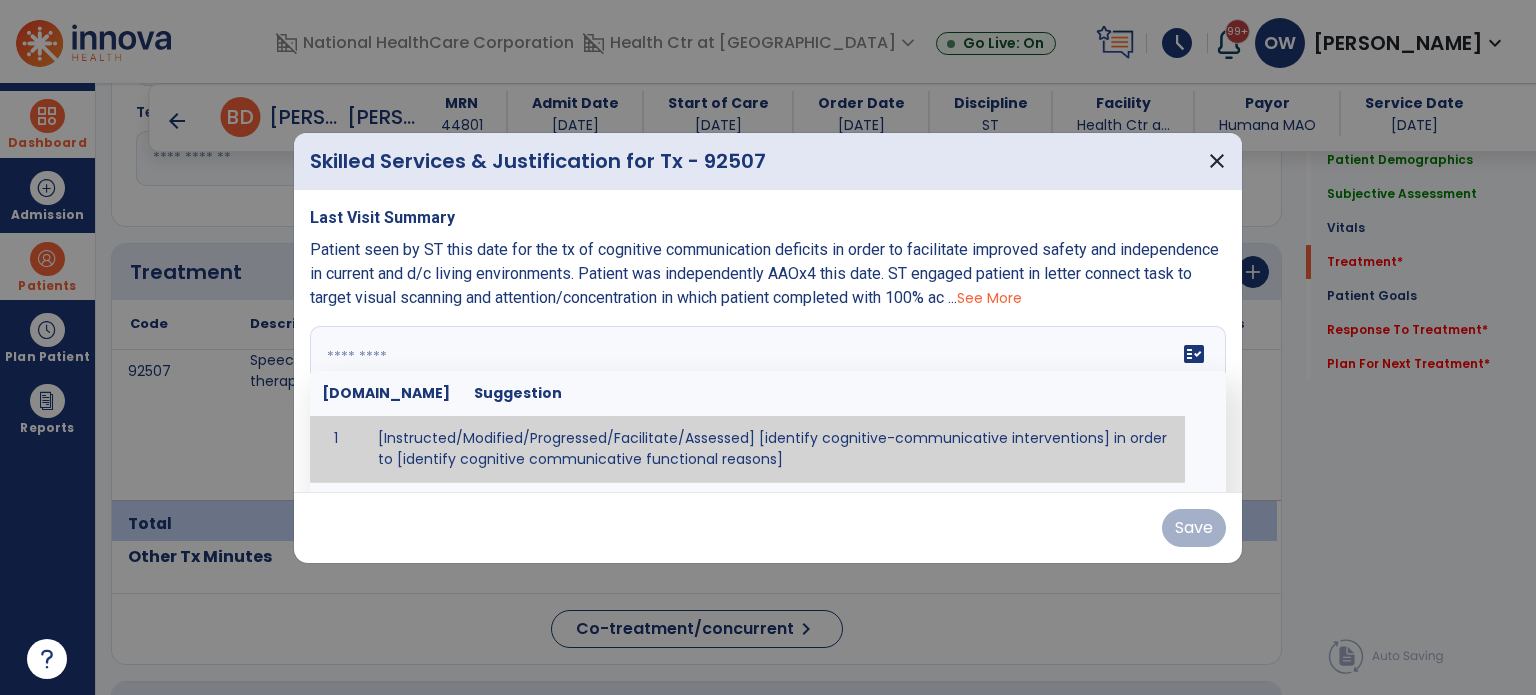 click on "fact_check  Sr.No Suggestion 1 [Instructed/Modified/Progressed/Facilitate/Assessed] [identify cognitive-communicative interventions] in order to [identify cognitive communicative functional reasons] 2 Assessed cognitive-communicative skills using [identify test]." at bounding box center (768, 401) 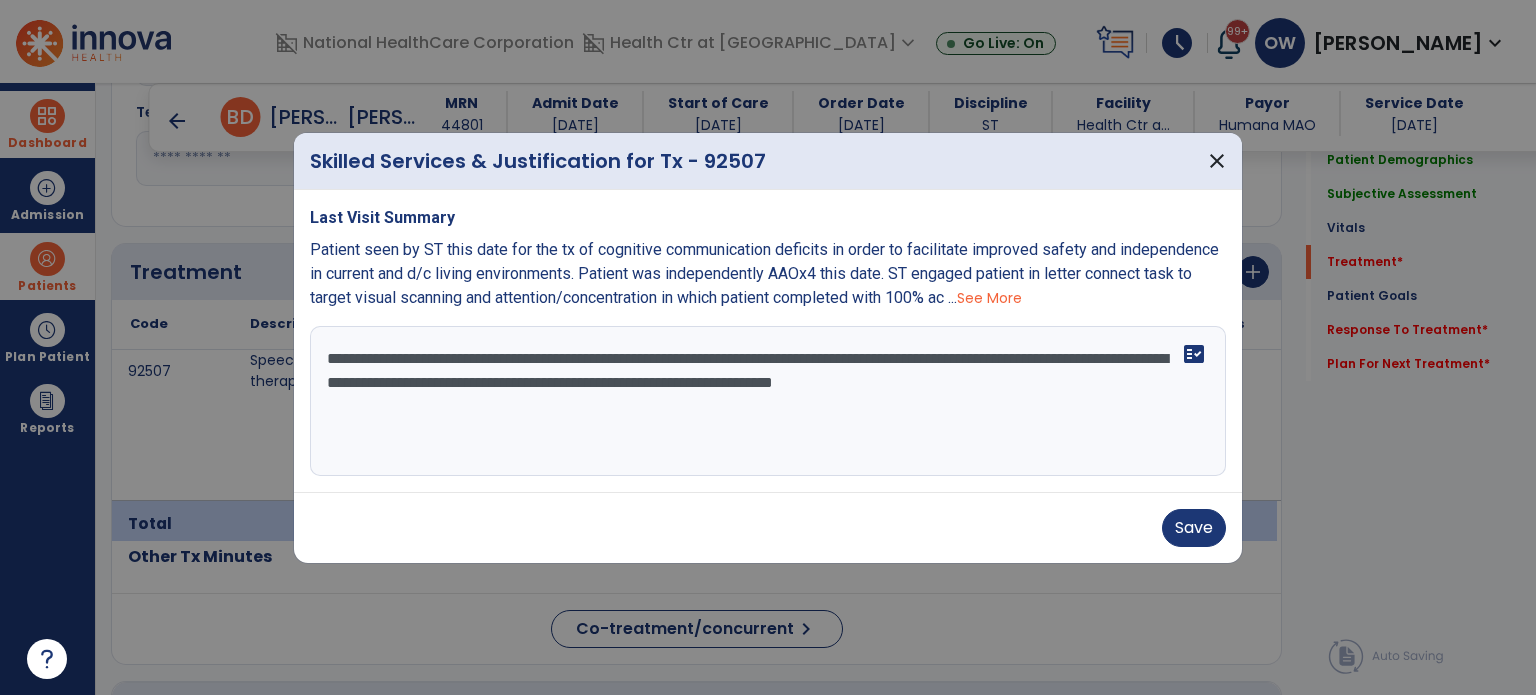 click on "**********" at bounding box center [768, 401] 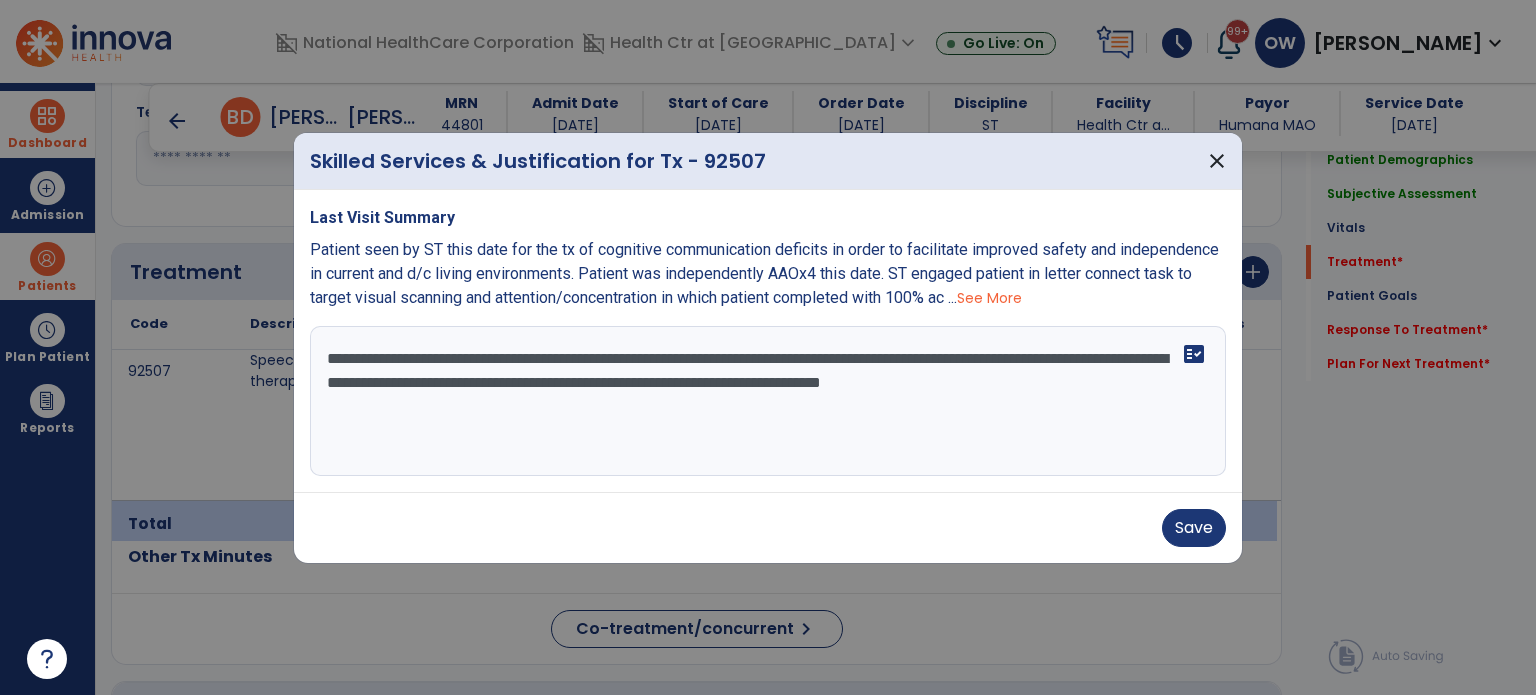 drag, startPoint x: 932, startPoint y: 390, endPoint x: 996, endPoint y: 447, distance: 85.70297 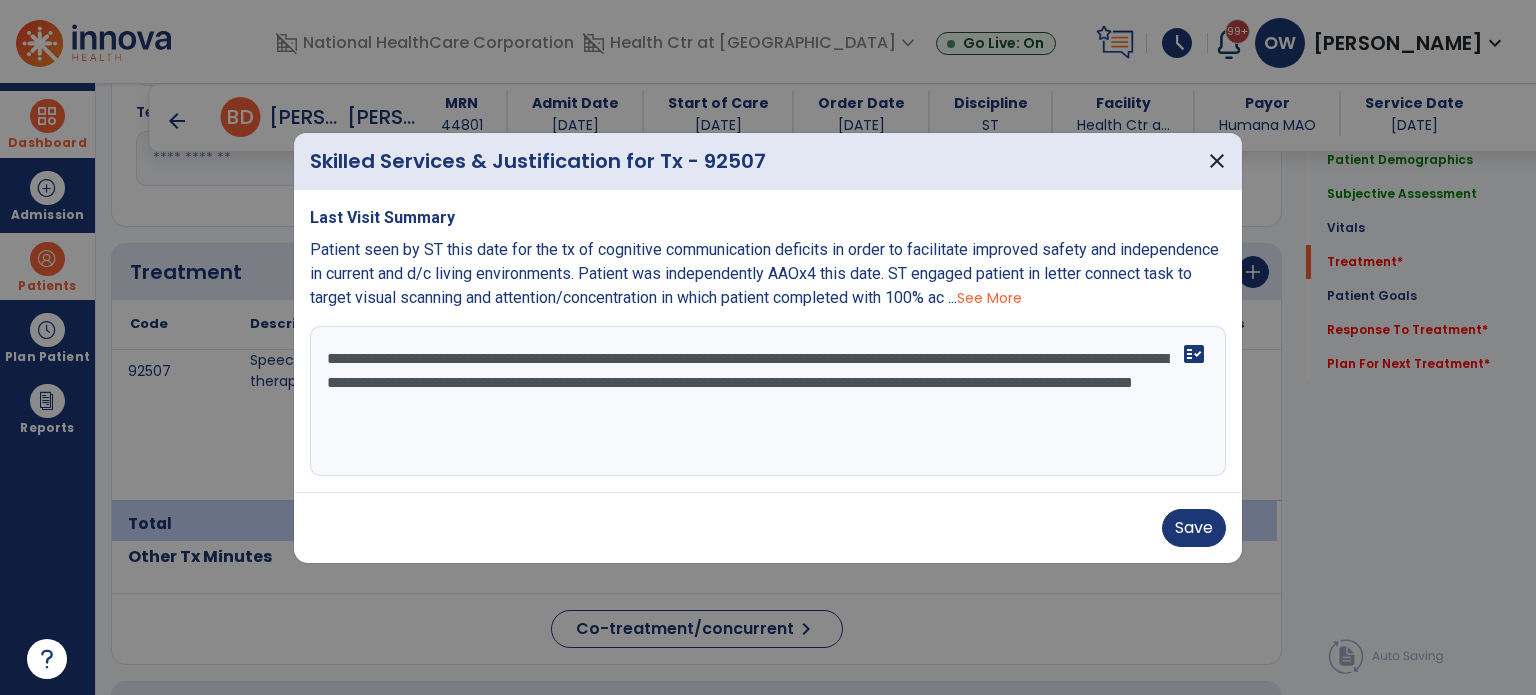 paste on "**********" 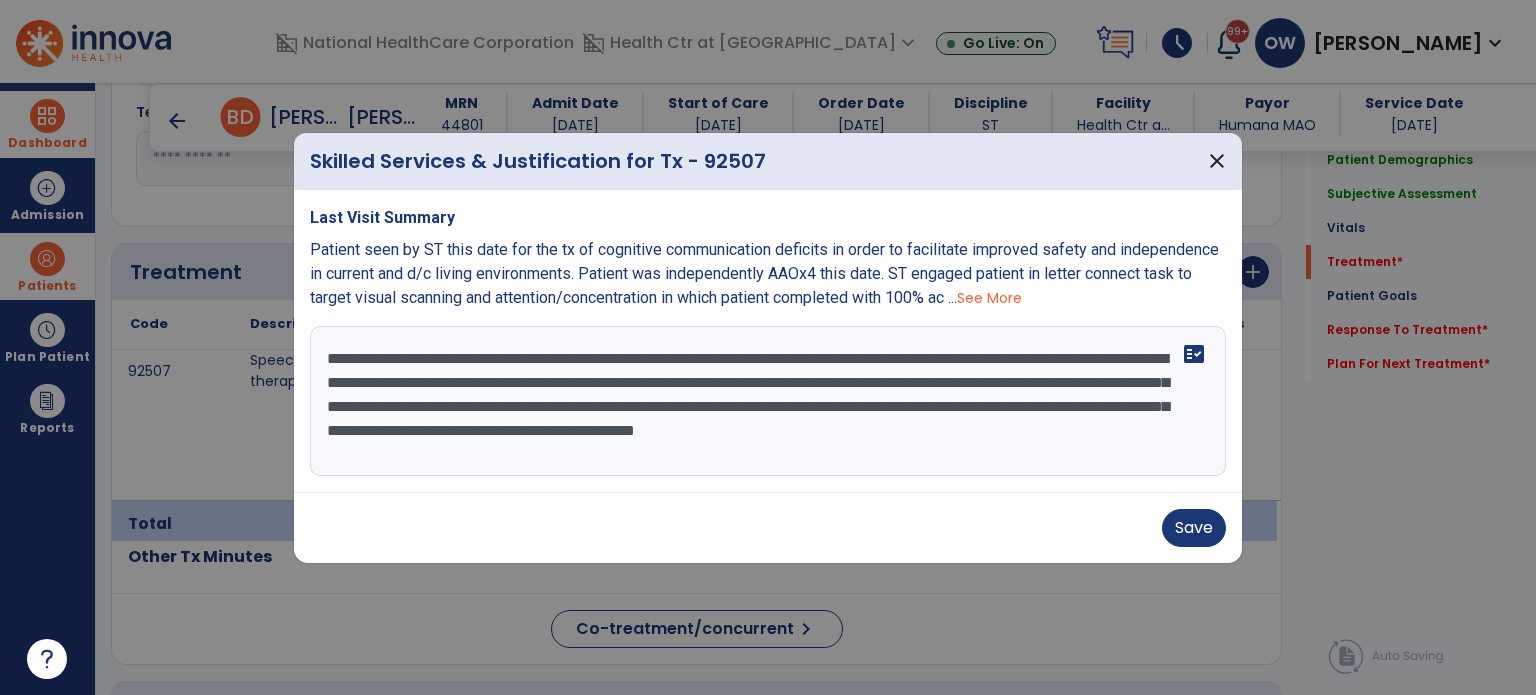 drag, startPoint x: 896, startPoint y: 424, endPoint x: 746, endPoint y: 441, distance: 150.96027 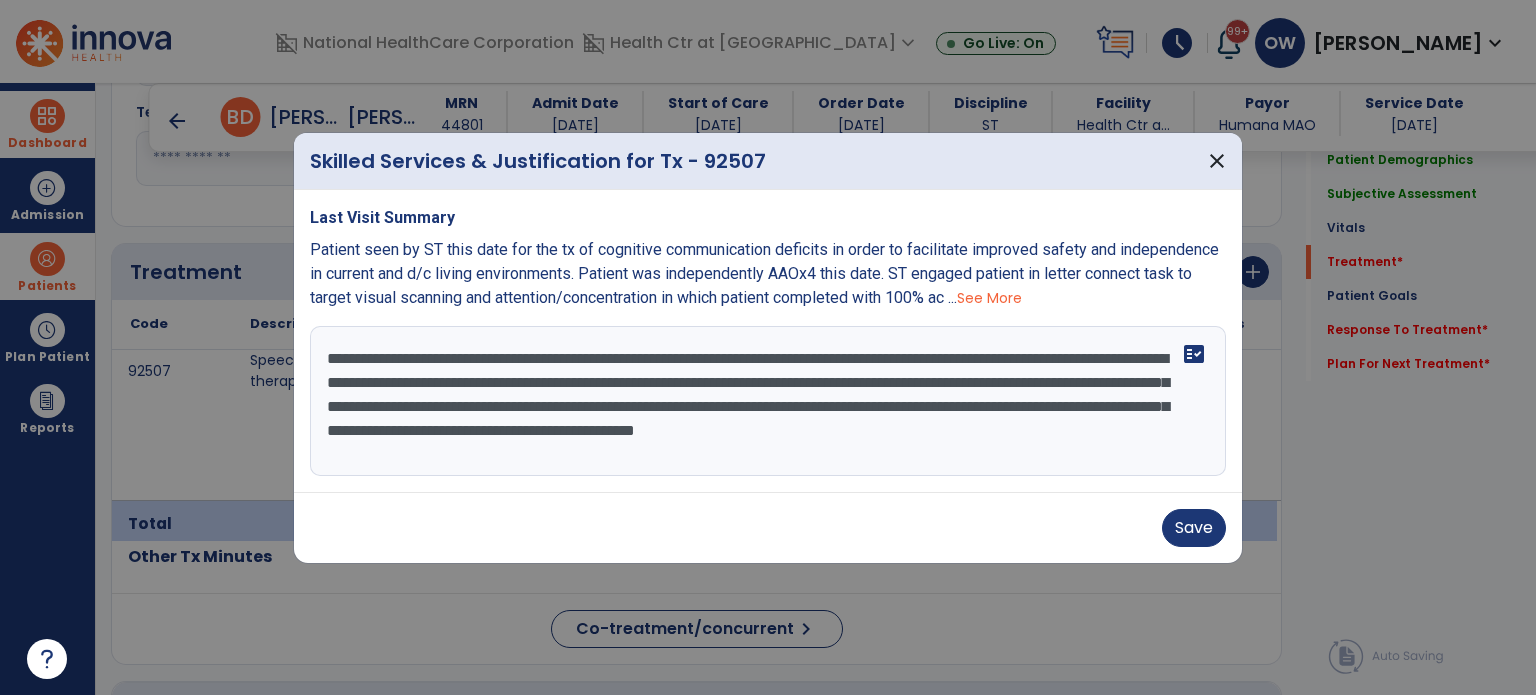 click on "**********" at bounding box center (768, 401) 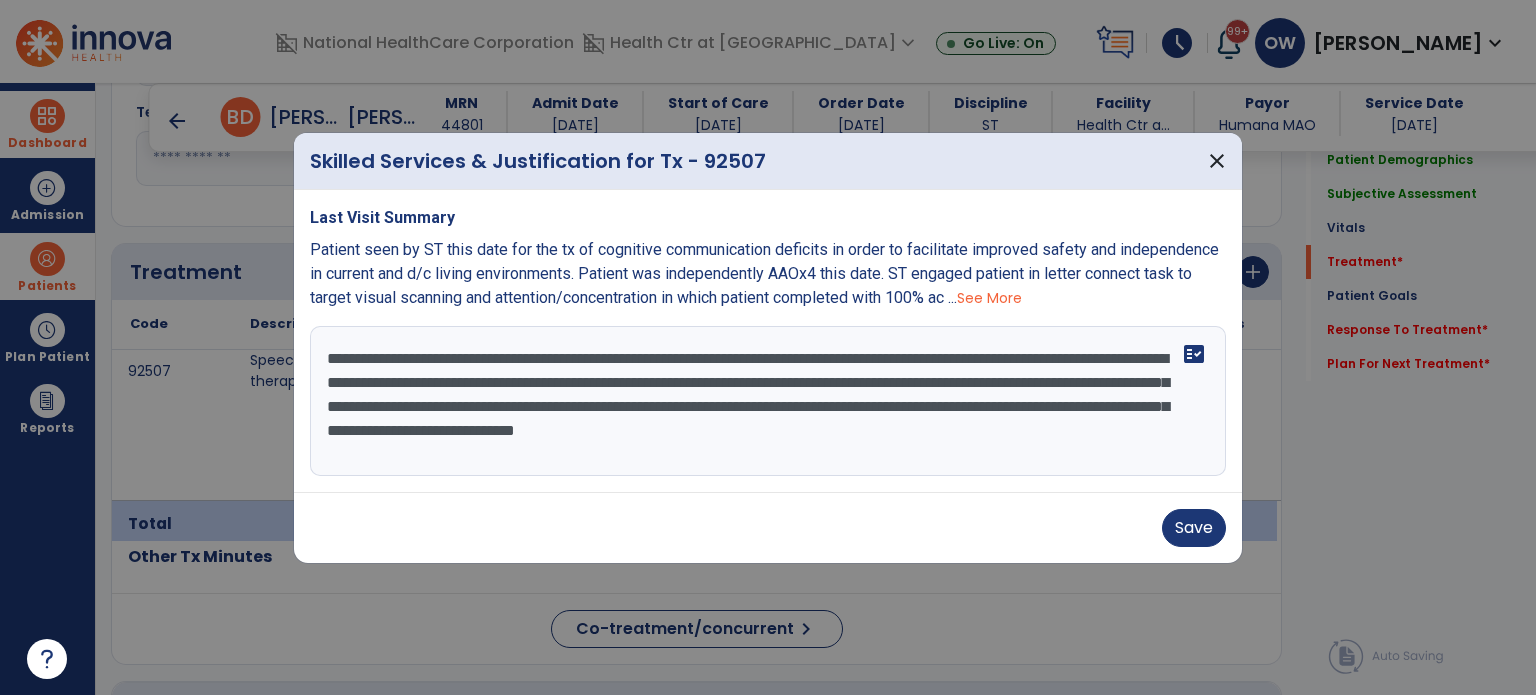 click on "**********" at bounding box center (768, 401) 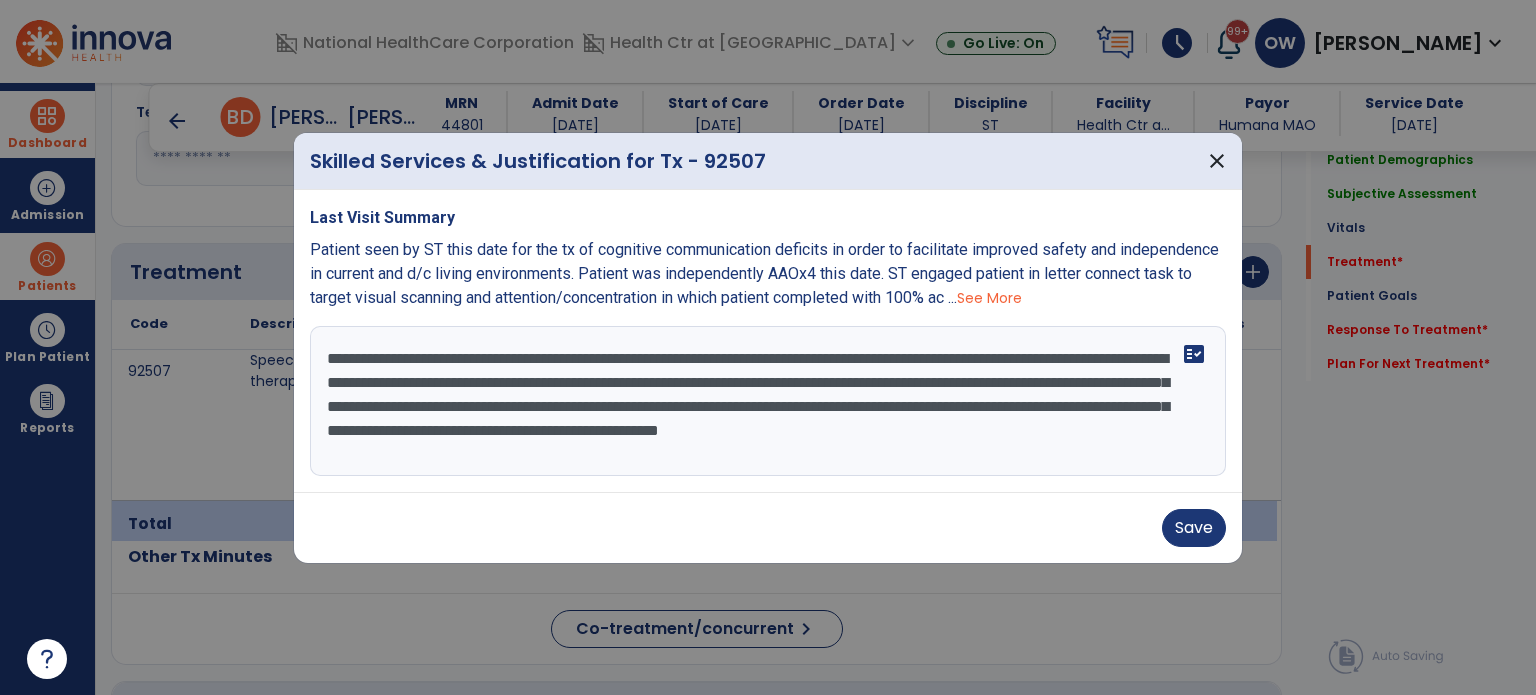 click on "**********" at bounding box center (768, 401) 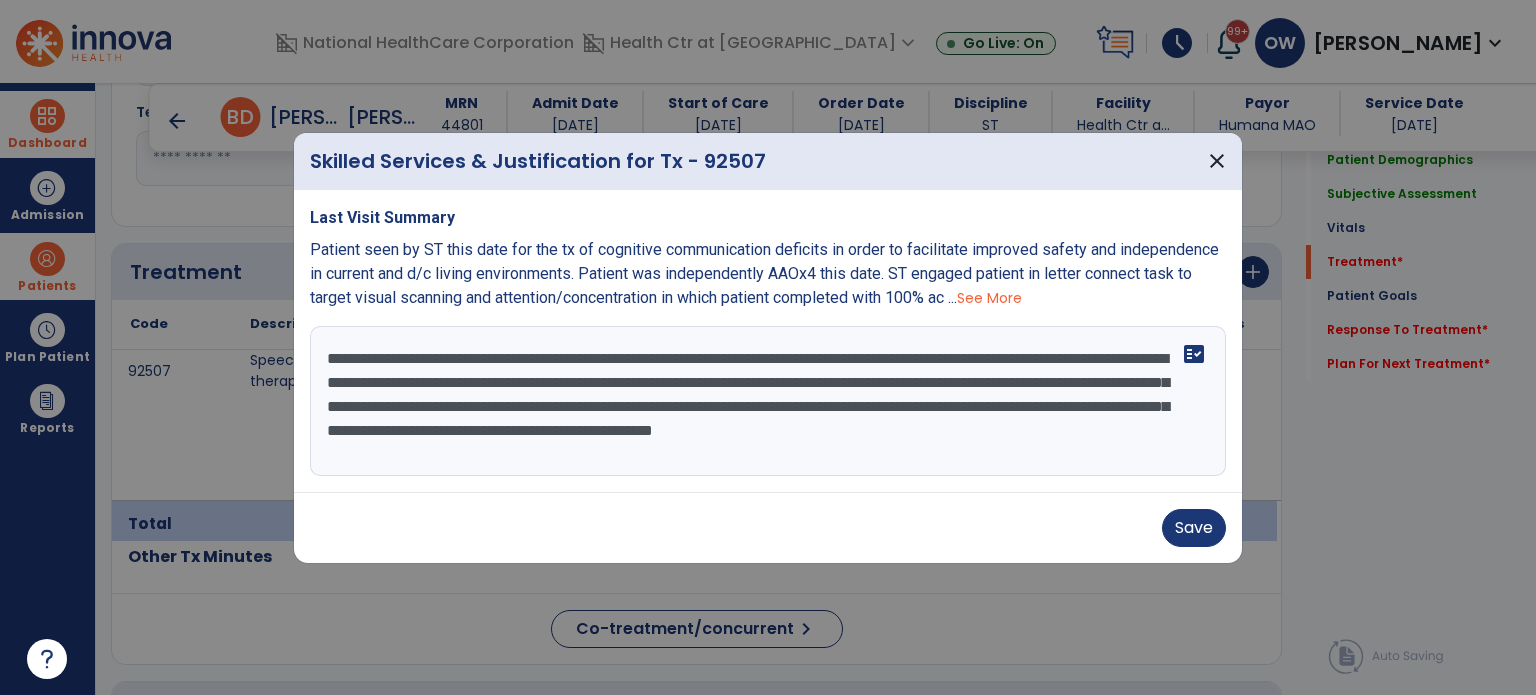 click on "**********" at bounding box center (768, 401) 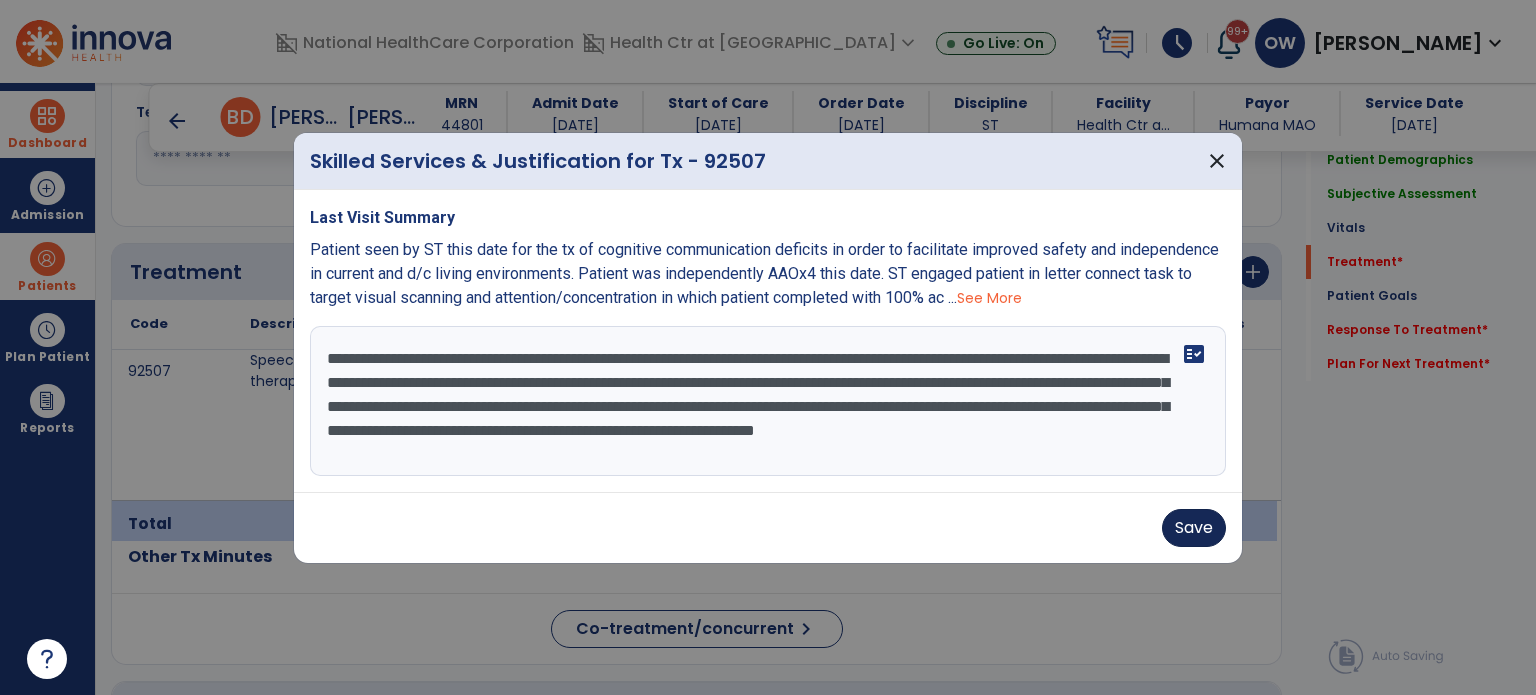 type on "**********" 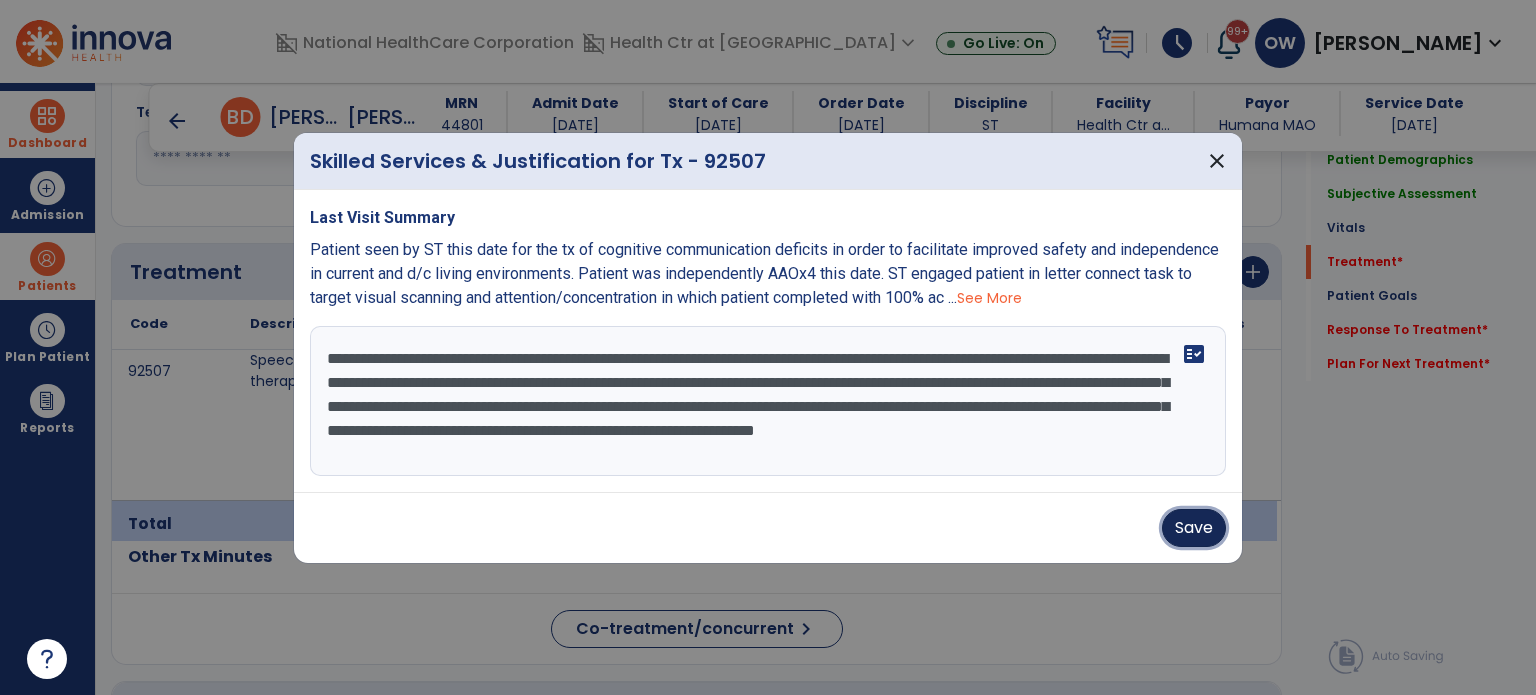 click on "Save" at bounding box center [1194, 528] 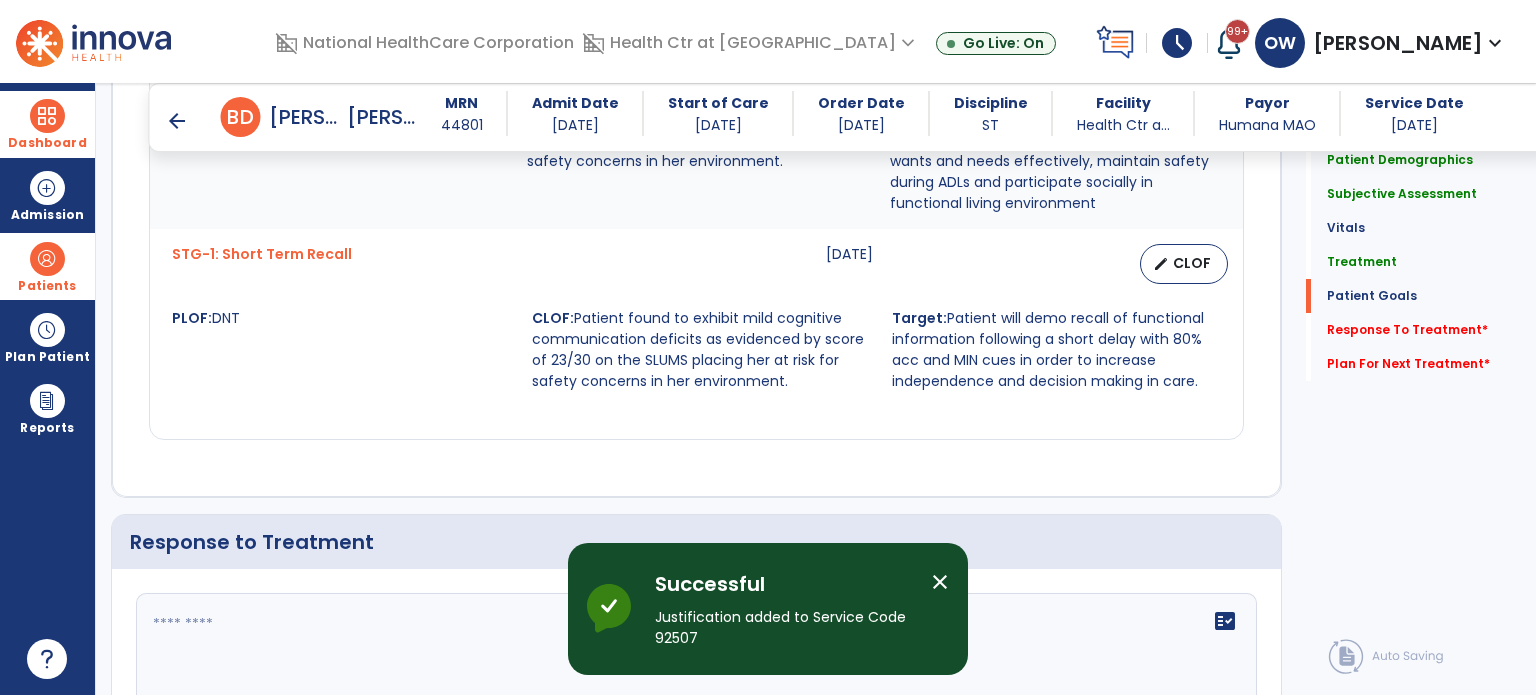 scroll, scrollTop: 2157, scrollLeft: 0, axis: vertical 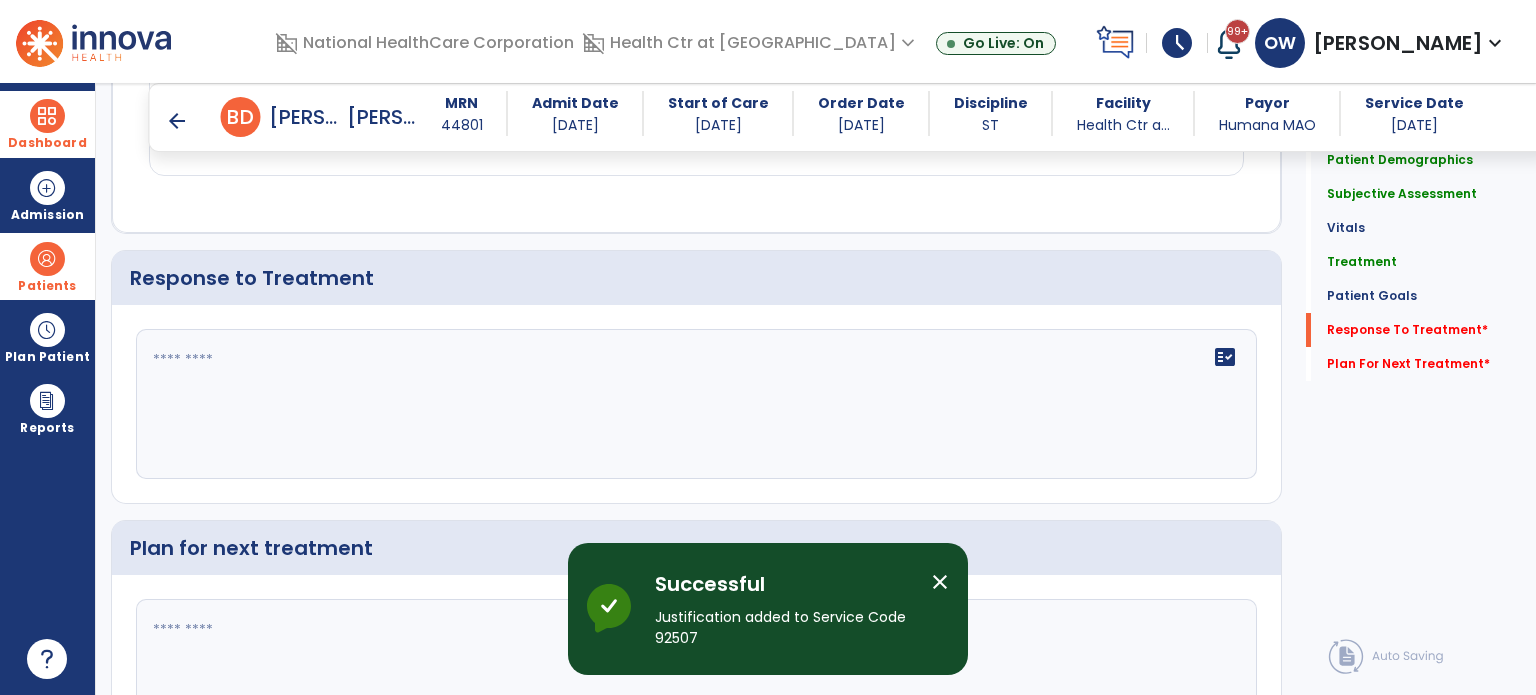 click on "fact_check" 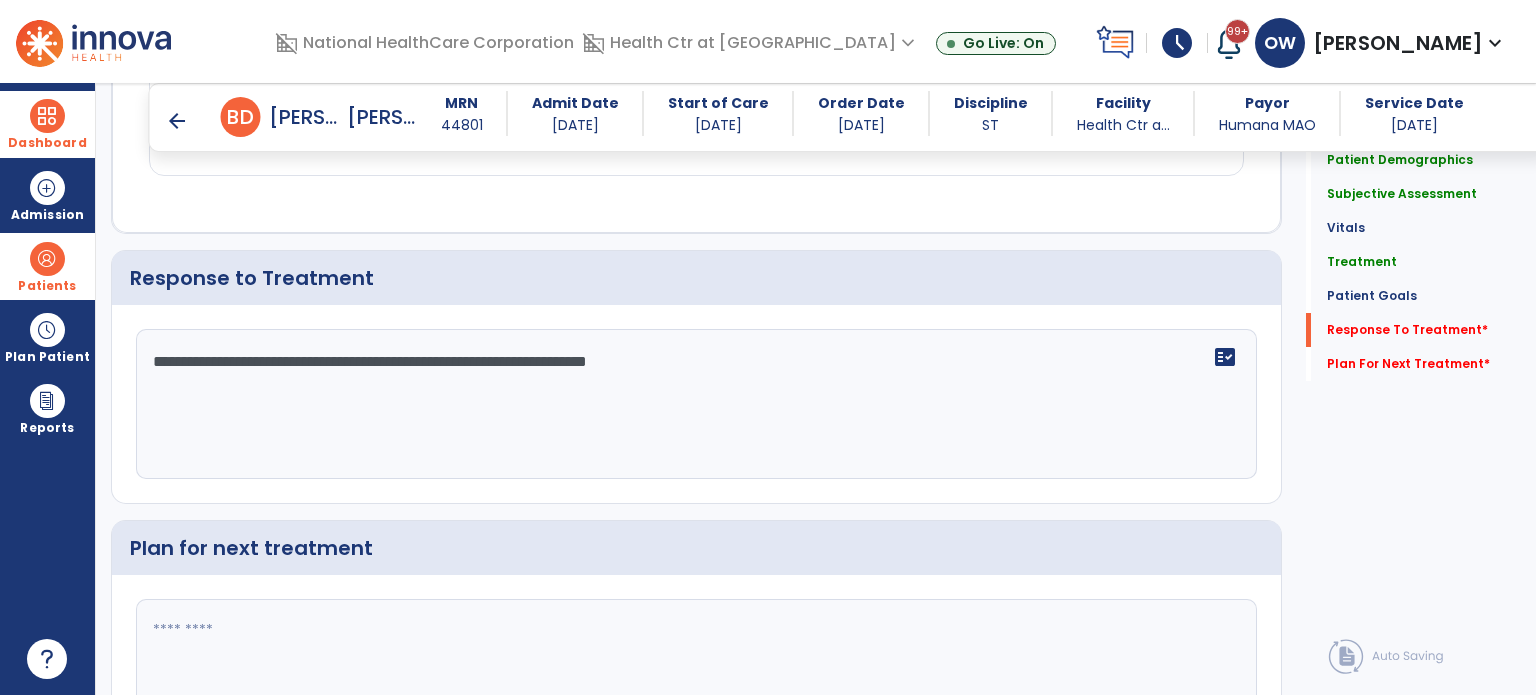 type on "**********" 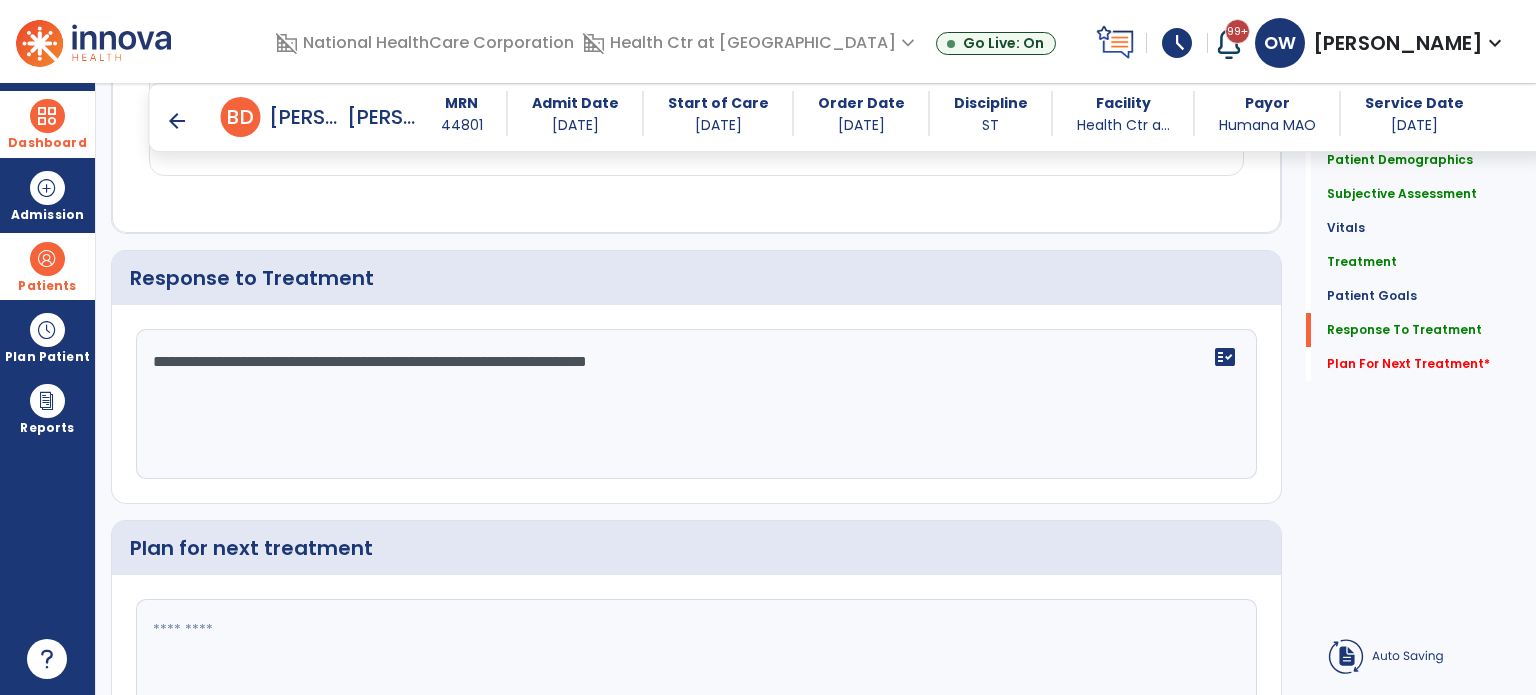 scroll, scrollTop: 2296, scrollLeft: 0, axis: vertical 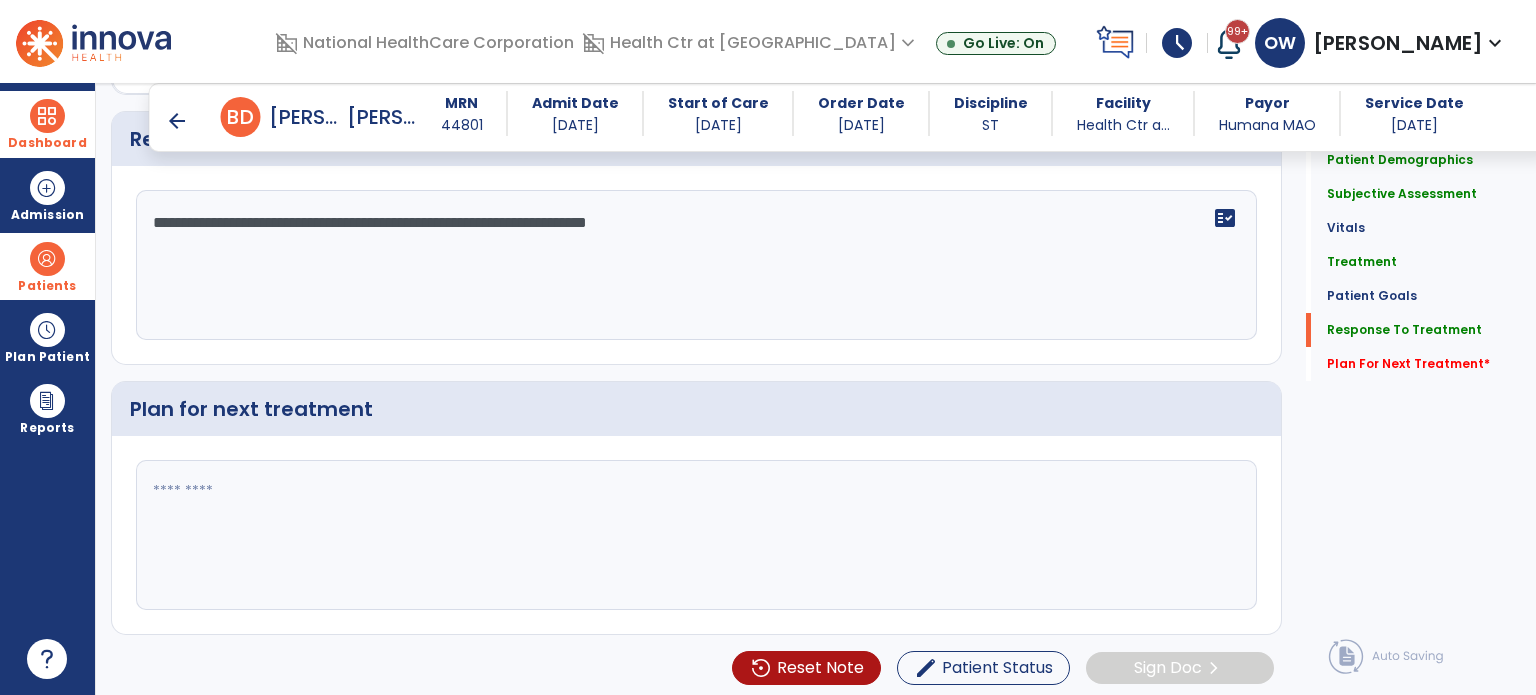 type on "*" 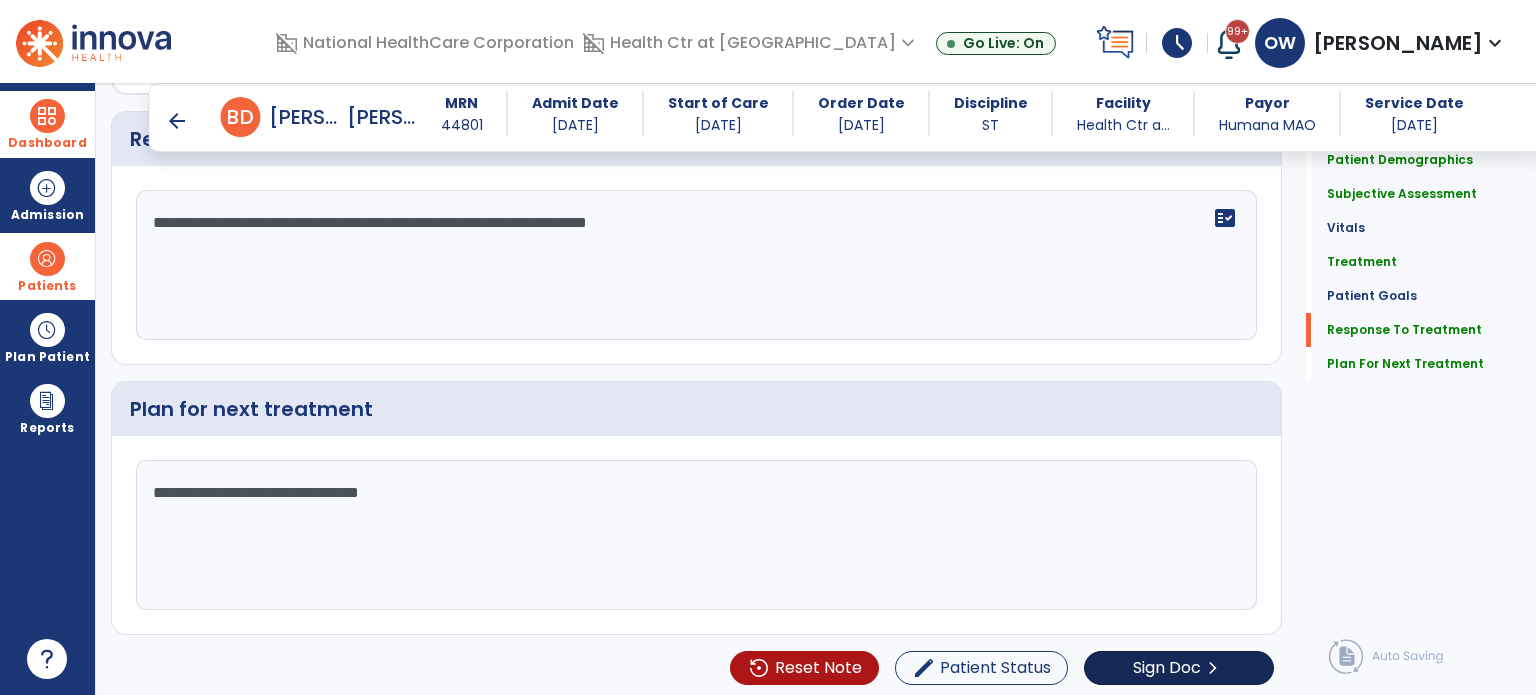 type on "**********" 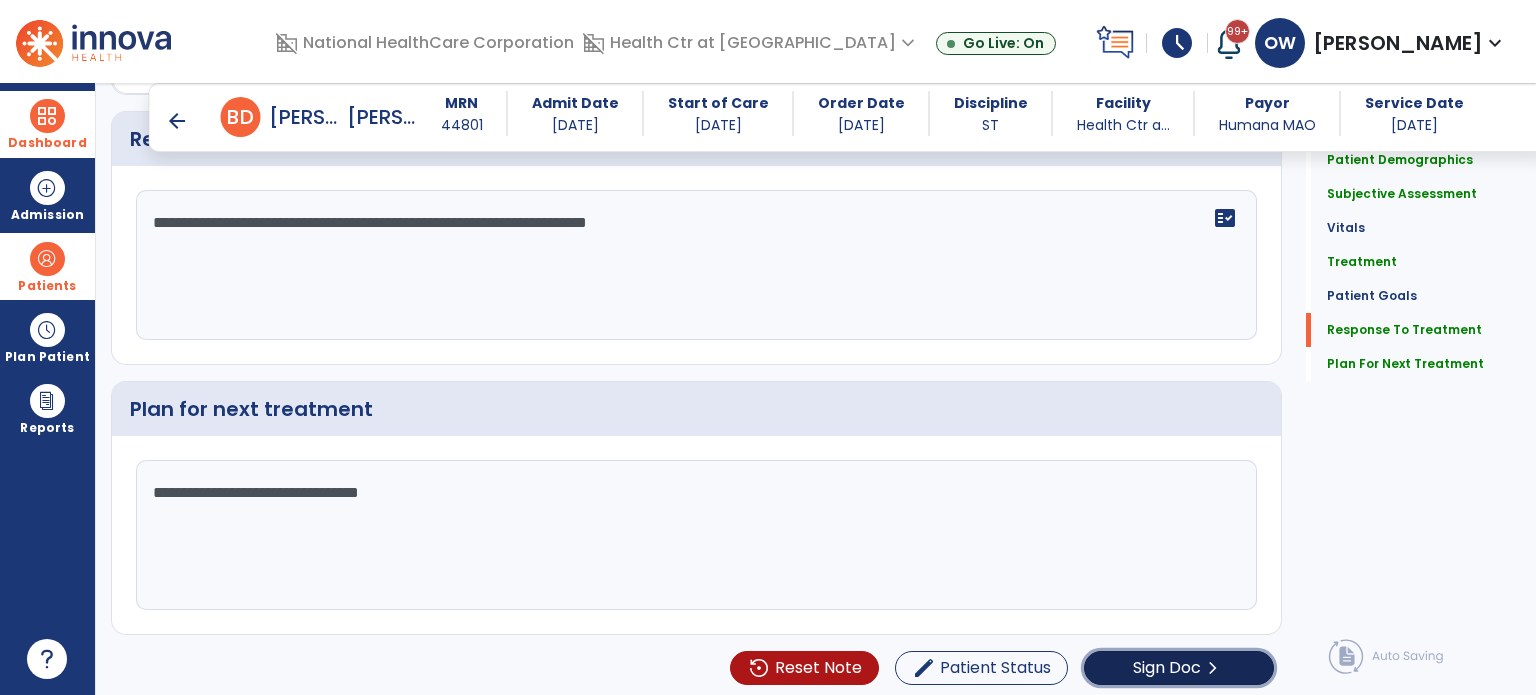 click on "Sign Doc  chevron_right" 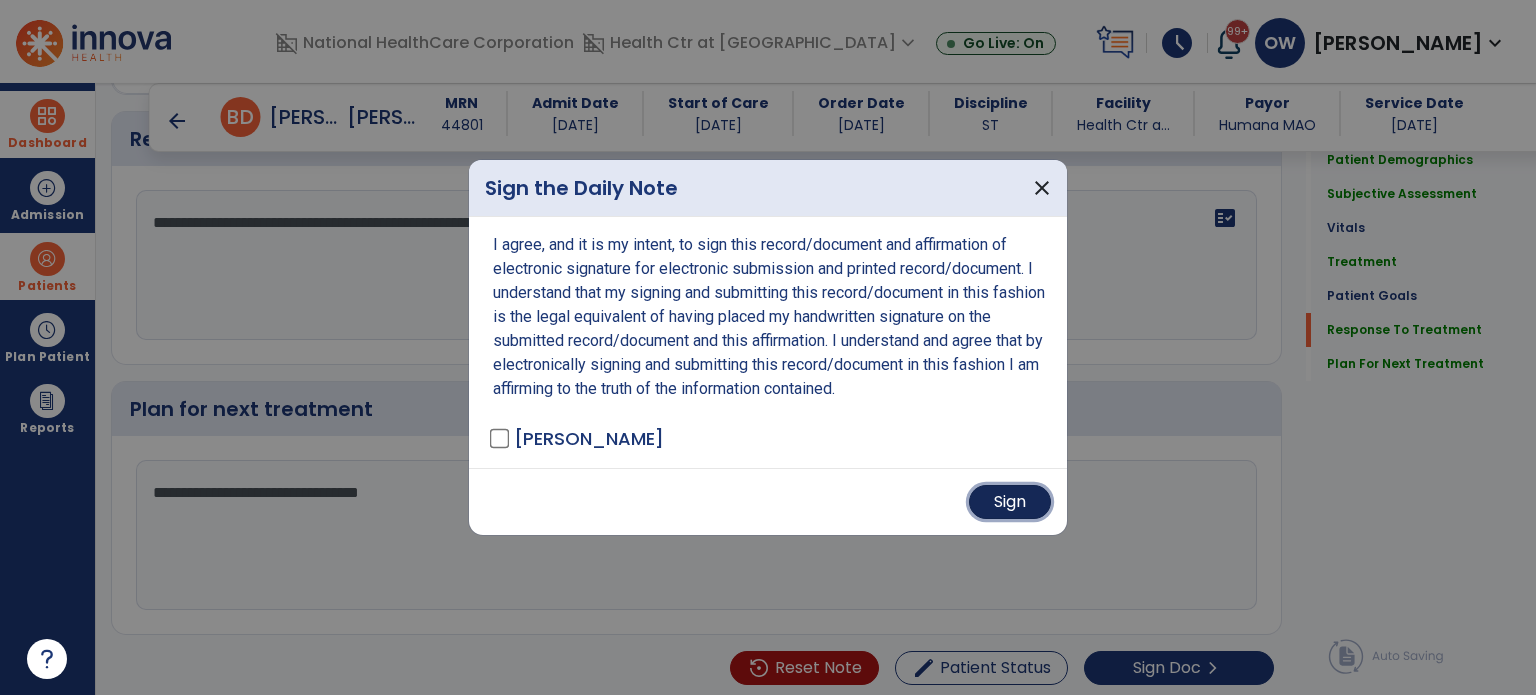 click on "Sign" at bounding box center [1010, 502] 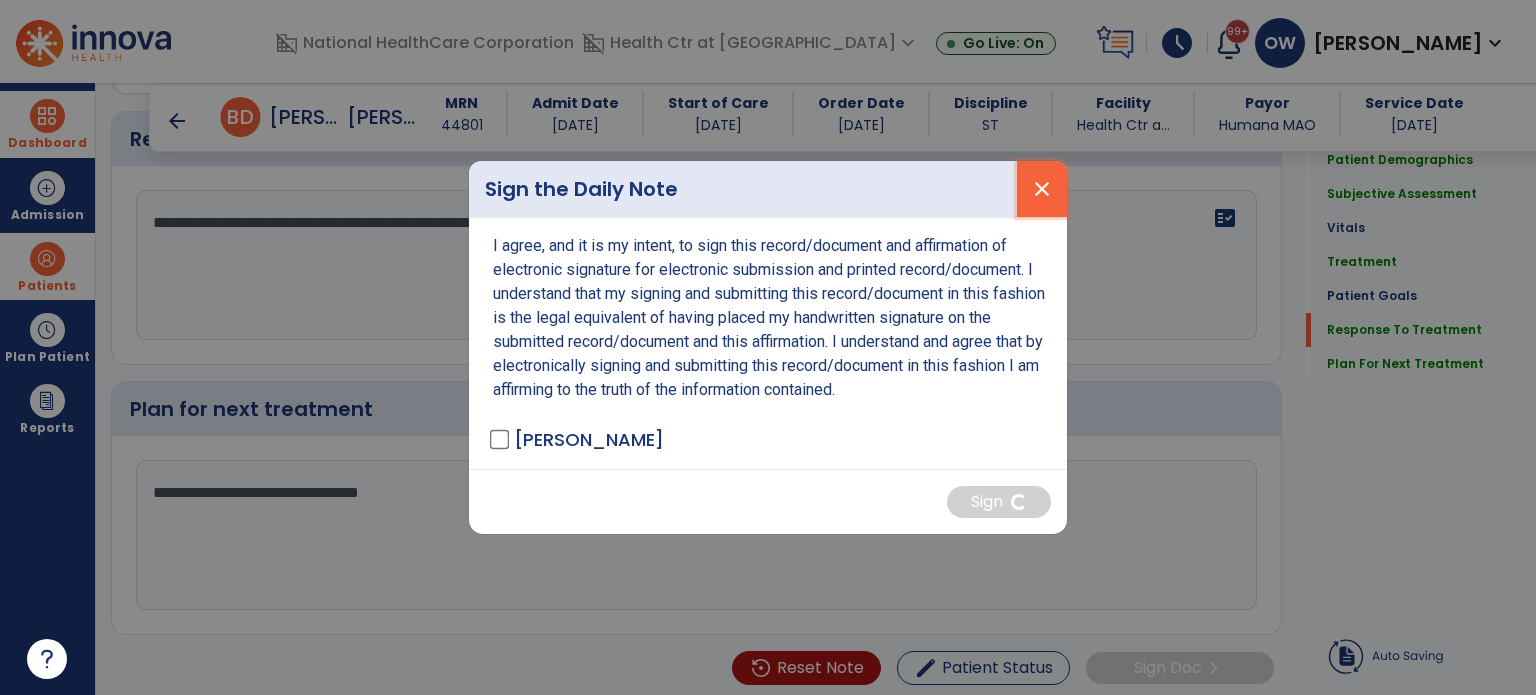 click on "close" at bounding box center (1042, 189) 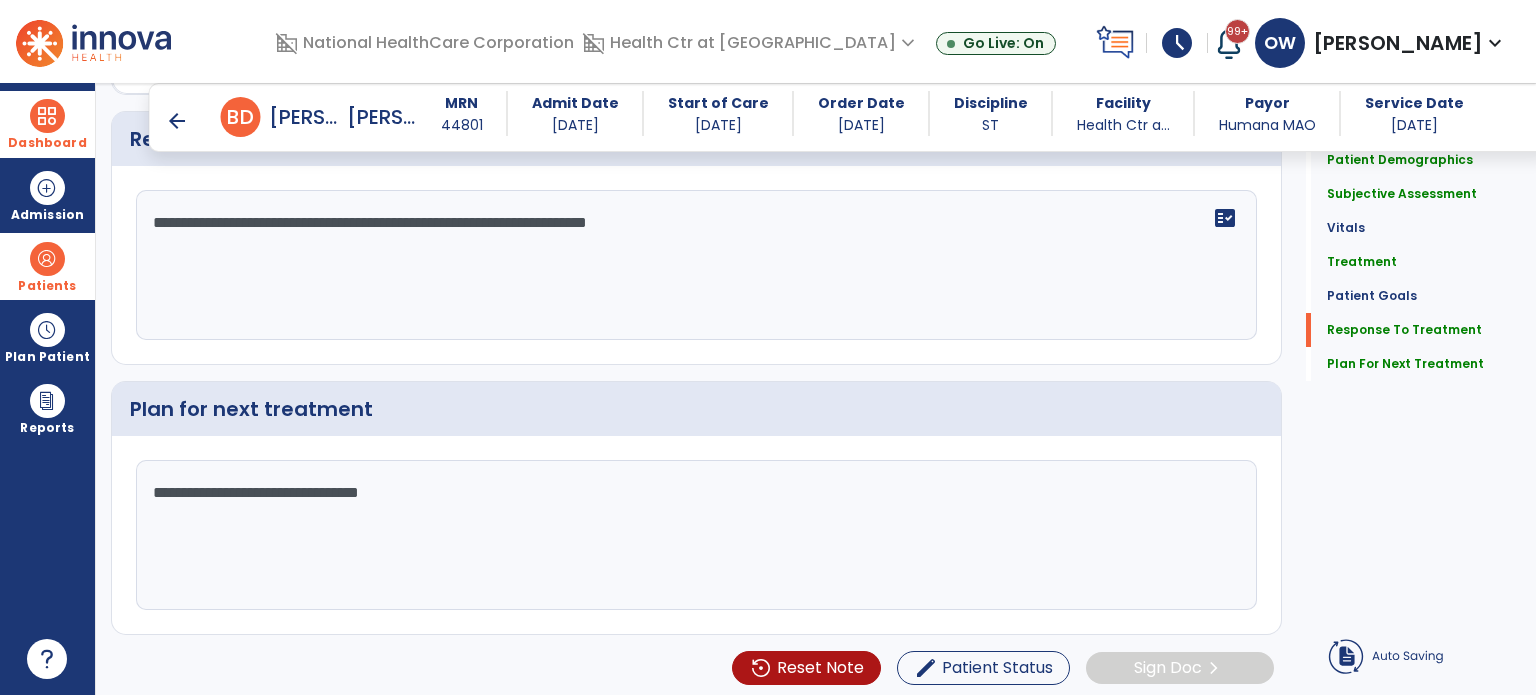click on "arrow_back" at bounding box center (177, 121) 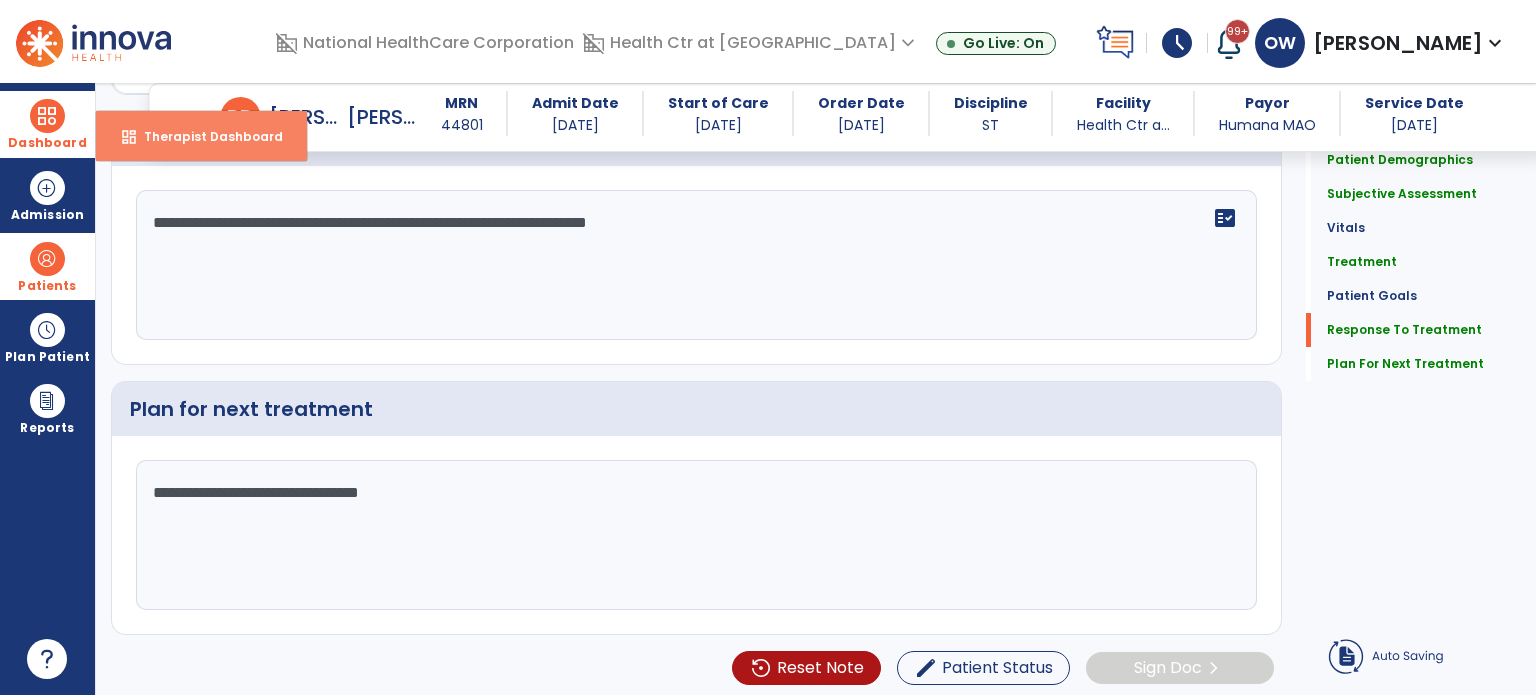 click on "dashboard  Therapist Dashboard" at bounding box center [201, 136] 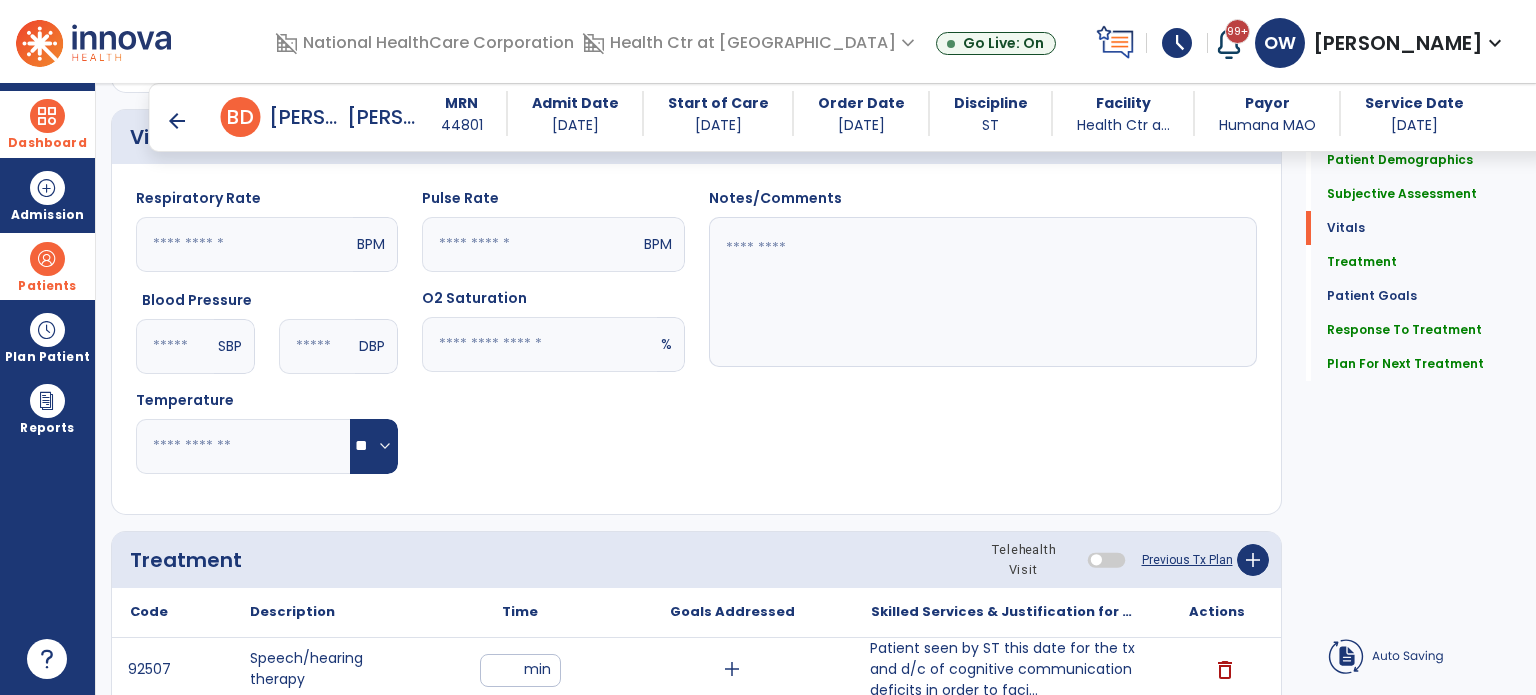 scroll, scrollTop: 819, scrollLeft: 0, axis: vertical 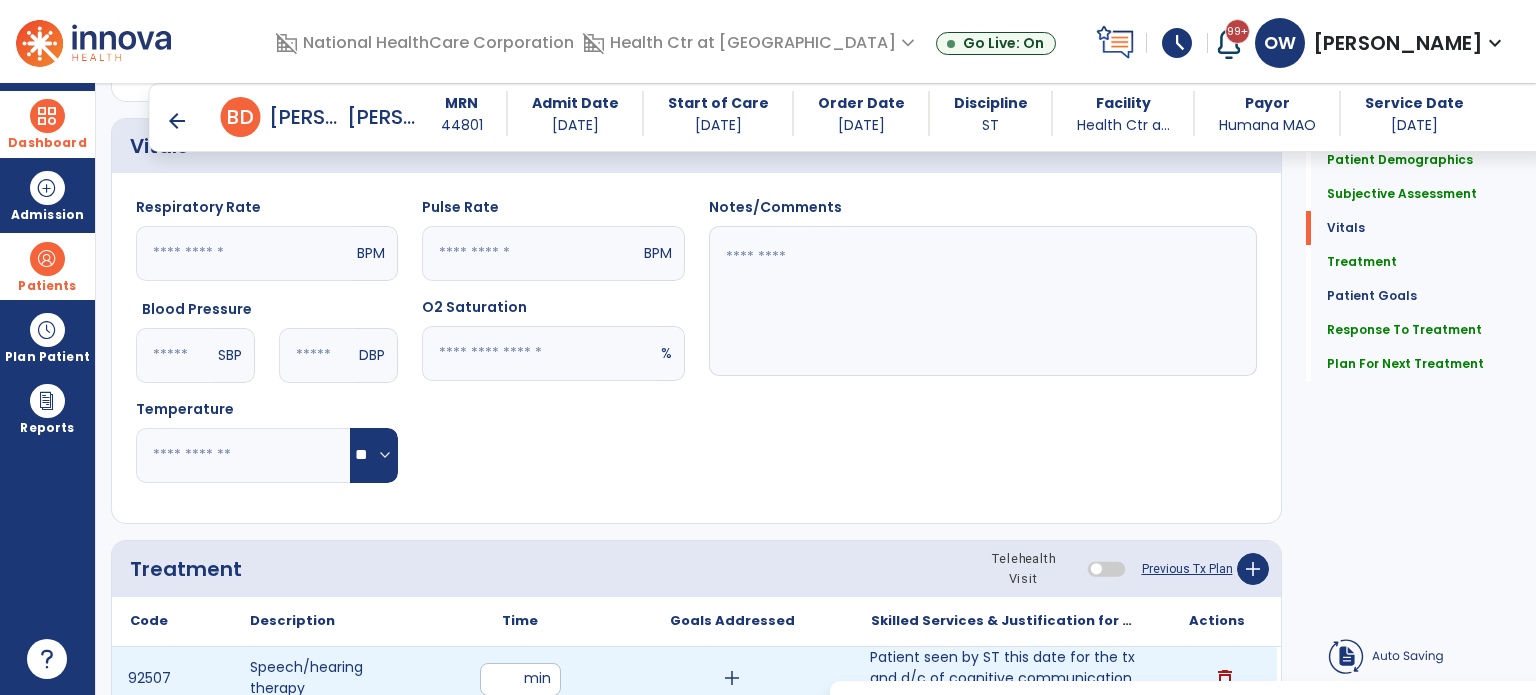 click on "Patient seen by ST this date for the tx and d/c of cognitive communication deficits in order to faci..." at bounding box center (1004, 678) 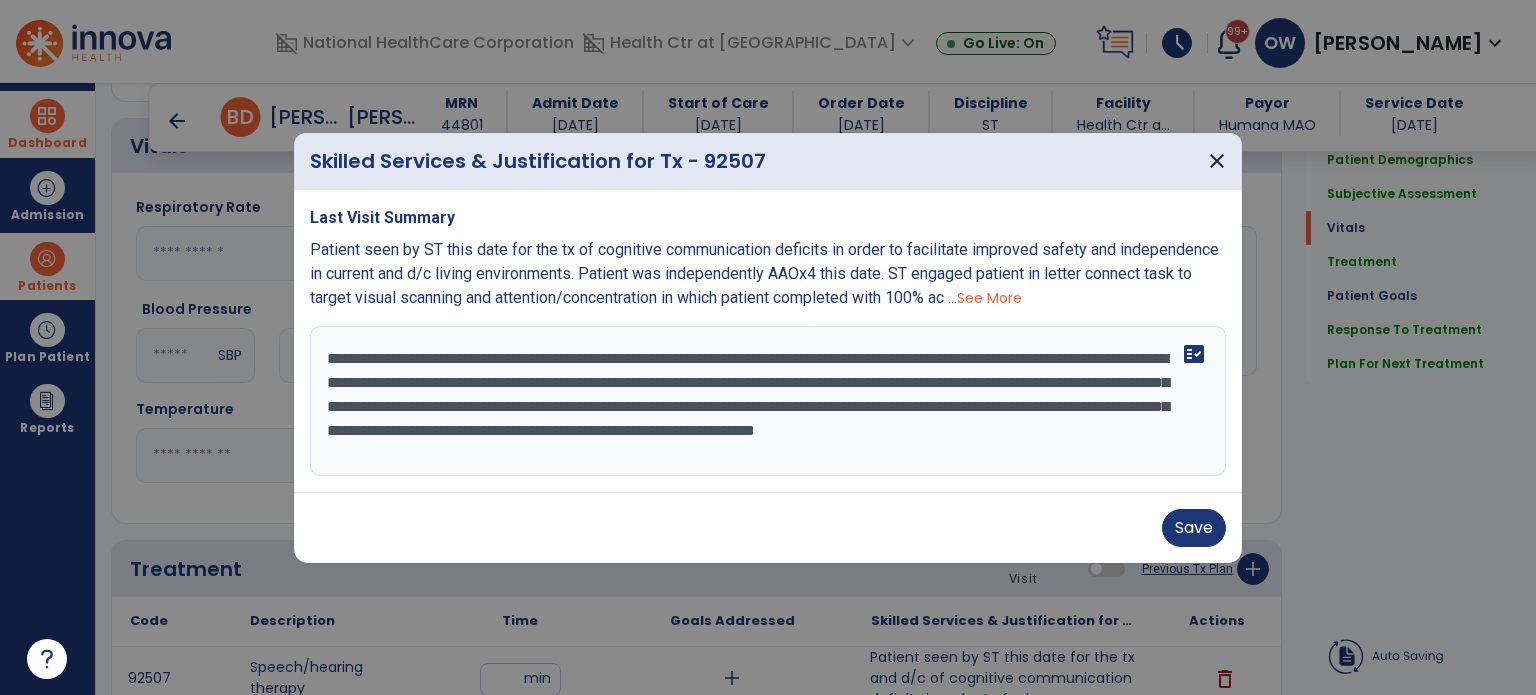 drag, startPoint x: 1024, startPoint y: 451, endPoint x: 273, endPoint y: 311, distance: 763.9378 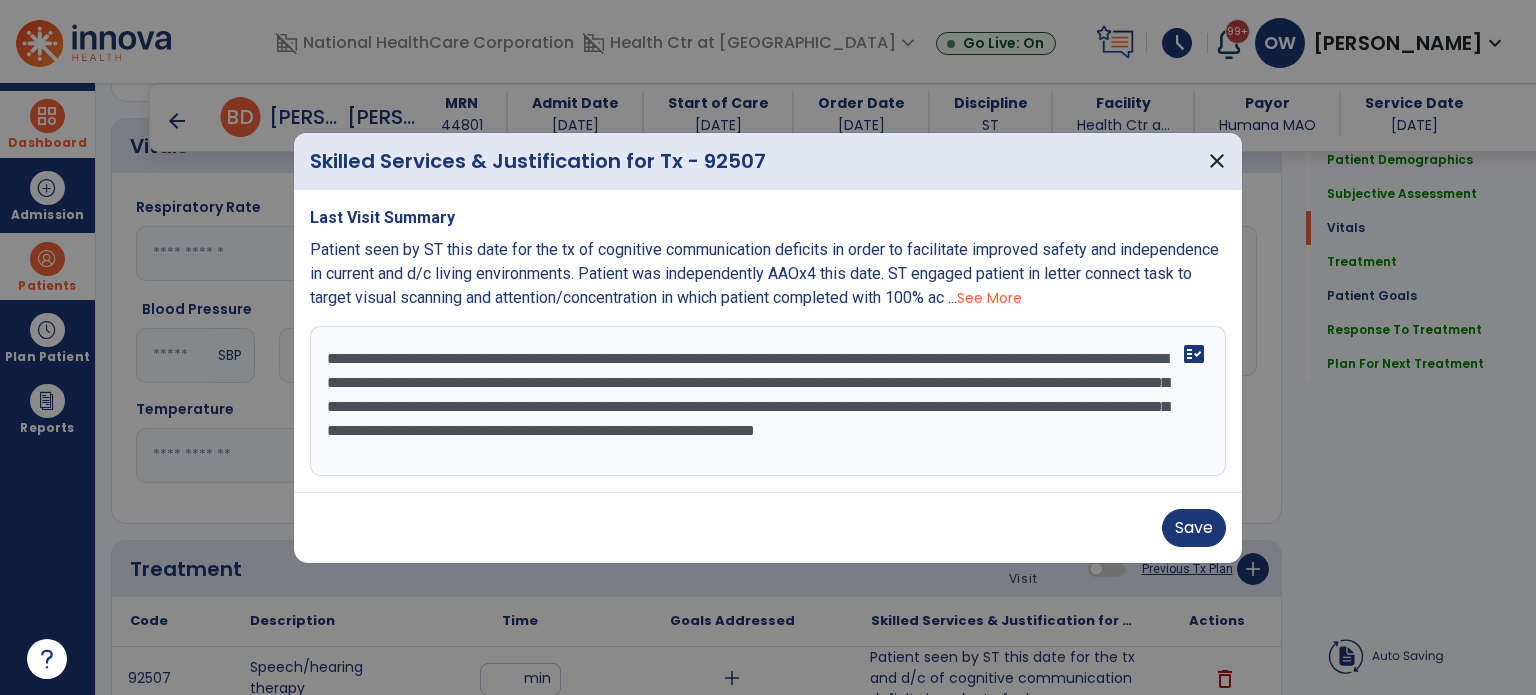 click on "Skilled Services & Justification for Tx - 92507   close   Last Visit Summary Patient seen by ST this date for the tx of cognitive communication deficits in order to facilitate improved safety and independence in current and d/c living environments. Patient was independently AAOx4 this date. ST engaged patient in letter connect task to target visual scanning and attention/concentration in which patient completed with 100% ac ...  See More  Patient seen by ST this date for the tx and d/c of cognitive communication deficits in order to facilitate improved safety and independence in current and d/c living environments. Patient was oriented to the day of the week and date. Patient received NOMNC and lost appeal. Pt education provided regarding ST interventions, with rationale for diagnostic therapy, and ST discharge. Pt education provided regarding simple memory/orientation and compensatory strategies Please see d/c summary.   fact_check   Save" at bounding box center (768, 347) 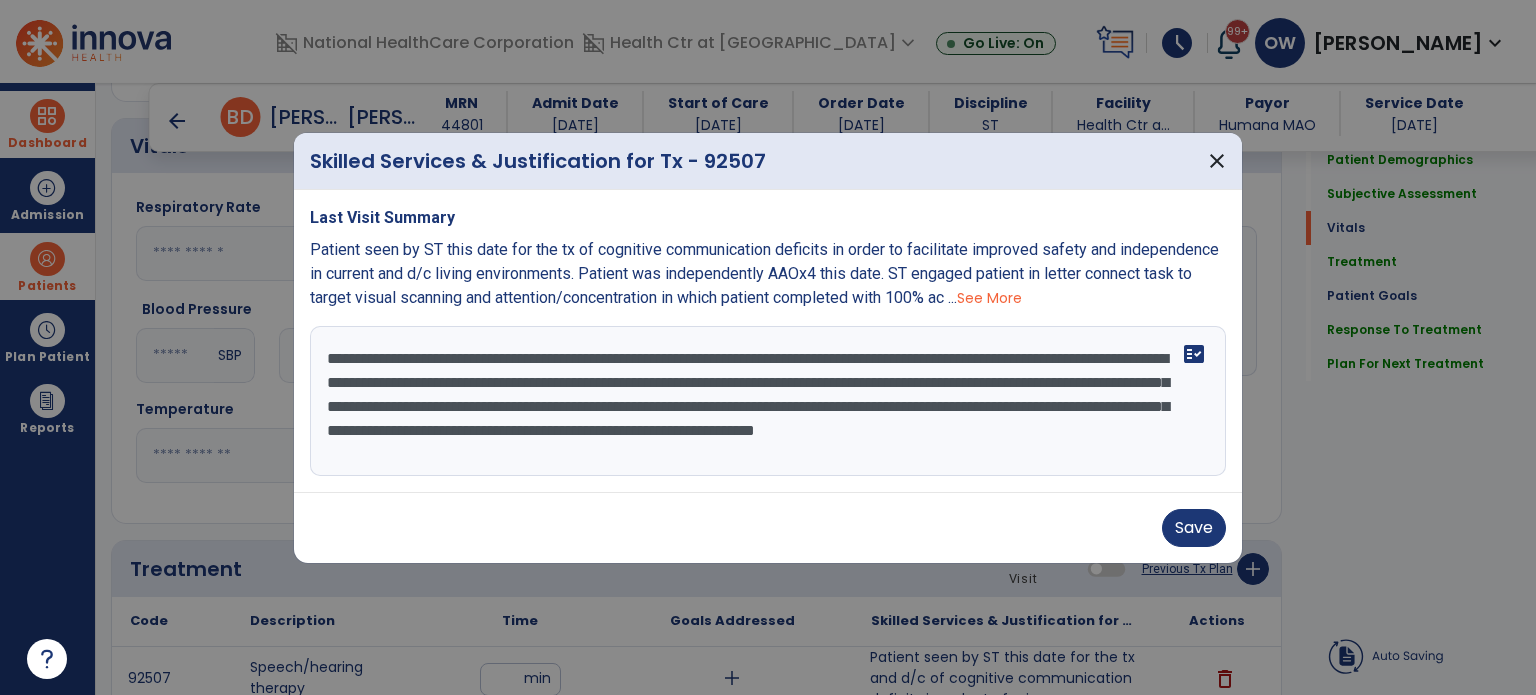click on "**********" at bounding box center [768, 401] 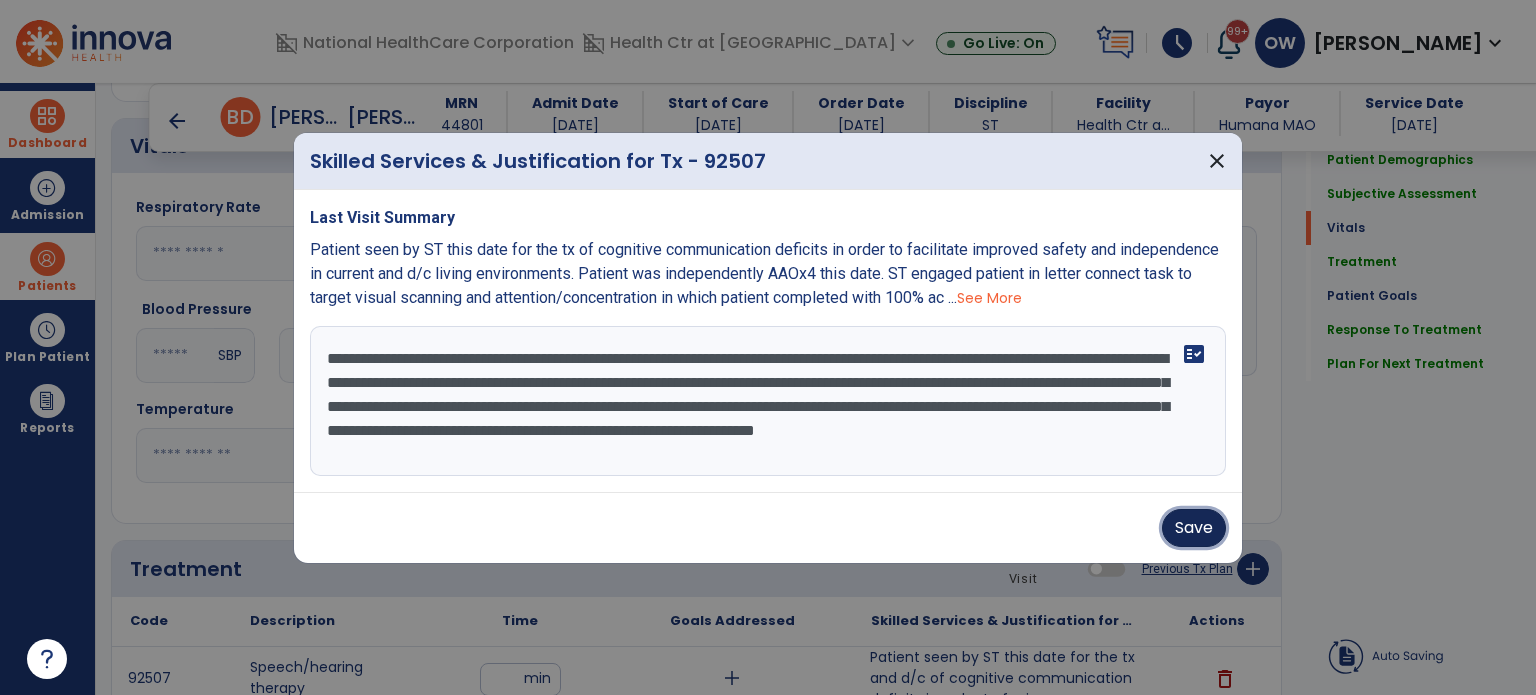 click on "Save" at bounding box center (1194, 528) 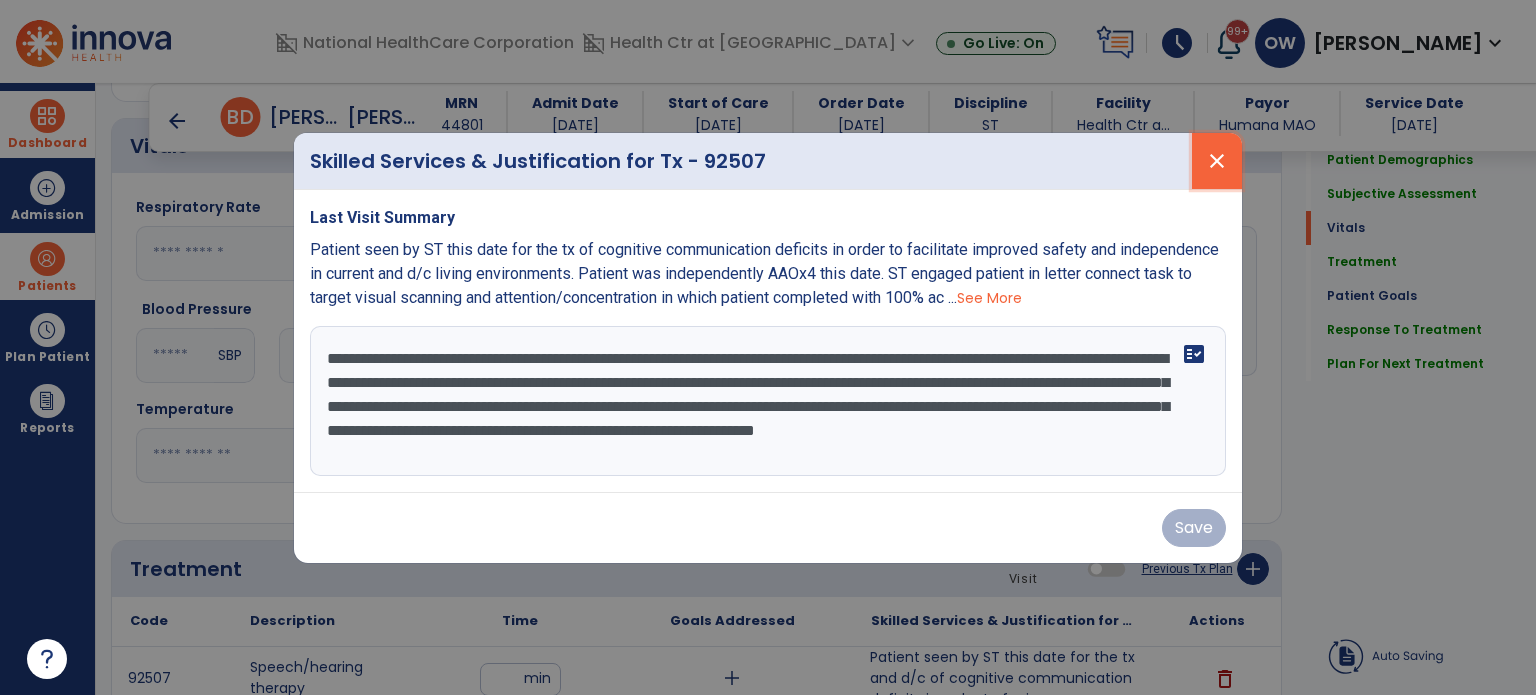 click on "close" at bounding box center [1217, 161] 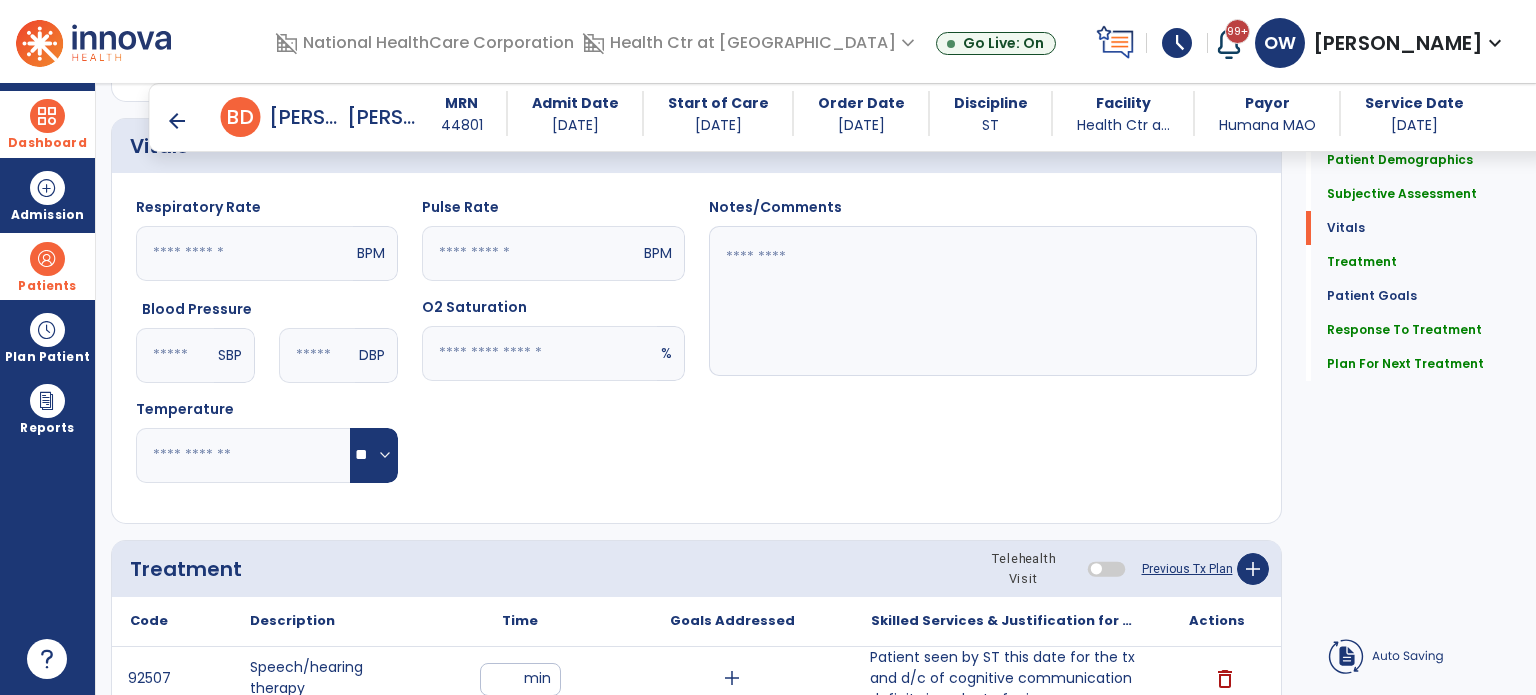 click on "Patient Demographics  Medical Diagnosis   Treatment Diagnosis   Precautions   Contraindications
Code
Description
Pdpm Clinical Category
S32.030D" 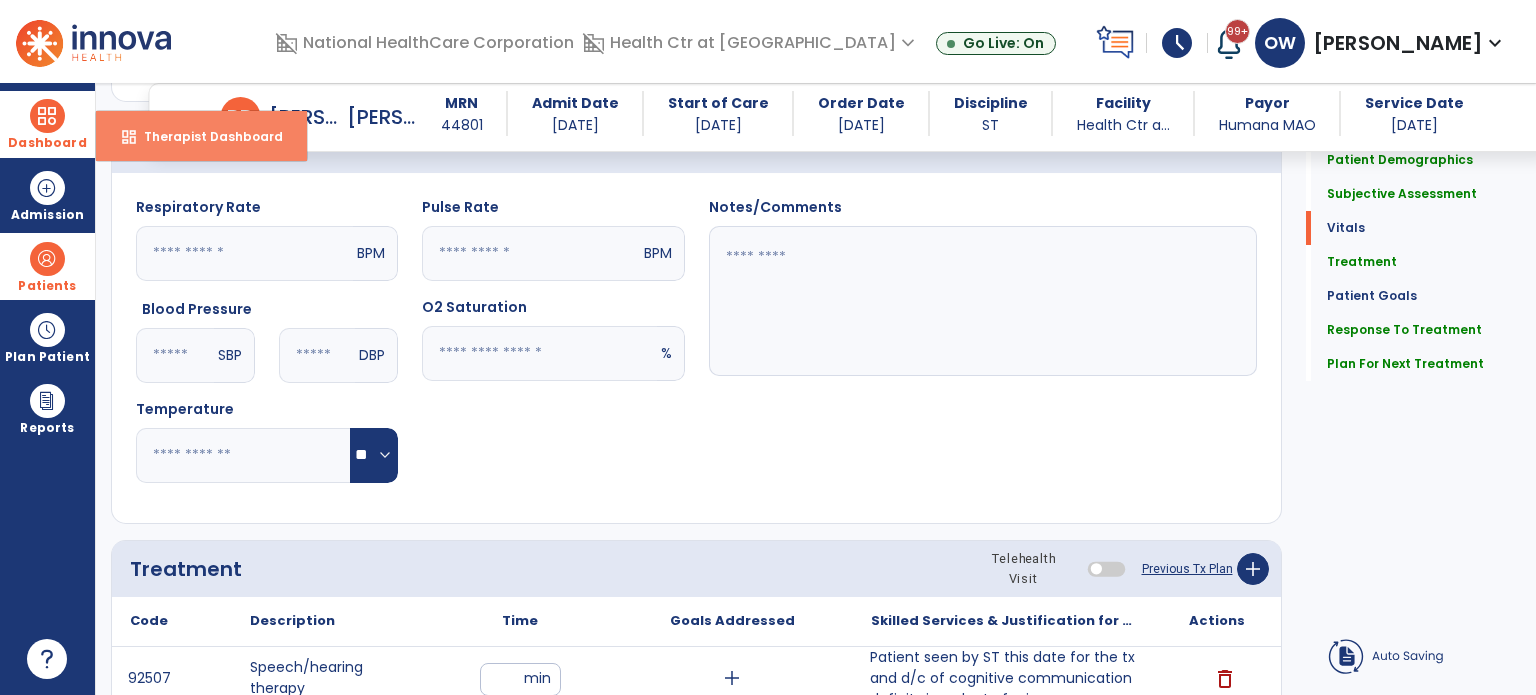 click on "Therapist Dashboard" at bounding box center (205, 136) 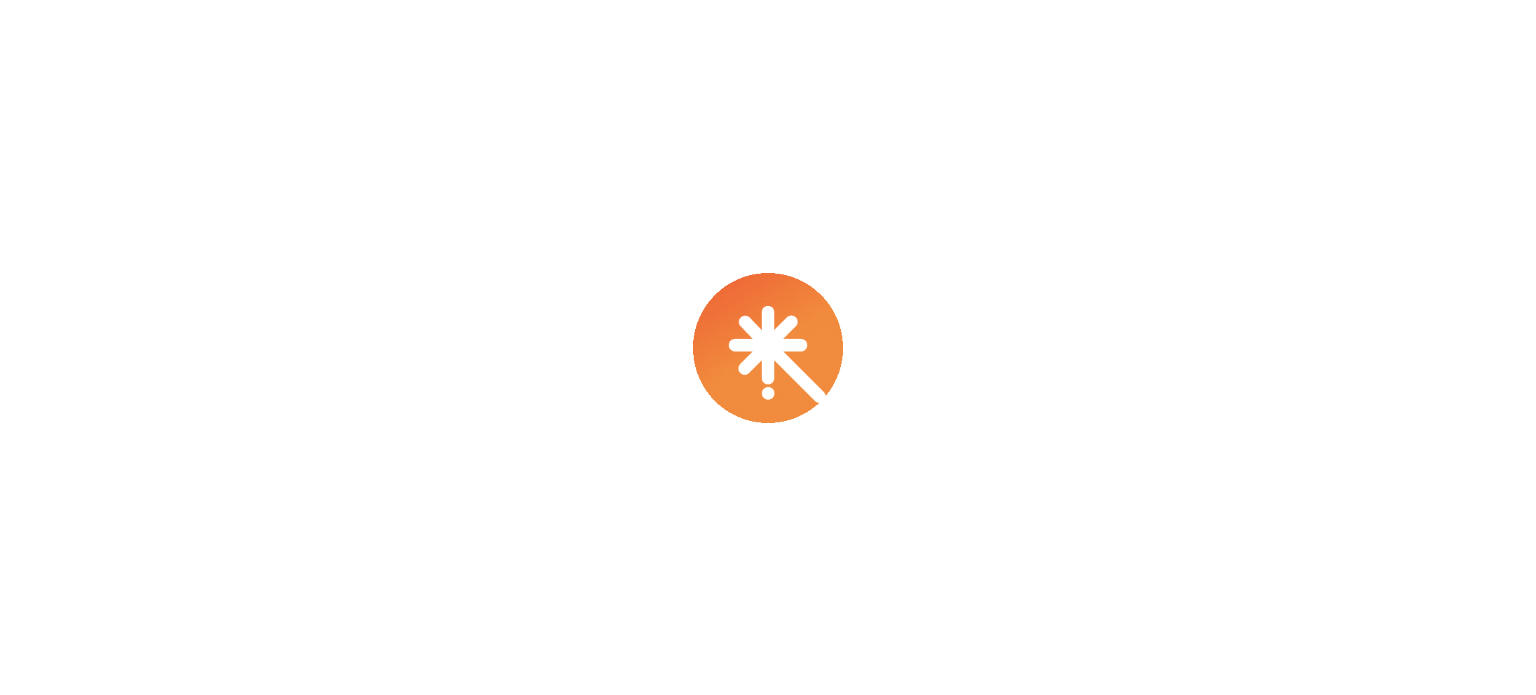 scroll, scrollTop: 0, scrollLeft: 0, axis: both 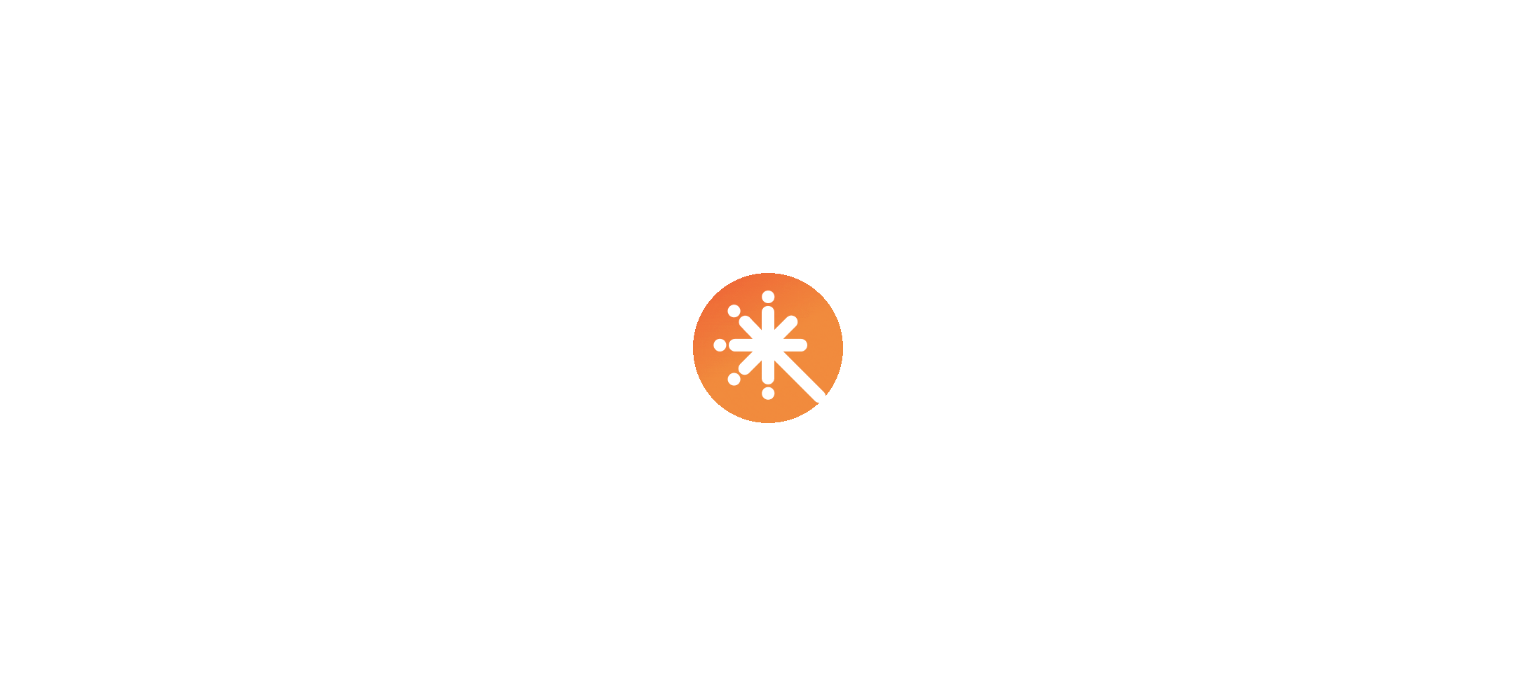 select on "****" 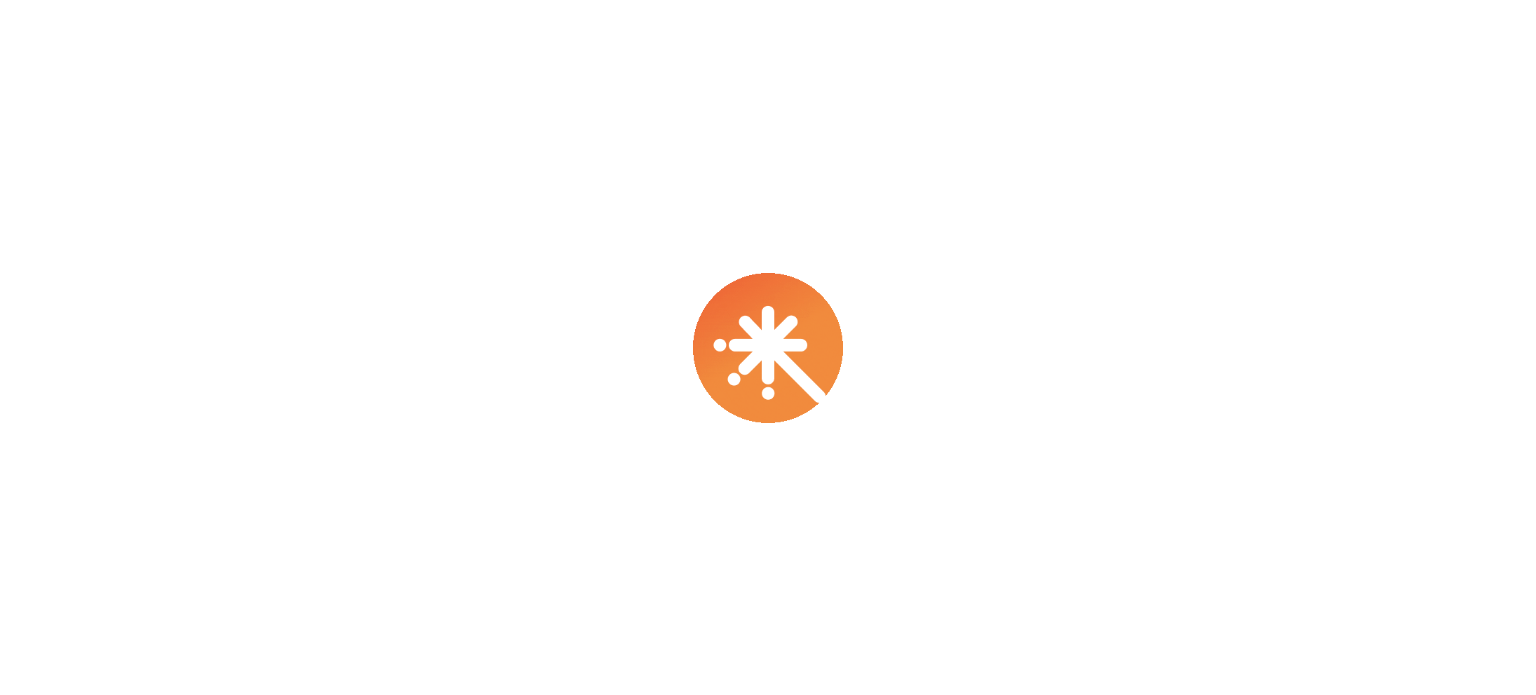 scroll, scrollTop: 0, scrollLeft: 0, axis: both 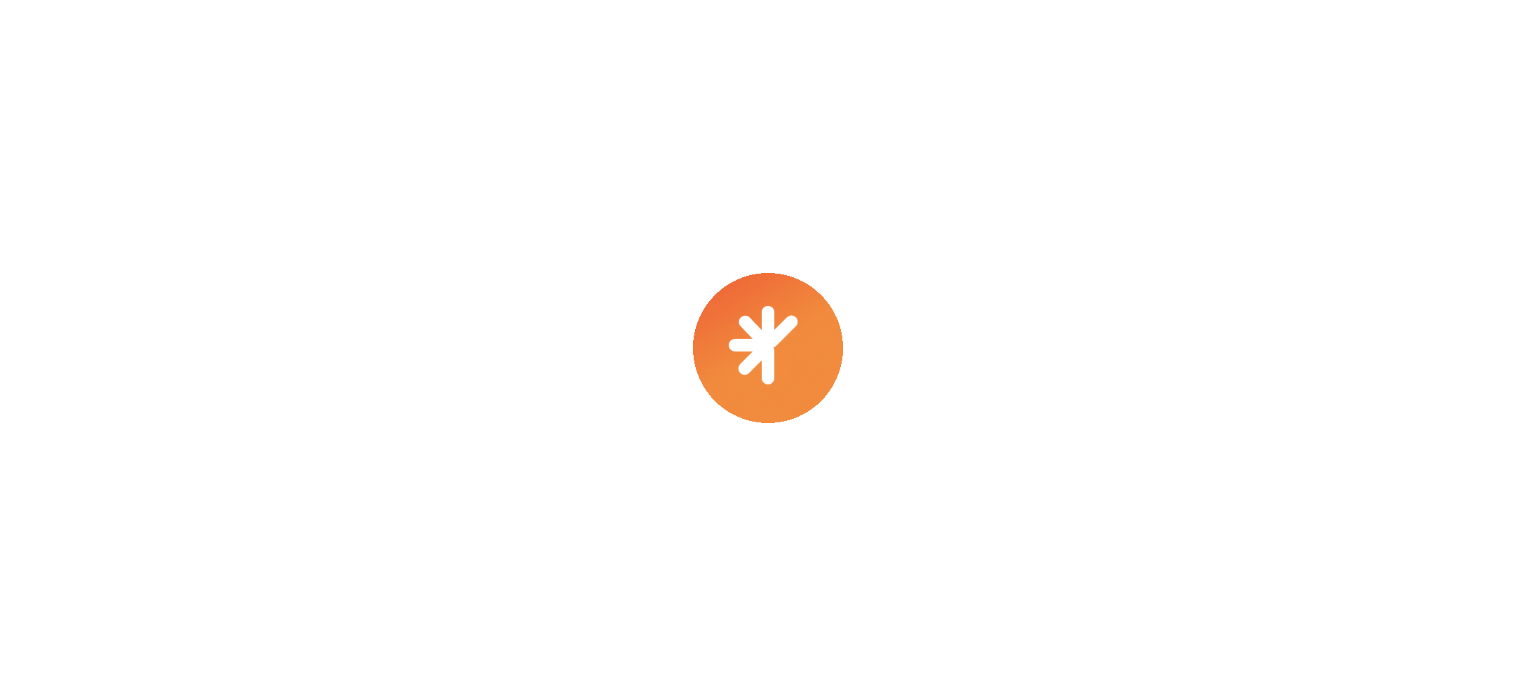select on "****" 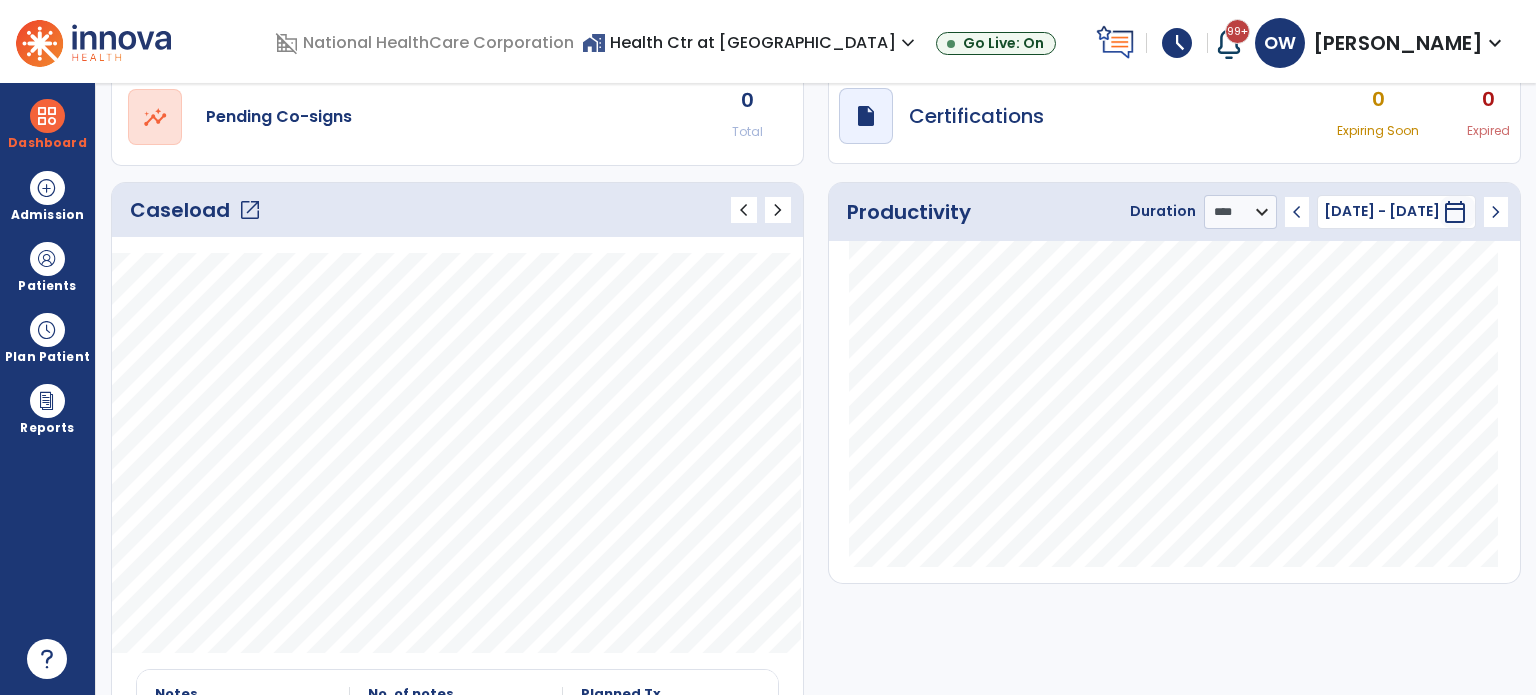 scroll, scrollTop: 188, scrollLeft: 0, axis: vertical 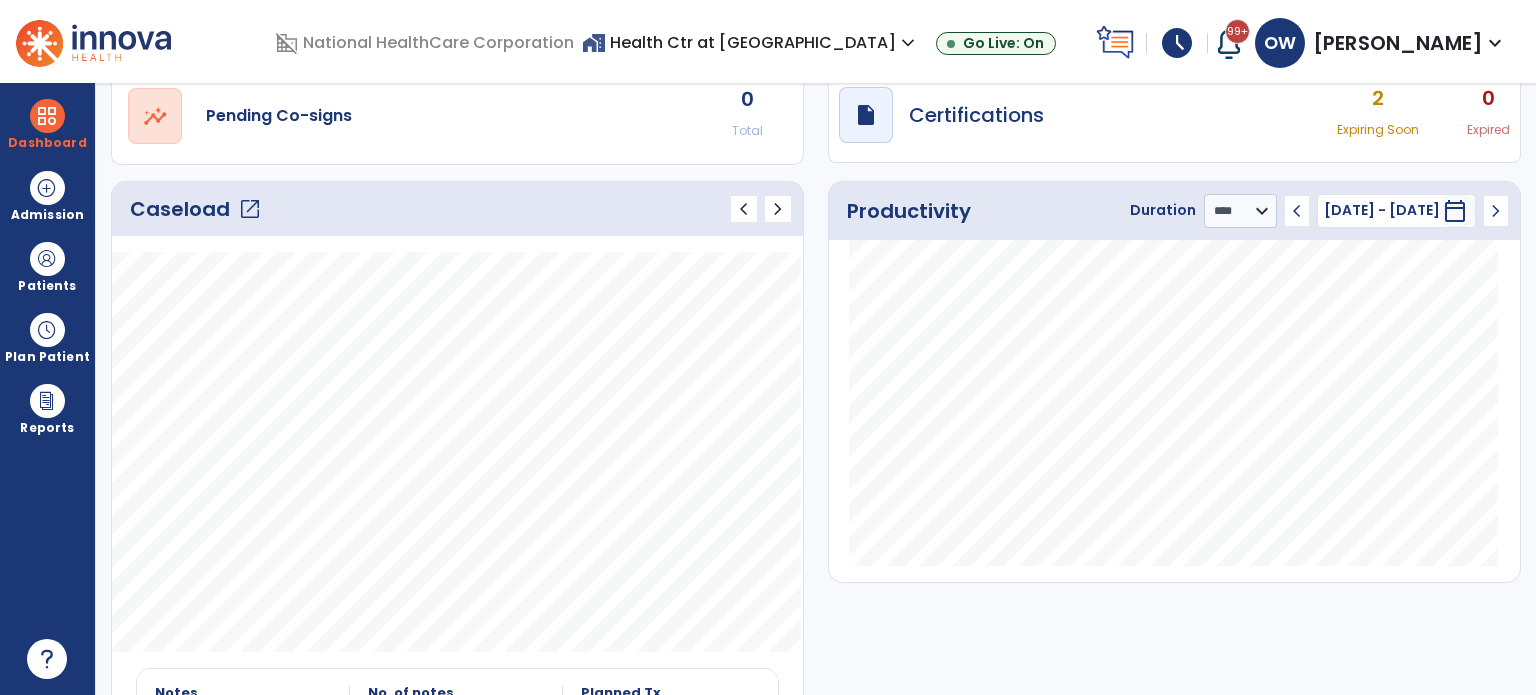 click on "Caseload   open_in_new" 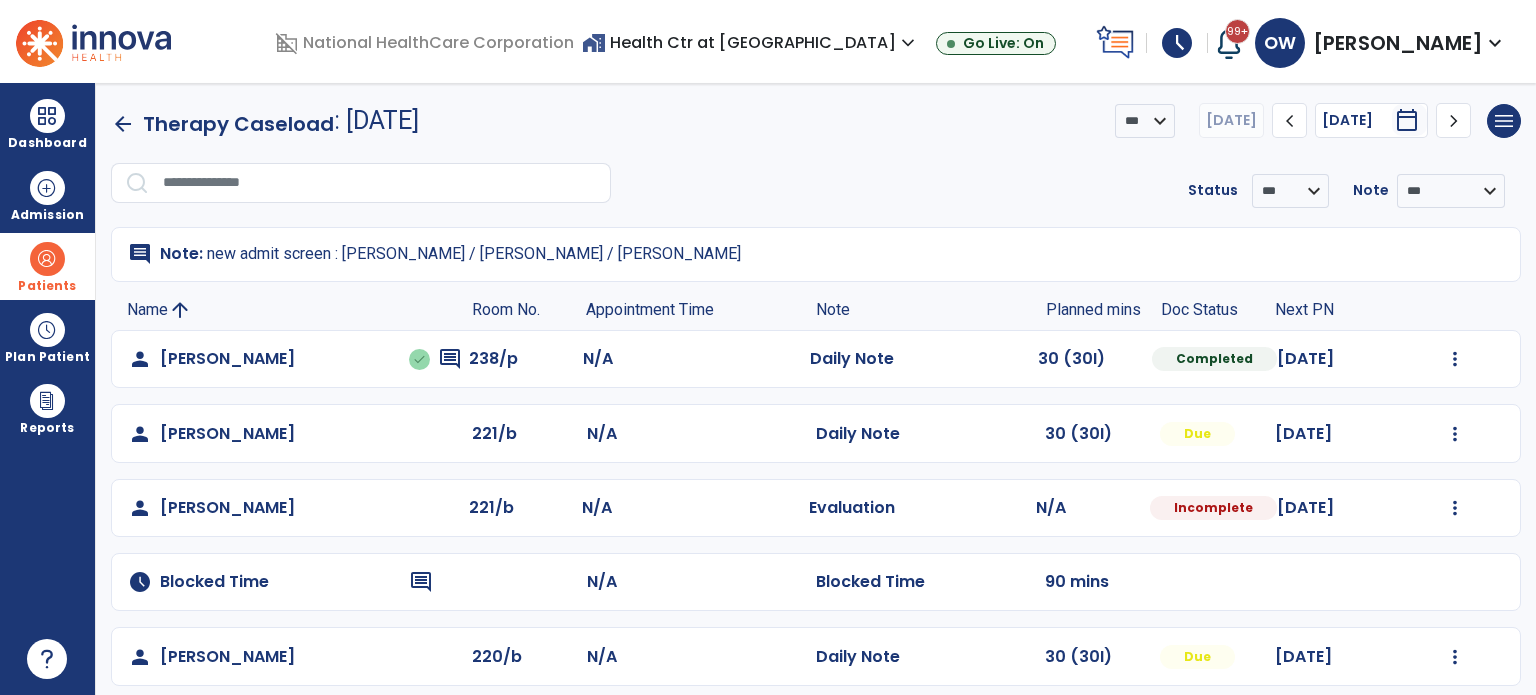 click at bounding box center [47, 259] 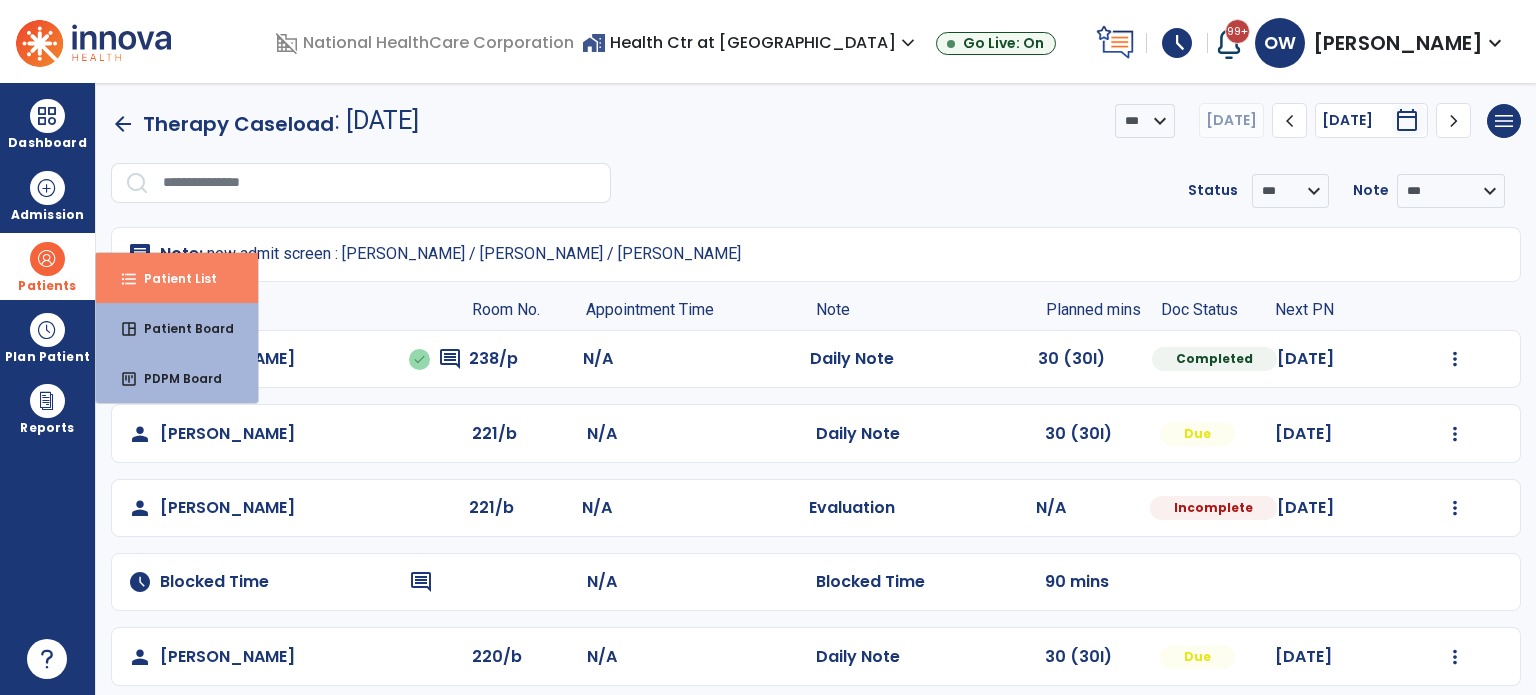 click on "format_list_bulleted  Patient List" at bounding box center (177, 278) 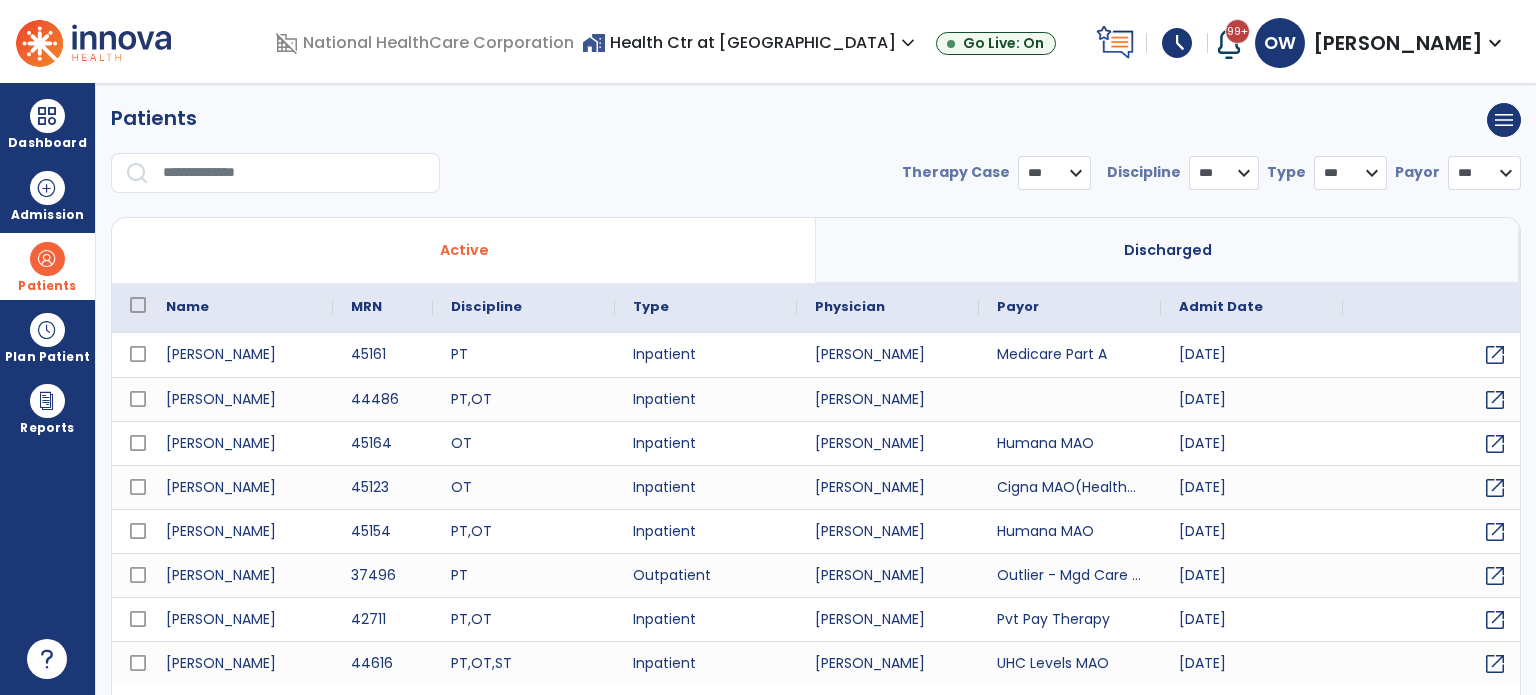 select on "***" 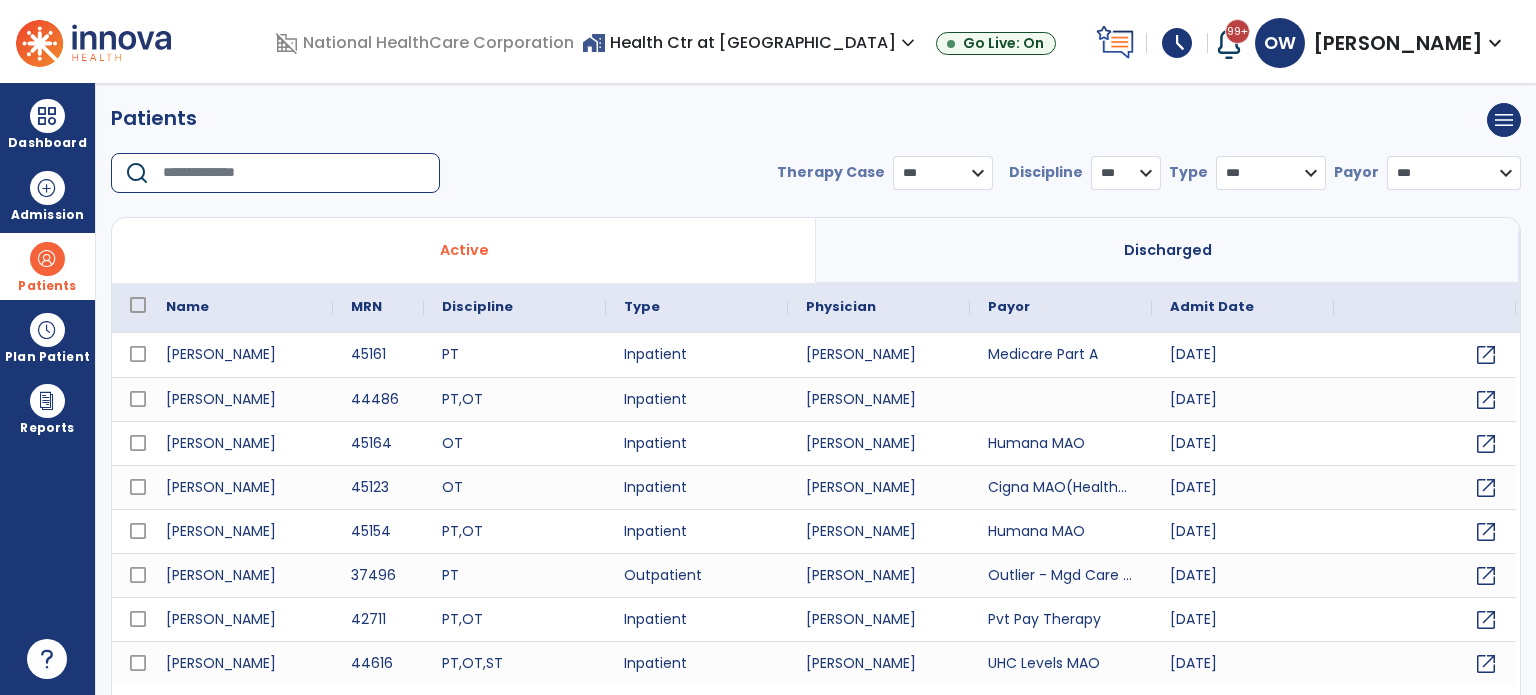 click at bounding box center [294, 173] 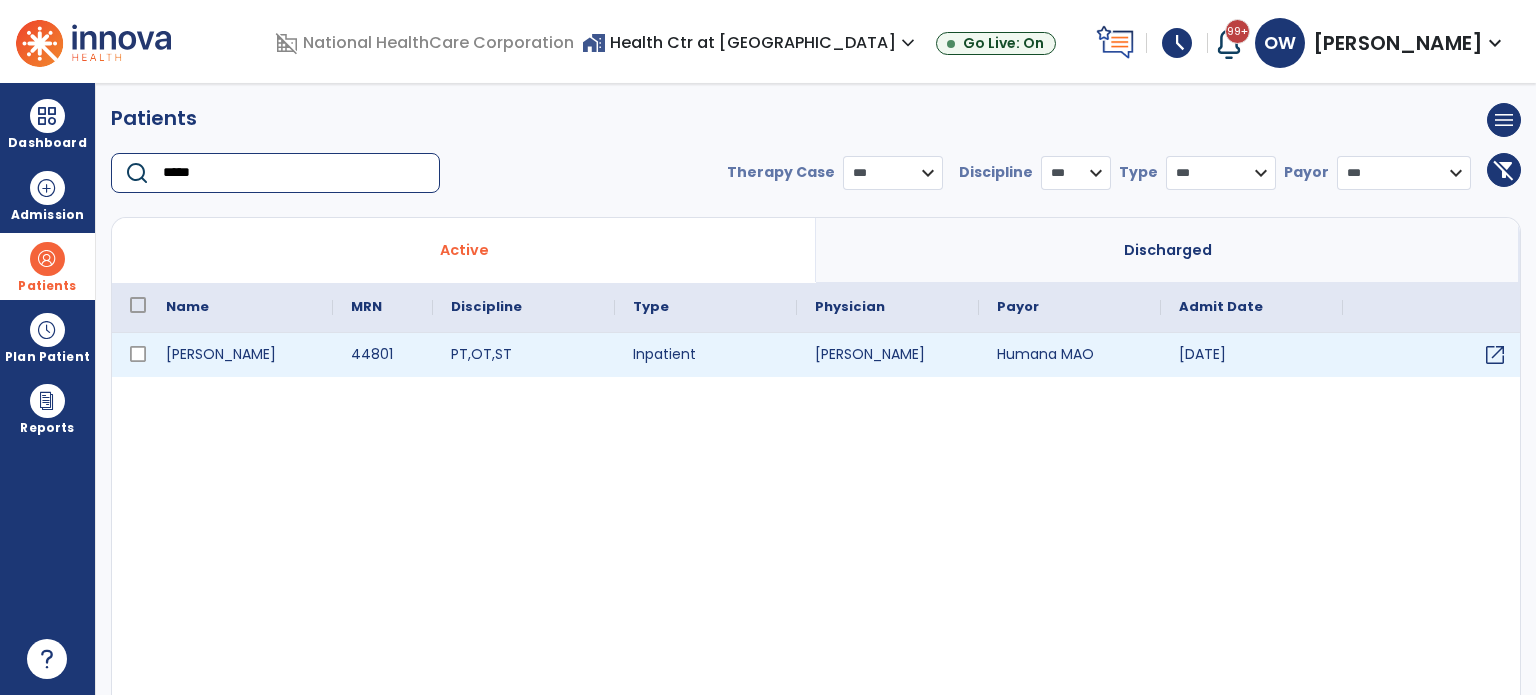type on "*****" 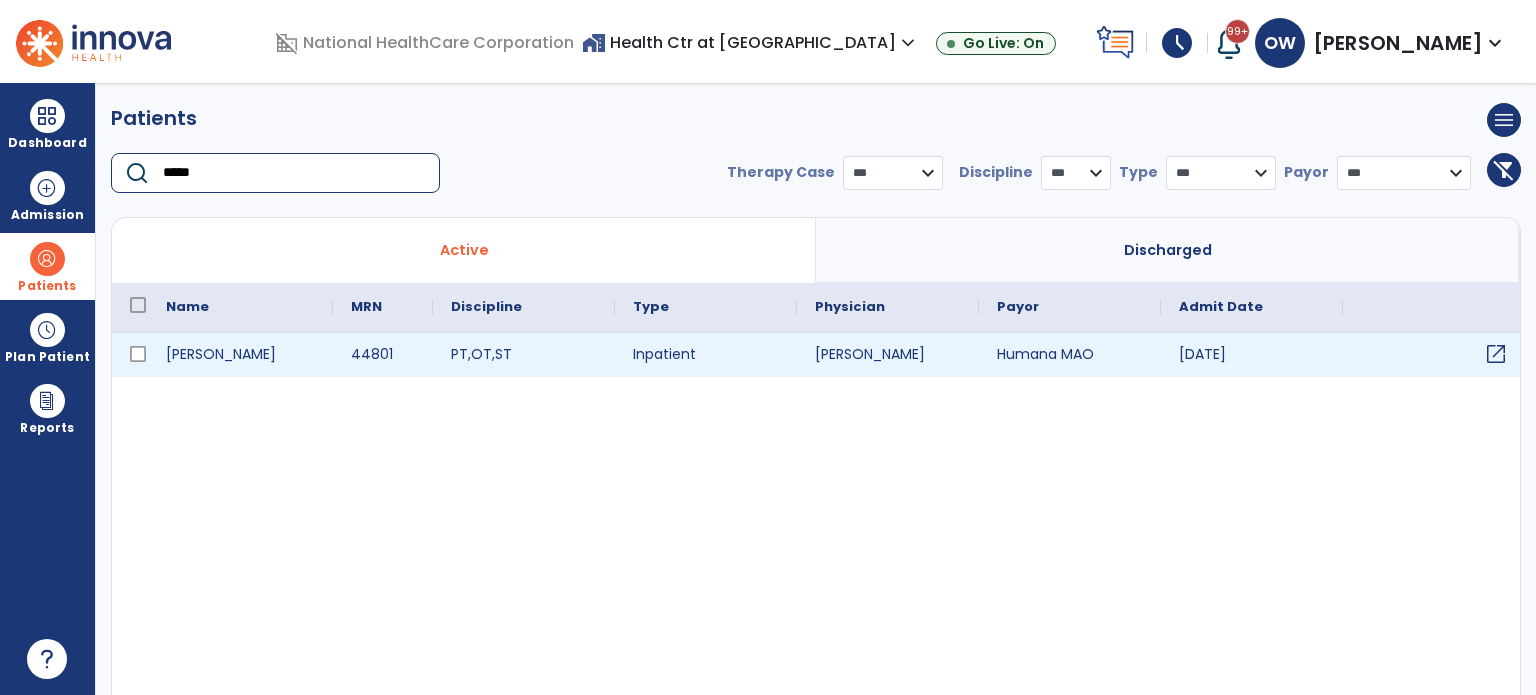 click on "open_in_new" at bounding box center [1496, 354] 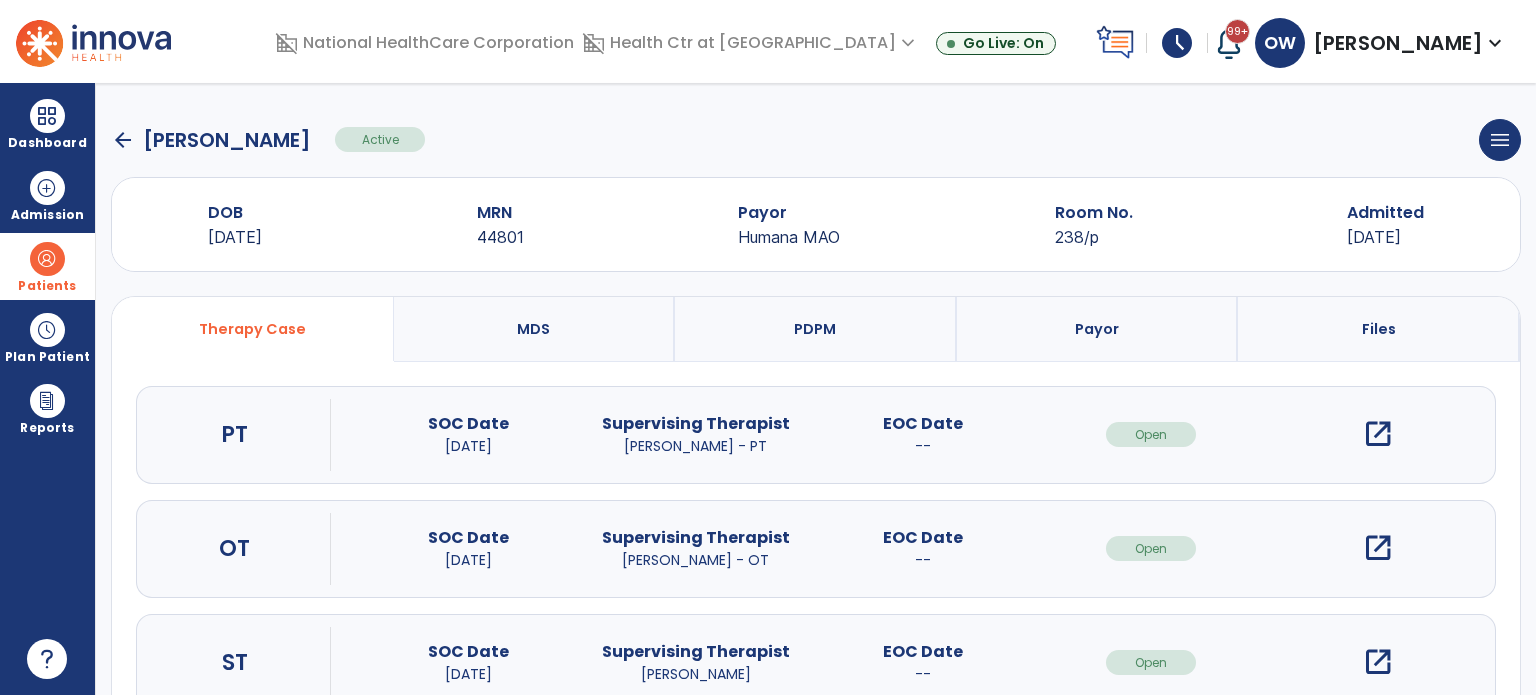 scroll, scrollTop: 62, scrollLeft: 0, axis: vertical 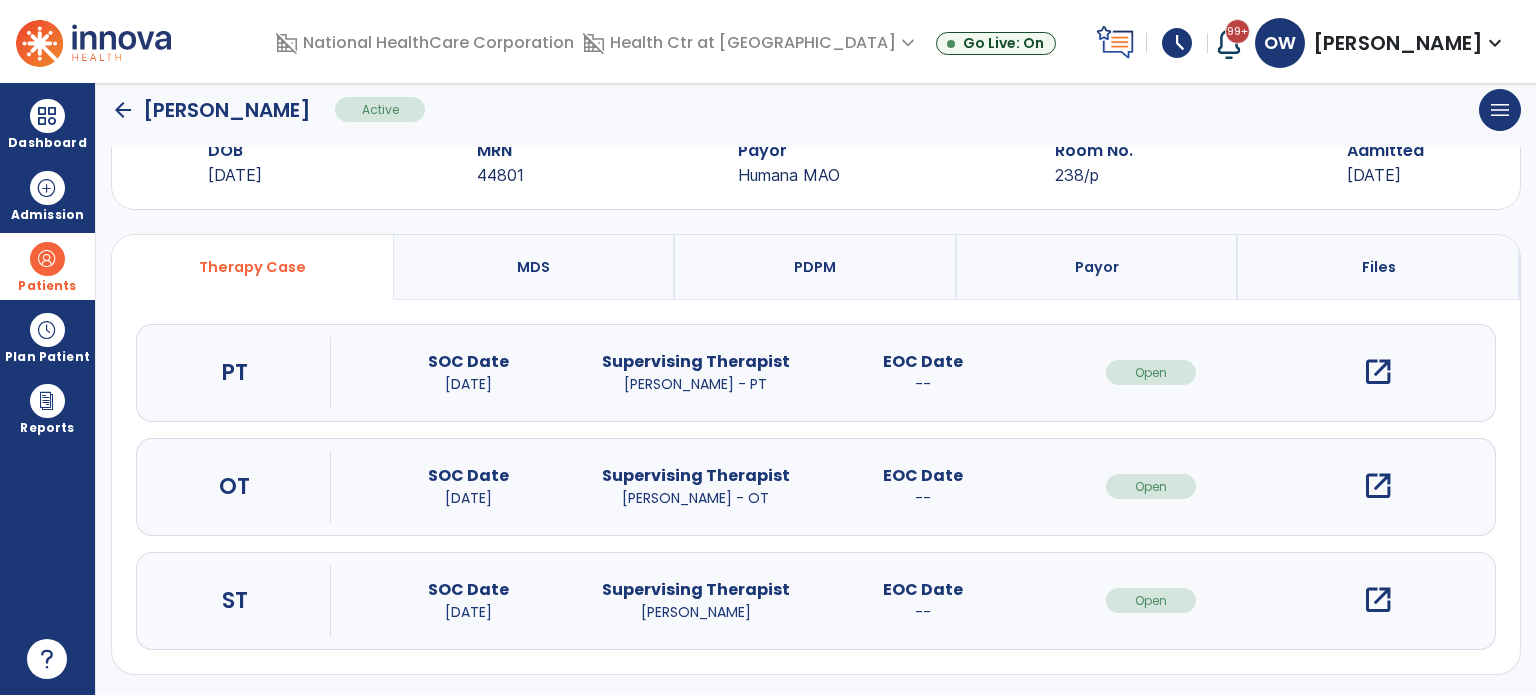 click on "open_in_new" at bounding box center (1378, 486) 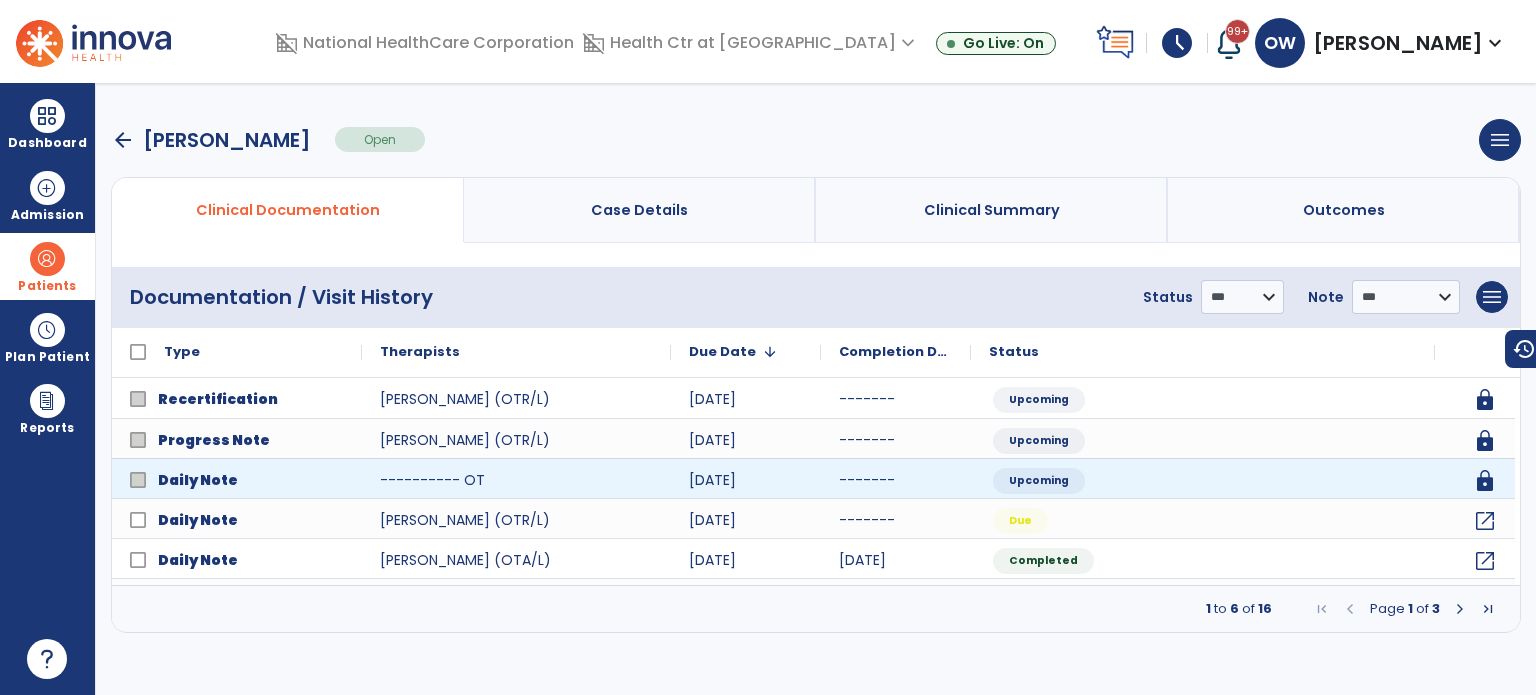 scroll, scrollTop: 0, scrollLeft: 0, axis: both 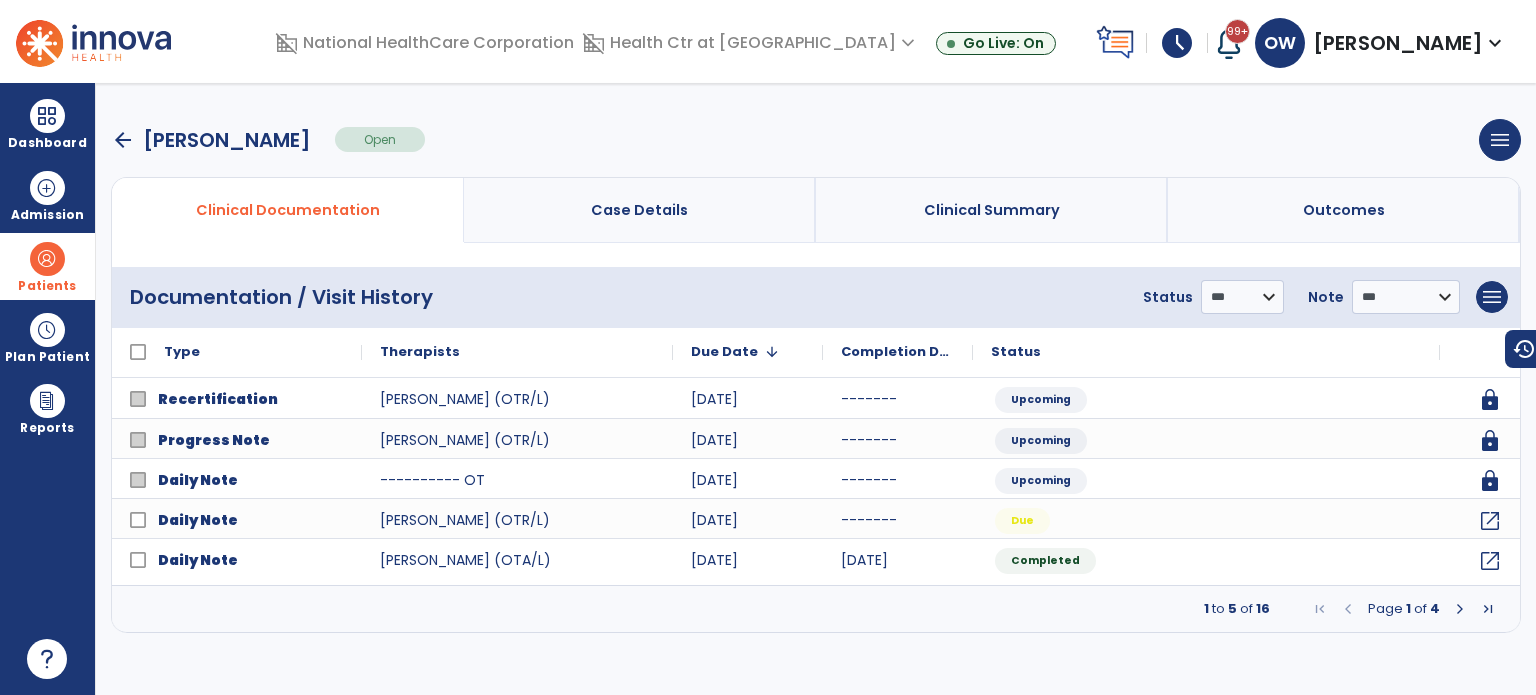 click on "arrow_back" at bounding box center [123, 140] 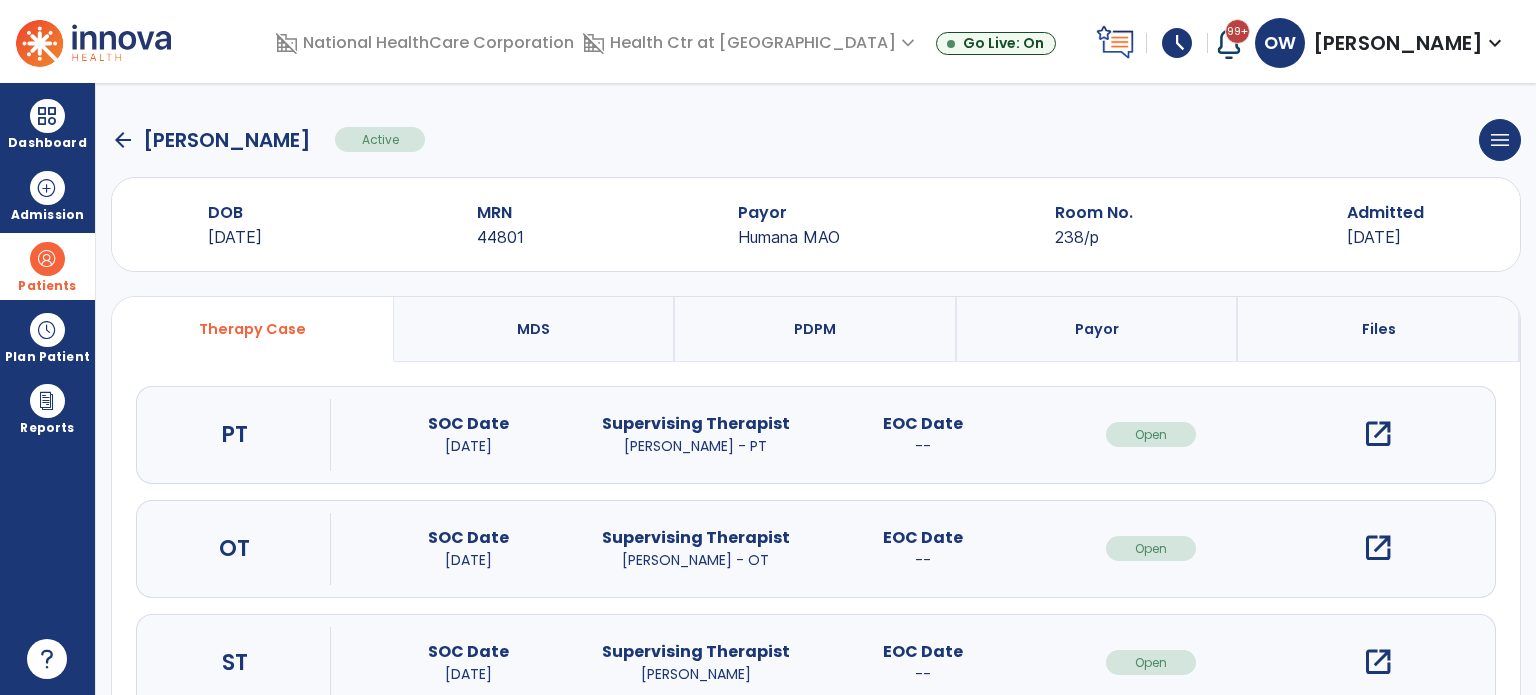 scroll, scrollTop: 62, scrollLeft: 0, axis: vertical 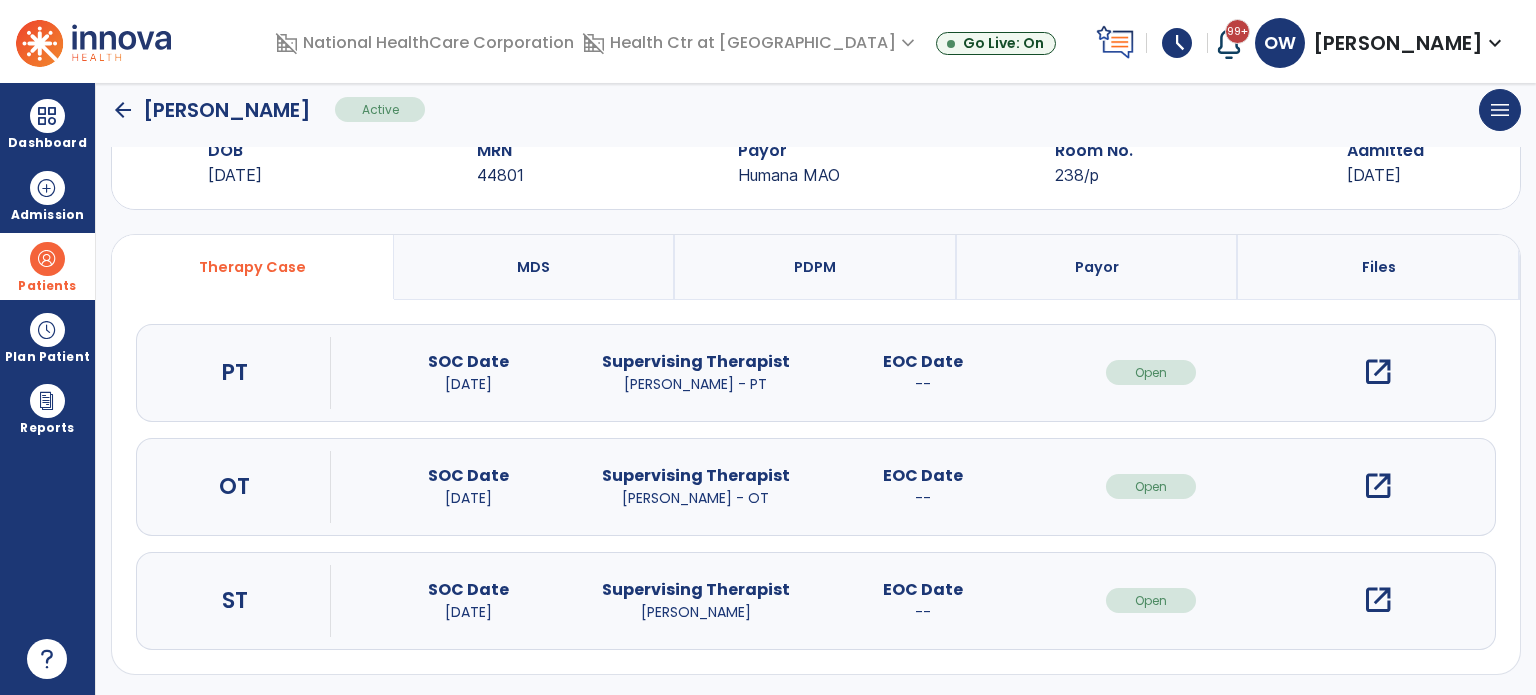 click on "open_in_new" at bounding box center [1378, 372] 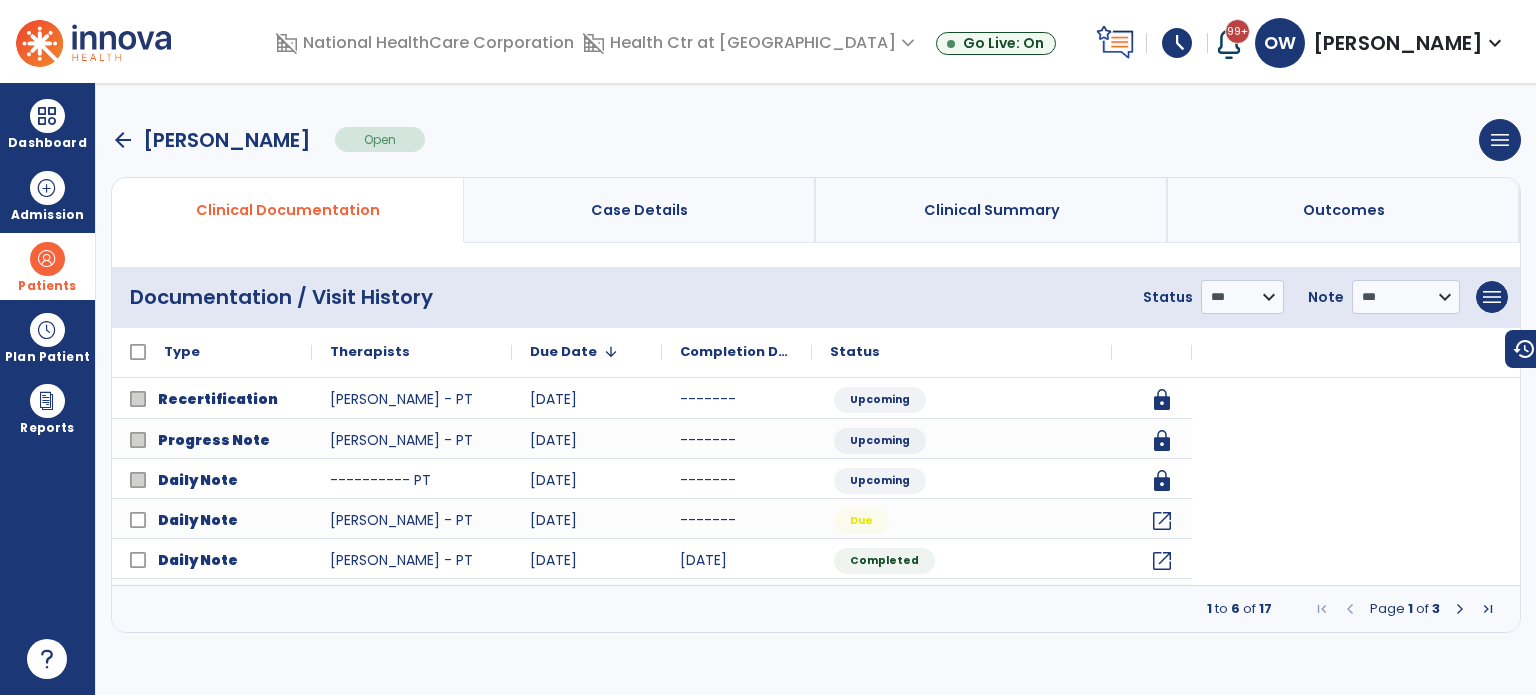 scroll, scrollTop: 0, scrollLeft: 0, axis: both 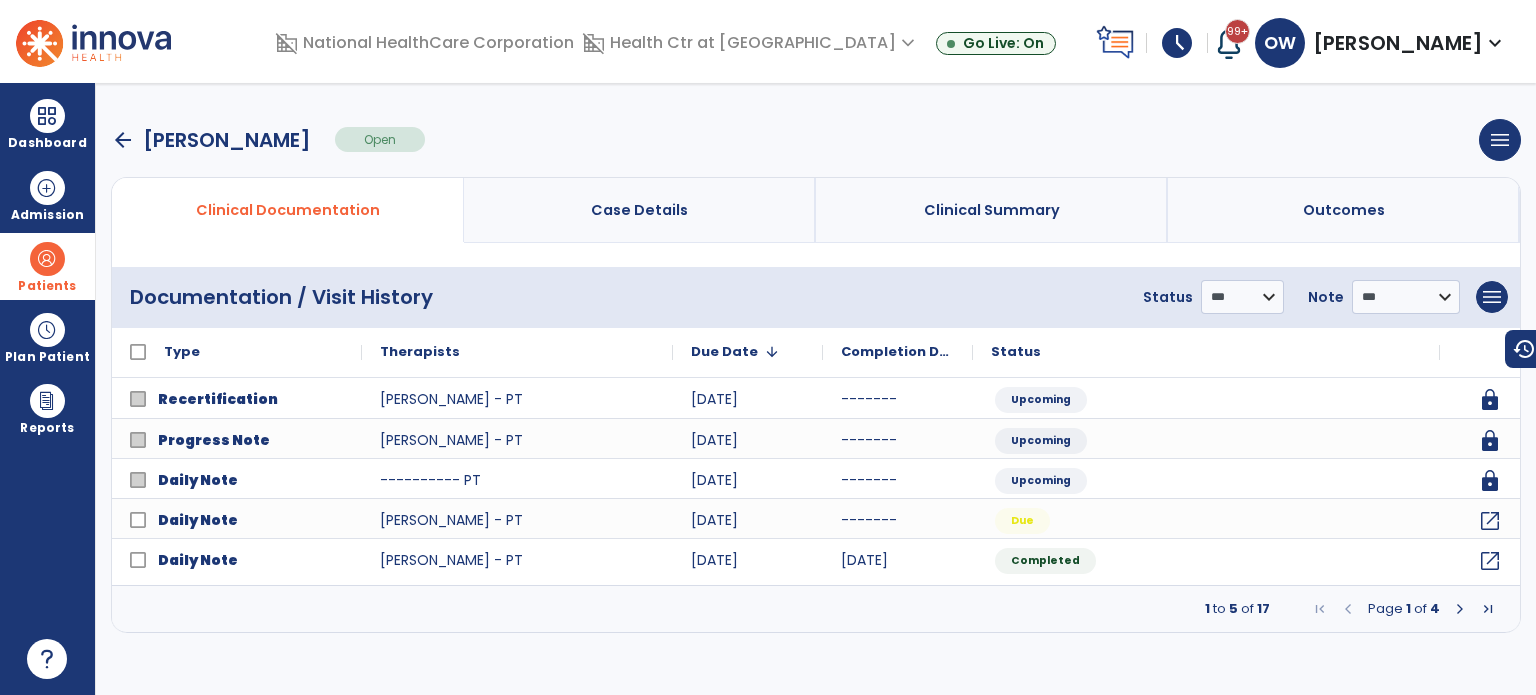 click on "arrow_back" at bounding box center [123, 140] 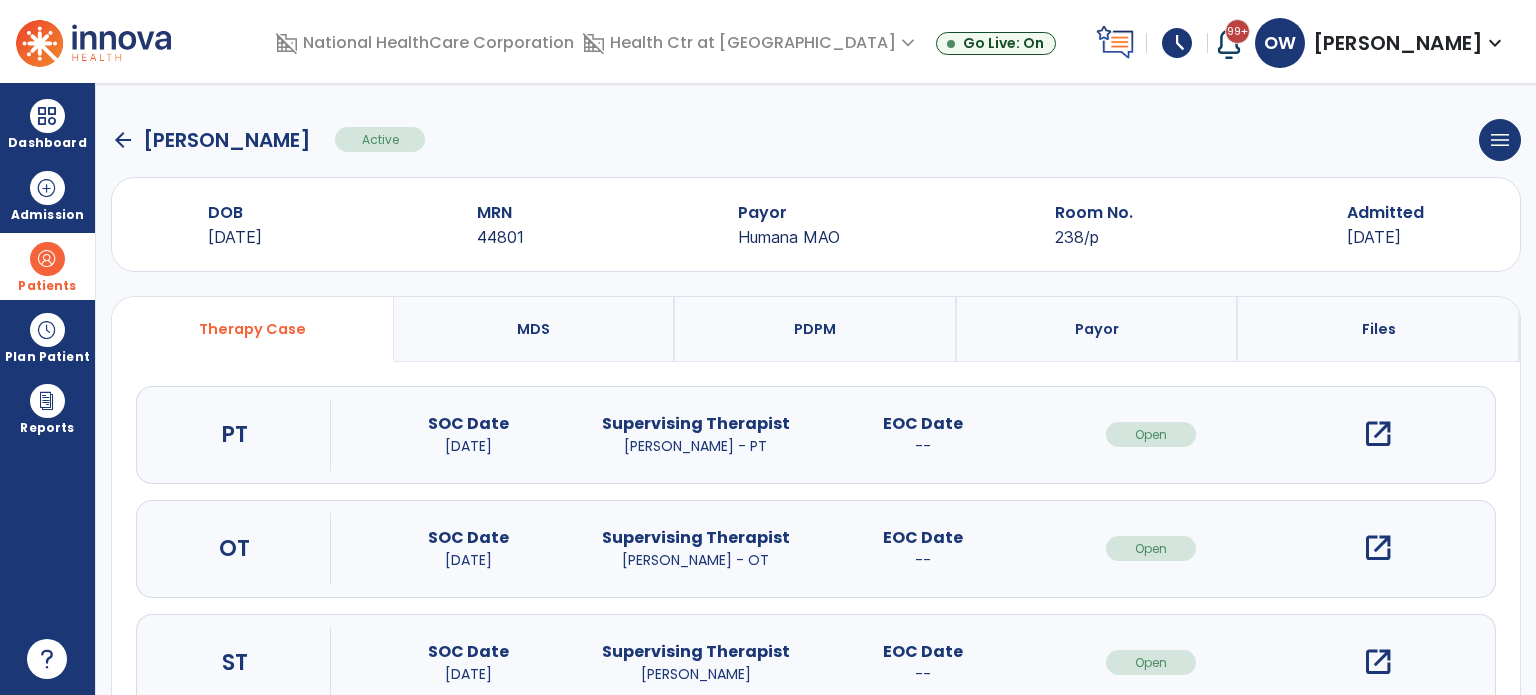 click on "open_in_new" at bounding box center (1378, 662) 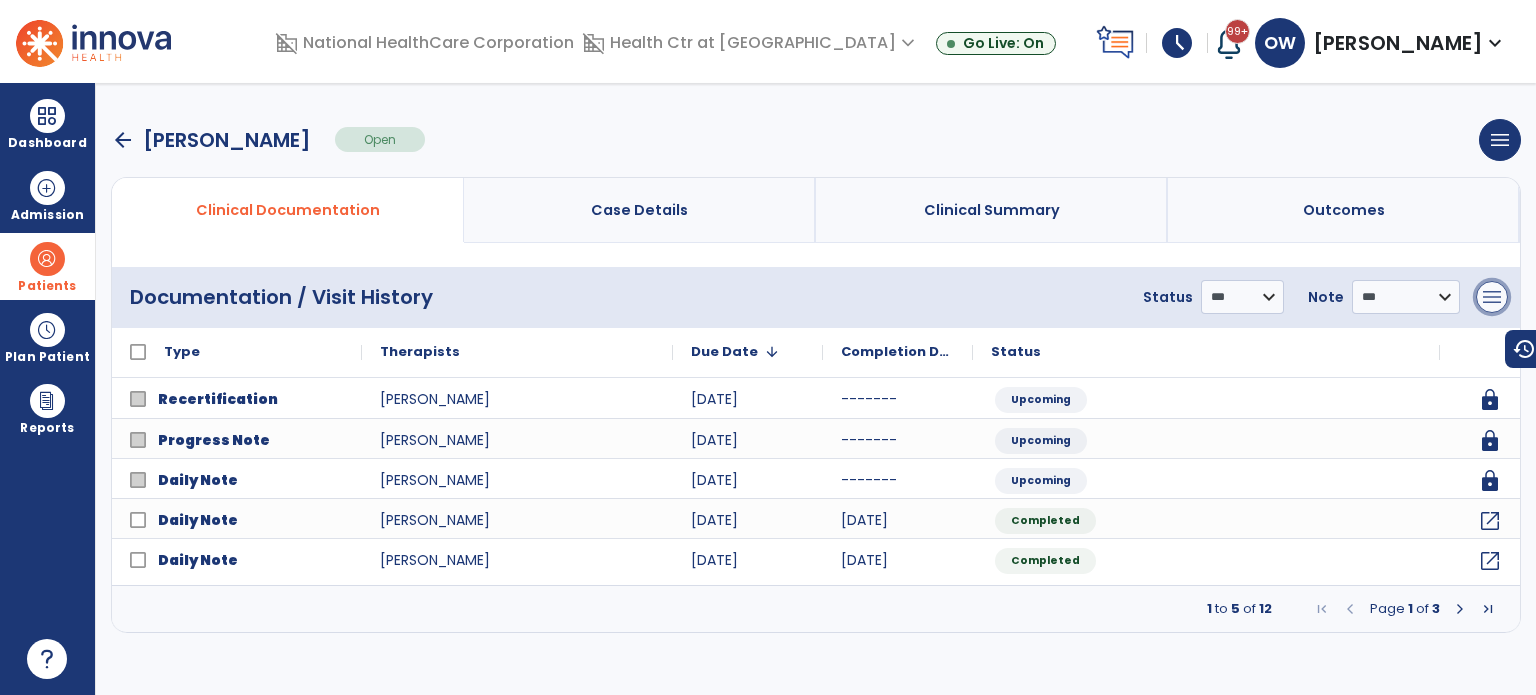 click on "menu" at bounding box center [1492, 297] 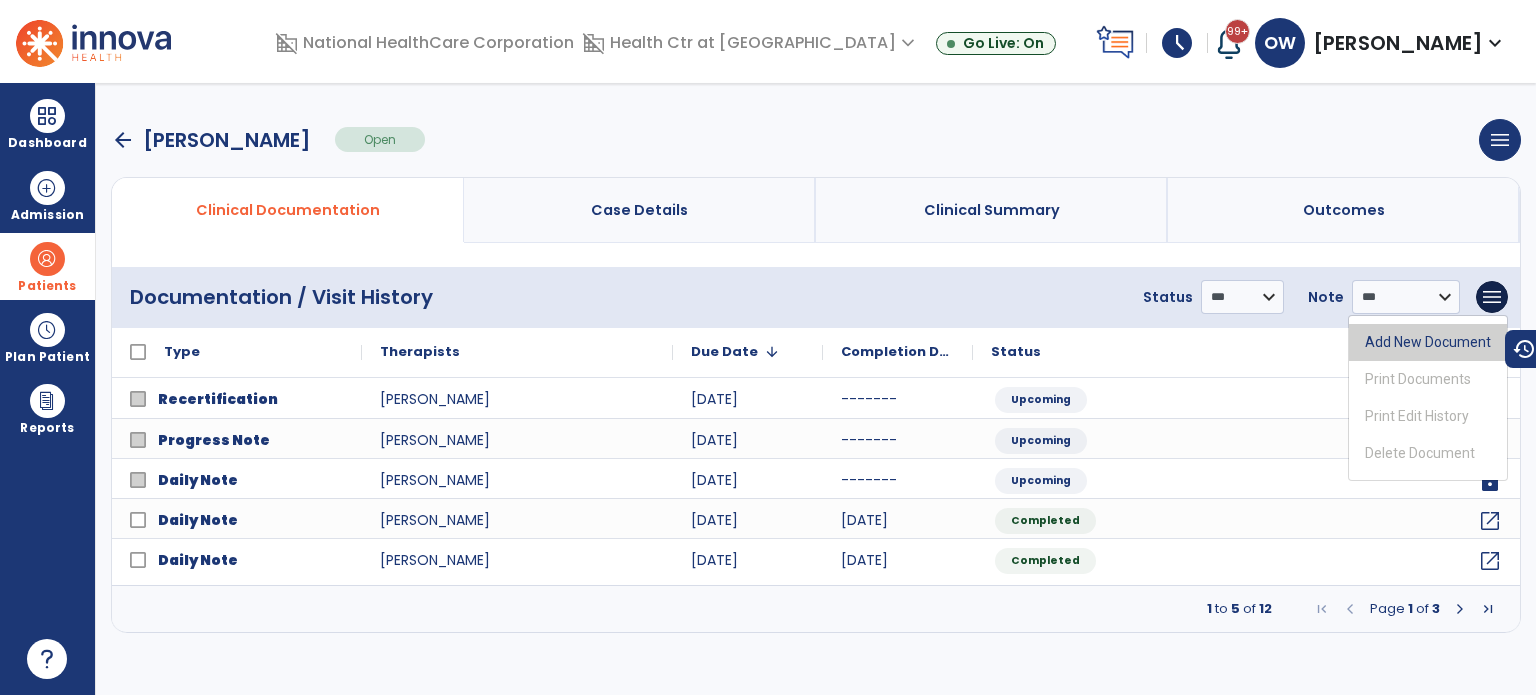 click on "Add New Document" at bounding box center (1428, 342) 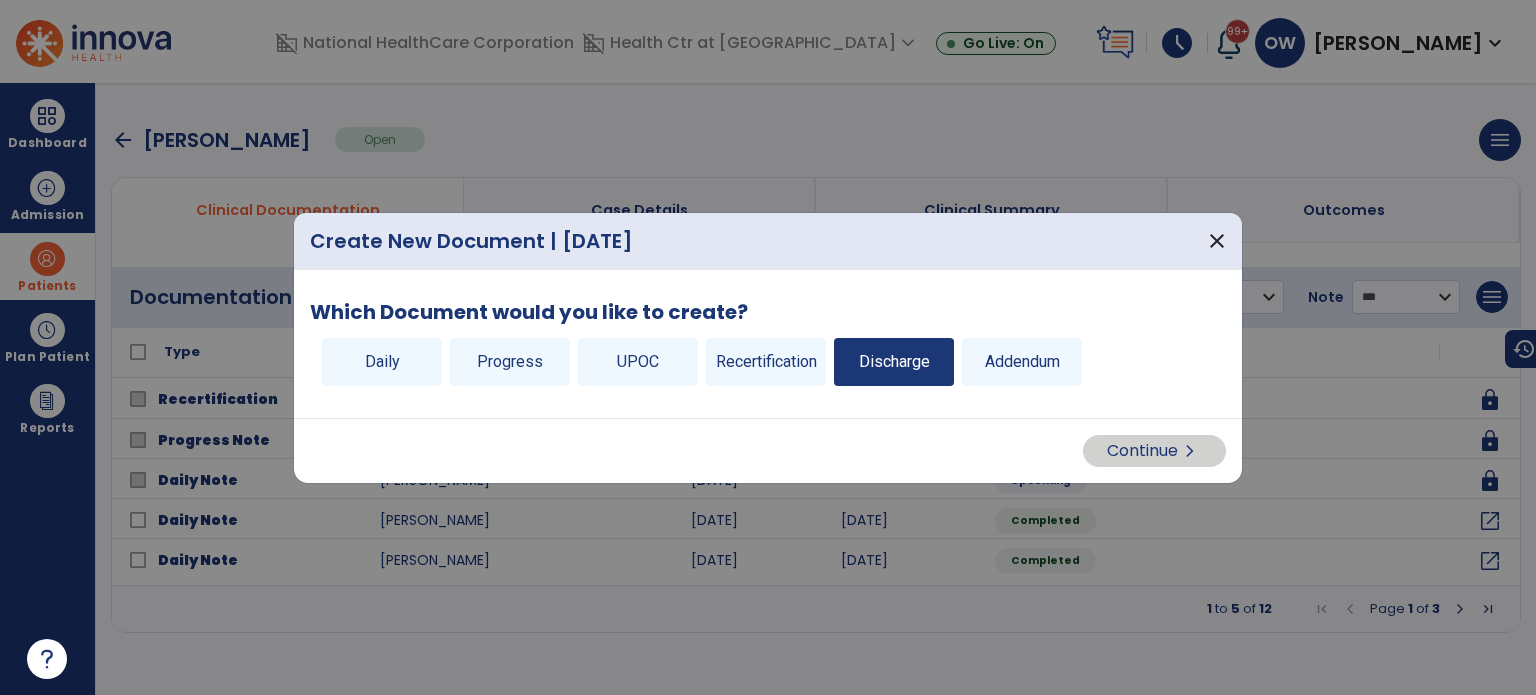 click on "Discharge" at bounding box center (894, 362) 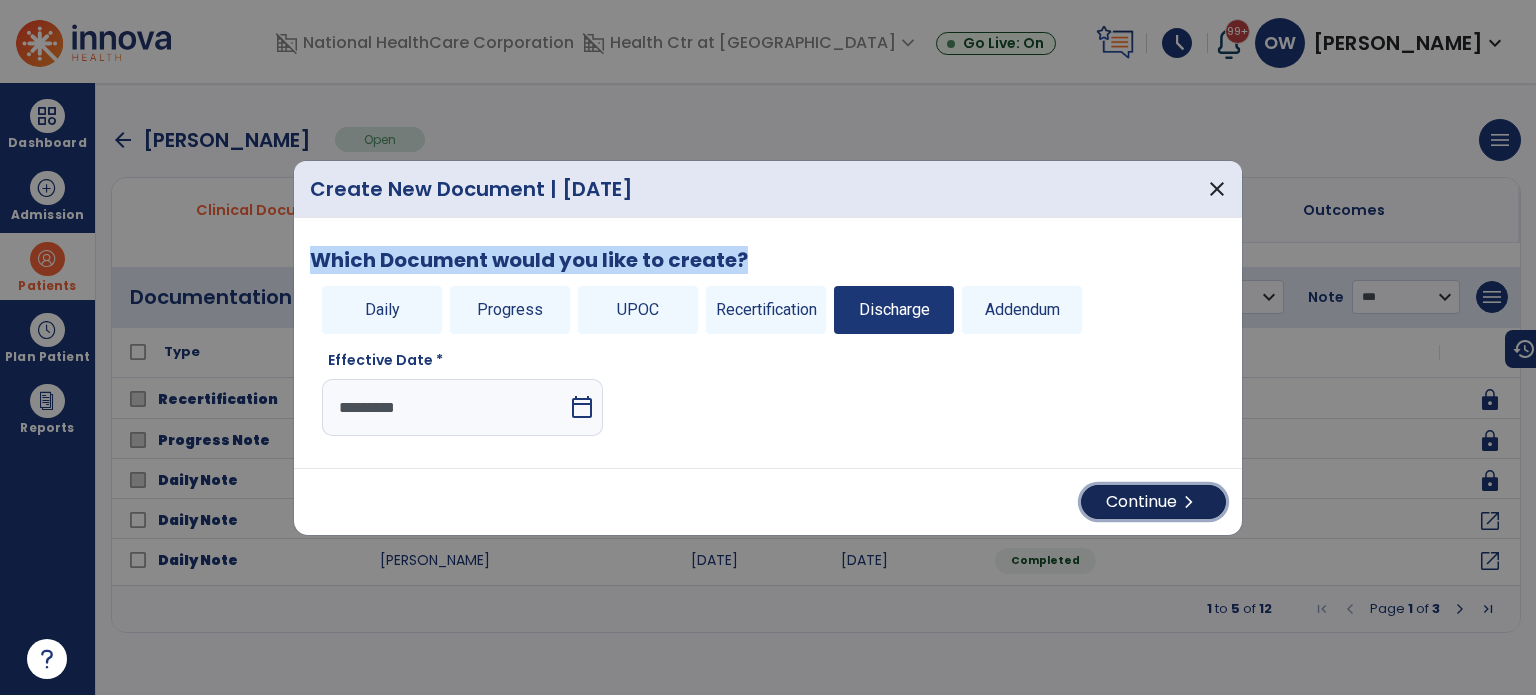 click on "Continue   chevron_right" at bounding box center [1153, 502] 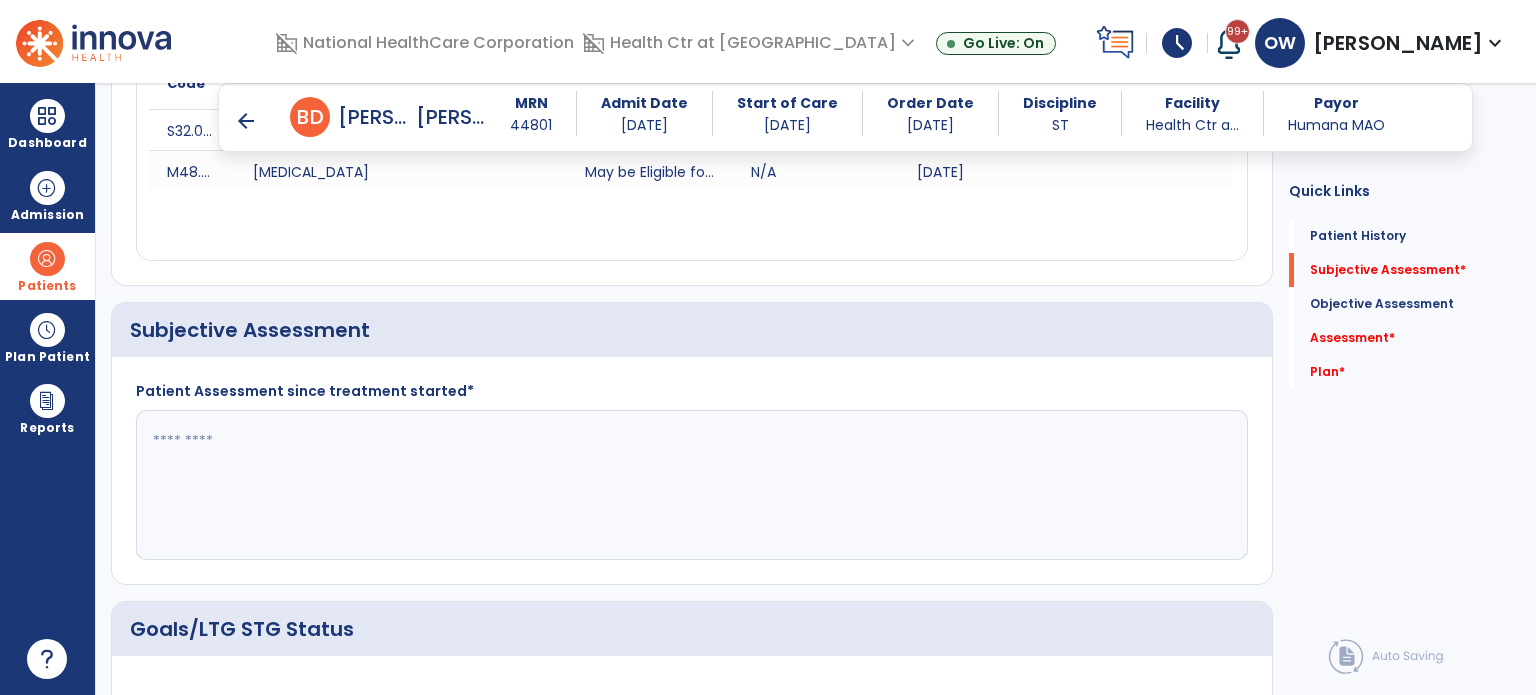 scroll, scrollTop: 320, scrollLeft: 0, axis: vertical 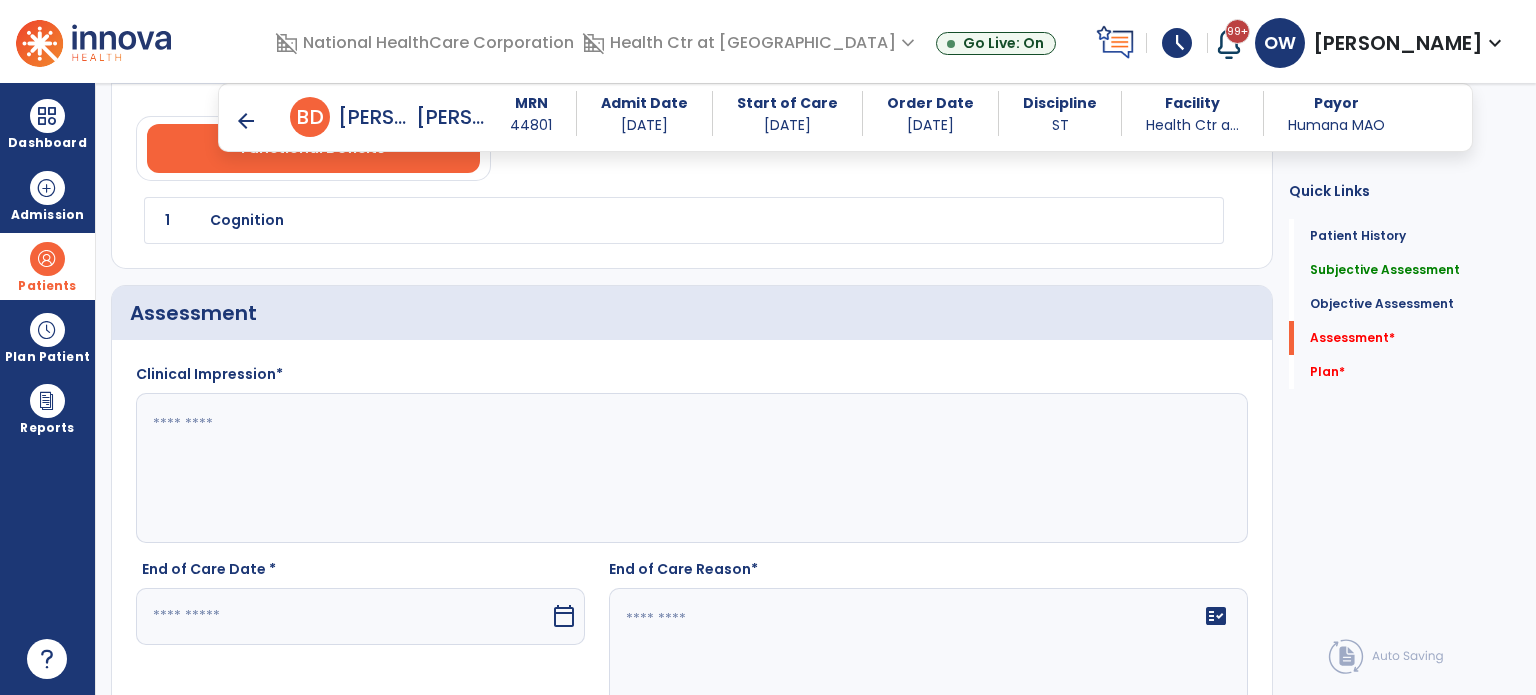 type on "**********" 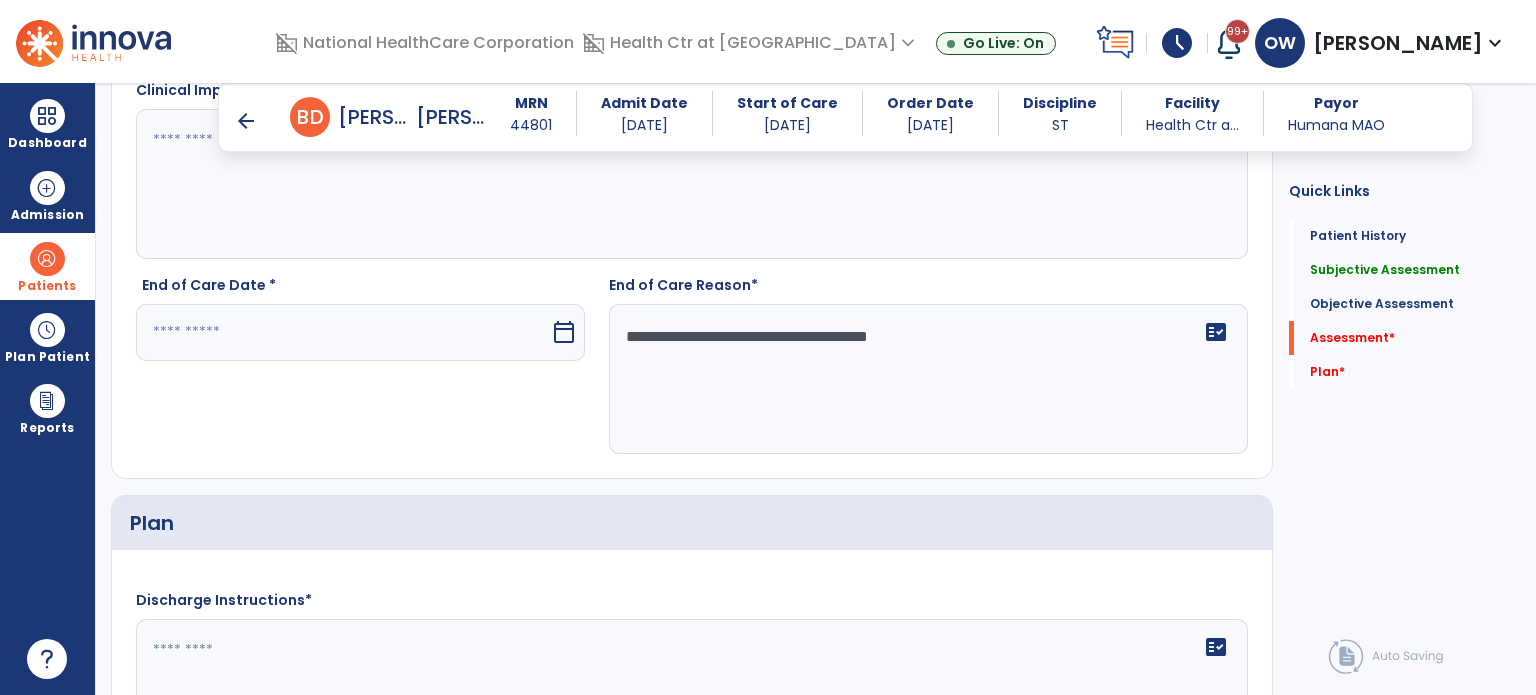 scroll, scrollTop: 1794, scrollLeft: 0, axis: vertical 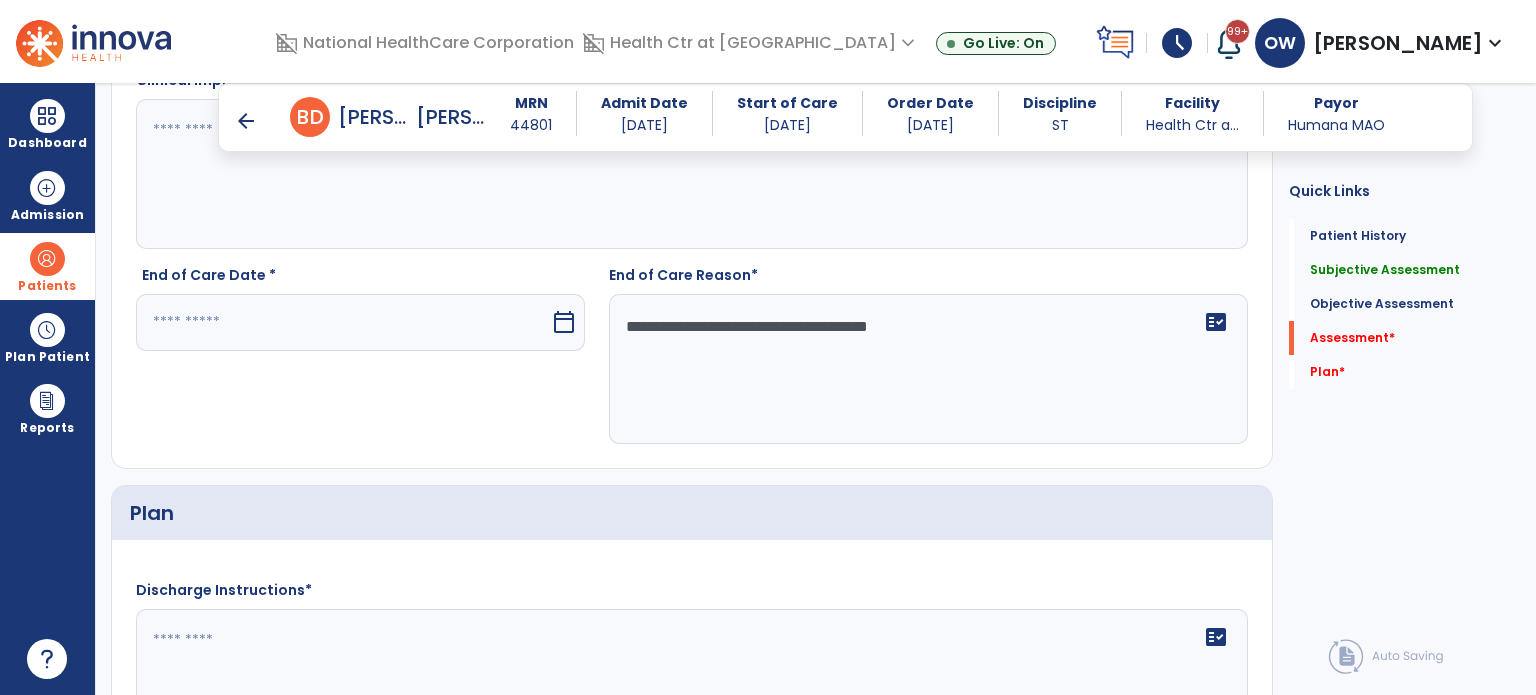 type on "**********" 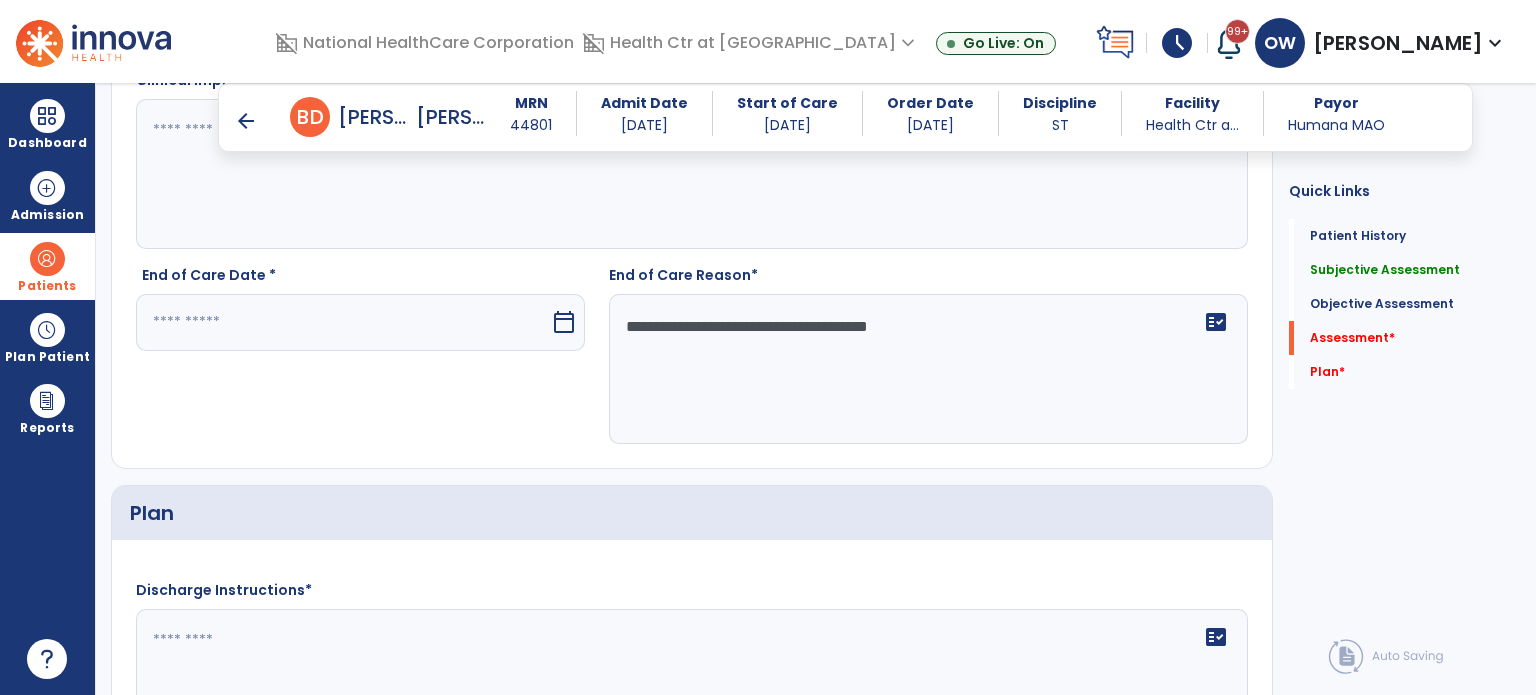 click at bounding box center [343, 322] 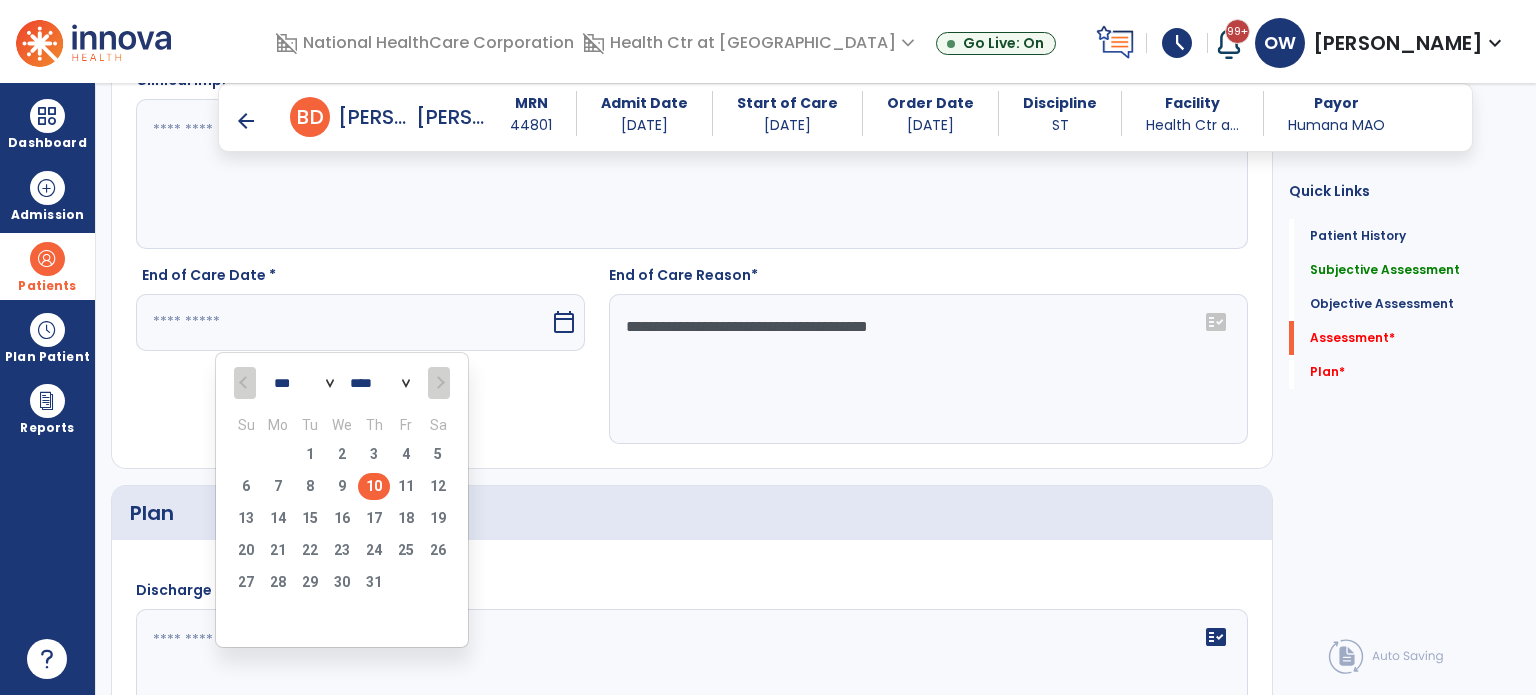 click on "10" at bounding box center (374, 486) 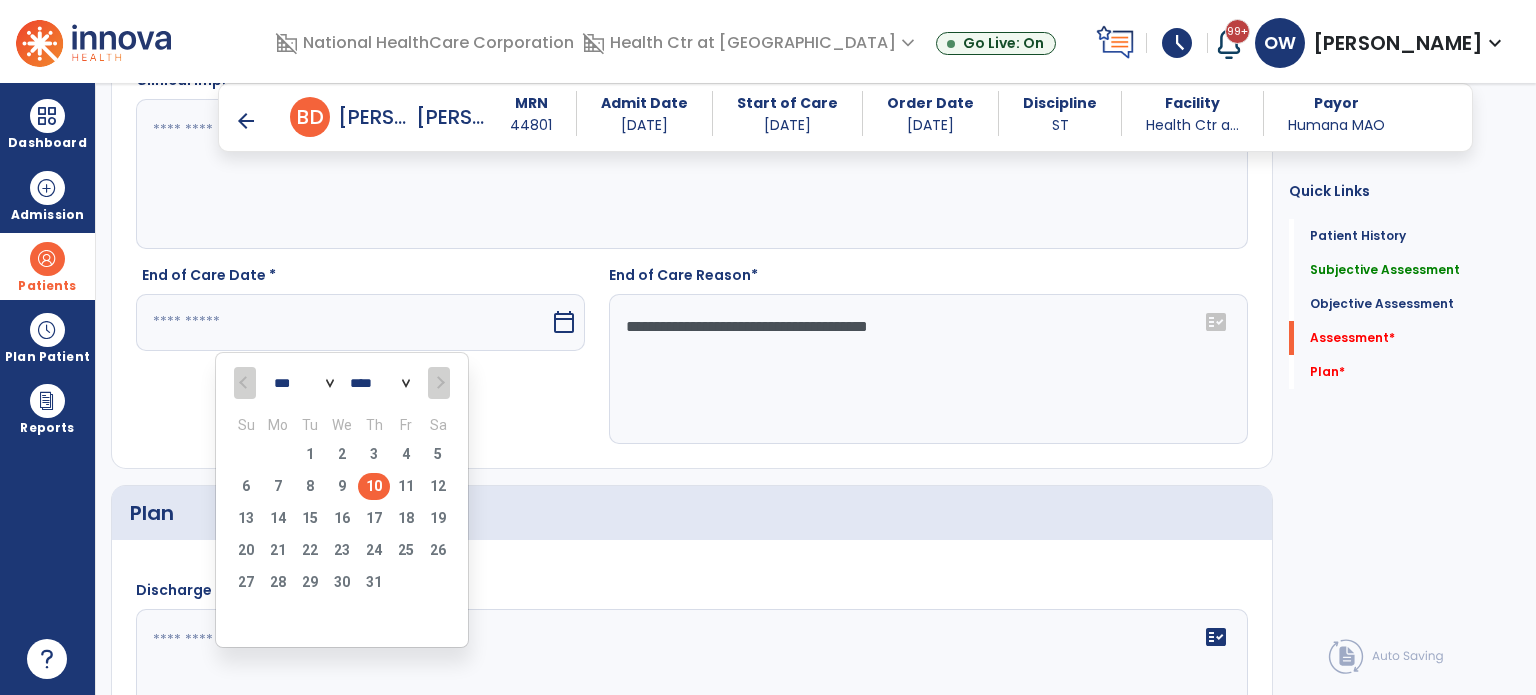 type on "*********" 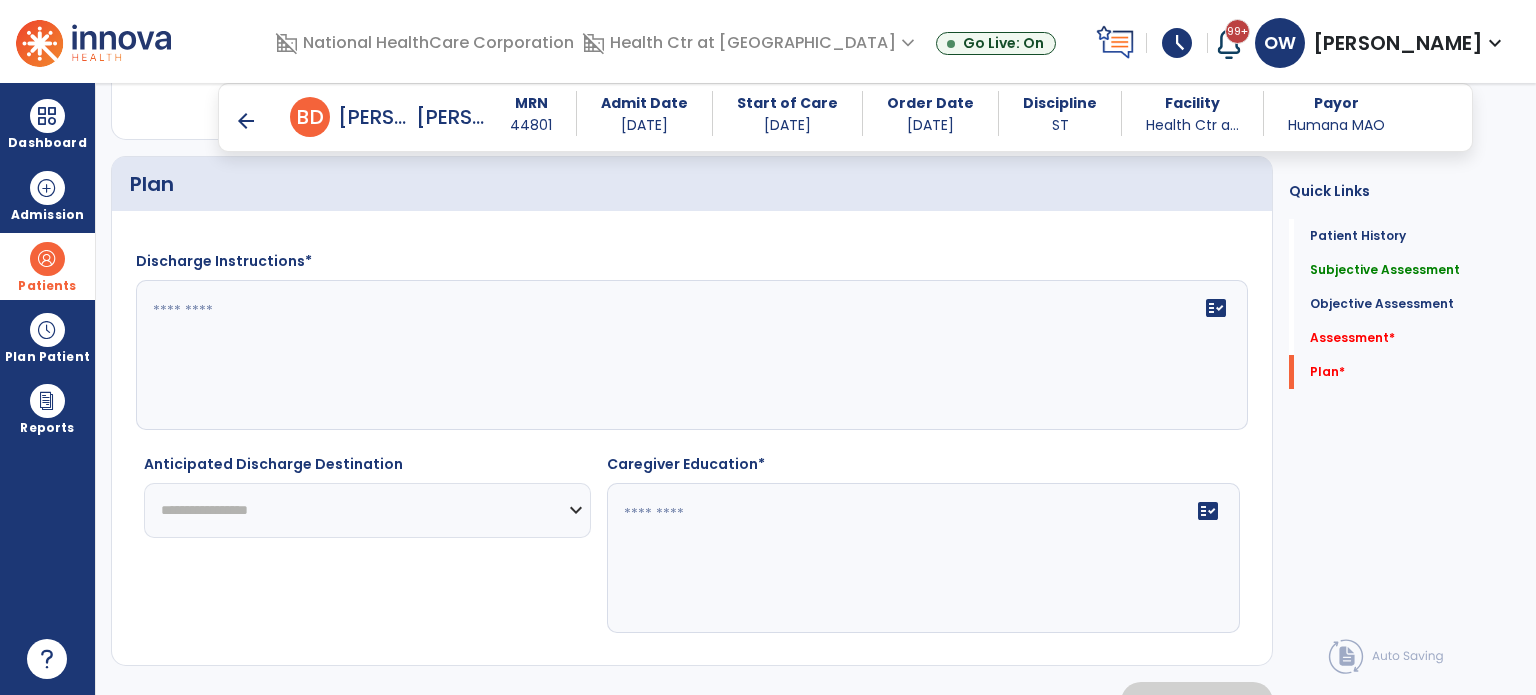 scroll, scrollTop: 2143, scrollLeft: 0, axis: vertical 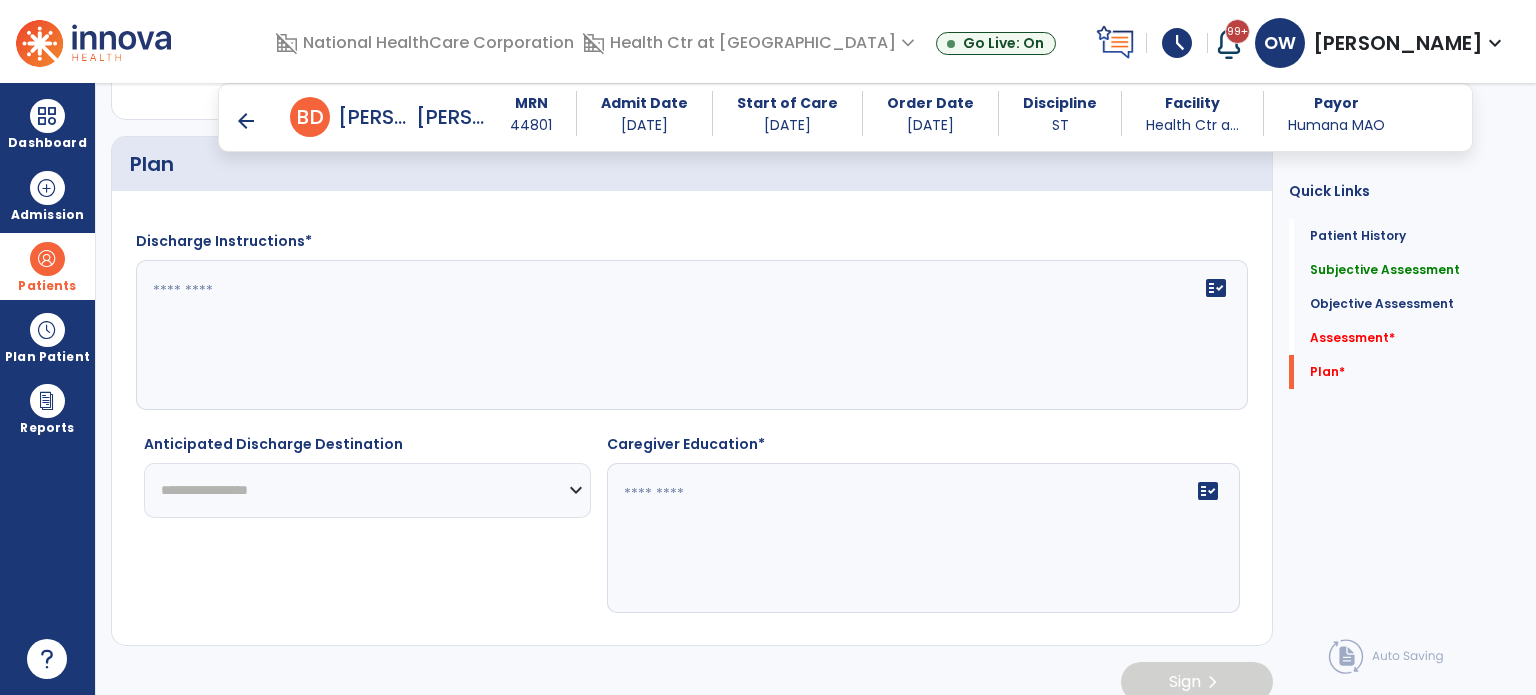 click on "**********" 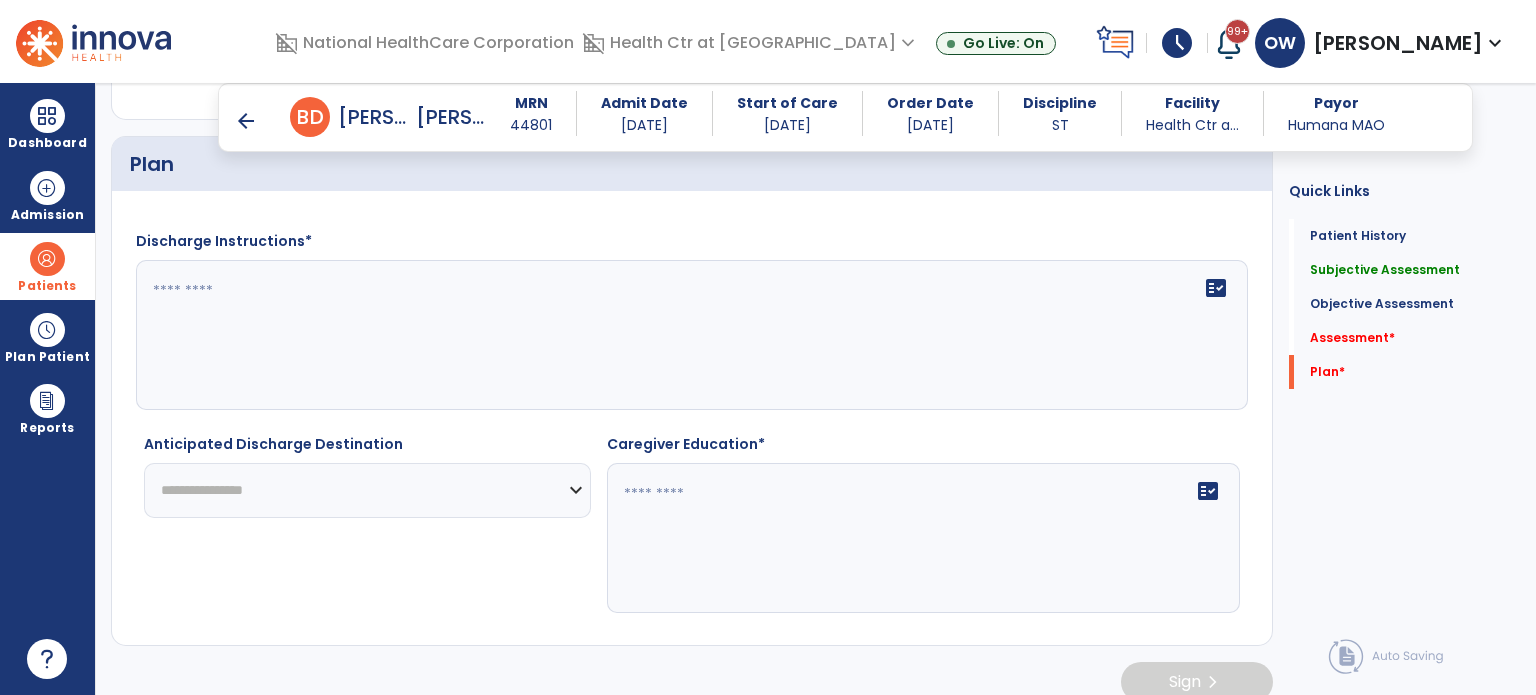 click on "**********" 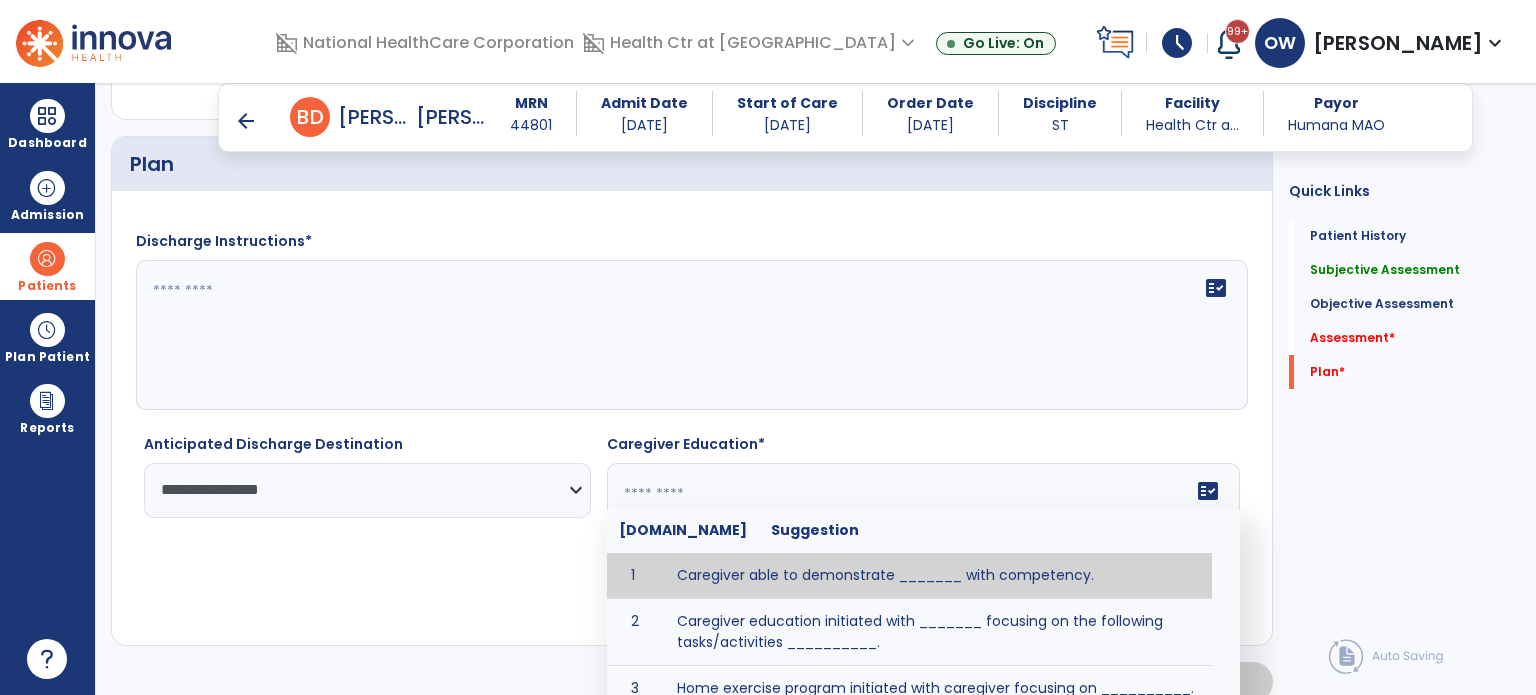 click on "fact_check  Sr.No Suggestion 1 Caregiver able to demonstrate _______ with competency. 2 Caregiver education initiated with _______ focusing on the following tasks/activities __________. 3 Home exercise program initiated with caregiver focusing on __________. 4 Patient educated in precautions and is able to recount information with [VALUE]% accuracy." 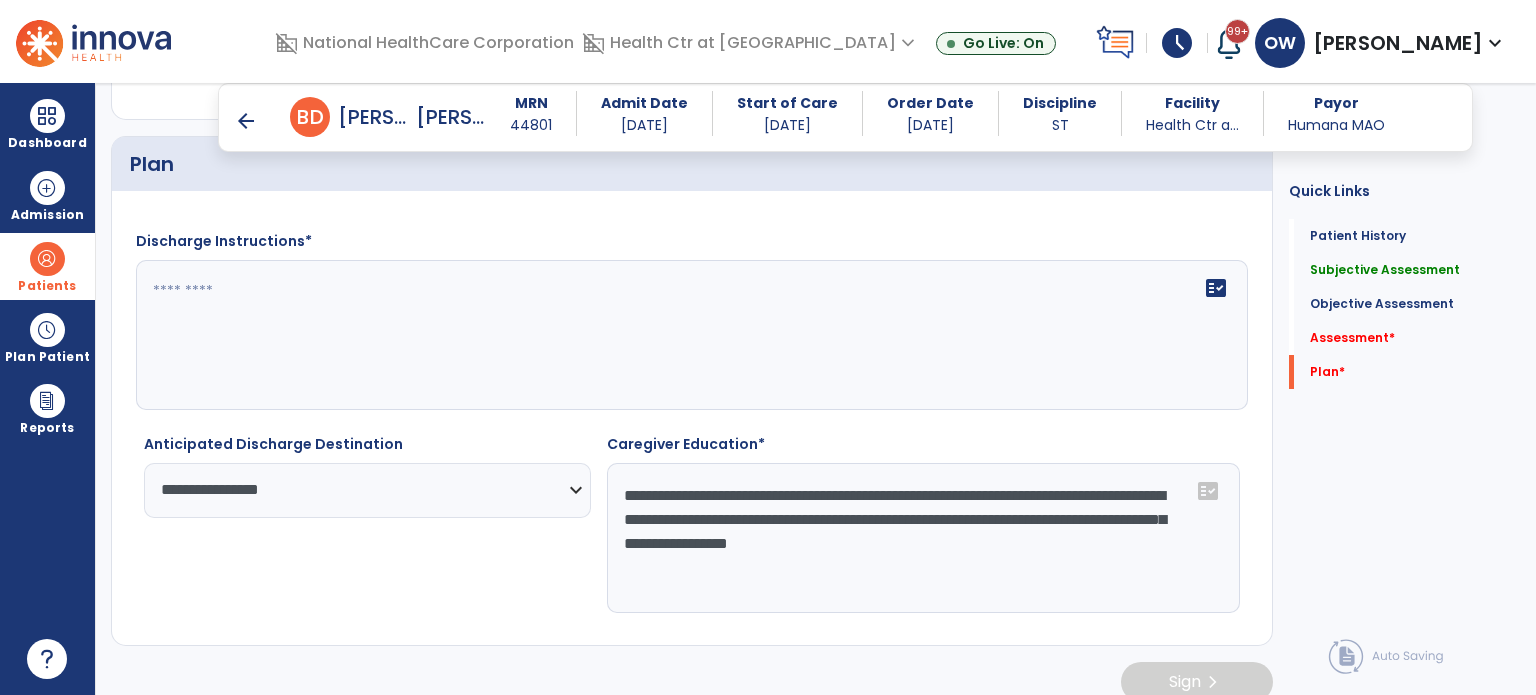 drag, startPoint x: 946, startPoint y: 514, endPoint x: 781, endPoint y: 517, distance: 165.02727 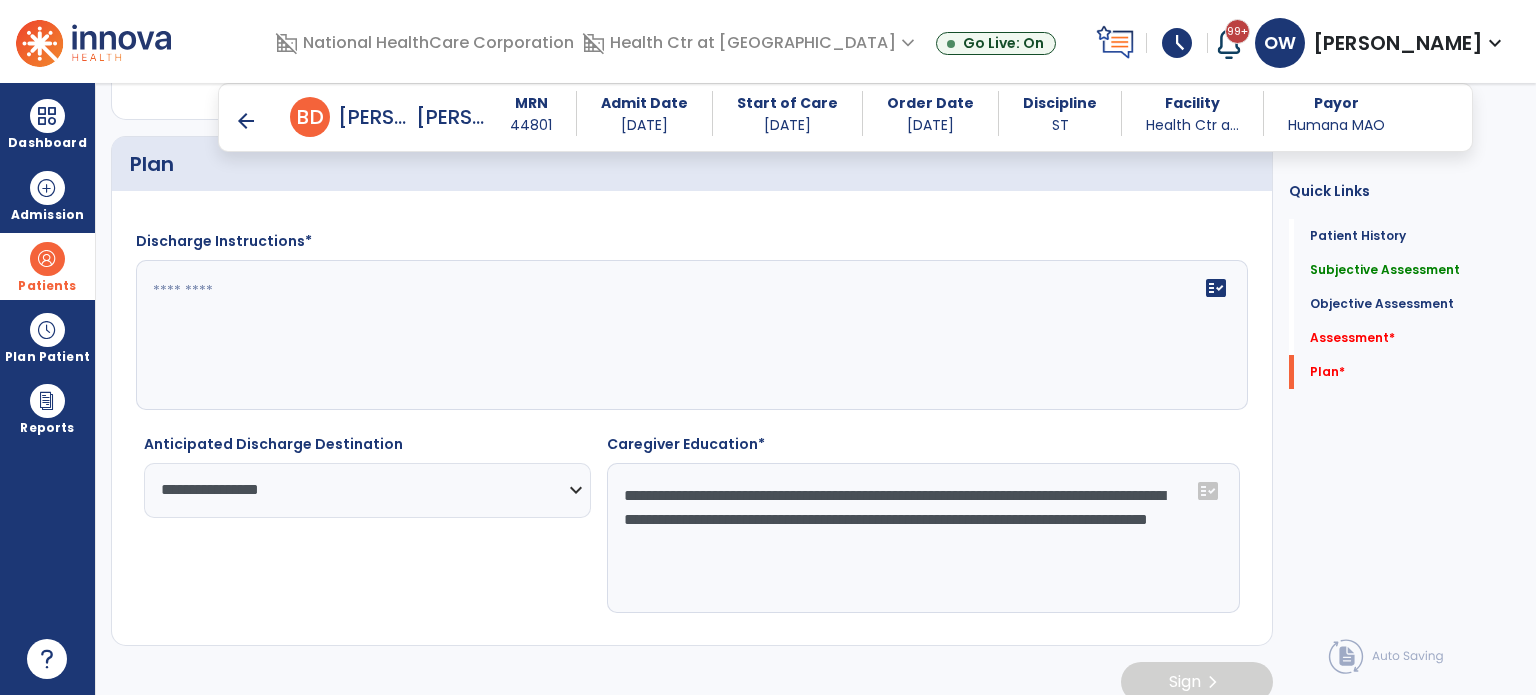 click on "**********" 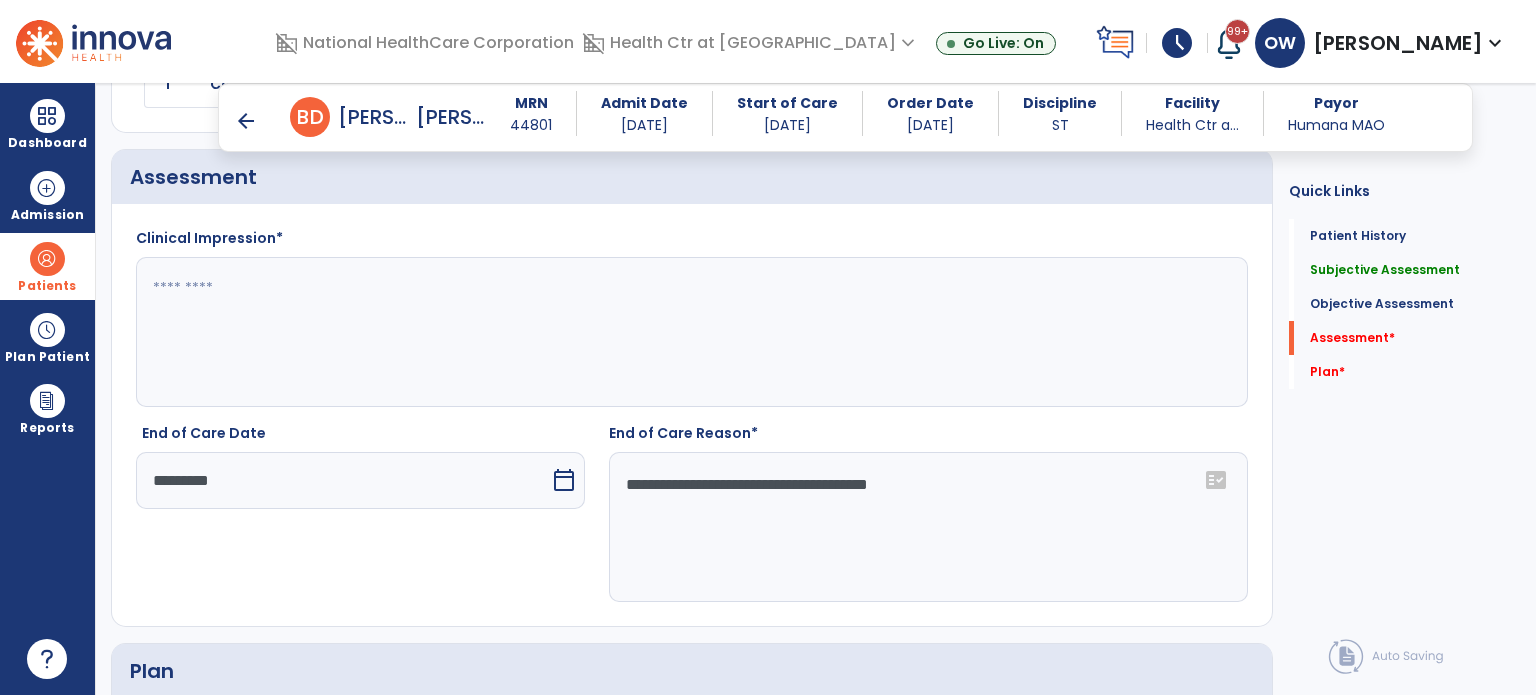 scroll, scrollTop: 1624, scrollLeft: 0, axis: vertical 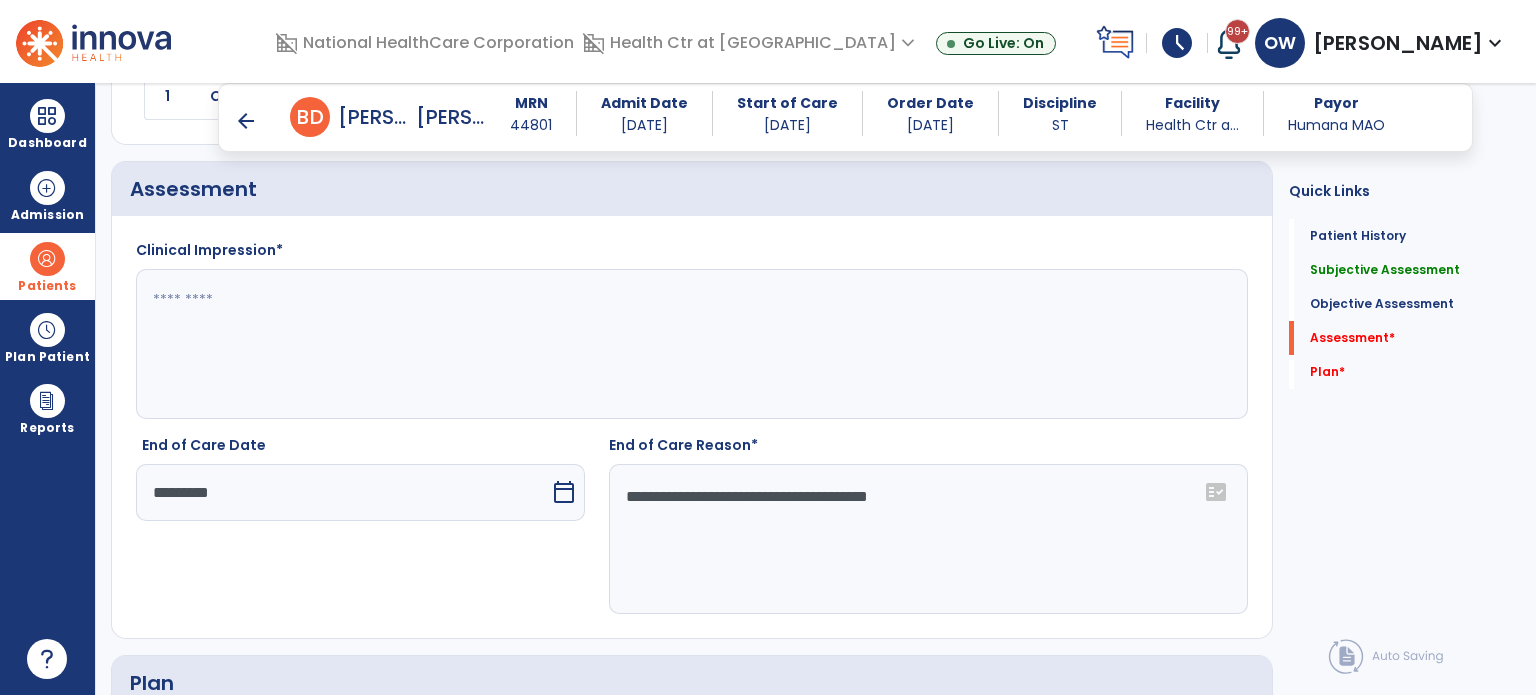 type on "**********" 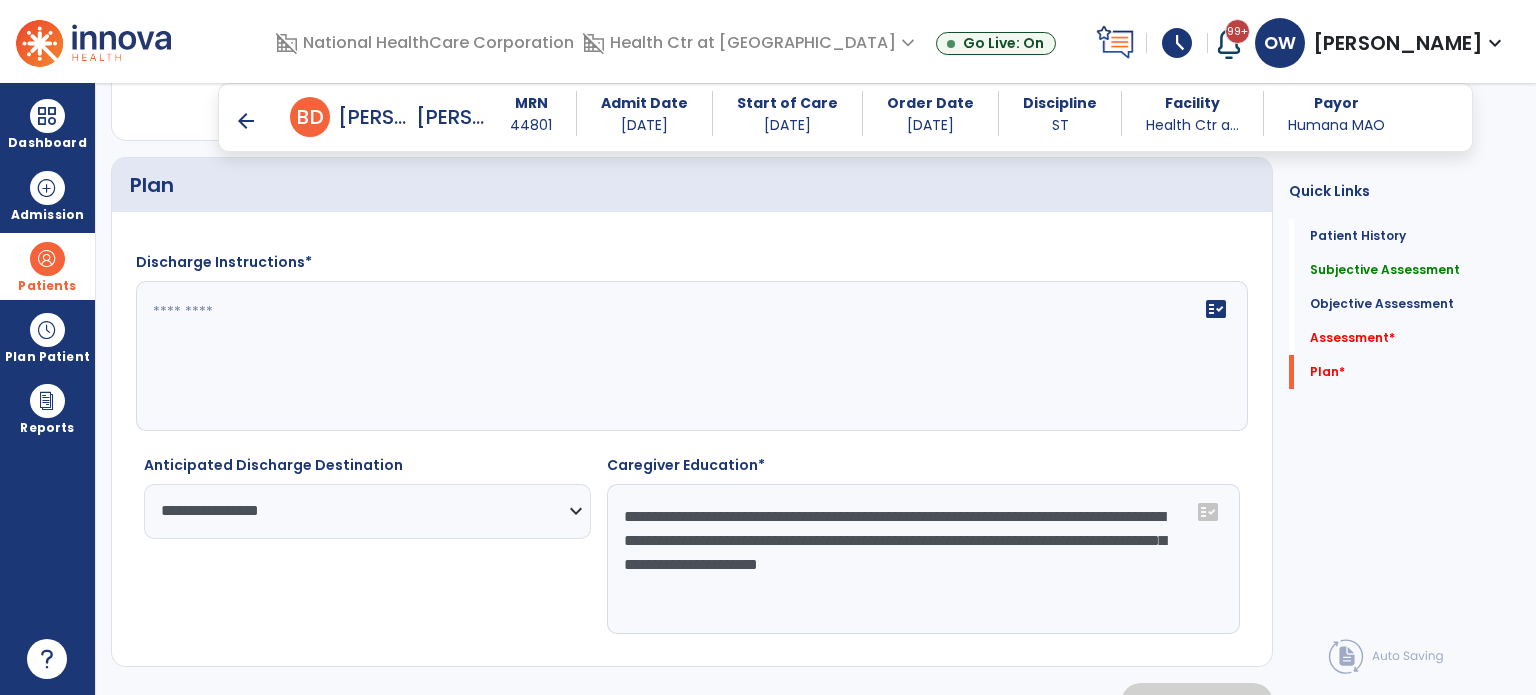 scroll, scrollTop: 2123, scrollLeft: 0, axis: vertical 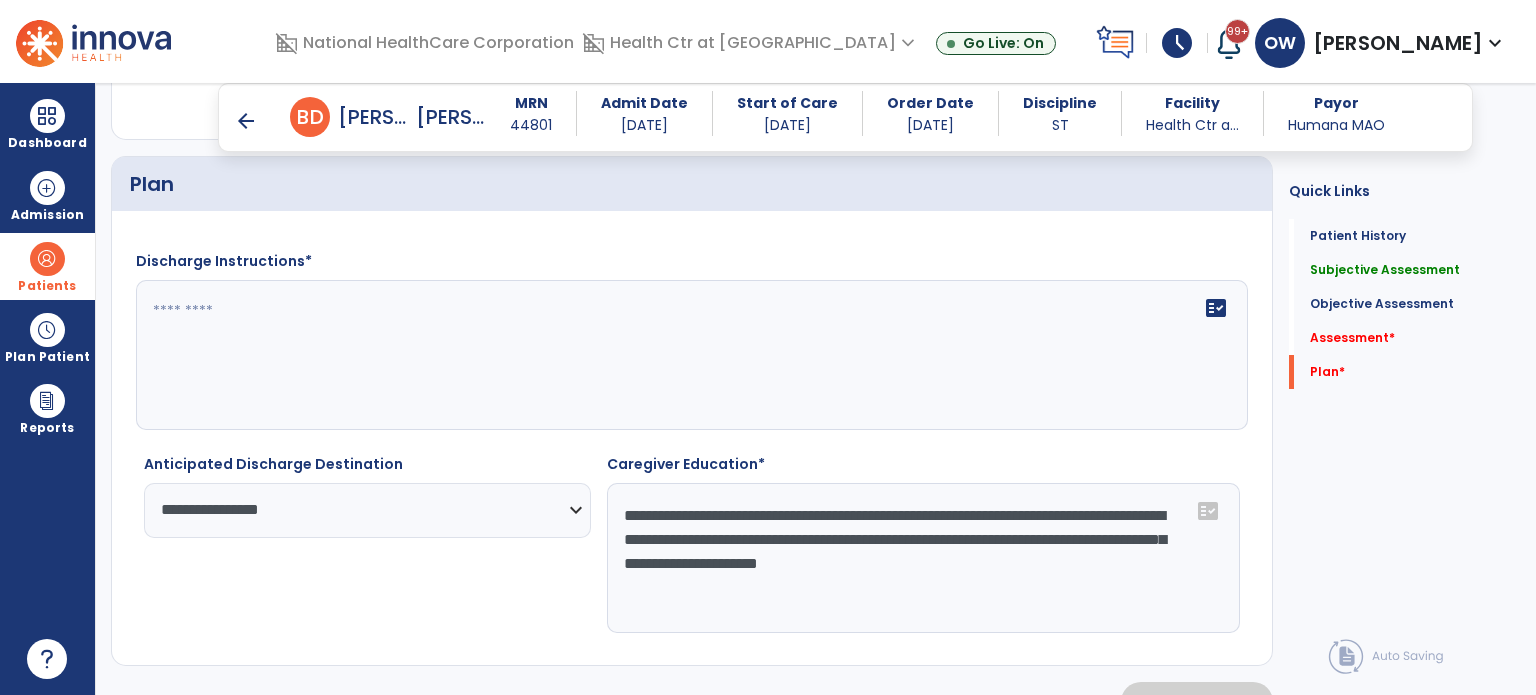 type on "**********" 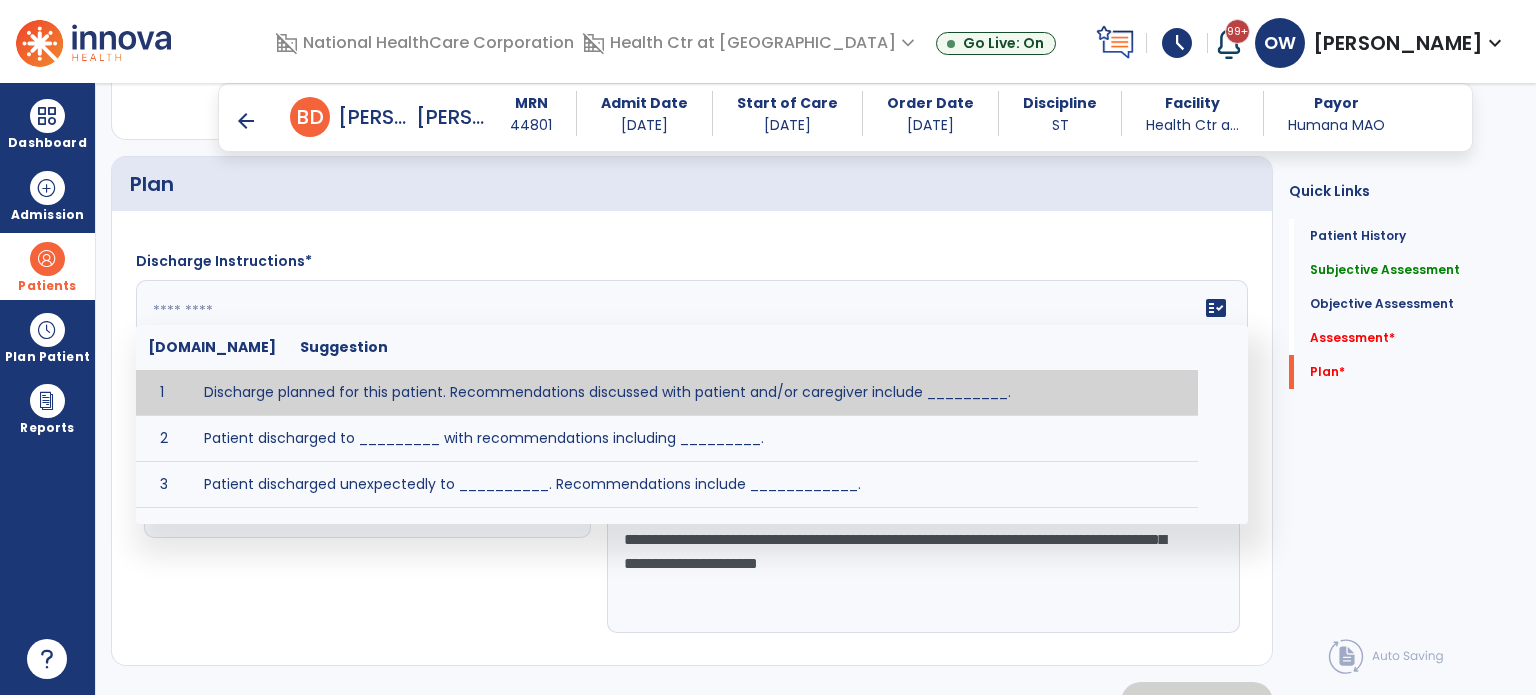 click on "fact_check  Sr.No Suggestion 1 Discharge planned for this patient. Recommendations discussed with patient and/or caregiver include _________. 2 Patient discharged to _________ with recommendations including _________. 3 Patient discharged unexpectedly to __________. Recommendations include ____________." 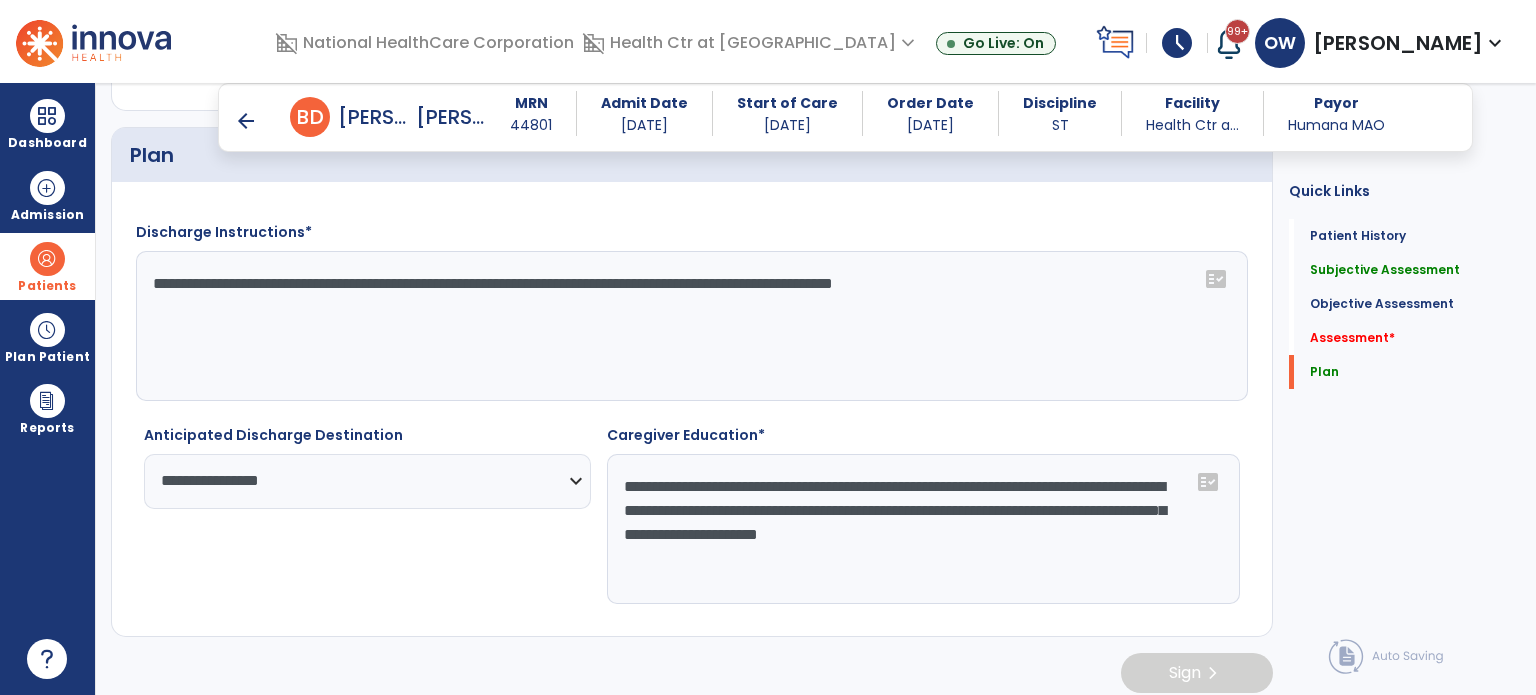 scroll, scrollTop: 2152, scrollLeft: 0, axis: vertical 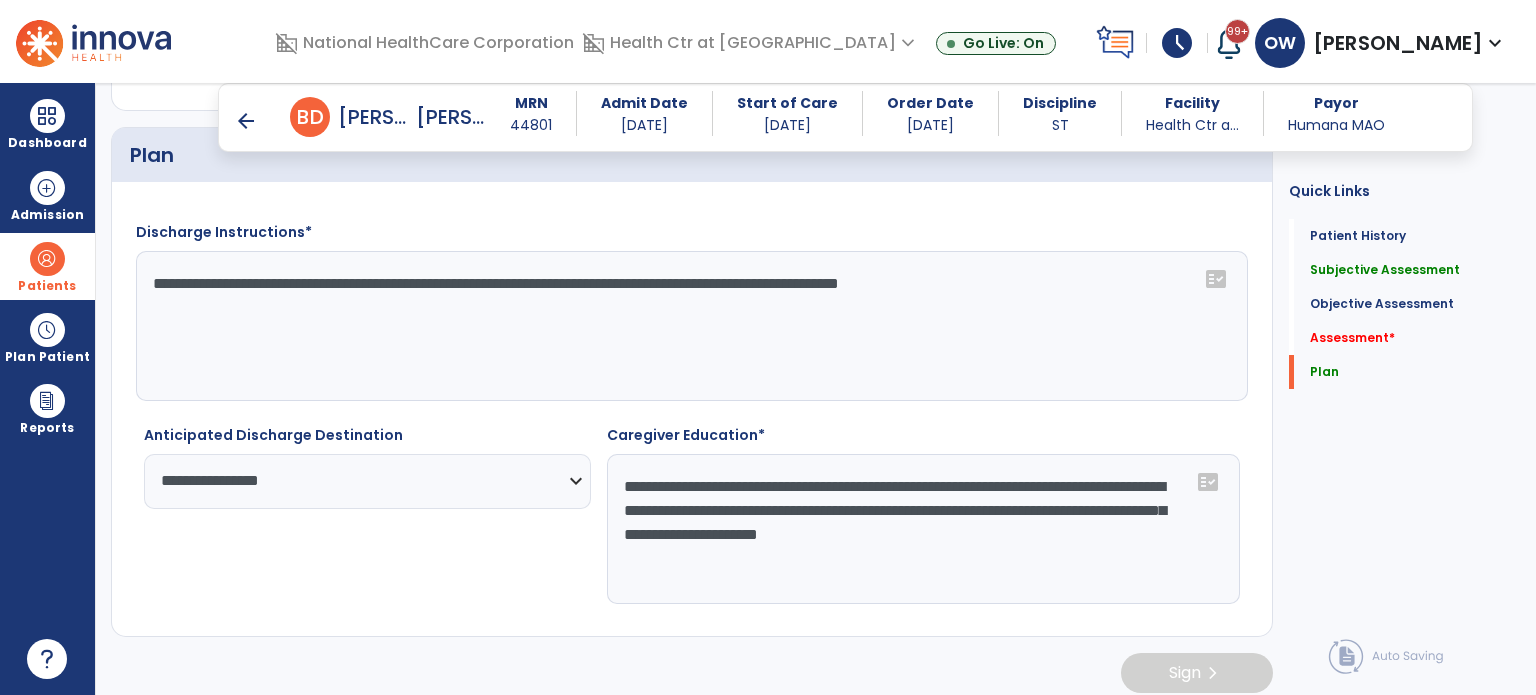 paste on "**********" 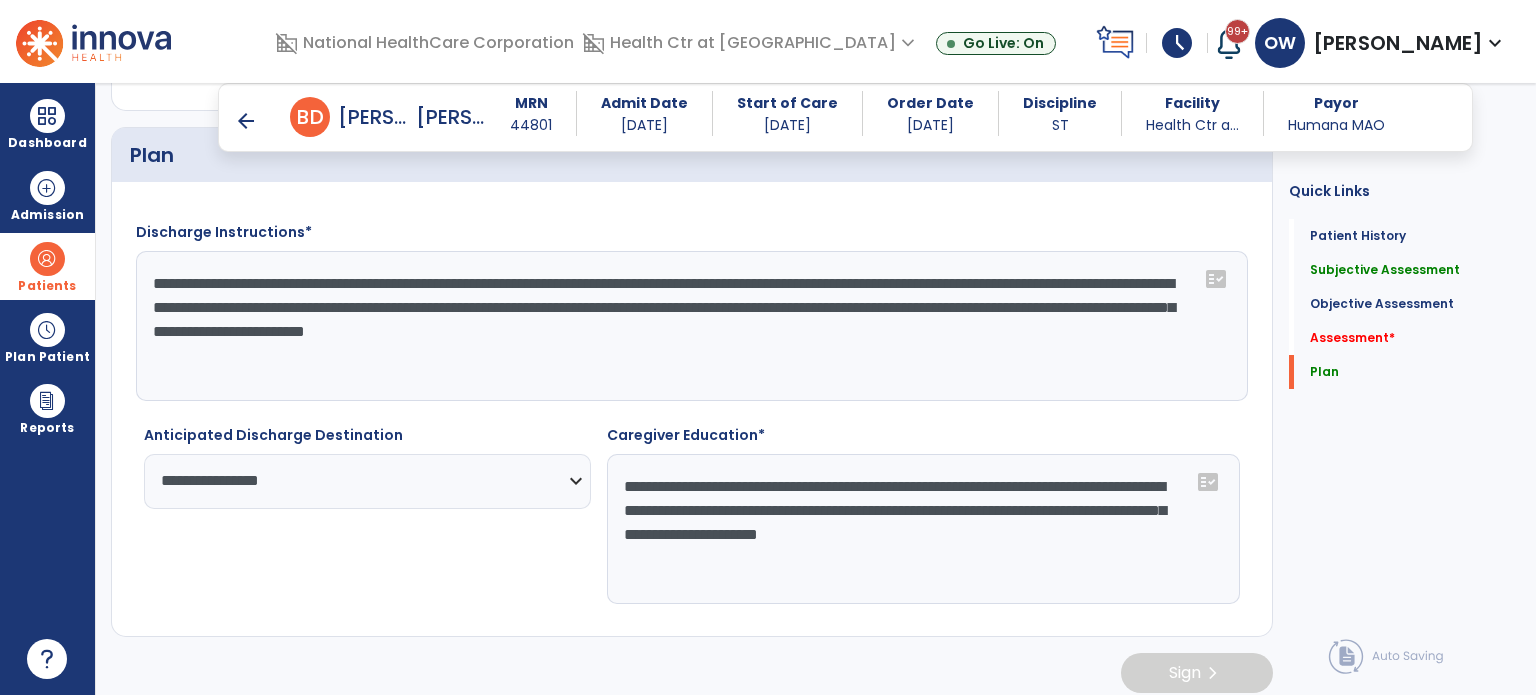 paste on "**********" 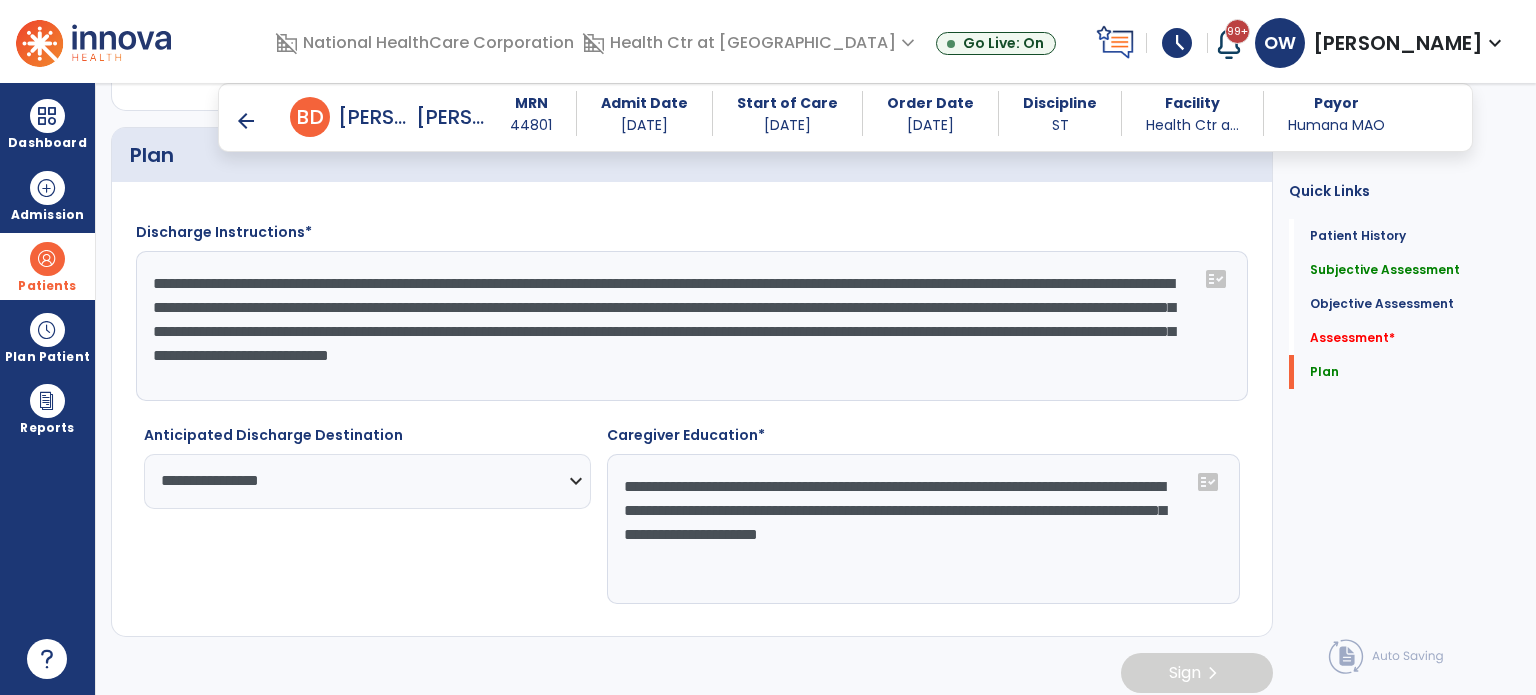 scroll, scrollTop: 15, scrollLeft: 0, axis: vertical 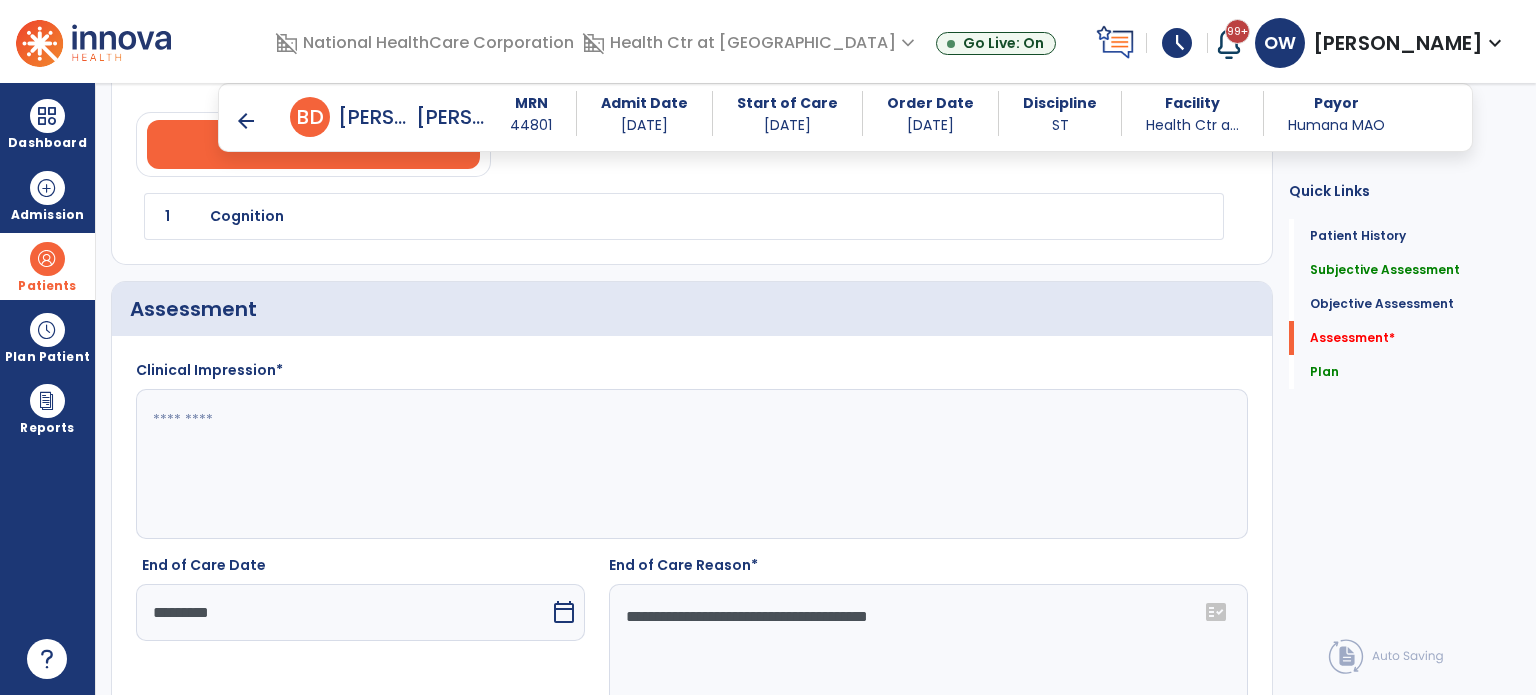 type on "**********" 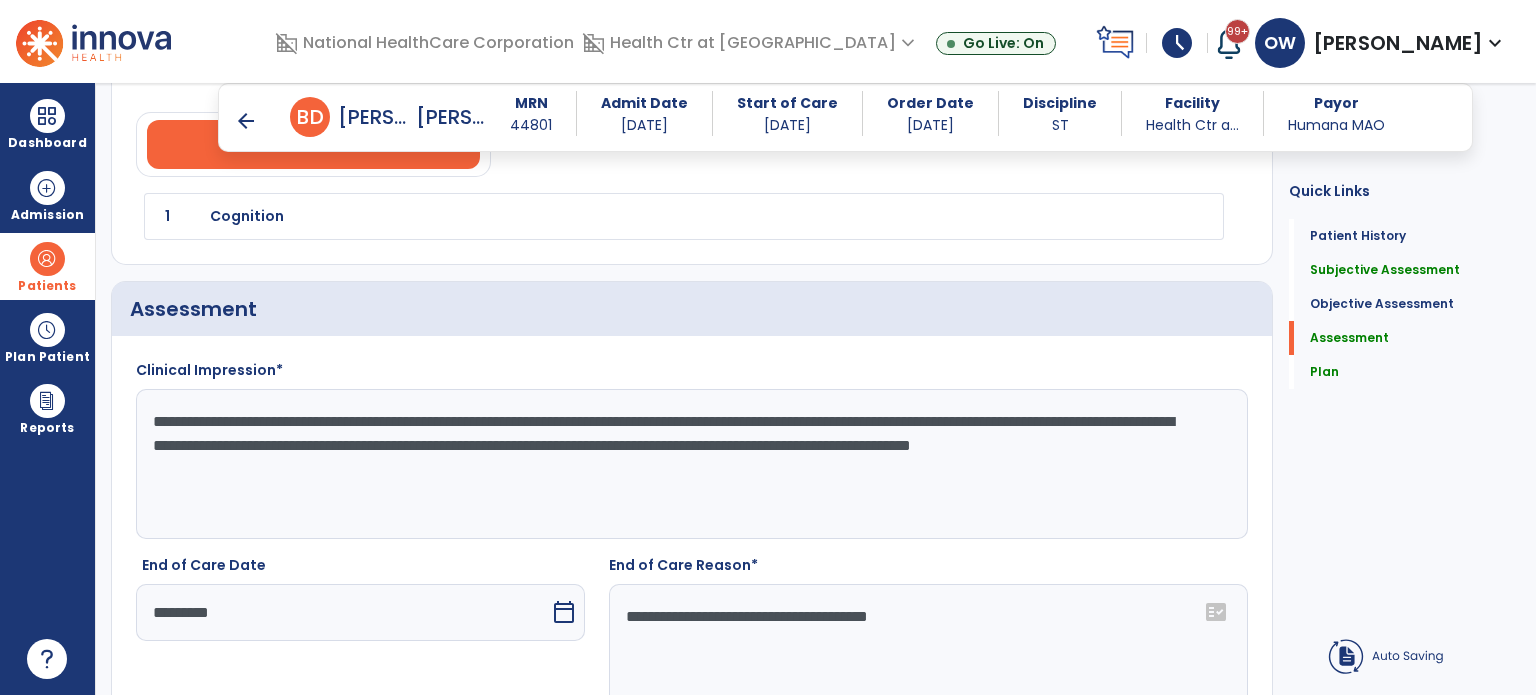 click on "**********" 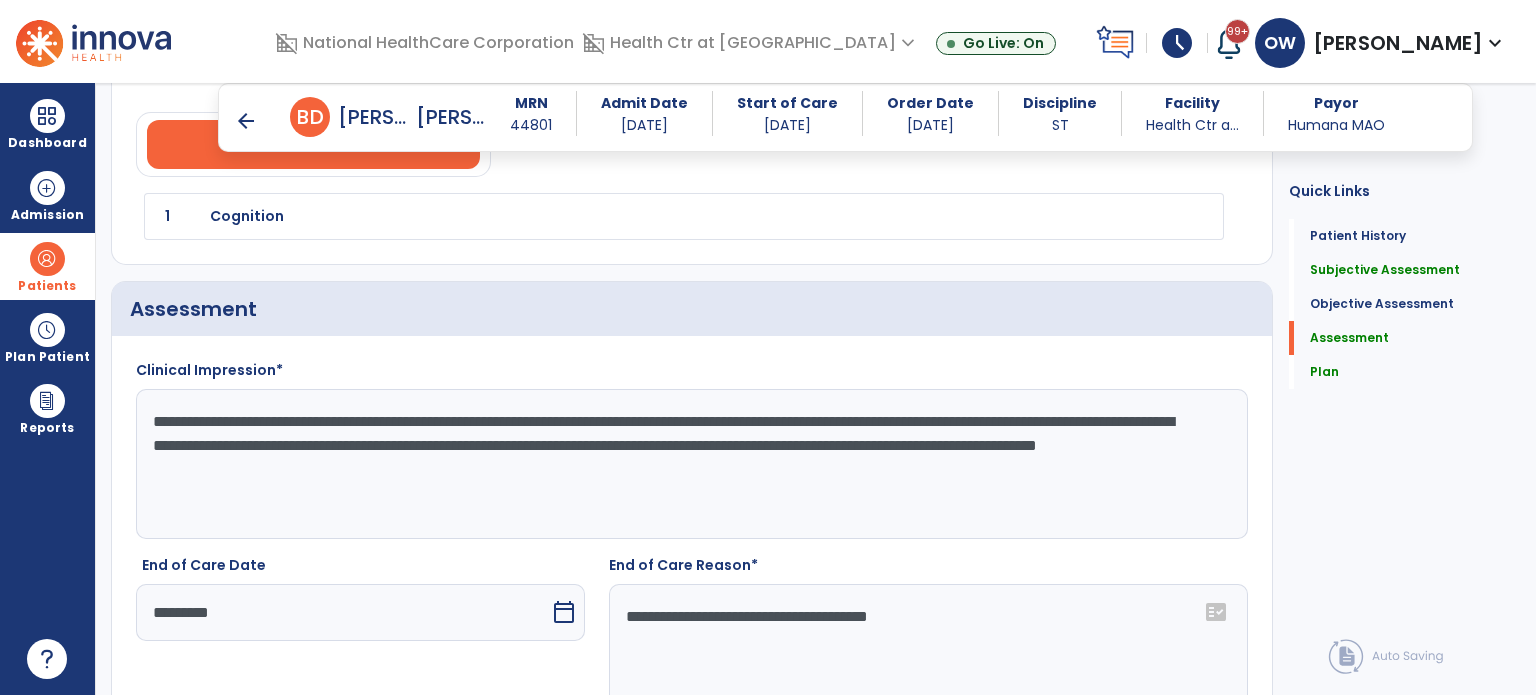 click on "**********" 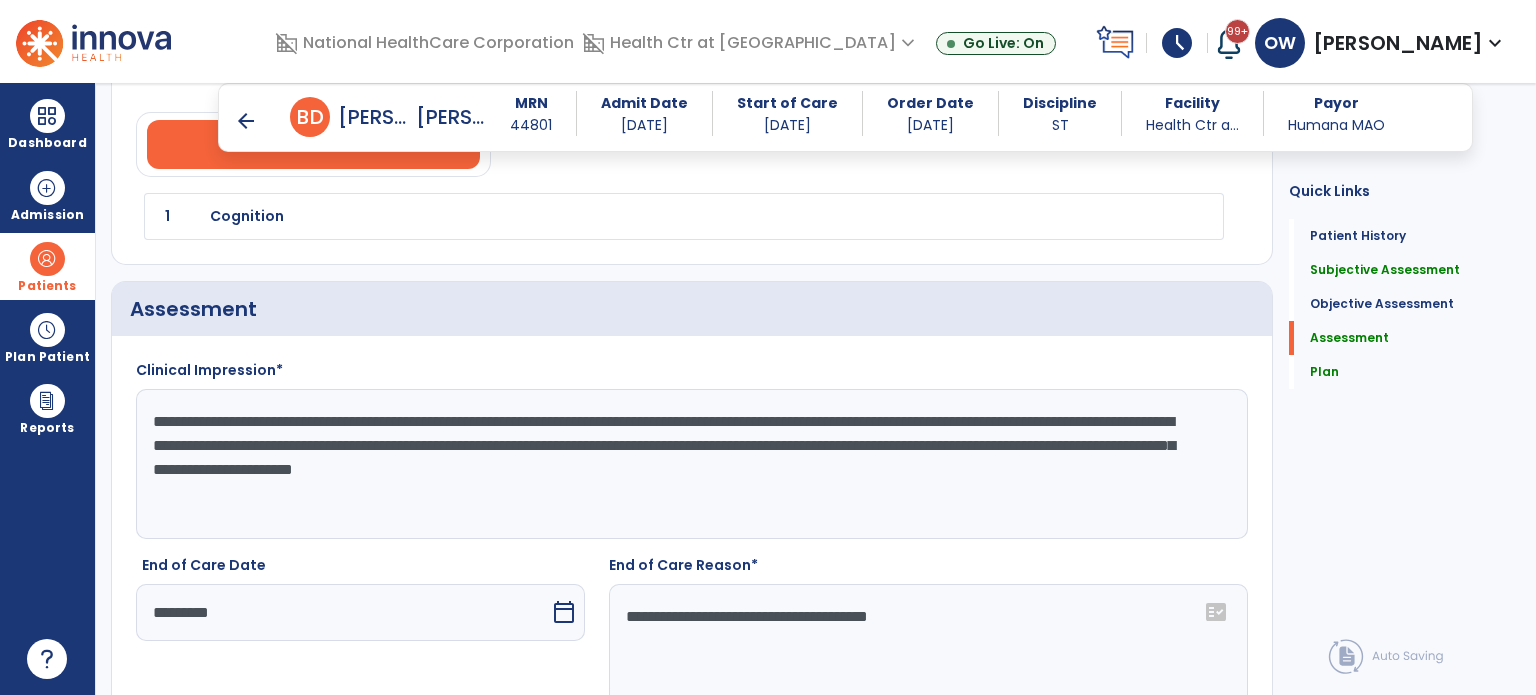 click on "**********" 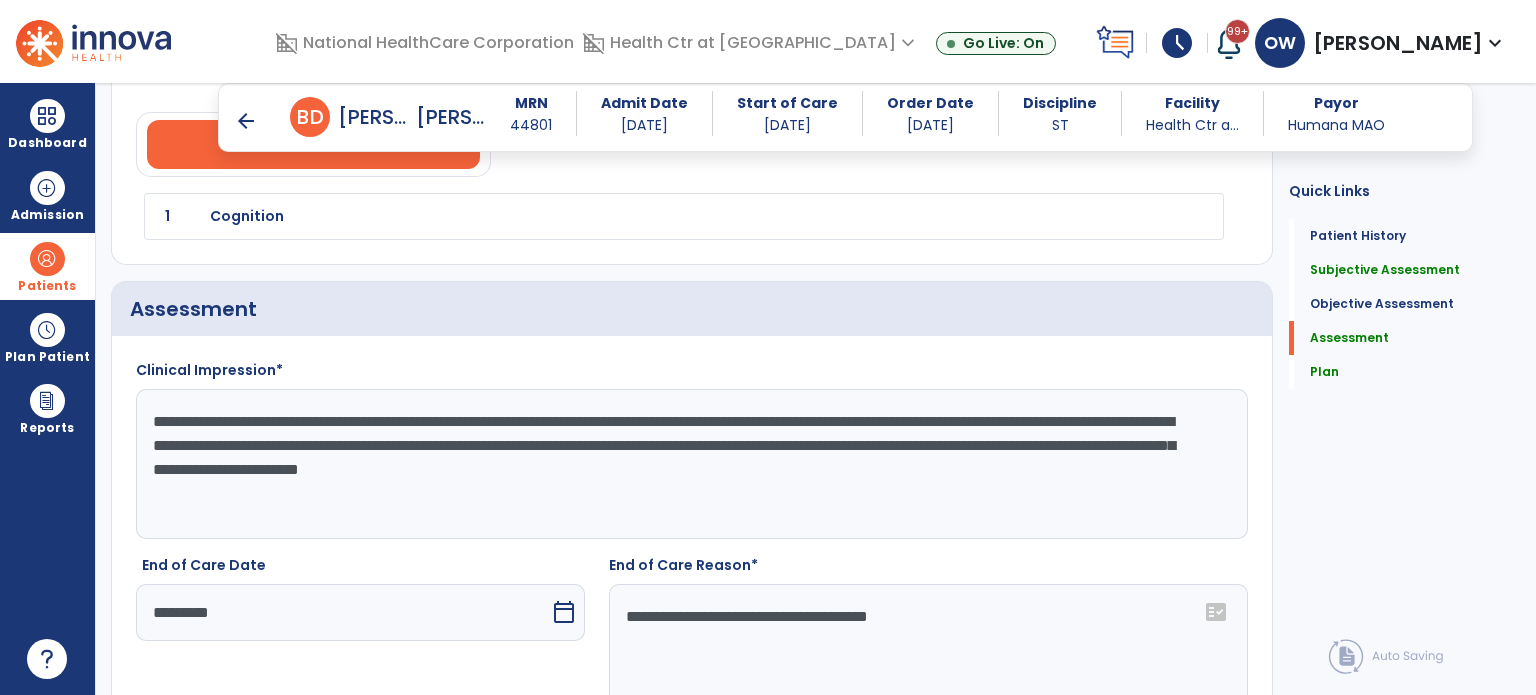 click on "**********" 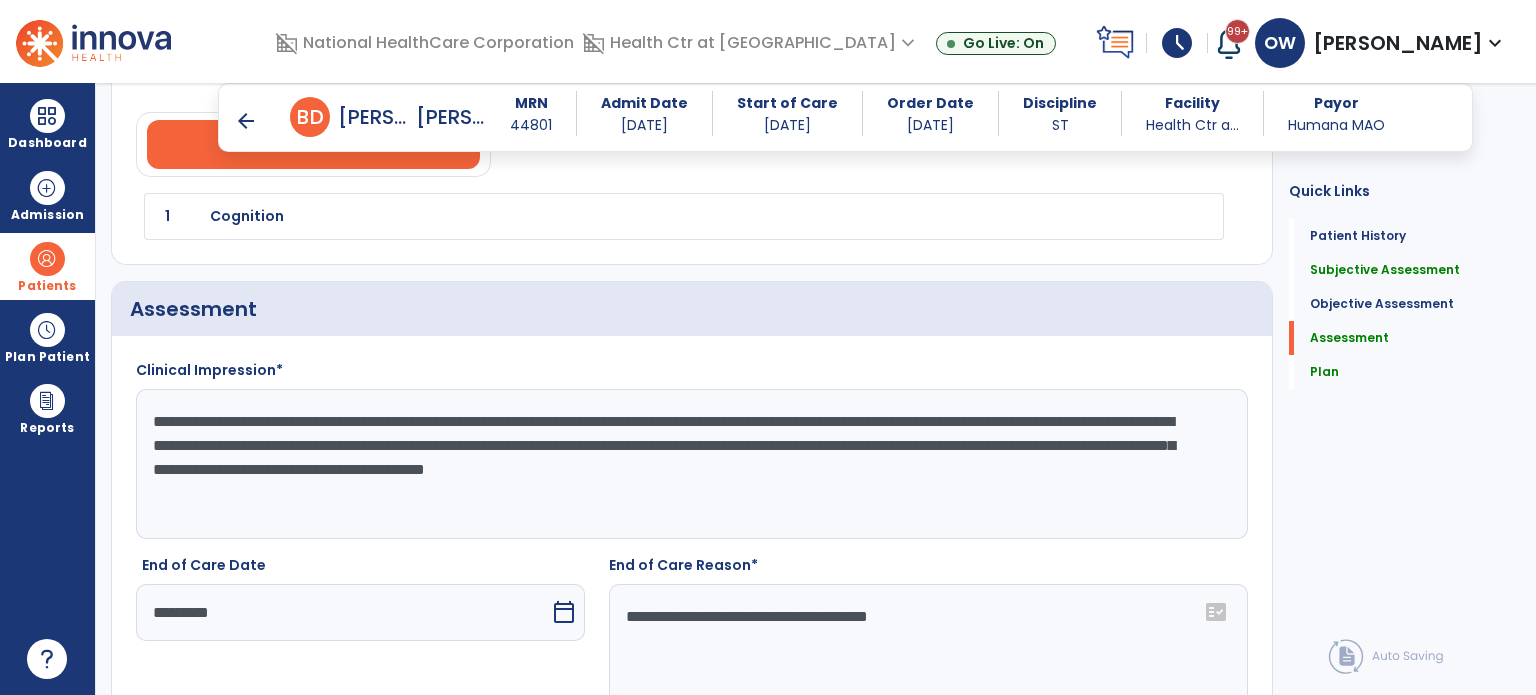 click on "**********" 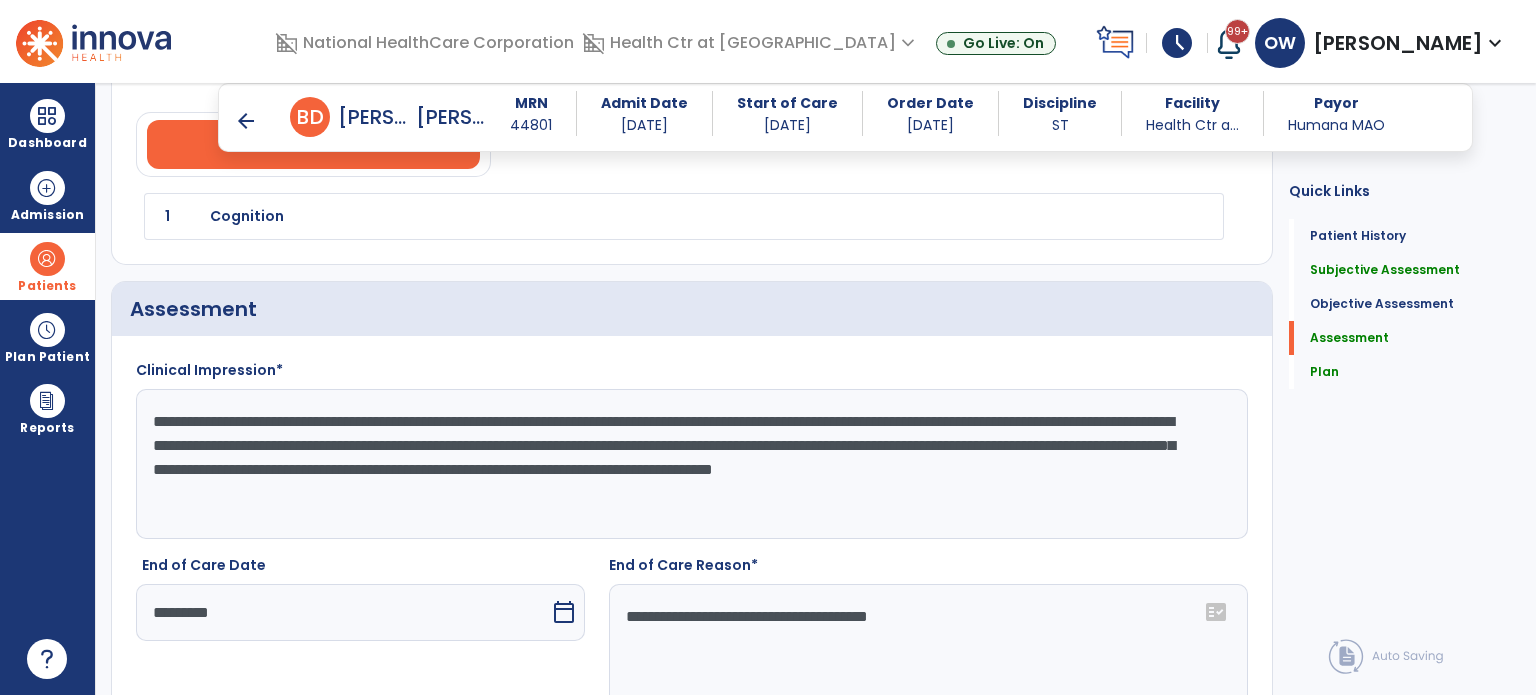 click on "**********" 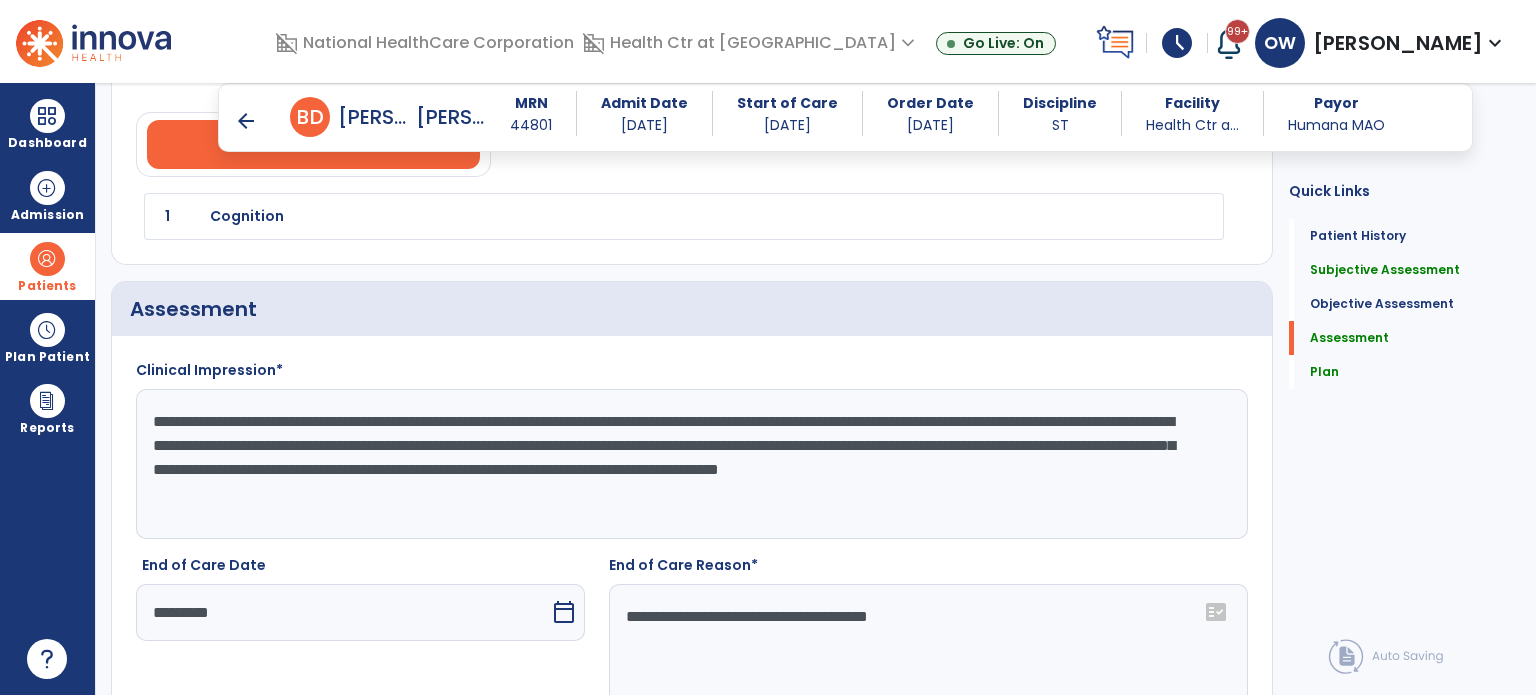 click on "**********" 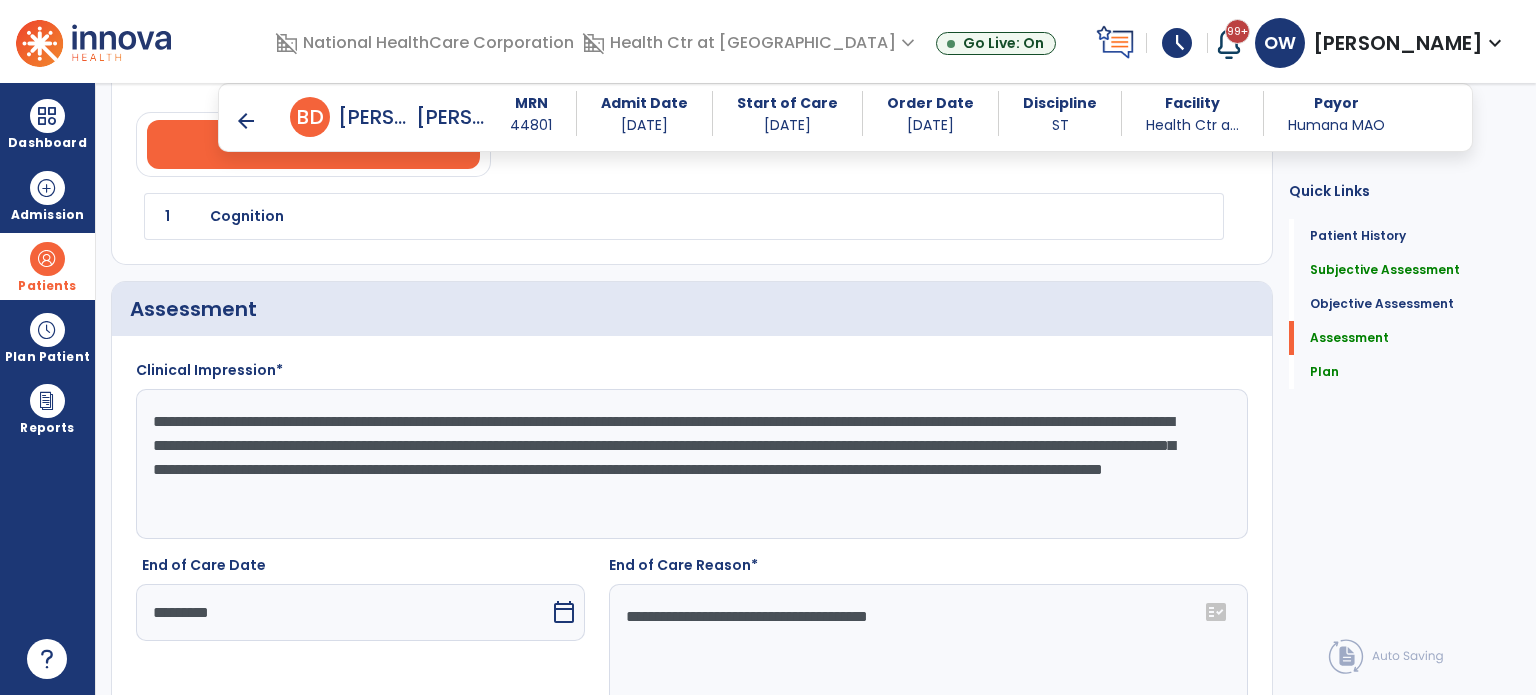 click on "**********" 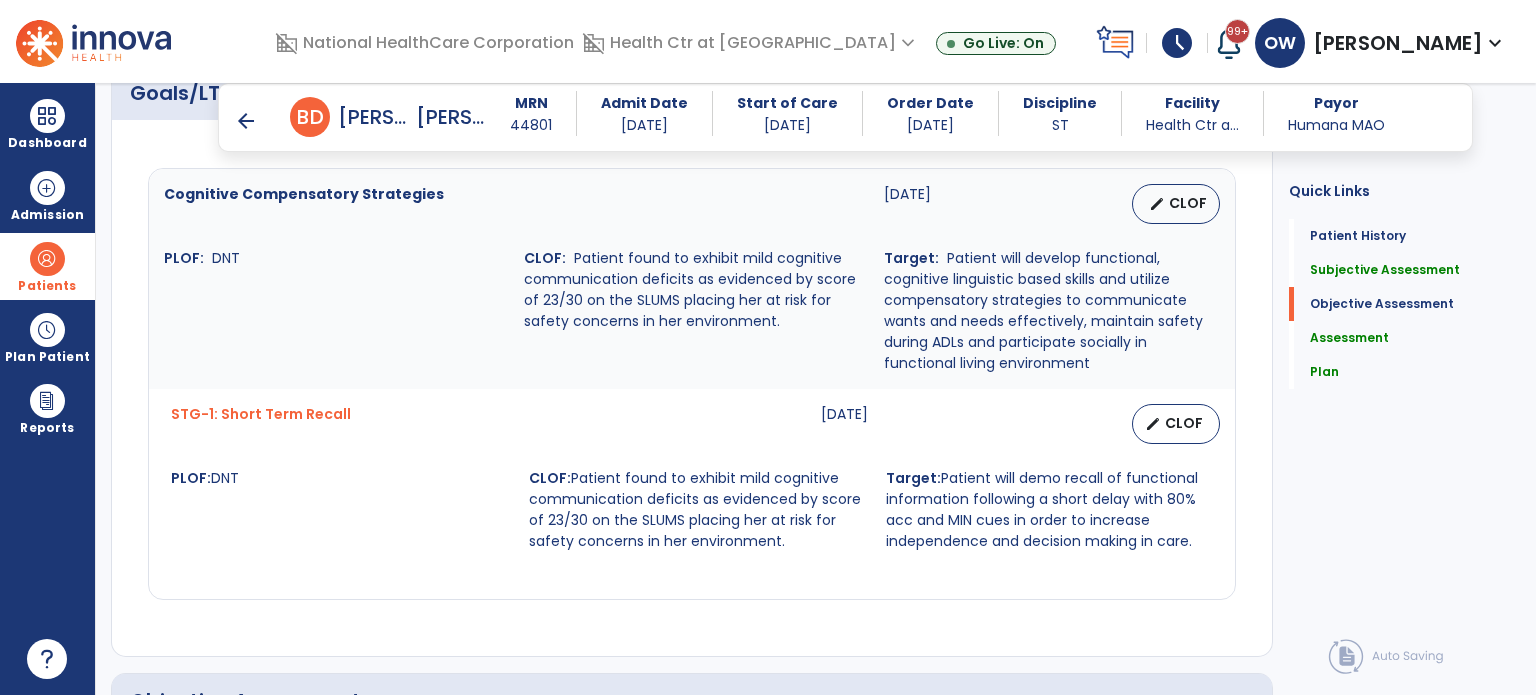 scroll, scrollTop: 859, scrollLeft: 0, axis: vertical 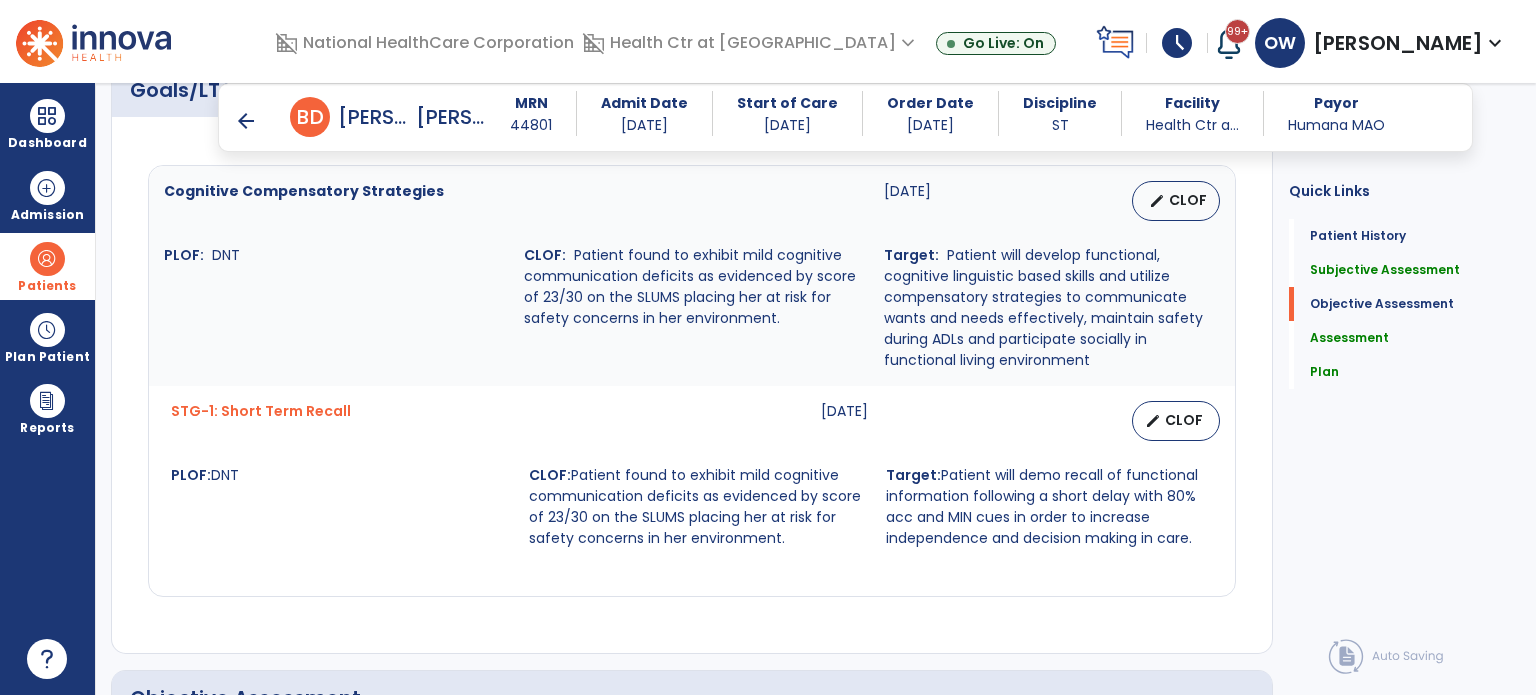 type on "**********" 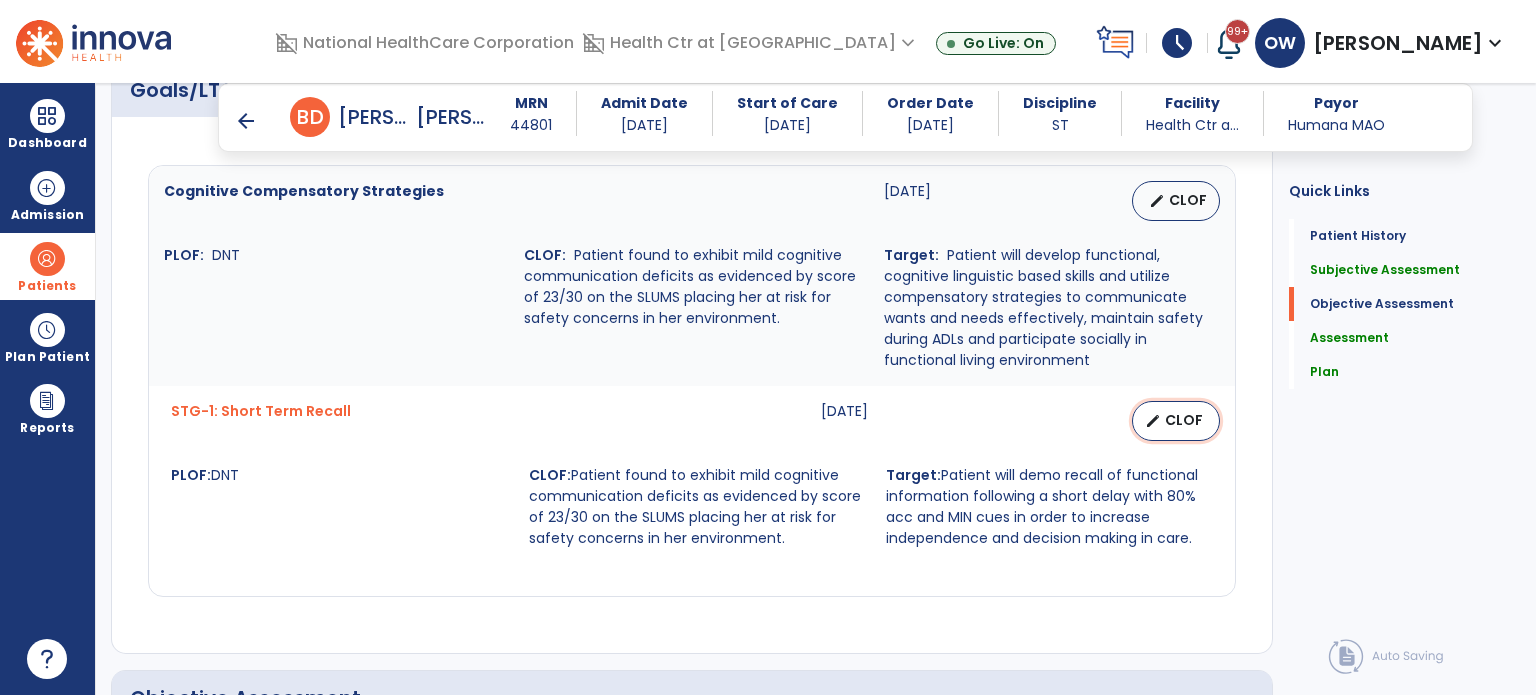 click on "CLOF" at bounding box center (1184, 420) 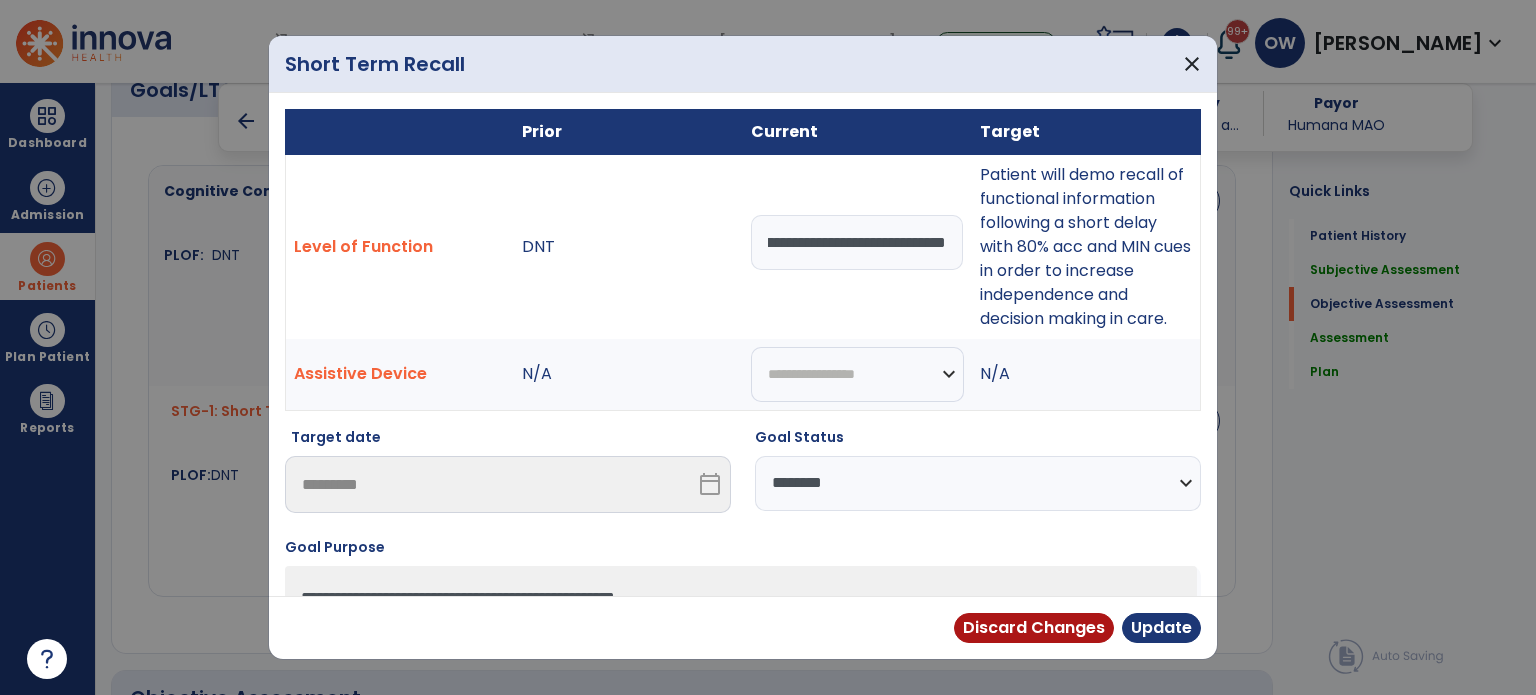 scroll, scrollTop: 0, scrollLeft: 1144, axis: horizontal 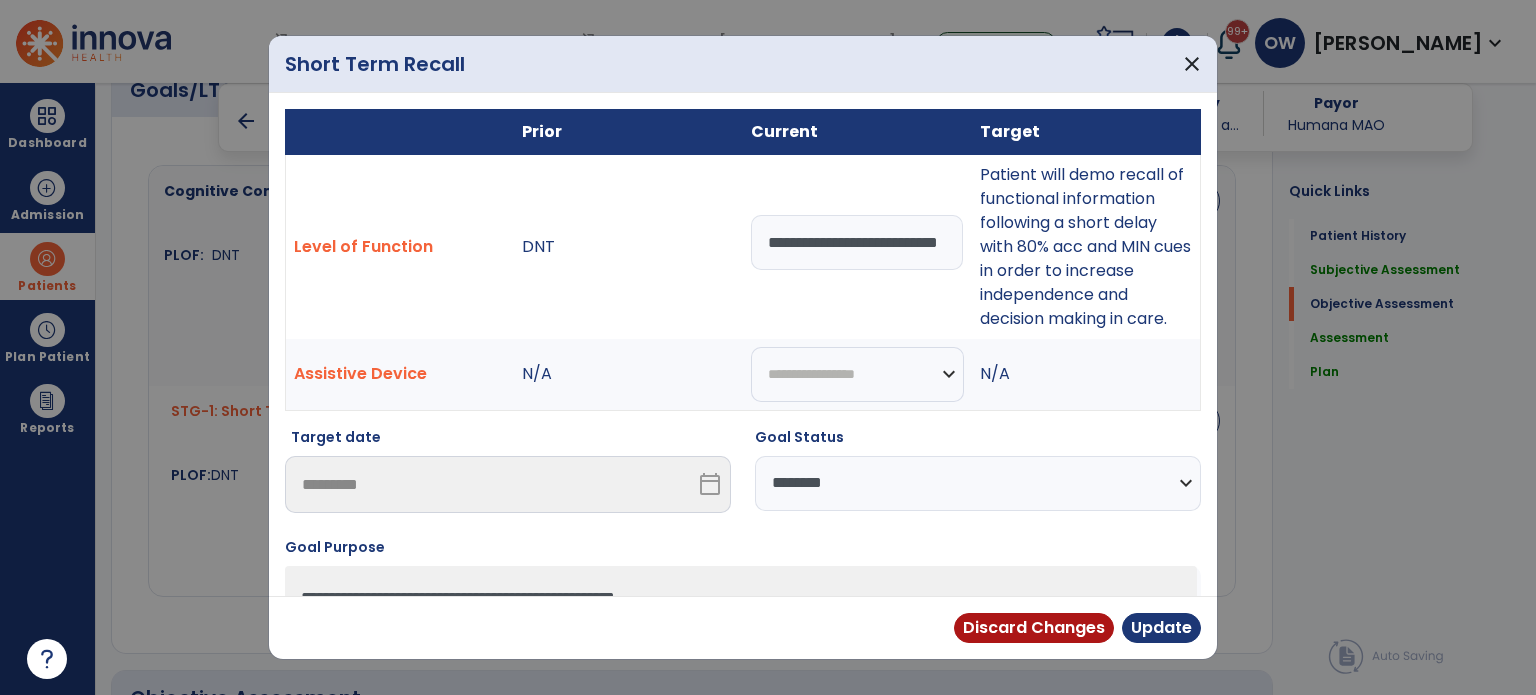 type on "**********" 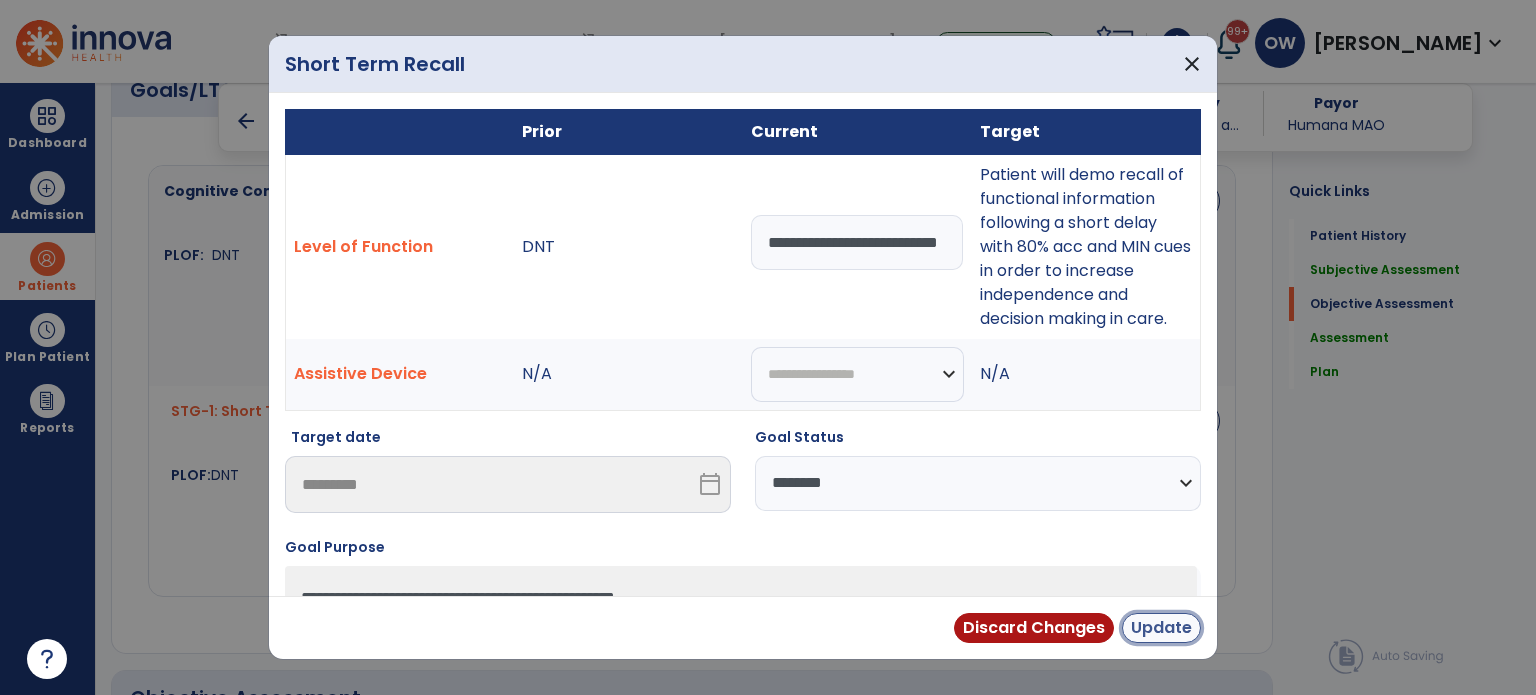 click on "Update" at bounding box center [1161, 628] 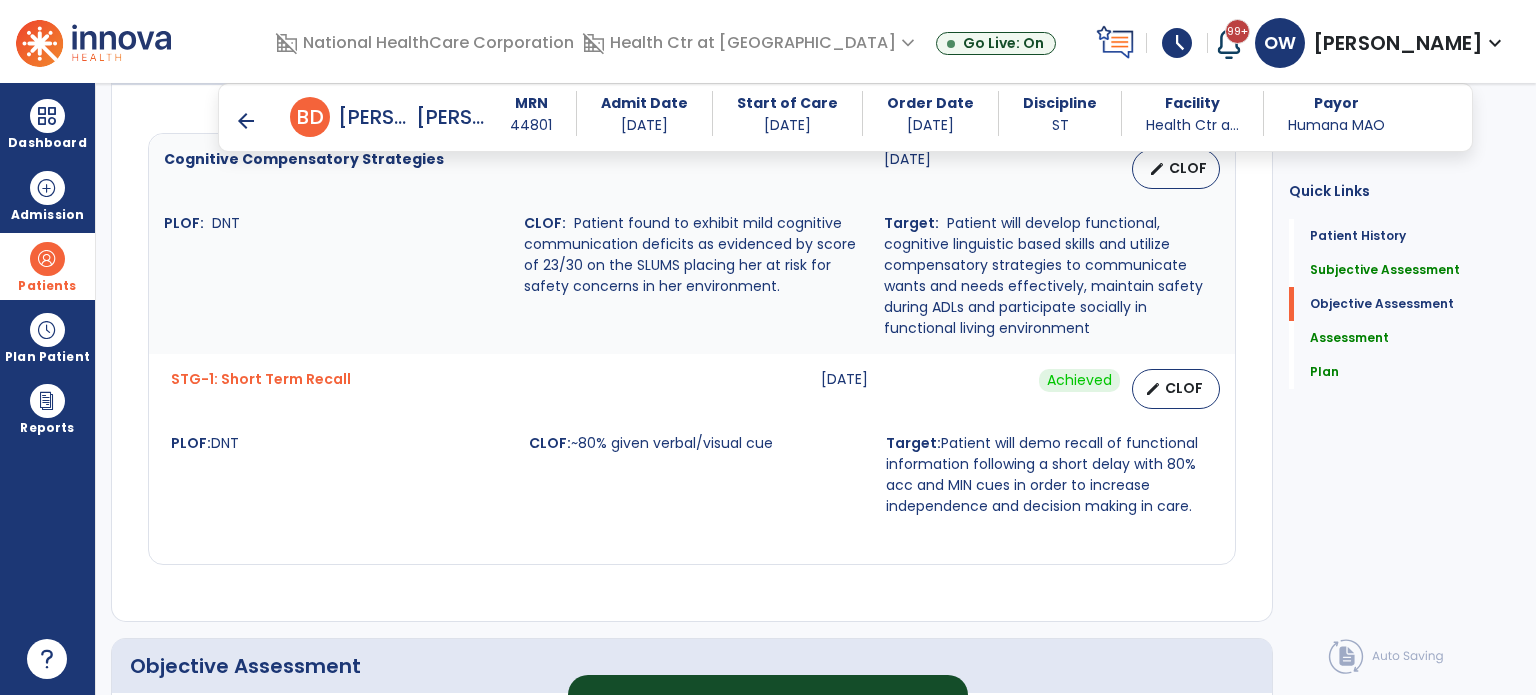 scroll, scrollTop: 872, scrollLeft: 0, axis: vertical 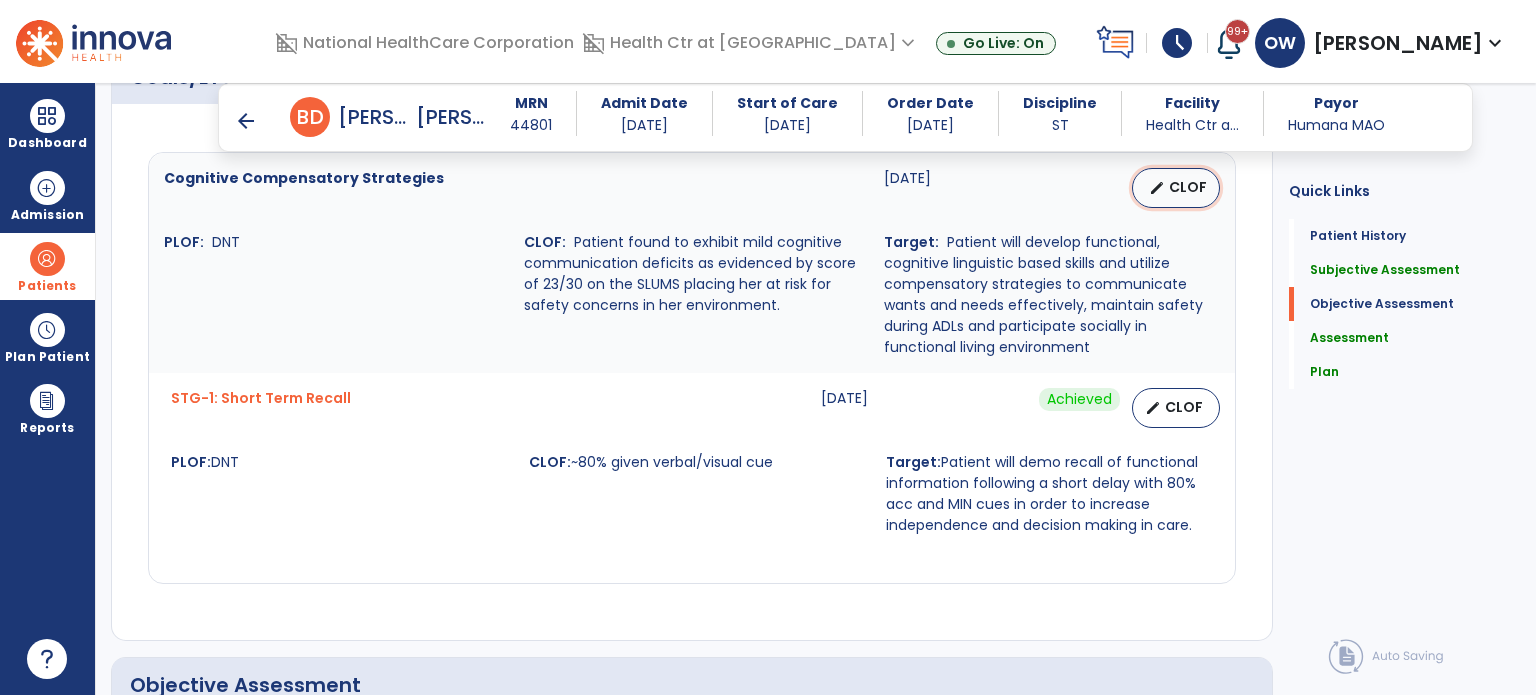 click on "edit" at bounding box center (1157, 188) 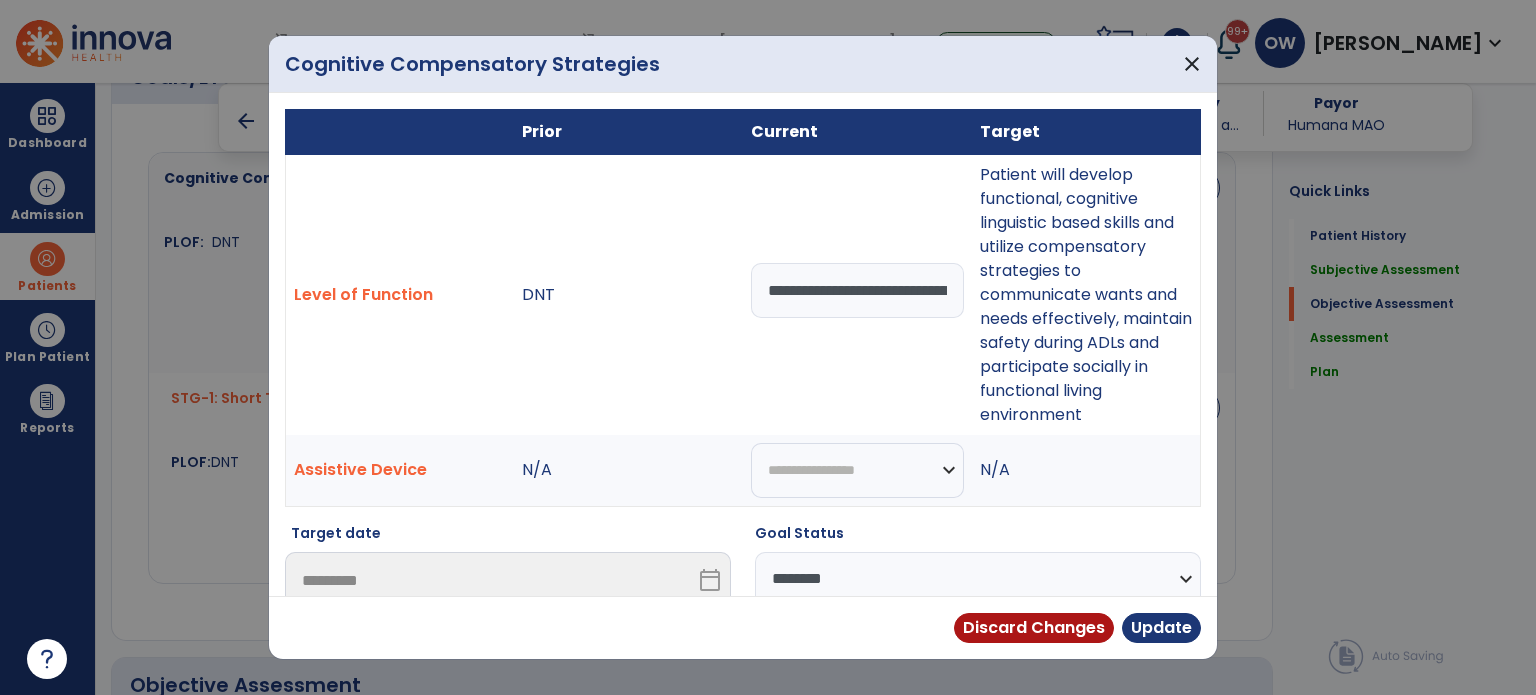 scroll, scrollTop: 0, scrollLeft: 1144, axis: horizontal 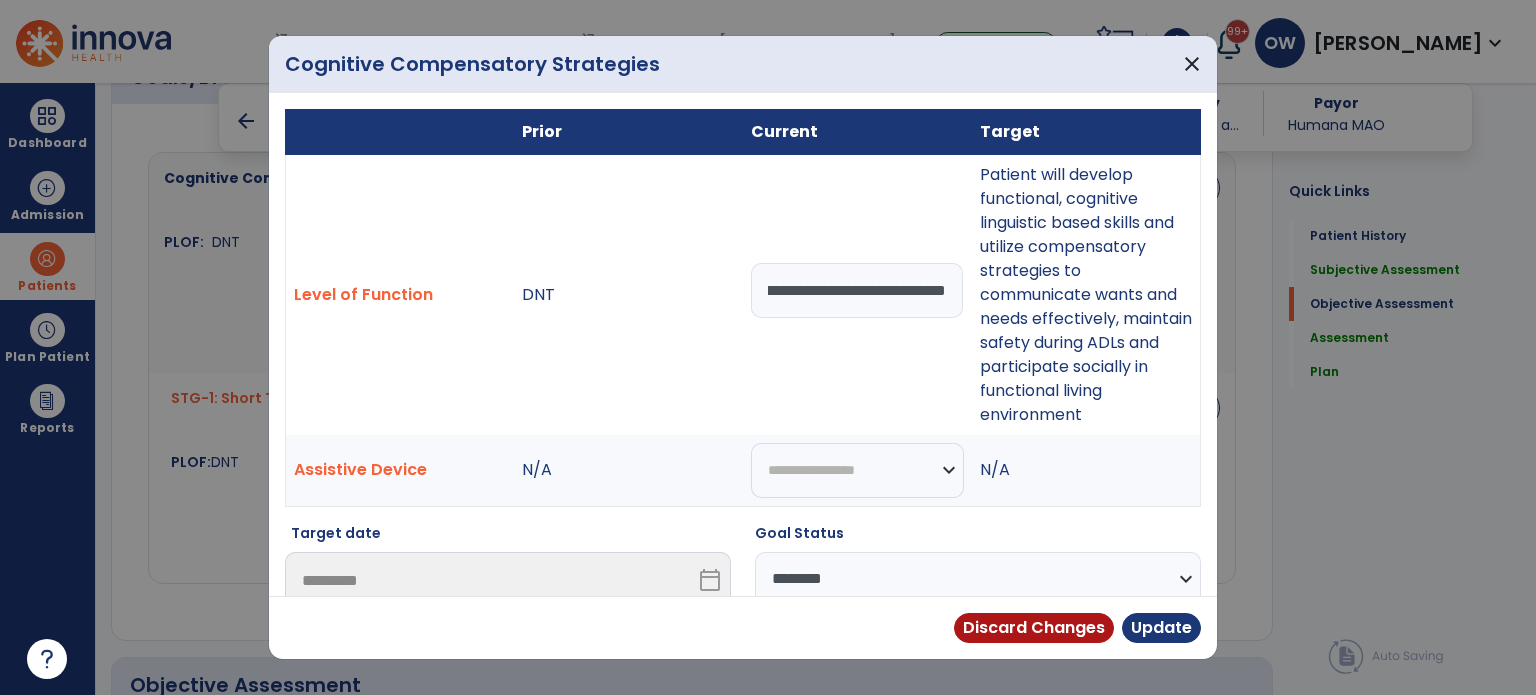 drag, startPoint x: 764, startPoint y: 282, endPoint x: 1178, endPoint y: 370, distance: 423.24933 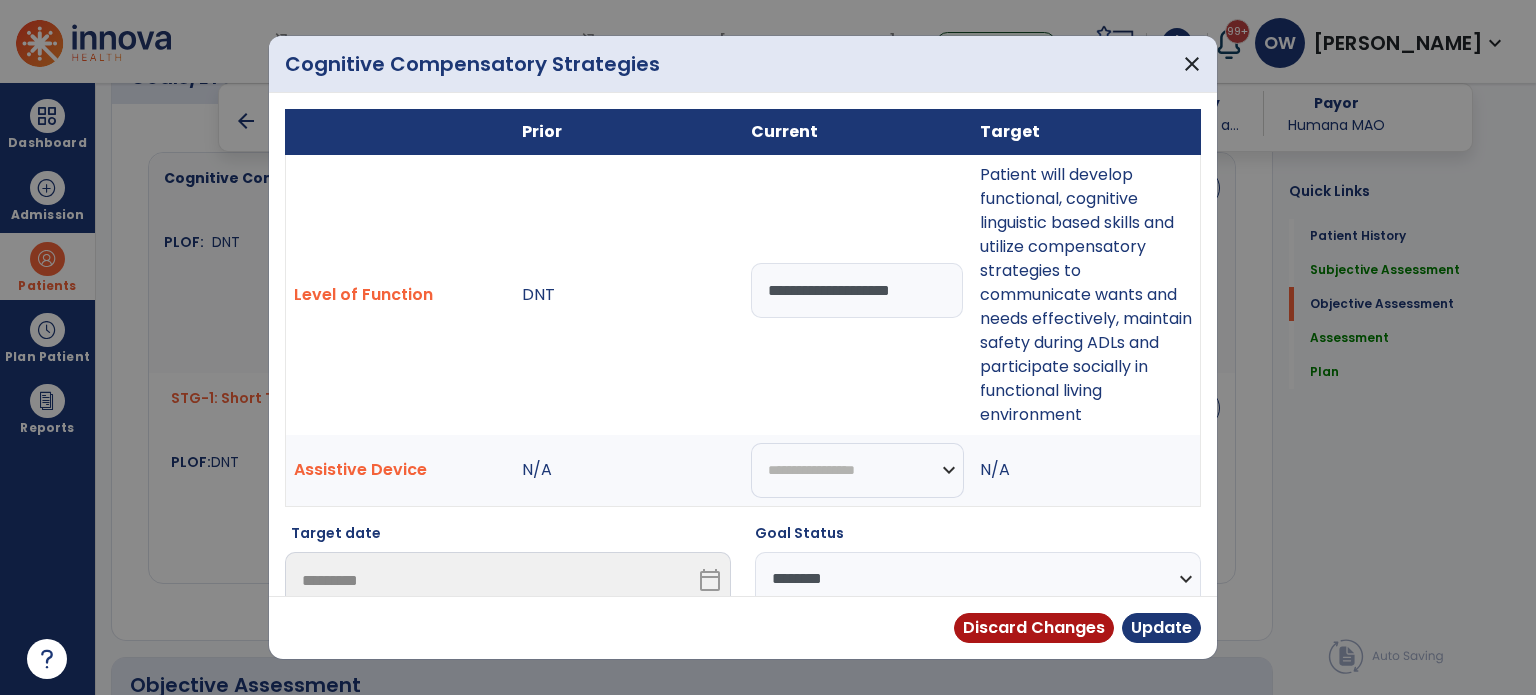 scroll, scrollTop: 0, scrollLeft: 0, axis: both 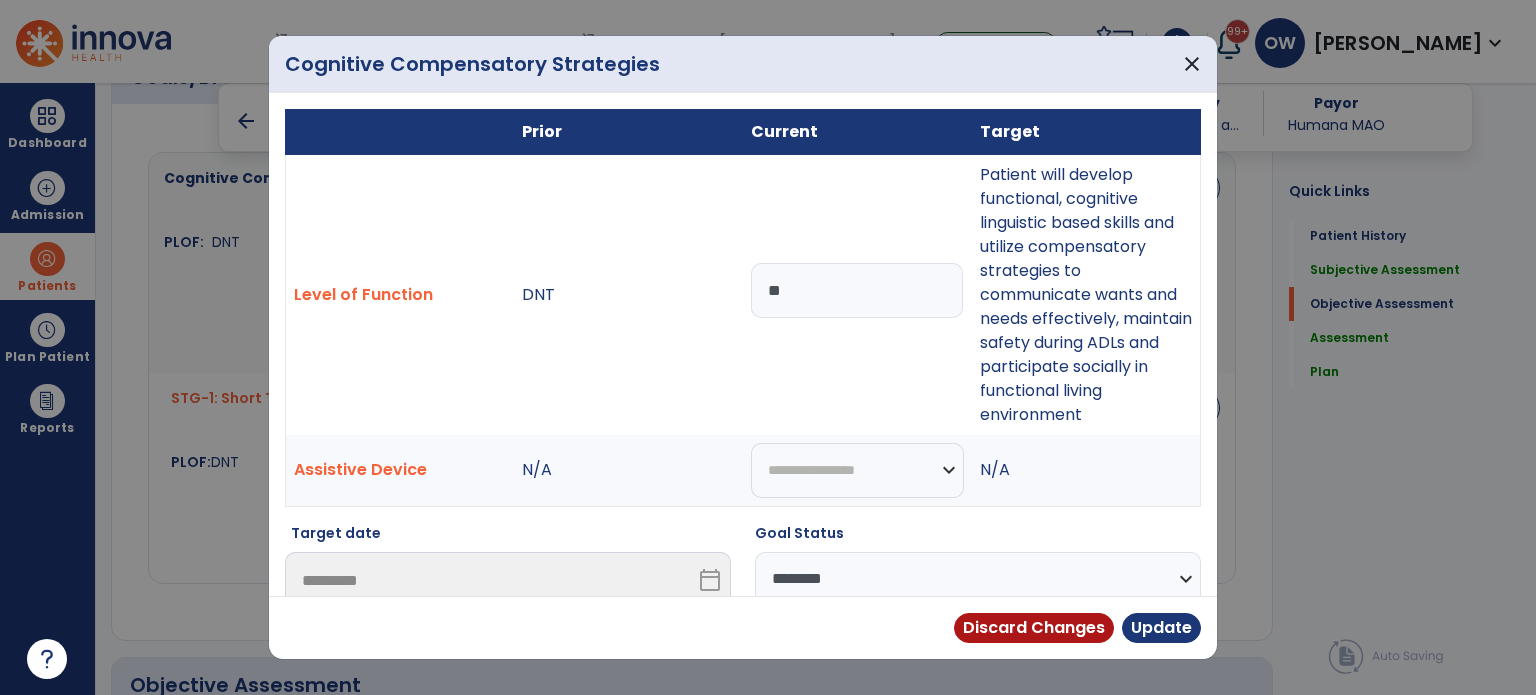 type on "*" 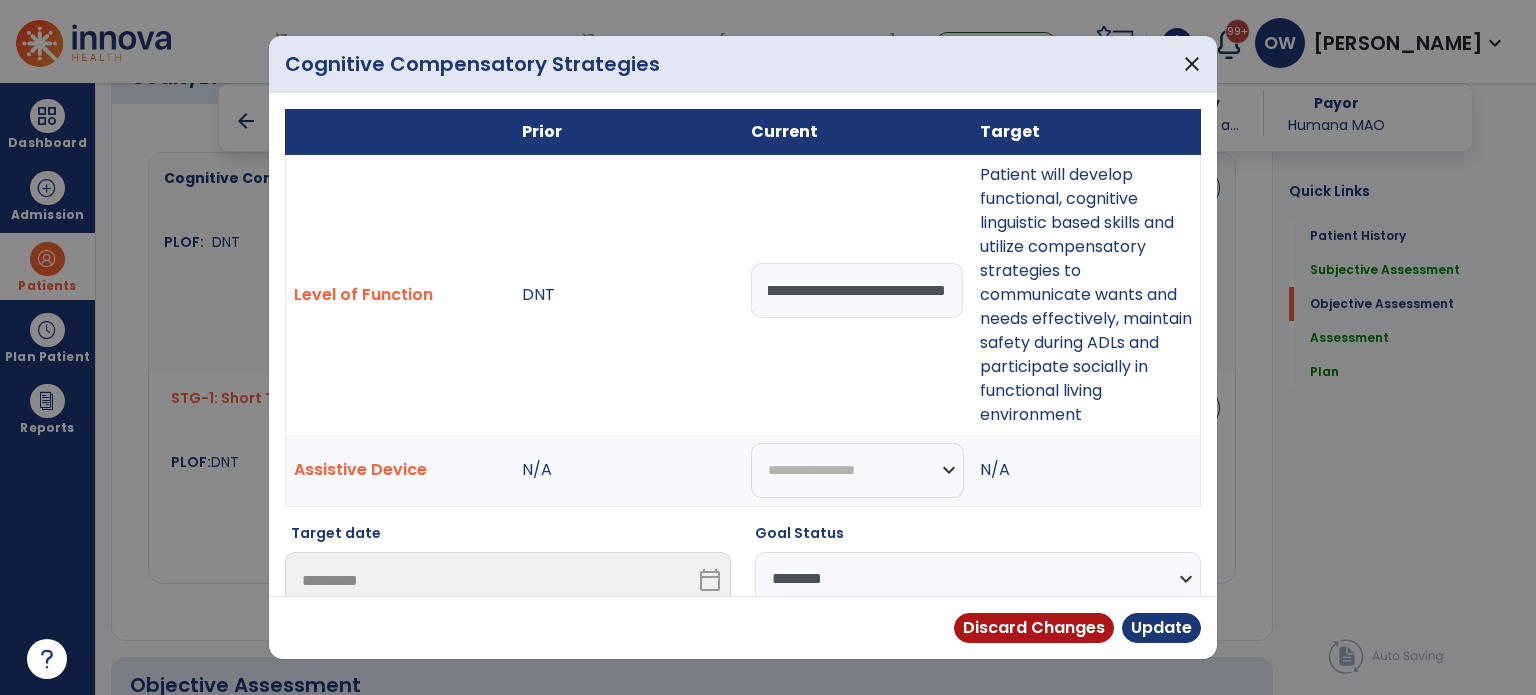 scroll, scrollTop: 0, scrollLeft: 691, axis: horizontal 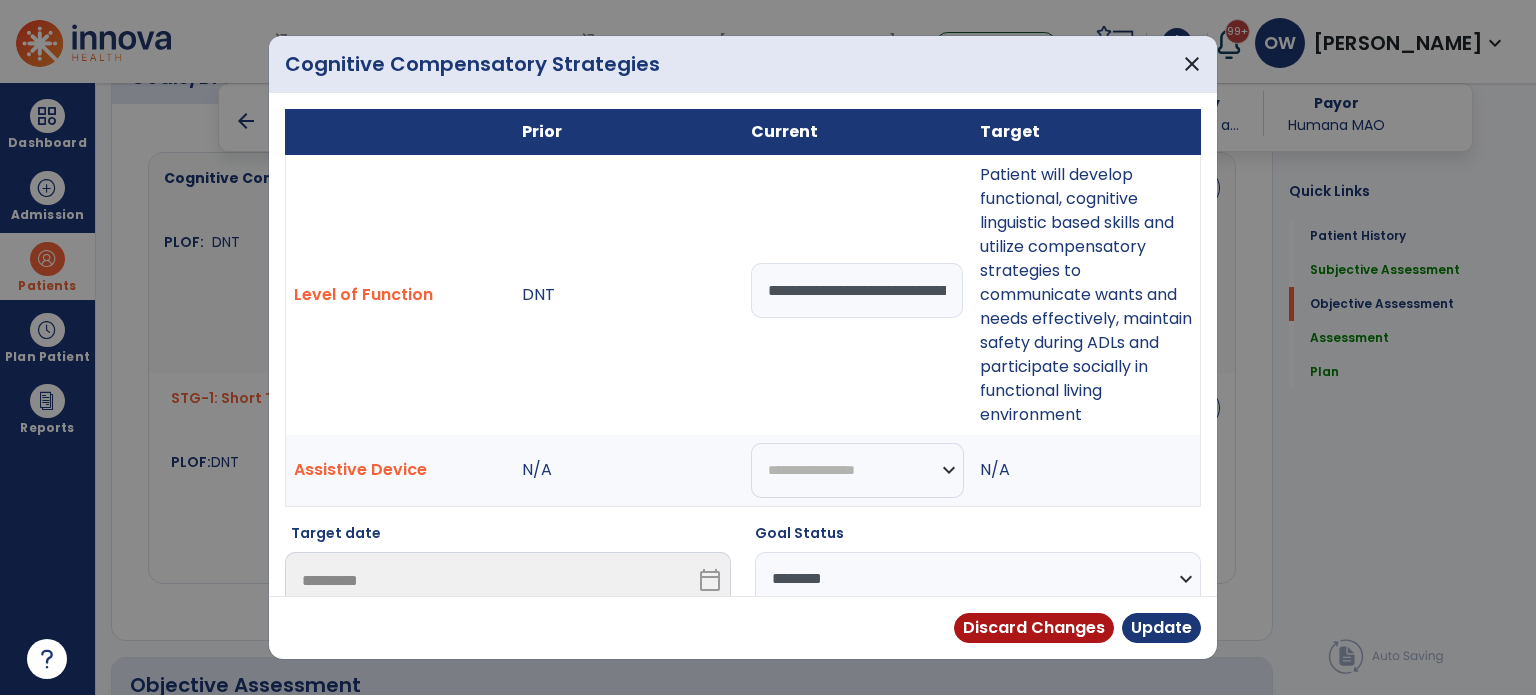 click on "**********" at bounding box center (857, 290) 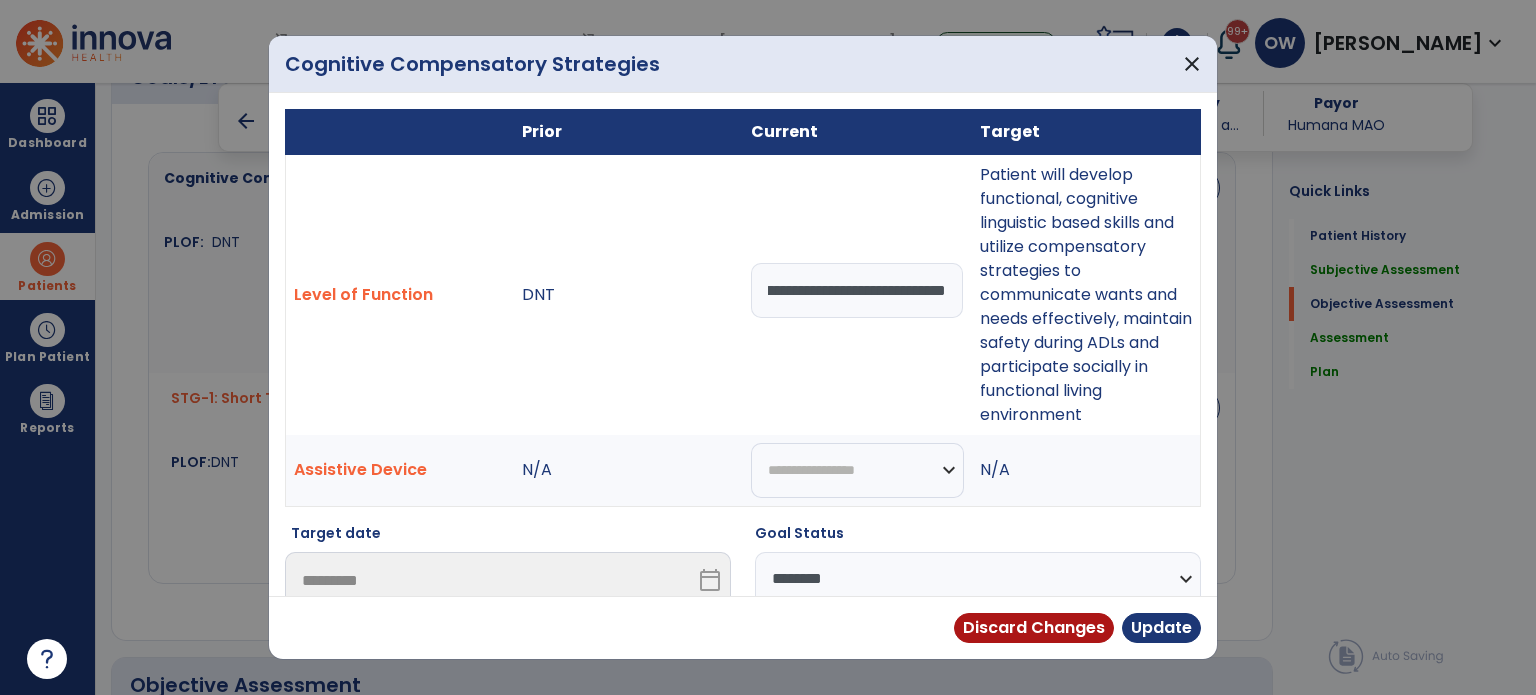 scroll, scrollTop: 0, scrollLeft: 729, axis: horizontal 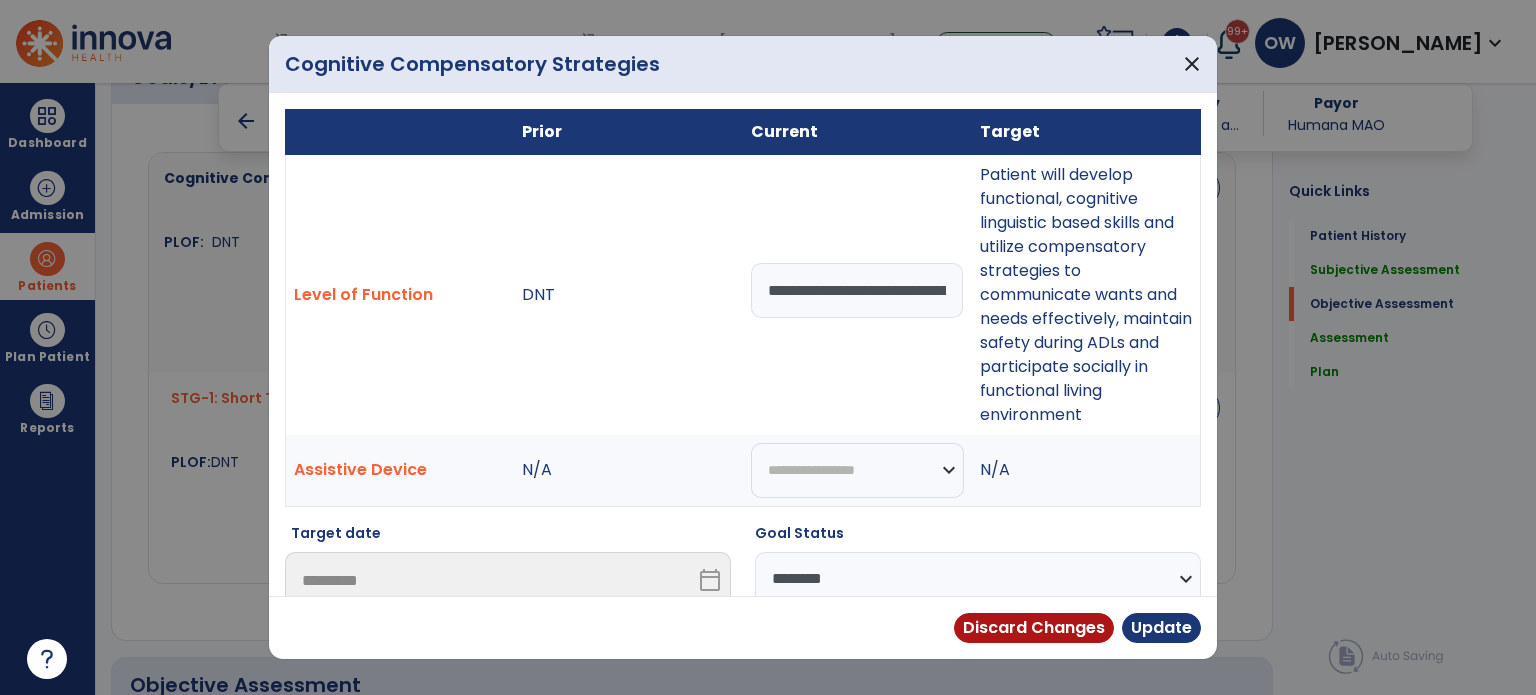 click on "Discard Changes  Update" at bounding box center (743, 627) 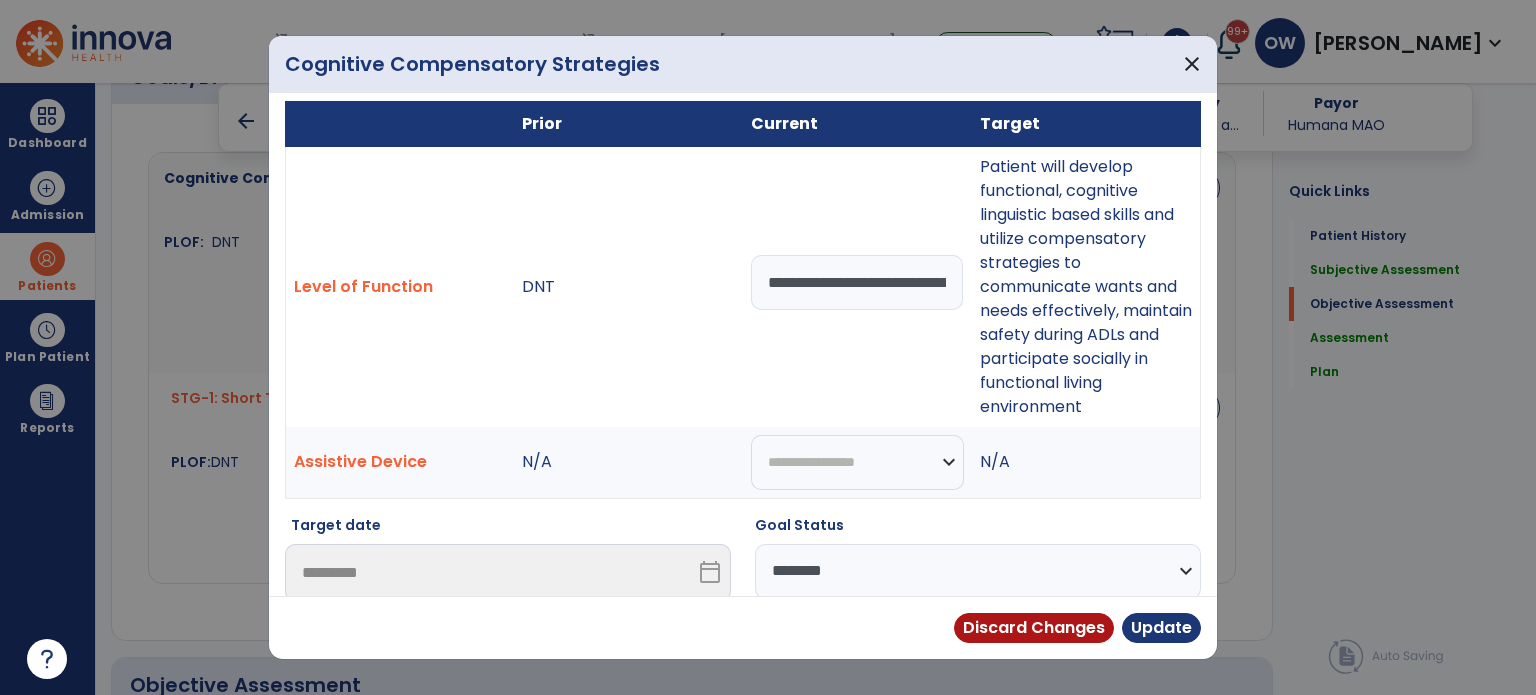 click on "**********" at bounding box center (978, 571) 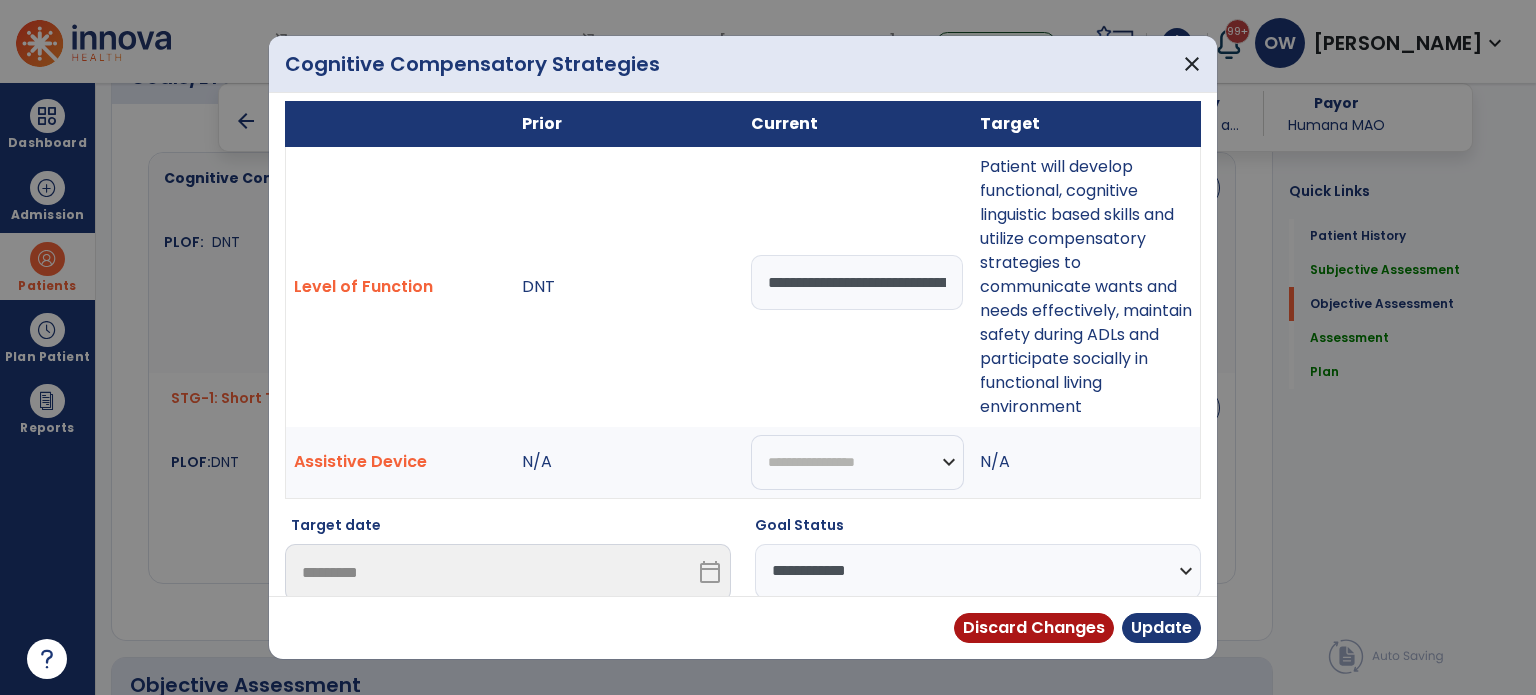click on "**********" at bounding box center [978, 571] 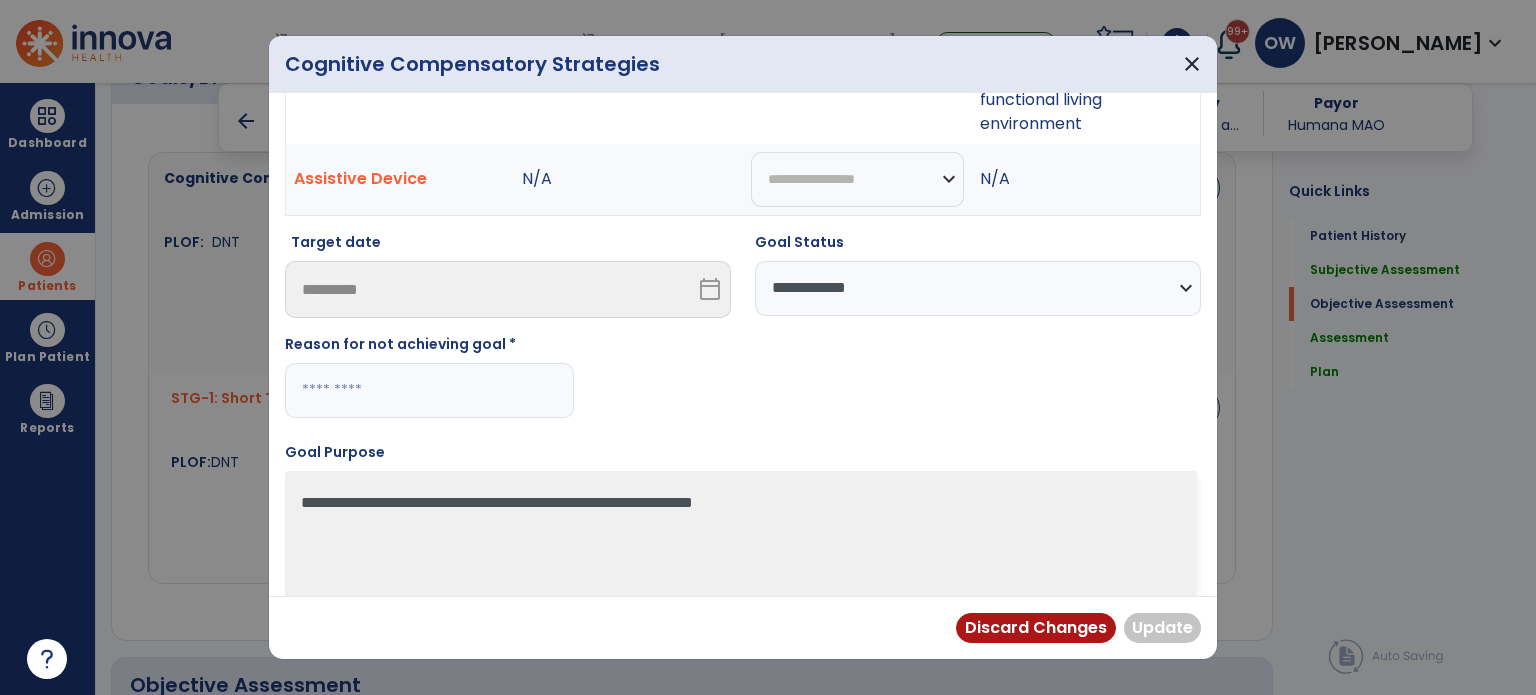 scroll, scrollTop: 299, scrollLeft: 0, axis: vertical 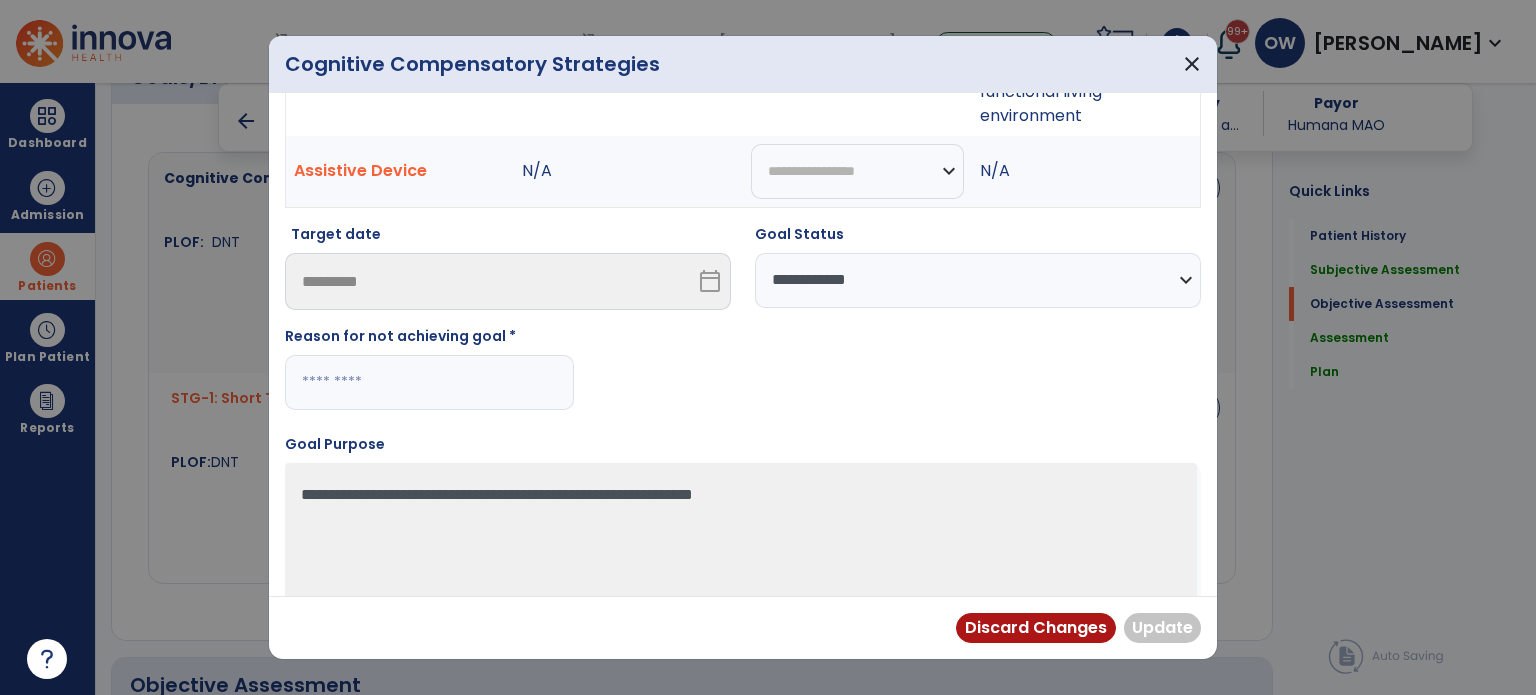 click at bounding box center [429, 382] 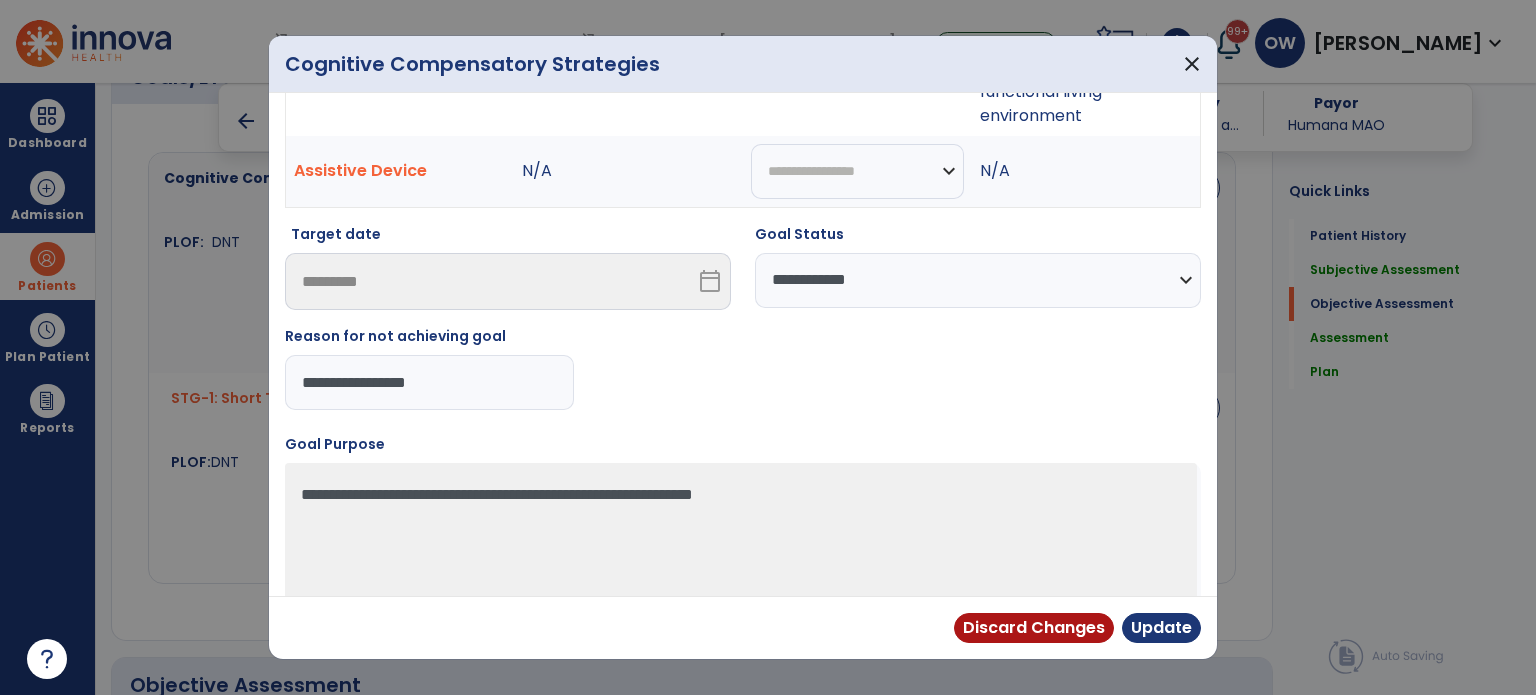 click on "**********" at bounding box center [429, 382] 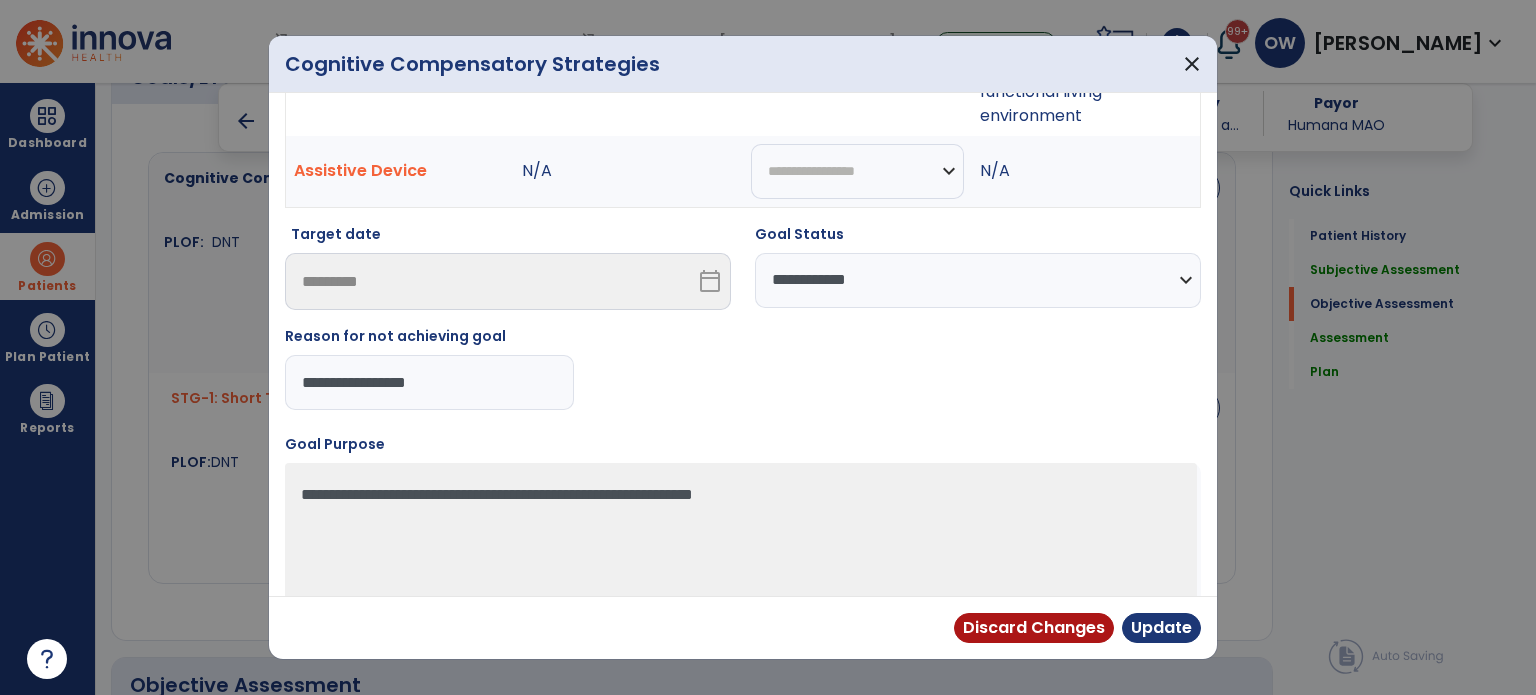click on "**********" at bounding box center [429, 382] 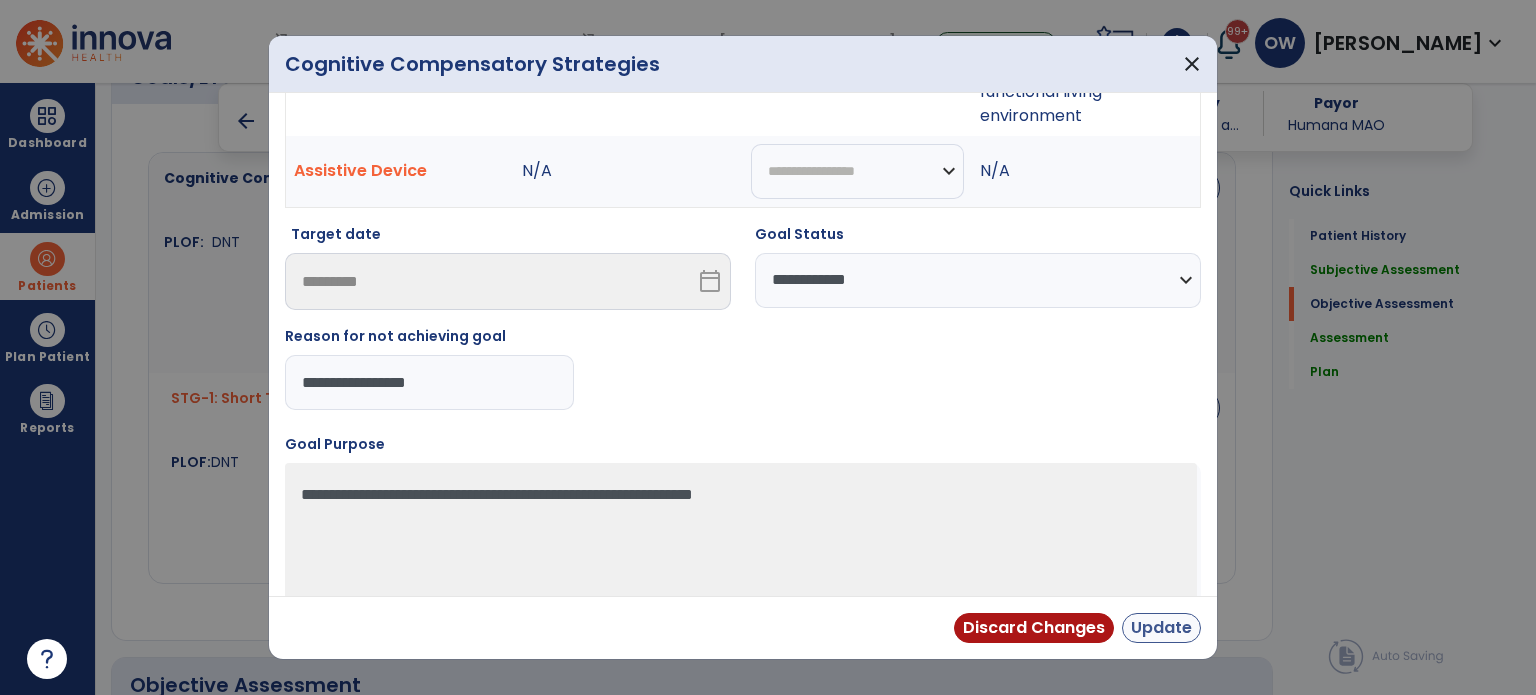 type on "**********" 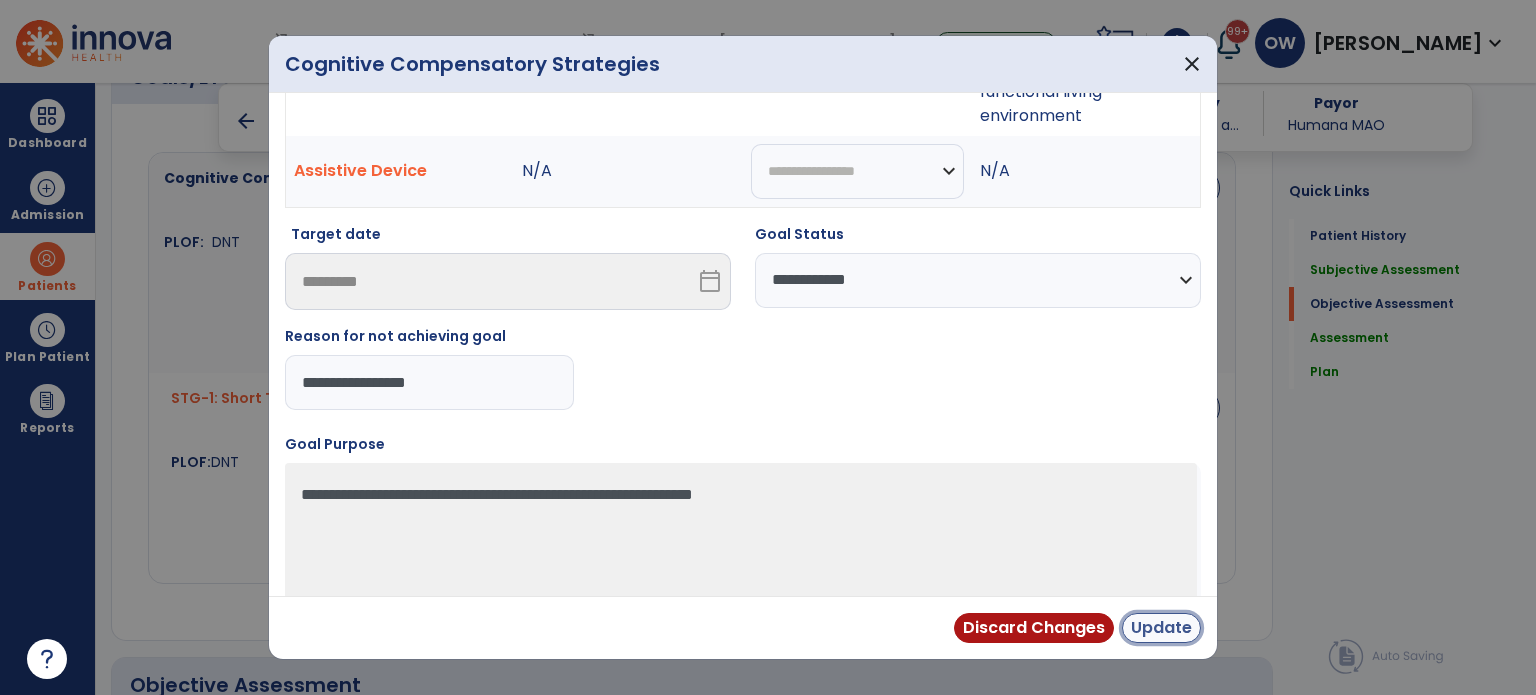 click on "Update" at bounding box center (1161, 628) 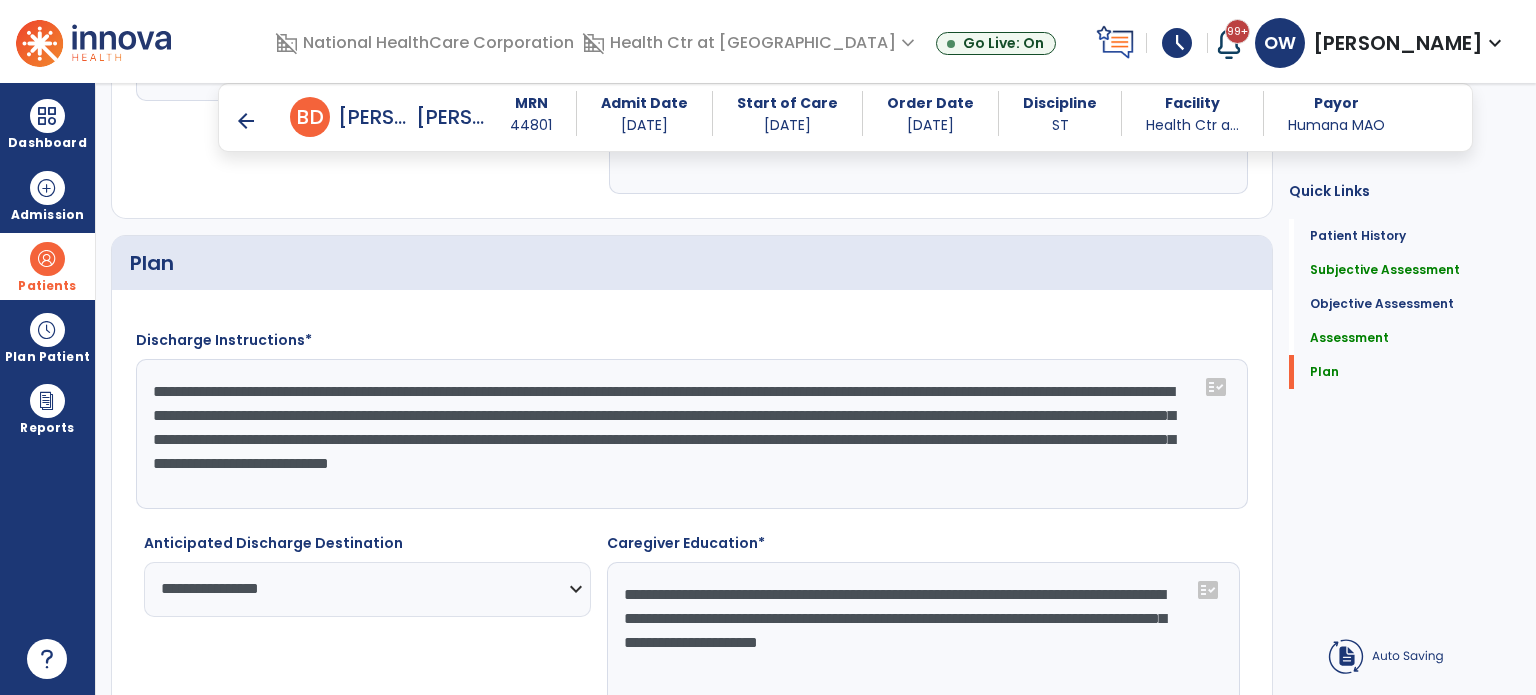 scroll, scrollTop: 2161, scrollLeft: 0, axis: vertical 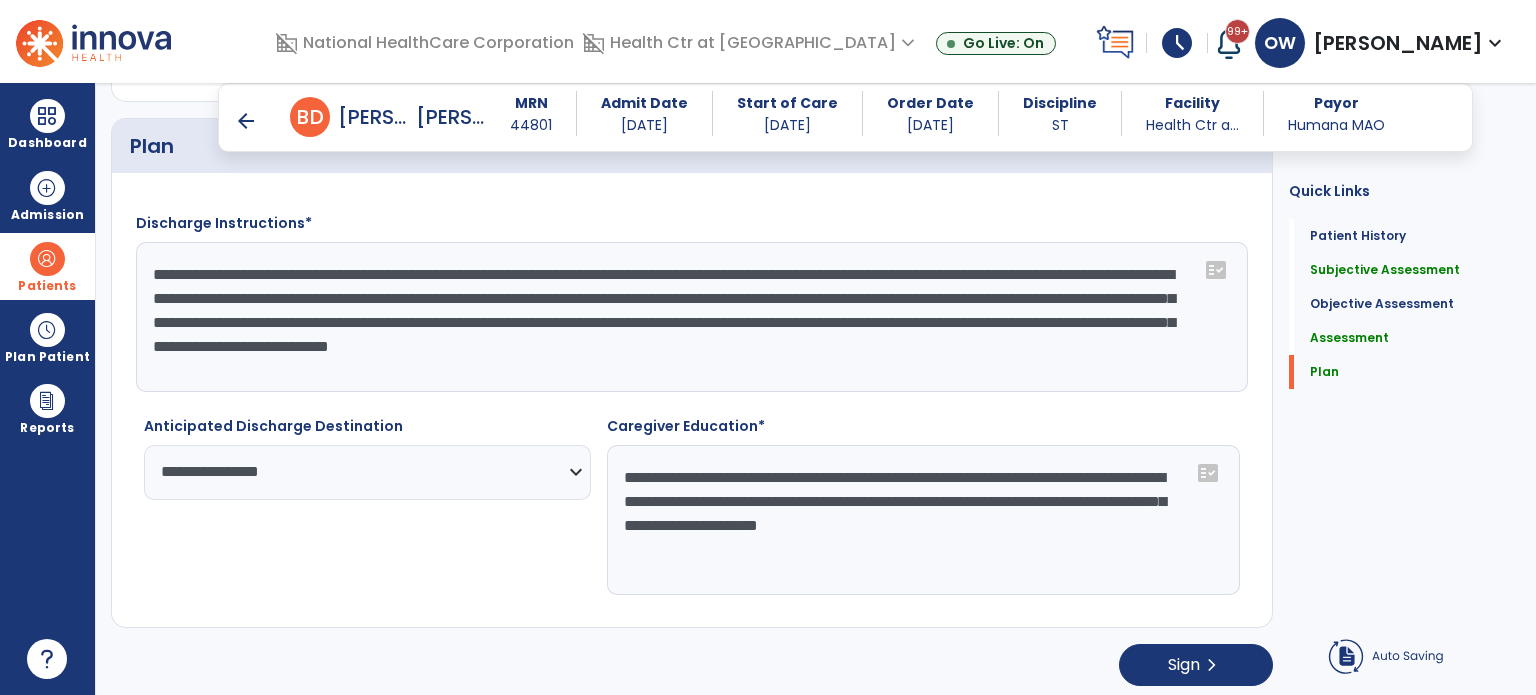 click on "Patient Demographics  Medical Diagnosis   Treatment Diagnosis
Code
Description
Pdpm Clinical Category
N/A" 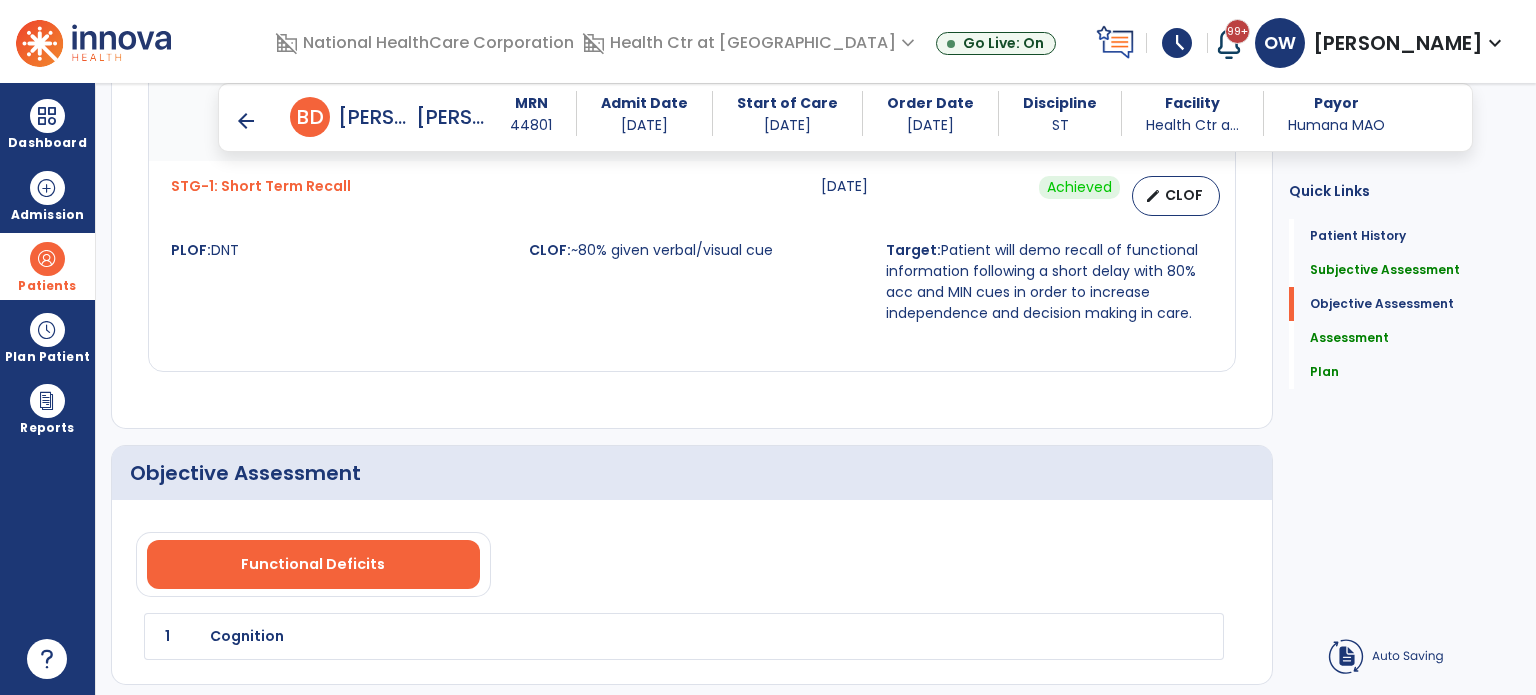 scroll, scrollTop: 760, scrollLeft: 0, axis: vertical 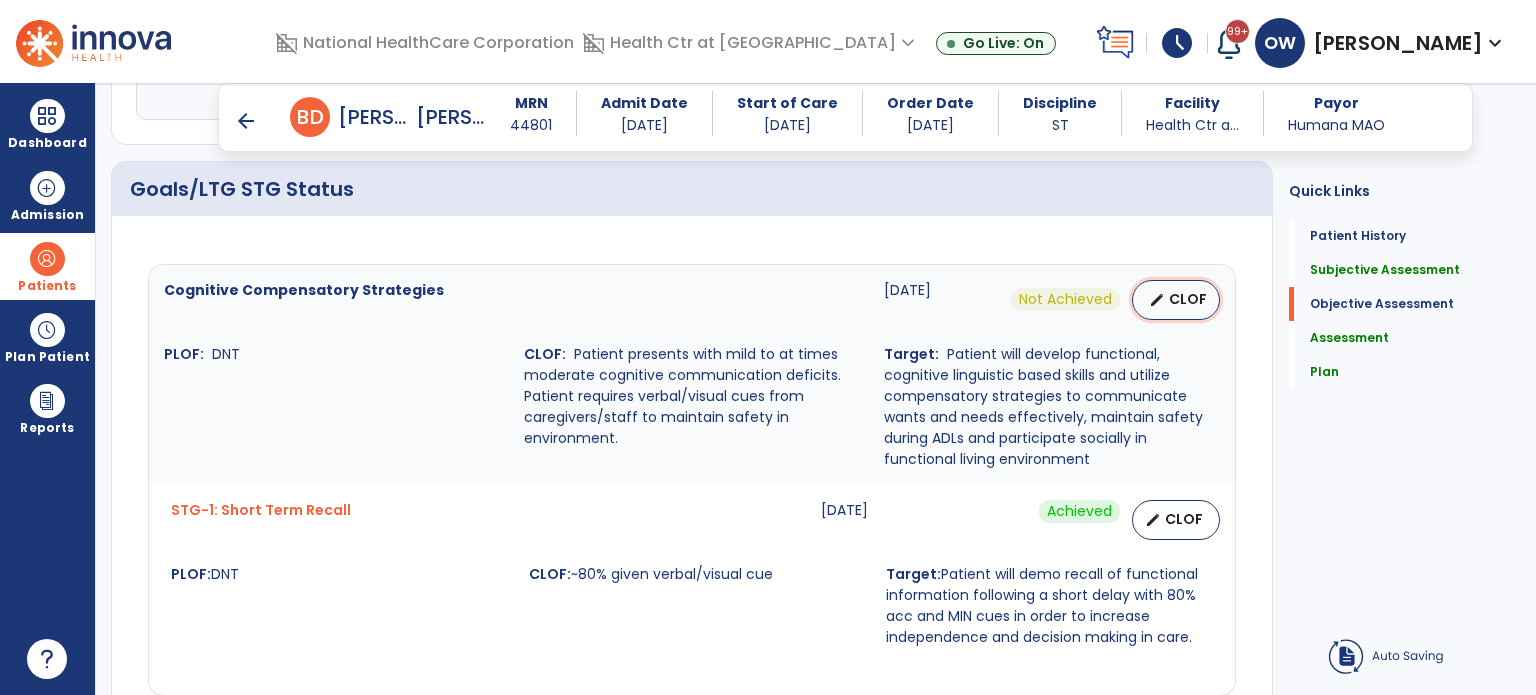 click on "CLOF" at bounding box center [1188, 299] 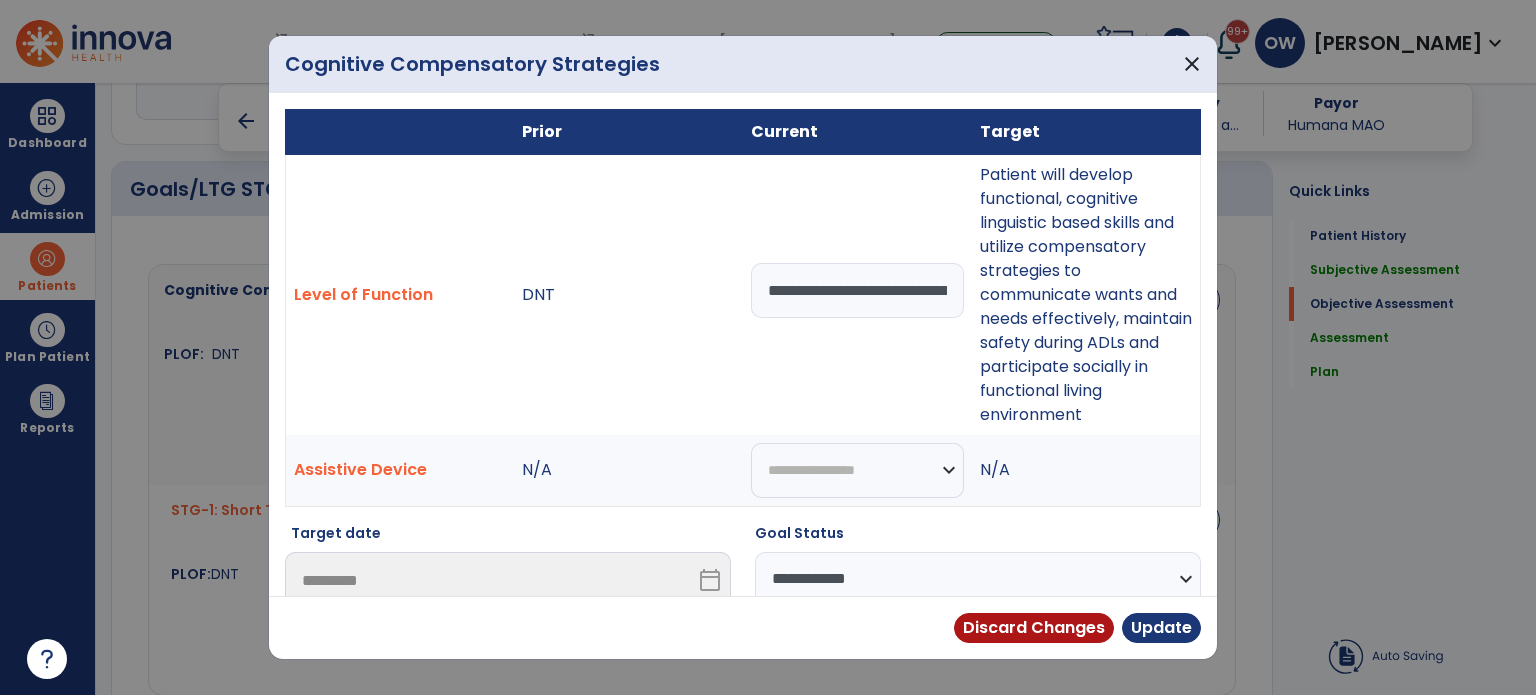 click on "**********" at bounding box center [857, 290] 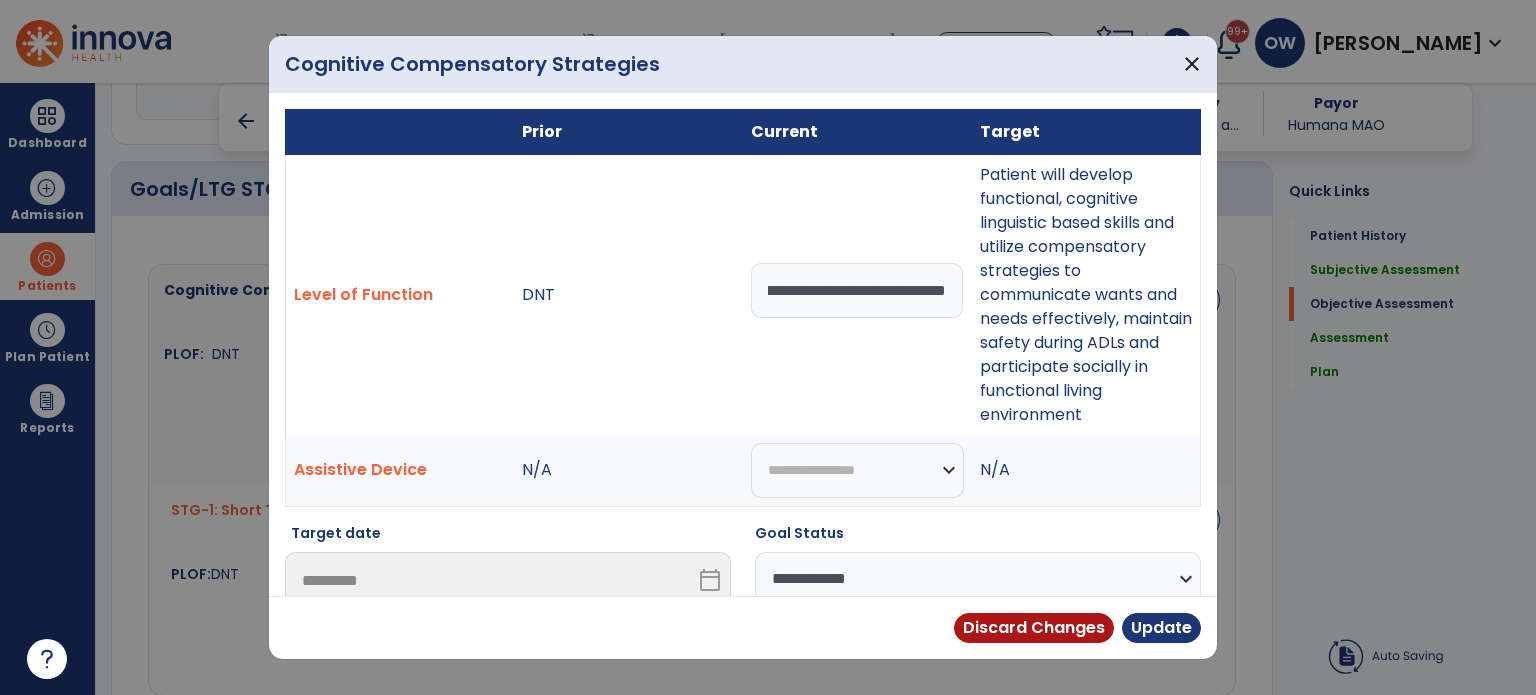 scroll, scrollTop: 0, scrollLeft: 1248, axis: horizontal 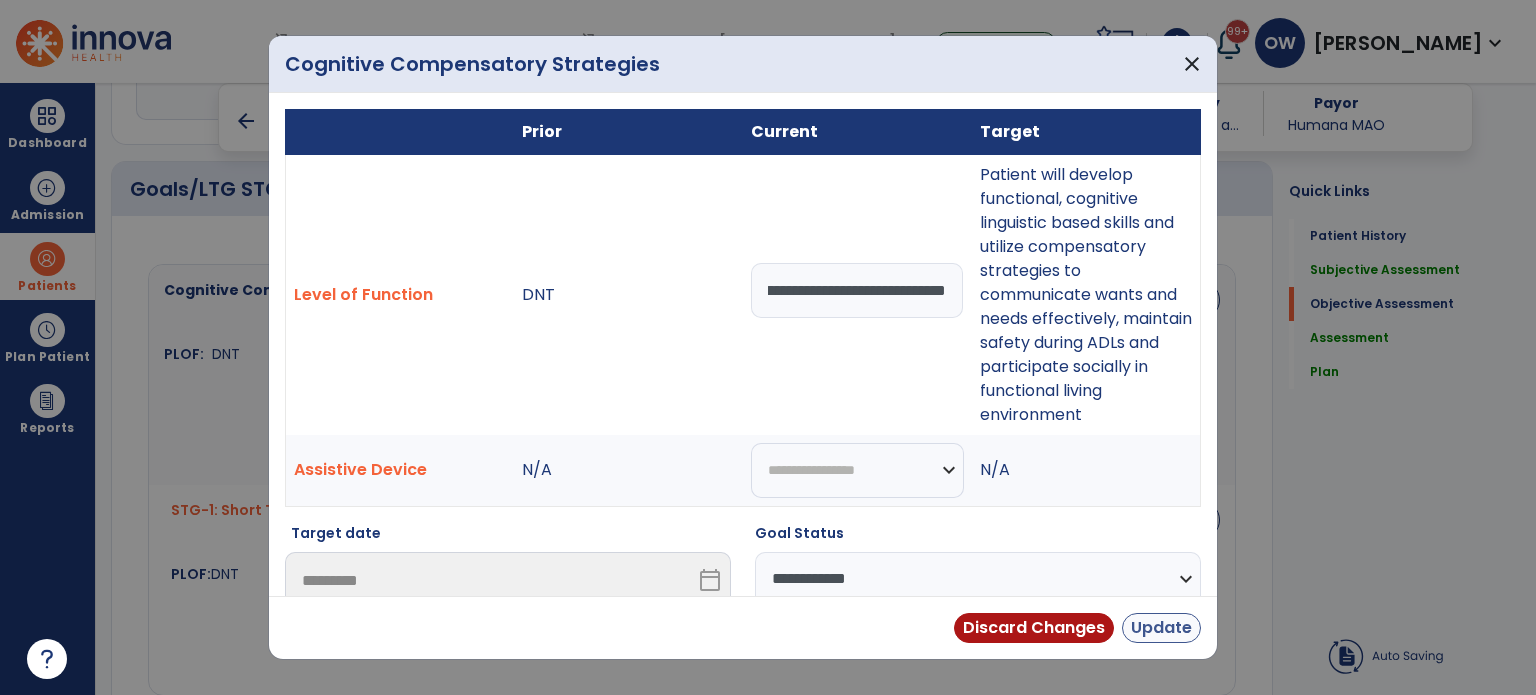 type on "**********" 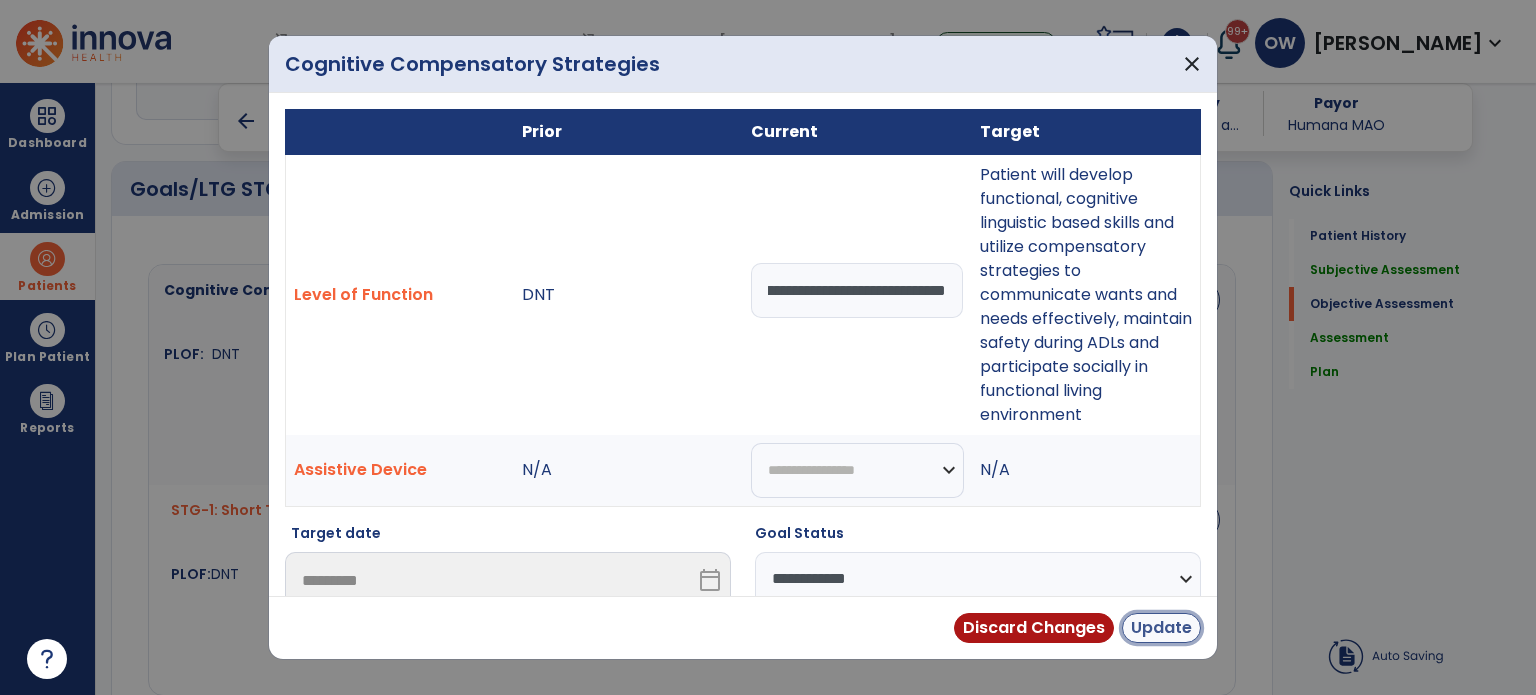 click on "Update" at bounding box center [1161, 628] 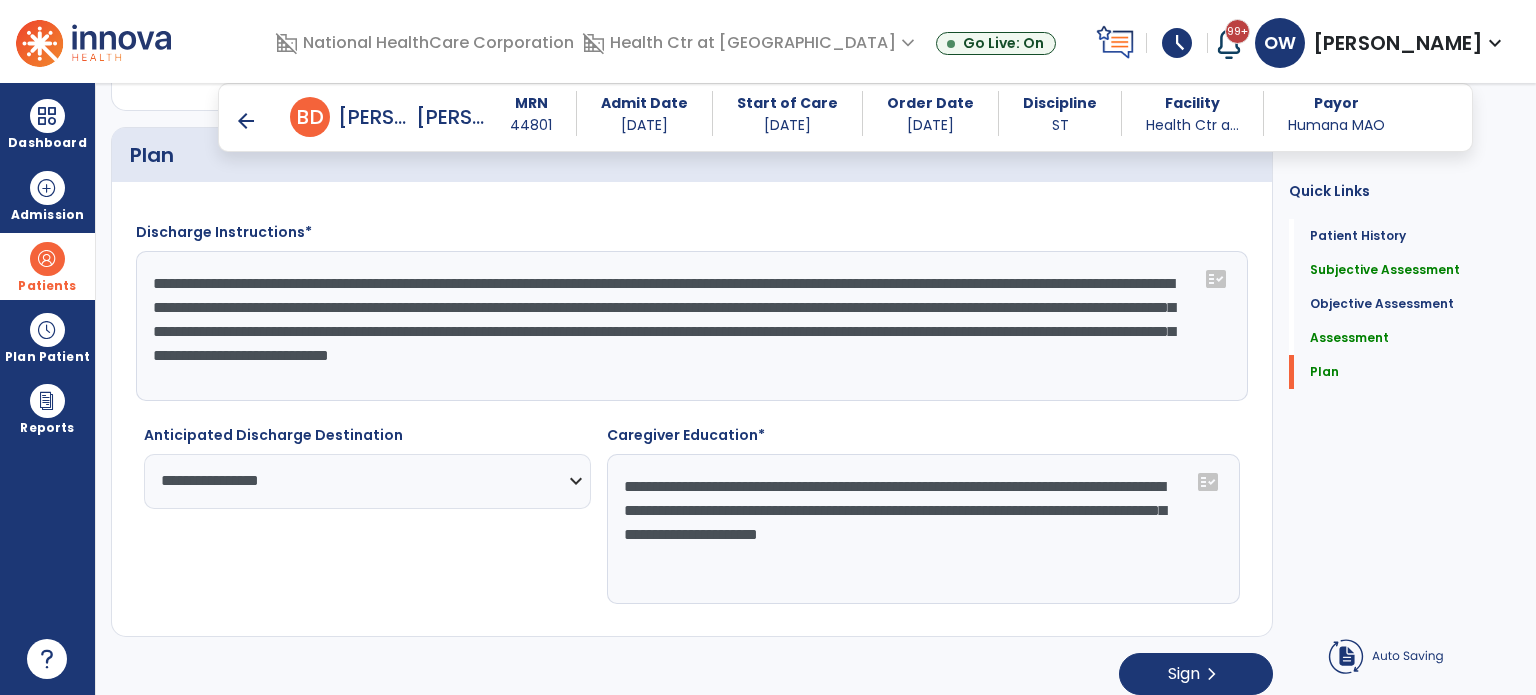 scroll, scrollTop: 2161, scrollLeft: 0, axis: vertical 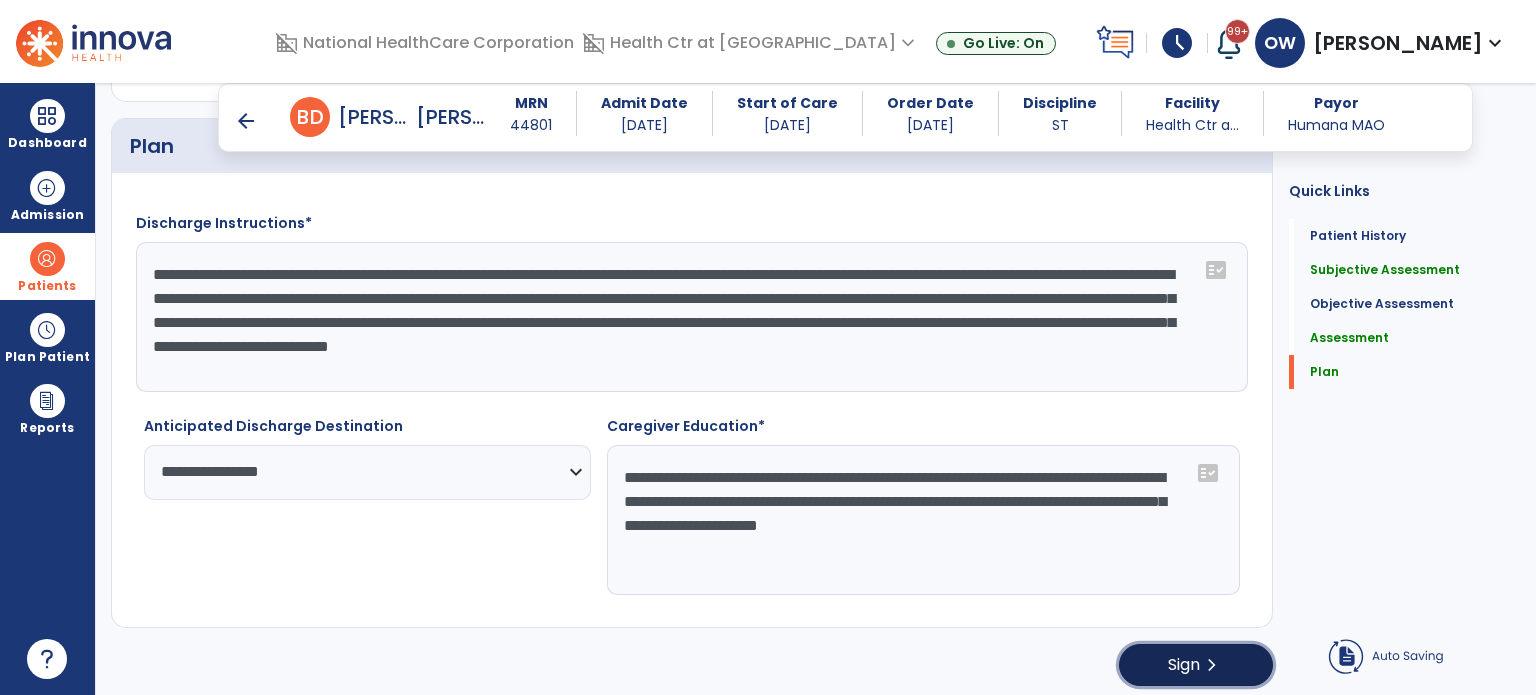 click on "Sign" 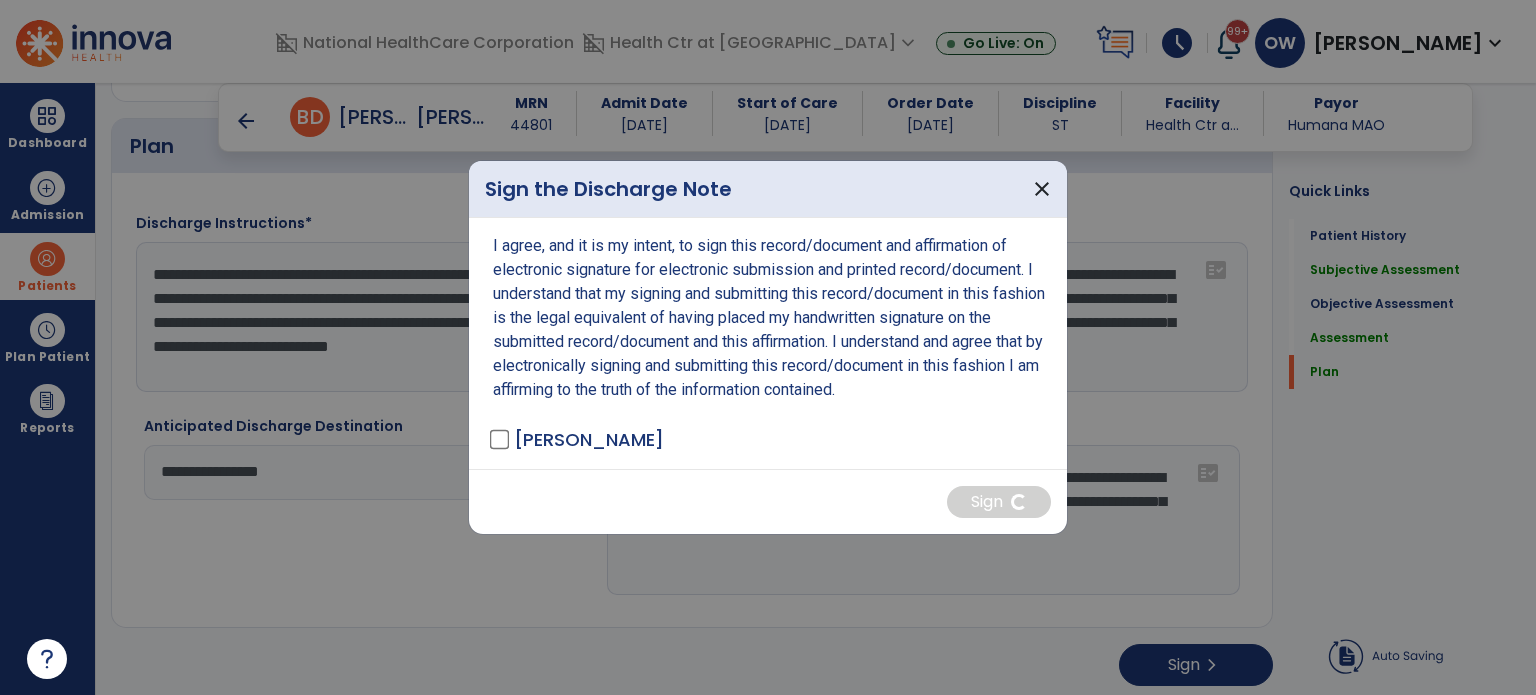 click on "I agree, and it is my intent, to sign this record/document and affirmation of electronic signature for electronic submission and printed record/document. I understand that my signing and submitting this record/document in this fashion is the legal equivalent of having placed my handwritten signature on the submitted record/document and this affirmation. I understand and agree that by electronically signing and submitting this record/document in this fashion I am affirming to the truth of the information contained.  Wilson, Olivia  - ST" at bounding box center [768, 343] 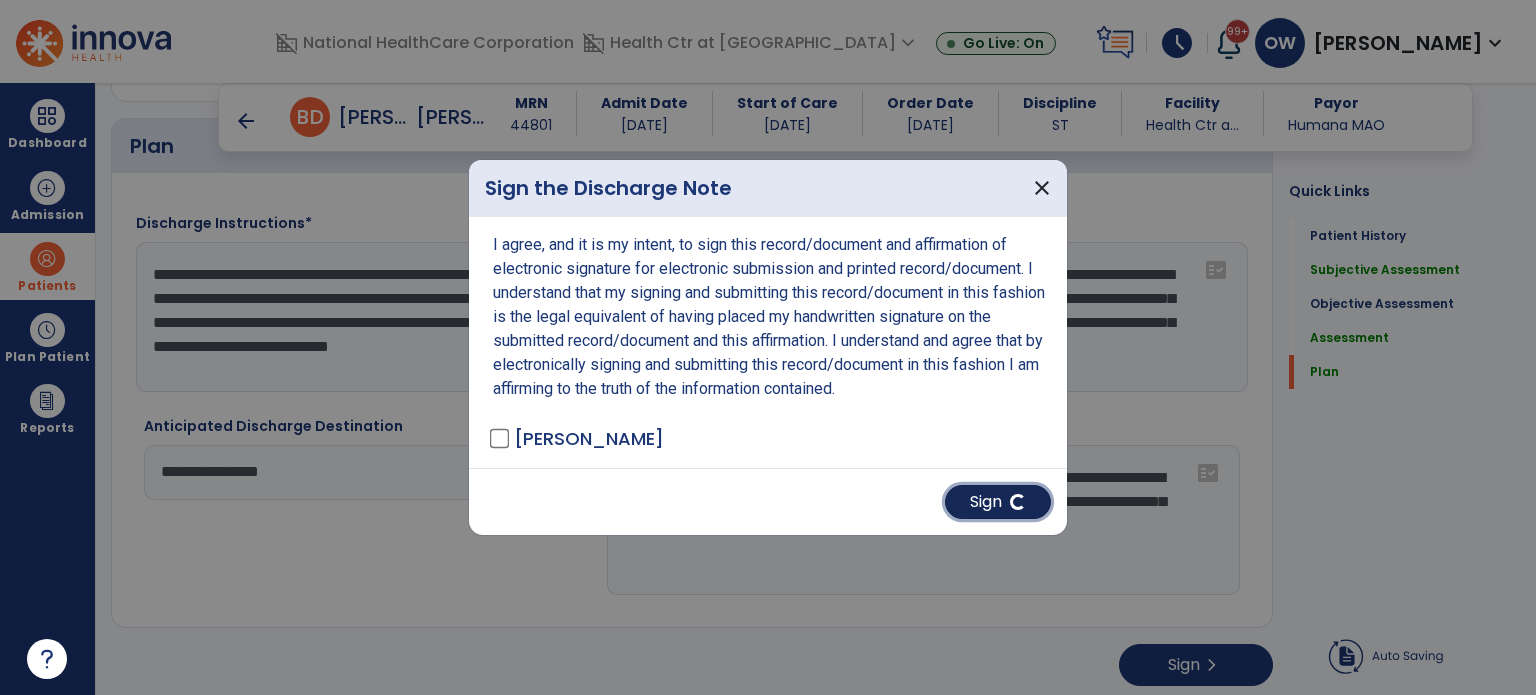 click on "Sign" at bounding box center (998, 502) 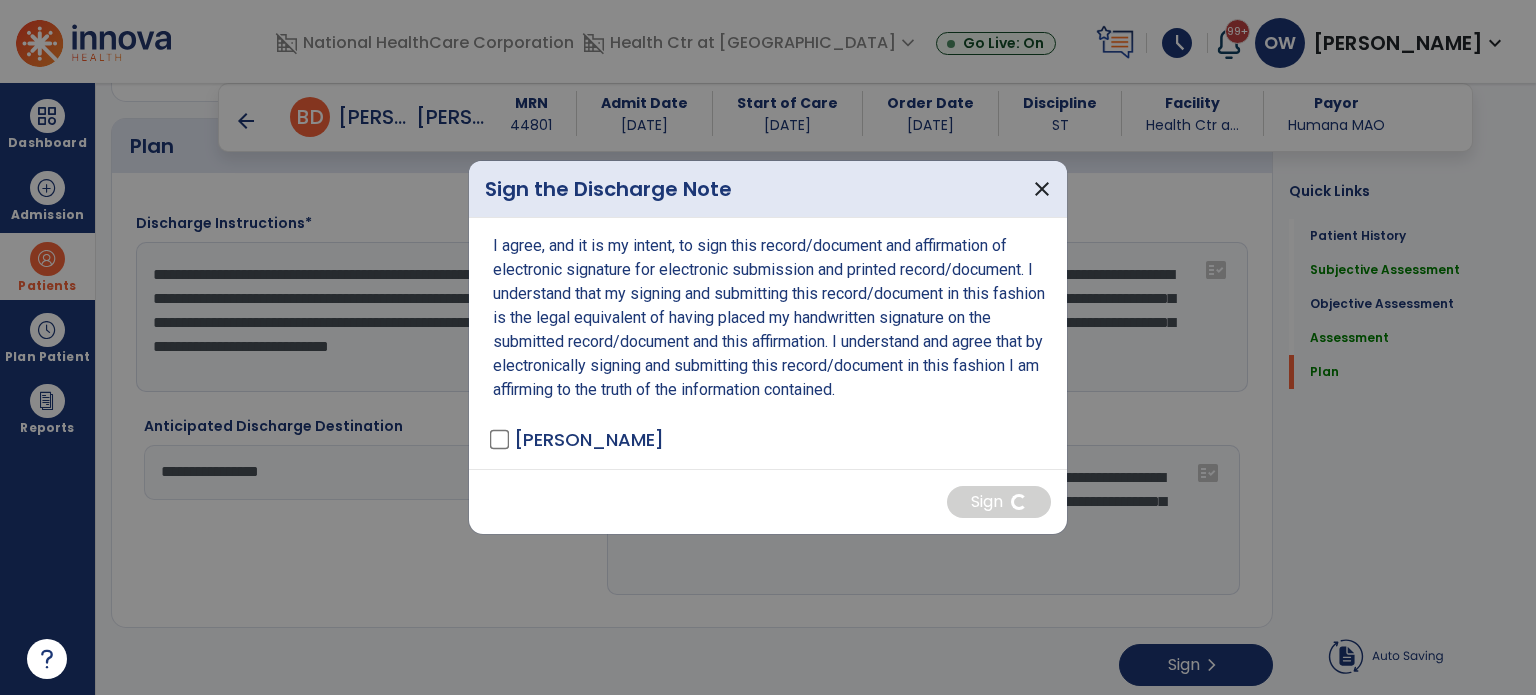 click at bounding box center [768, 347] 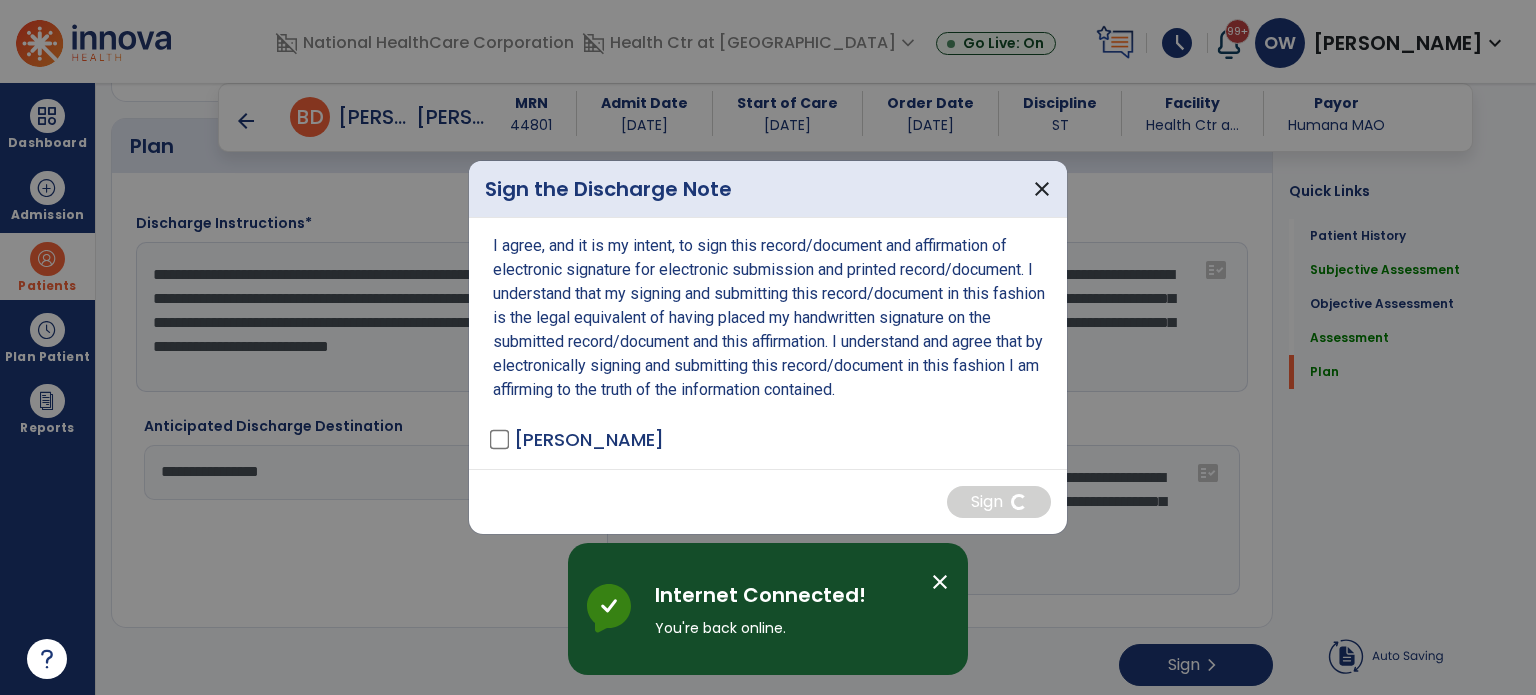 click at bounding box center (768, 347) 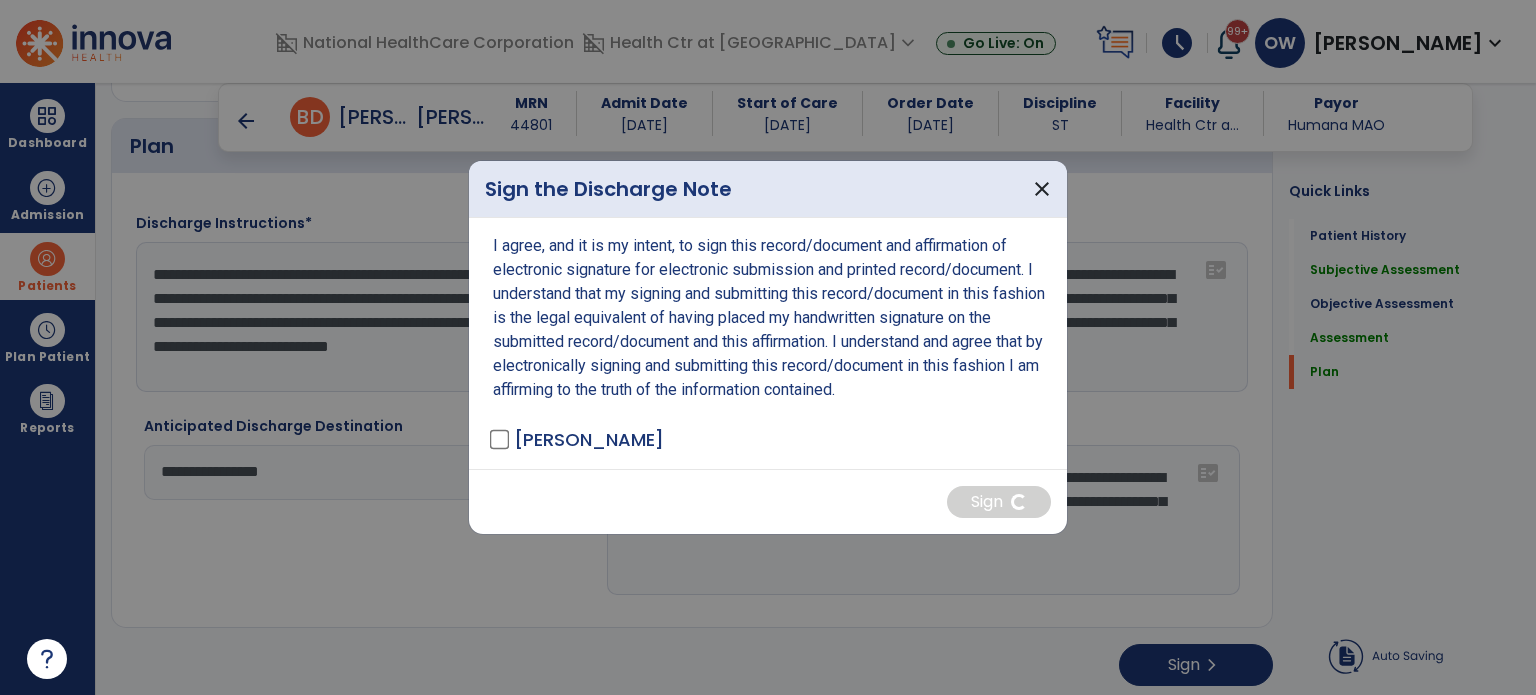 click at bounding box center (768, 347) 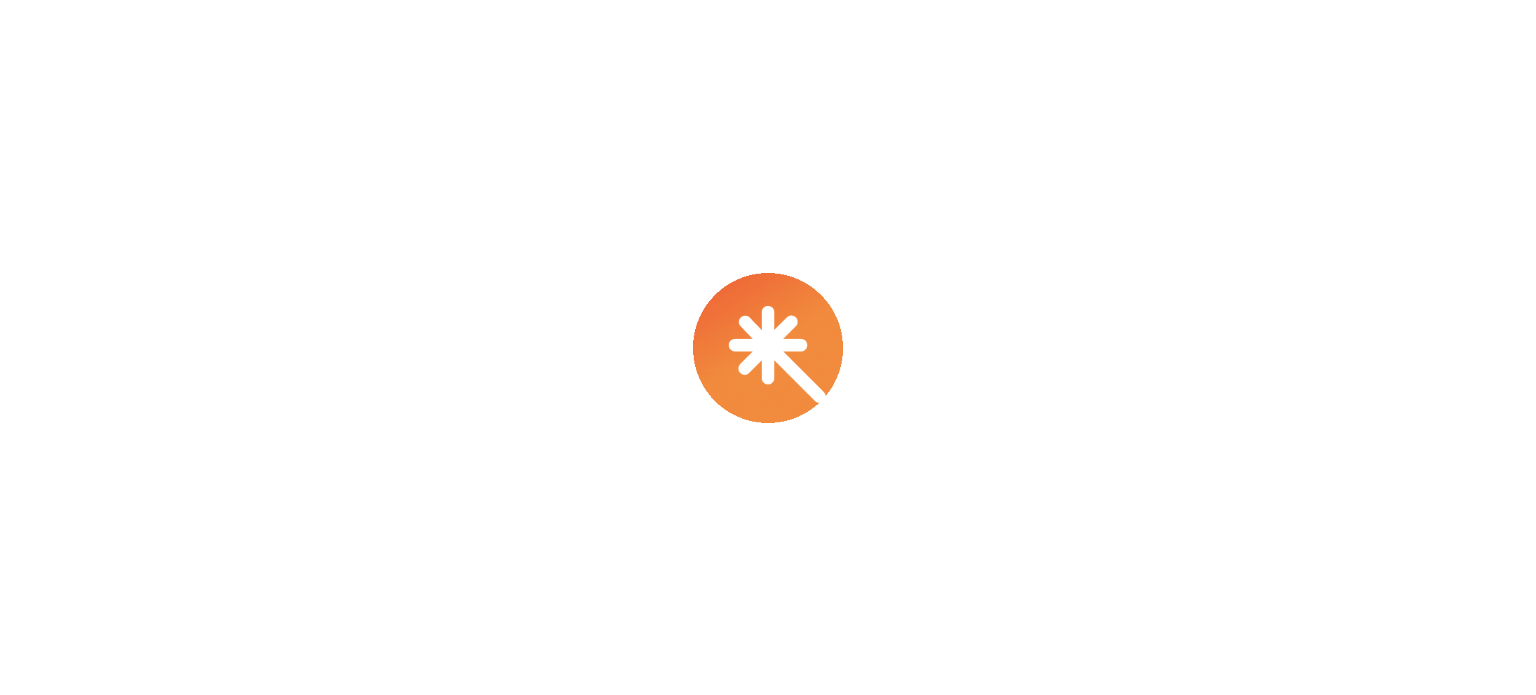 scroll, scrollTop: 0, scrollLeft: 0, axis: both 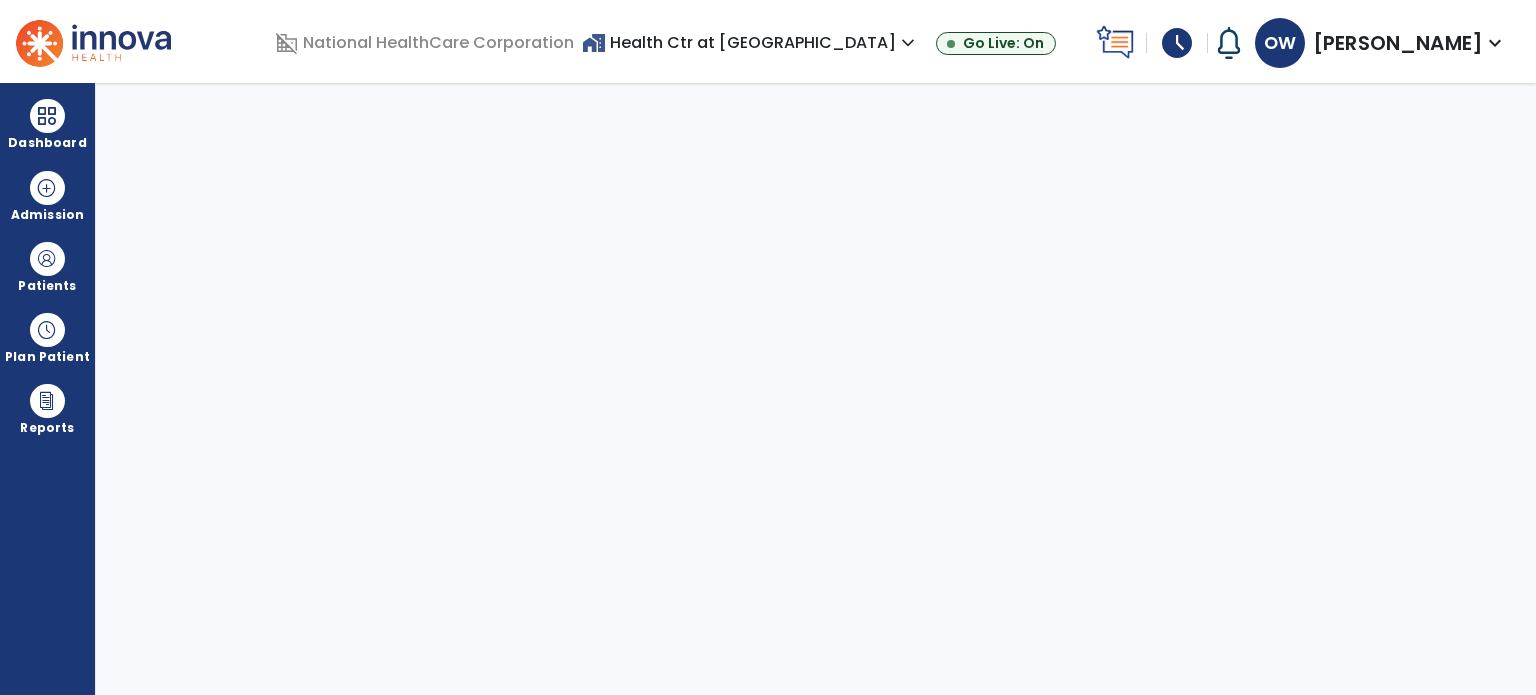 select on "****" 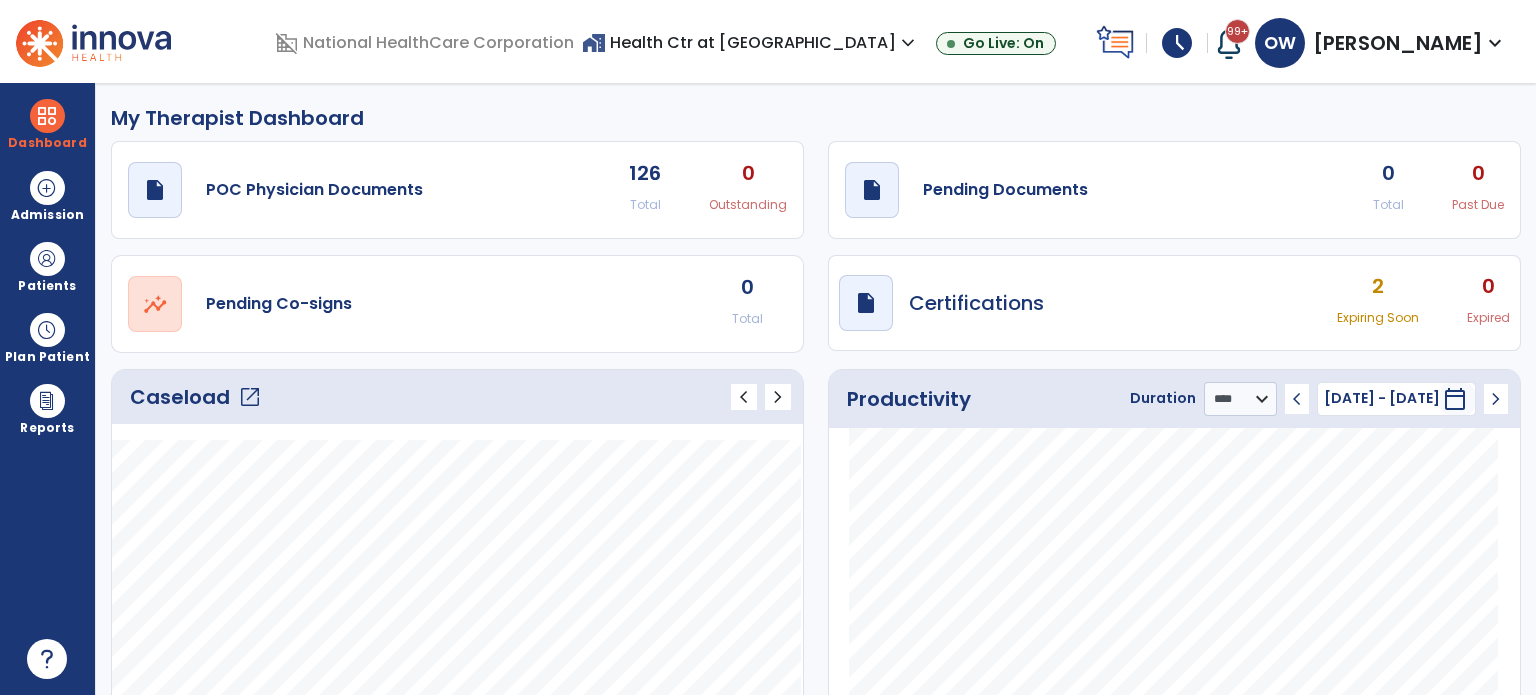 click on "Caseload   open_in_new" 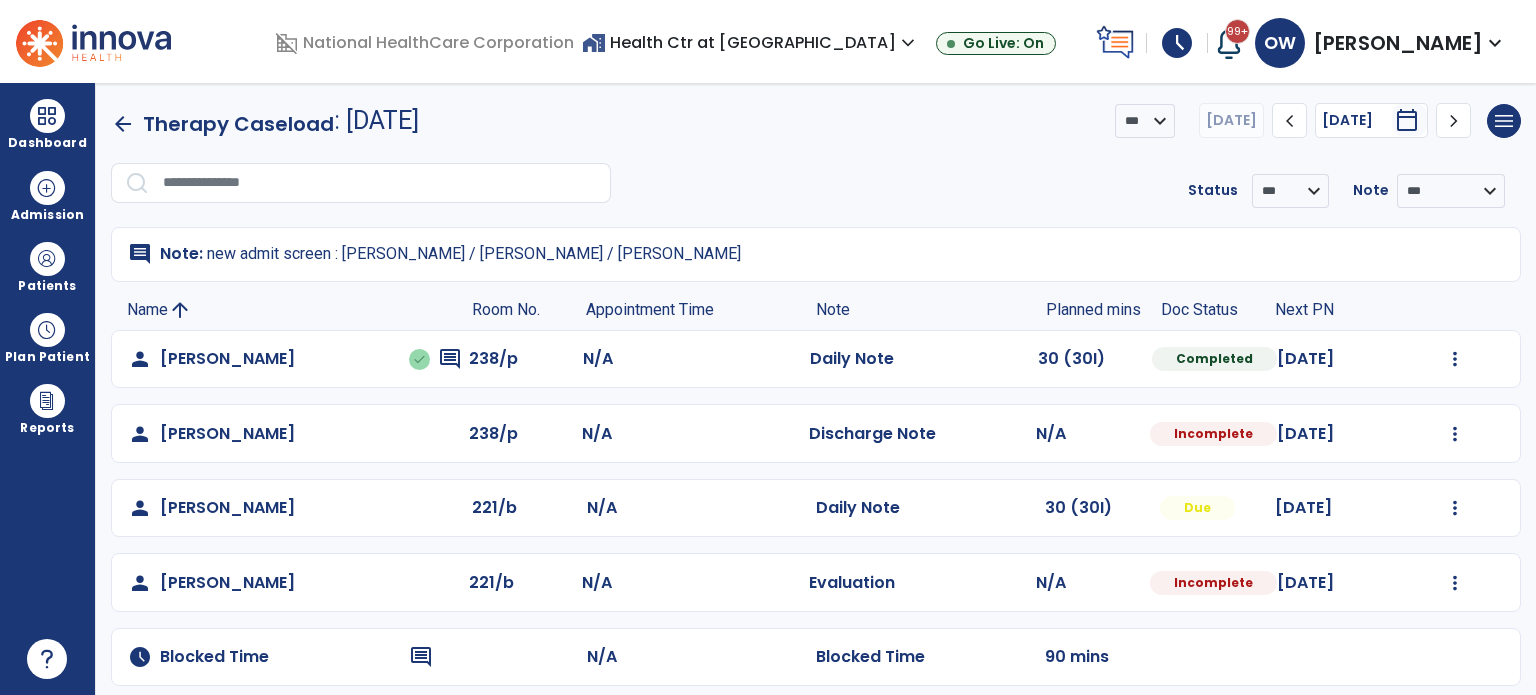 scroll, scrollTop: 92, scrollLeft: 0, axis: vertical 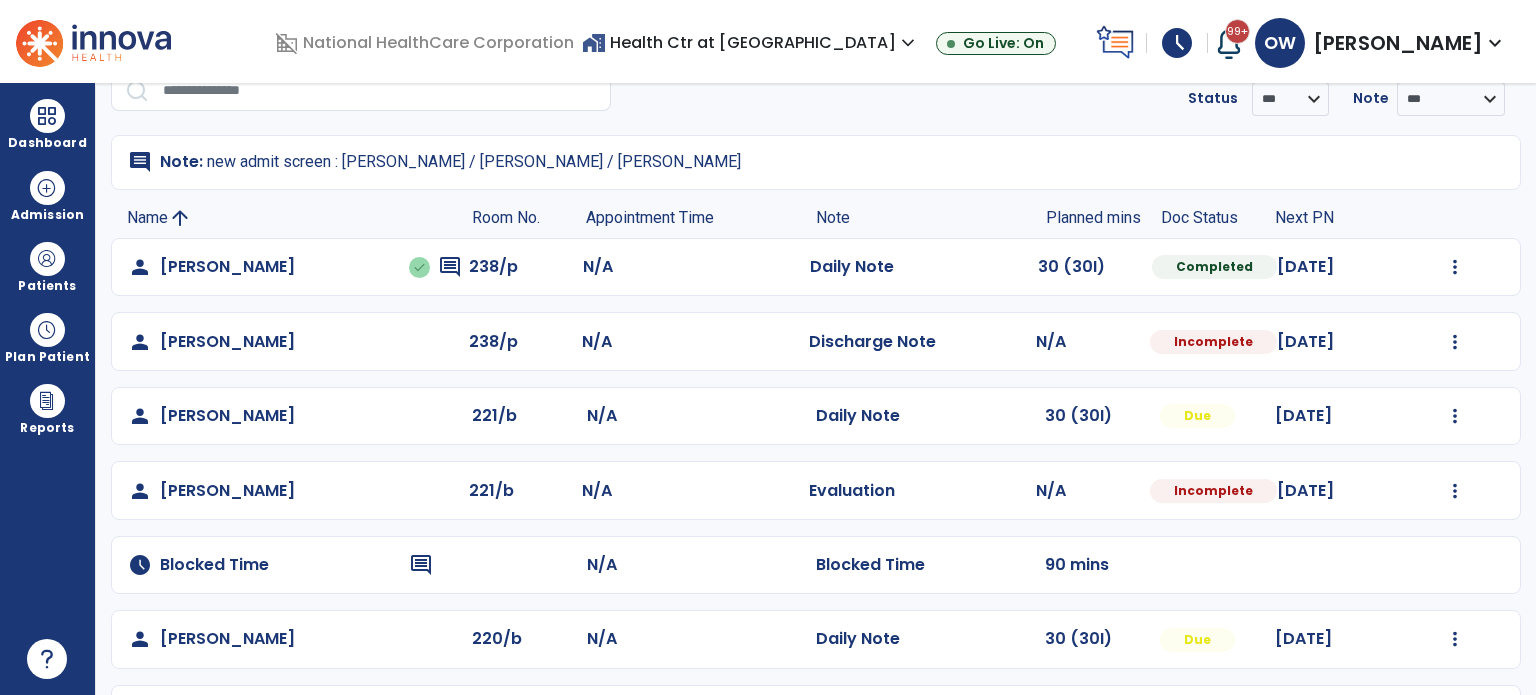 click on "Mark Visit As Complete   Reset Note   Open Document   G + C Mins" 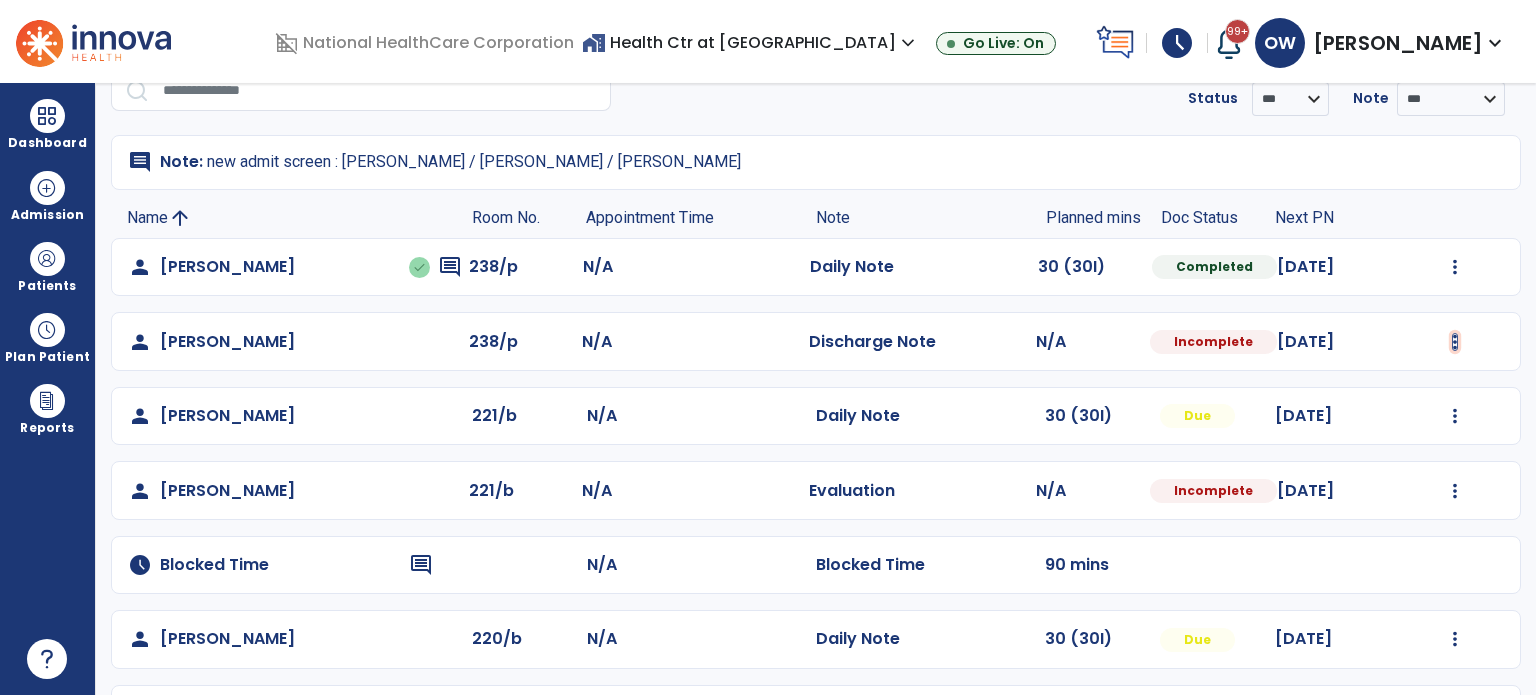 click at bounding box center (1455, 267) 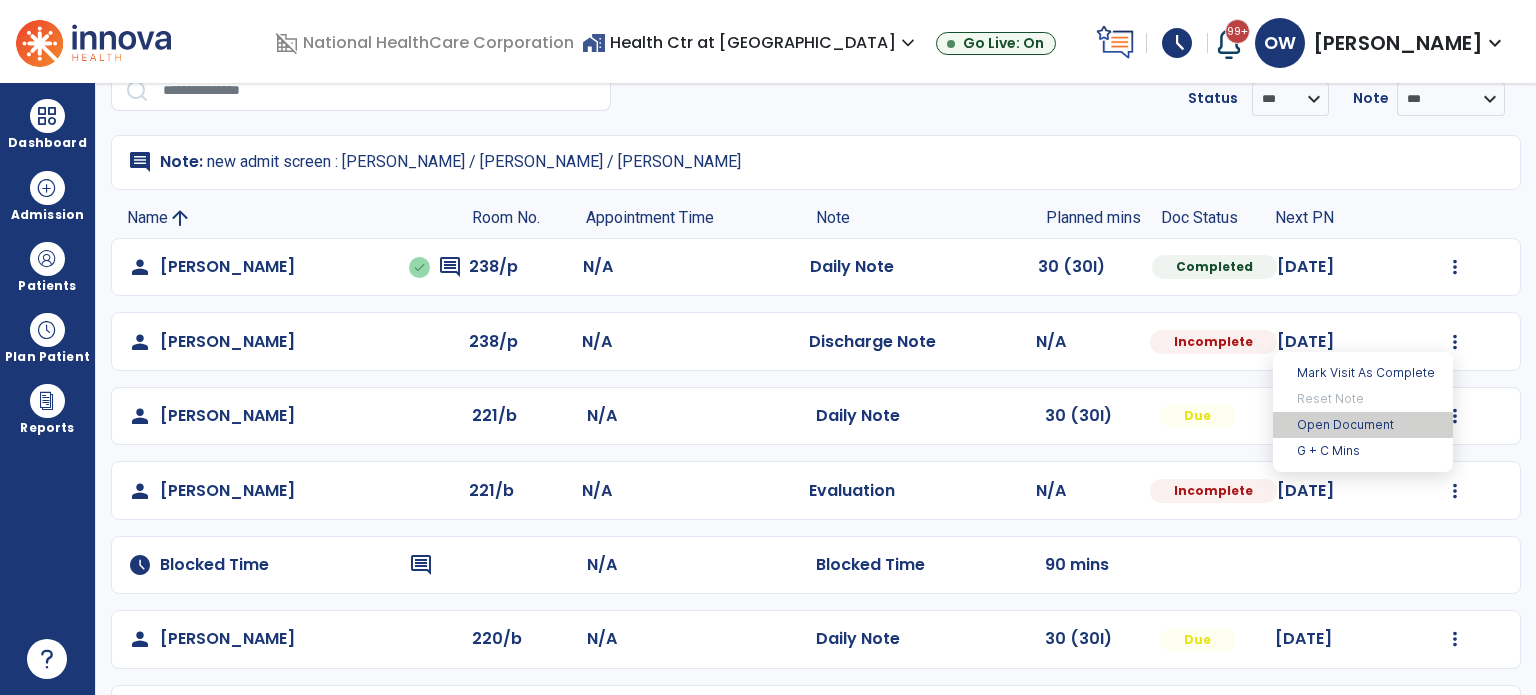 click on "Open Document" at bounding box center (1363, 425) 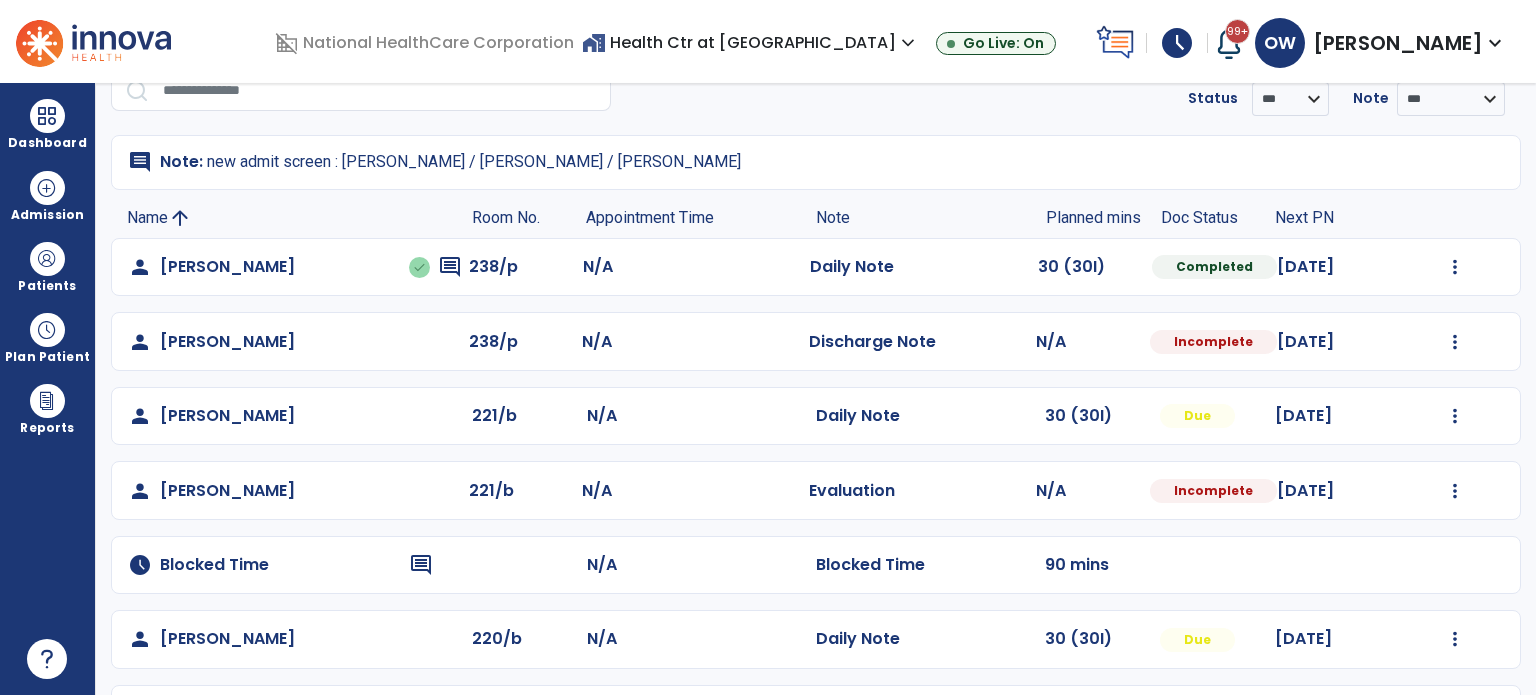 select on "**********" 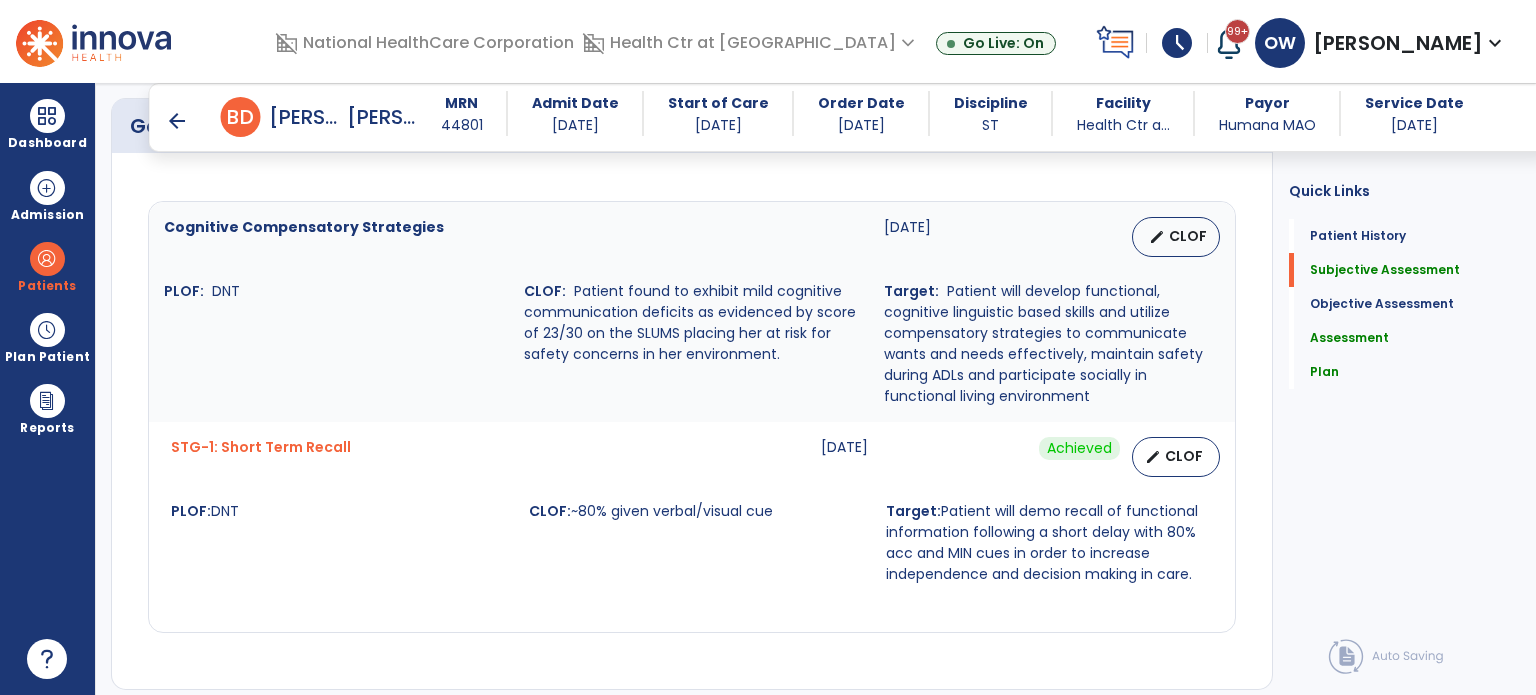 scroll, scrollTop: 824, scrollLeft: 0, axis: vertical 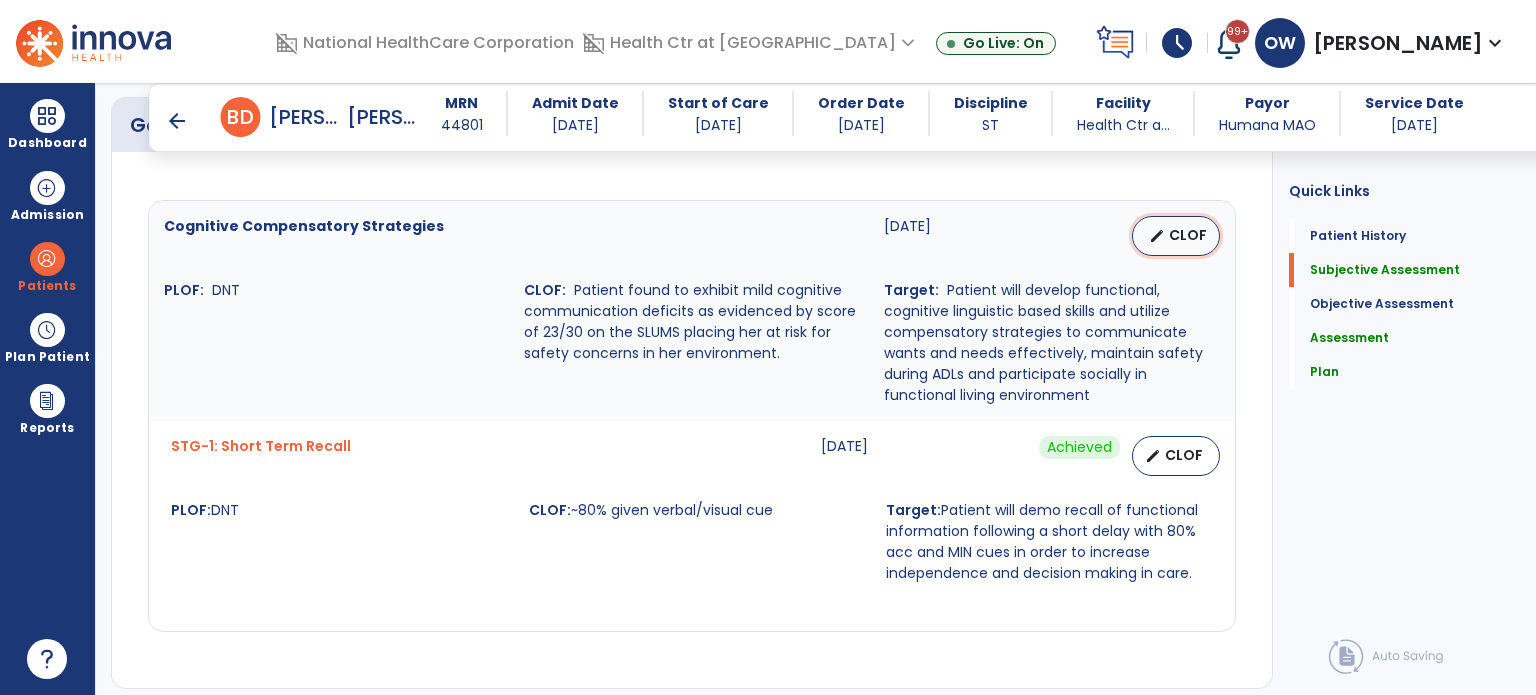 click on "CLOF" at bounding box center (1188, 235) 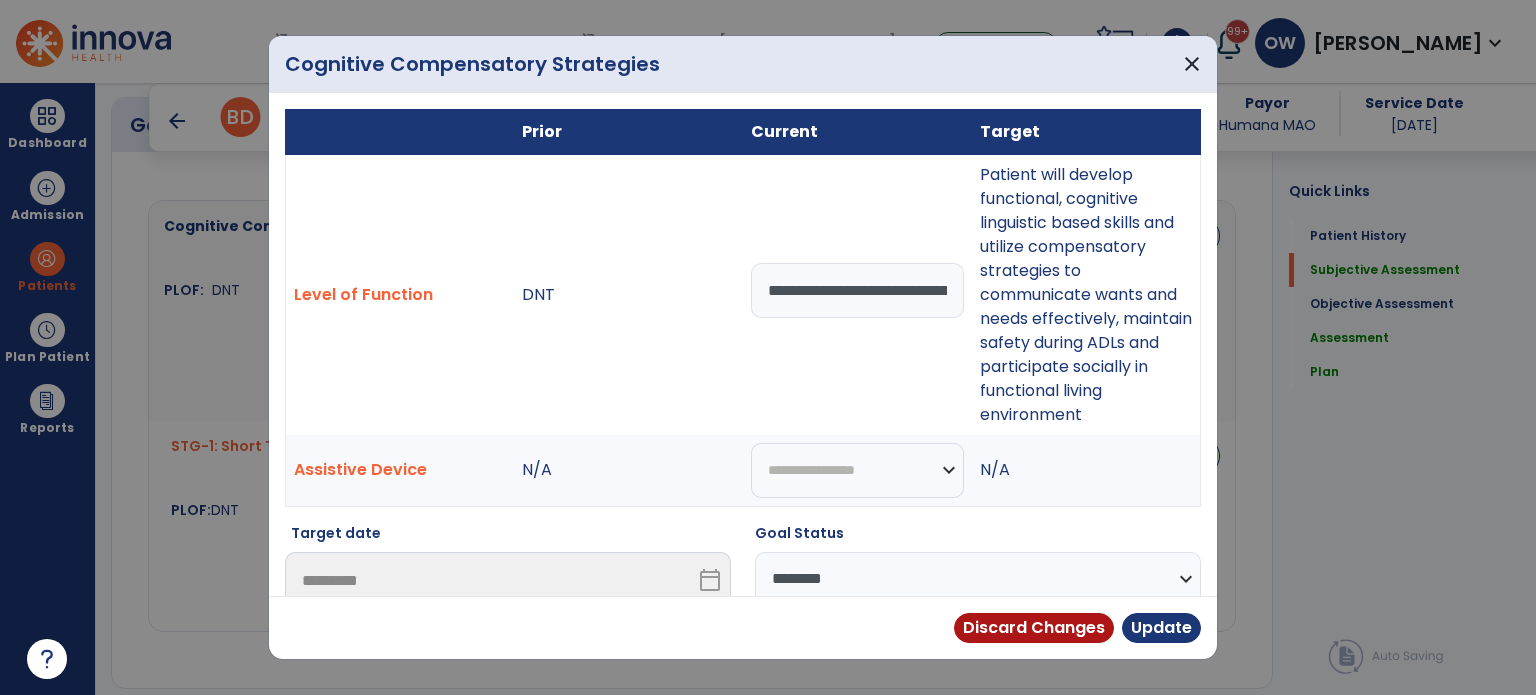 scroll, scrollTop: 0, scrollLeft: 1144, axis: horizontal 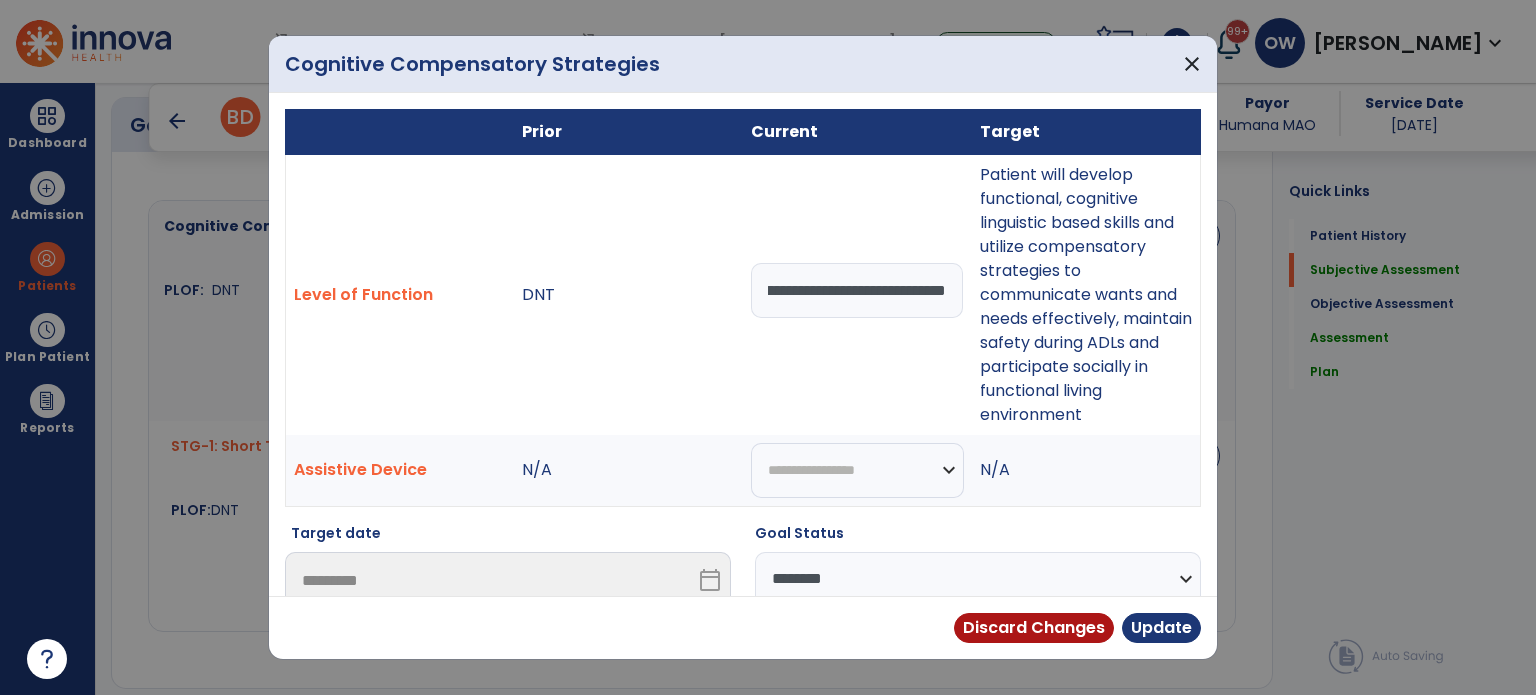 drag, startPoint x: 759, startPoint y: 289, endPoint x: 1356, endPoint y: 326, distance: 598.14545 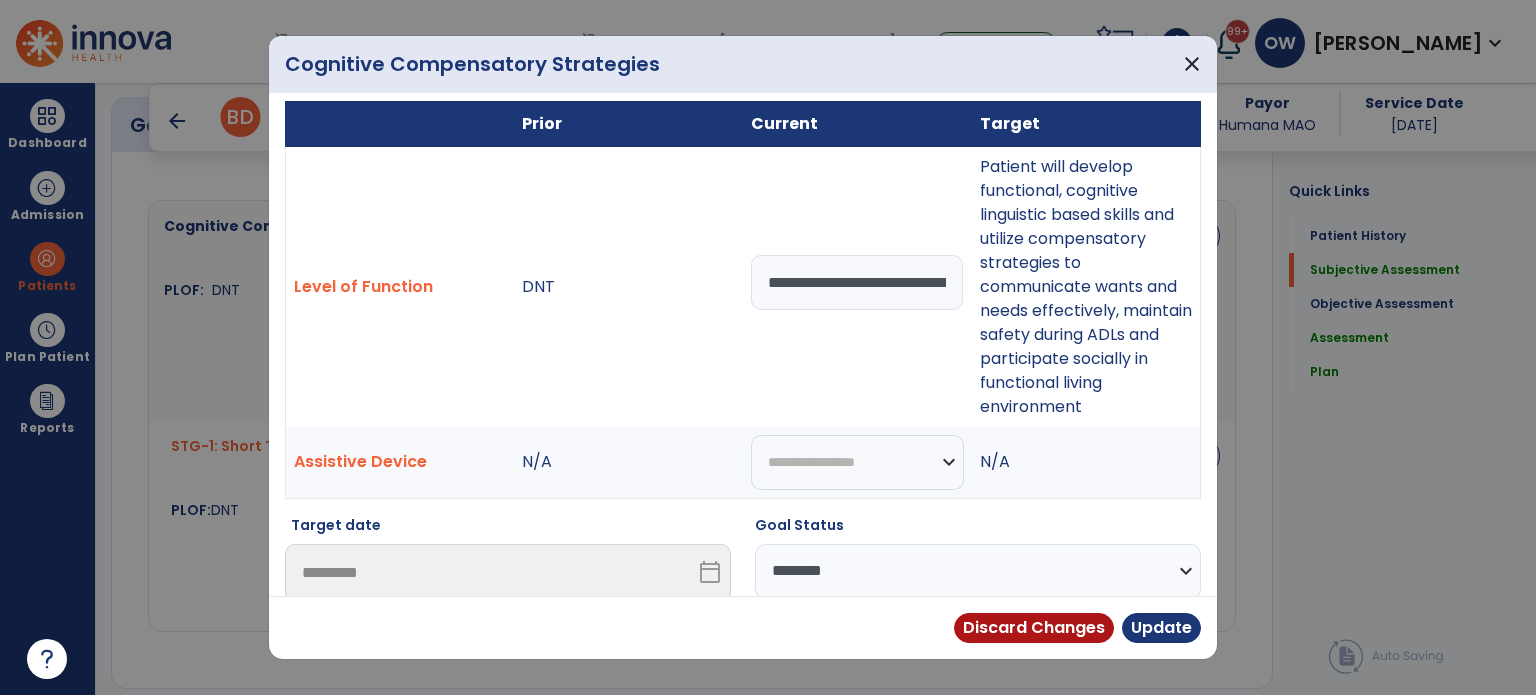 click on "**********" at bounding box center [978, 571] 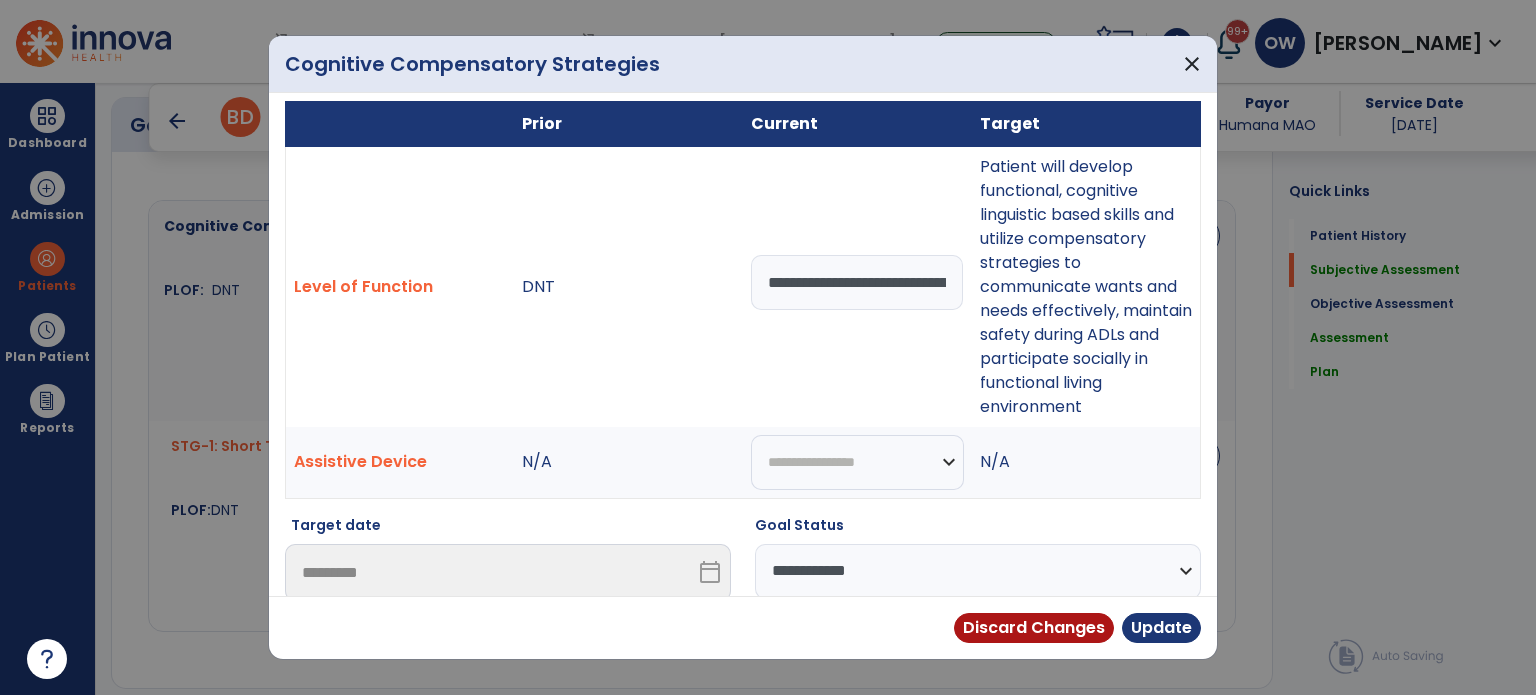click on "**********" at bounding box center (978, 571) 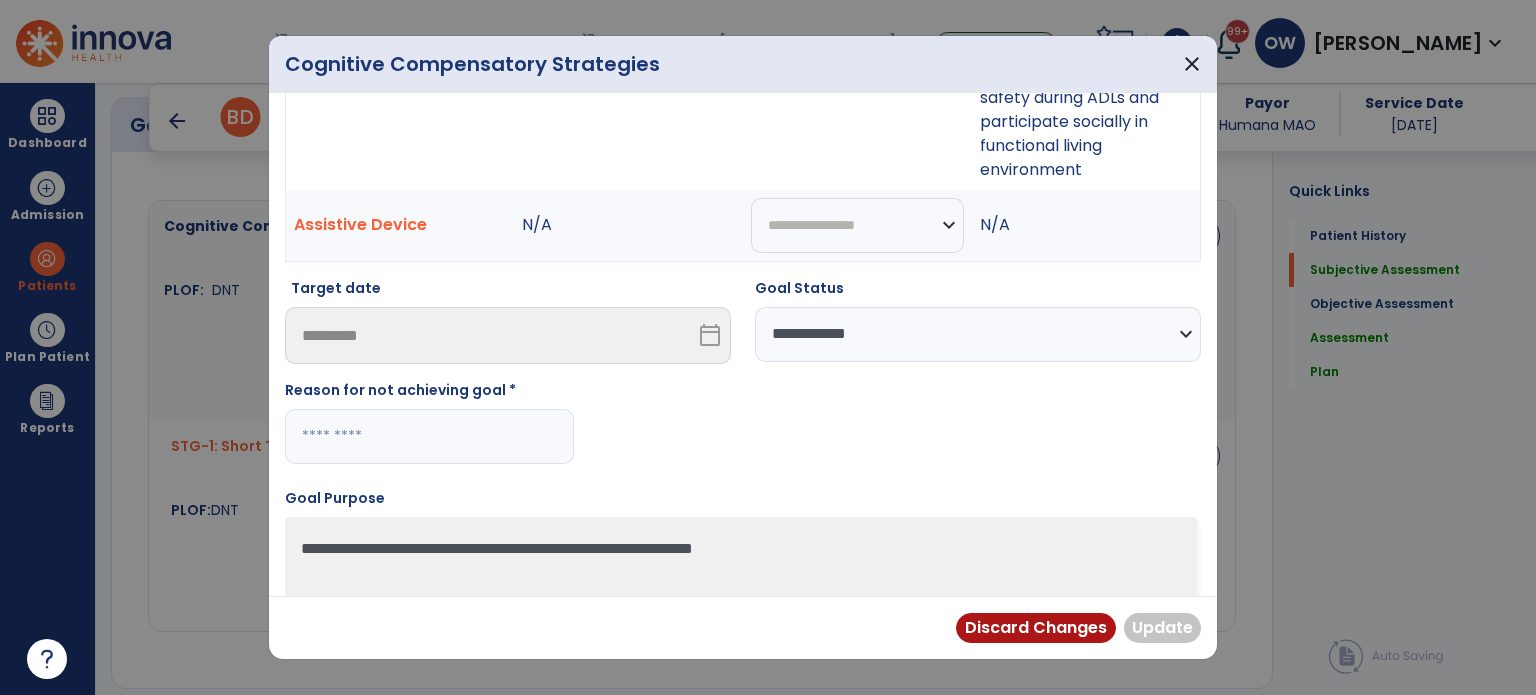 scroll, scrollTop: 326, scrollLeft: 0, axis: vertical 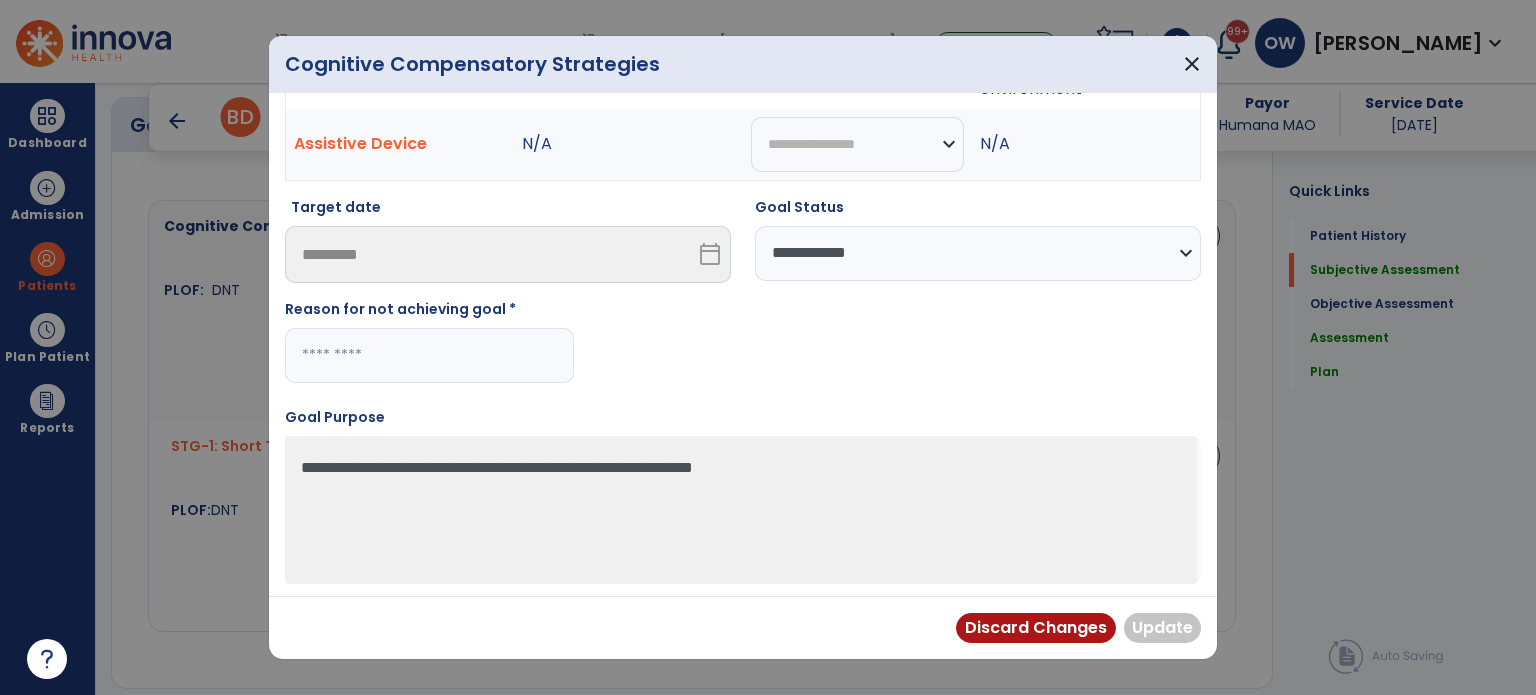 click at bounding box center [429, 355] 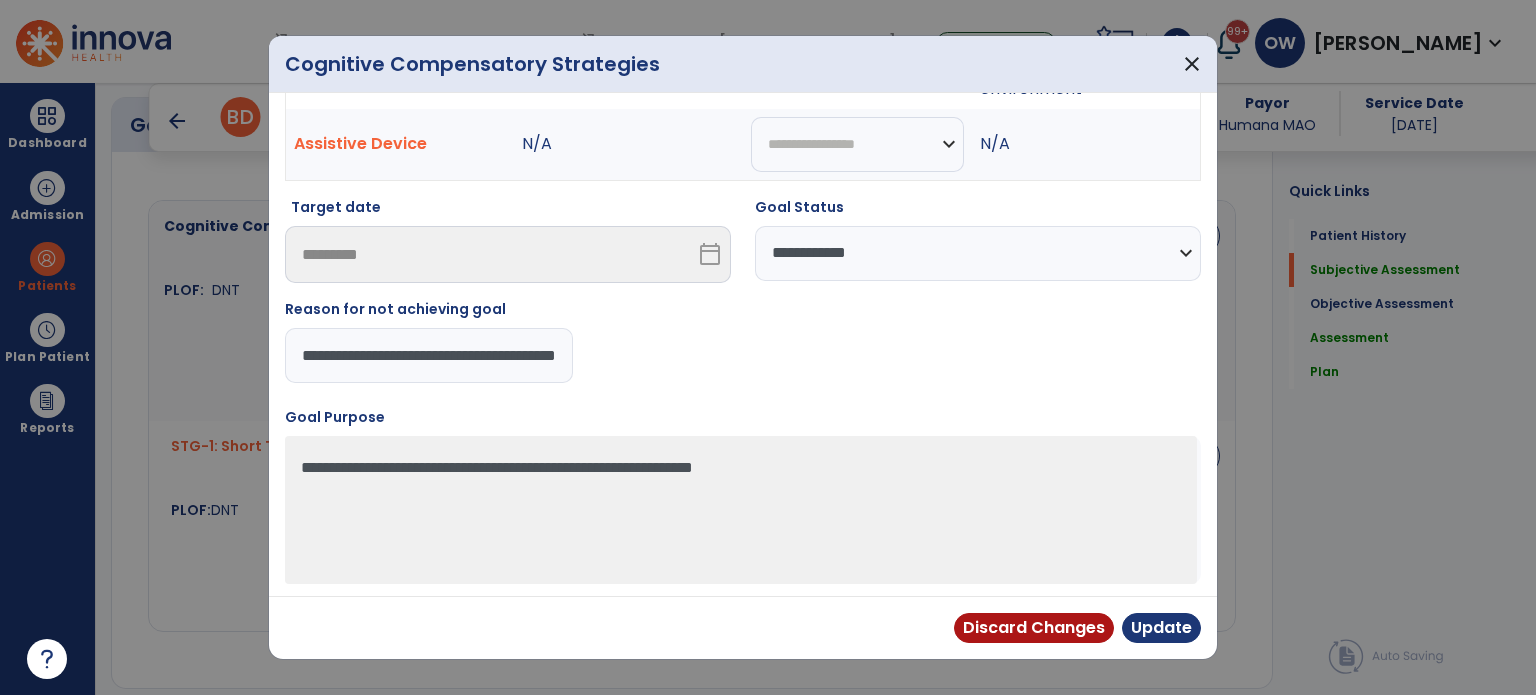 scroll, scrollTop: 0, scrollLeft: 0, axis: both 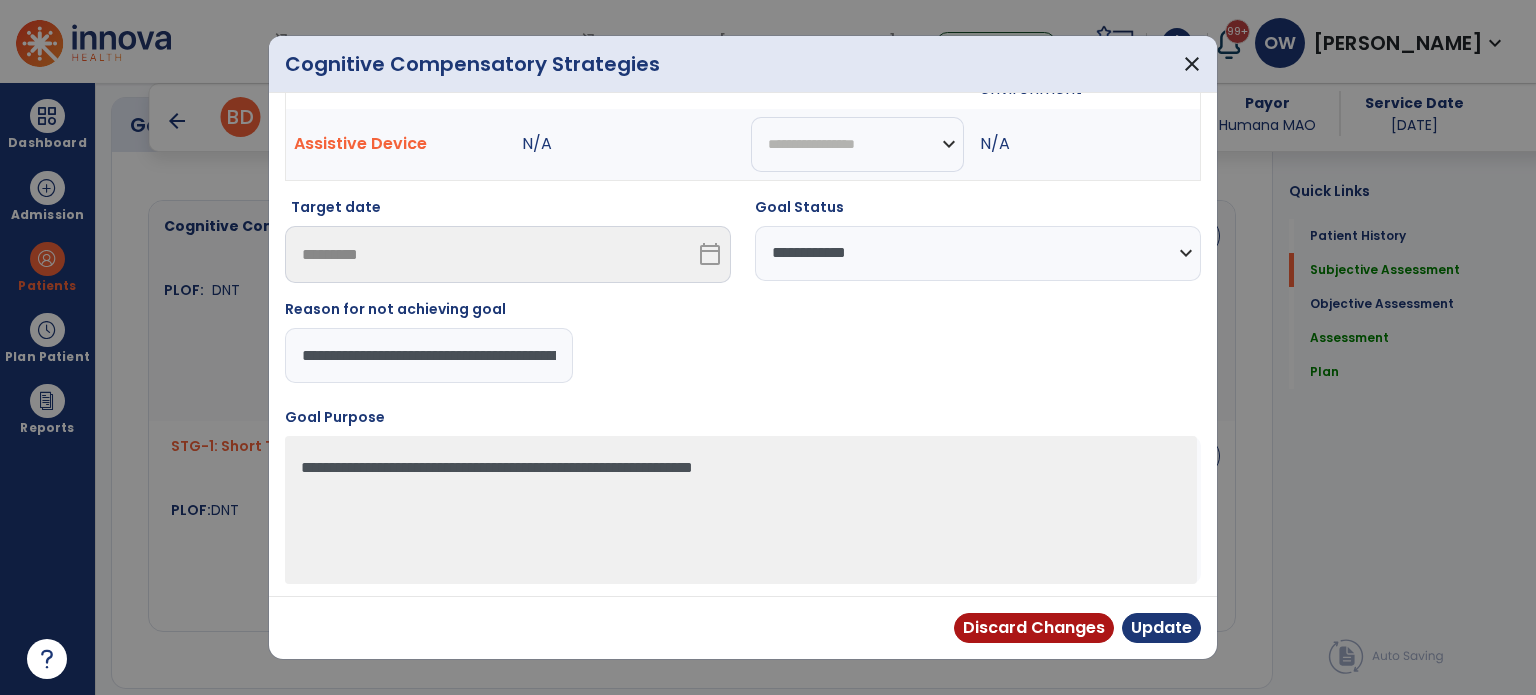 click on "**********" at bounding box center [429, 355] 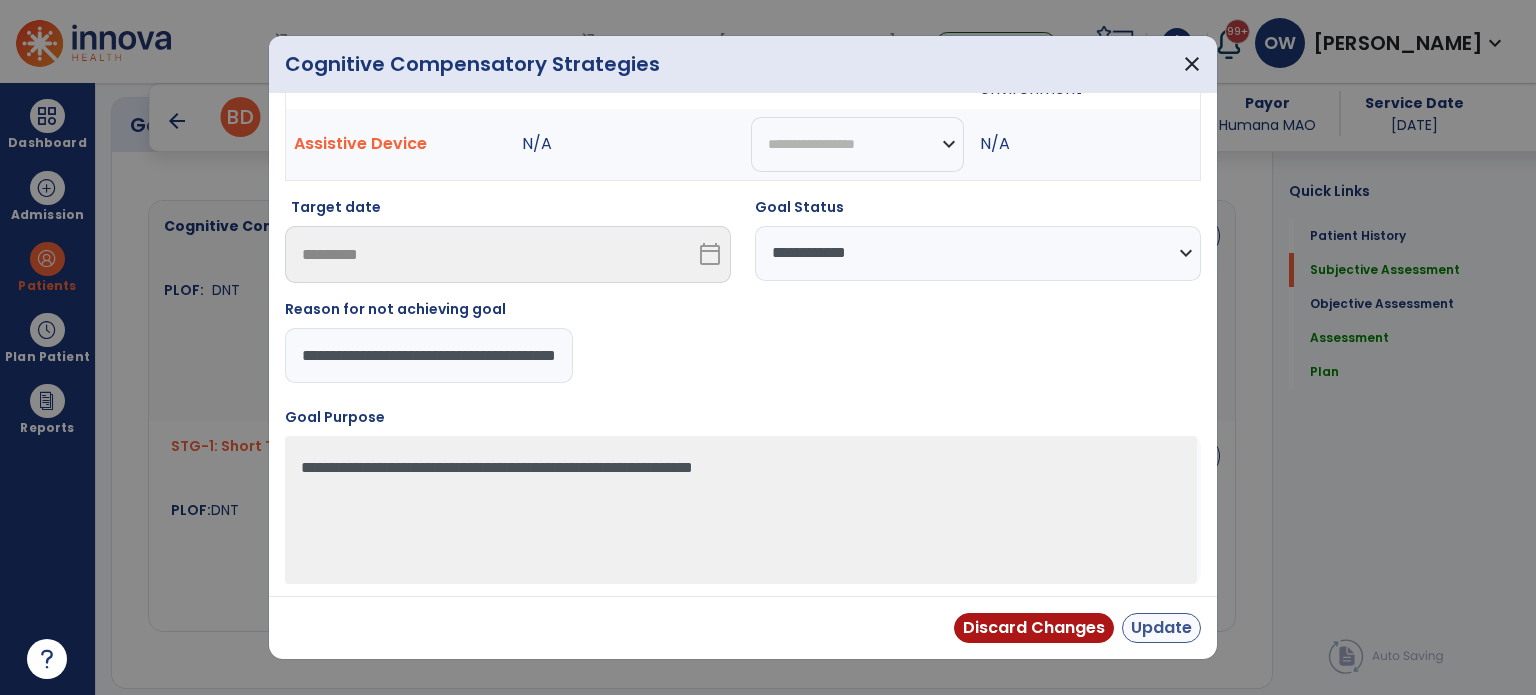 type on "**********" 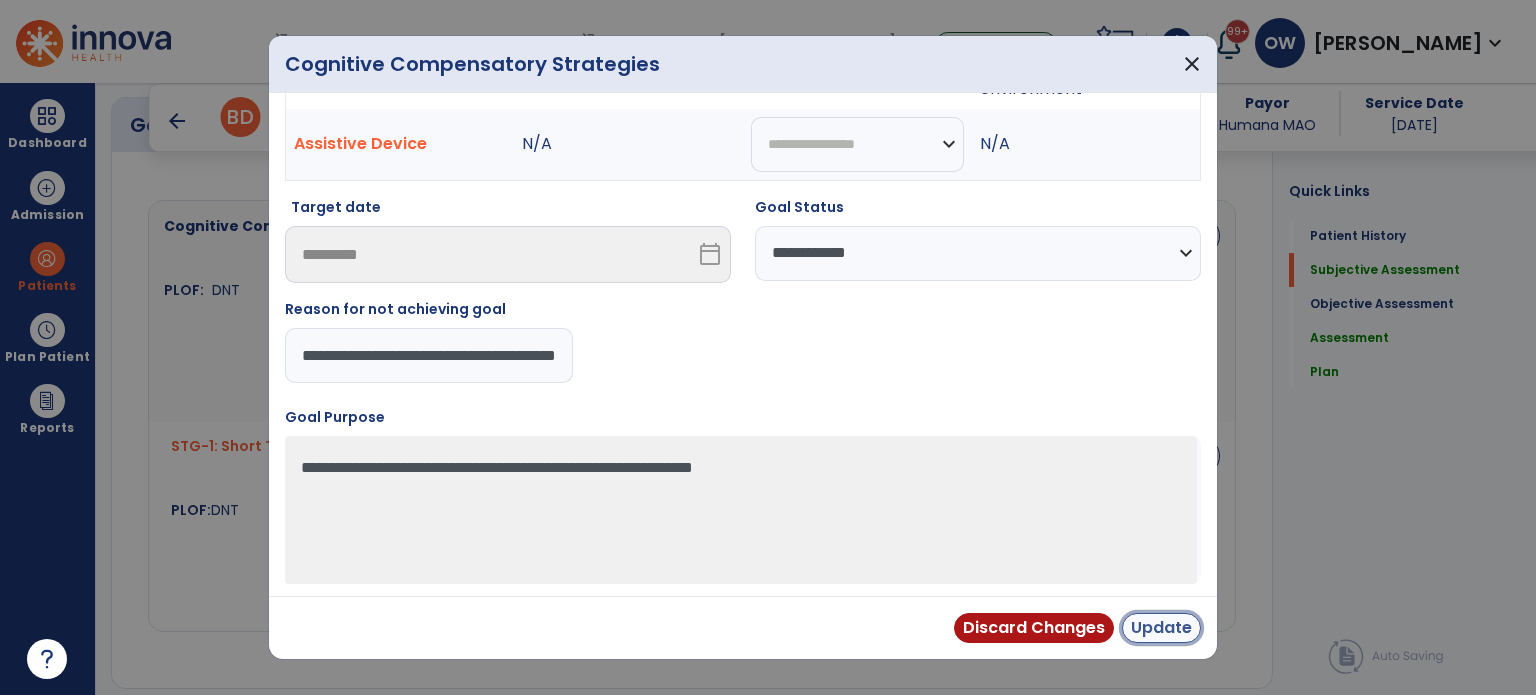 click on "Update" at bounding box center [1161, 628] 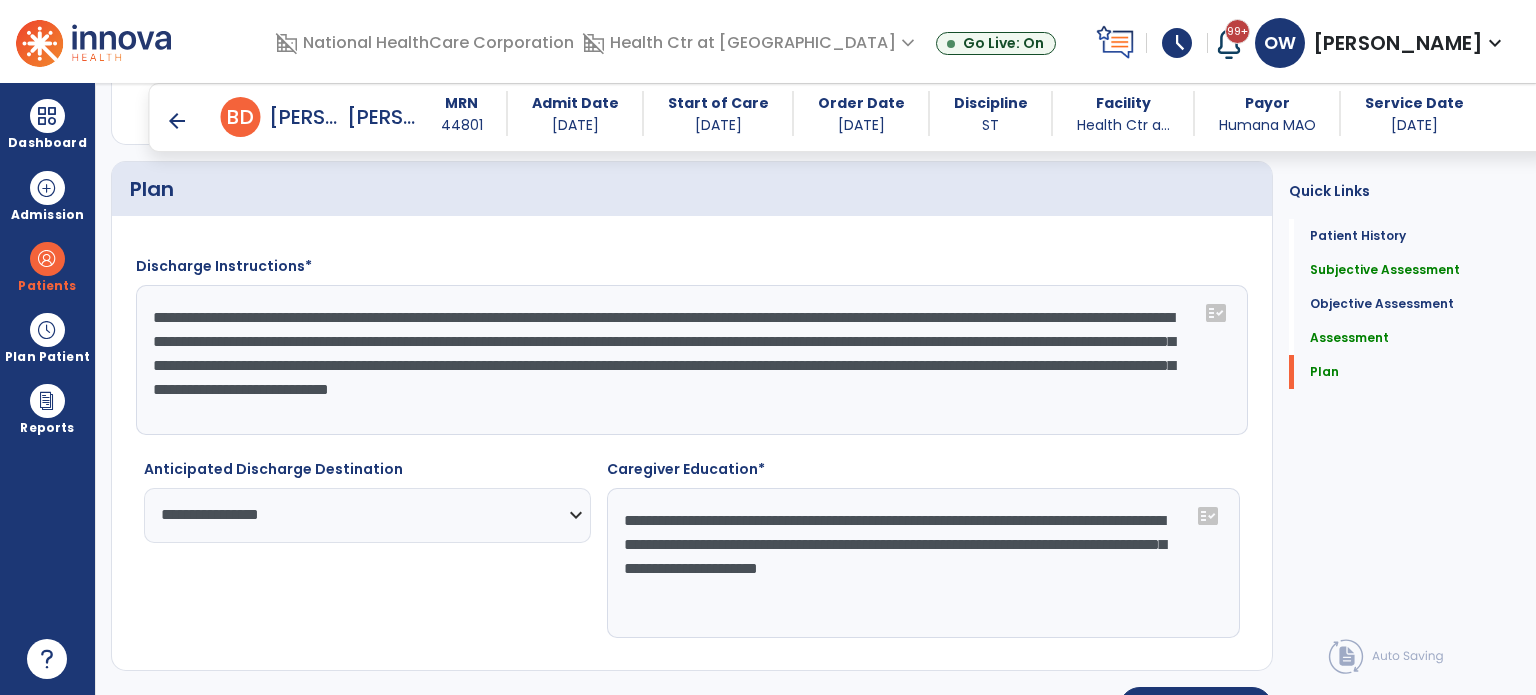 scroll, scrollTop: 2161, scrollLeft: 0, axis: vertical 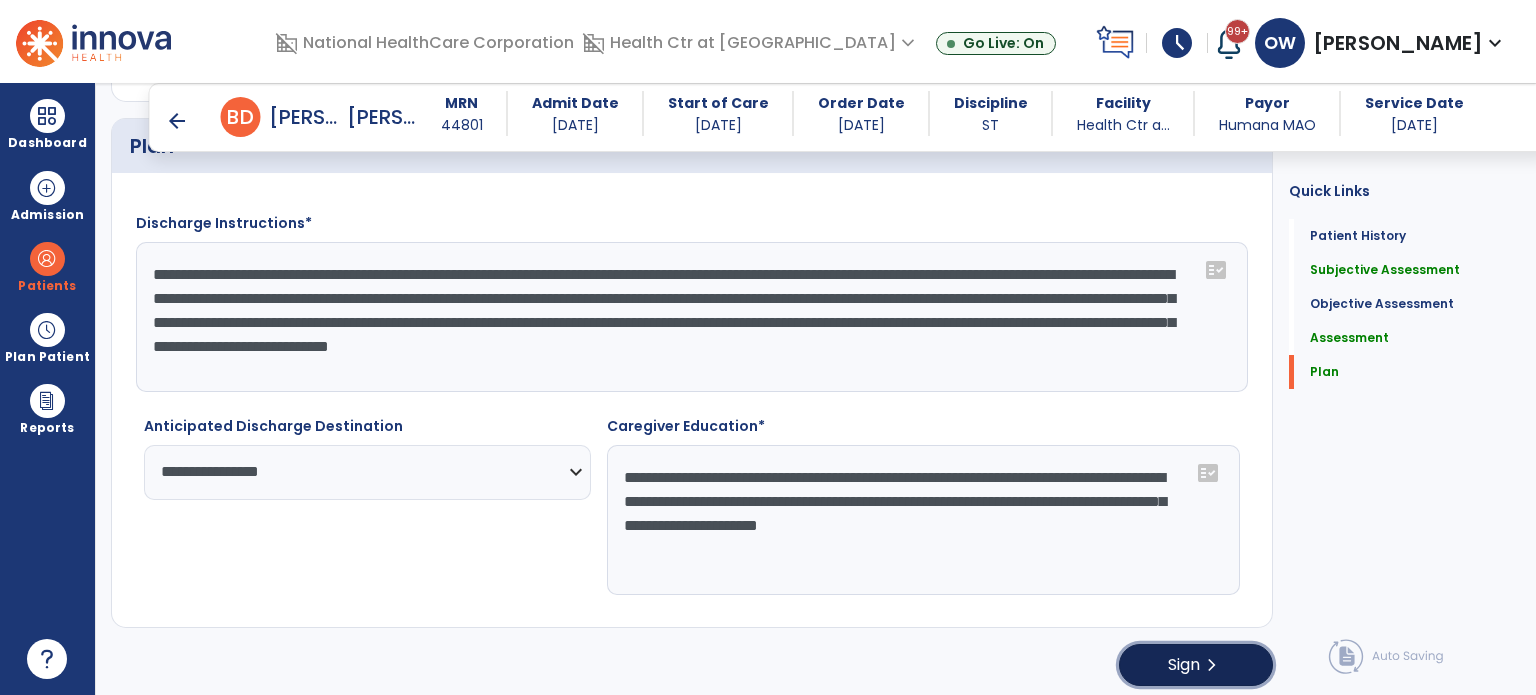 click on "Sign  chevron_right" 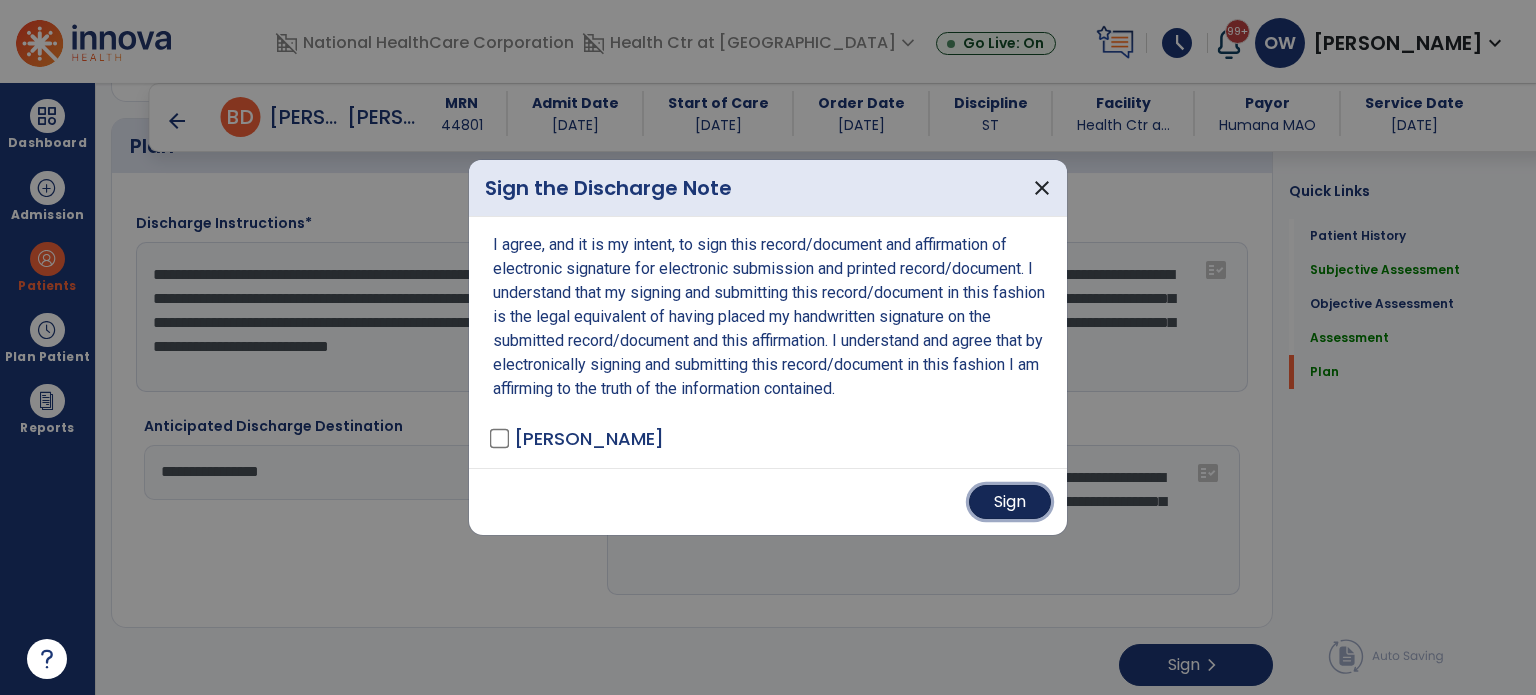 click on "Sign" at bounding box center [1010, 502] 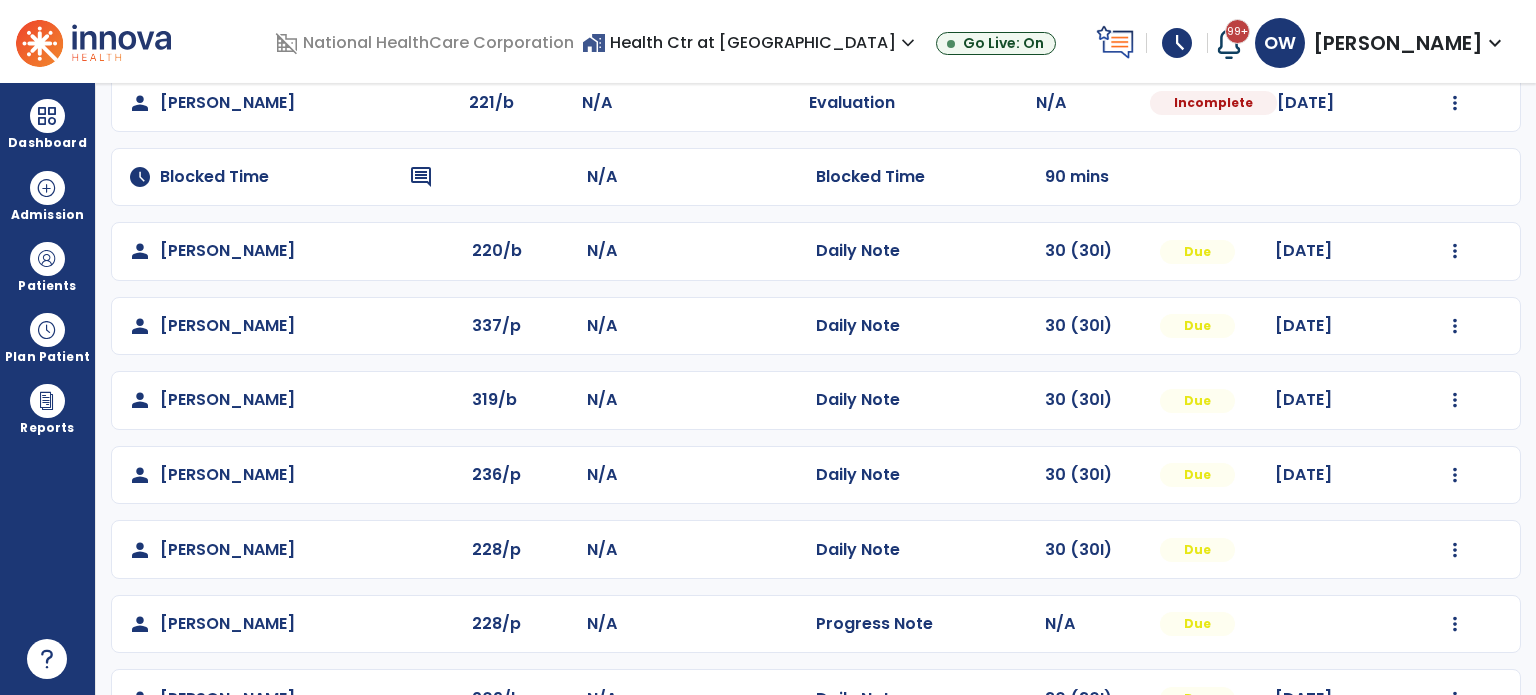 scroll, scrollTop: 555, scrollLeft: 0, axis: vertical 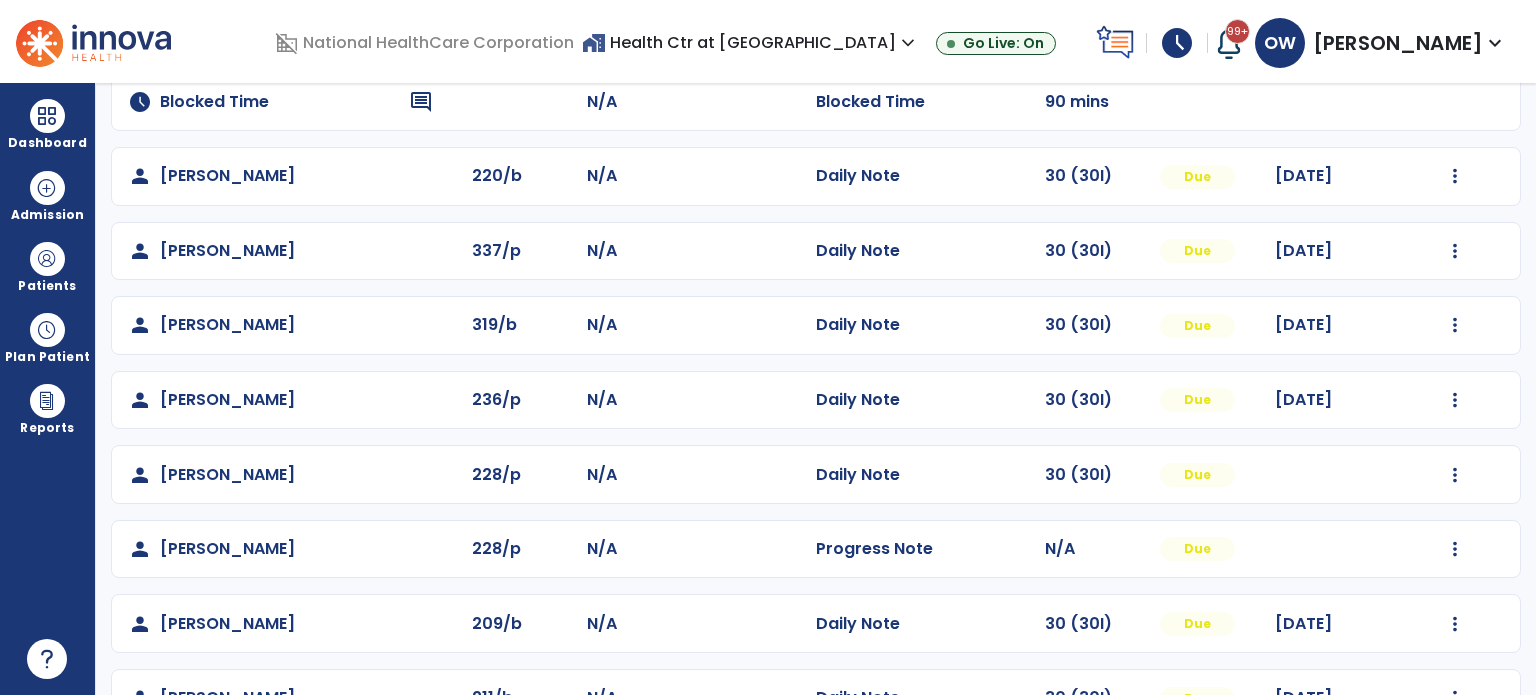 click on "Mark Visit As Complete   Reset Note   Open Document   G + C Mins" 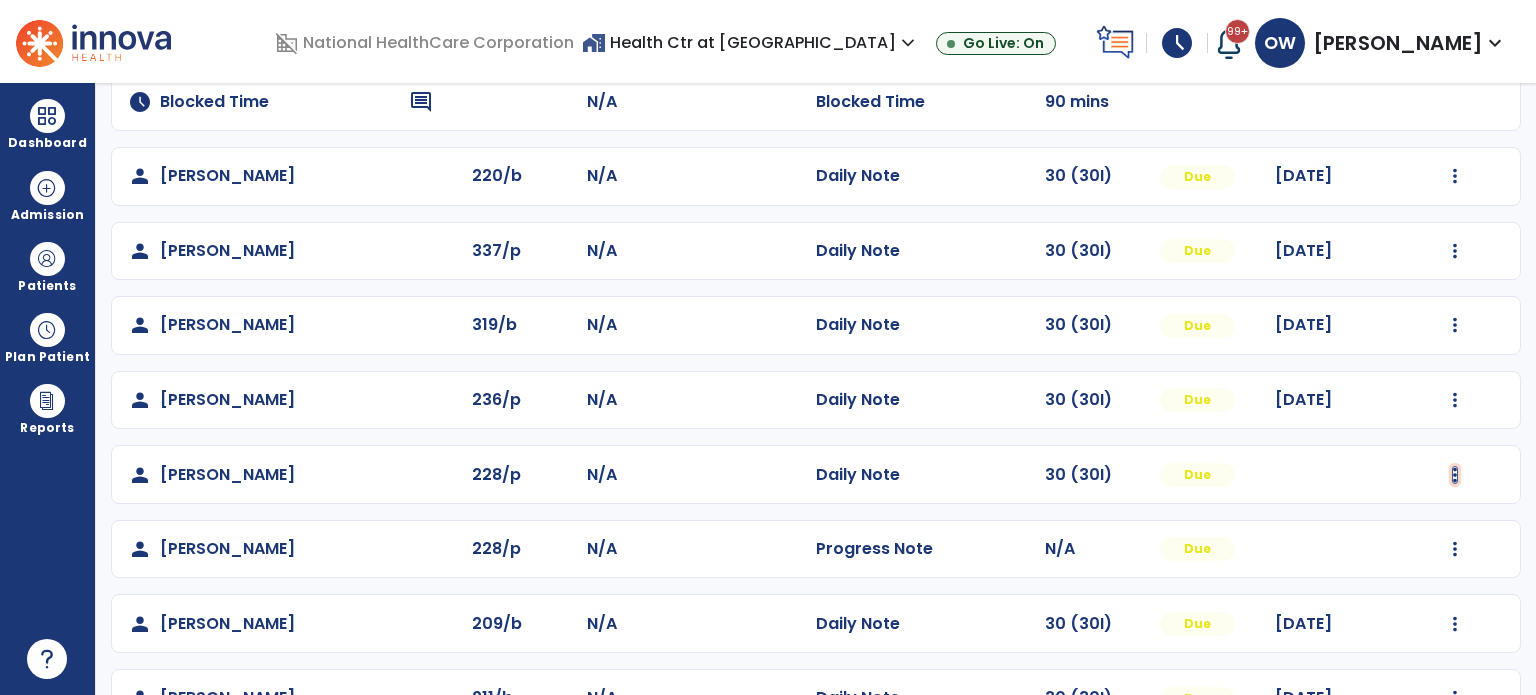 click at bounding box center [1455, -196] 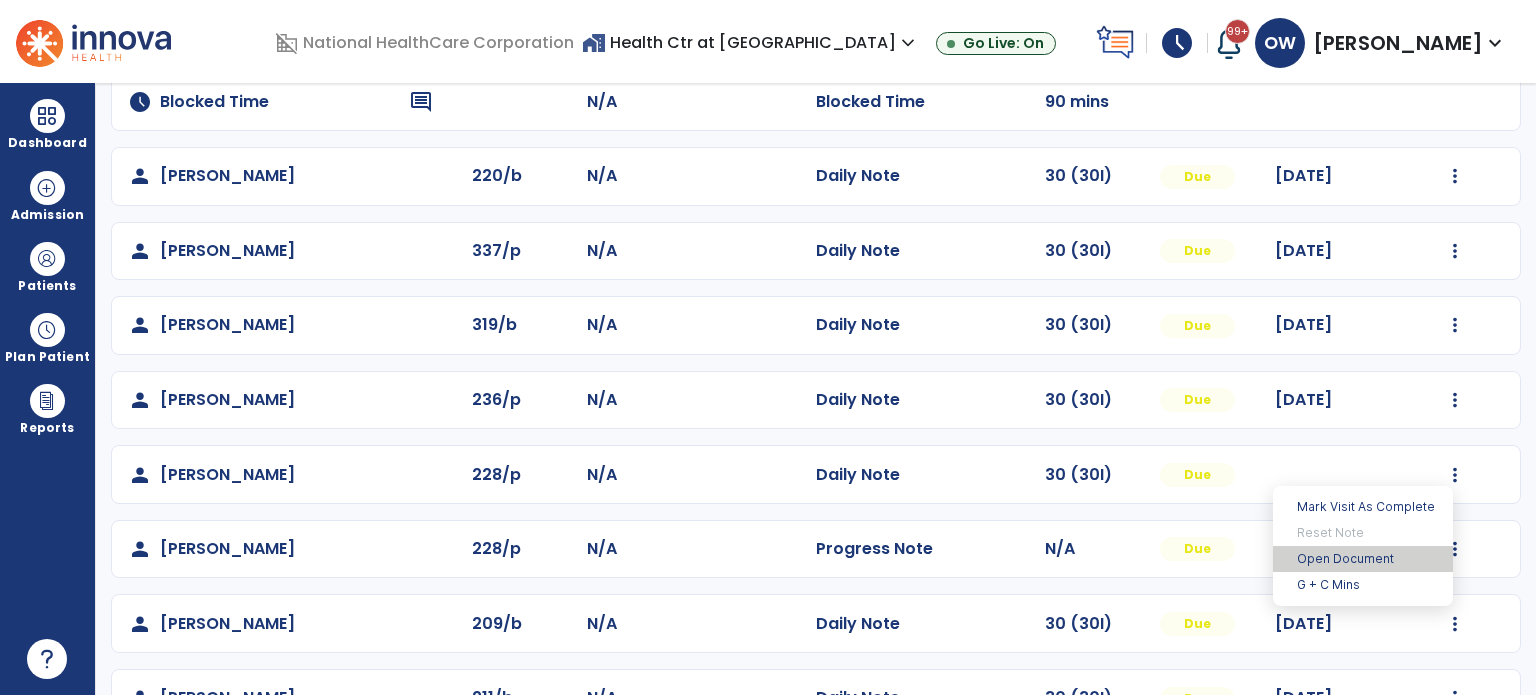 click on "Open Document" at bounding box center [1363, 559] 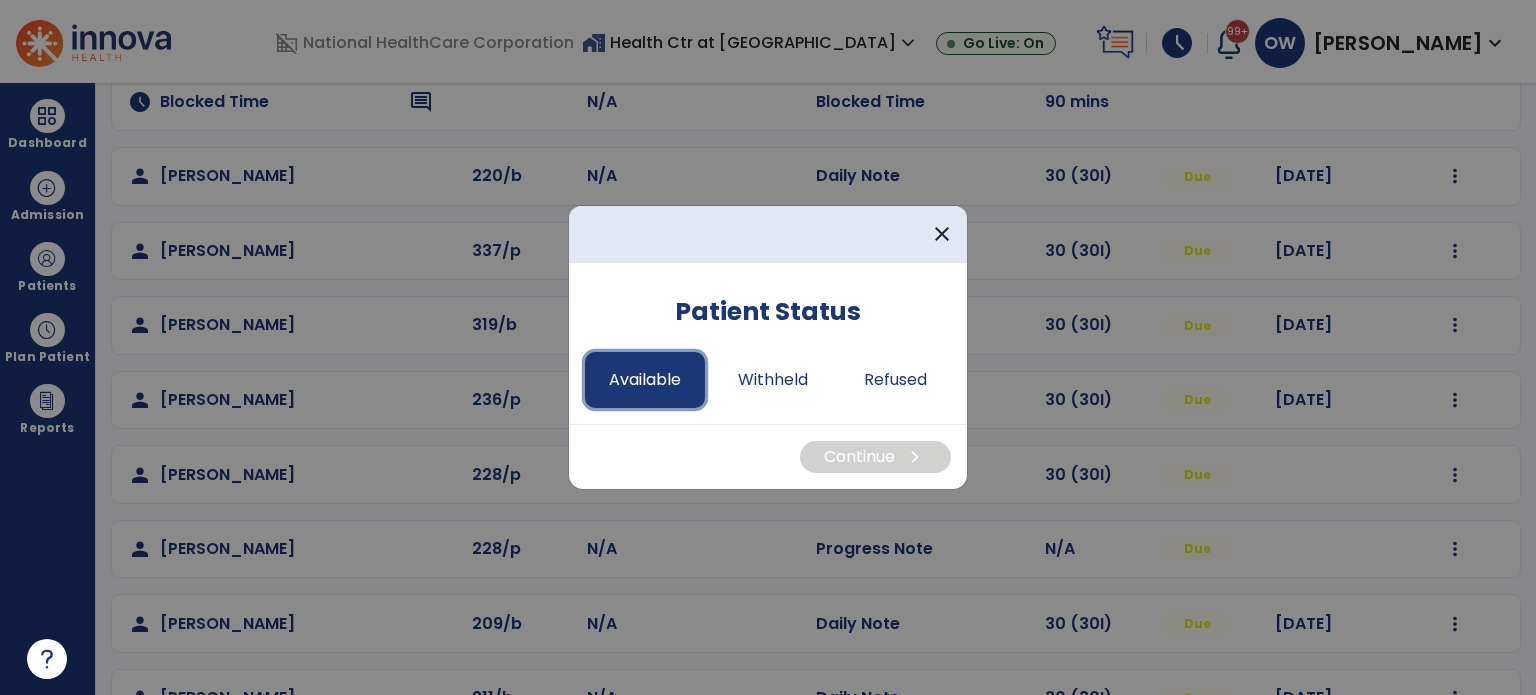 click on "Available" at bounding box center (645, 380) 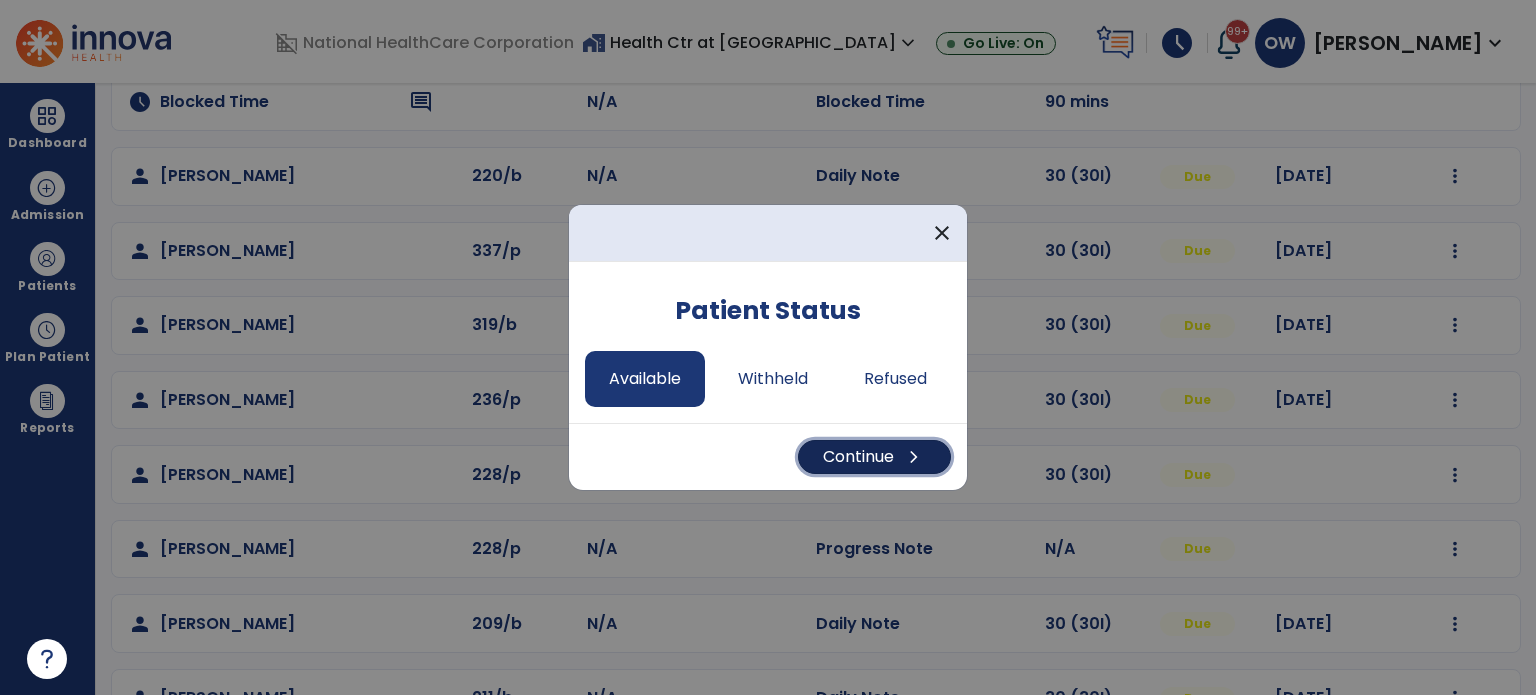 click on "Continue   chevron_right" at bounding box center [874, 457] 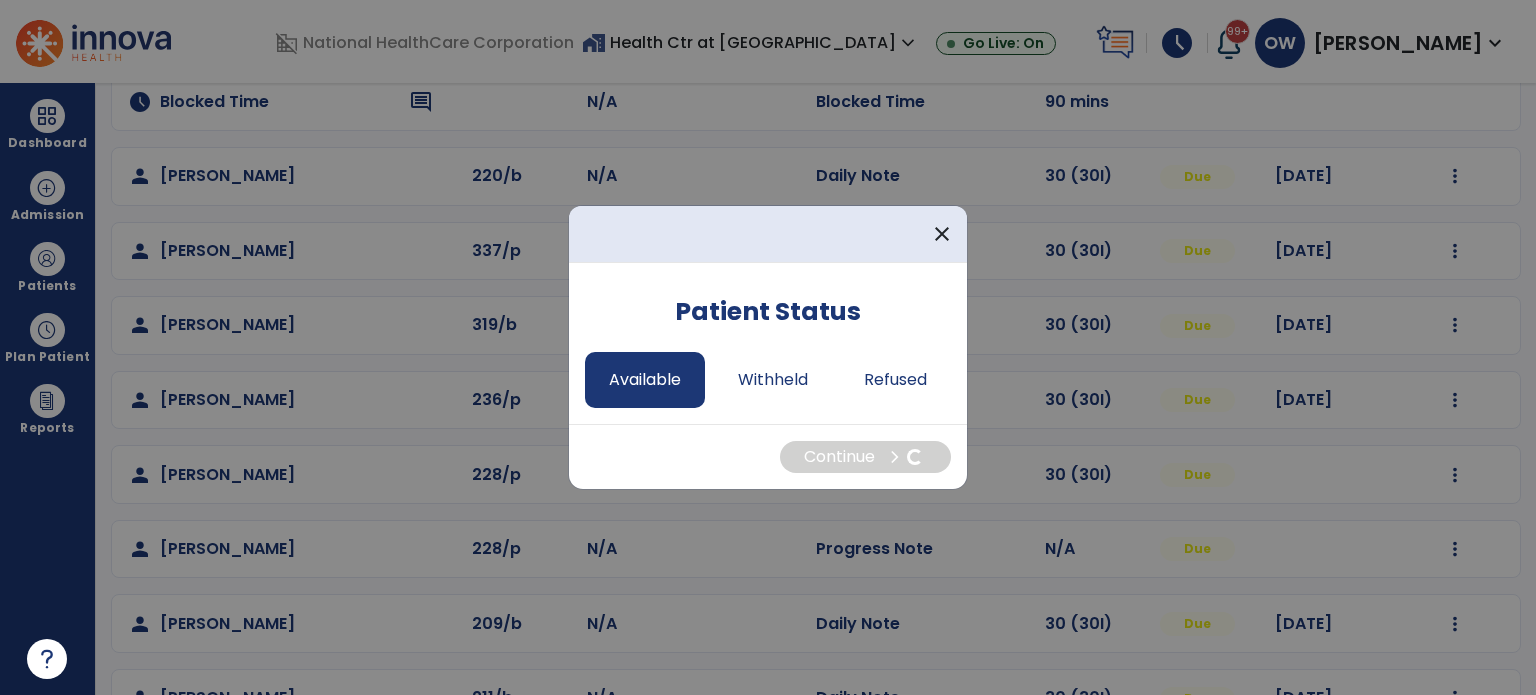 select on "*" 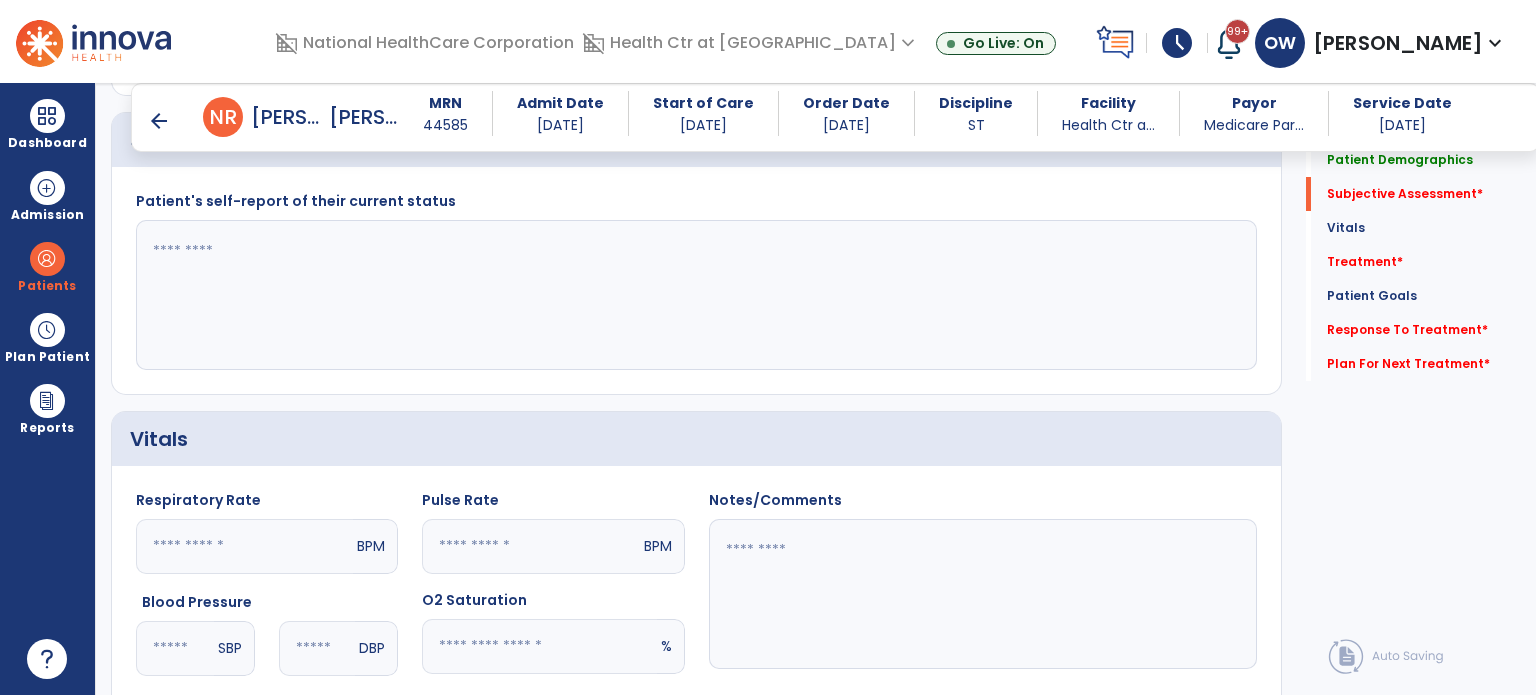 scroll, scrollTop: 416, scrollLeft: 0, axis: vertical 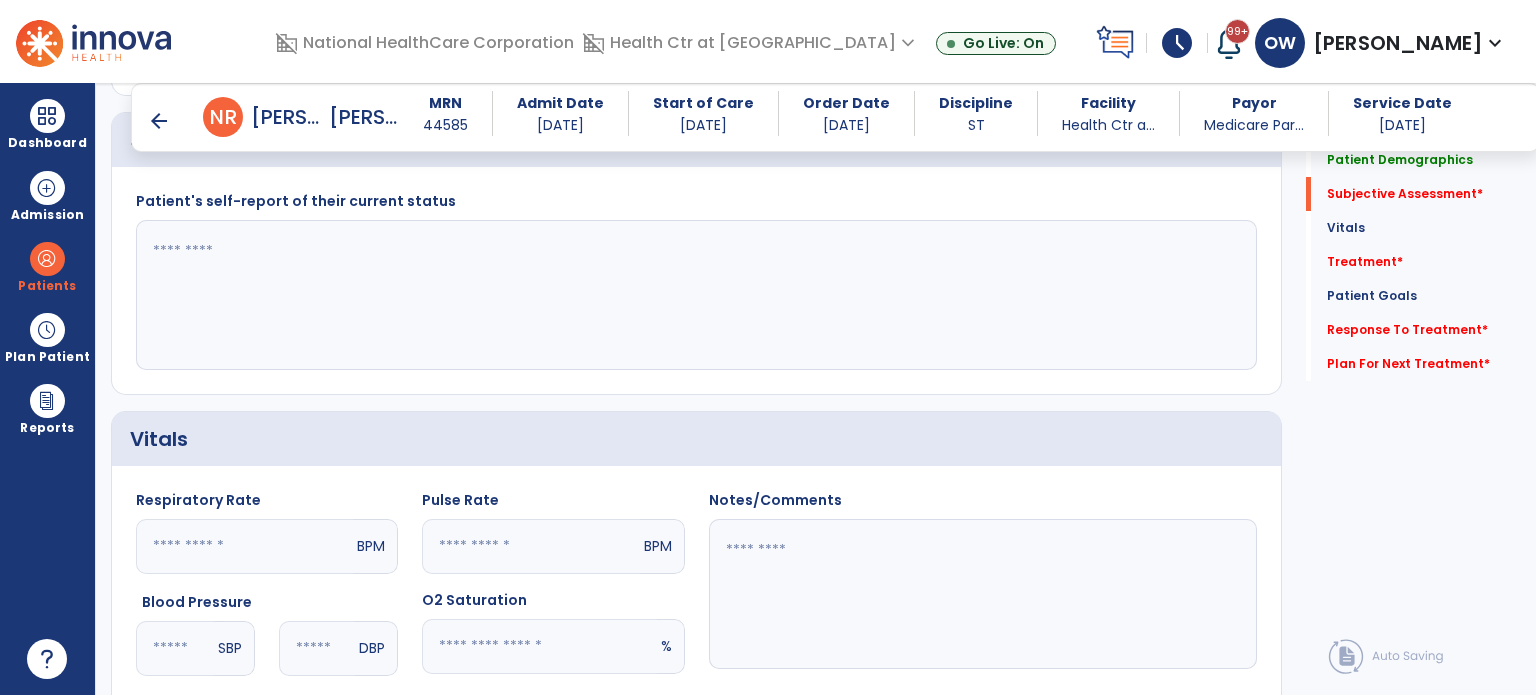 click 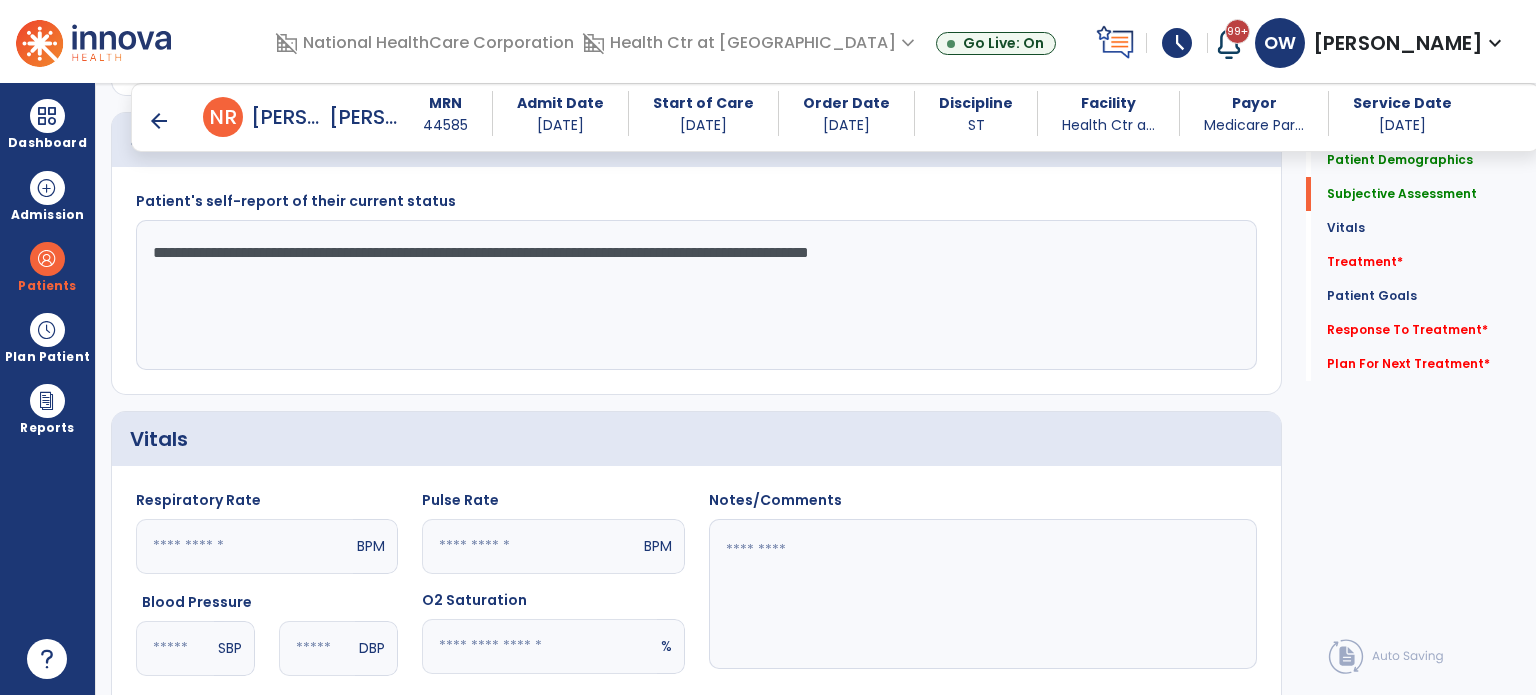 click on "**********" 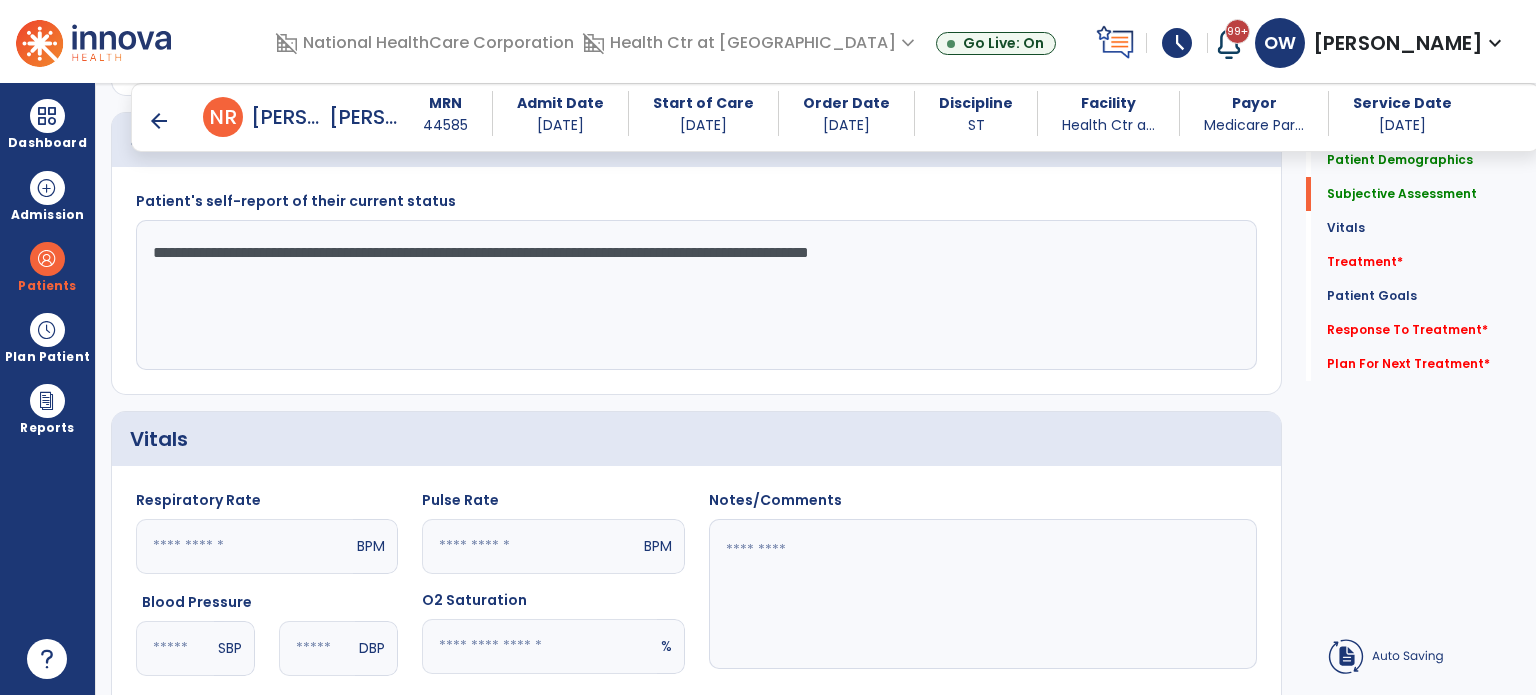 click on "**********" 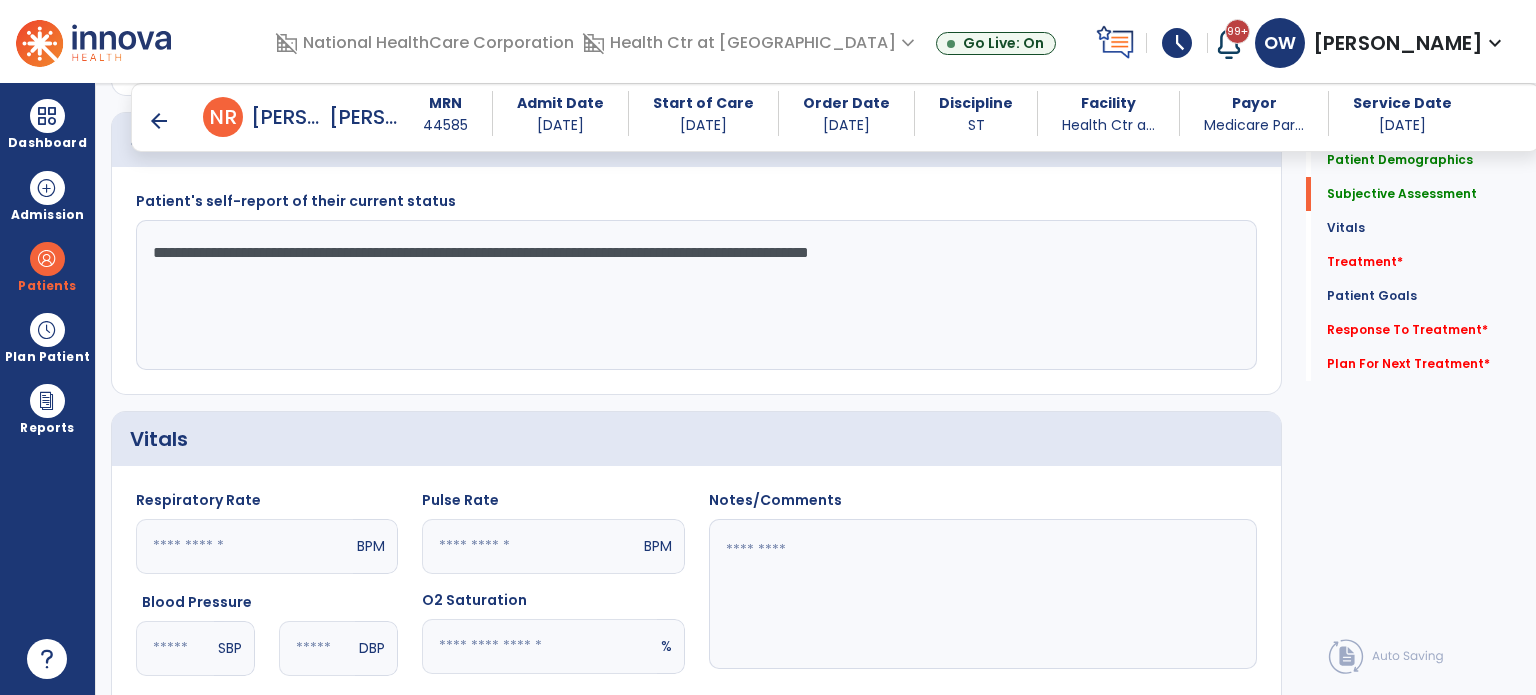 click on "**********" 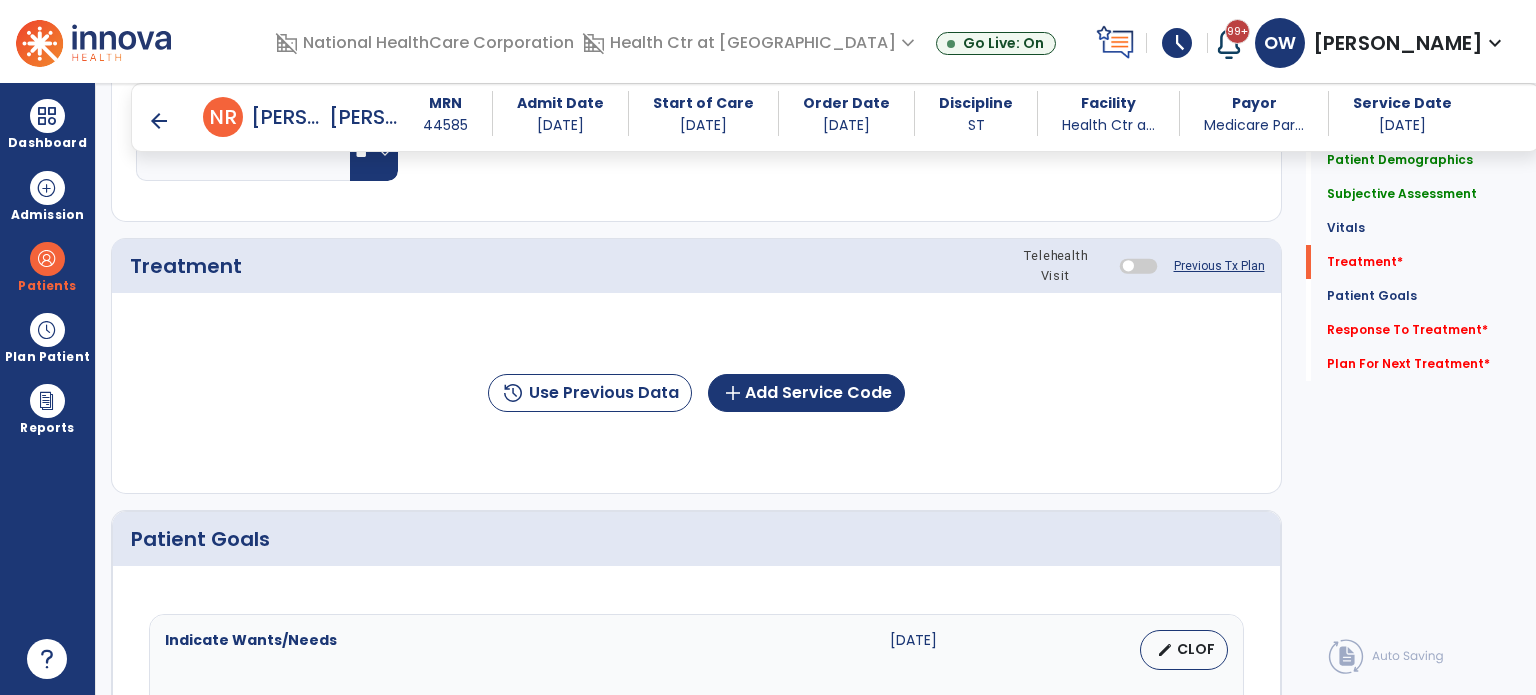 scroll, scrollTop: 1012, scrollLeft: 0, axis: vertical 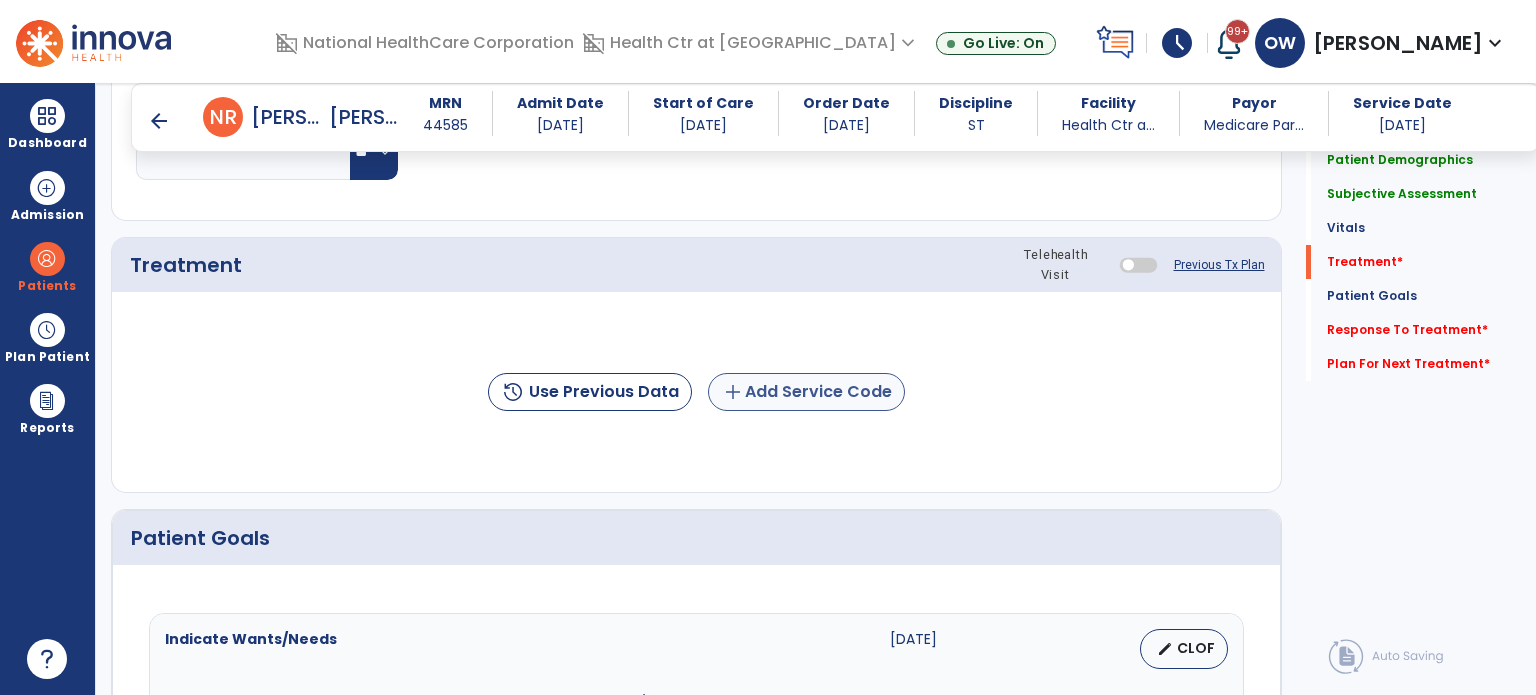 type on "**********" 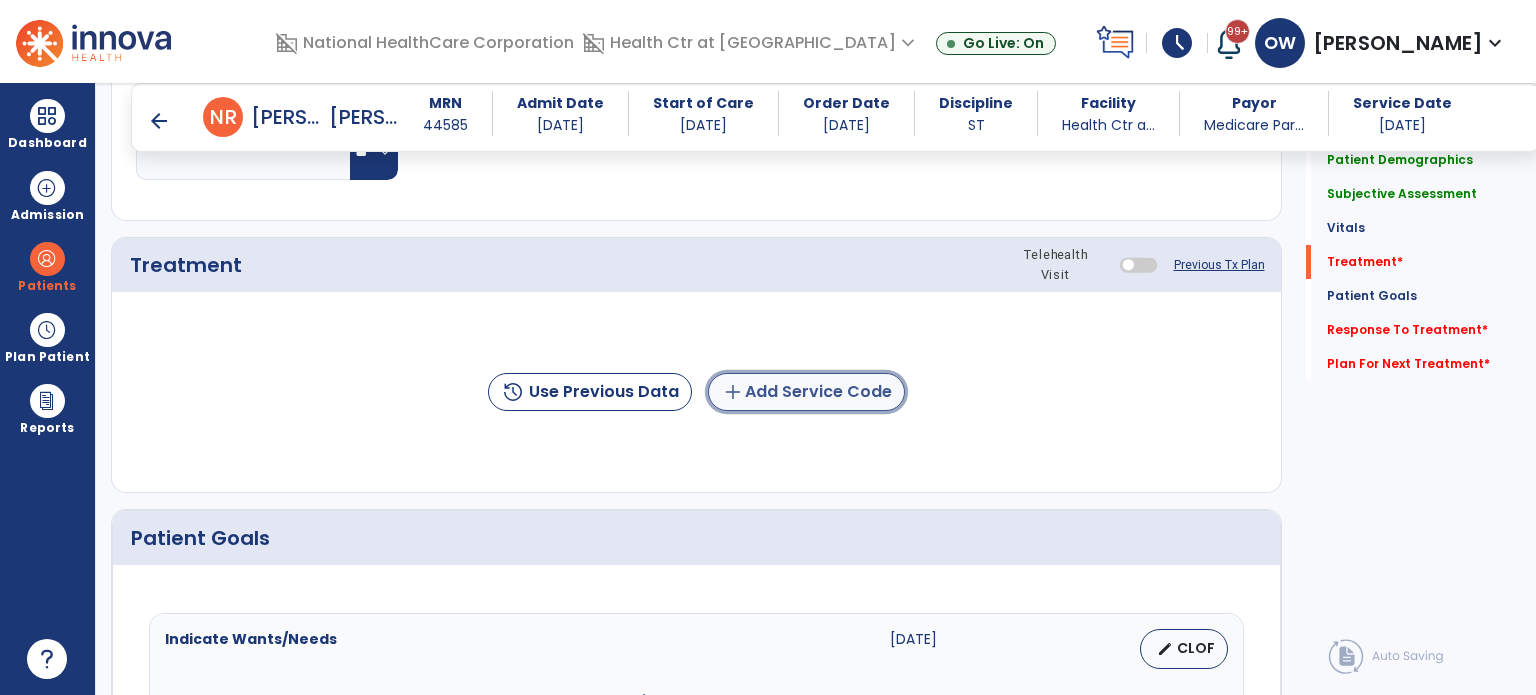click on "add  Add Service Code" 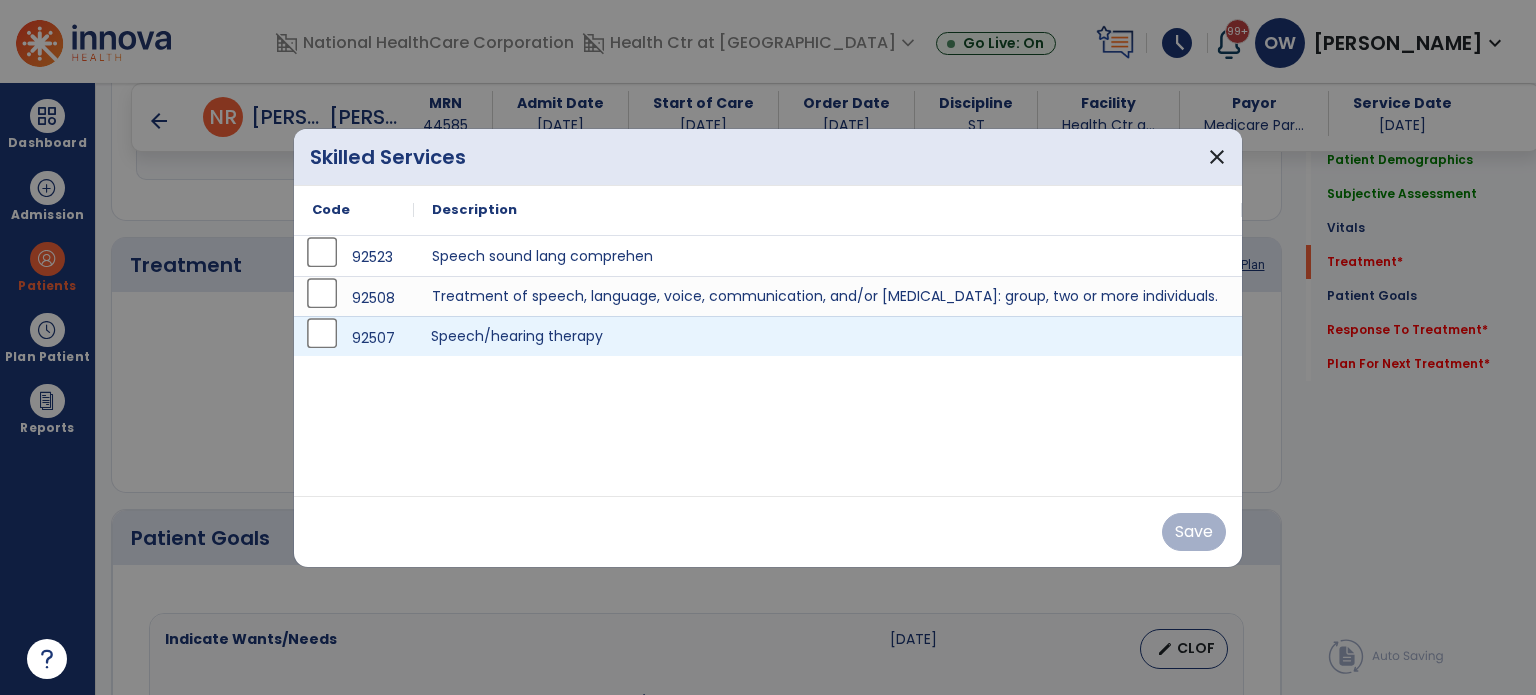 click on "Speech/hearing therapy" at bounding box center (828, 336) 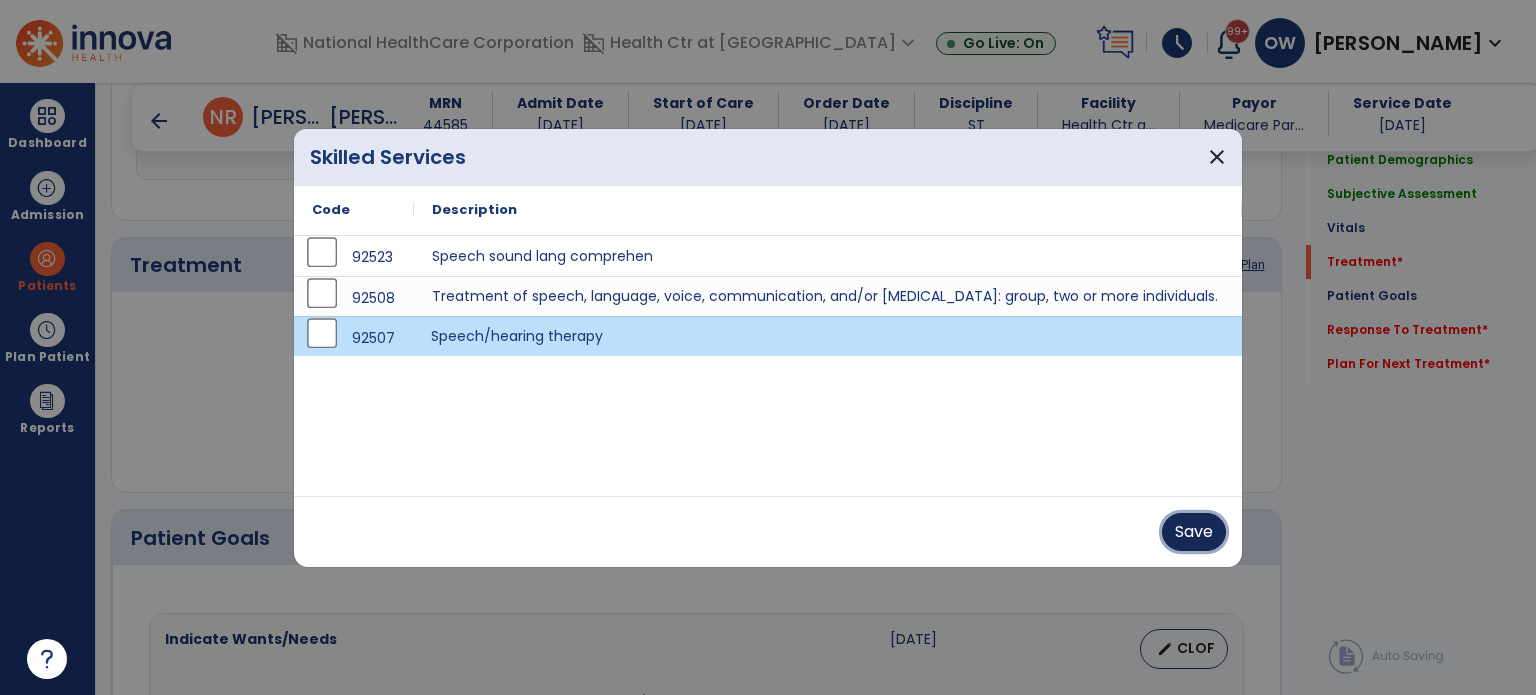 click on "Save" at bounding box center (1194, 532) 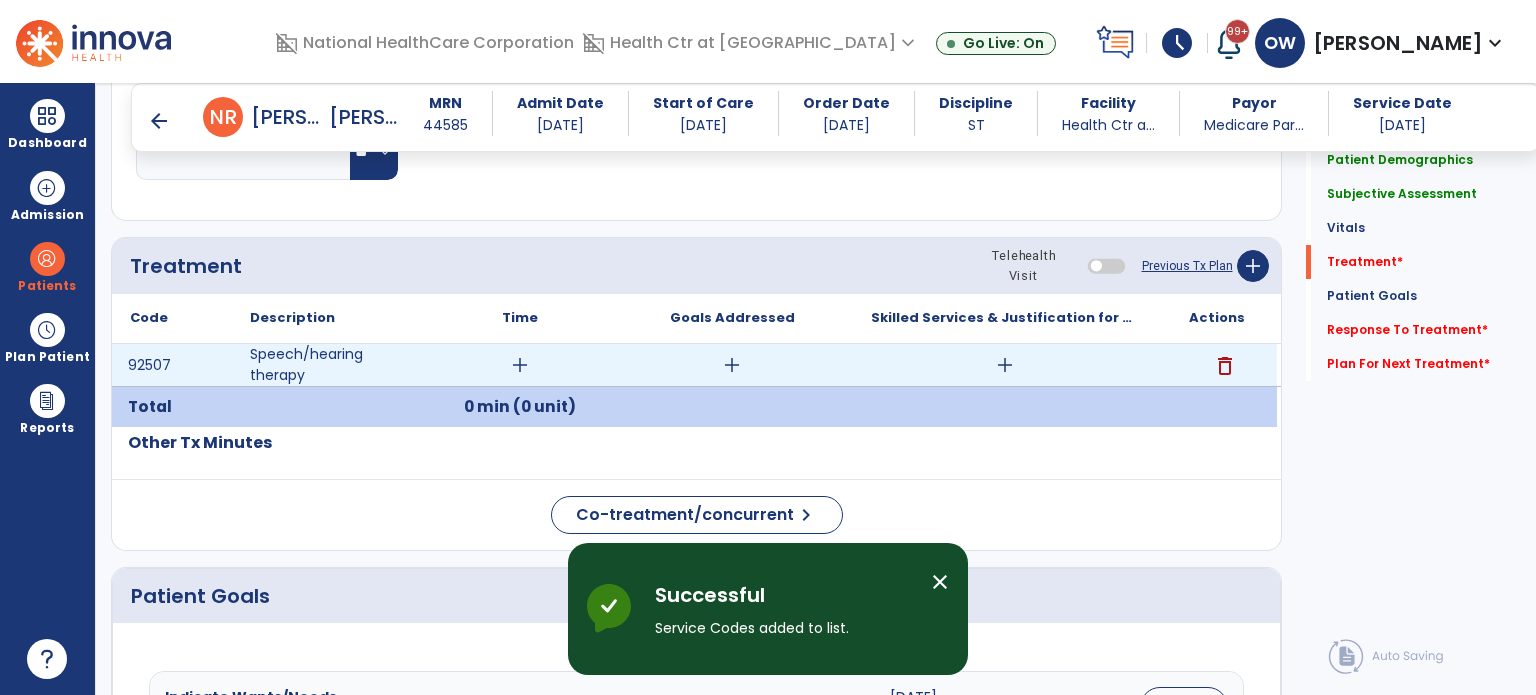 click on "add" at bounding box center (520, 365) 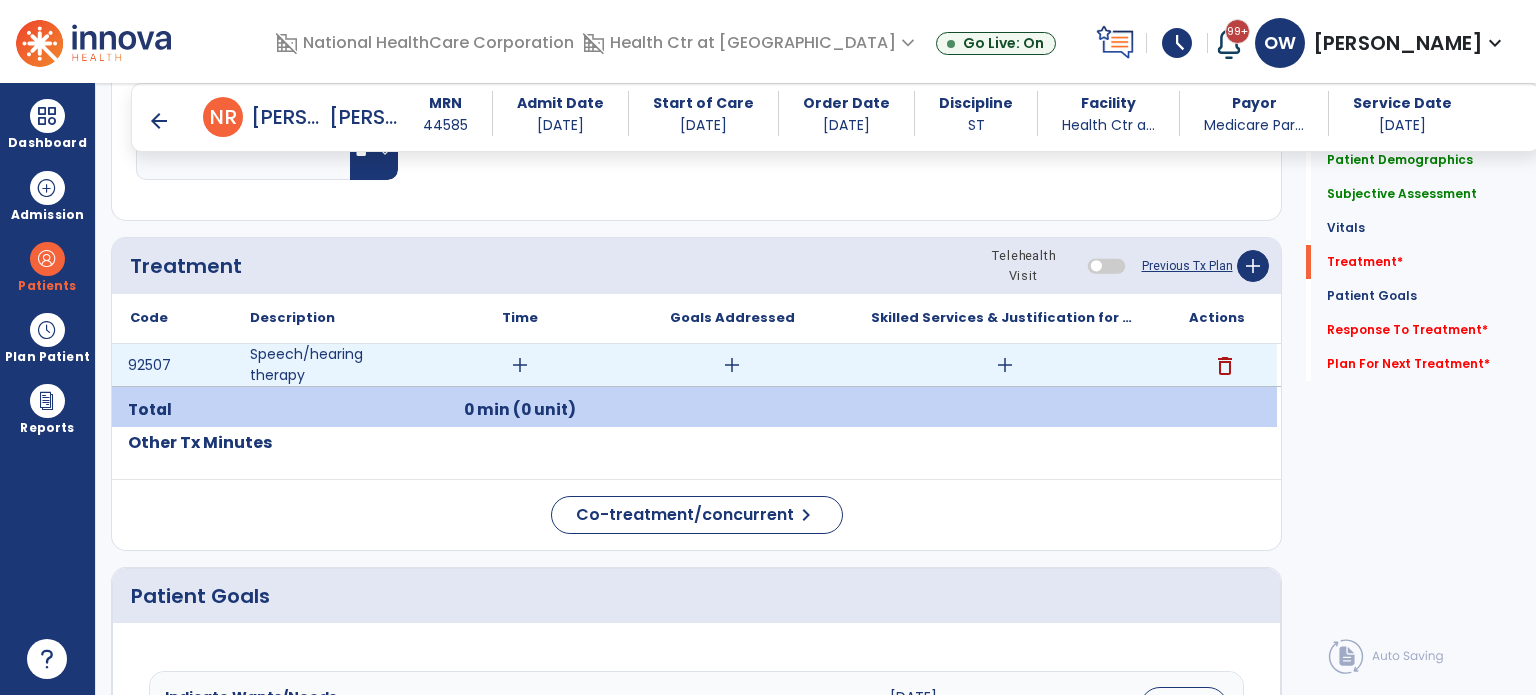 click on "add" at bounding box center [520, 365] 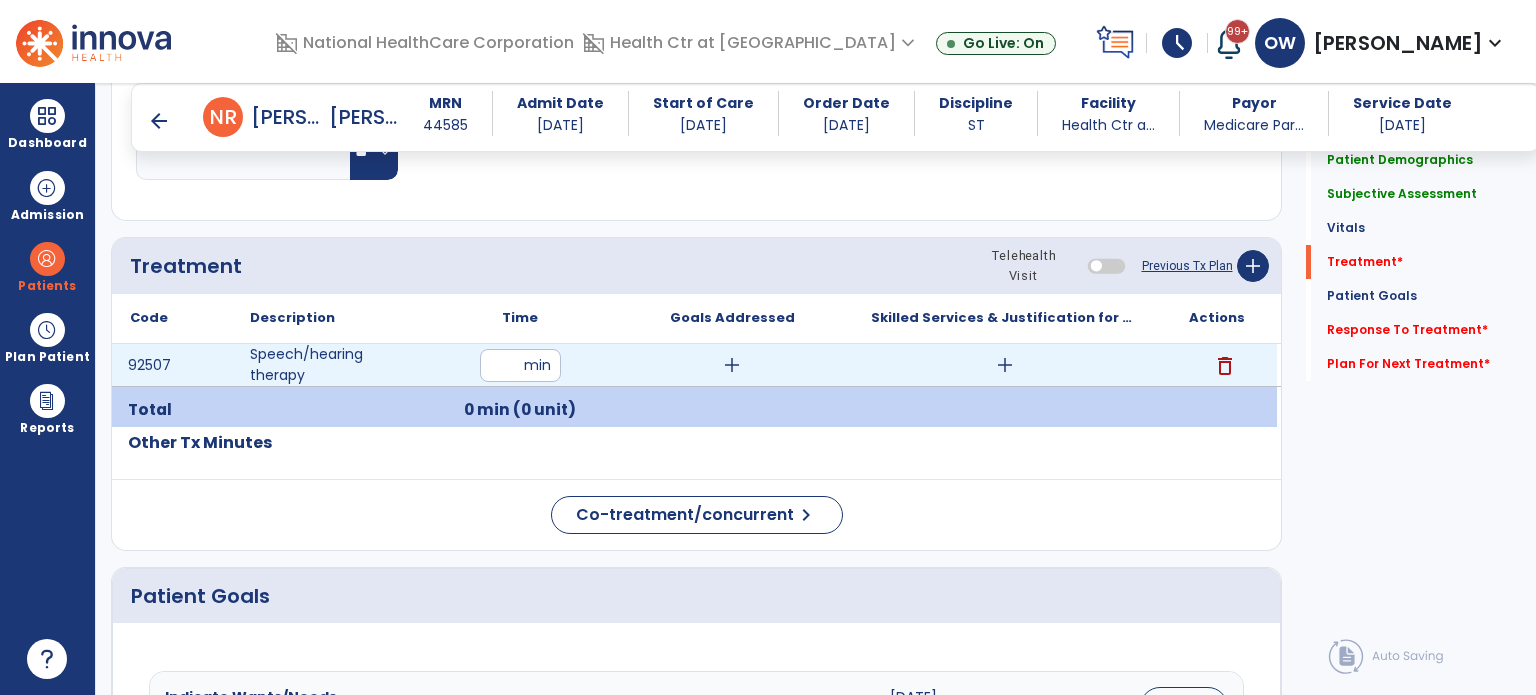 type on "**" 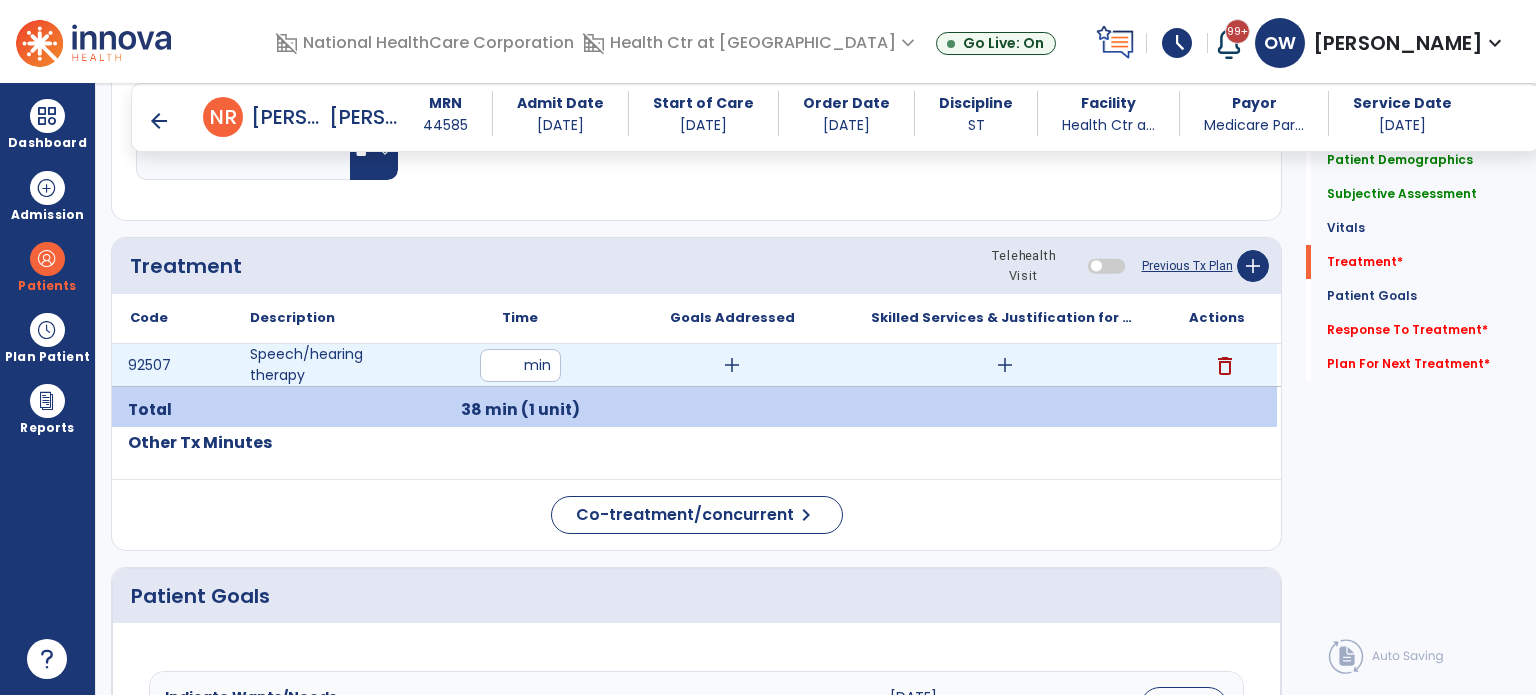 click on "add" at bounding box center [1005, 365] 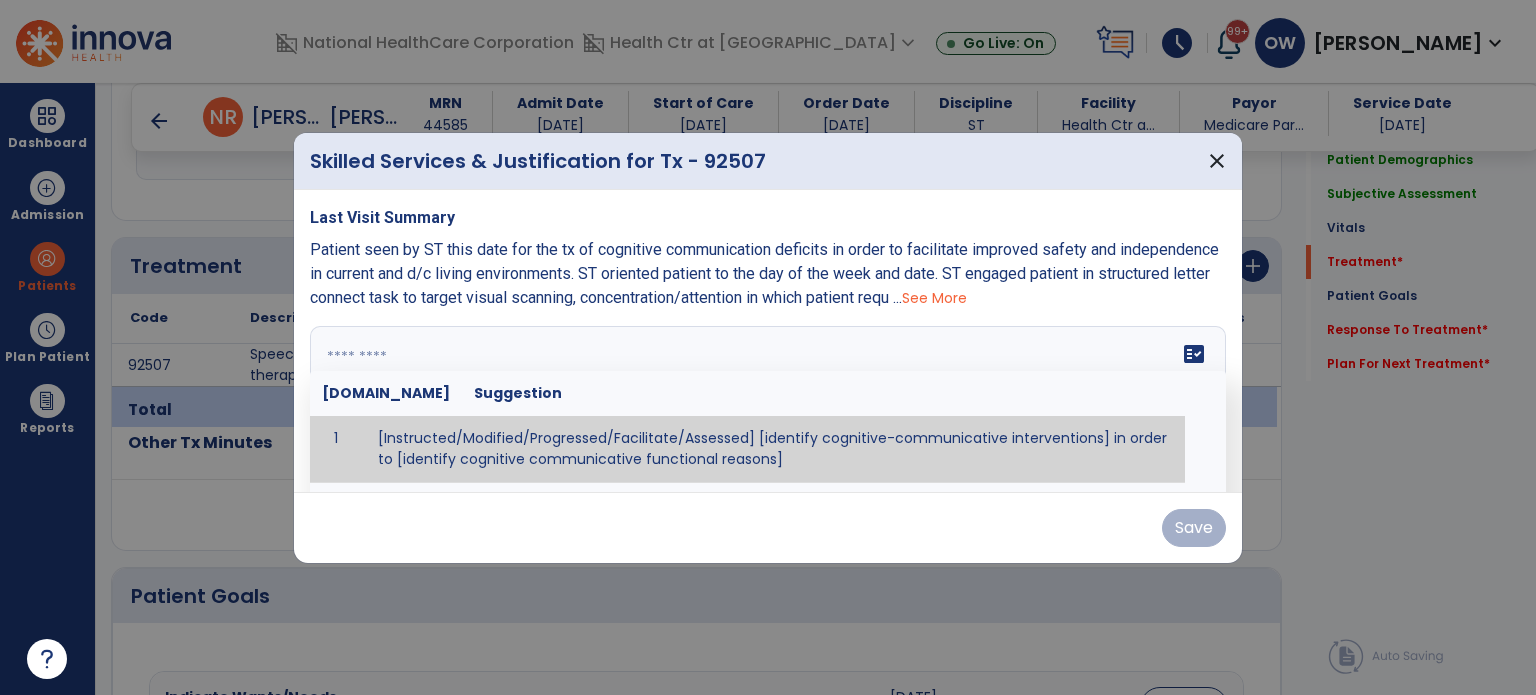 click at bounding box center (766, 401) 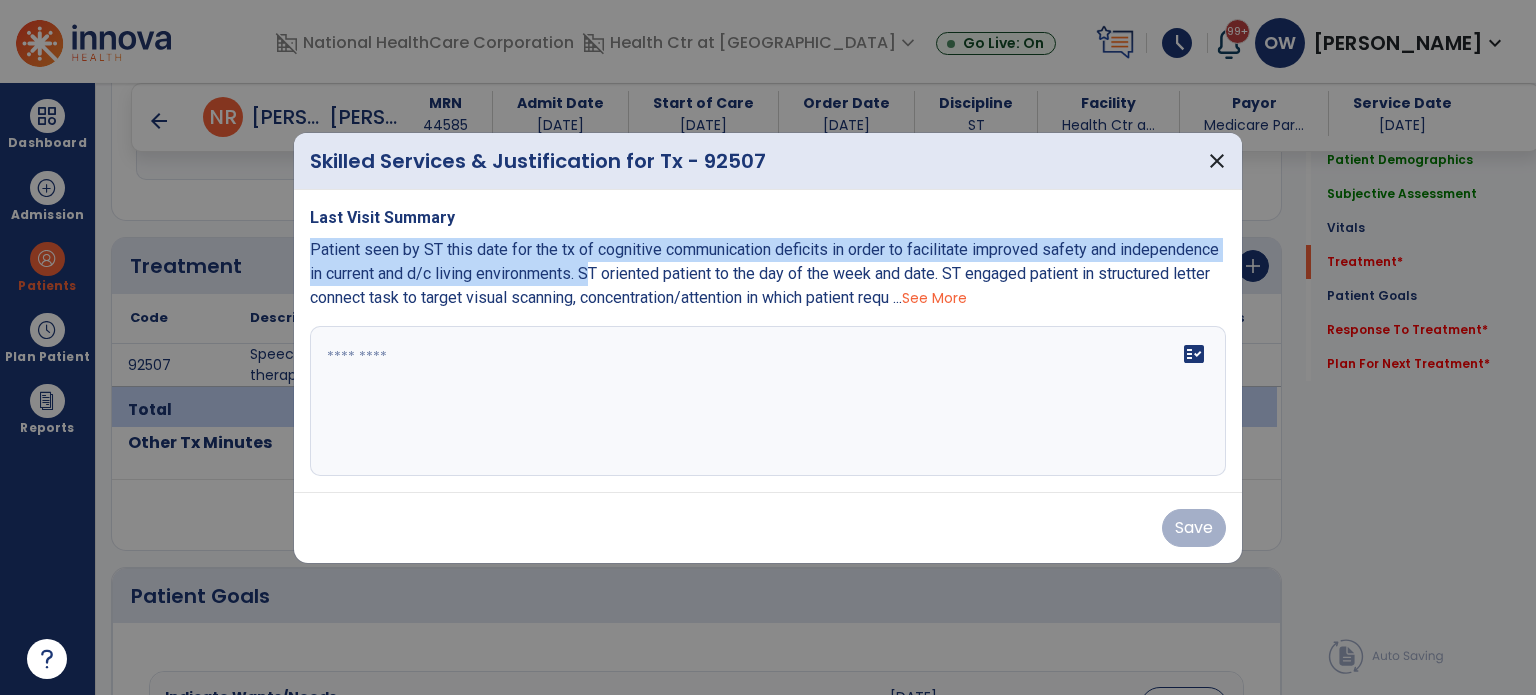 drag, startPoint x: 308, startPoint y: 248, endPoint x: 590, endPoint y: 276, distance: 283.38666 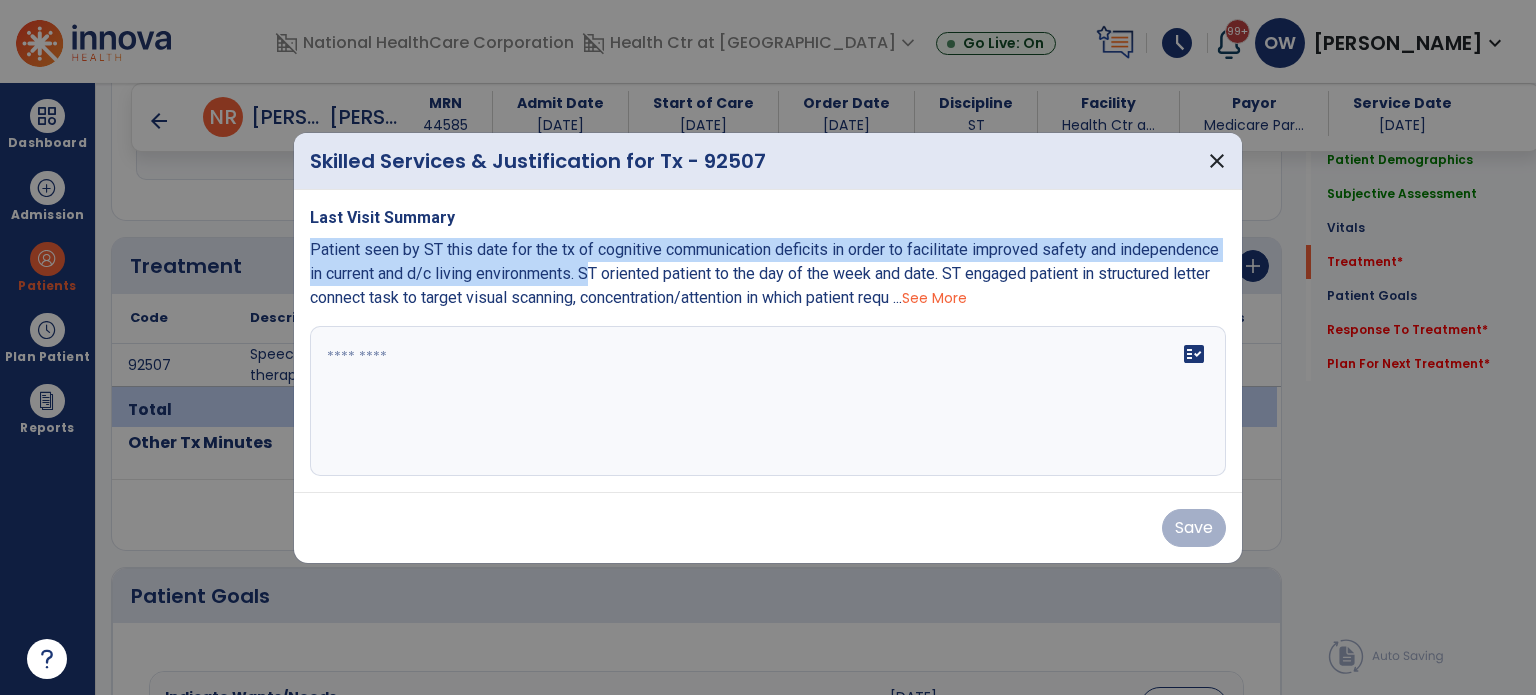 click on "Last Visit Summary Patient seen by ST this date for the tx of cognitive communication deficits in order to facilitate improved safety and independence in current and d/c living environments. ST oriented patient to the day of the week and date. ST engaged patient in structured letter connect task to target visual scanning, concentration/attention in which patient requ ...  See More   fact_check" at bounding box center (768, 341) 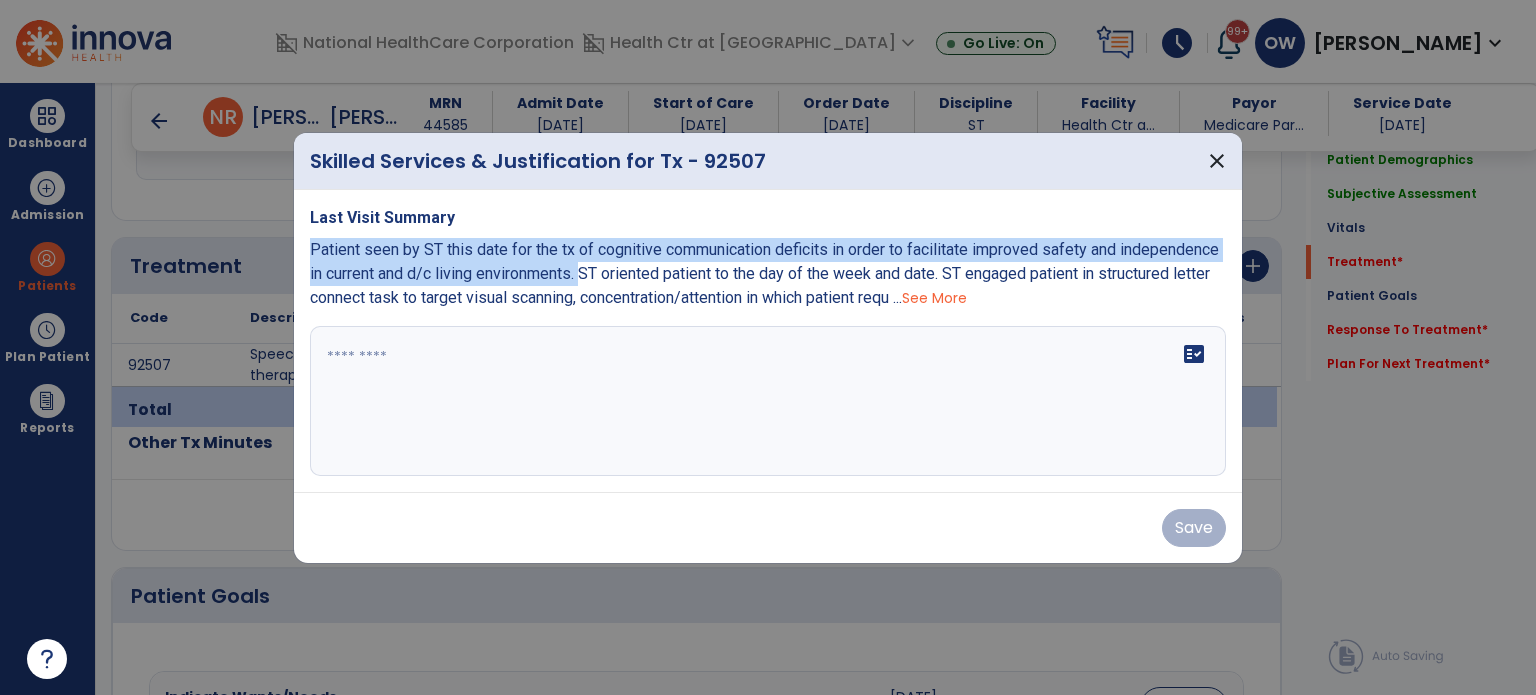 copy on "Patient seen by ST this date for the tx of cognitive communication deficits in order to facilitate improved safety and independence in current and d/c living environments." 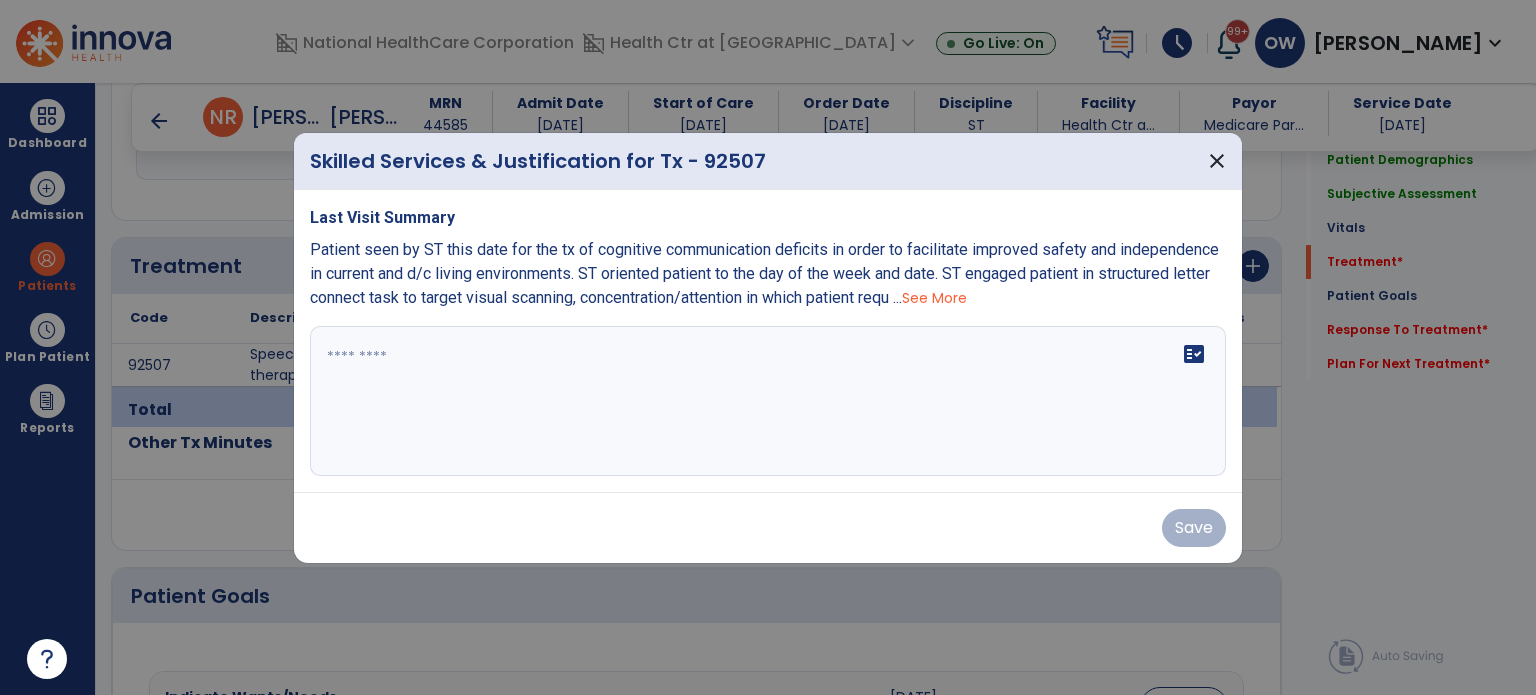 click at bounding box center (768, 401) 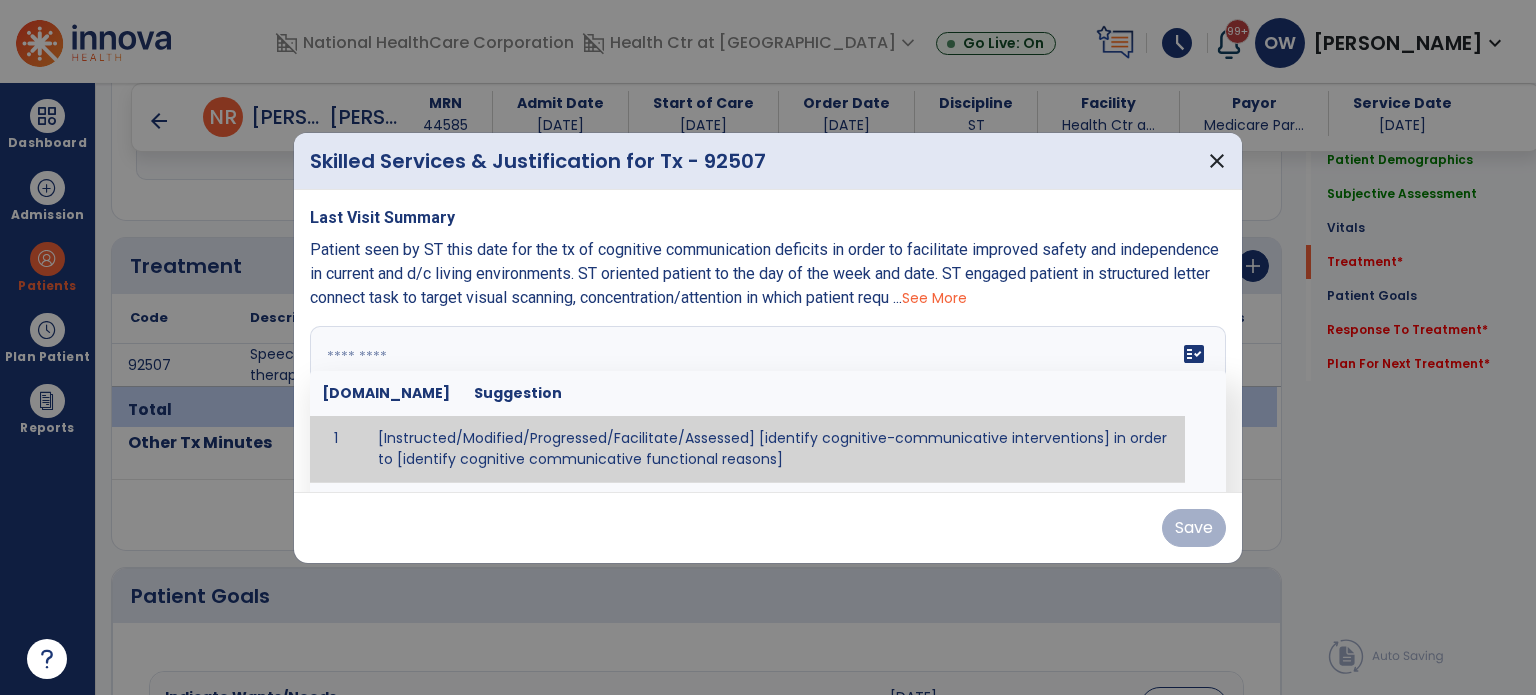 paste on "**********" 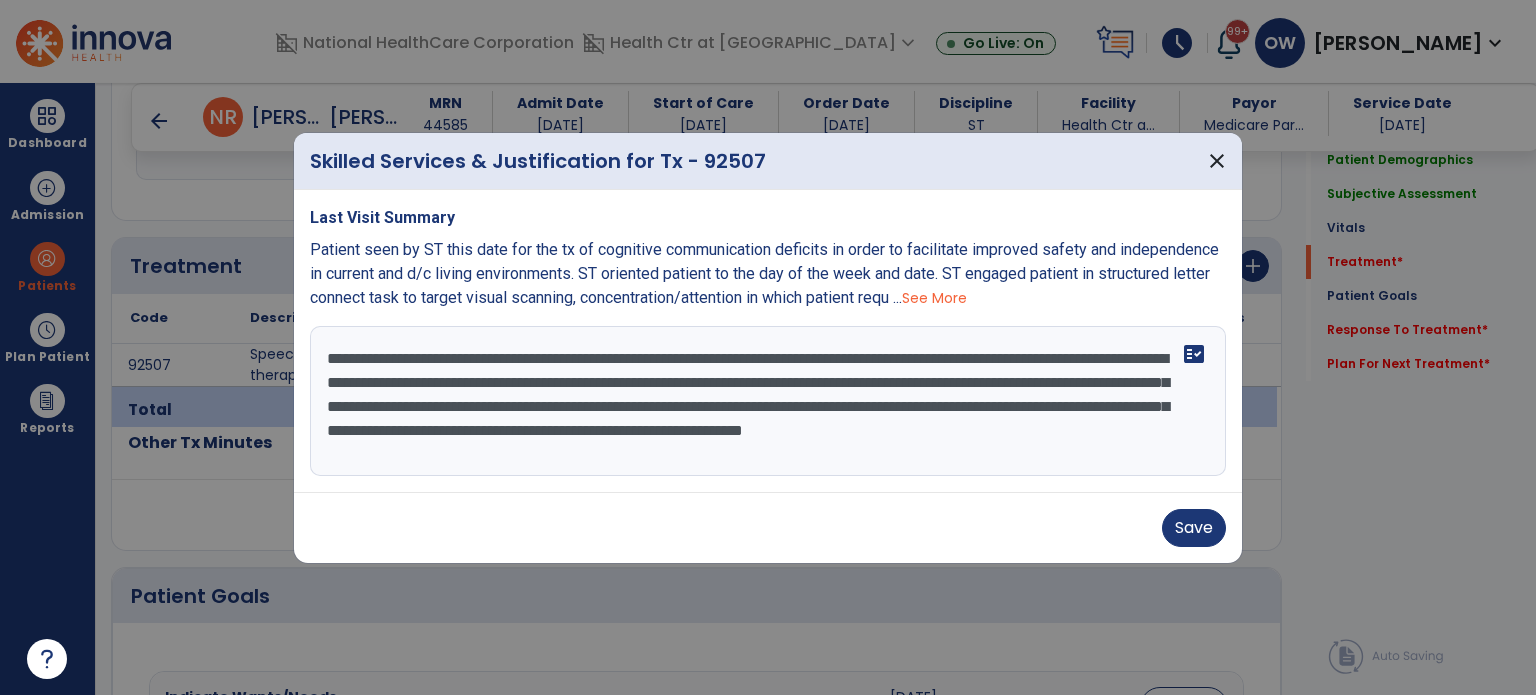 click on "**********" at bounding box center [768, 401] 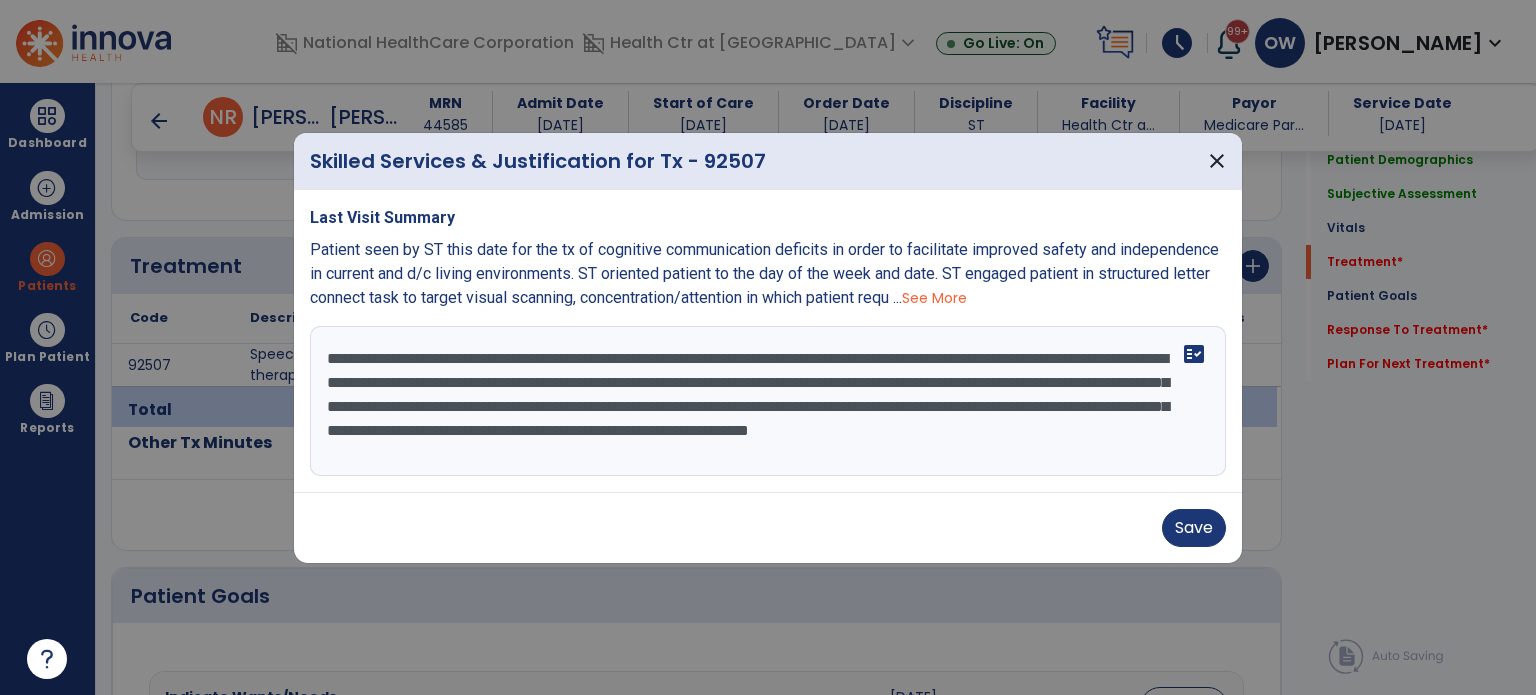 click on "**********" at bounding box center (768, 401) 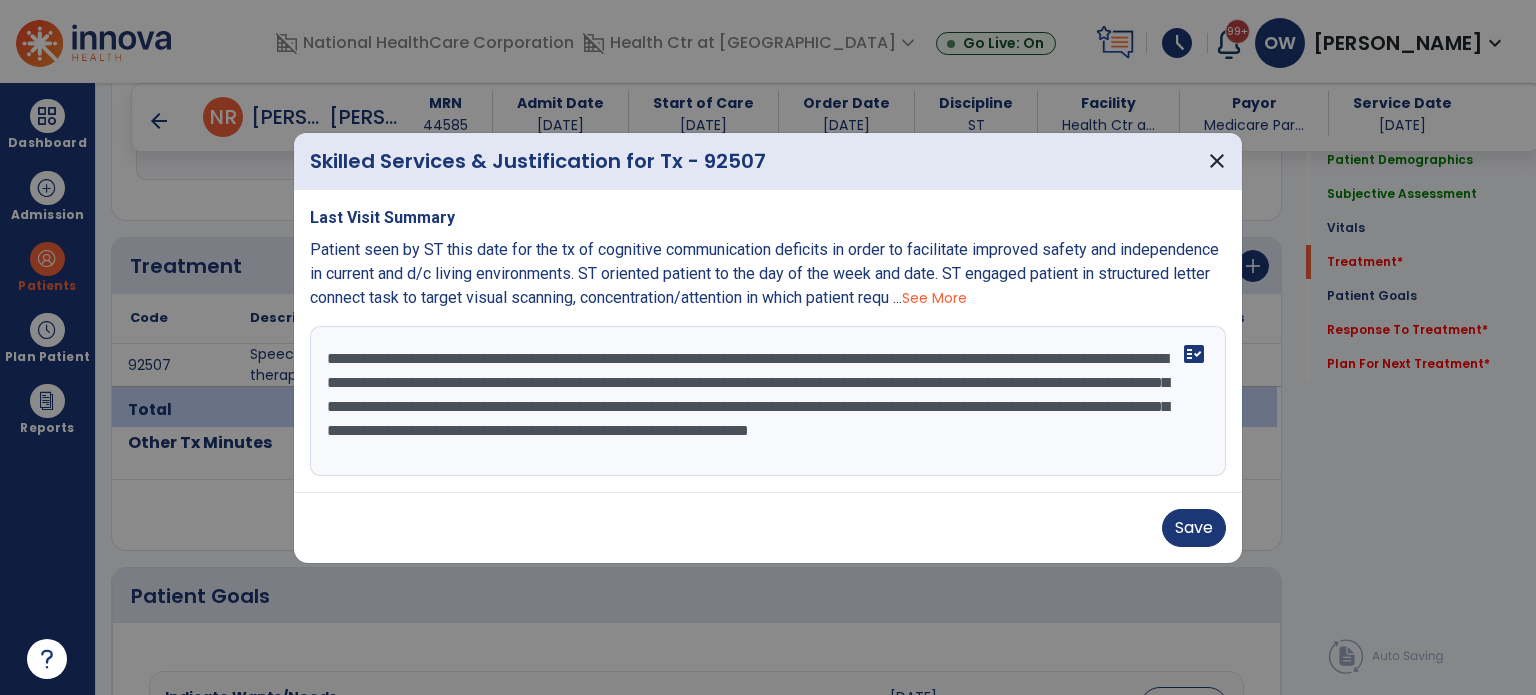 click on "**********" at bounding box center [768, 401] 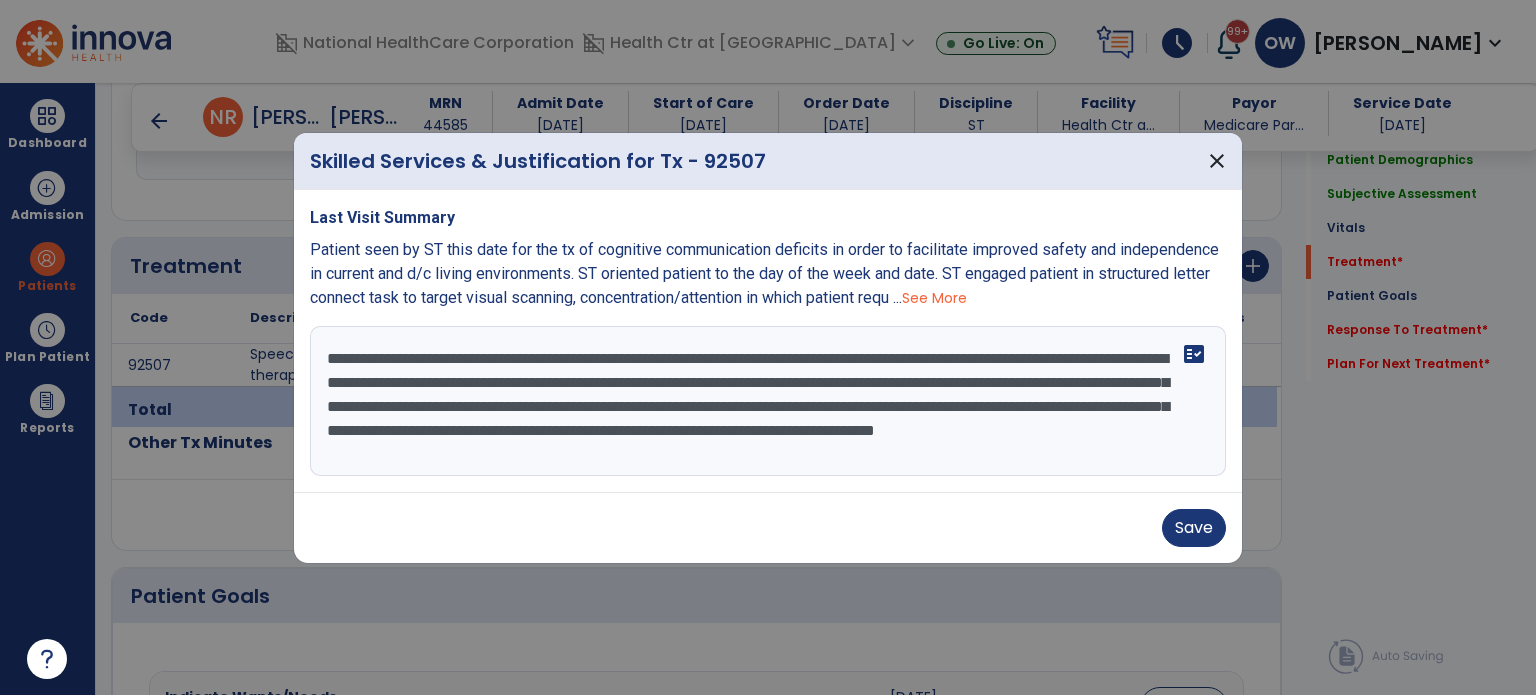 paste on "**********" 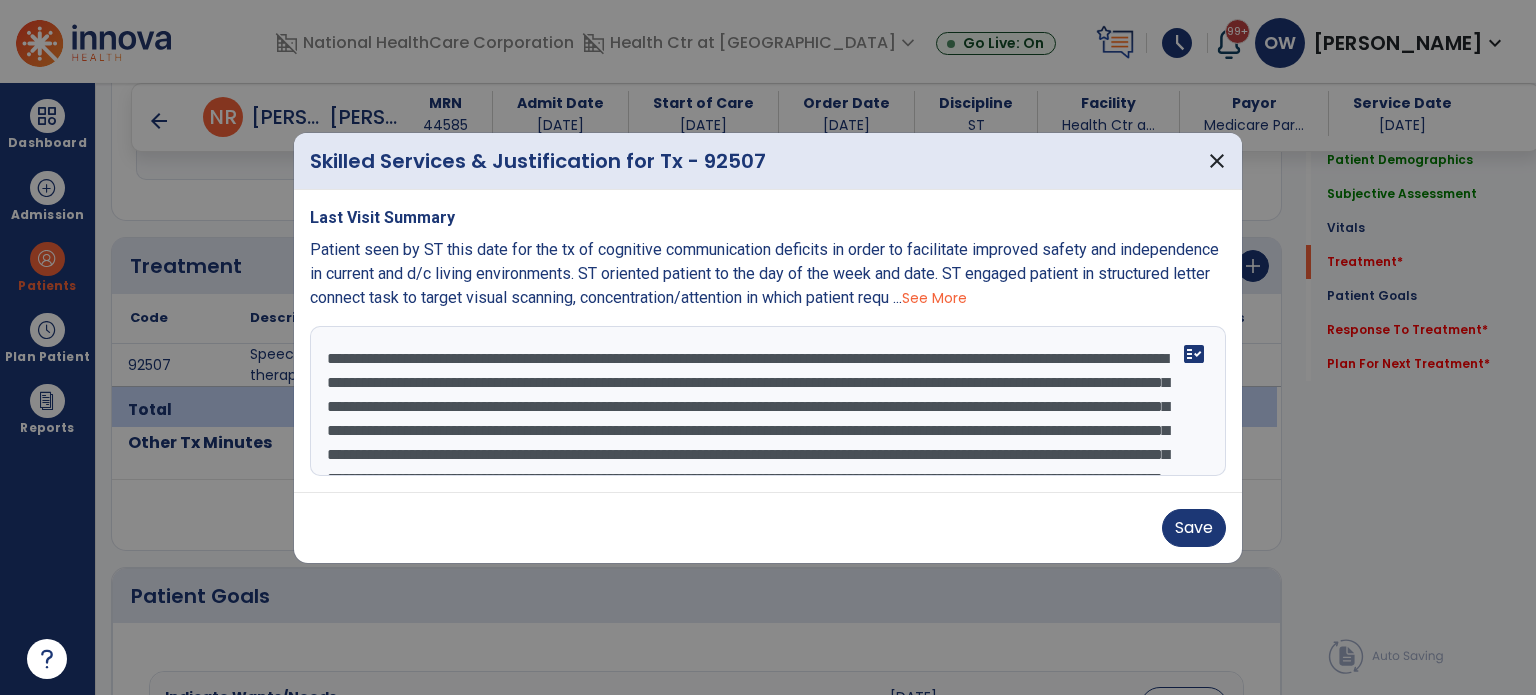 scroll, scrollTop: 111, scrollLeft: 0, axis: vertical 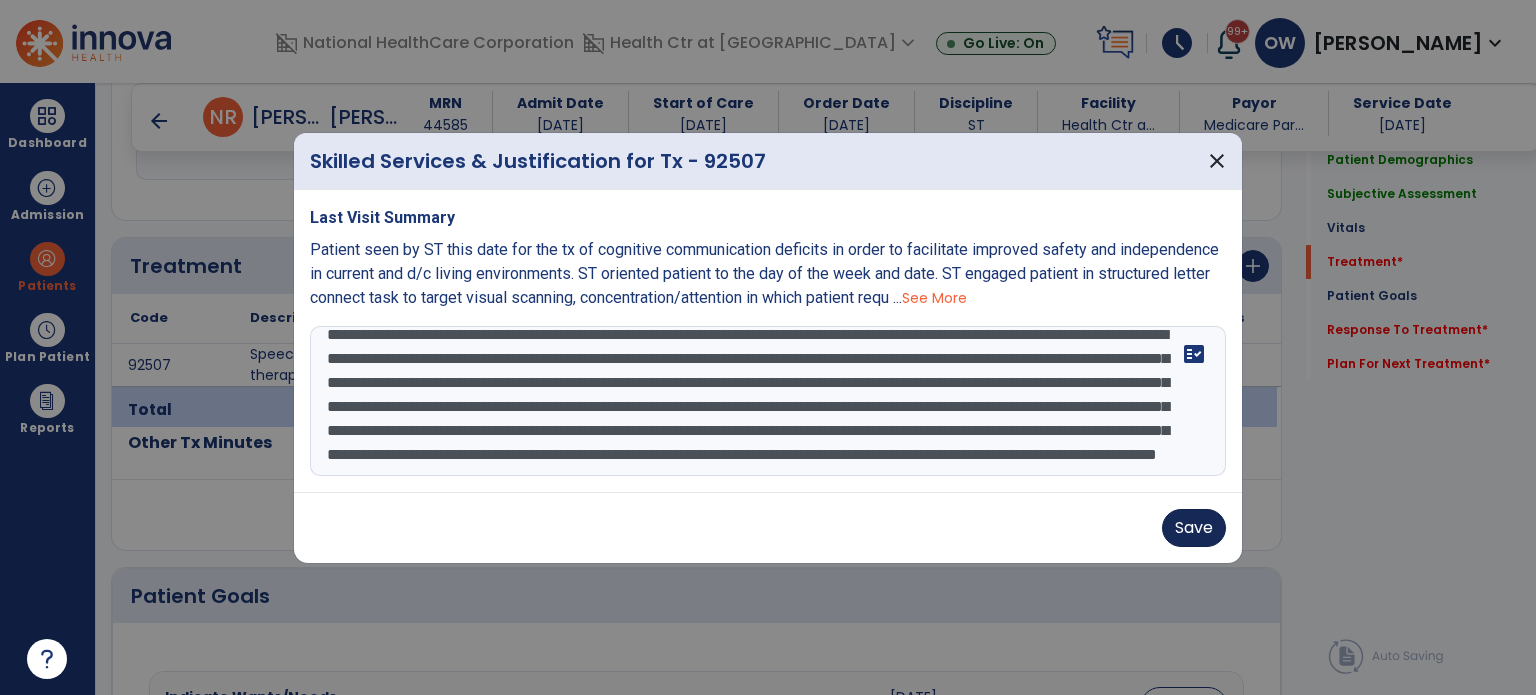 type on "**********" 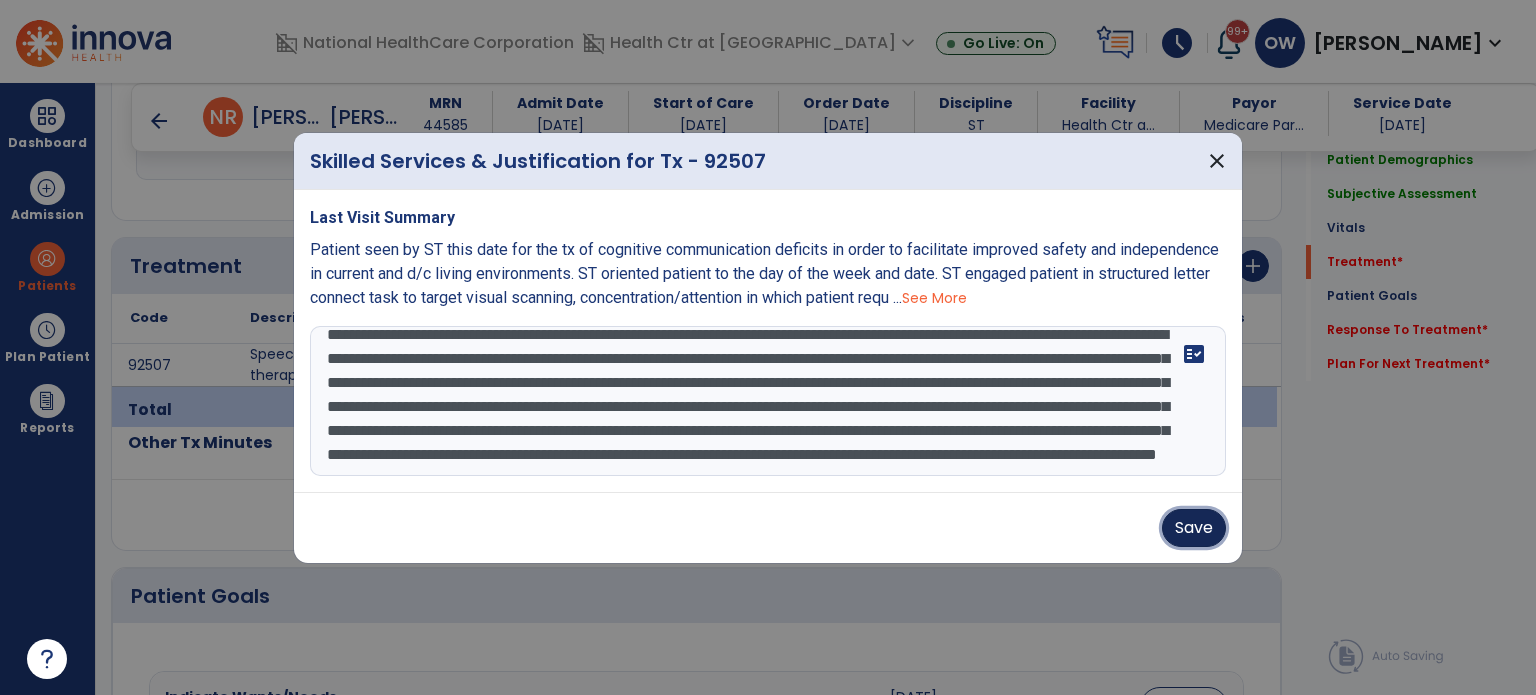 click on "Save" at bounding box center (1194, 528) 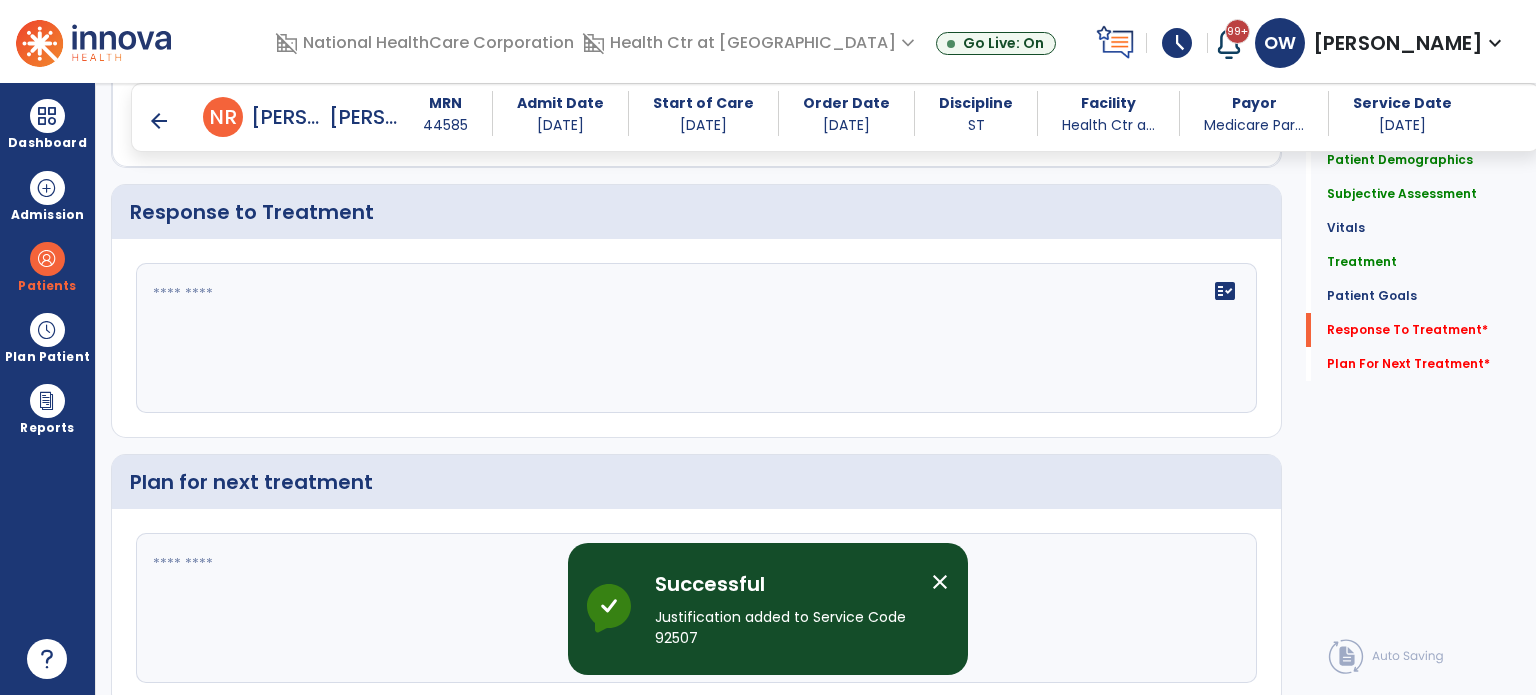 scroll, scrollTop: 1976, scrollLeft: 0, axis: vertical 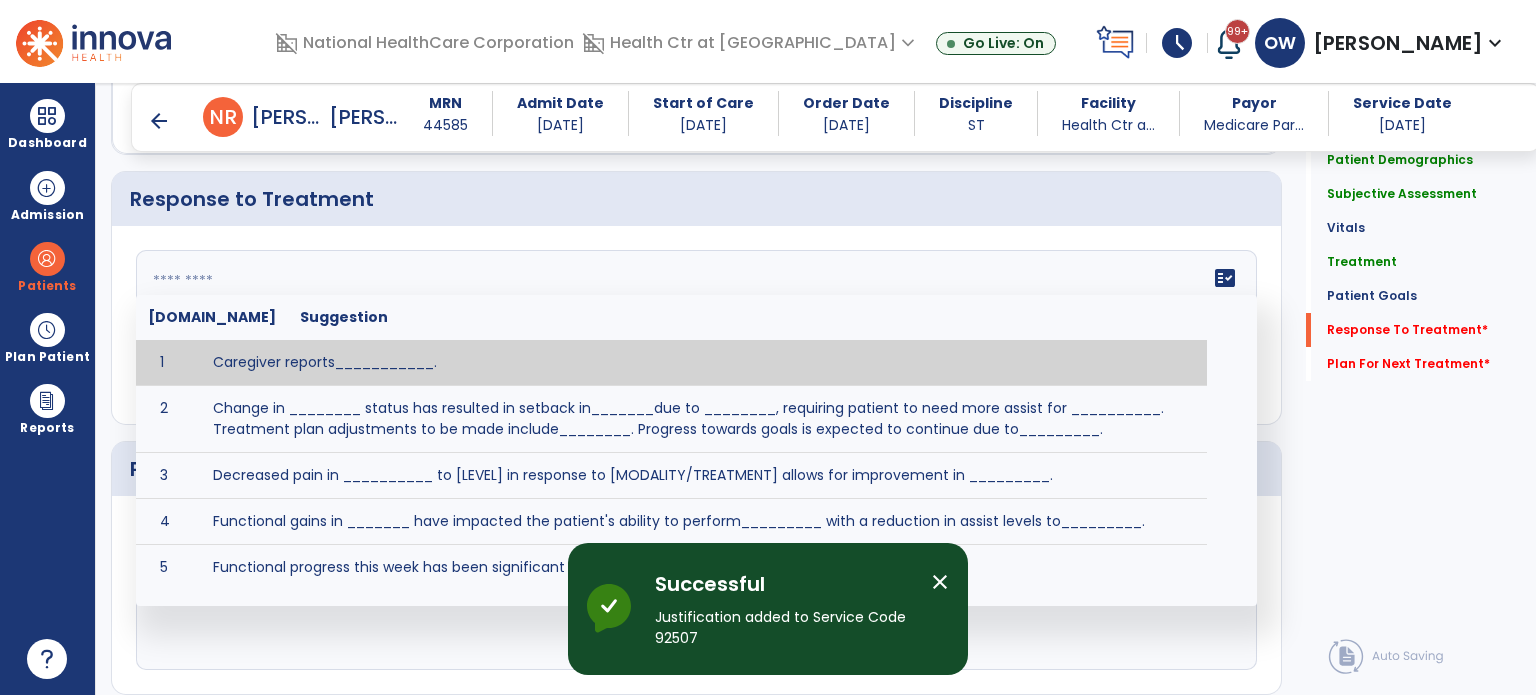 click on "fact_check  Sr.No Suggestion 1 Caregiver reports___________. 2 Change in ________ status has resulted in setback in_______due to ________, requiring patient to need more assist for __________.   Treatment plan adjustments to be made include________.  Progress towards goals is expected to continue due to_________. 3 Decreased pain in __________ to [LEVEL] in response to [MODALITY/TREATMENT] allows for improvement in _________. 4 Functional gains in _______ have impacted the patient's ability to perform_________ with a reduction in assist levels to_________. 5 Functional progress this week has been significant due to__________. 6 Gains in ________ have improved the patient's ability to perform ______with decreased levels of assist to___________. 7 Improvement in ________allows patient to tolerate higher levels of challenges in_________. 8 Pain in [AREA] has decreased to [LEVEL] in response to [TREATMENT/MODALITY], allowing fore ease in completing__________. 9 10 11 12 13 14 15 16 17 18 19 20 21" 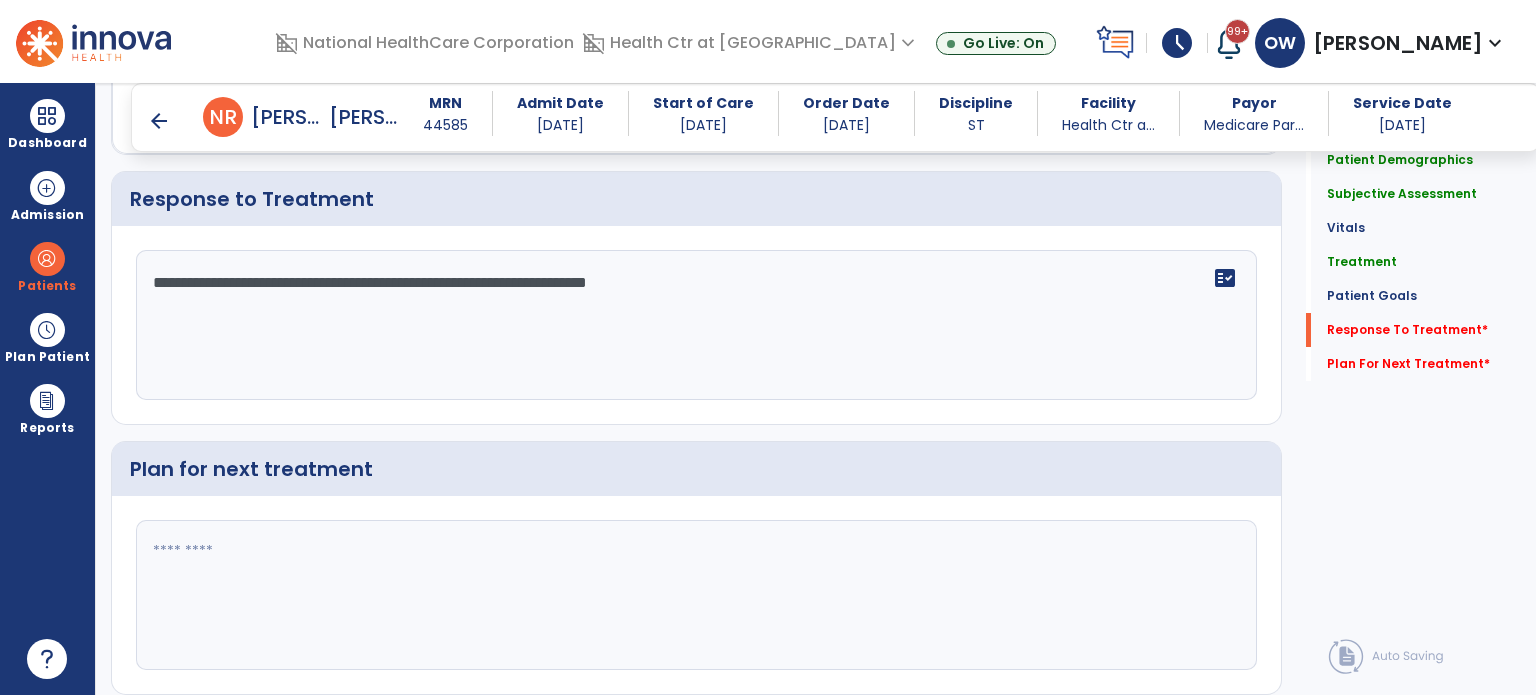 click on "**********" 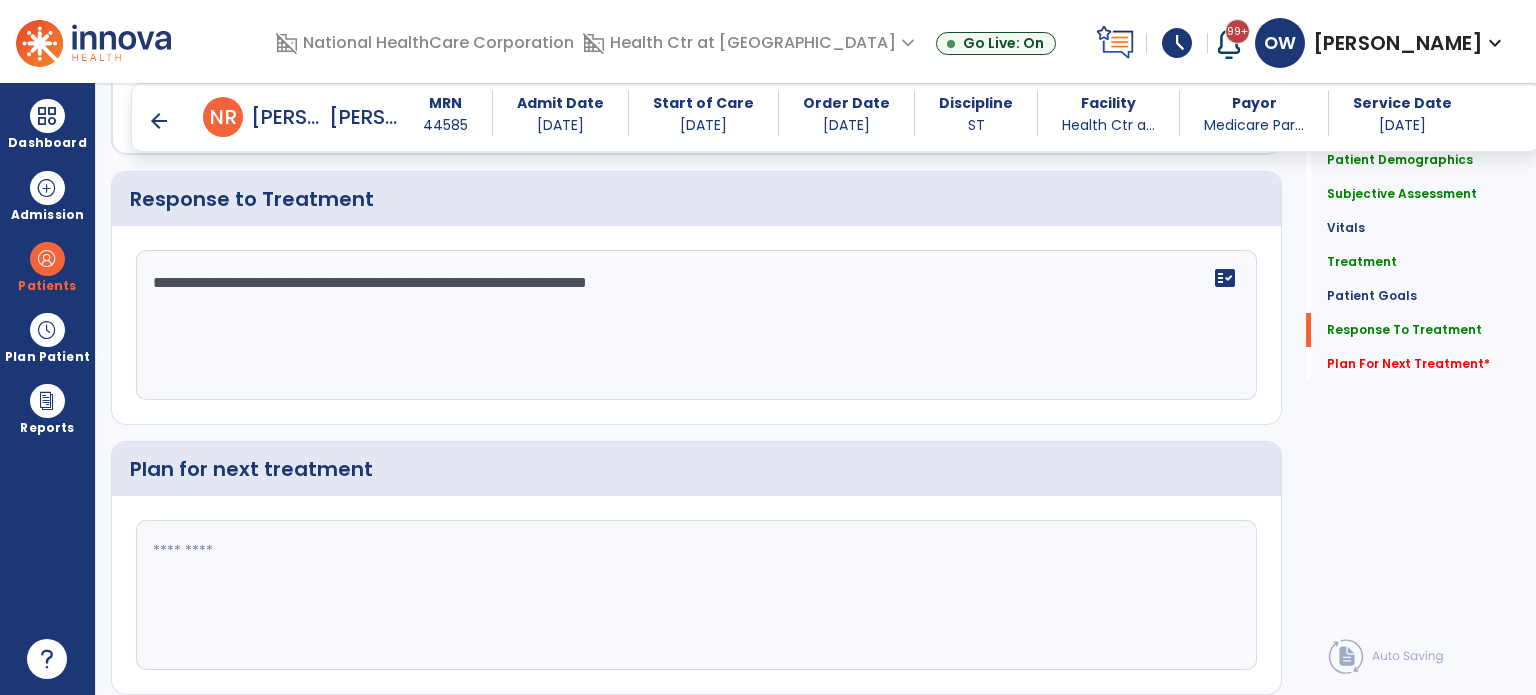scroll, scrollTop: 1976, scrollLeft: 0, axis: vertical 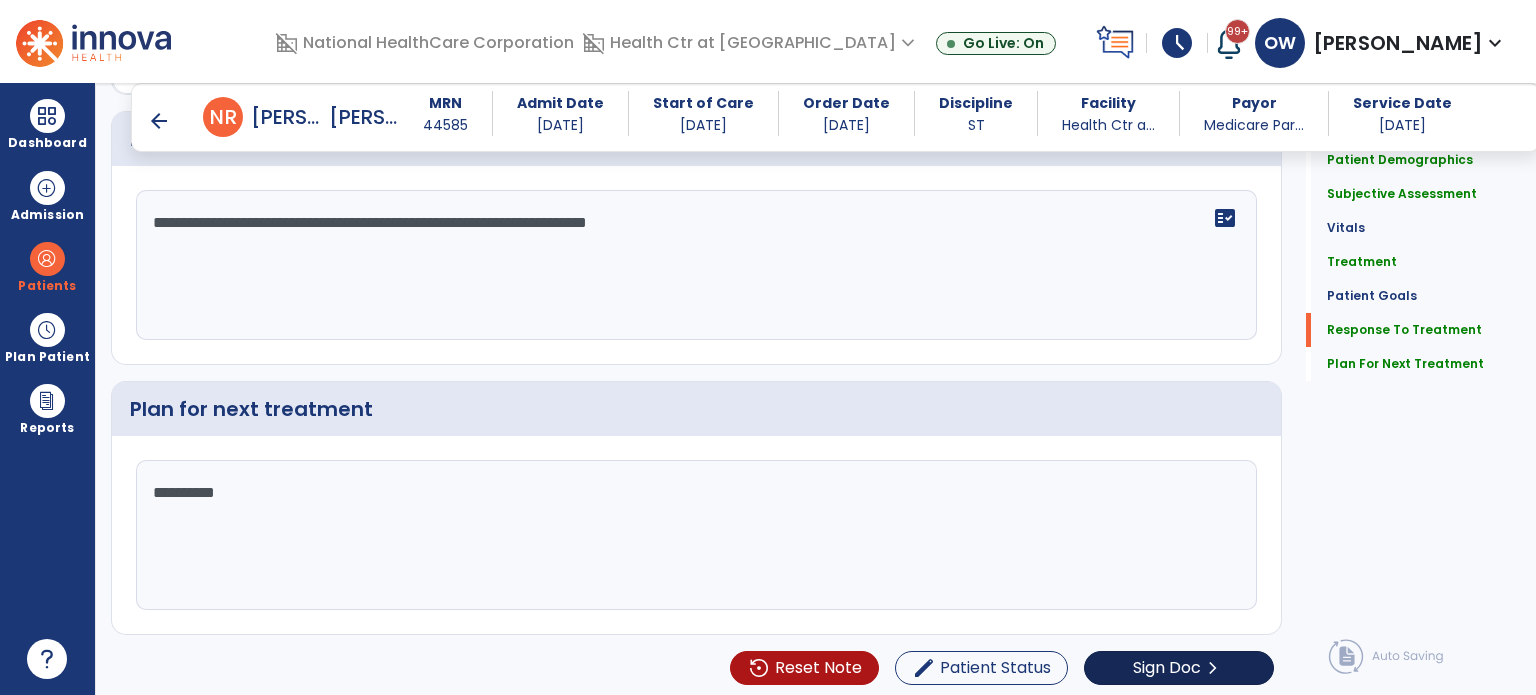 type on "**********" 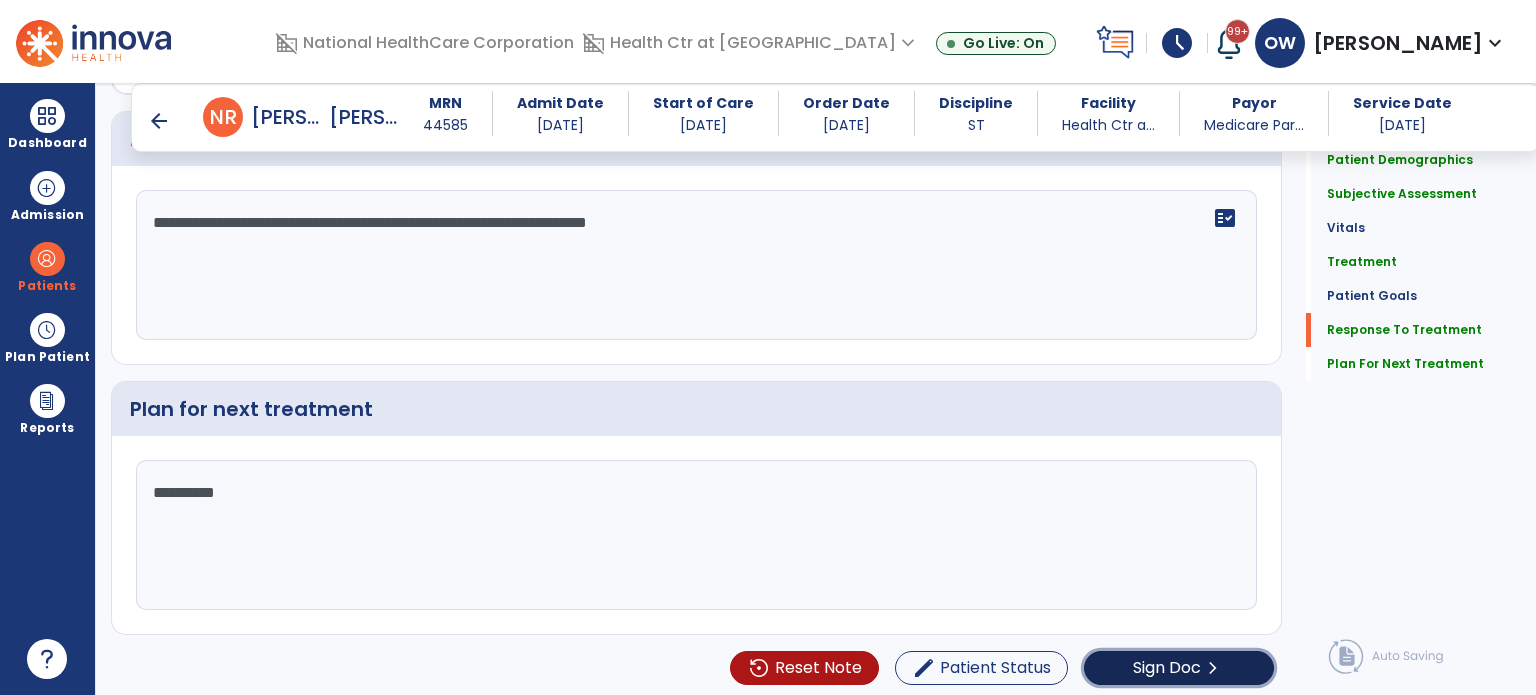 click on "Sign Doc  chevron_right" 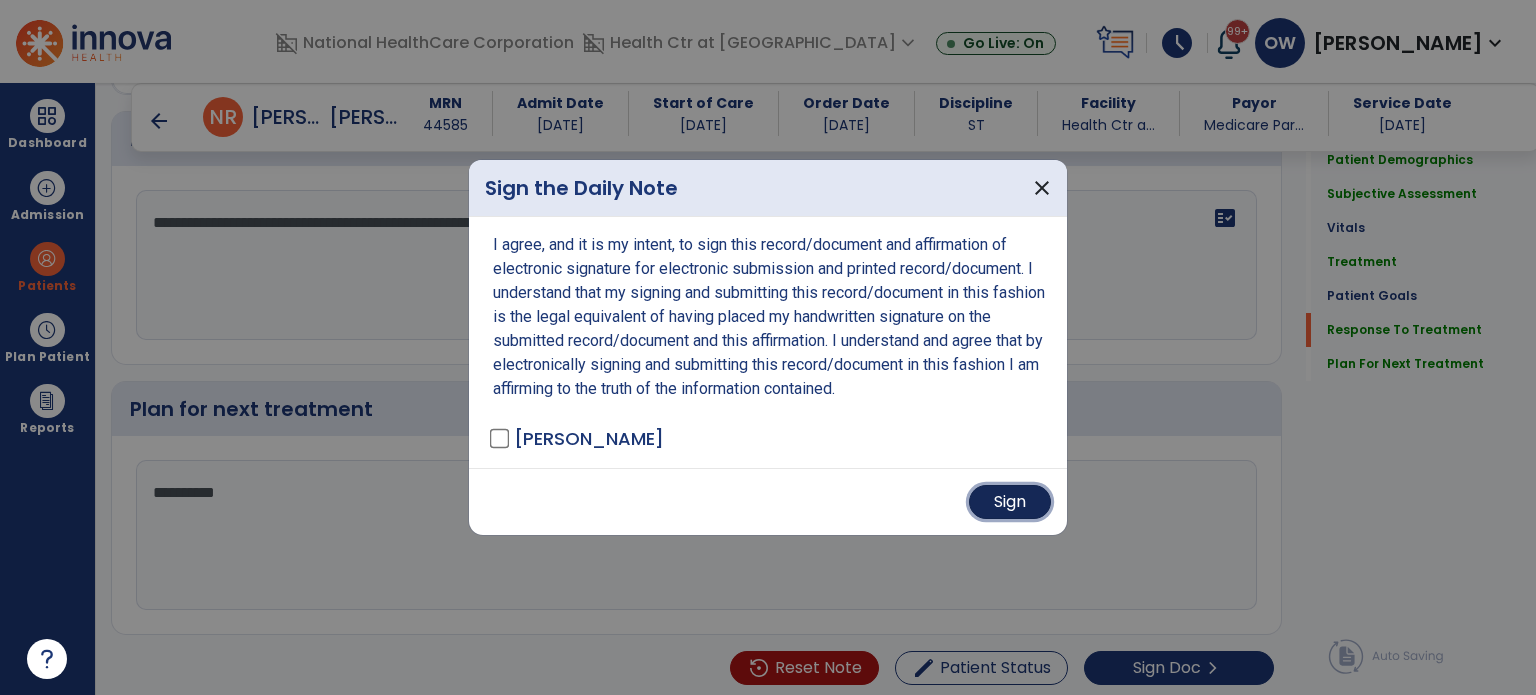 click on "Sign" at bounding box center (1010, 502) 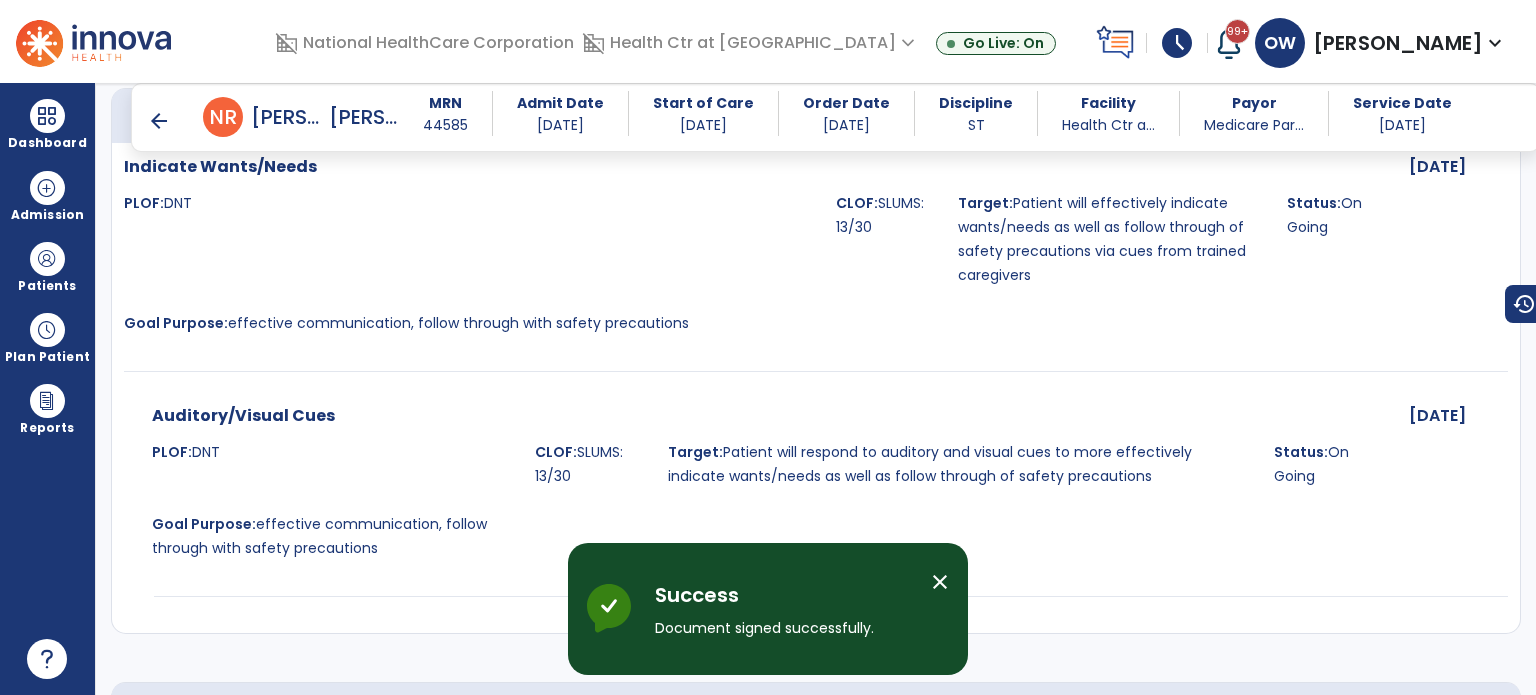 scroll, scrollTop: 2254, scrollLeft: 0, axis: vertical 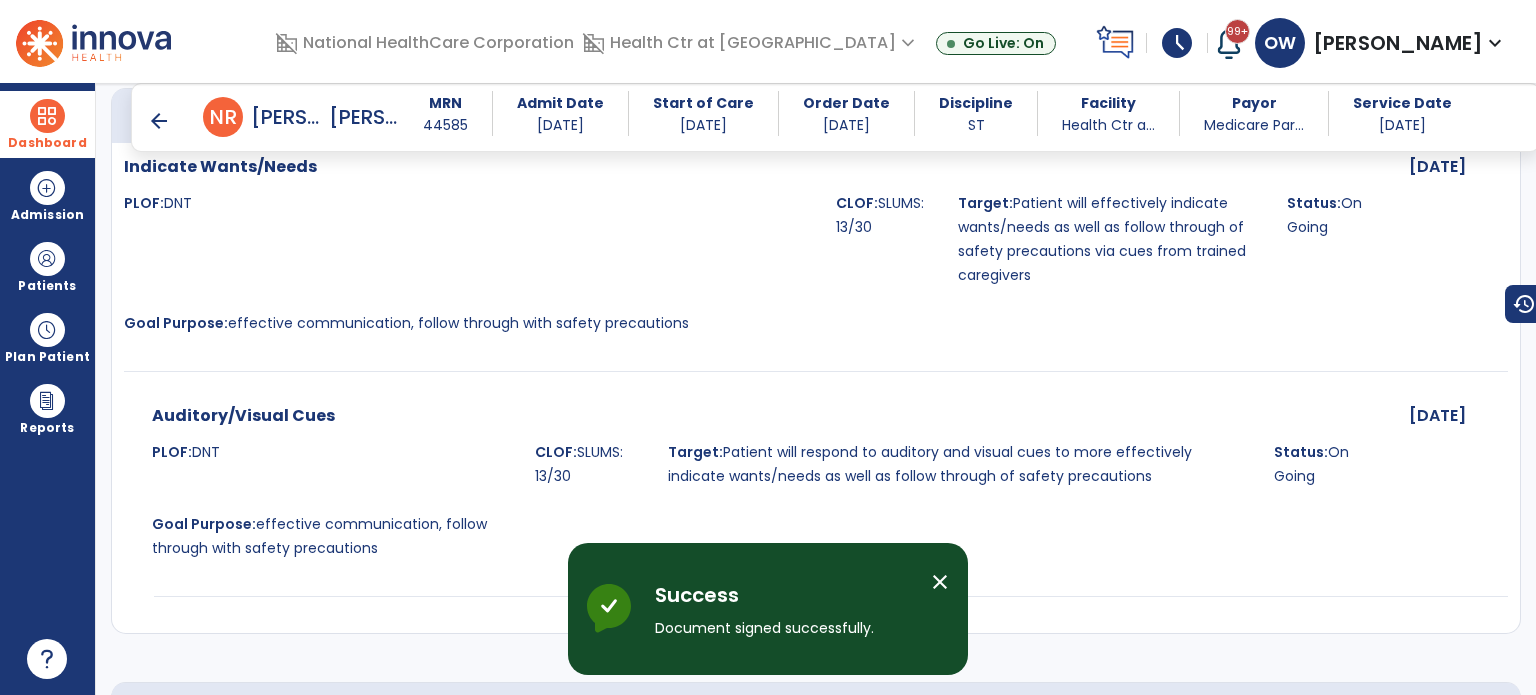 click on "Dashboard" at bounding box center (47, 124) 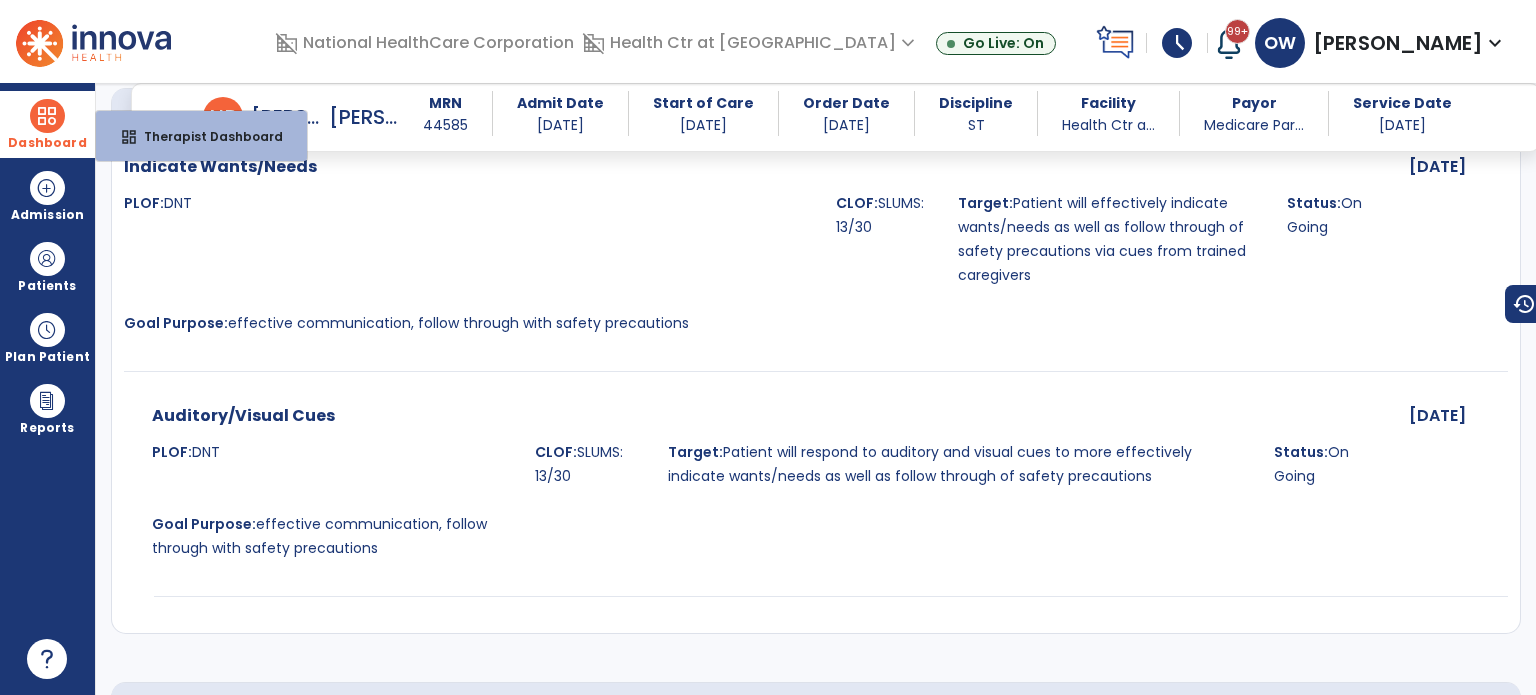 click on "dashboard  Therapist Dashboard" at bounding box center (201, 136) 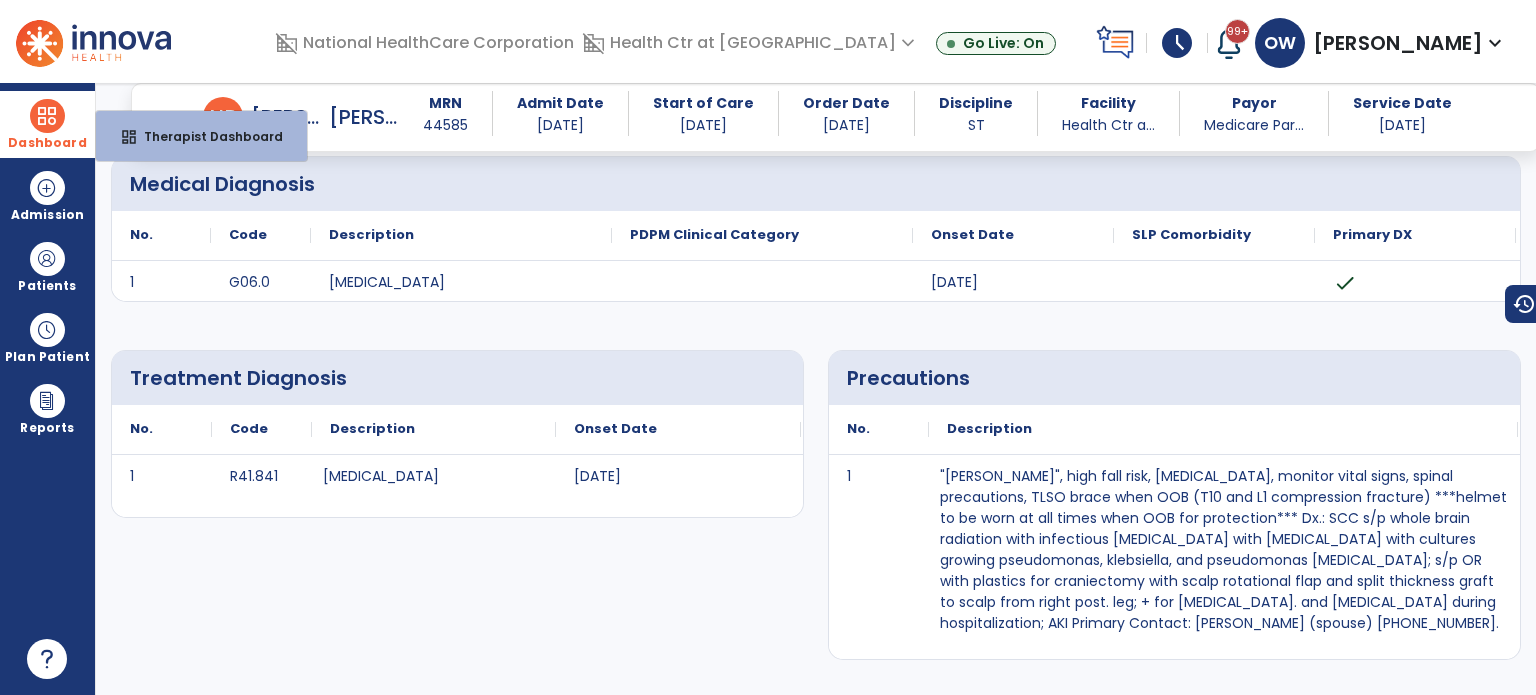 select on "****" 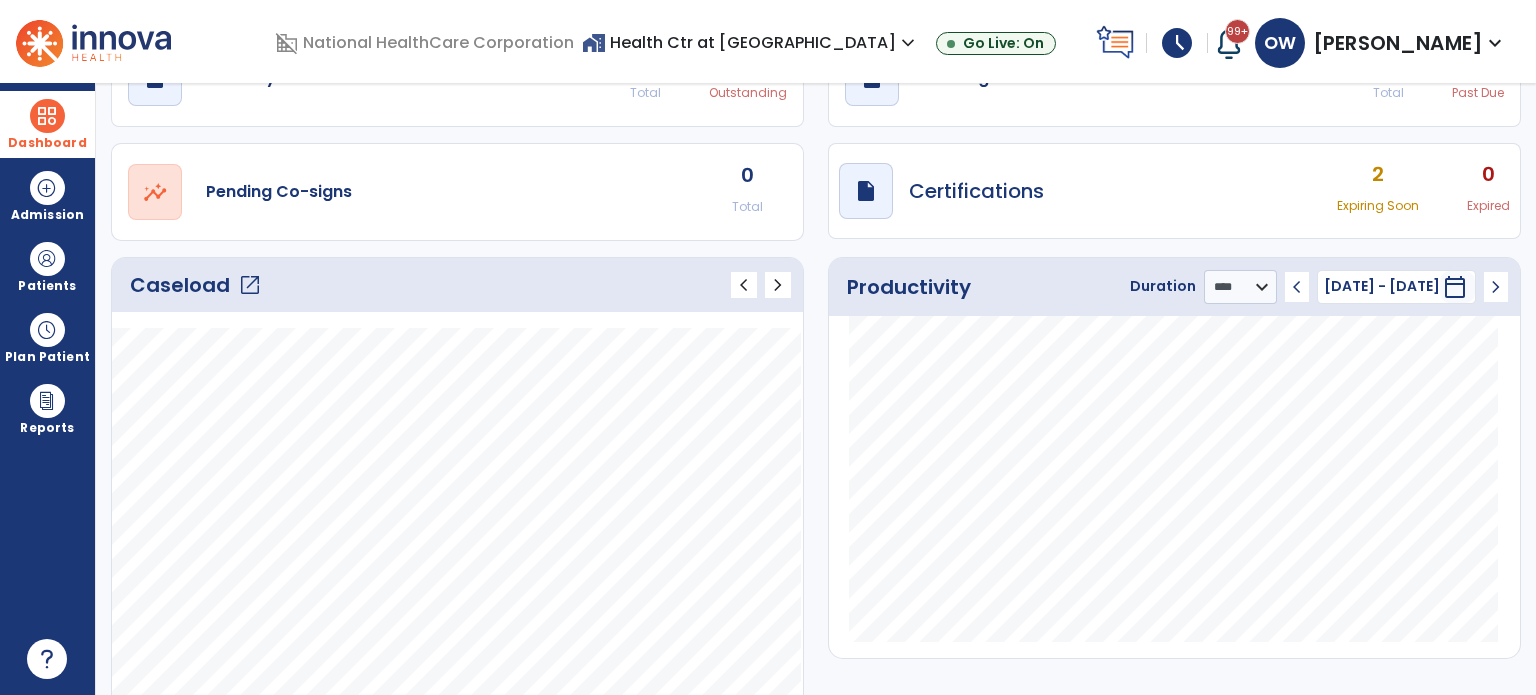 click on "Caseload   open_in_new" 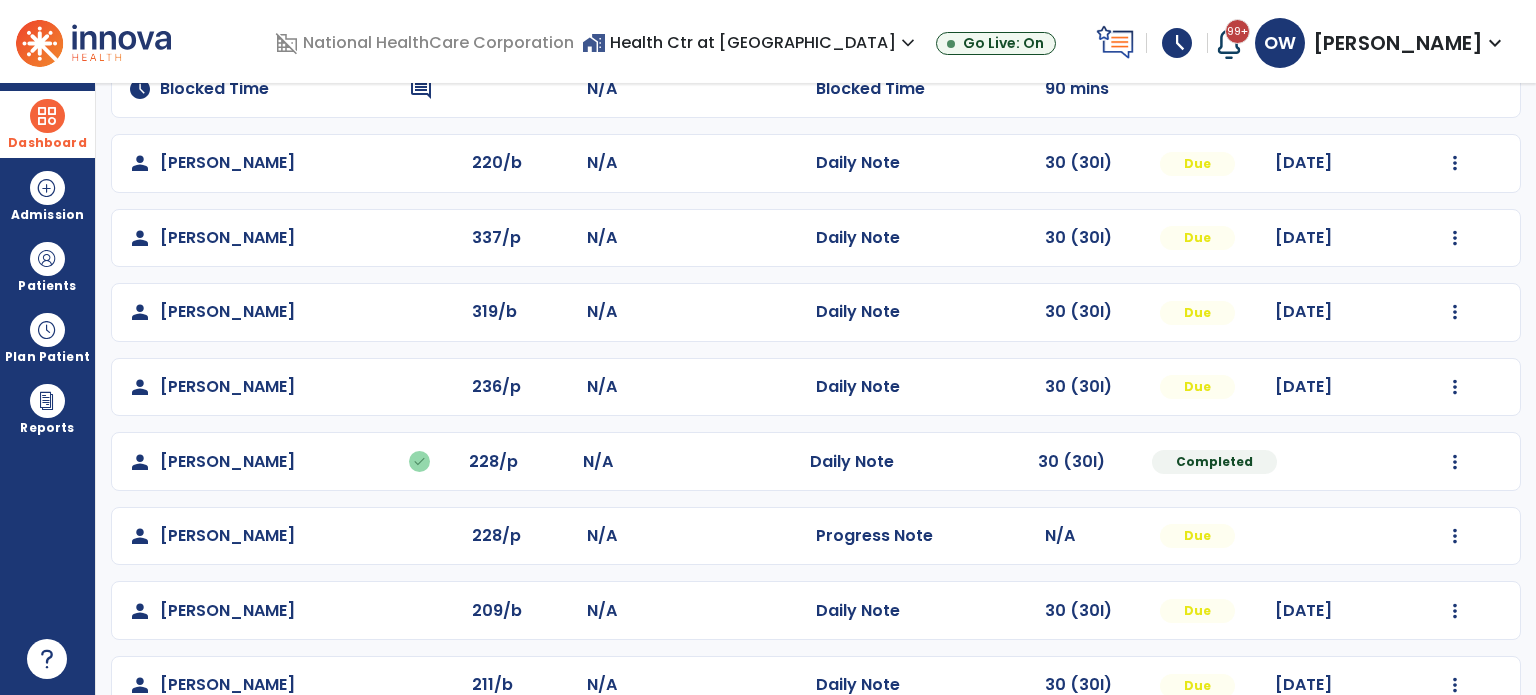 scroll, scrollTop: 563, scrollLeft: 0, axis: vertical 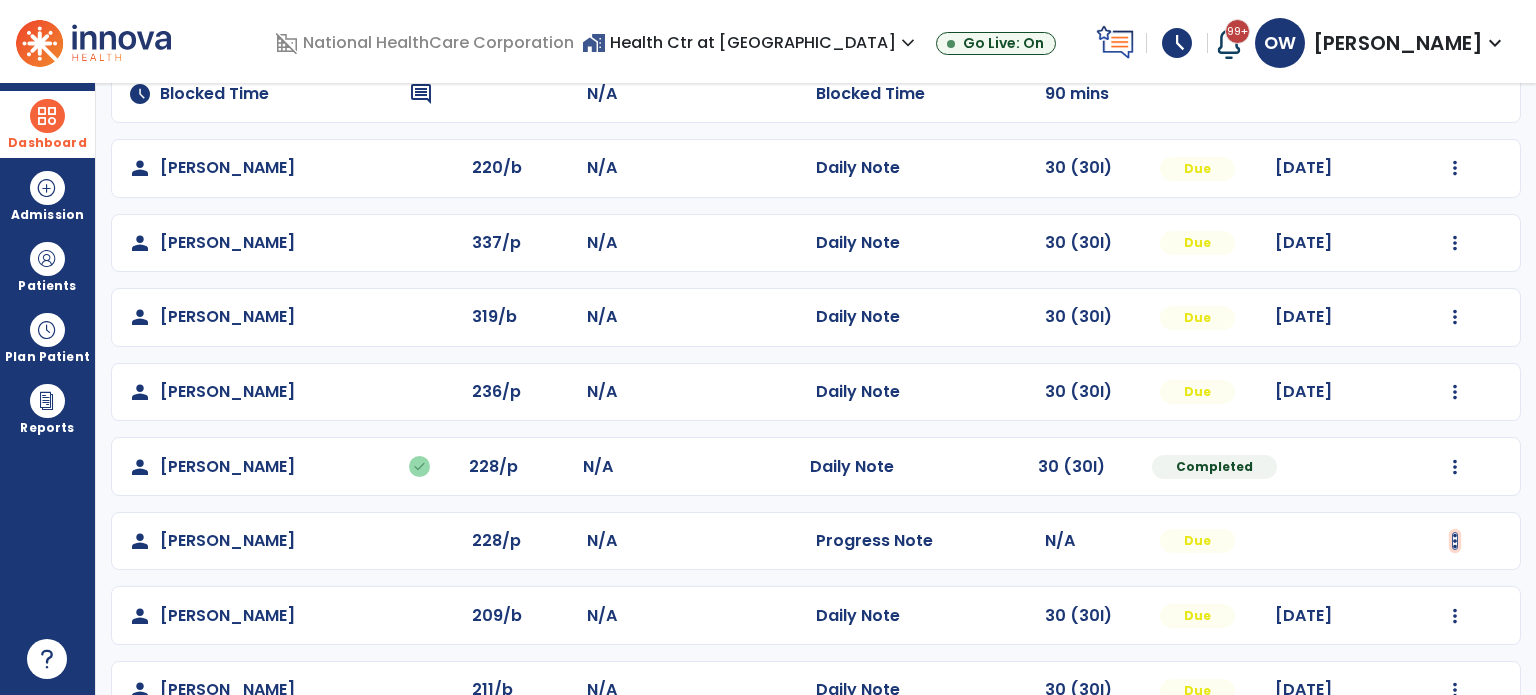 click at bounding box center (1455, -204) 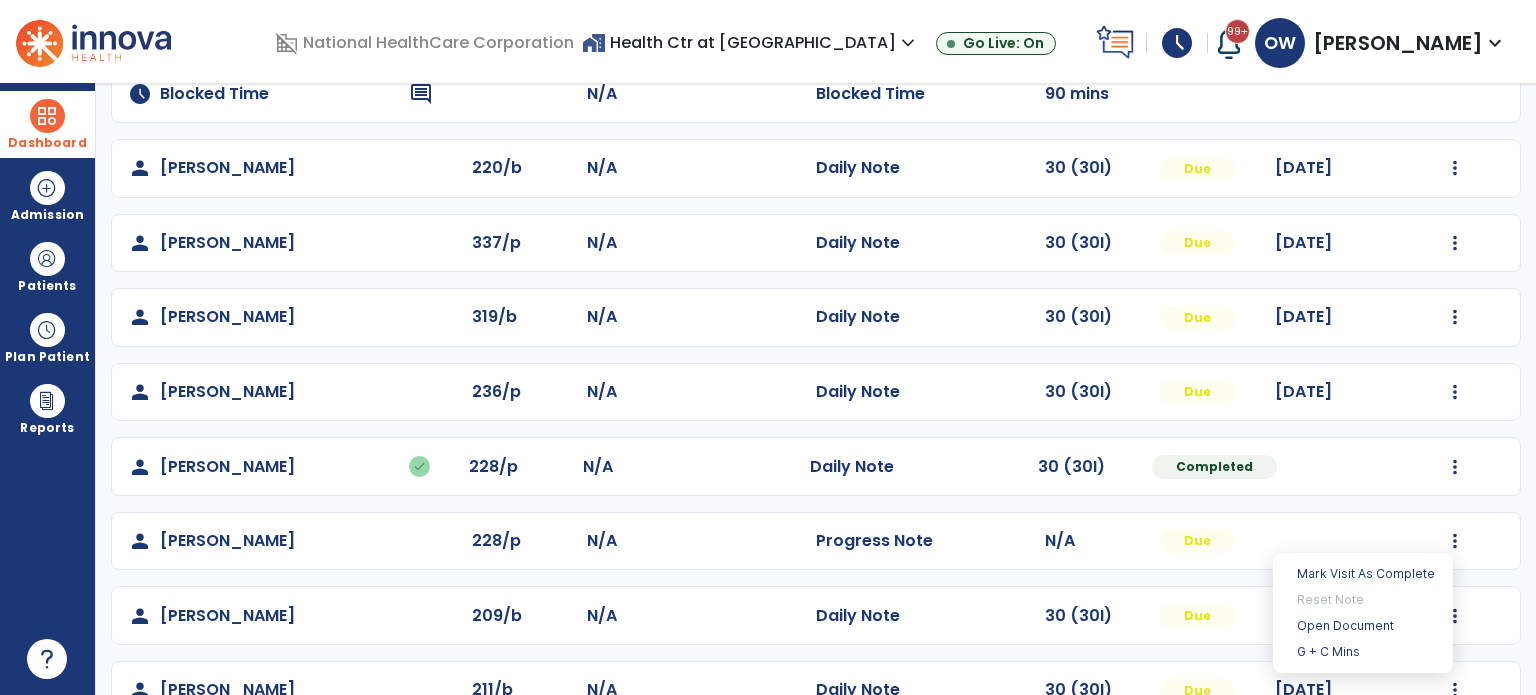 click on "Mark Visit As Complete   Reset Note   Open Document   G + C Mins" at bounding box center [1363, 613] 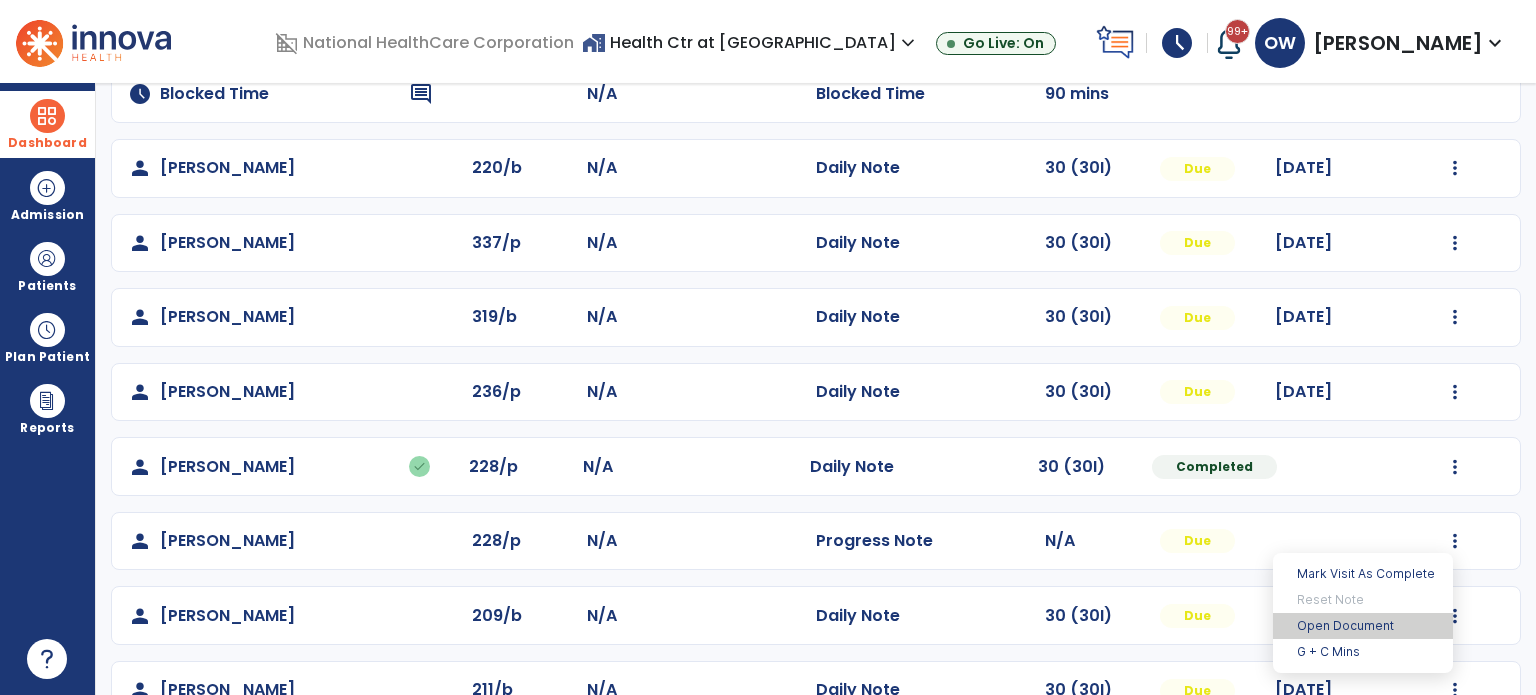click on "Open Document" at bounding box center (1363, 626) 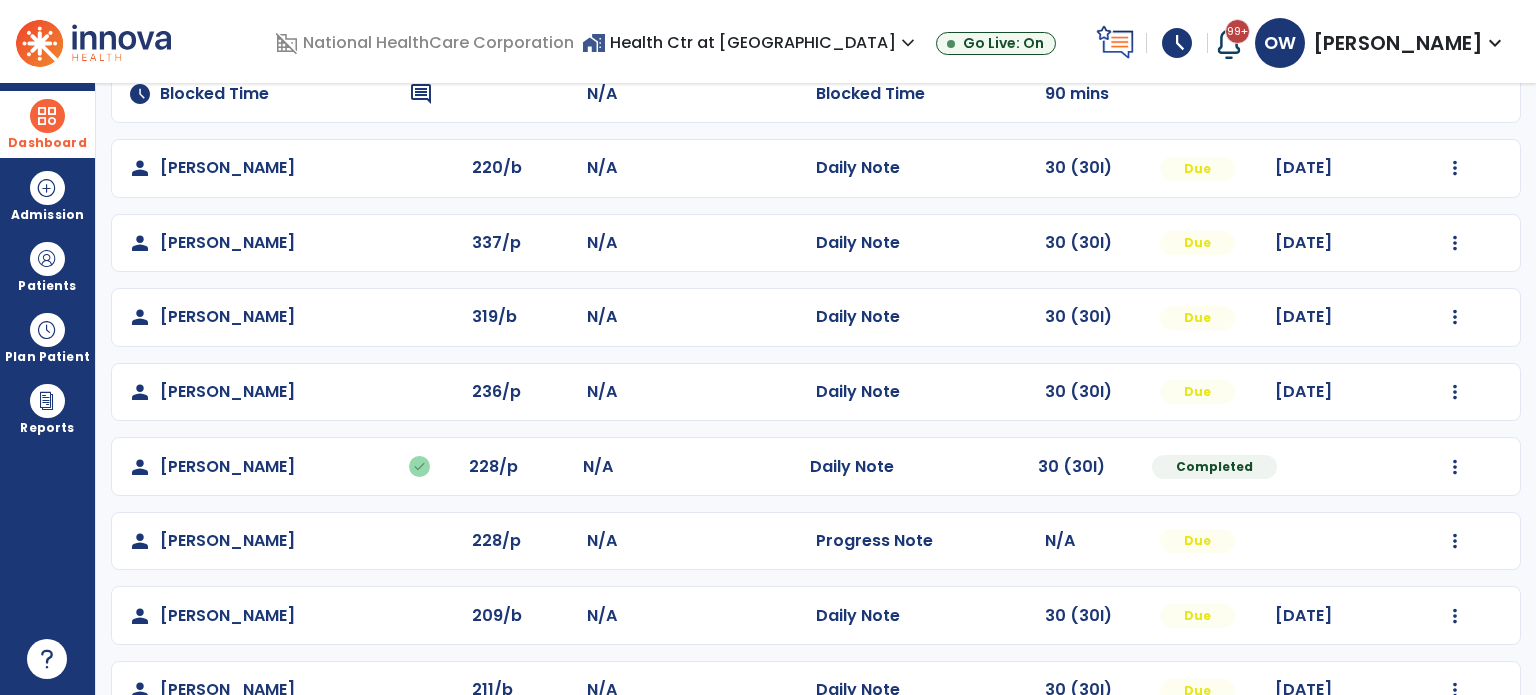 click on "person   Baird, Dora   done  comment 238/p N/A  Daily Note   30 (30I)  Completed  Undo Visit Status   Reset Note   Open Document   G + C Mins   person   Baird, Dora   done  238/p N/A  Discharge Note   N/A  Completed  Undo Visit Status   Reset Note   Open Document   G + C Mins   person   Beebe, Marianne  221/b N/A  Daily Note   30 (30I)  Due 07/31/2025  Mark Visit As Complete   Reset Note   Open Document   G + C Mins   person   Beebe, Marianne  221/b N/A  Evaluation   N/A  Incomplete 07/31/2025  Mark Visit As Complete   Reset Note   Open Document   G + C Mins   schedule   Blocked Time  comment N/A  Blocked Time   90 mins   person   Chelton, Herbert  220/b N/A  Daily Note   30 (30I)  Due 07/24/2025  Mark Visit As Complete   Reset Note   Open Document   G + C Mins   person   Hyde, Daniel  337/p N/A  Daily Note   30 (30I)  Due 07/15/2025  Mark Visit As Complete   Reset Note   Open Document   G + C Mins   person   Majors, Sharon  319/b N/A  Daily Note   30 (30I)  Due 07/17/2025  Mark Visit As Complete   person" 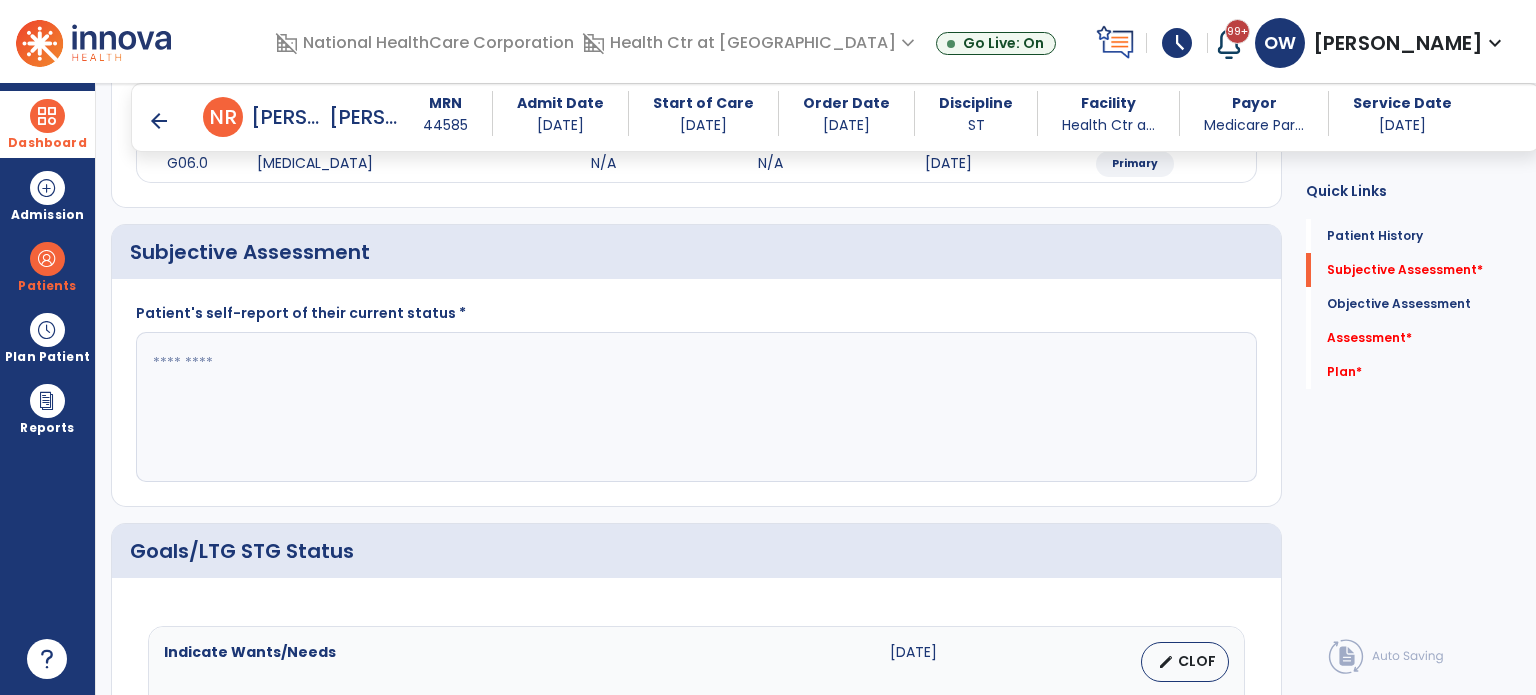 scroll, scrollTop: 238, scrollLeft: 0, axis: vertical 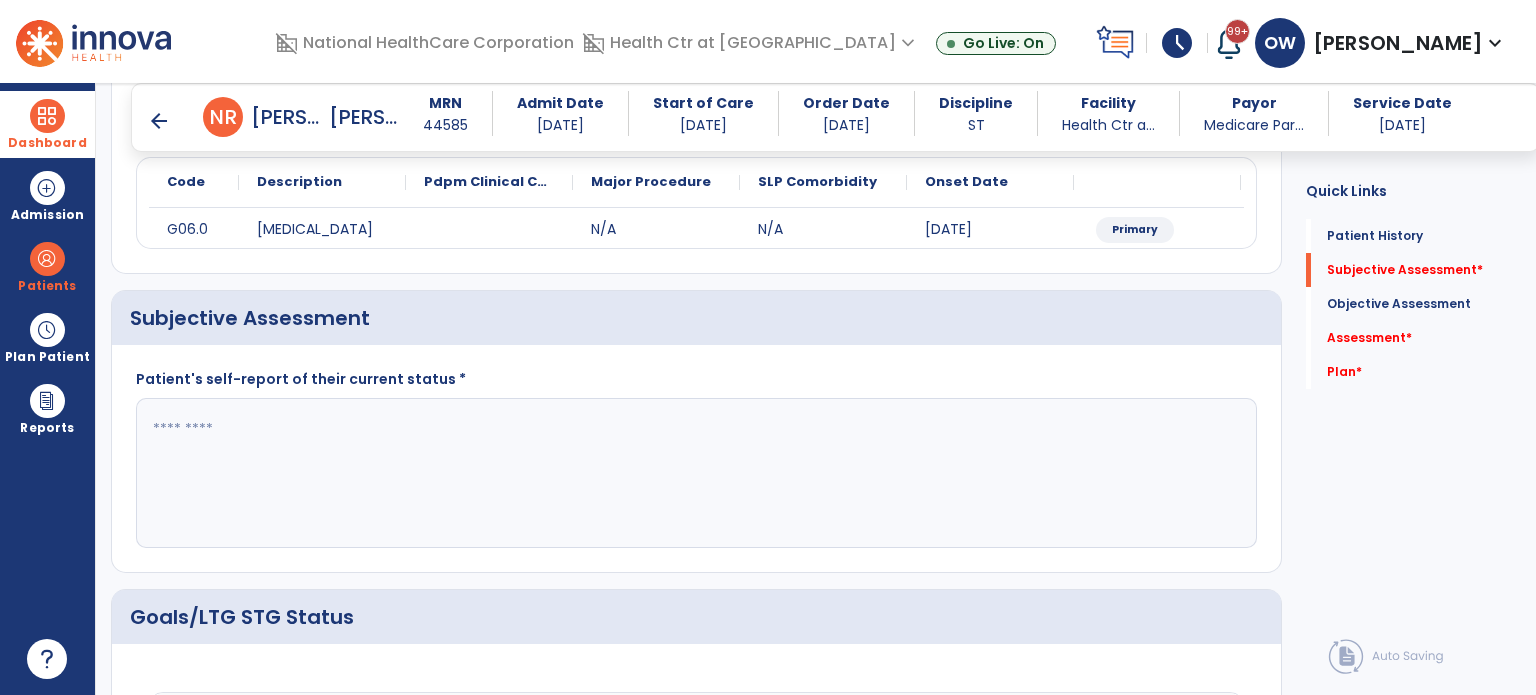 click on "Patient's self-report of their current status *" 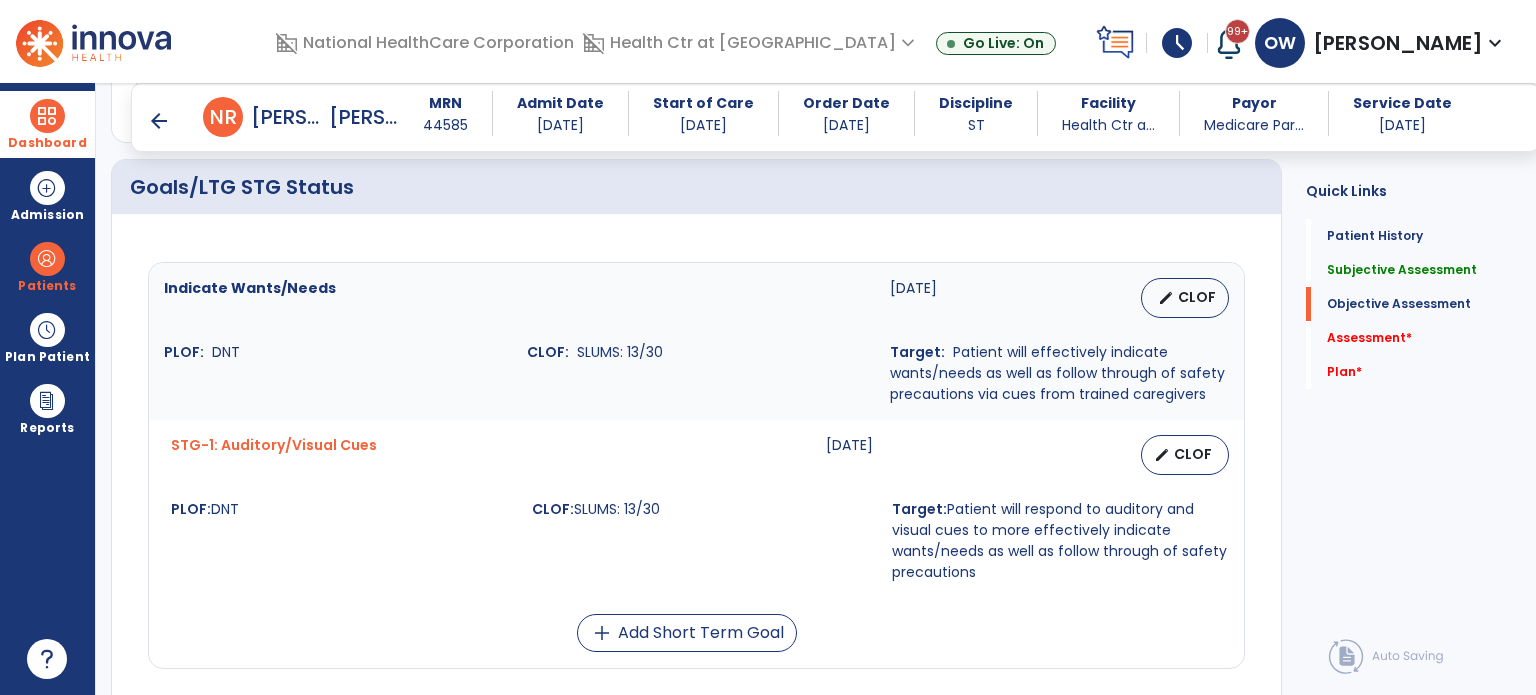 scroll, scrollTop: 679, scrollLeft: 0, axis: vertical 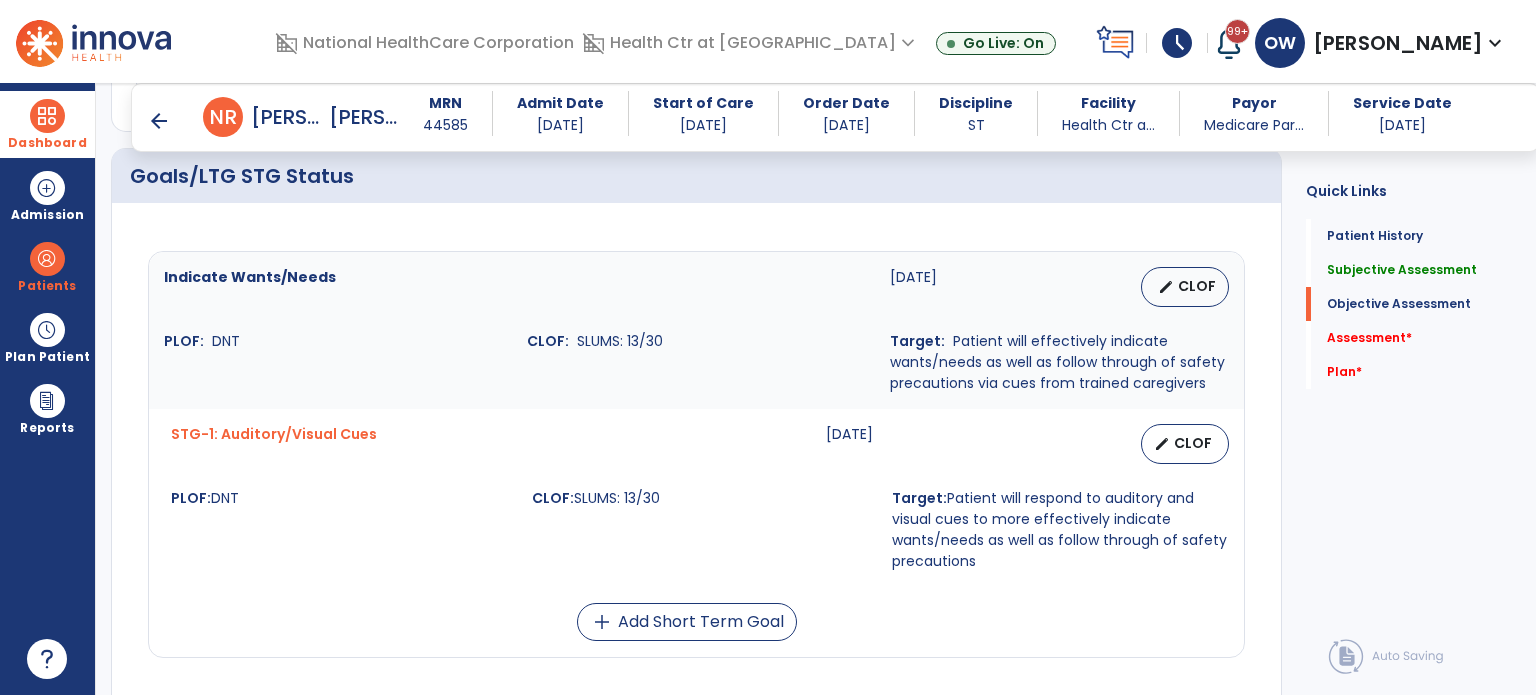 type on "**********" 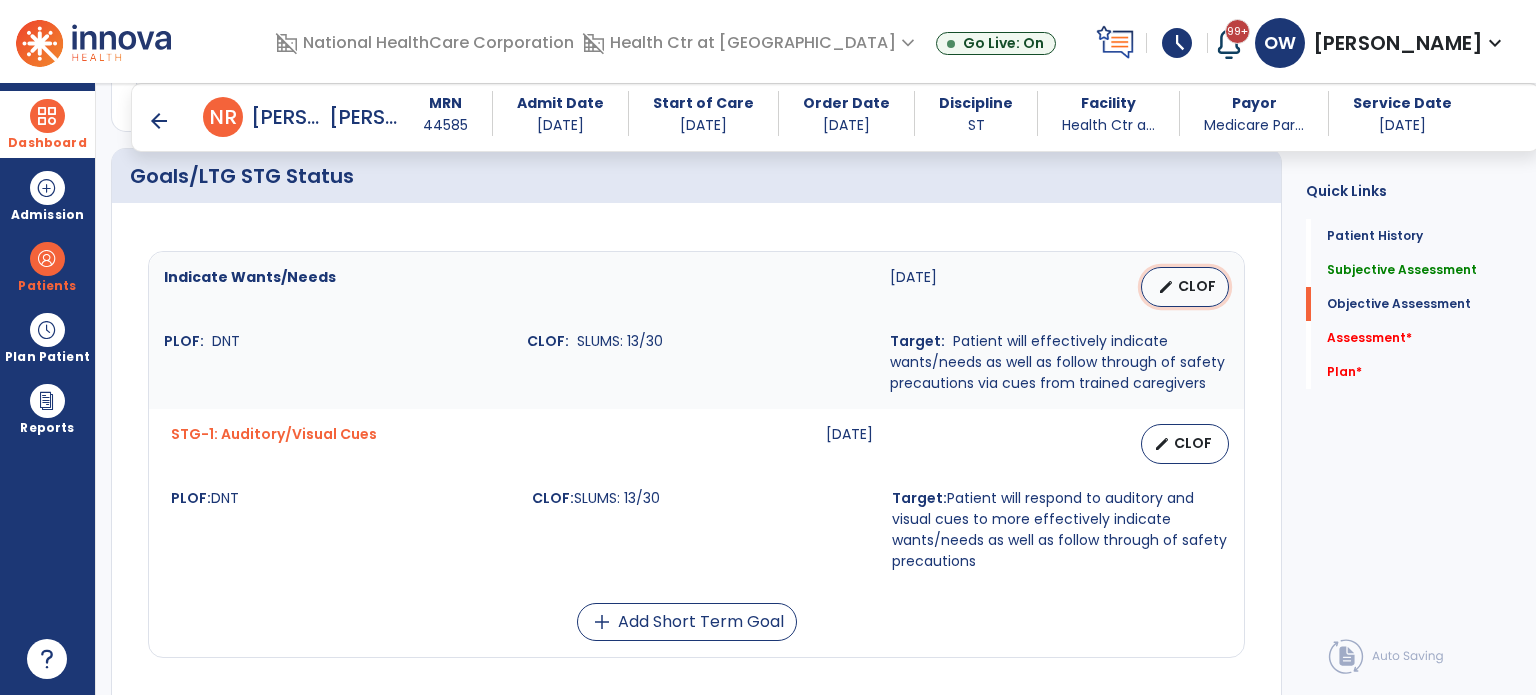 click on "CLOF" at bounding box center (1197, 286) 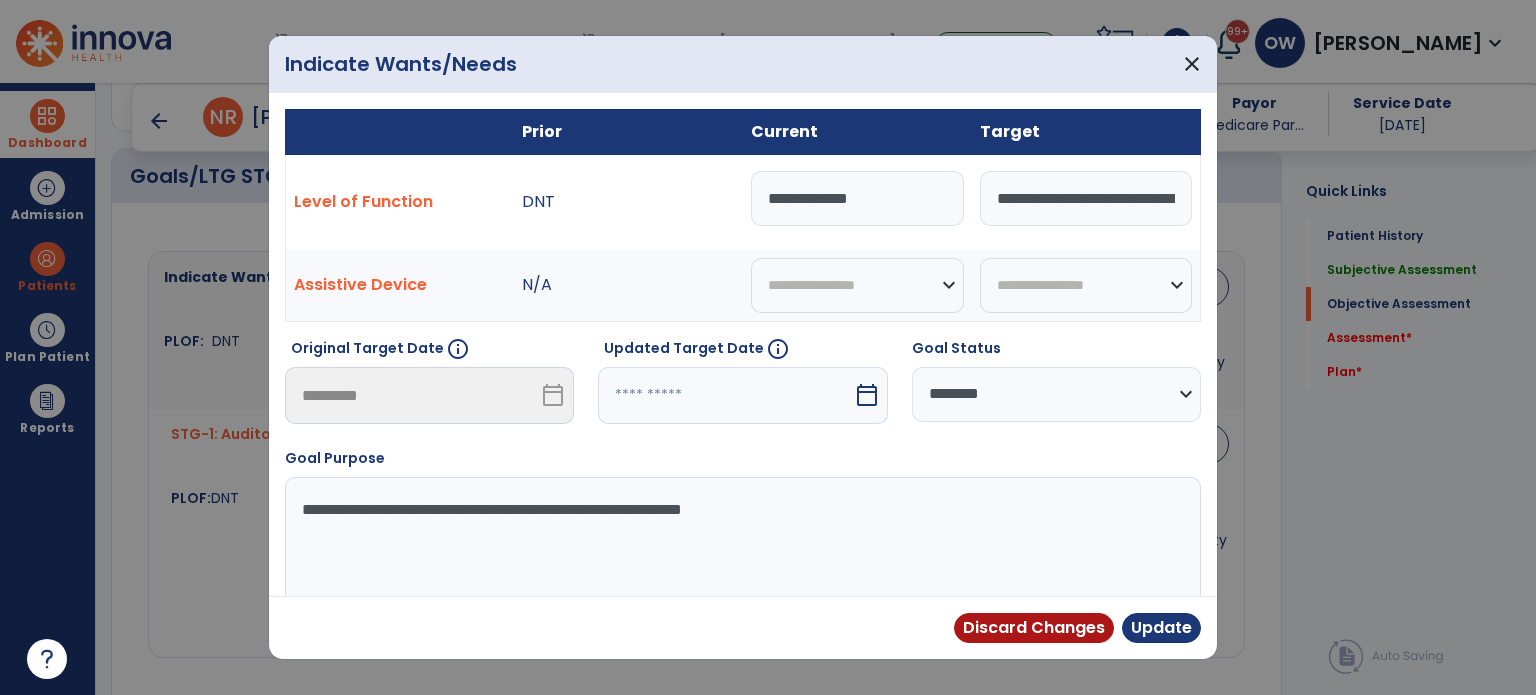 drag, startPoint x: 752, startPoint y: 207, endPoint x: 1020, endPoint y: 232, distance: 269.1635 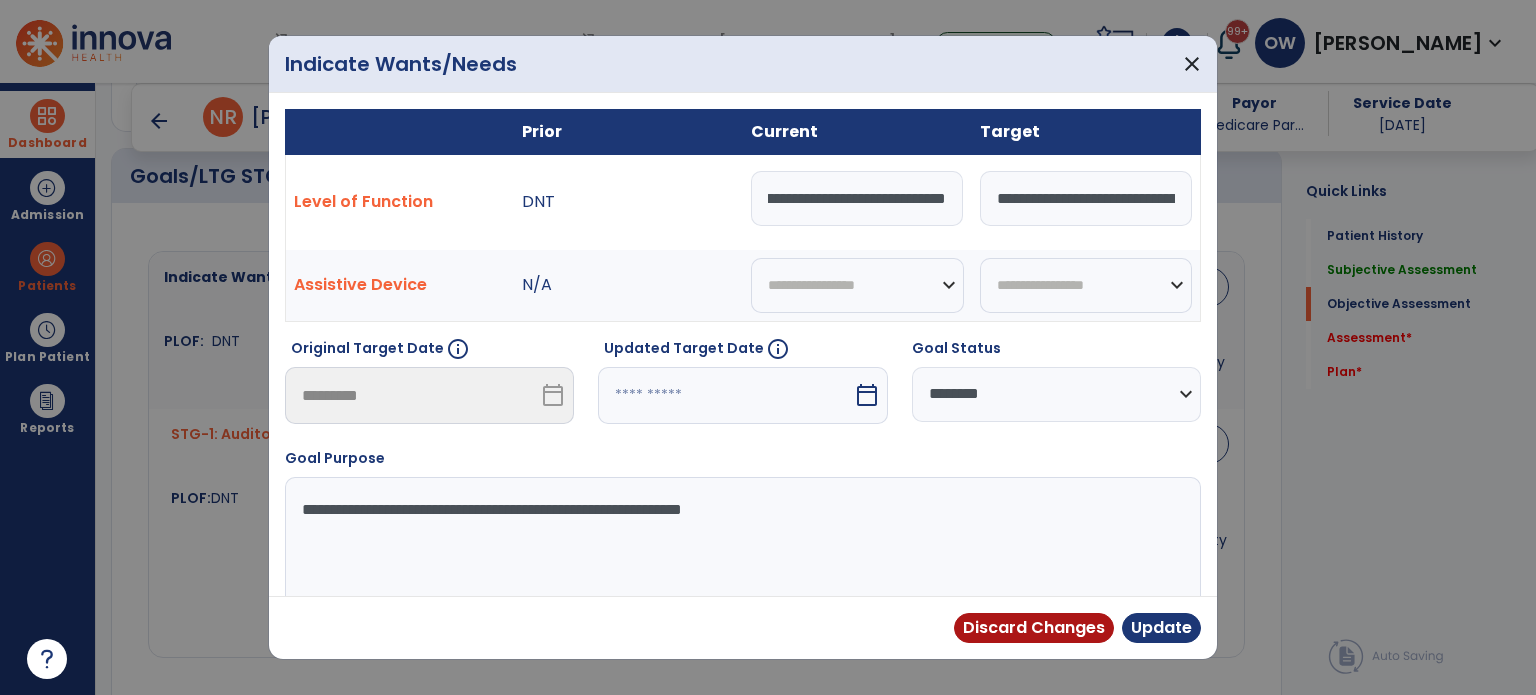 scroll, scrollTop: 0, scrollLeft: 352, axis: horizontal 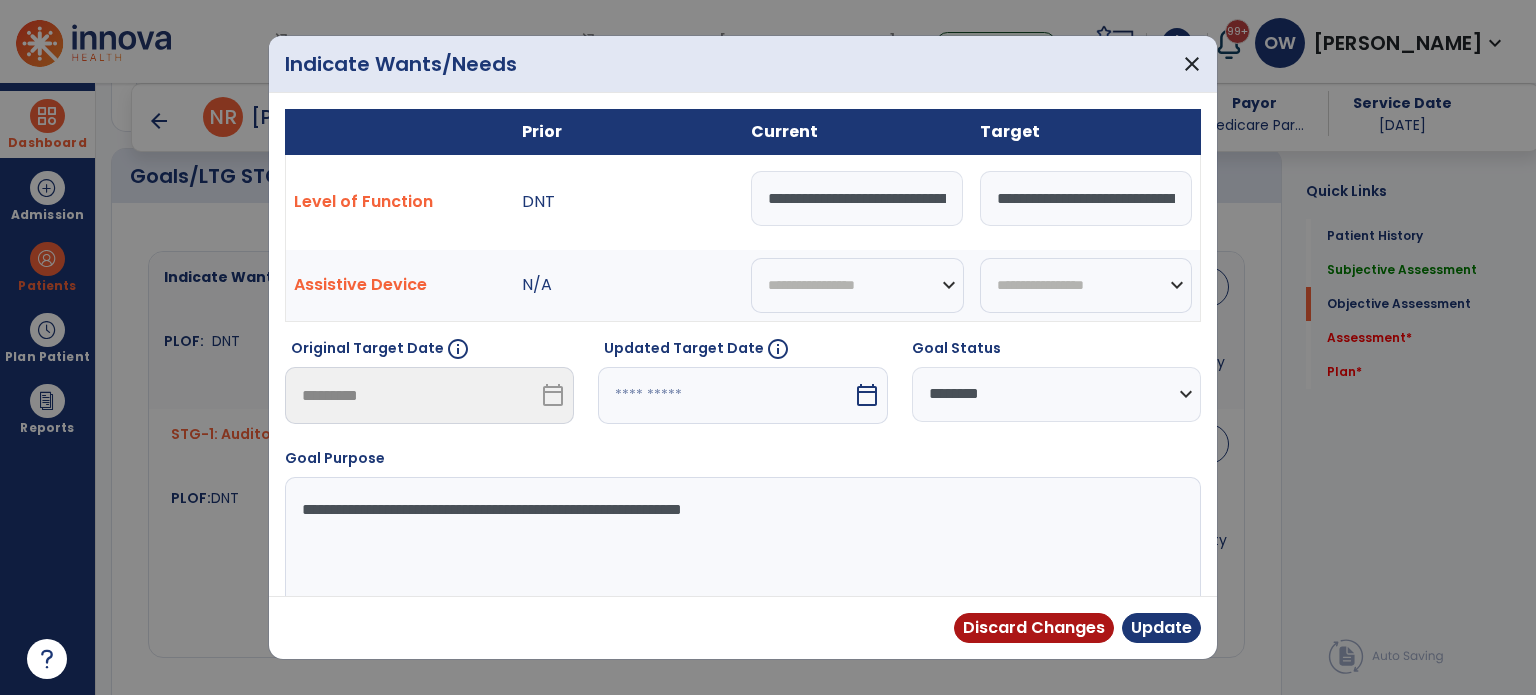 click at bounding box center [725, 395] 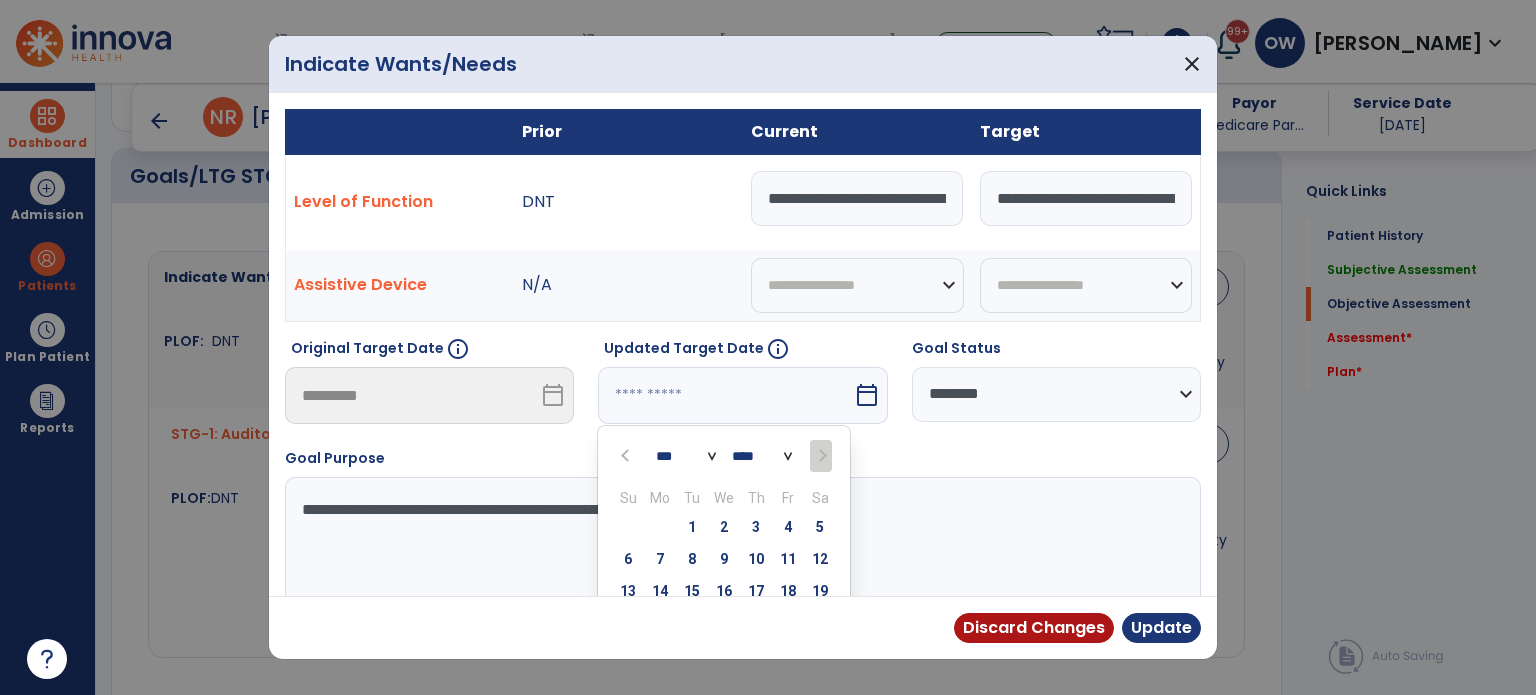 click at bounding box center [820, 456] 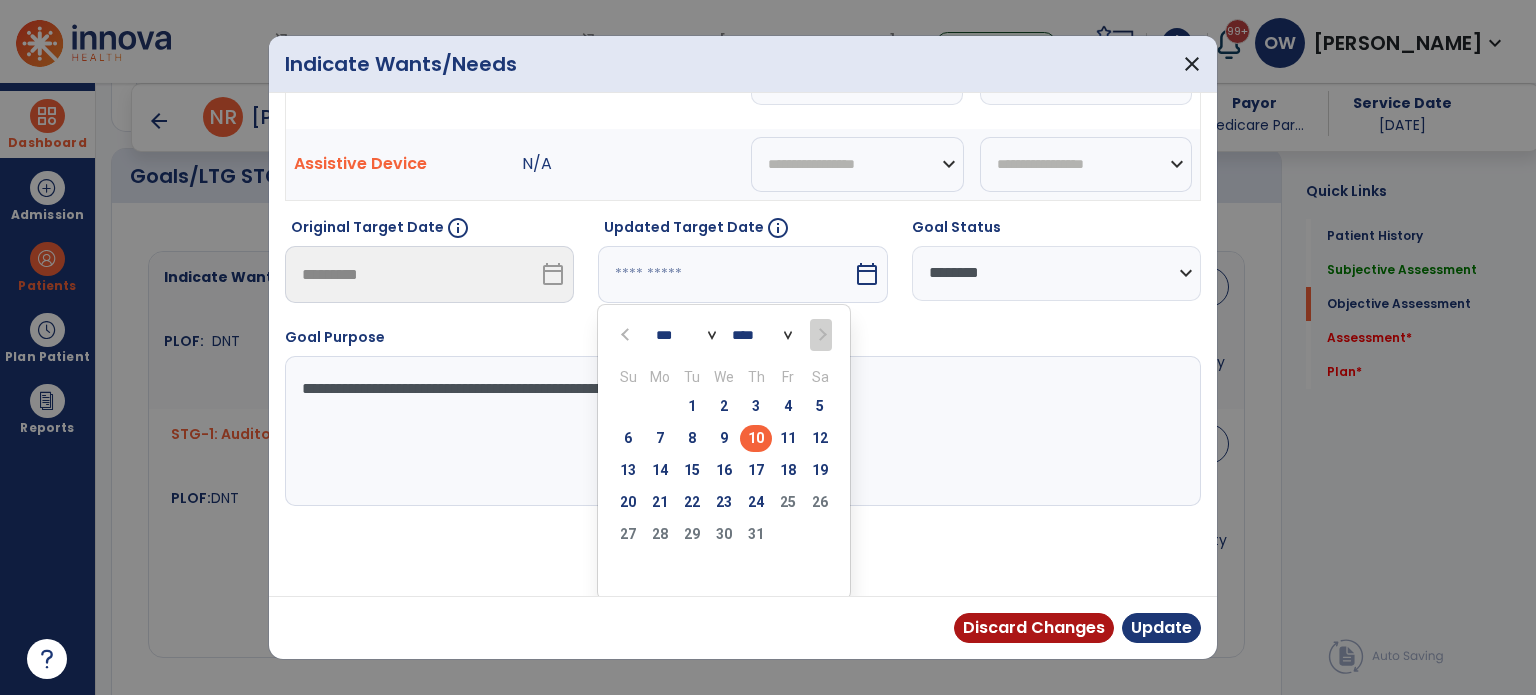 scroll, scrollTop: 120, scrollLeft: 0, axis: vertical 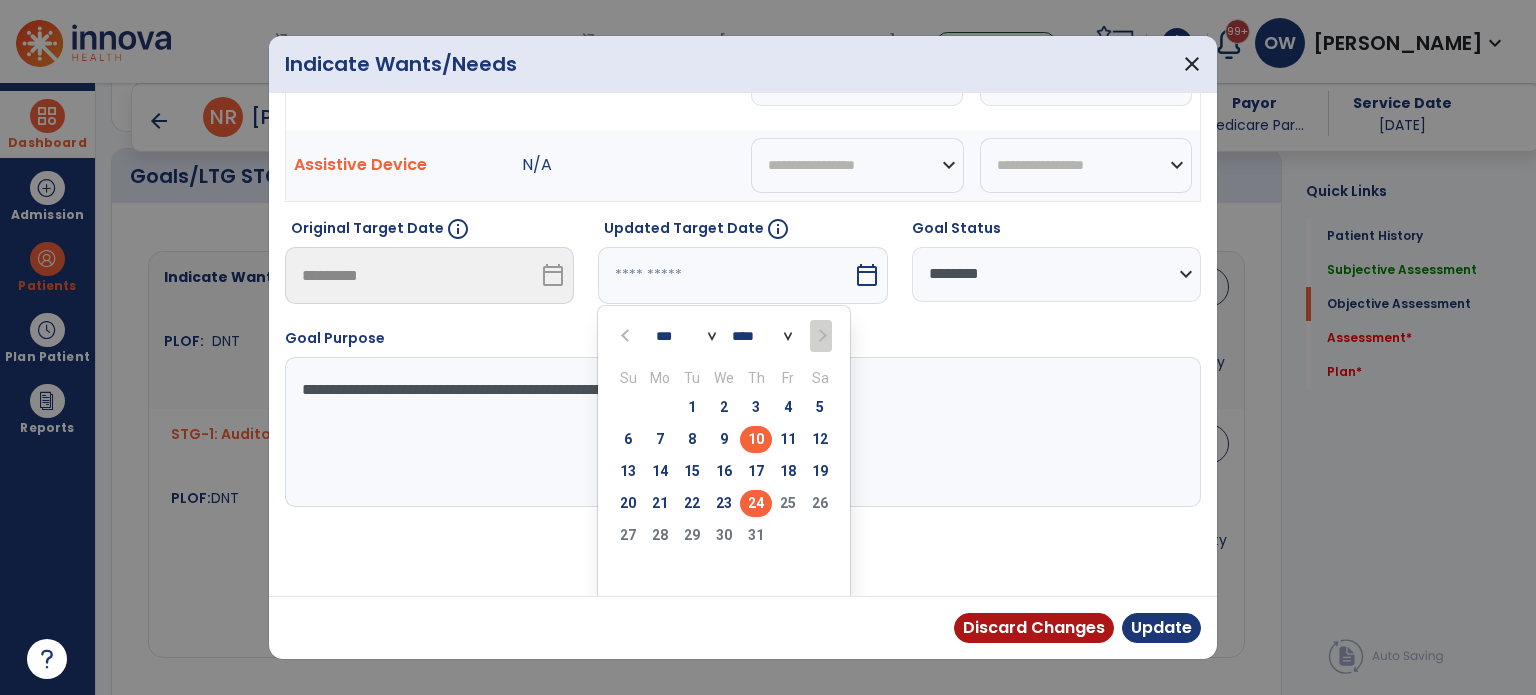 click on "24" at bounding box center [756, 503] 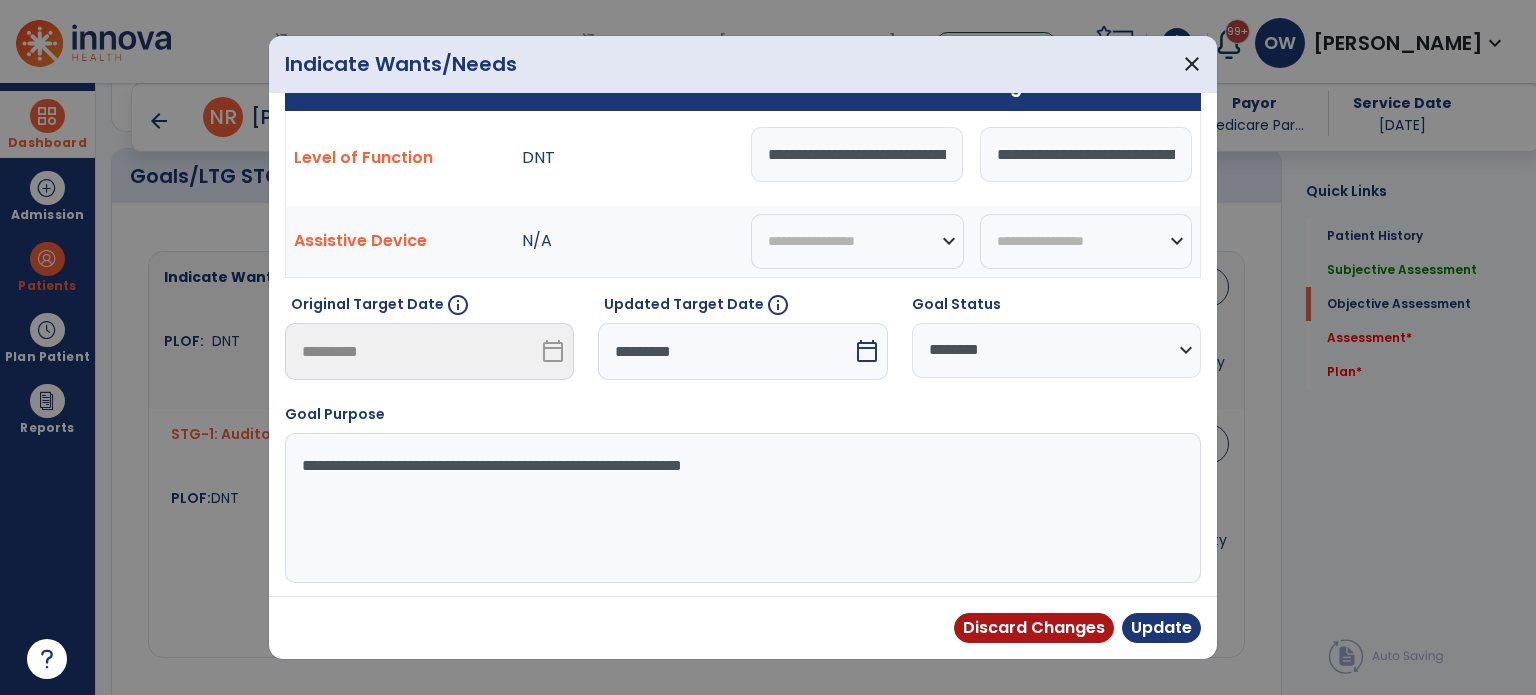 scroll, scrollTop: 0, scrollLeft: 0, axis: both 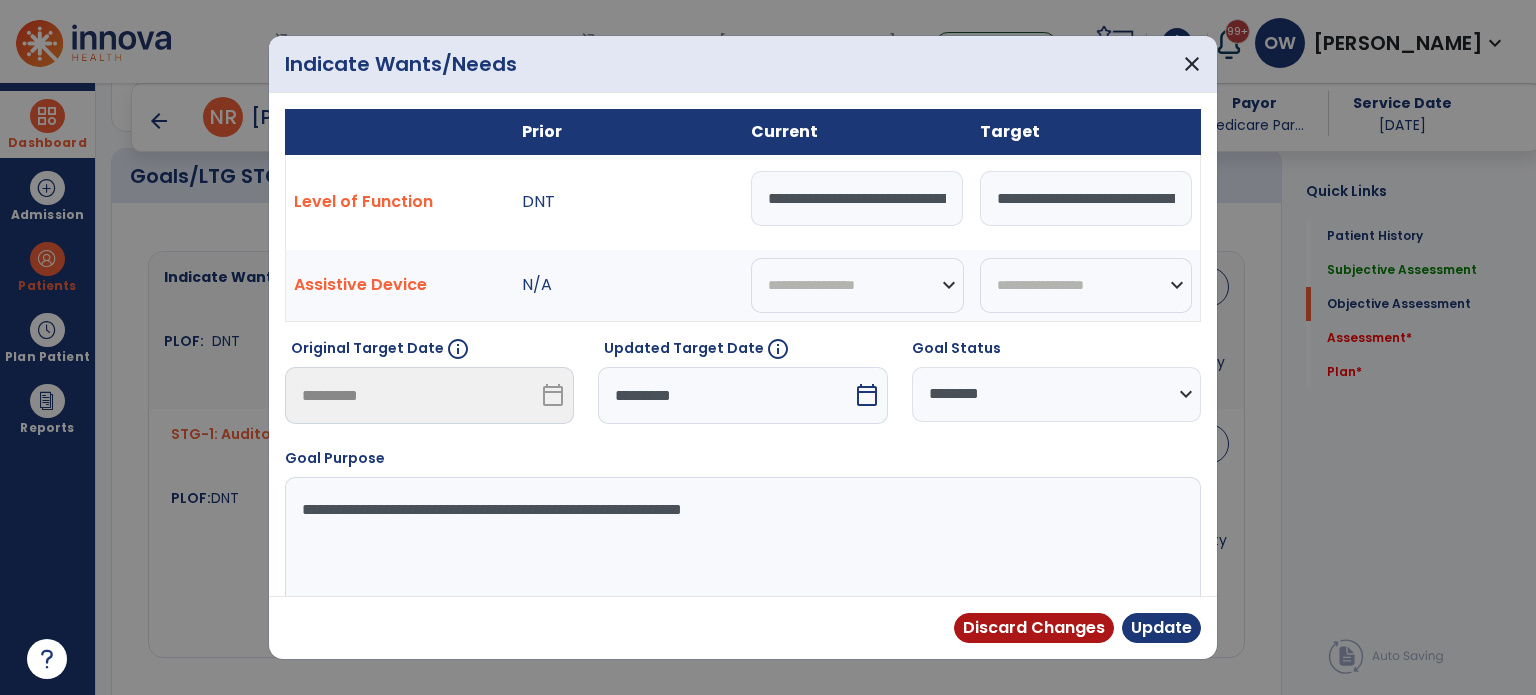 click on "**********" at bounding box center (857, 198) 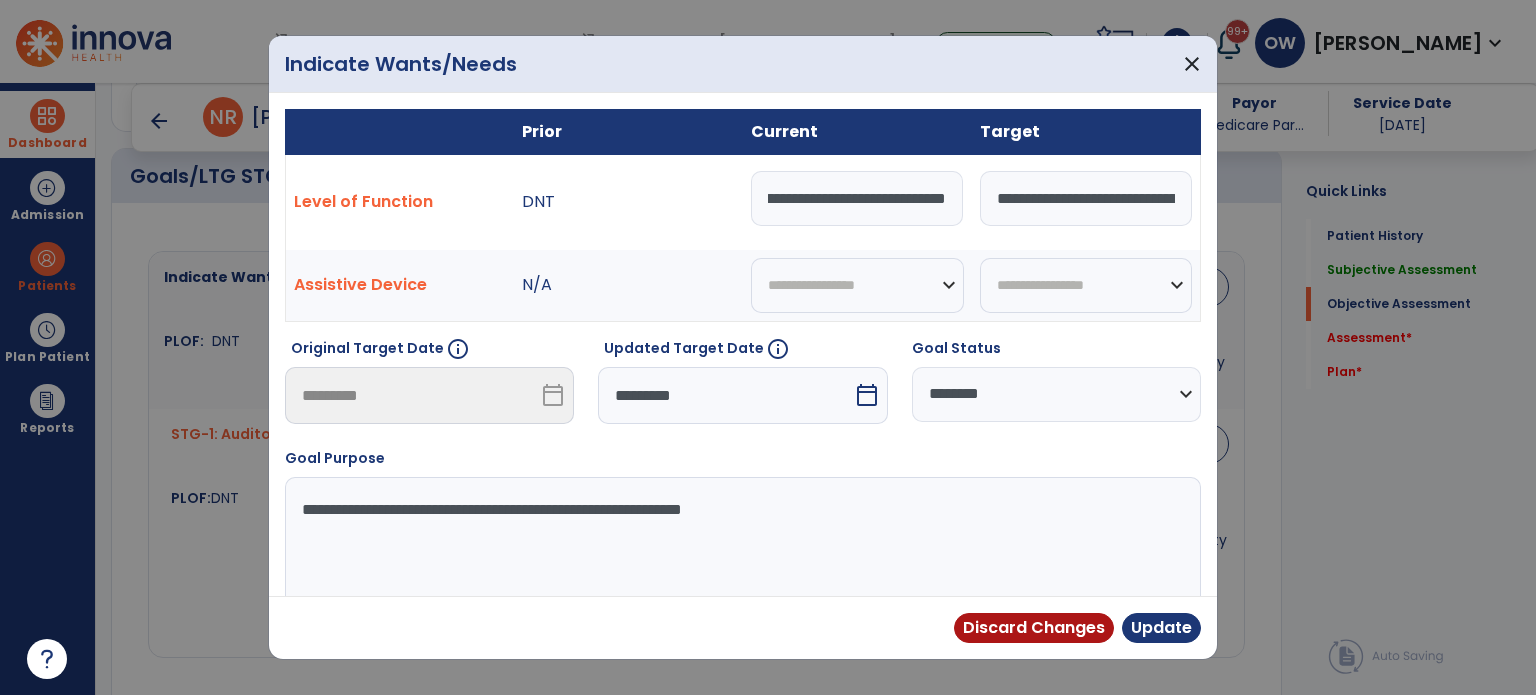 scroll, scrollTop: 0, scrollLeft: 808, axis: horizontal 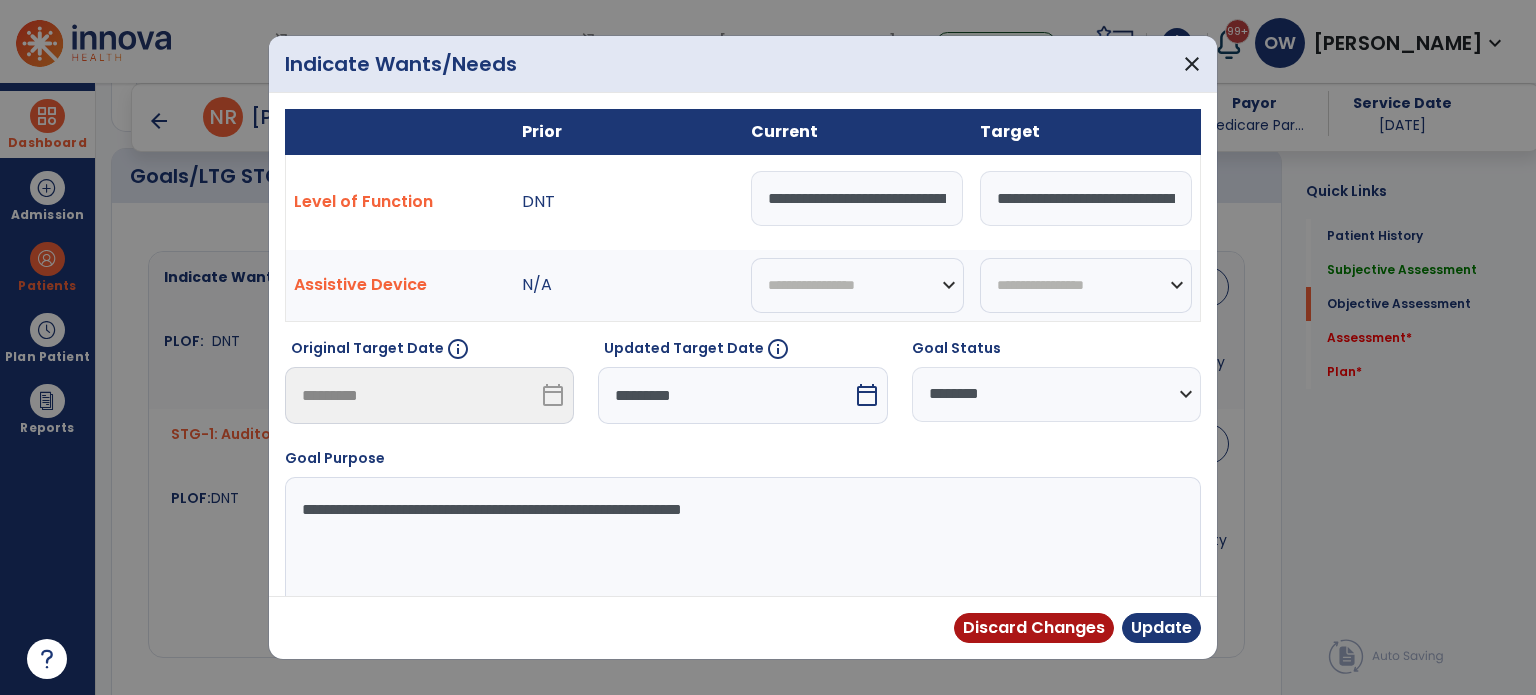 click on "**********" at bounding box center (1056, 394) 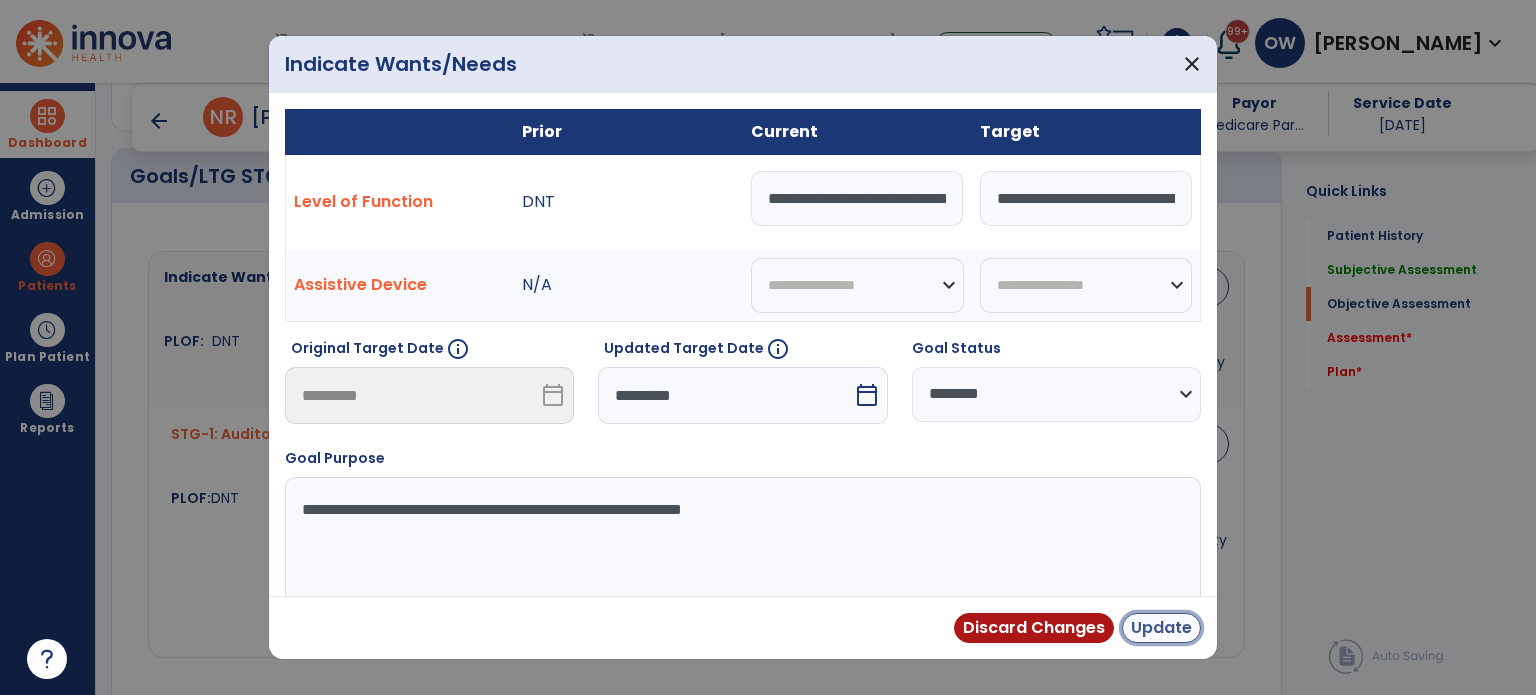 click on "Update" at bounding box center (1161, 628) 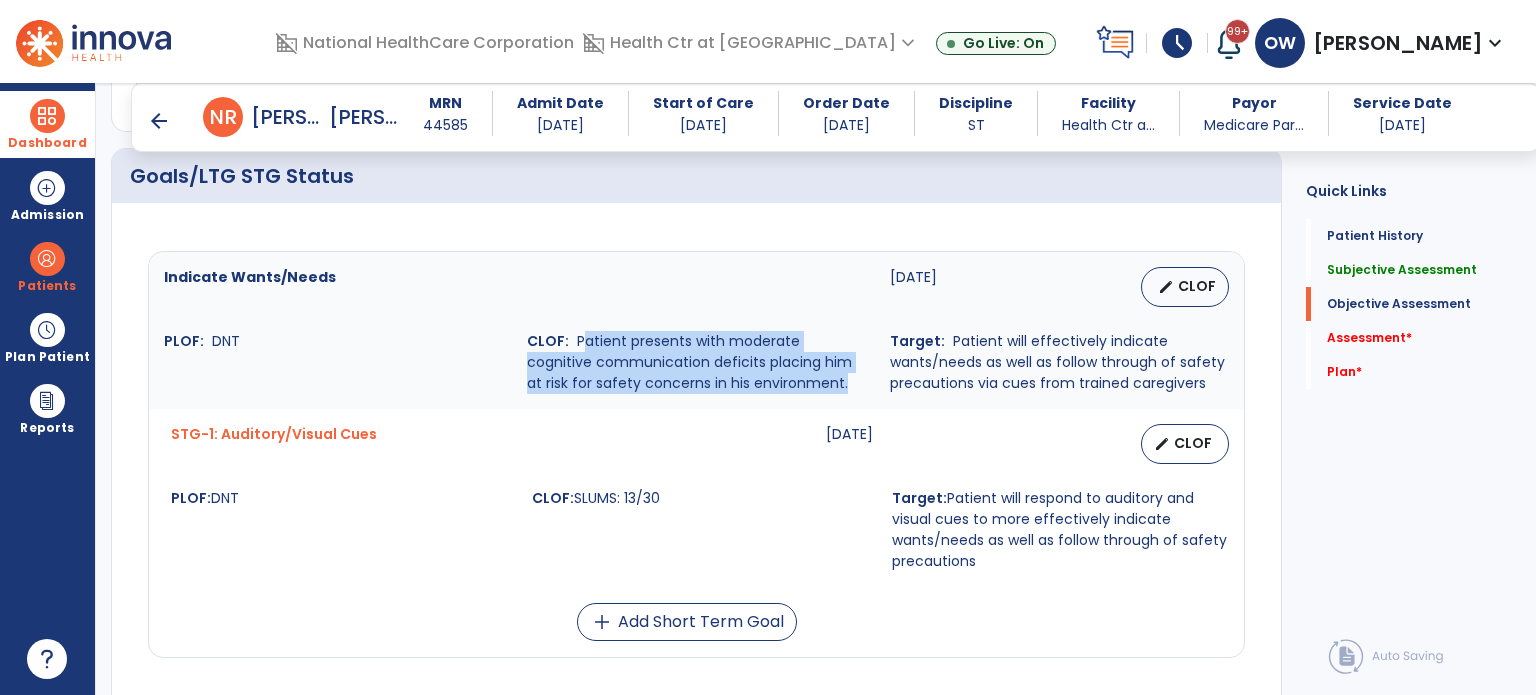 drag, startPoint x: 577, startPoint y: 339, endPoint x: 828, endPoint y: 400, distance: 258.30603 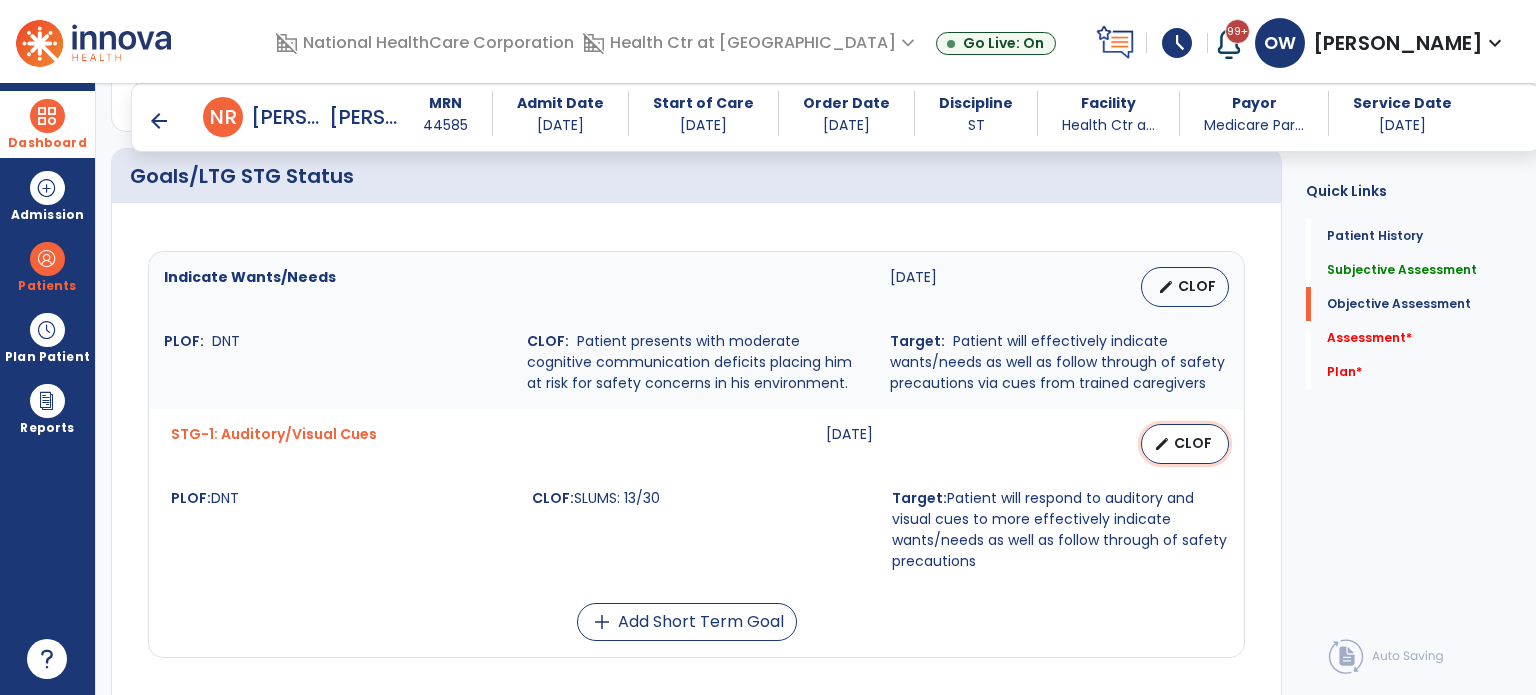click on "edit   CLOF" at bounding box center [1185, 444] 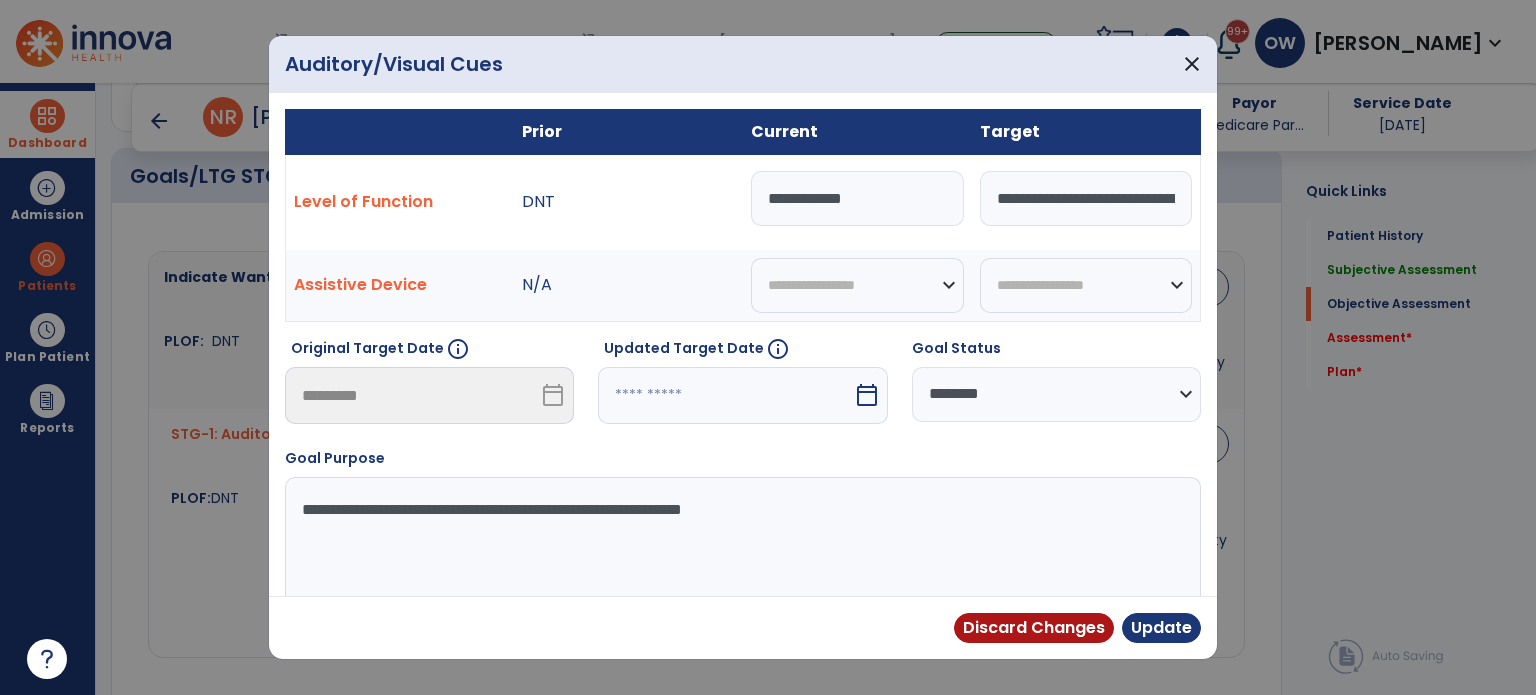 drag, startPoint x: 875, startPoint y: 213, endPoint x: 665, endPoint y: 220, distance: 210.11664 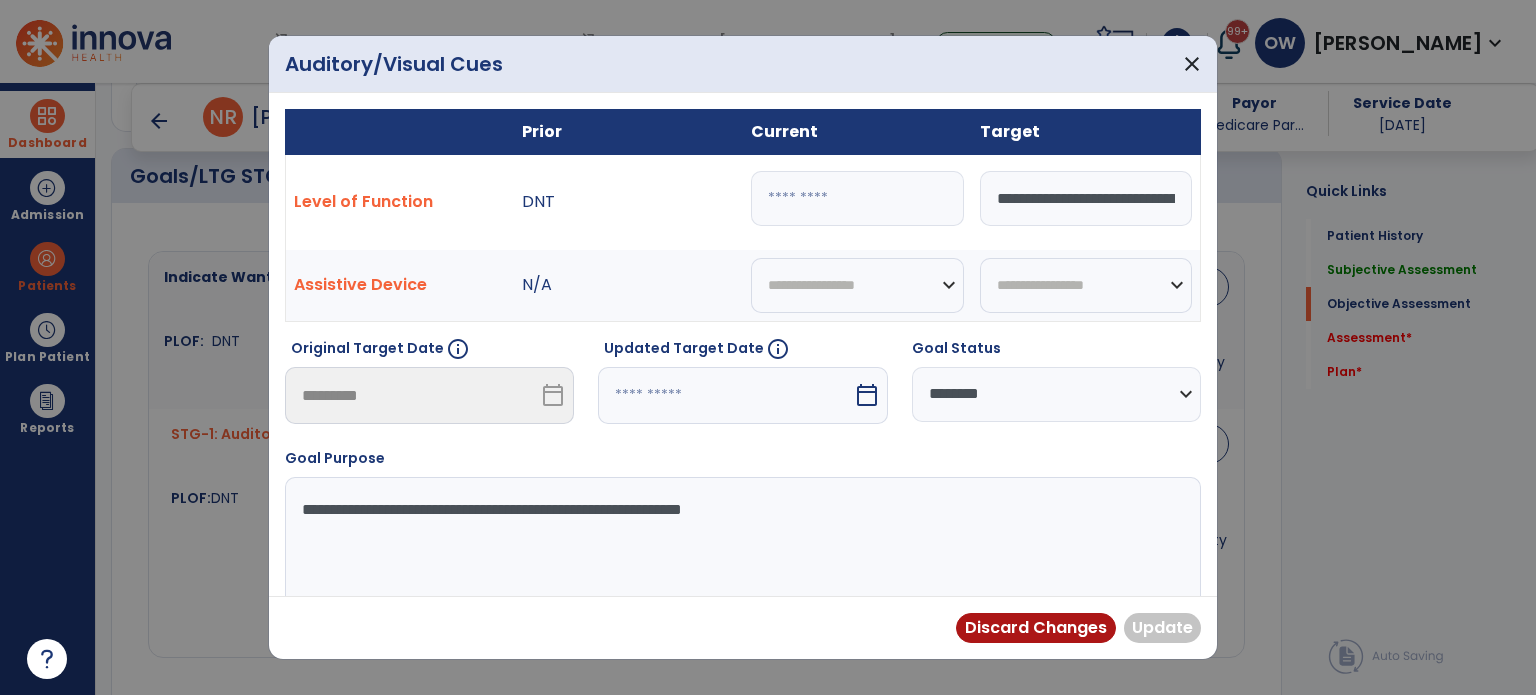 paste on "**********" 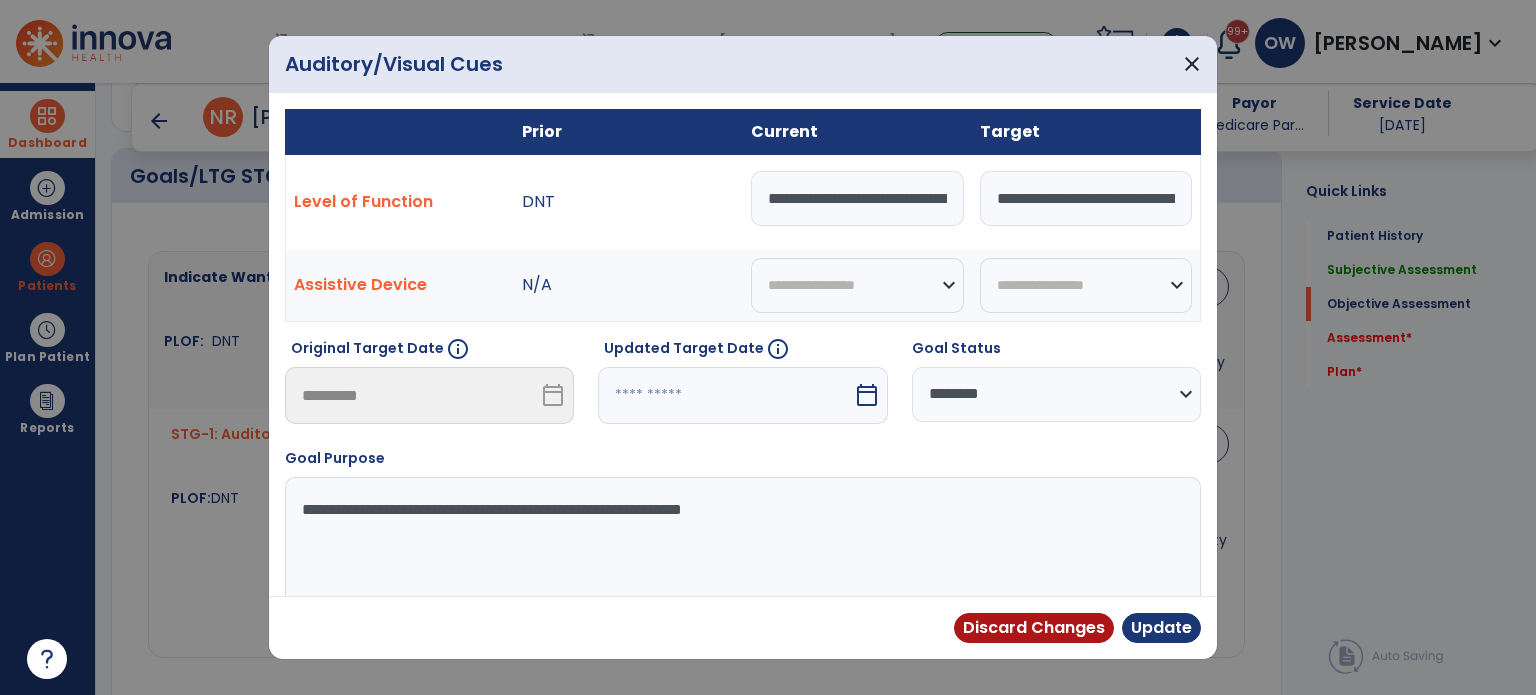 scroll, scrollTop: 0, scrollLeft: 800, axis: horizontal 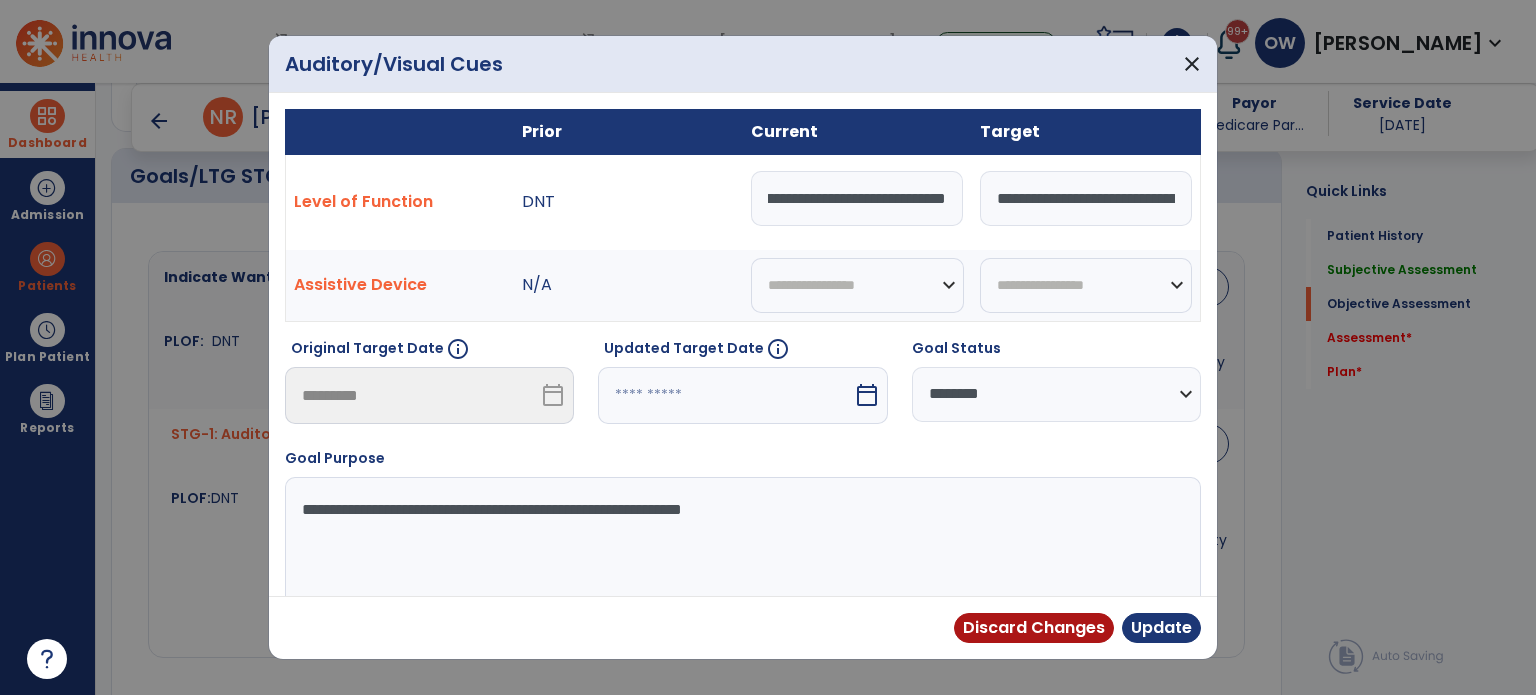 type on "**********" 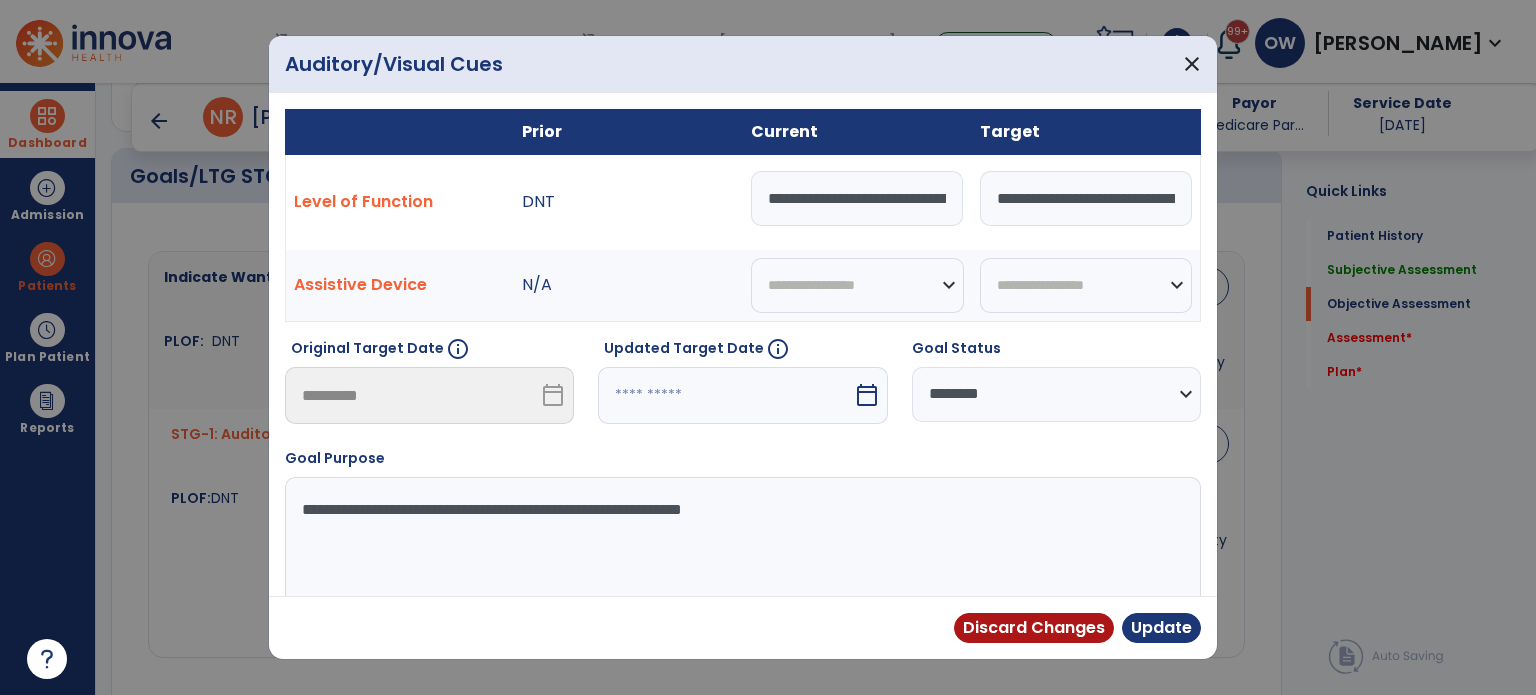 click on "**********" at bounding box center (1056, 394) 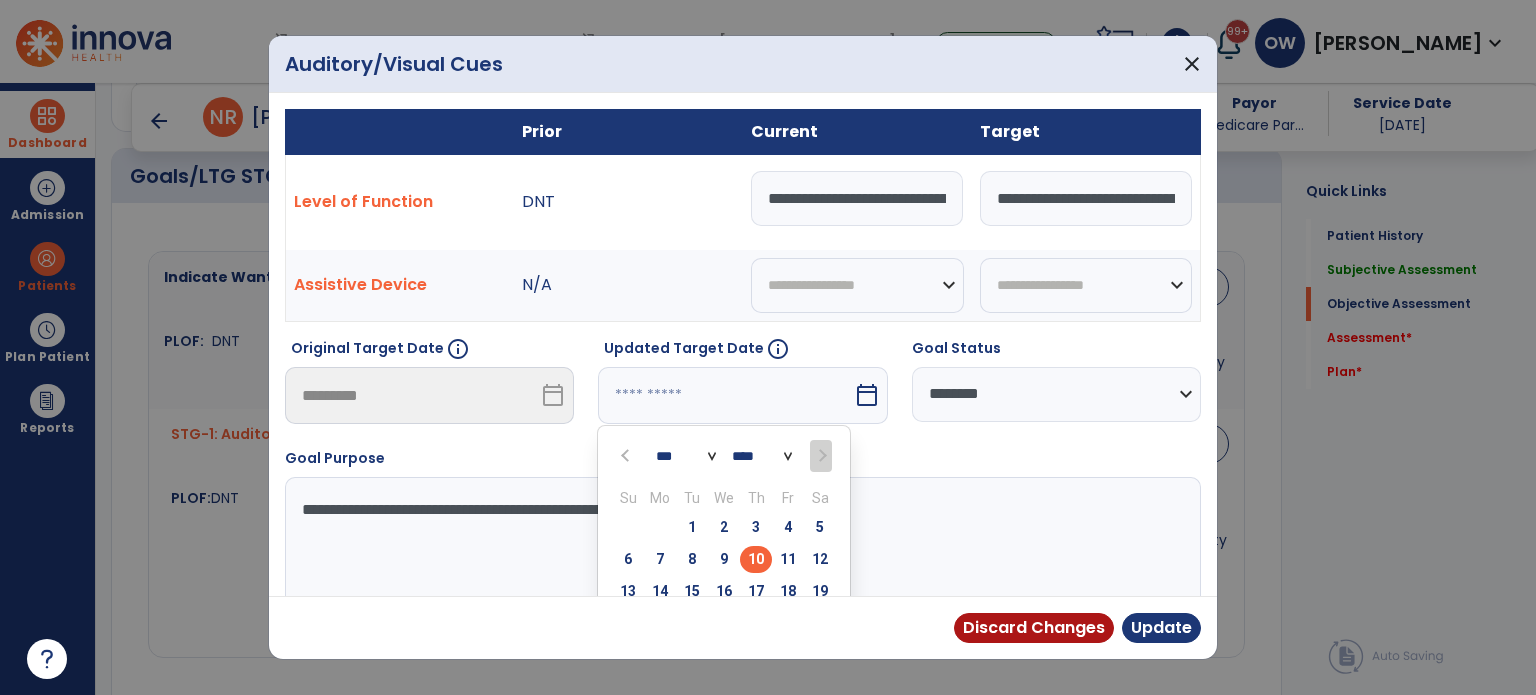click at bounding box center [820, 456] 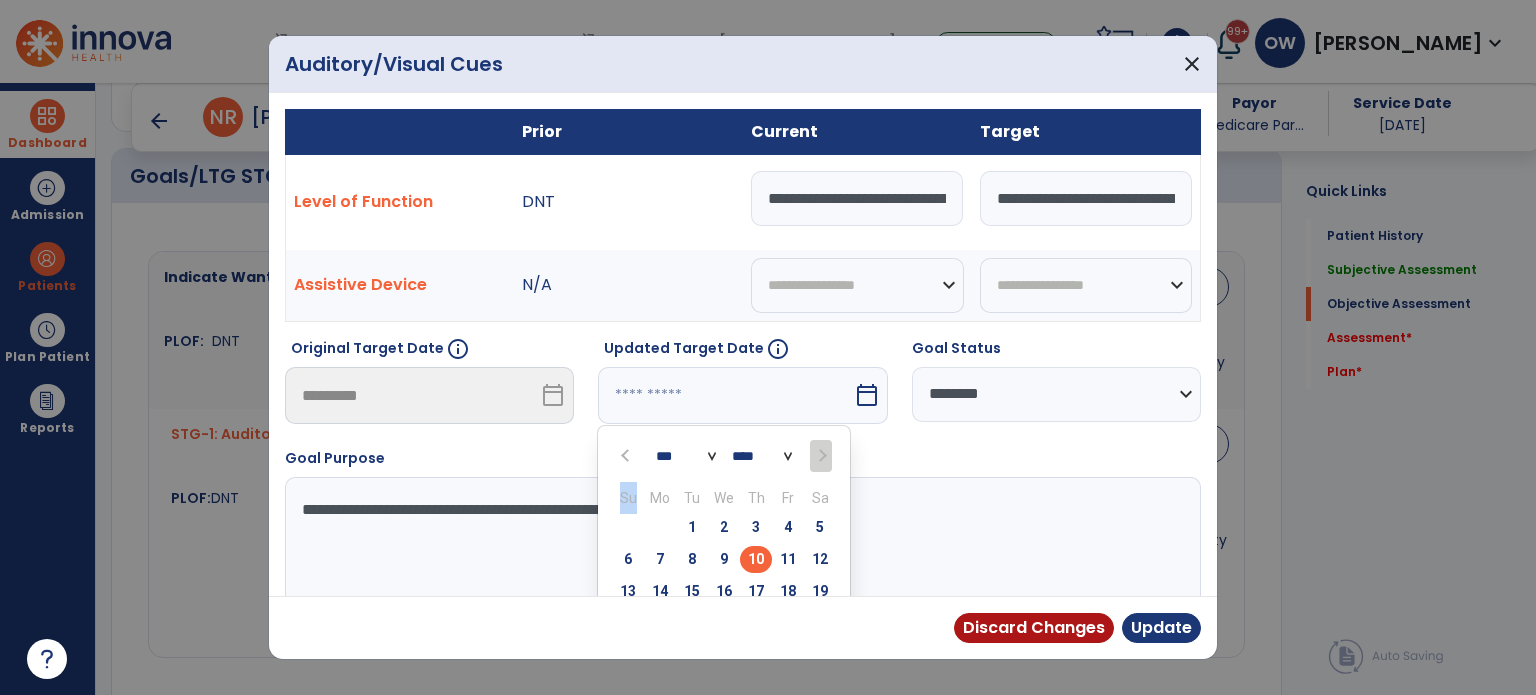 click at bounding box center (820, 456) 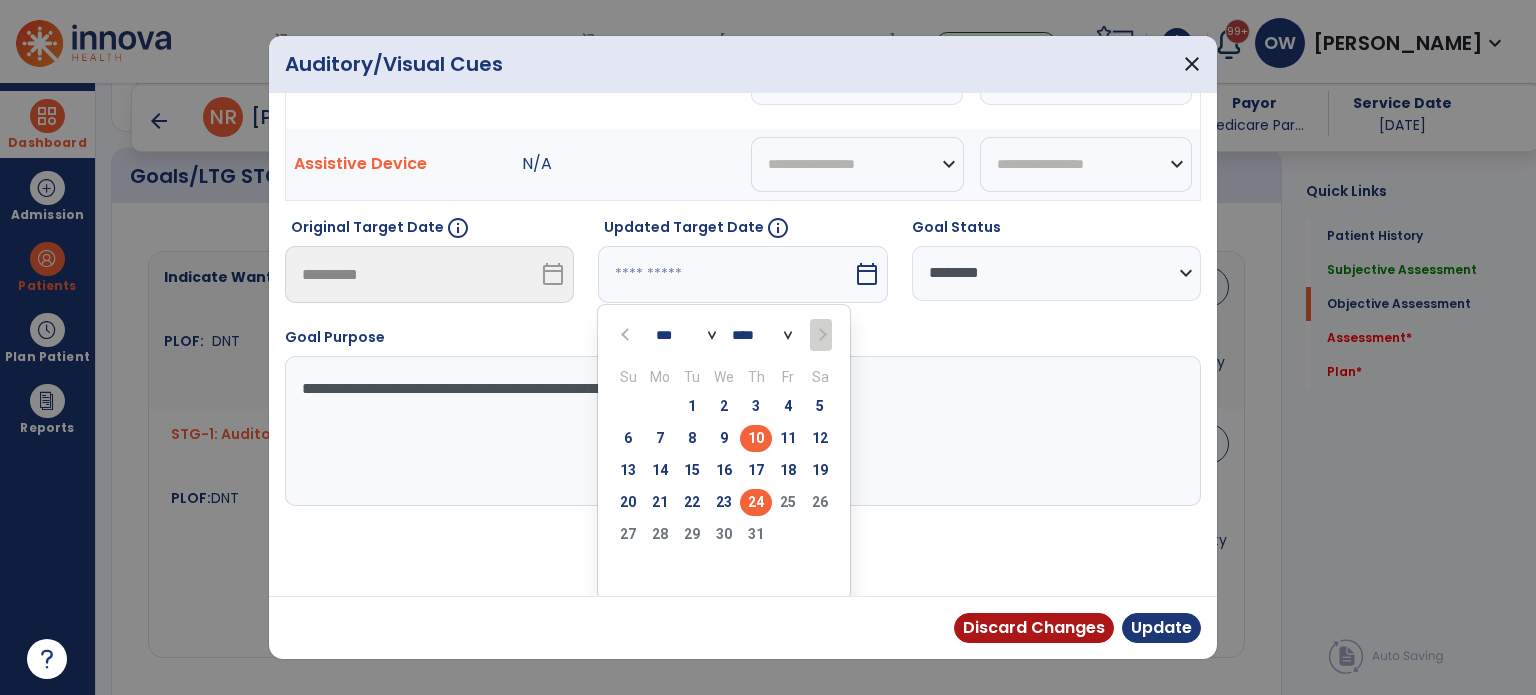 click on "24" at bounding box center (756, 502) 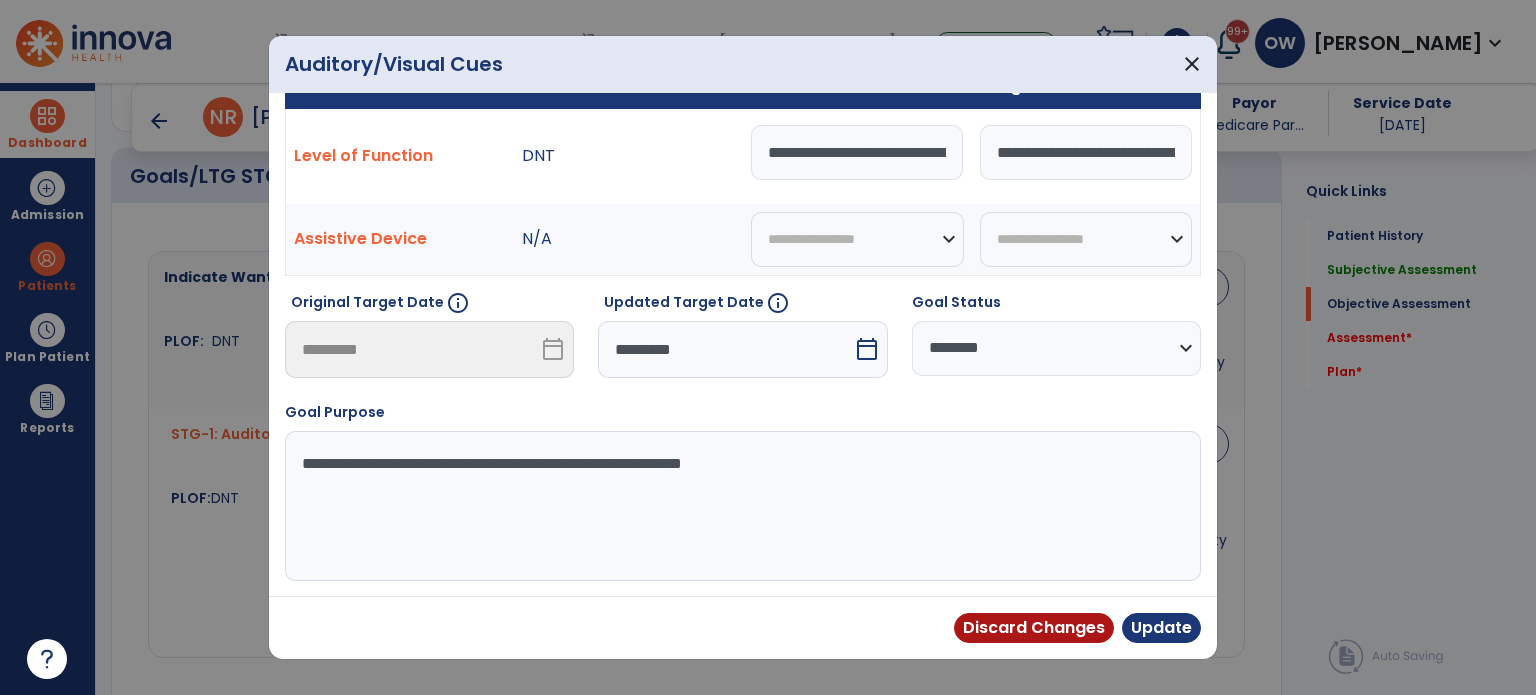 scroll, scrollTop: 44, scrollLeft: 0, axis: vertical 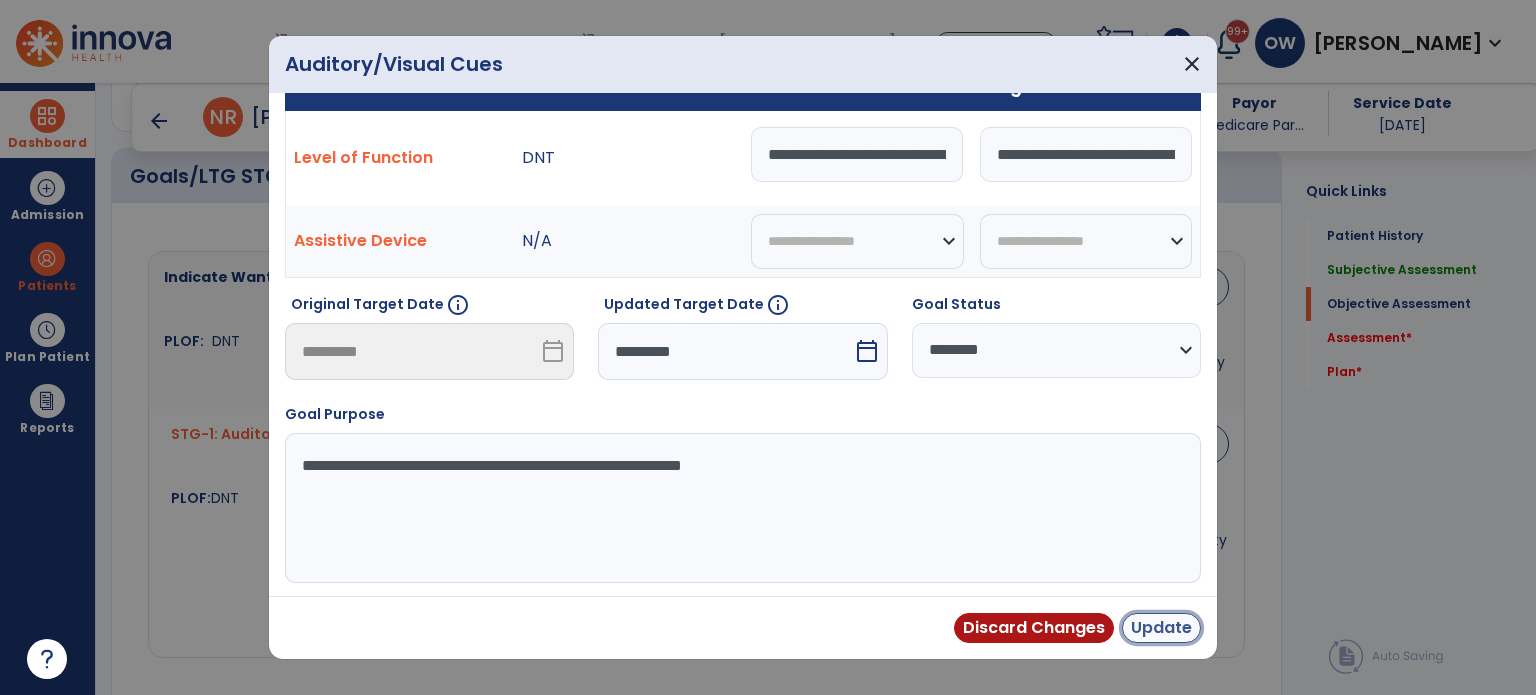click on "Update" at bounding box center (1161, 628) 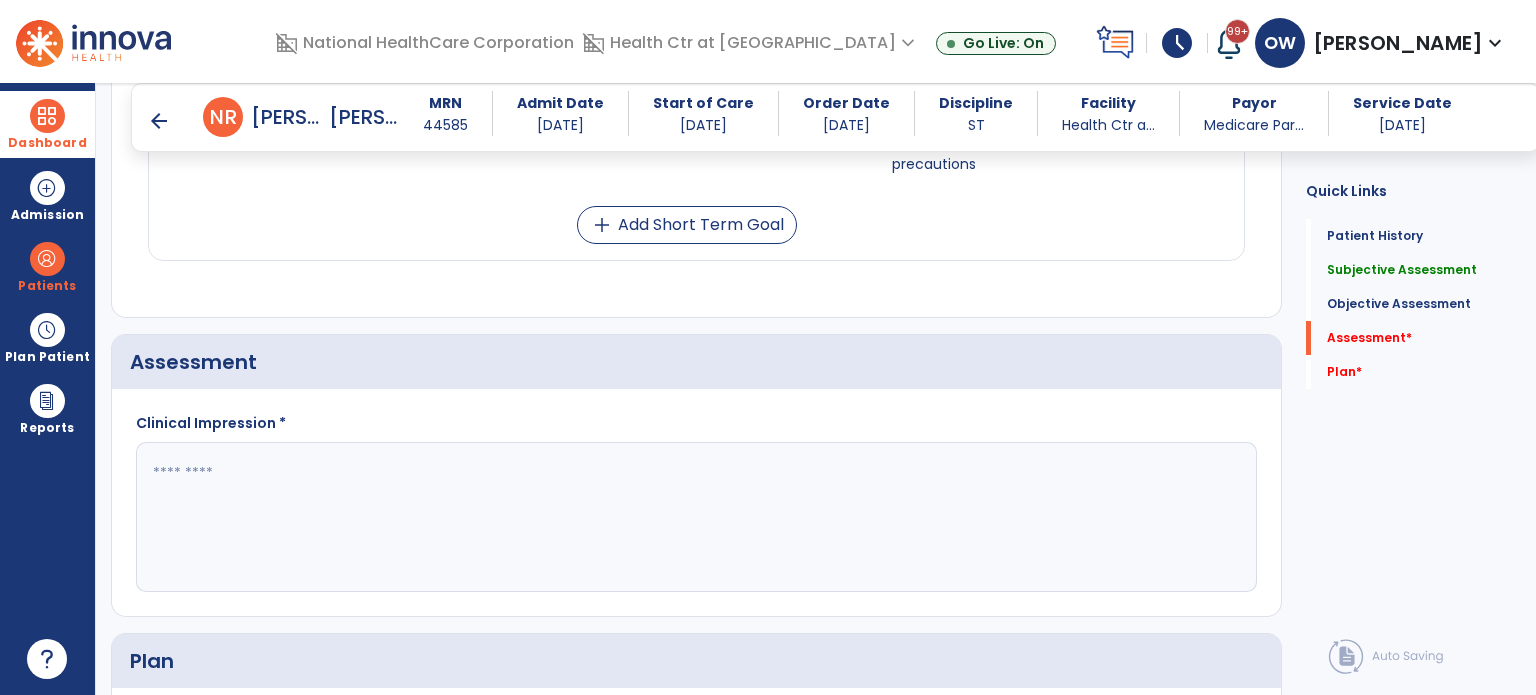 scroll, scrollTop: 1280, scrollLeft: 0, axis: vertical 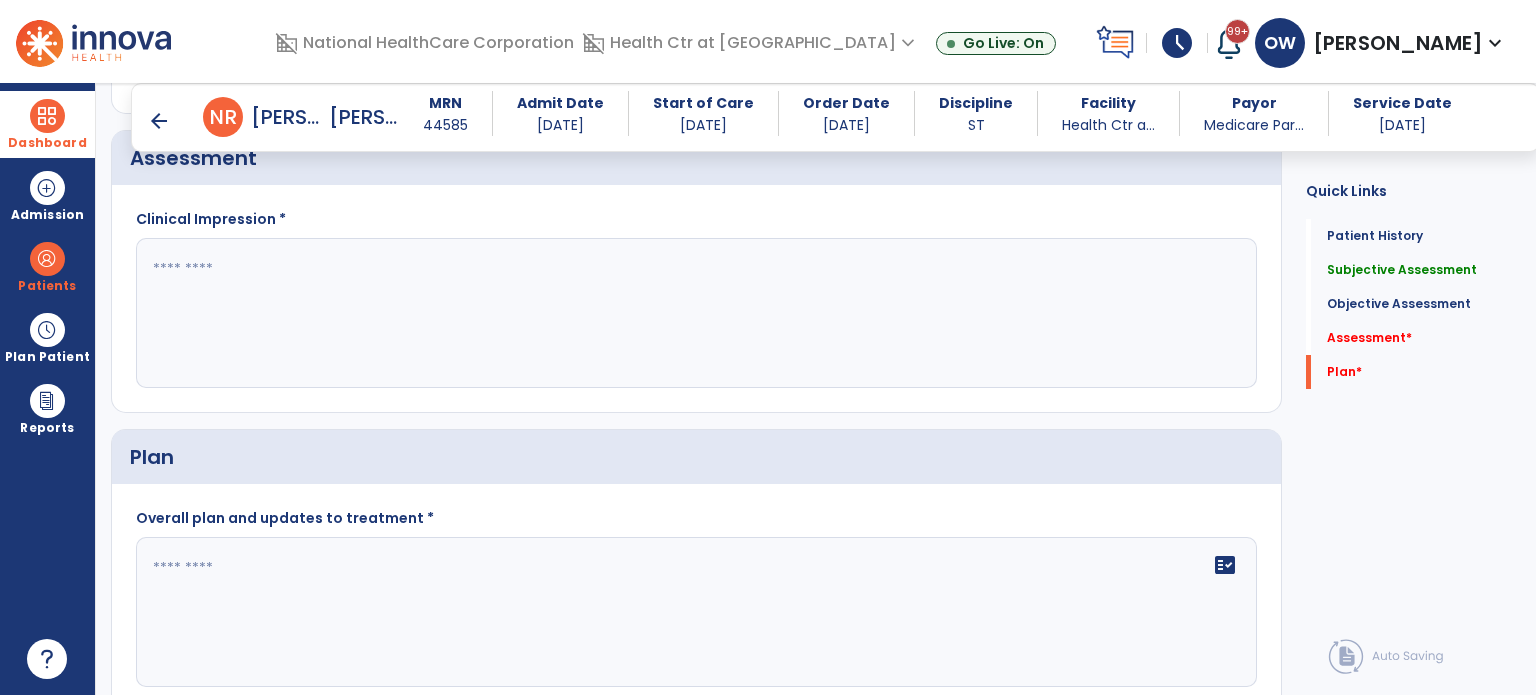 click on "fact_check" 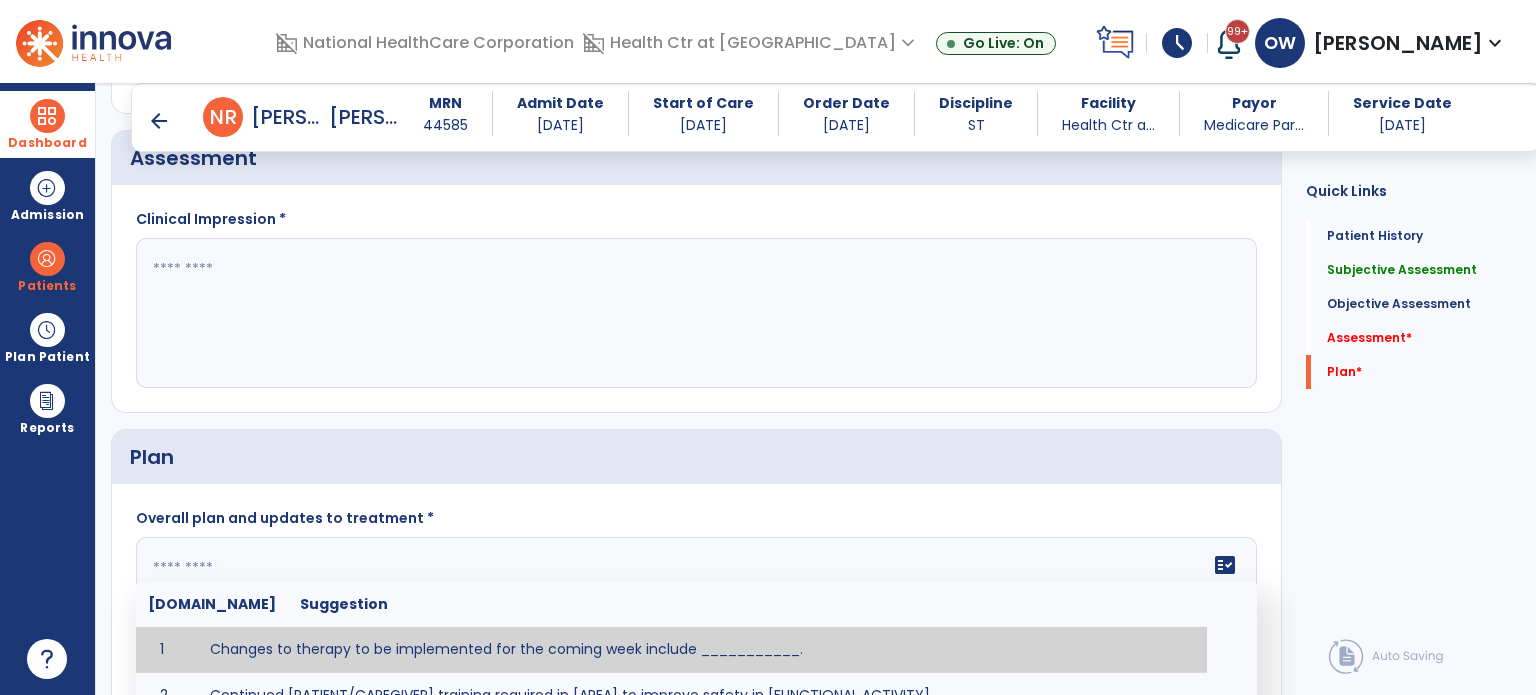 paste on "**********" 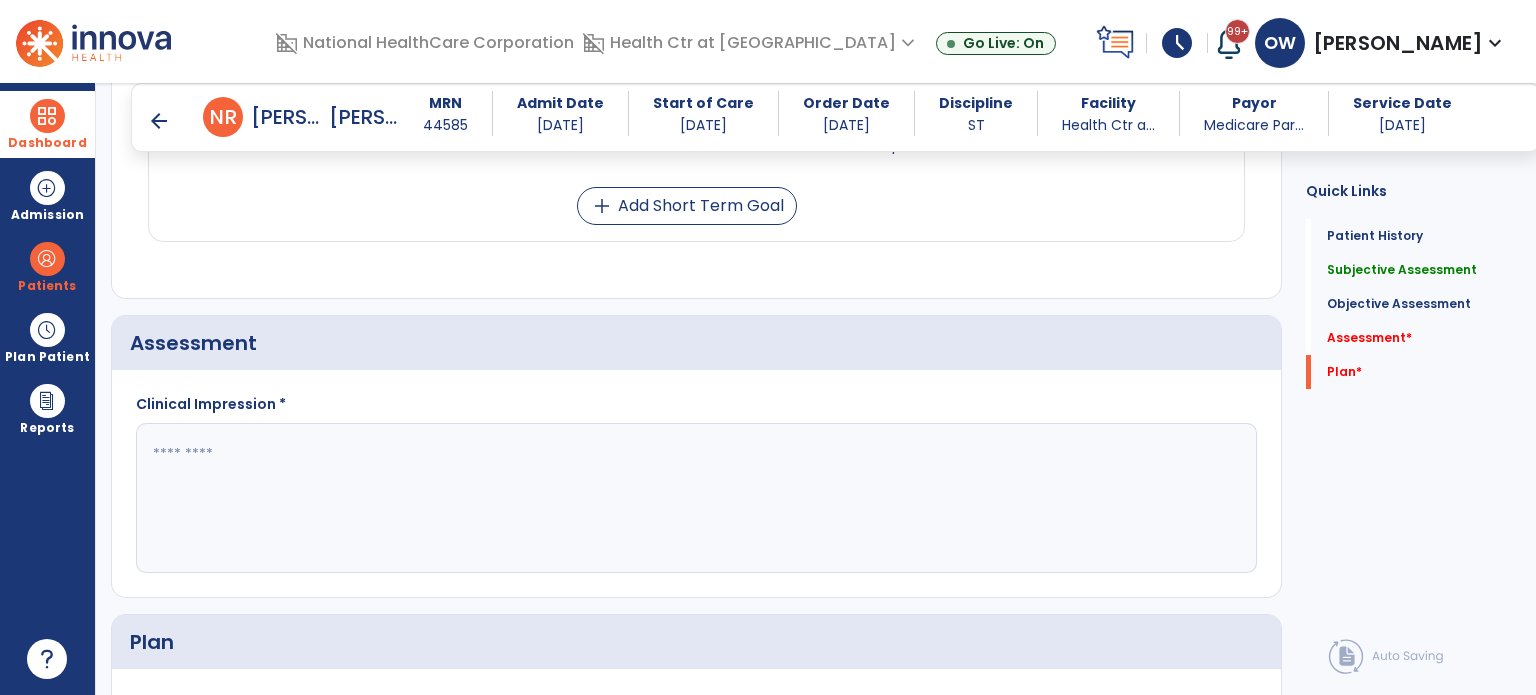 scroll, scrollTop: 1094, scrollLeft: 0, axis: vertical 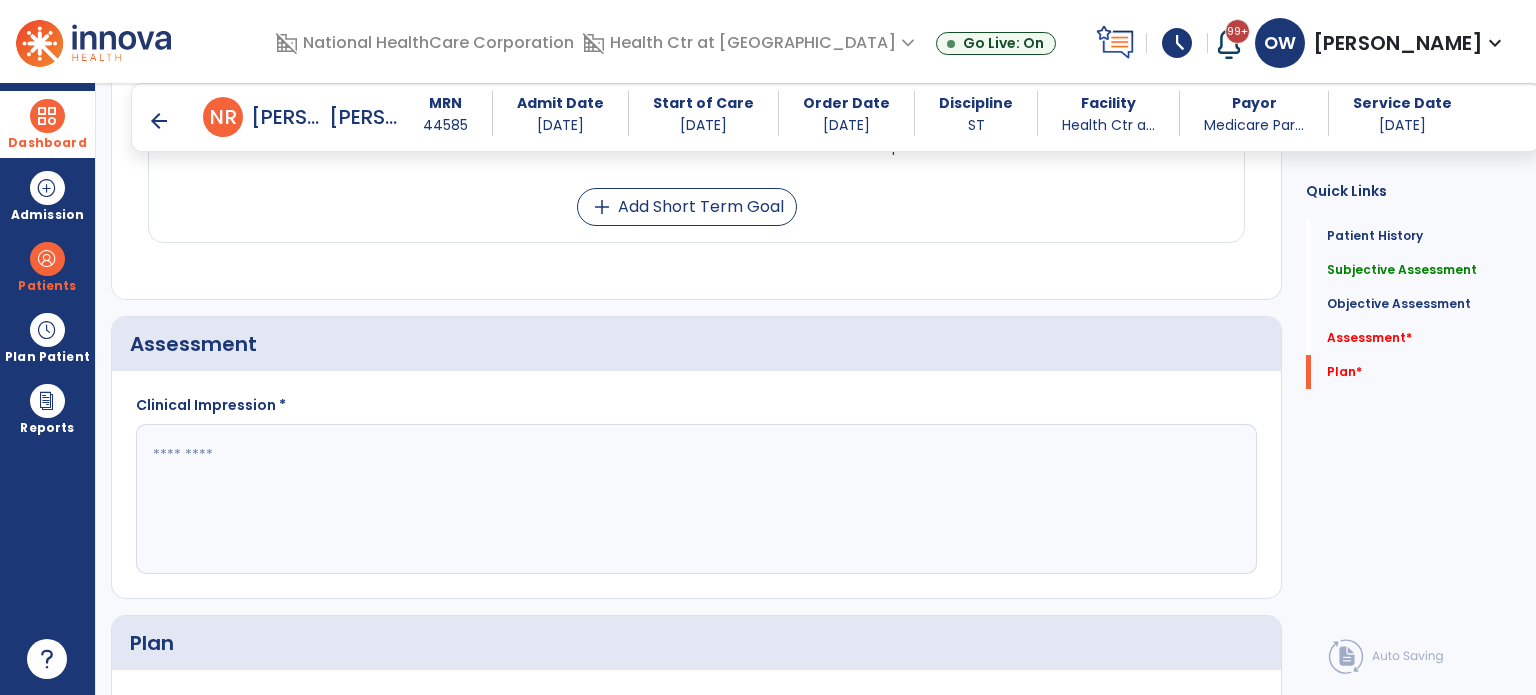 type on "**********" 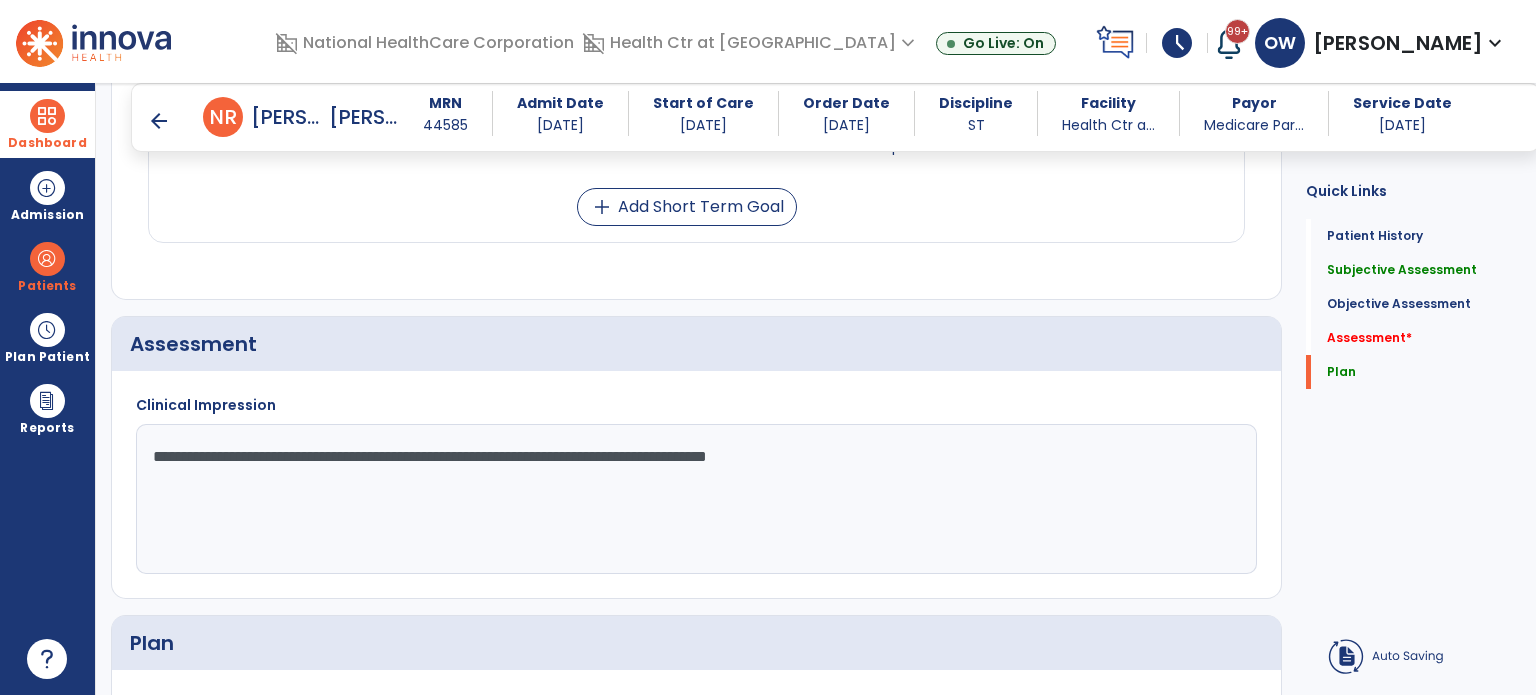 click on "**********" 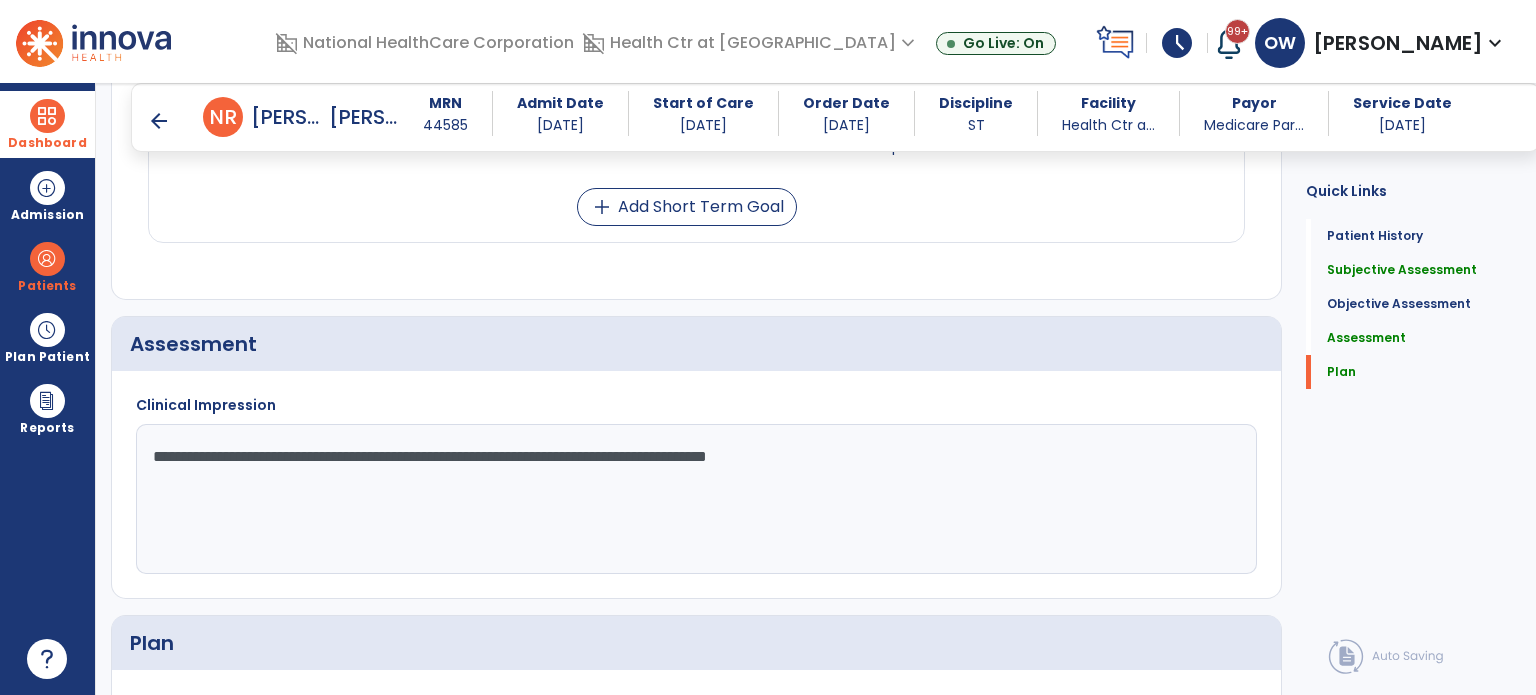 click on "**********" 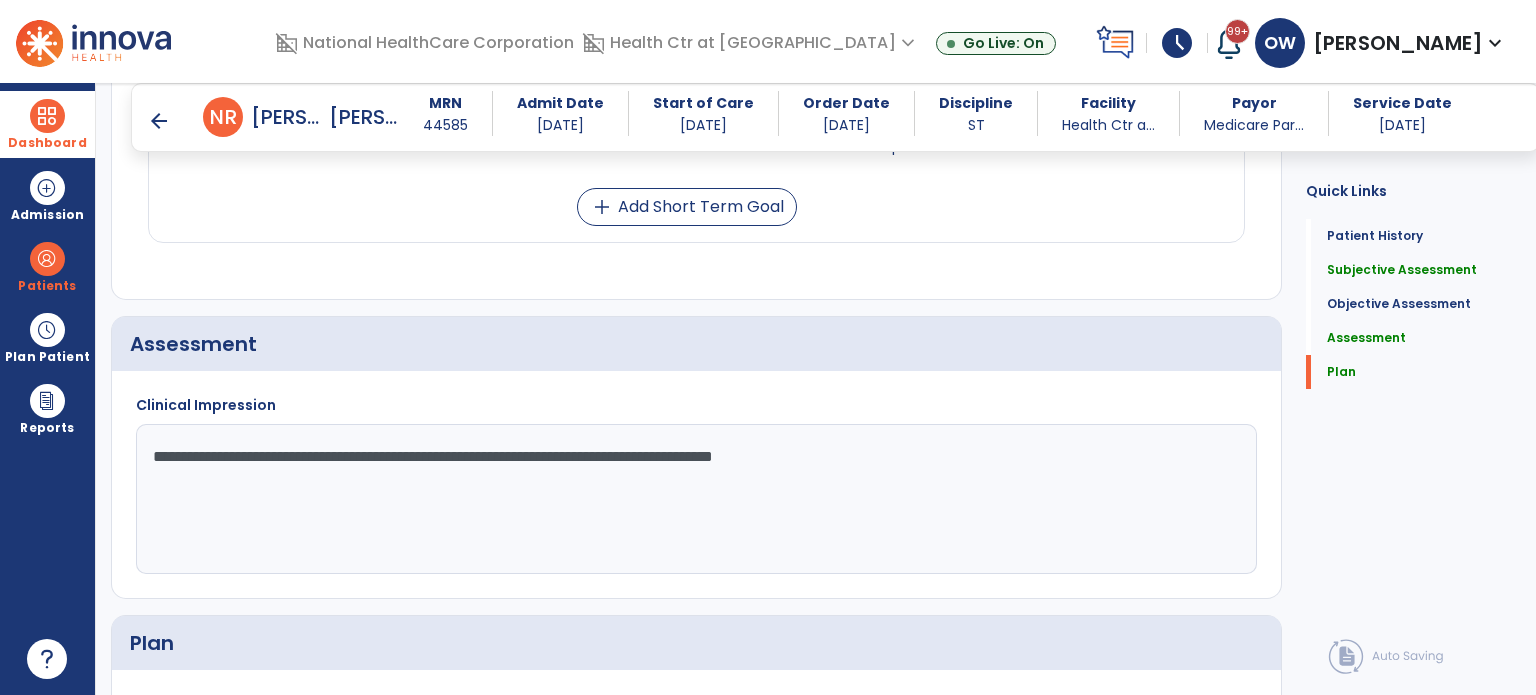 click on "**********" 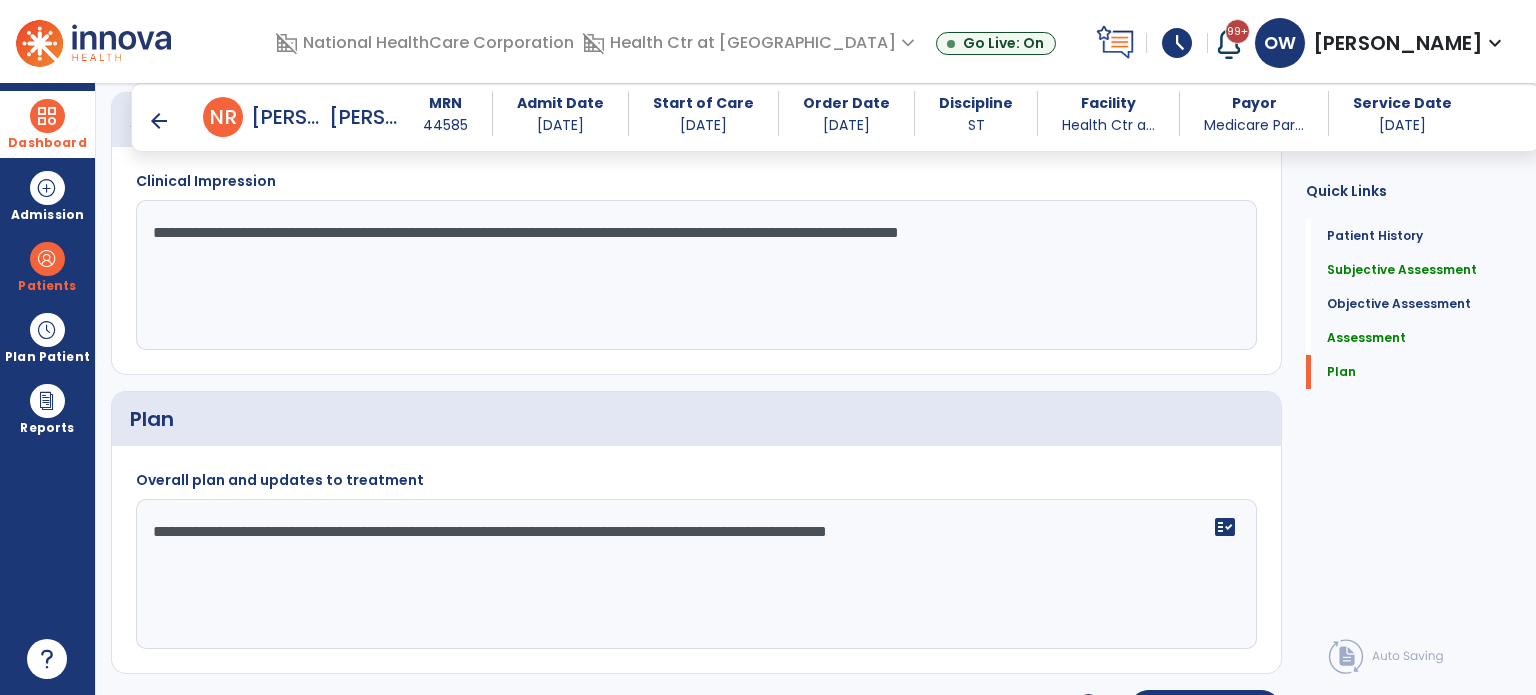 scroll, scrollTop: 1320, scrollLeft: 0, axis: vertical 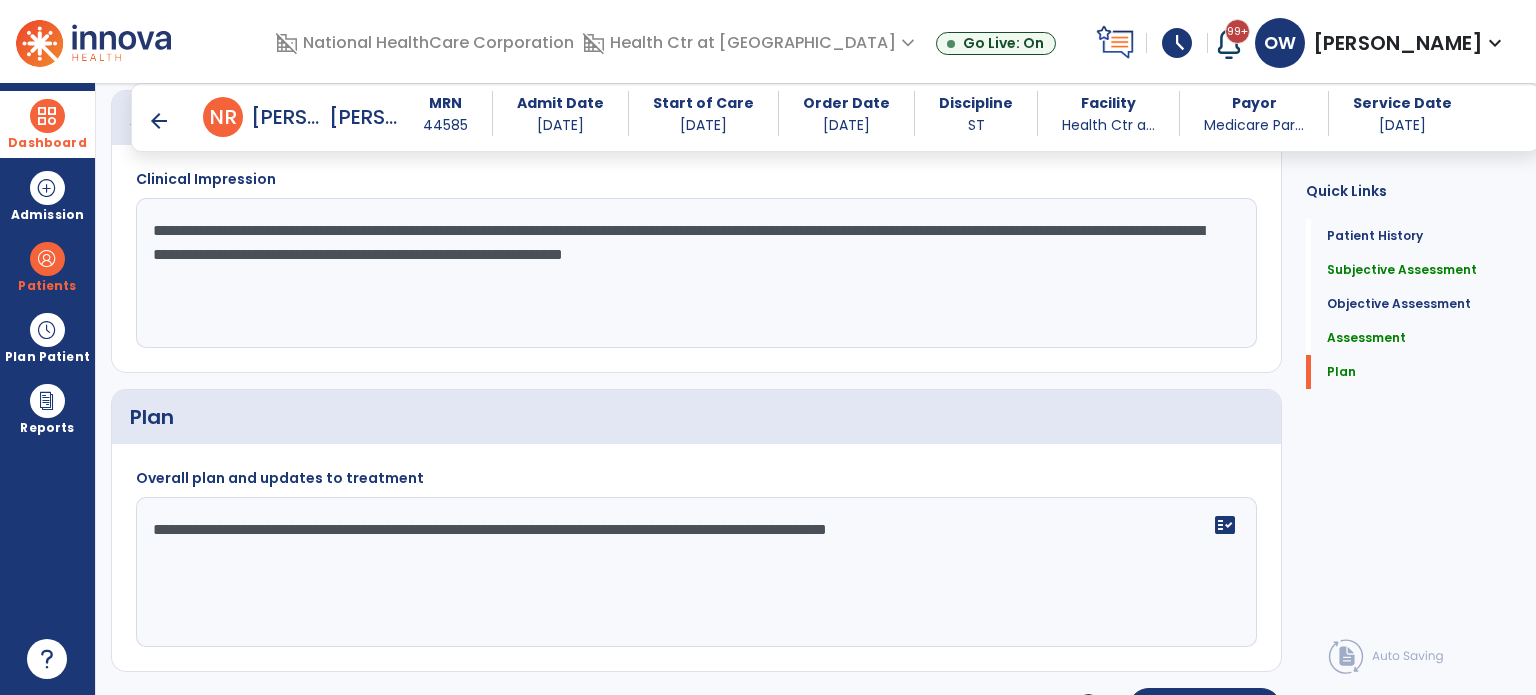 click on "**********" 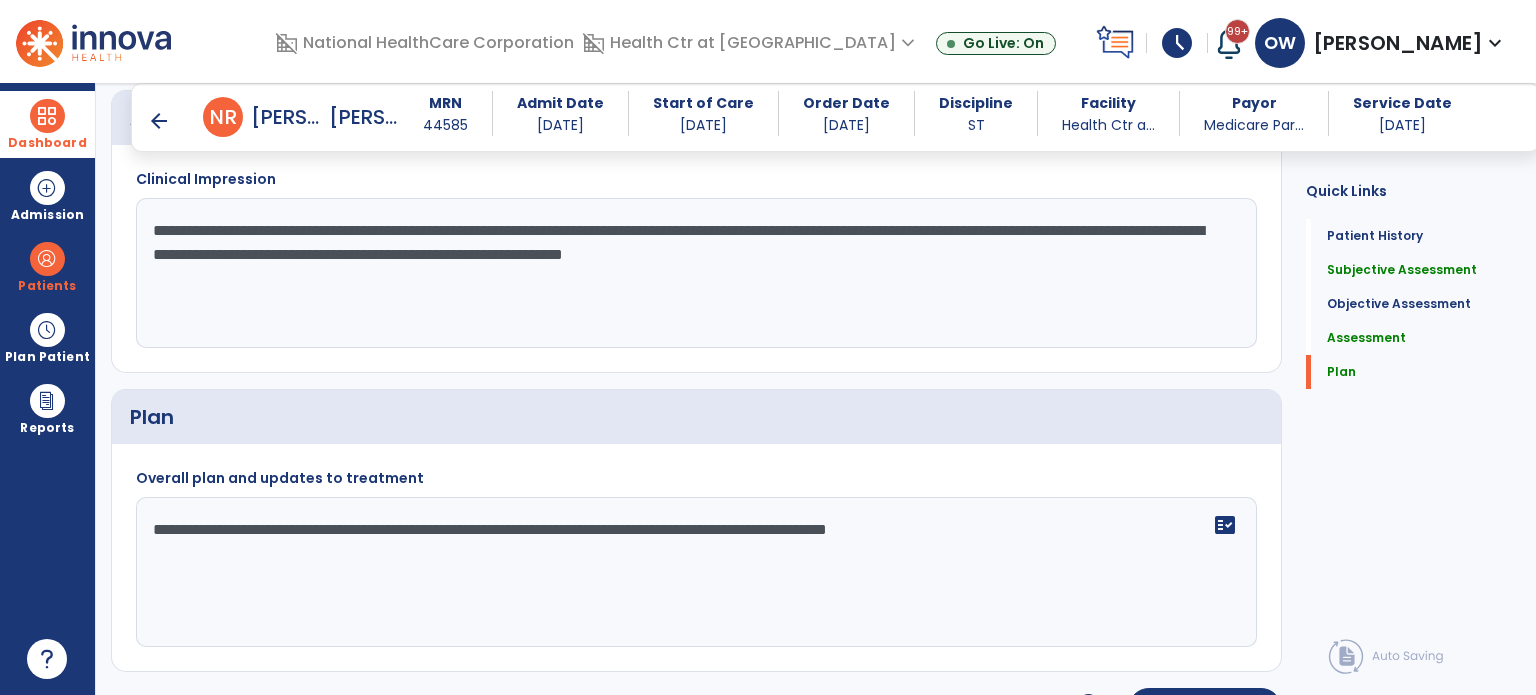 click on "**********" 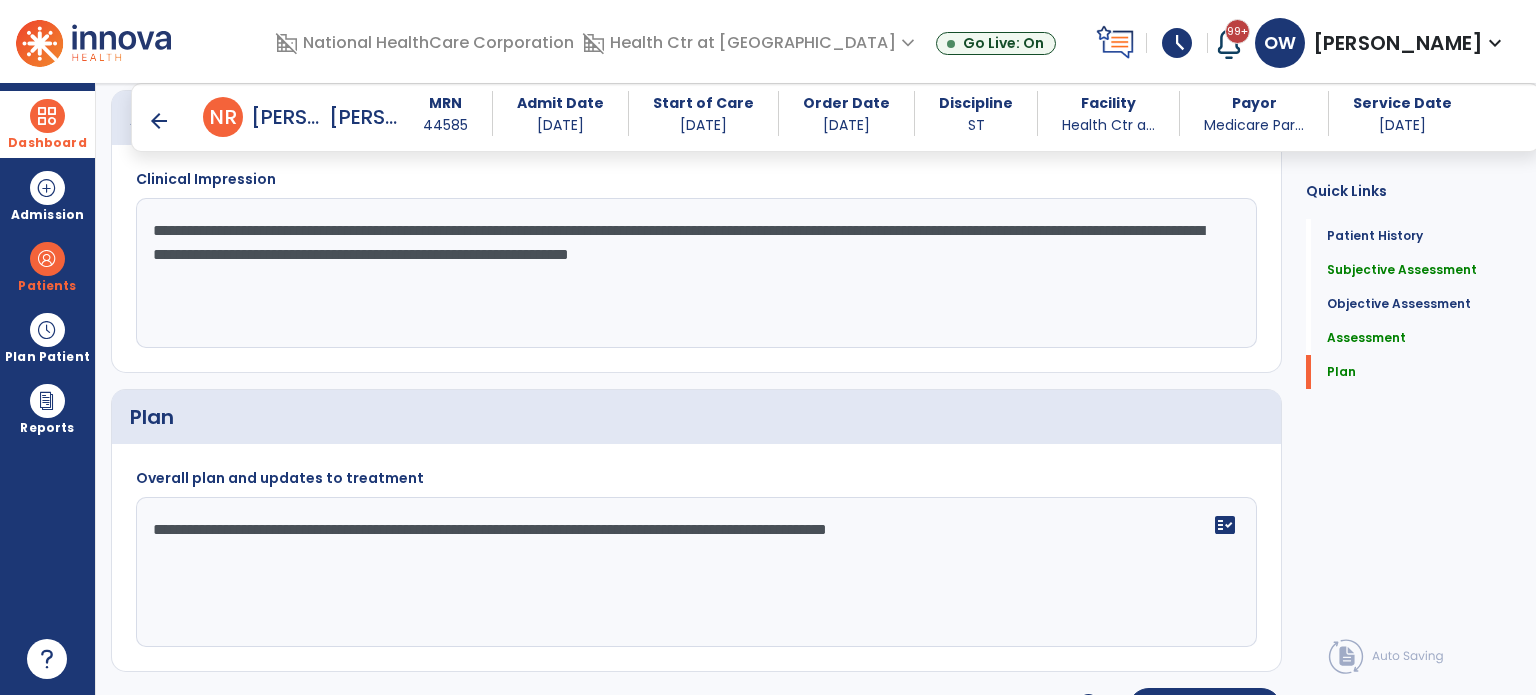 click on "**********" 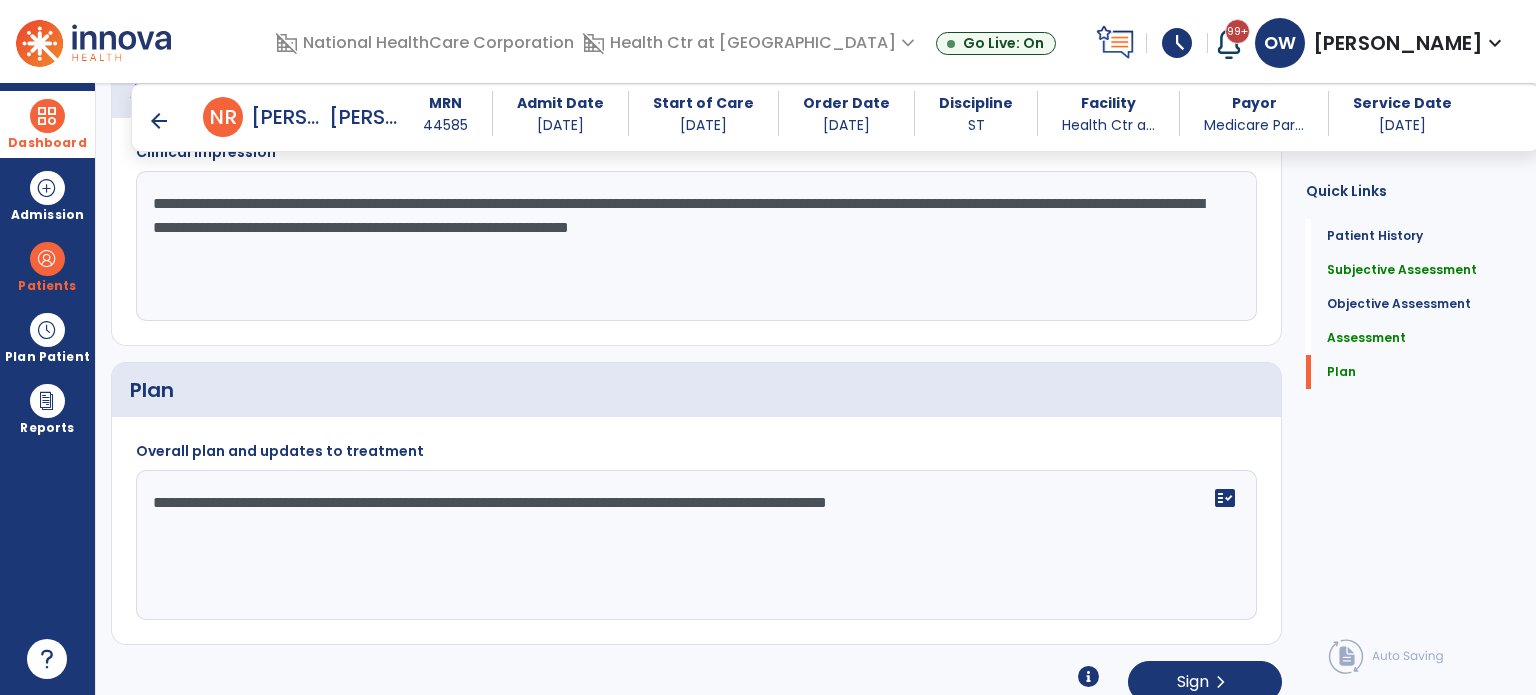 scroll, scrollTop: 1348, scrollLeft: 0, axis: vertical 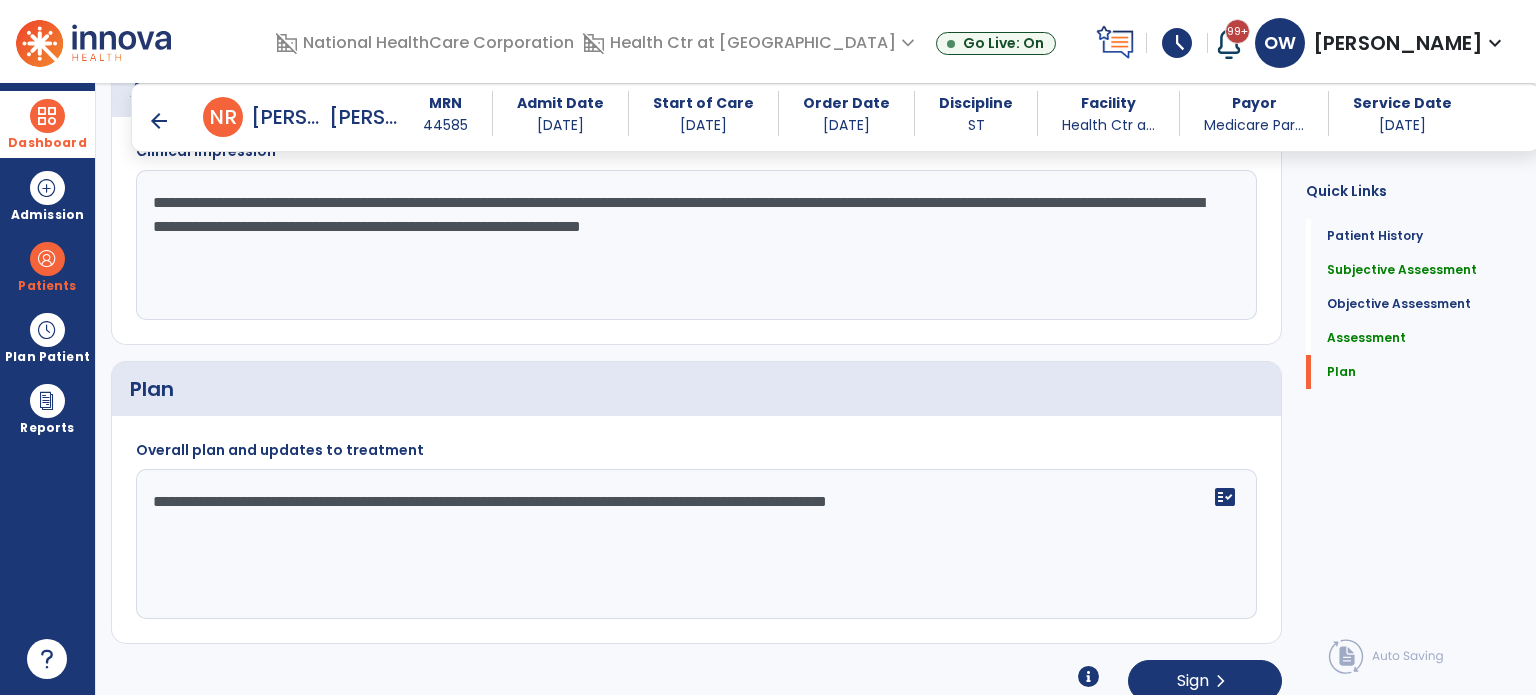 paste on "**********" 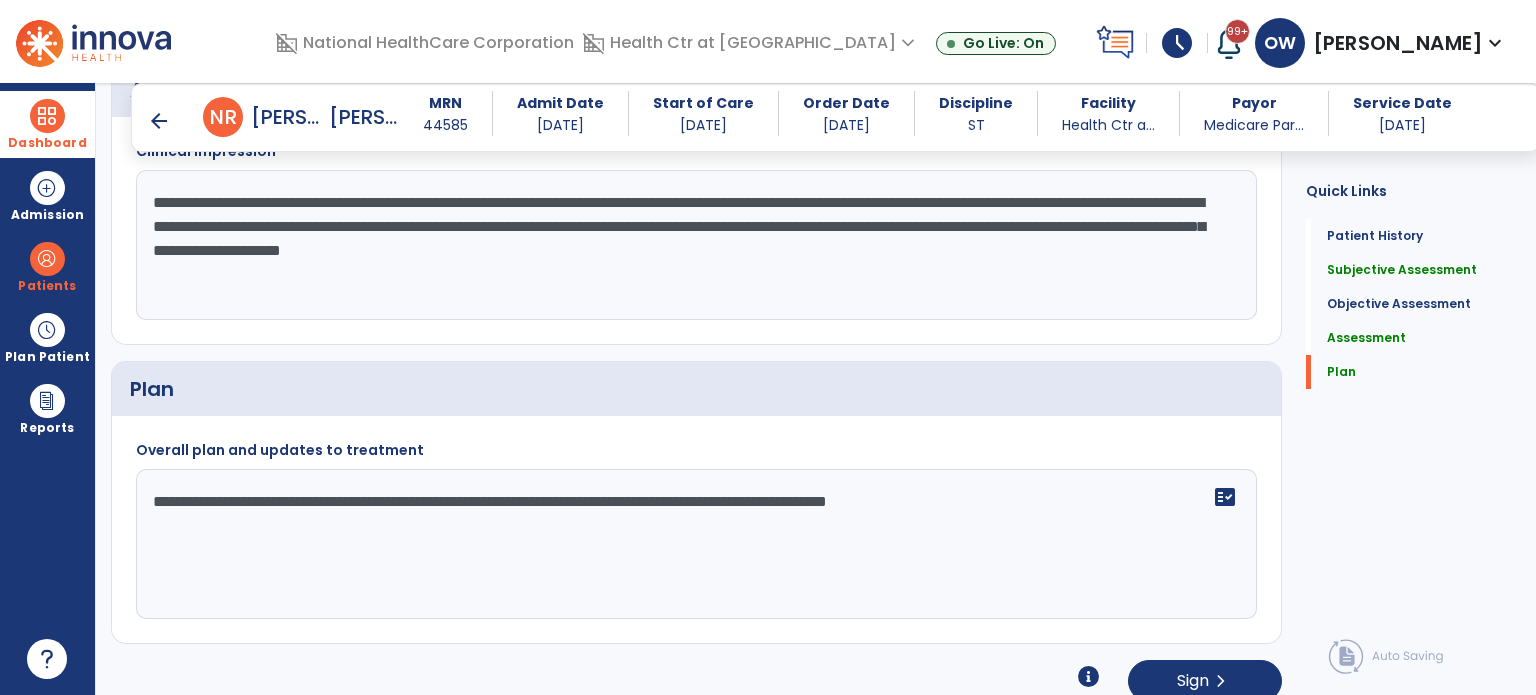 drag, startPoint x: 220, startPoint y: 246, endPoint x: 1083, endPoint y: 235, distance: 863.0701 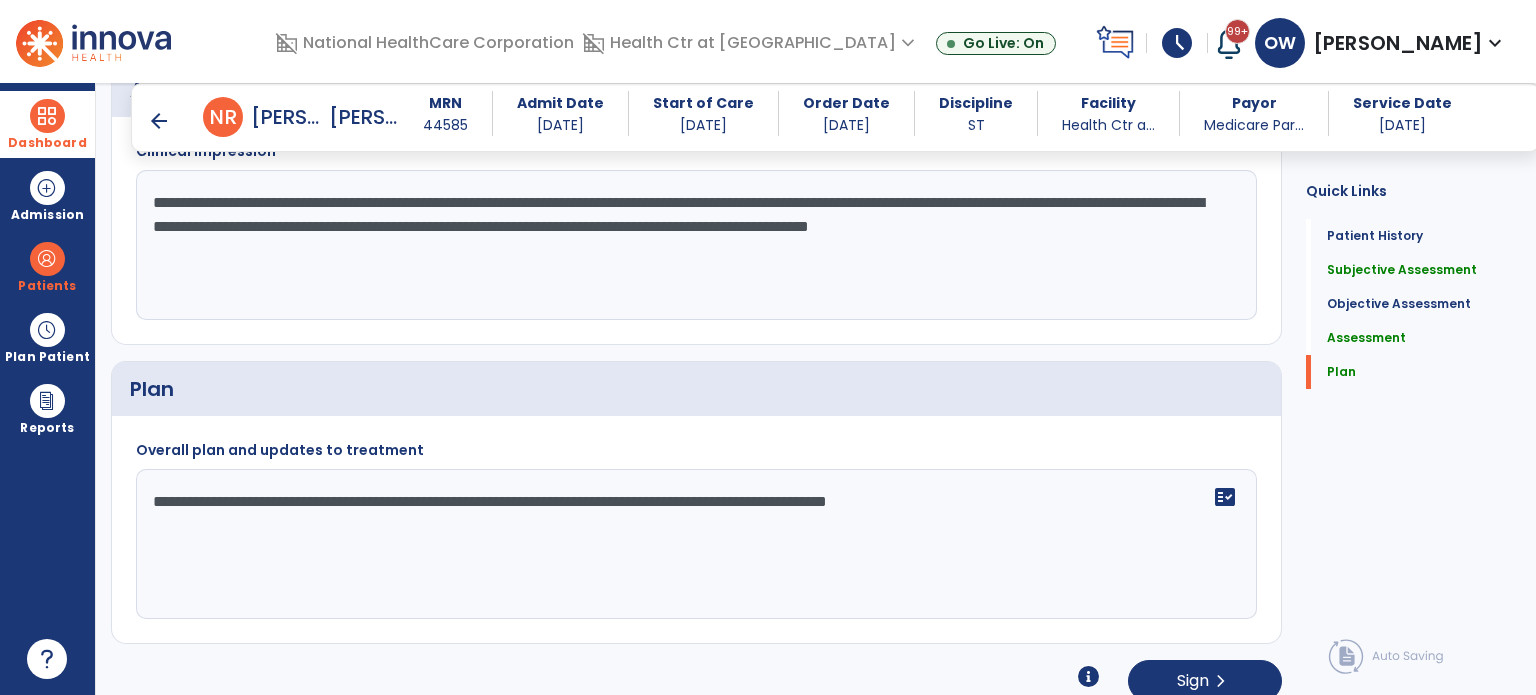 click on "**********" 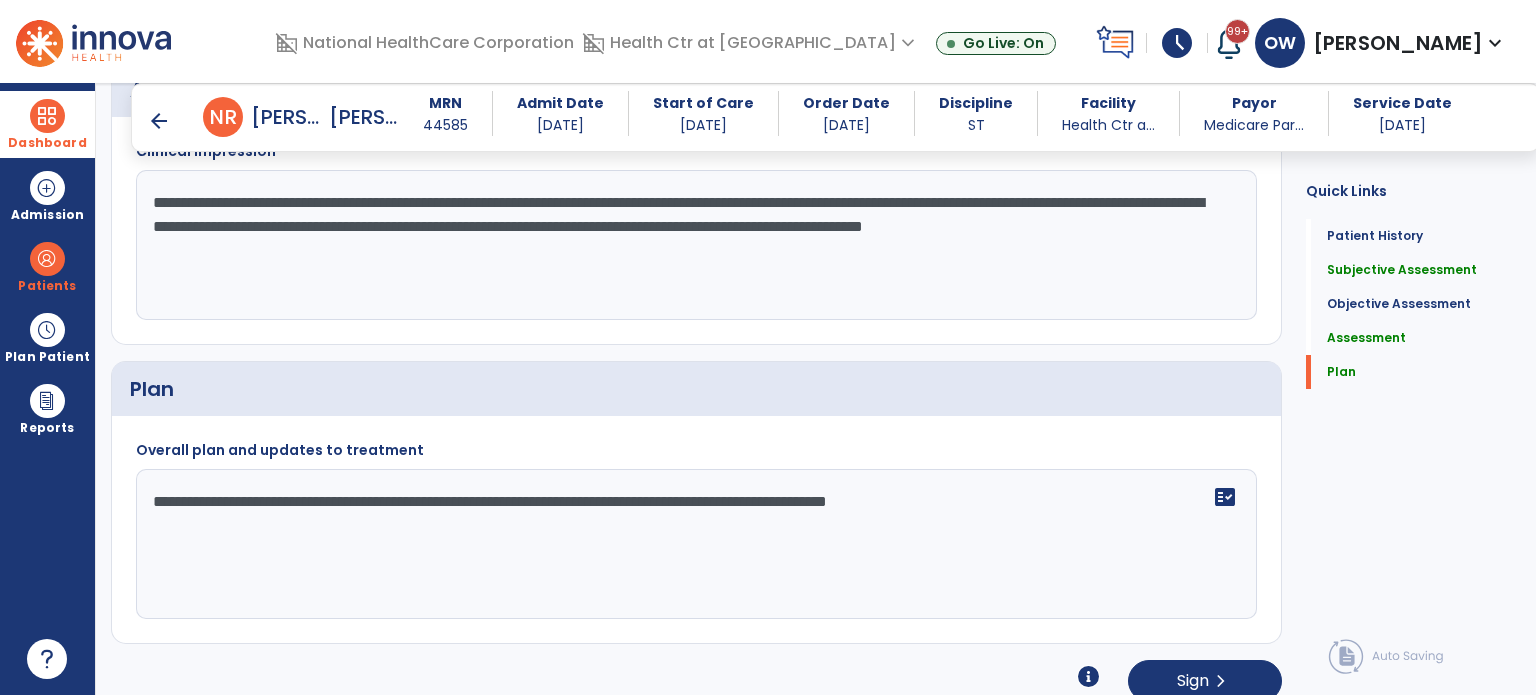 click on "**********" 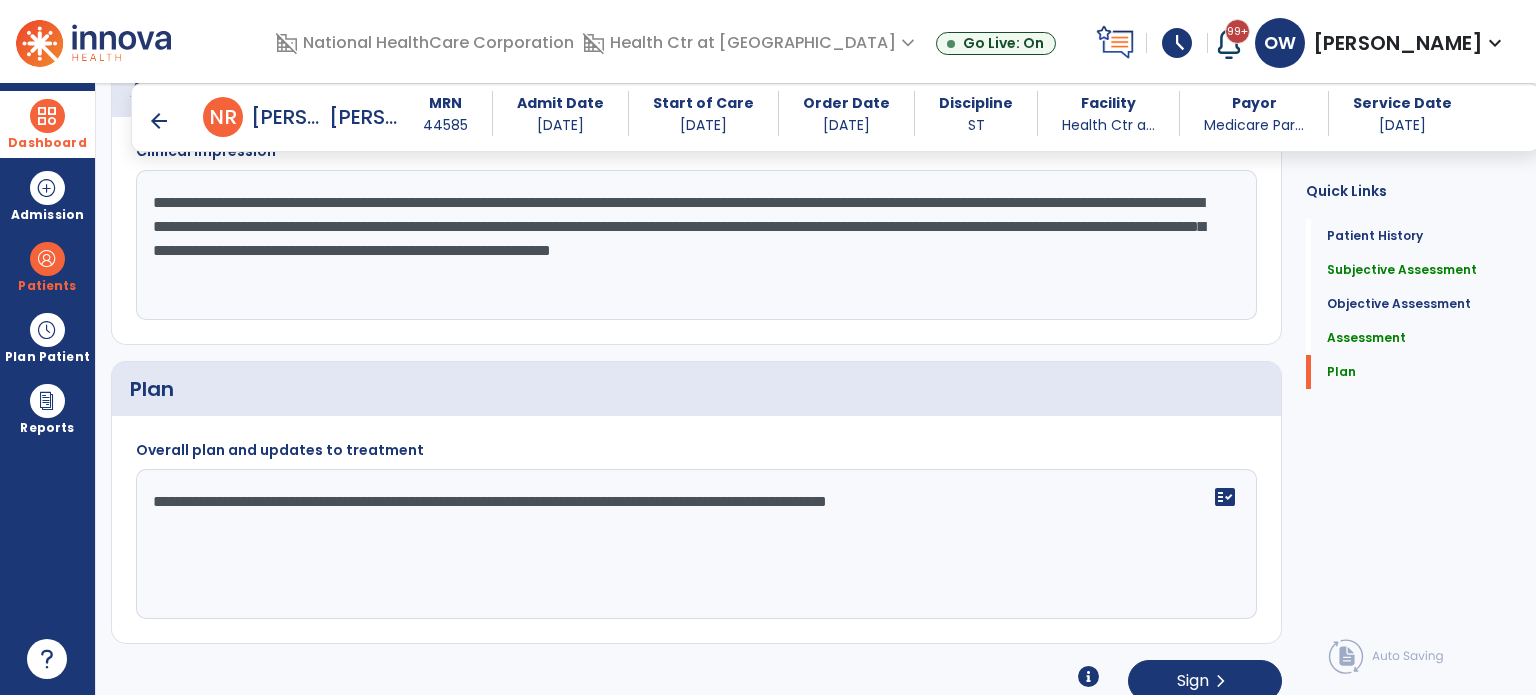 type on "**********" 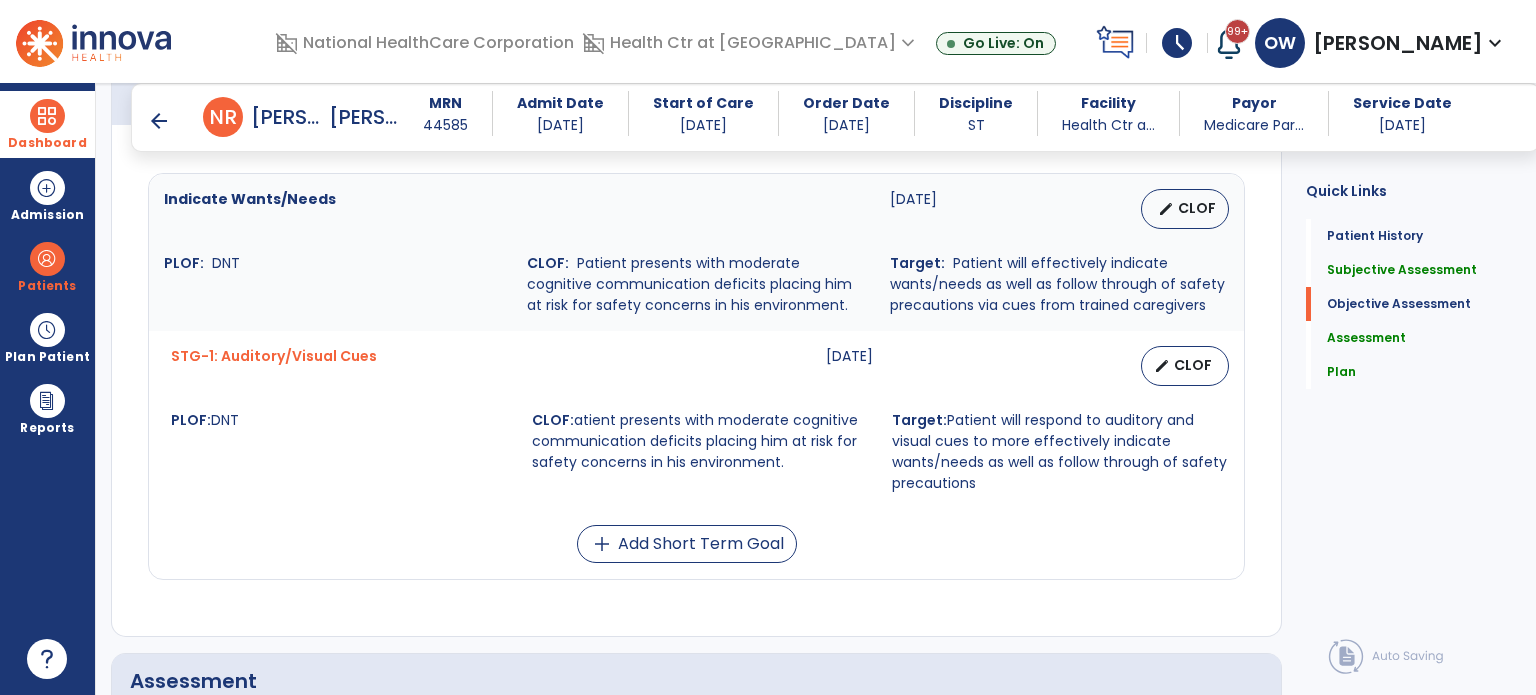 scroll, scrollTop: 756, scrollLeft: 0, axis: vertical 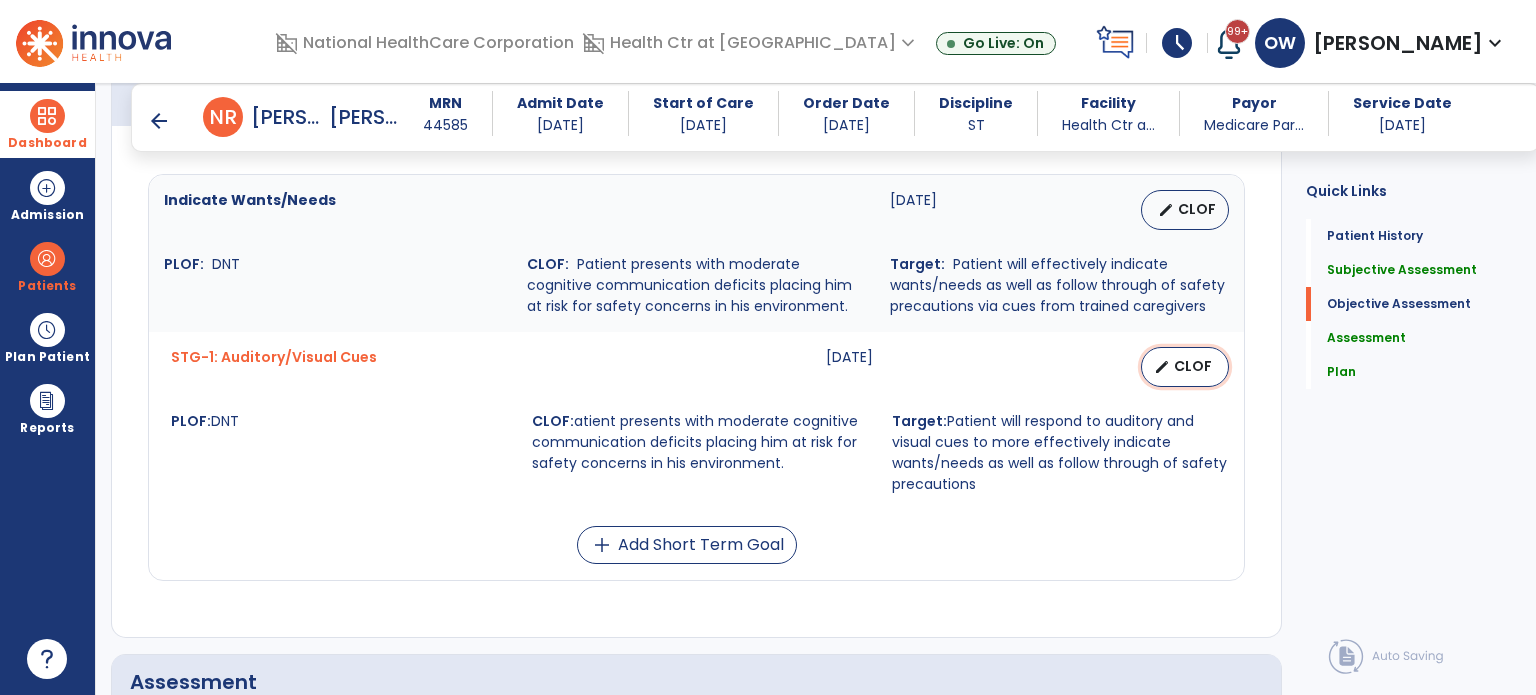 click on "CLOF" at bounding box center [1193, 366] 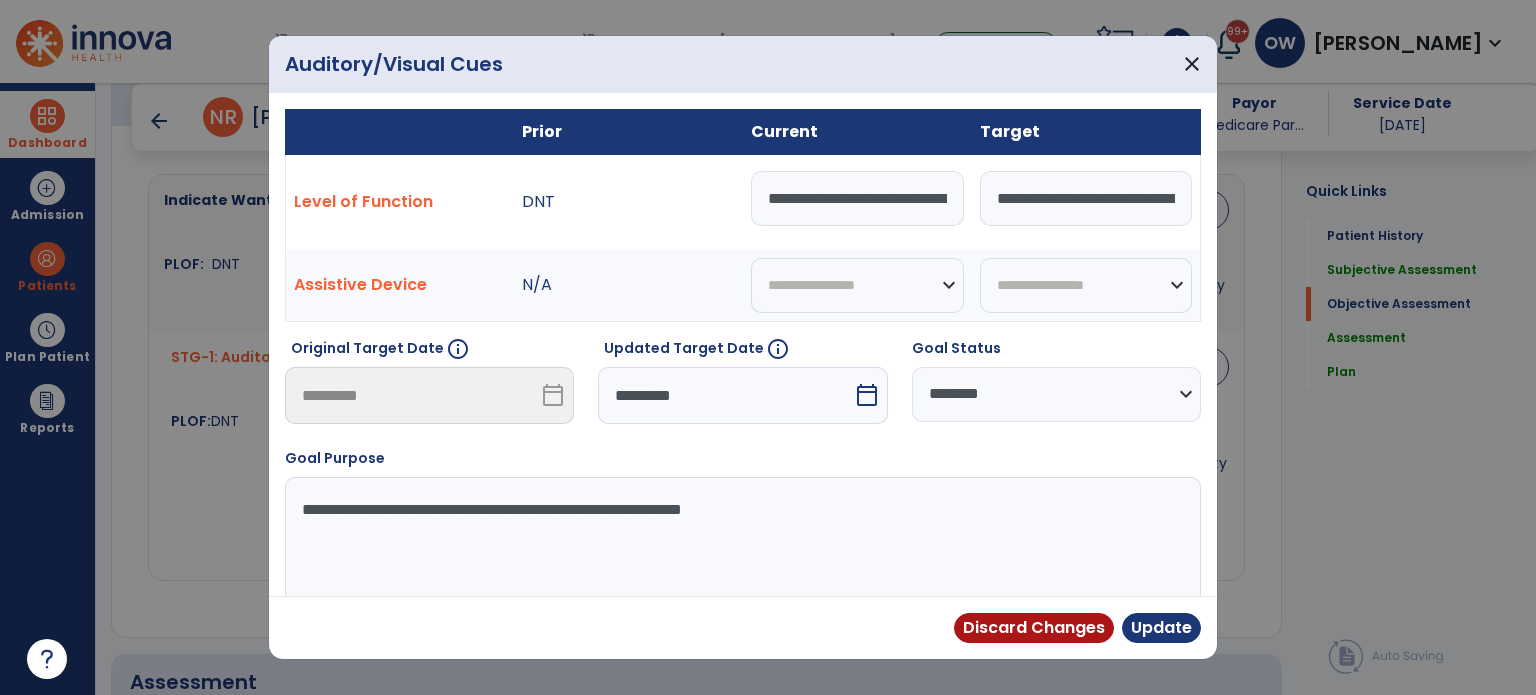 click on "**********" at bounding box center [857, 198] 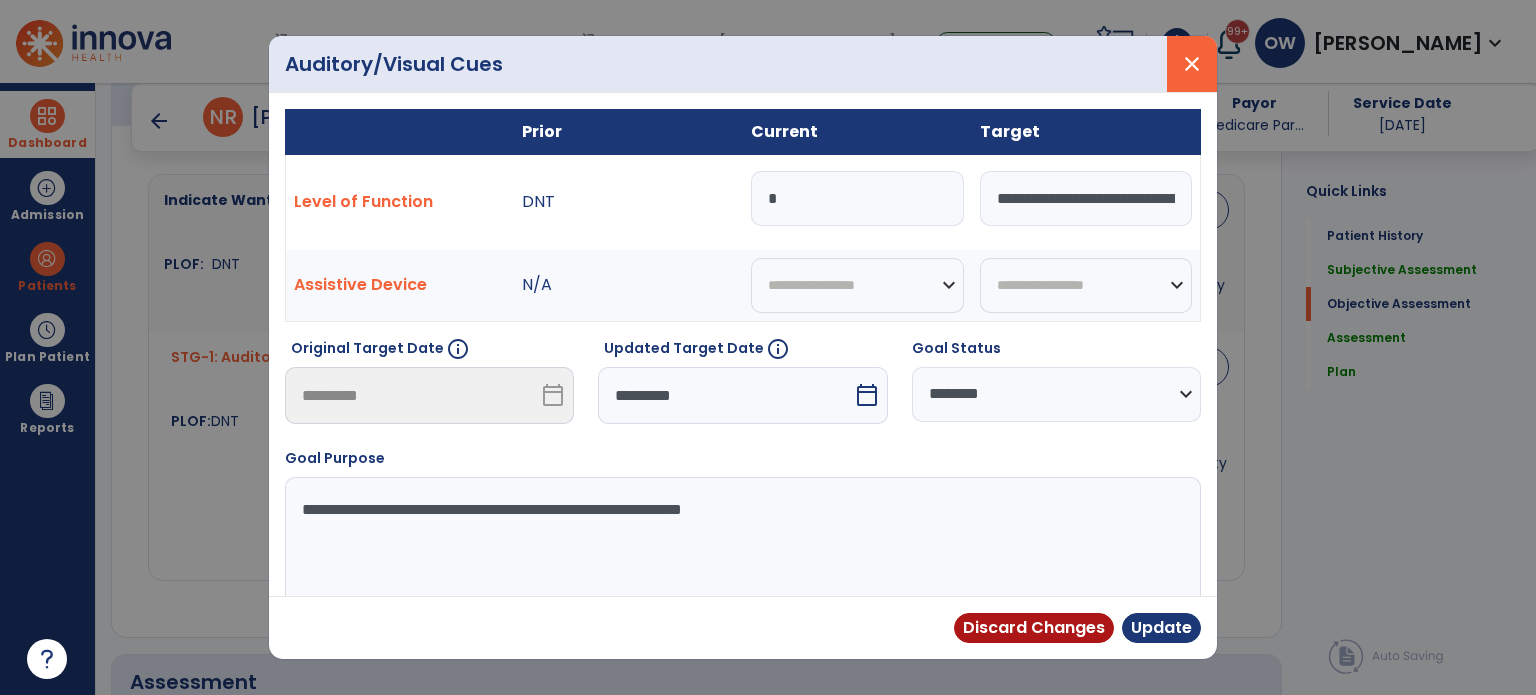 type on "*" 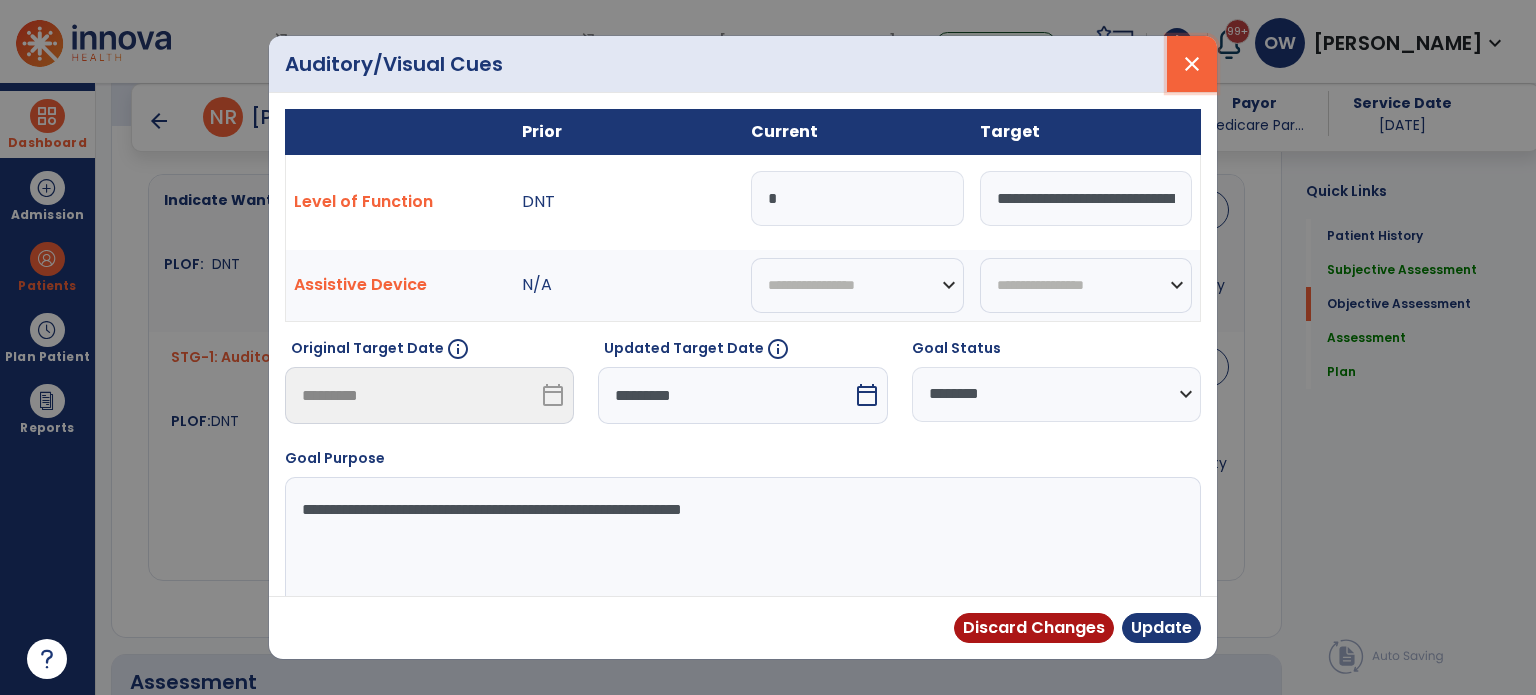click on "close" at bounding box center [1192, 64] 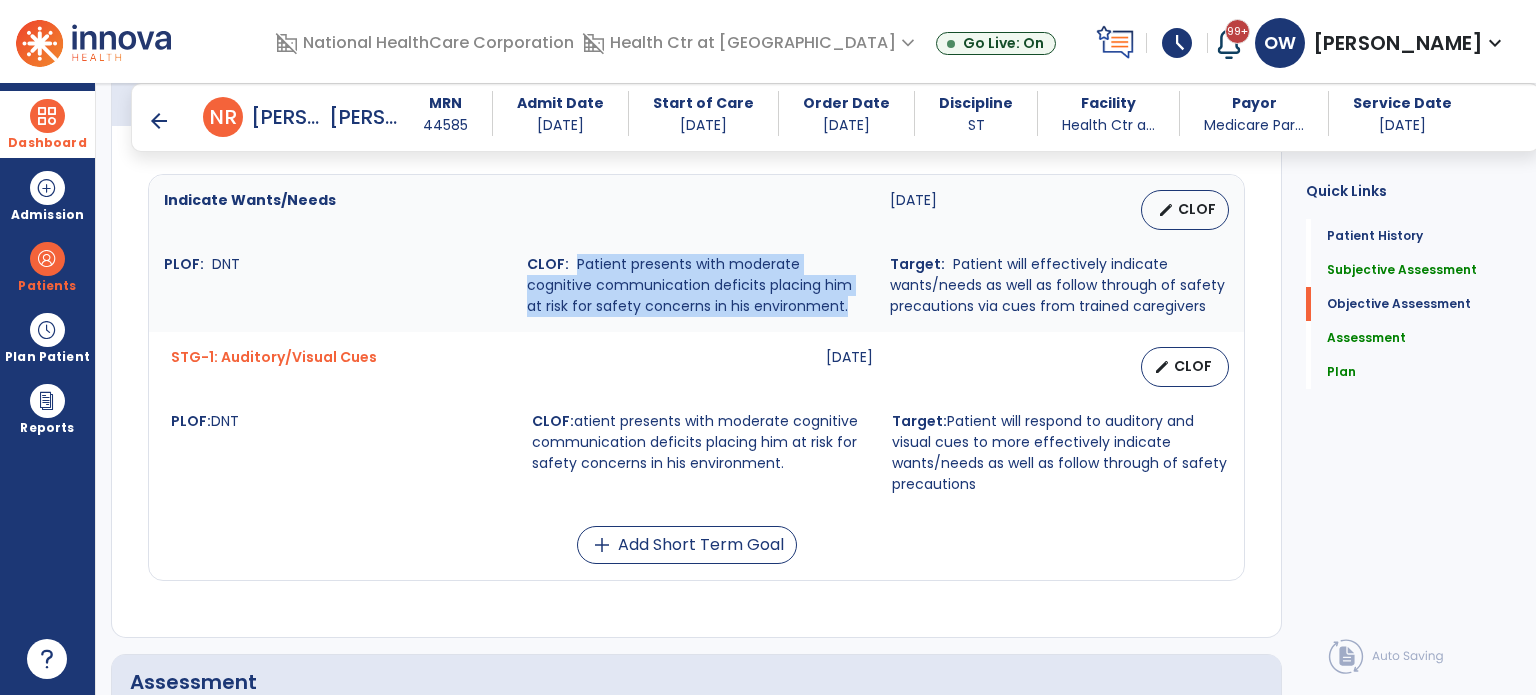 drag, startPoint x: 576, startPoint y: 263, endPoint x: 822, endPoint y: 319, distance: 252.29347 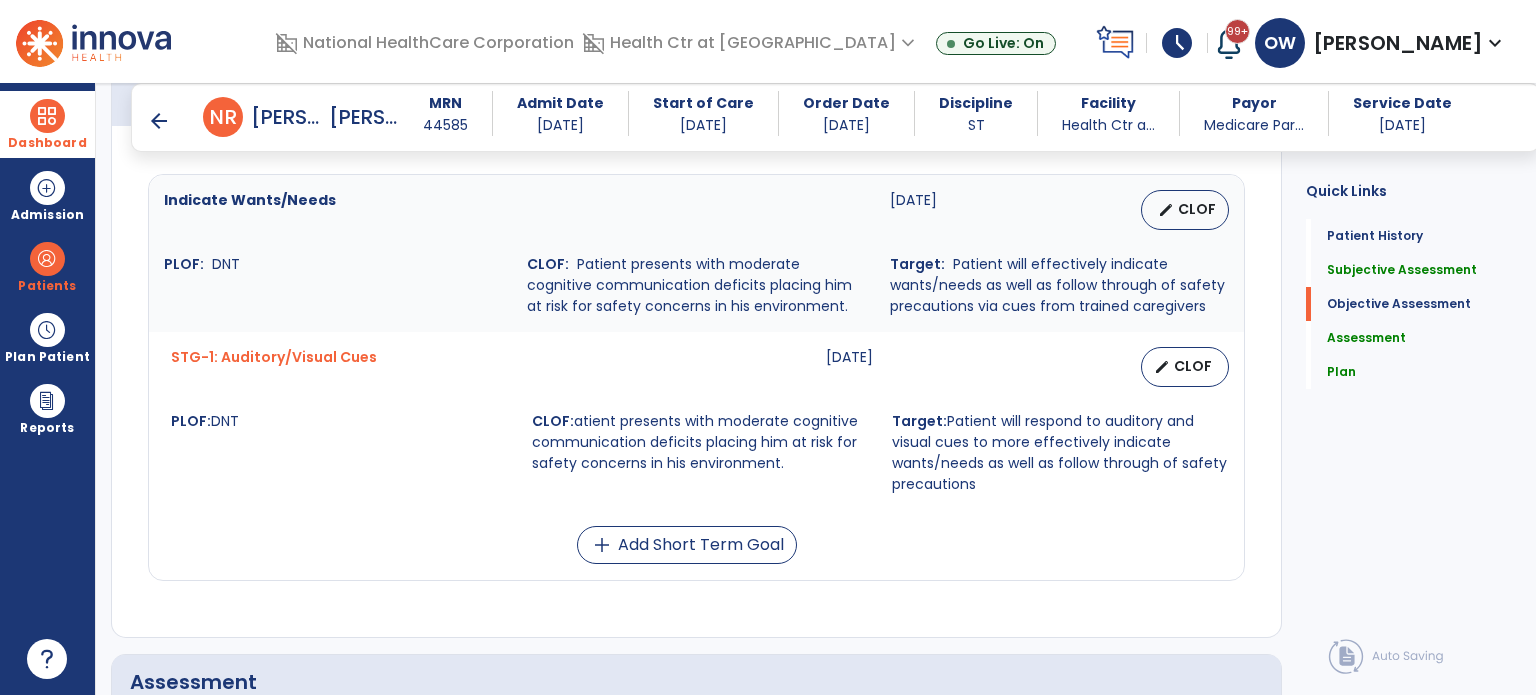 click on "CLOF:  atient presents with moderate cognitive communication deficits placing him at risk for safety concerns in his environment." at bounding box center (700, 453) 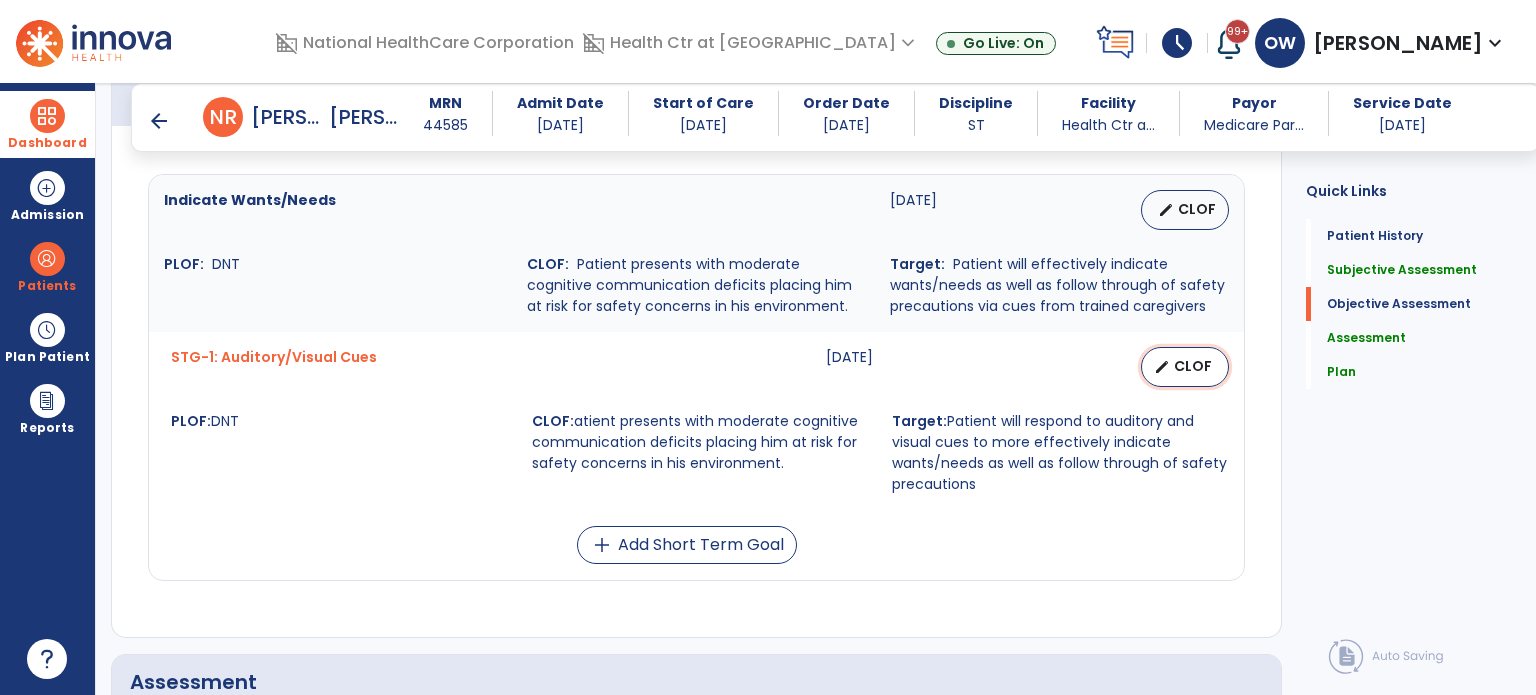 click on "edit" at bounding box center [1162, 367] 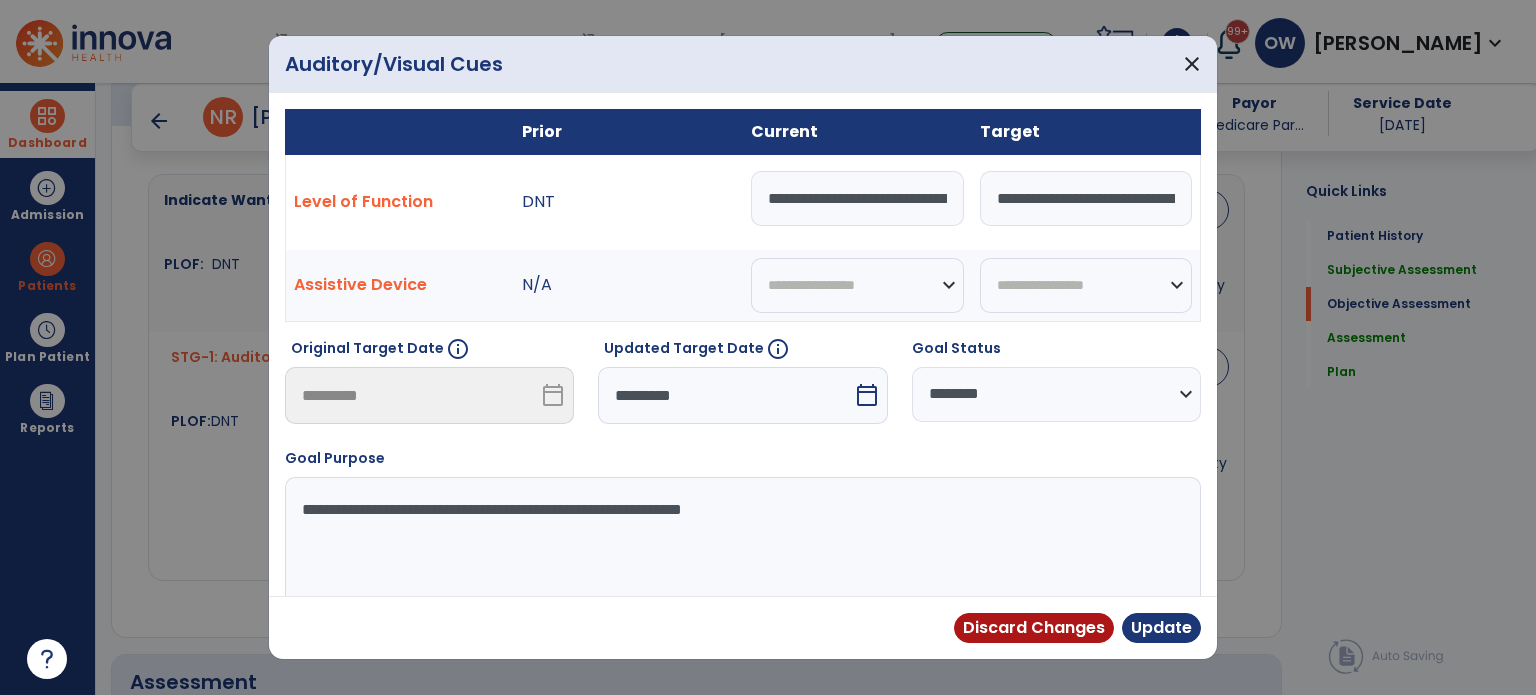 scroll, scrollTop: 0, scrollLeft: 800, axis: horizontal 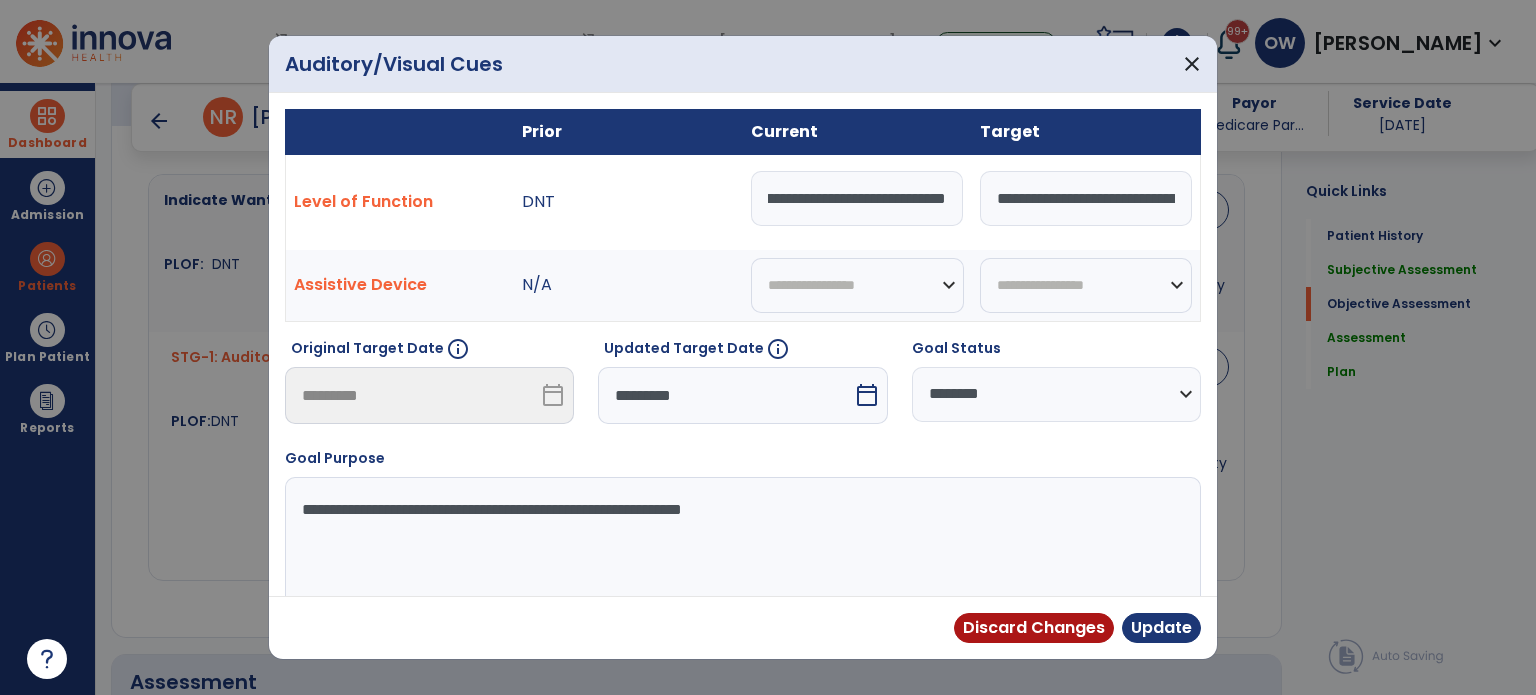 drag, startPoint x: 766, startPoint y: 198, endPoint x: 1271, endPoint y: 252, distance: 507.87894 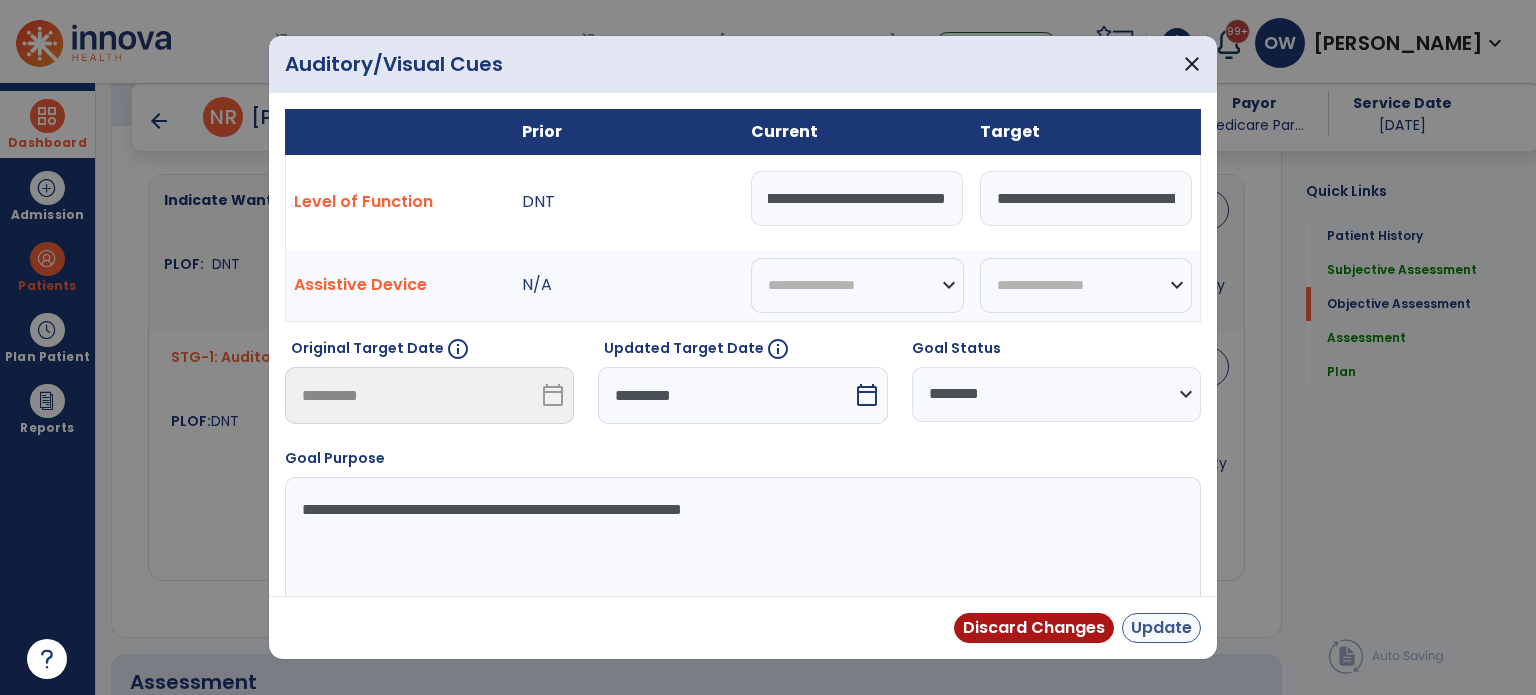 type on "**********" 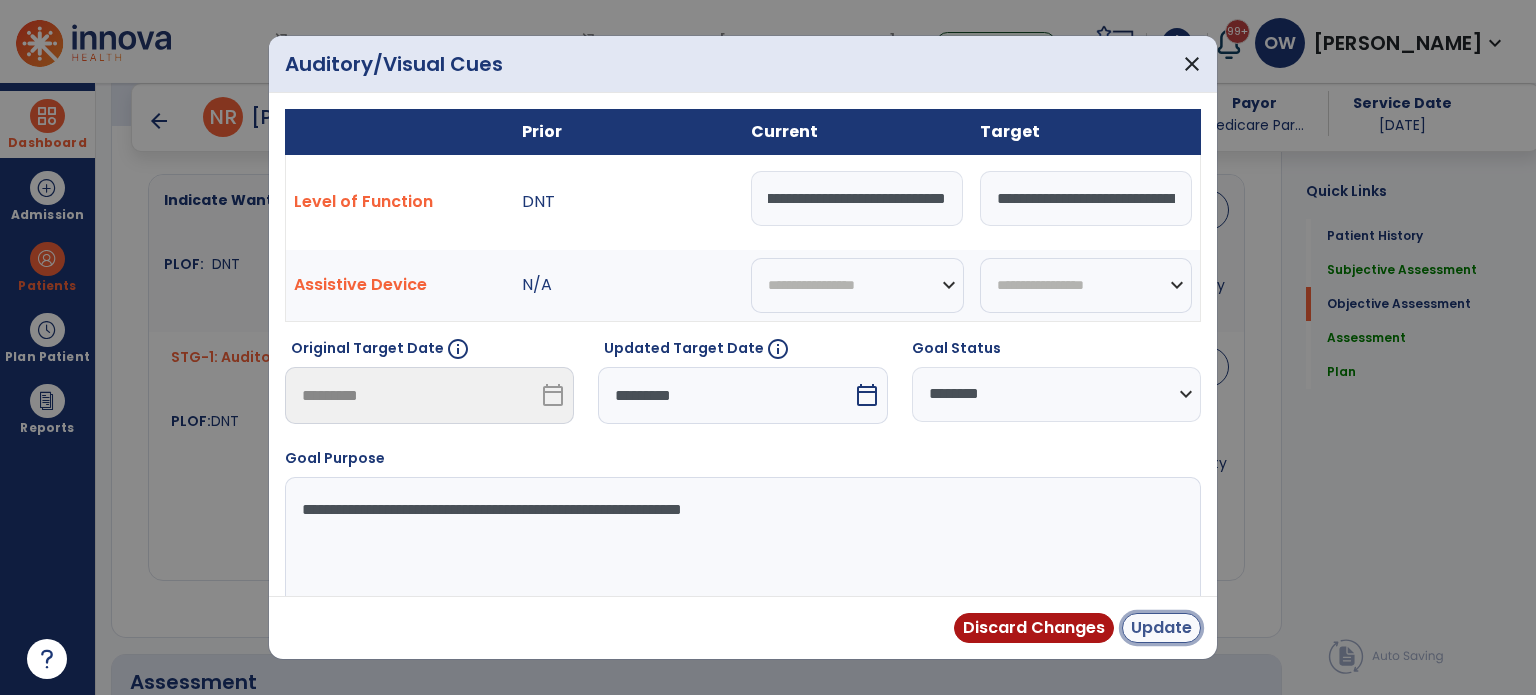 scroll, scrollTop: 0, scrollLeft: 0, axis: both 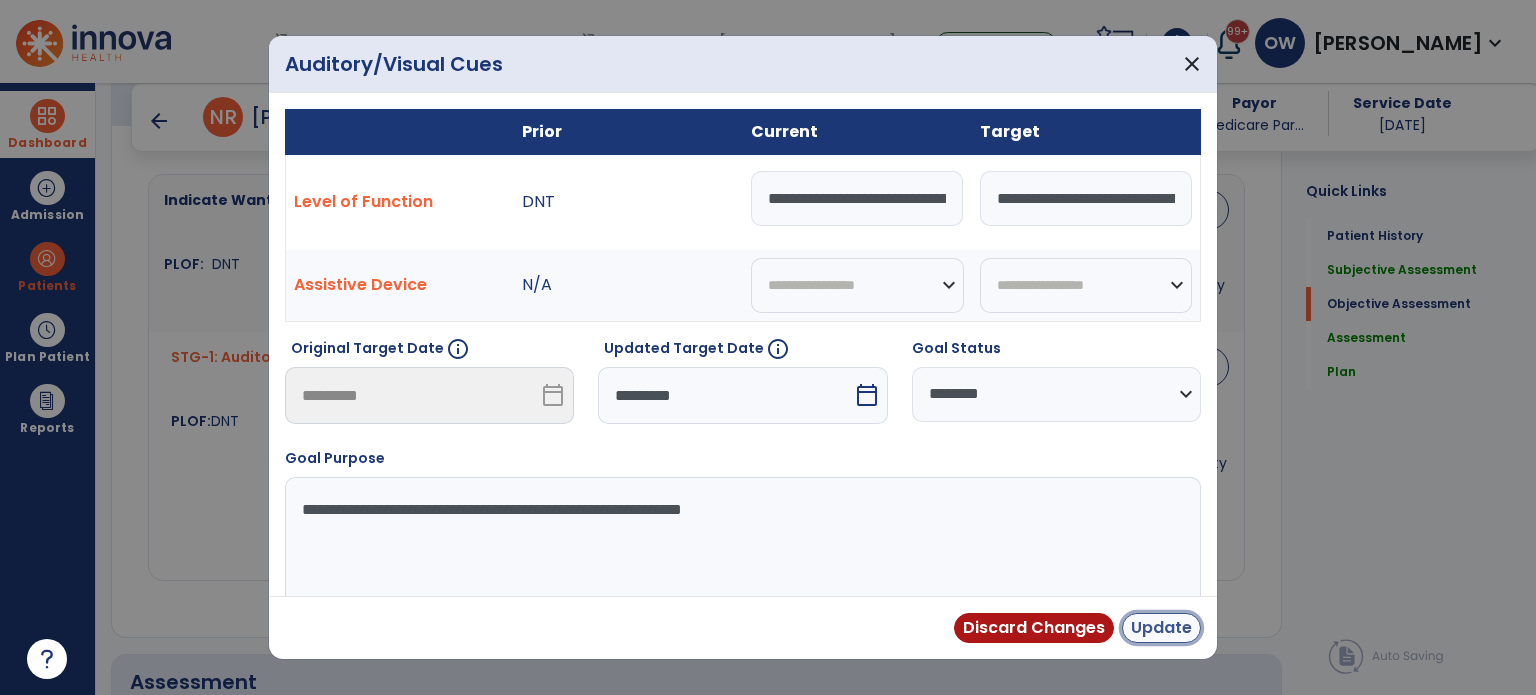 click on "Update" at bounding box center [1161, 628] 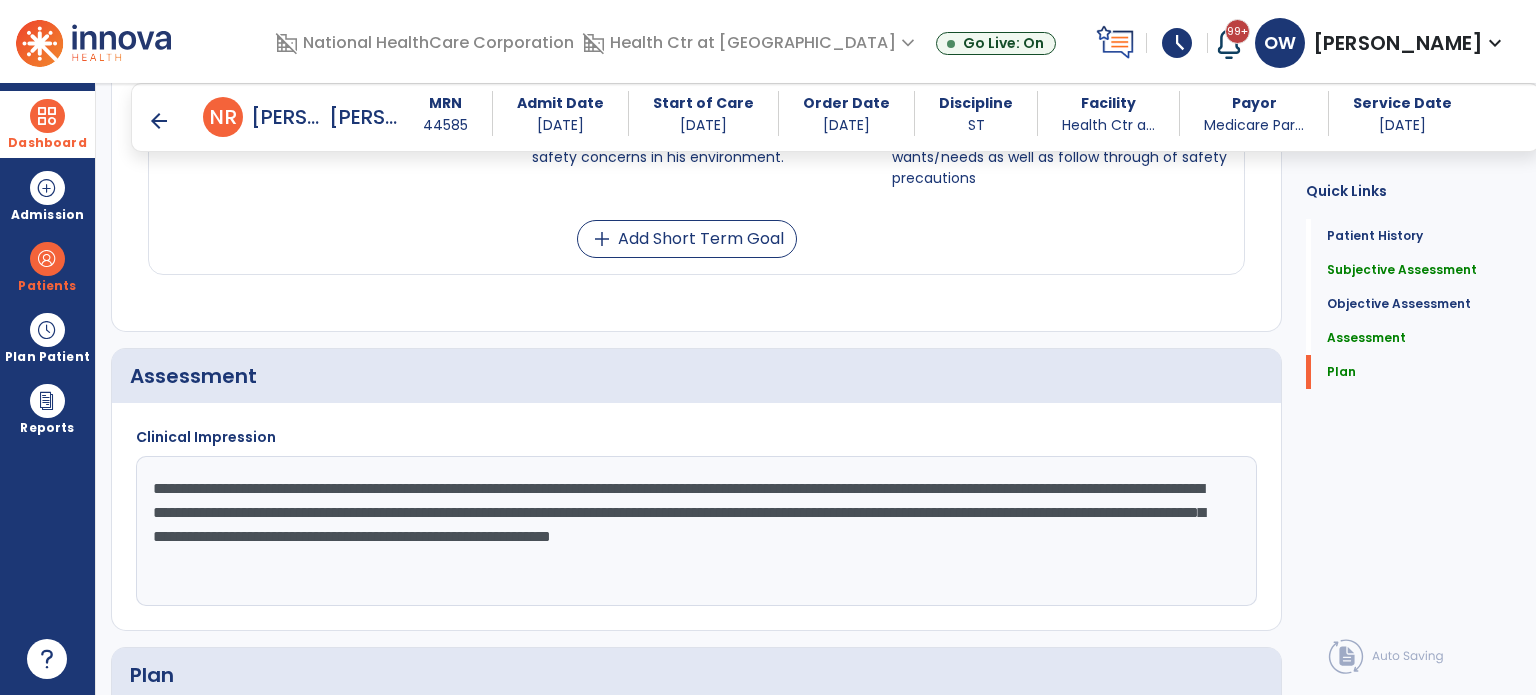 scroll, scrollTop: 1365, scrollLeft: 0, axis: vertical 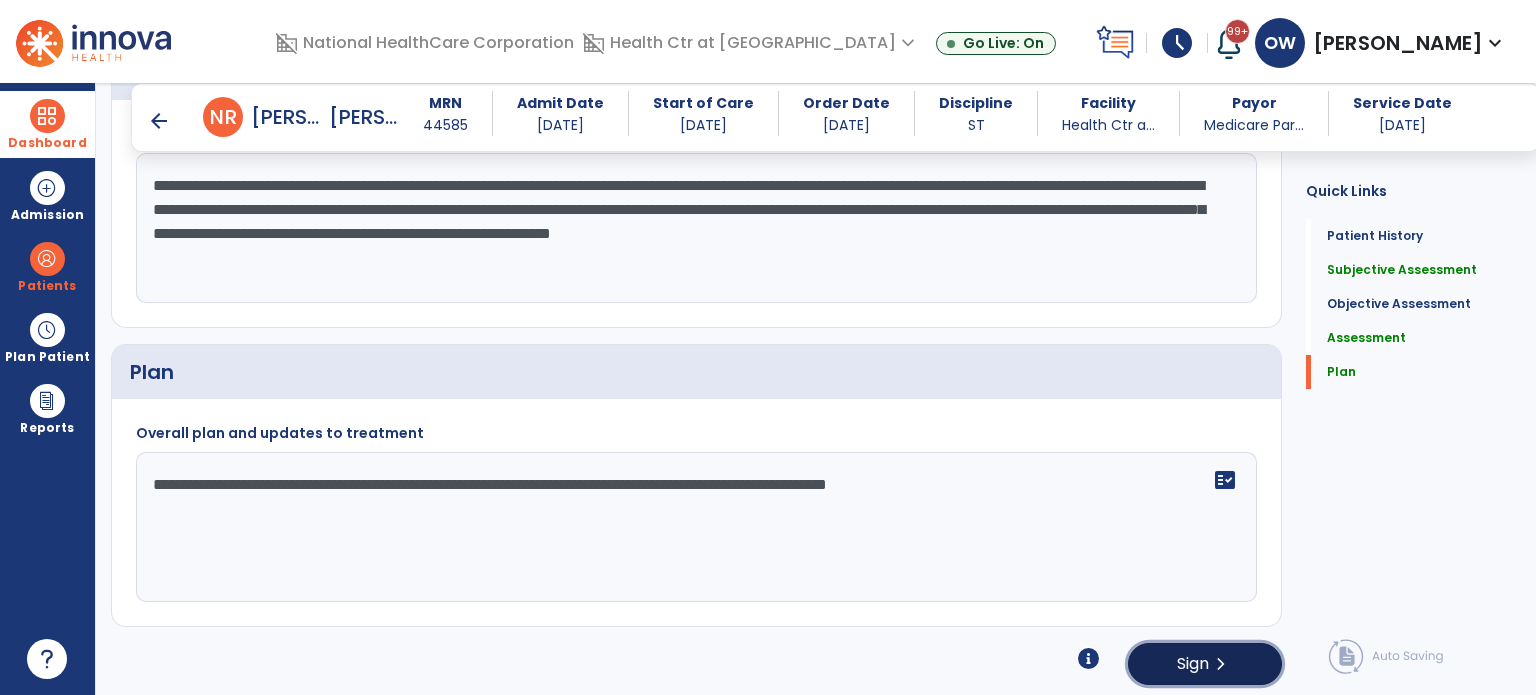 click on "Sign  chevron_right" 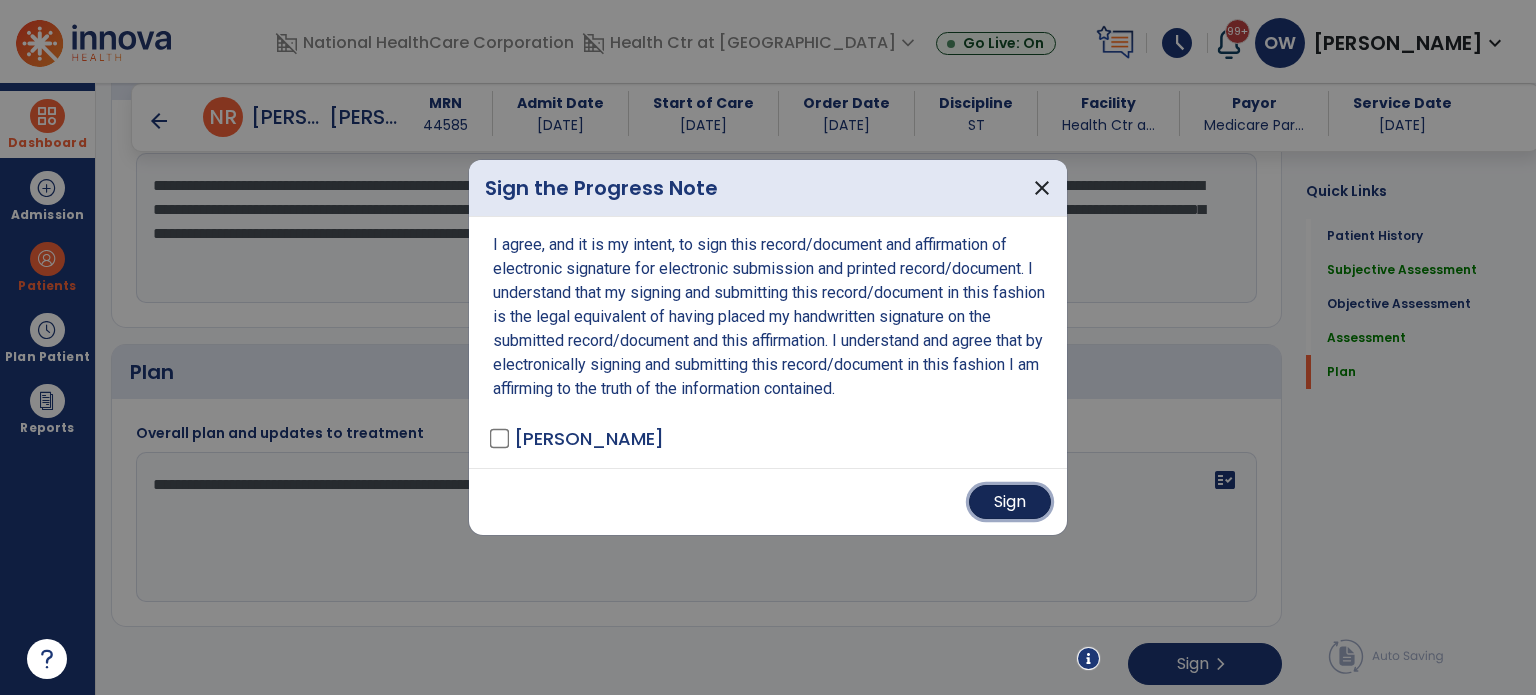 click on "Sign" at bounding box center (1010, 502) 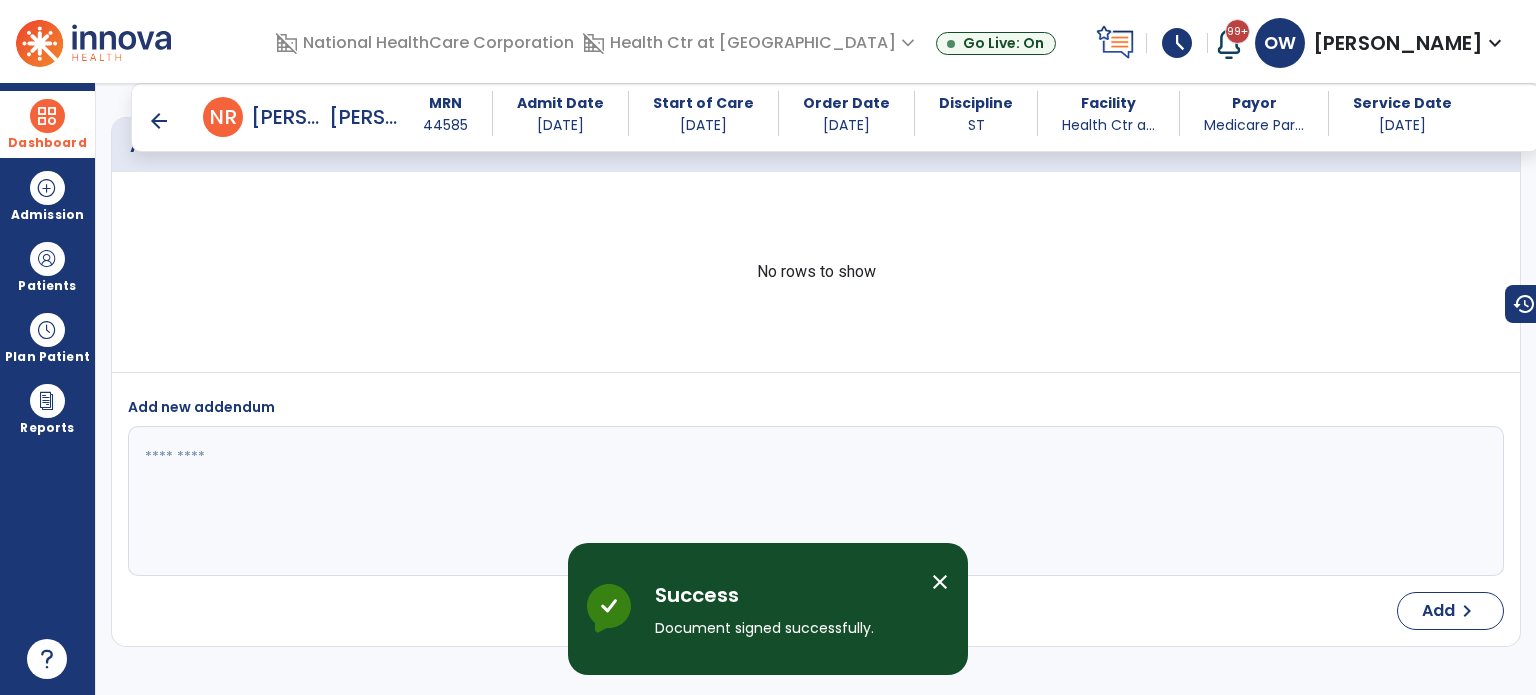 scroll, scrollTop: 1808, scrollLeft: 0, axis: vertical 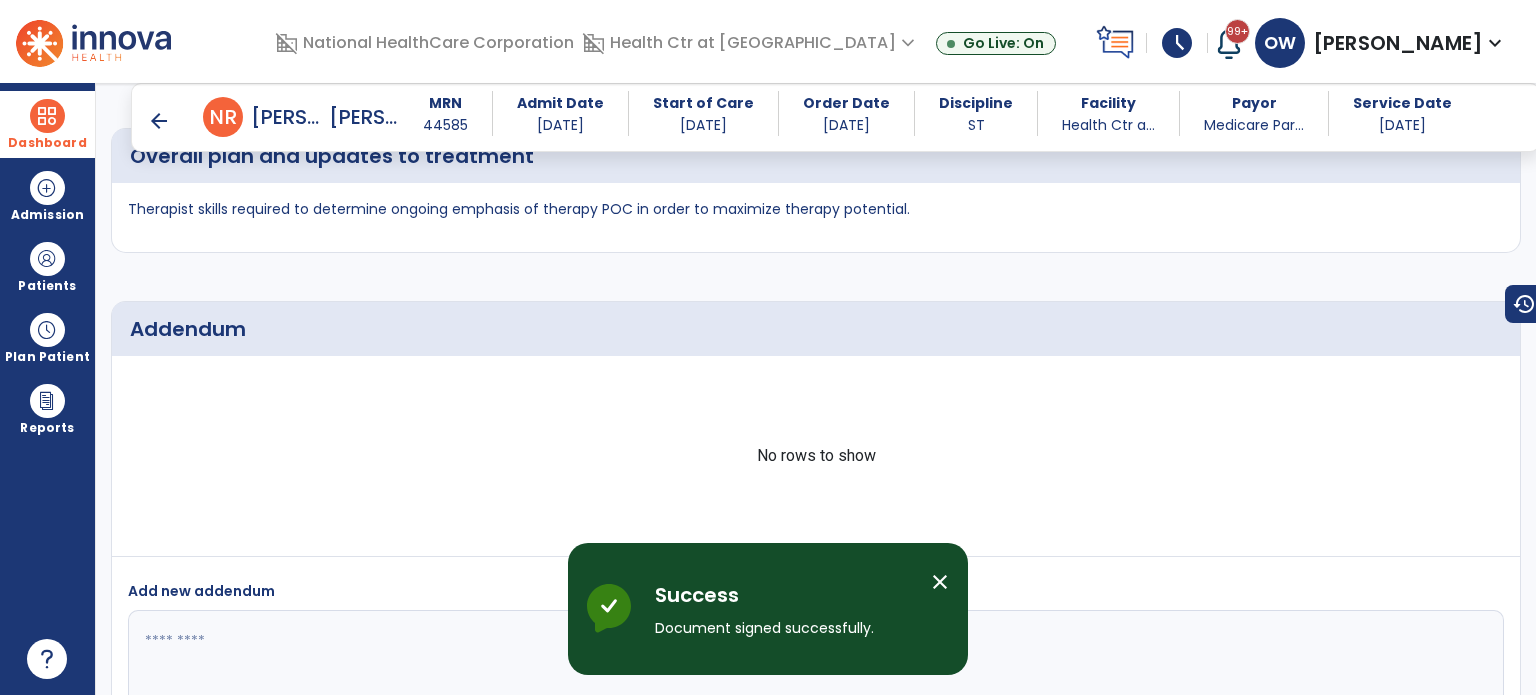 click on "Dashboard" at bounding box center [47, 124] 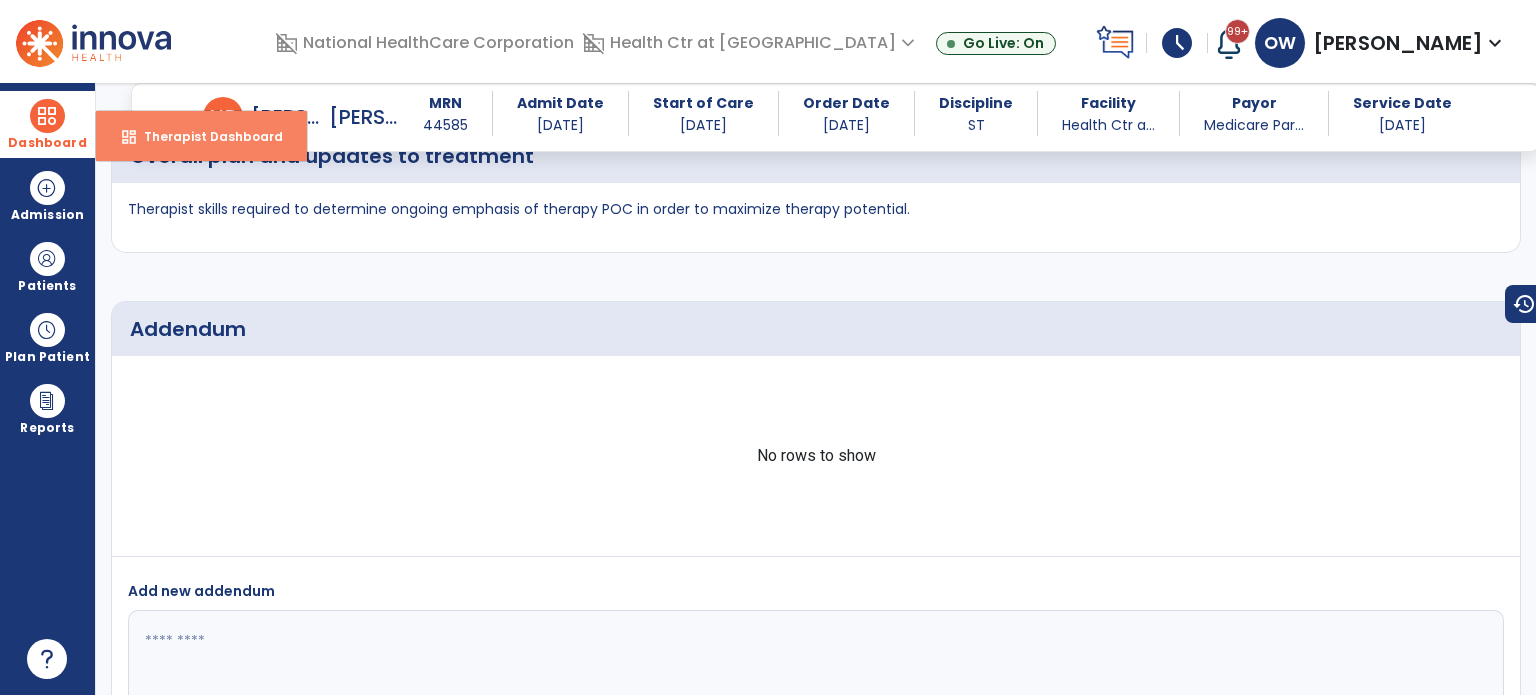 click on "Therapist Dashboard" at bounding box center (205, 136) 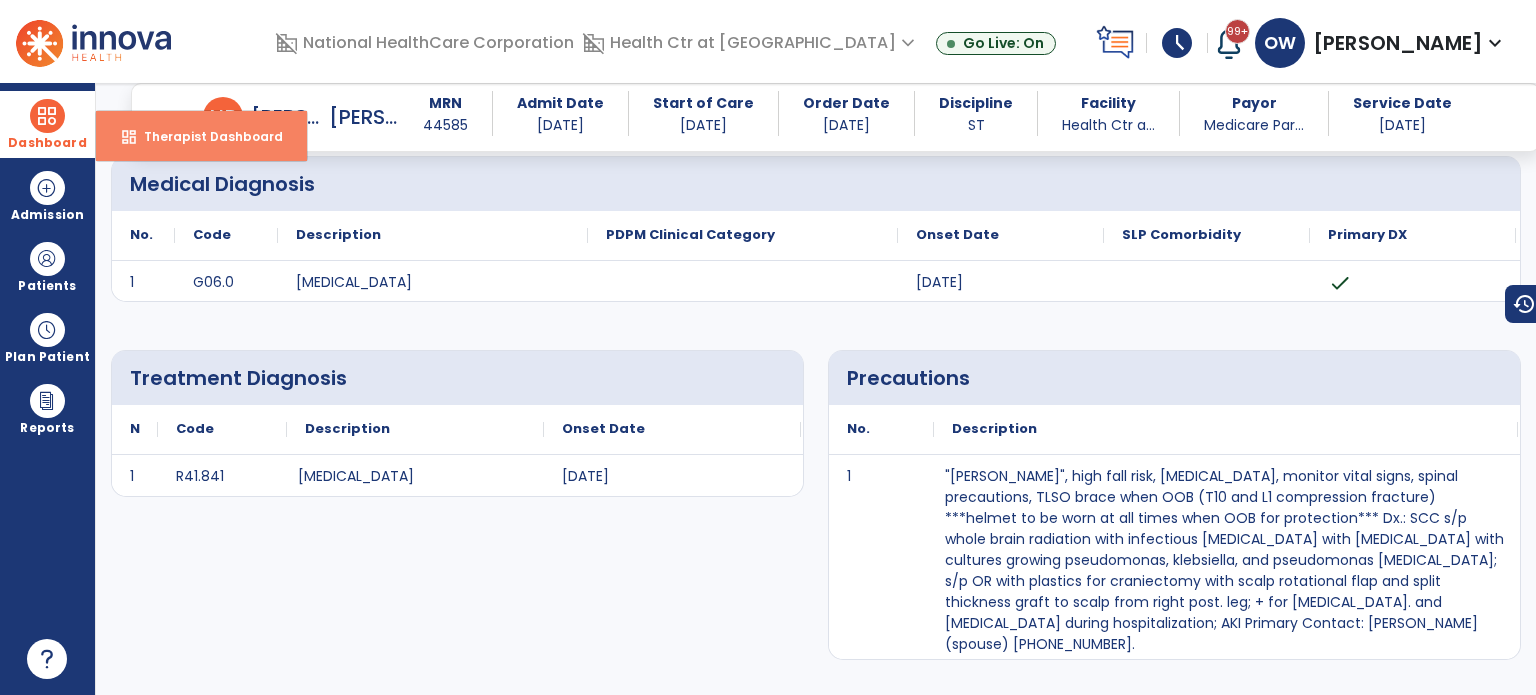 select on "****" 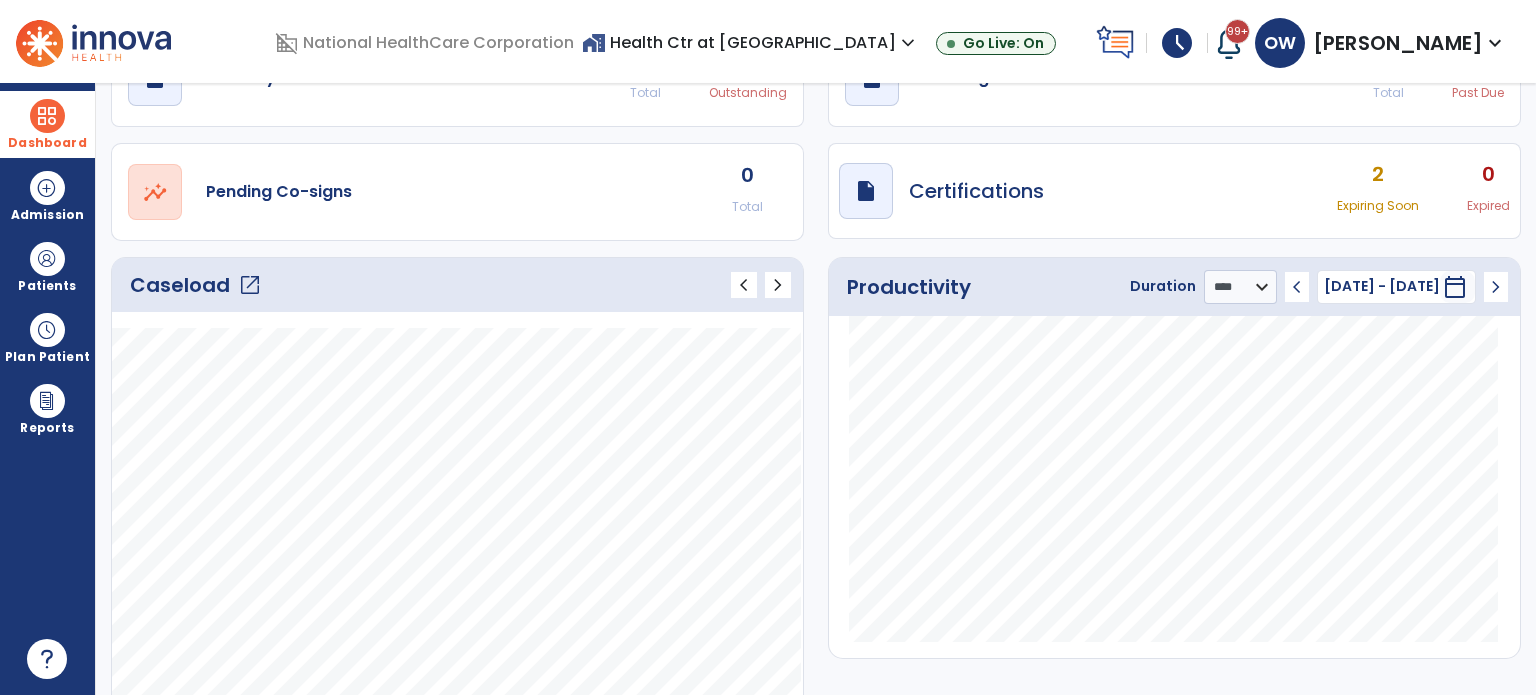 click on "Caseload   open_in_new" 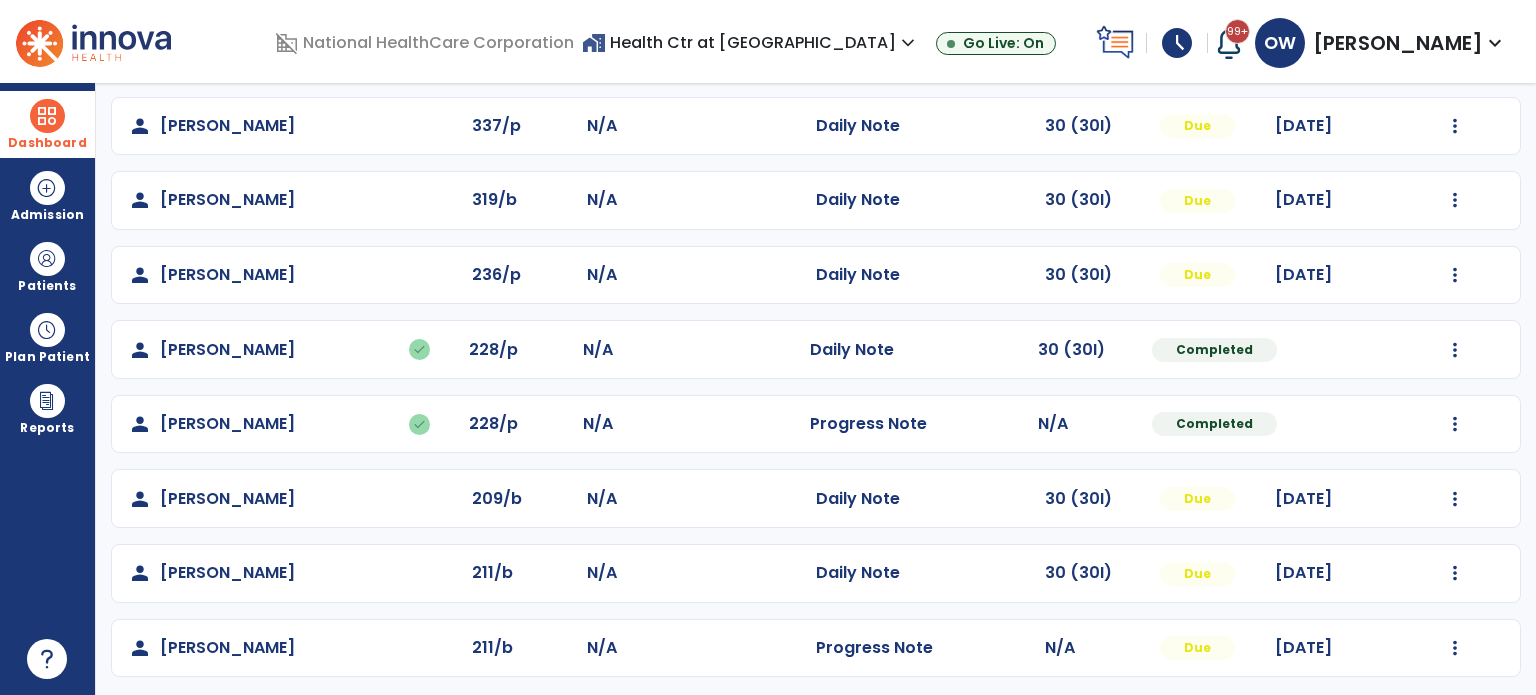 scroll, scrollTop: 688, scrollLeft: 0, axis: vertical 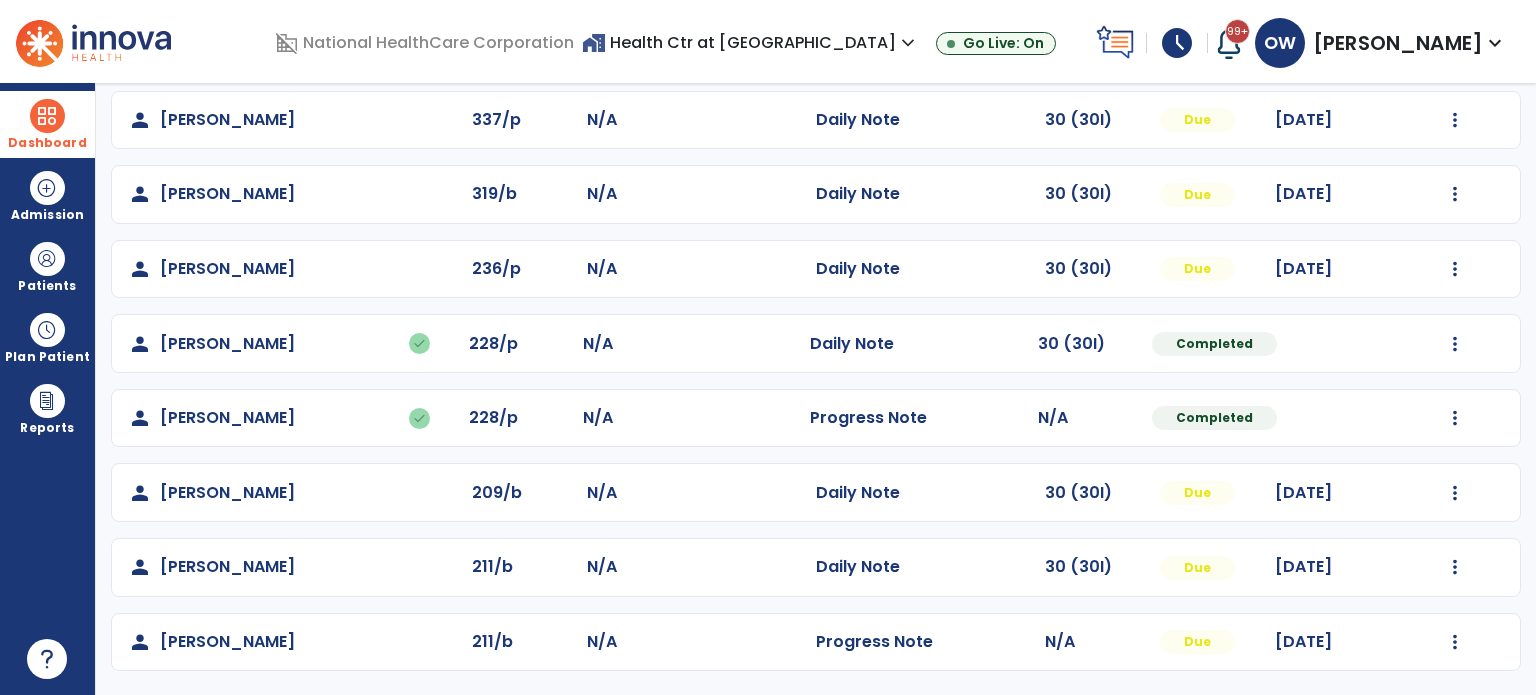 click on "Mark Visit As Complete   Reset Note   Open Document   G + C Mins" 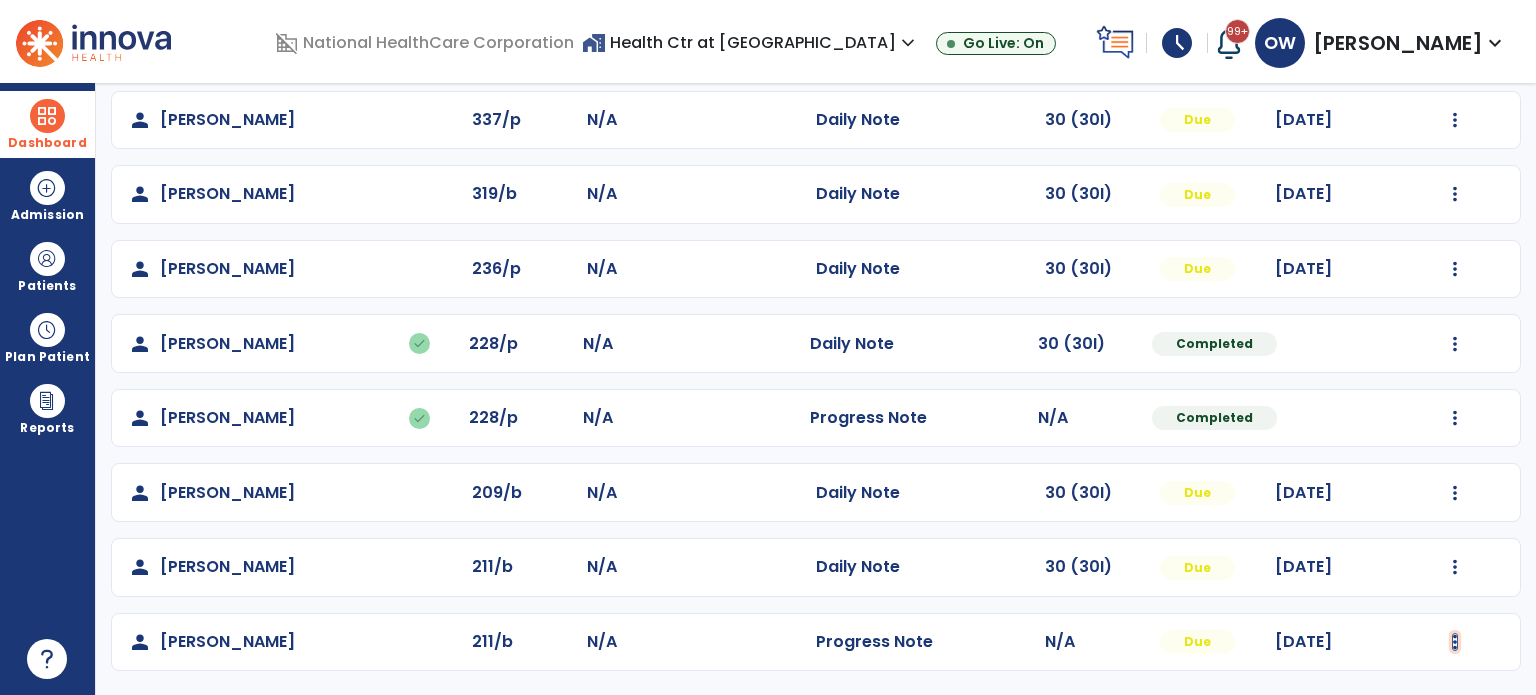 click at bounding box center (1455, -327) 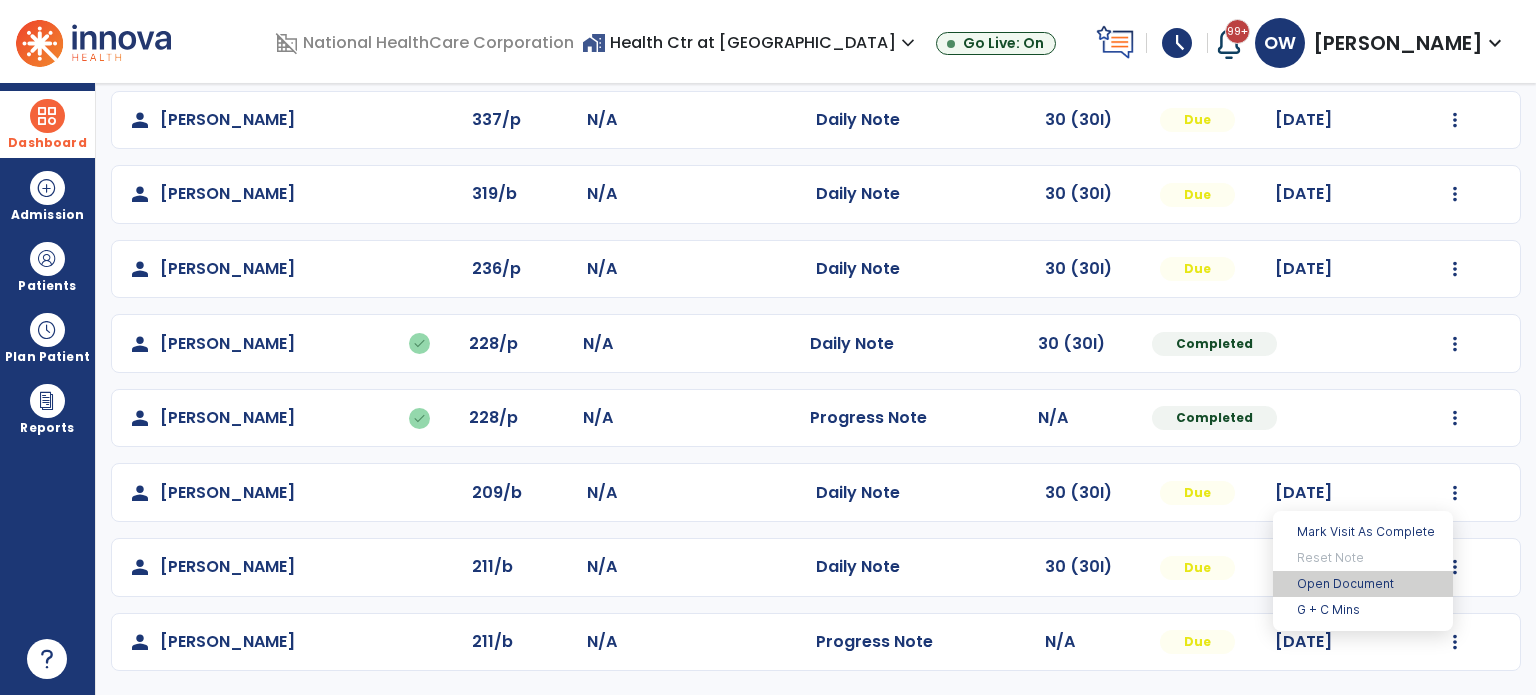 click on "Open Document" at bounding box center [1363, 584] 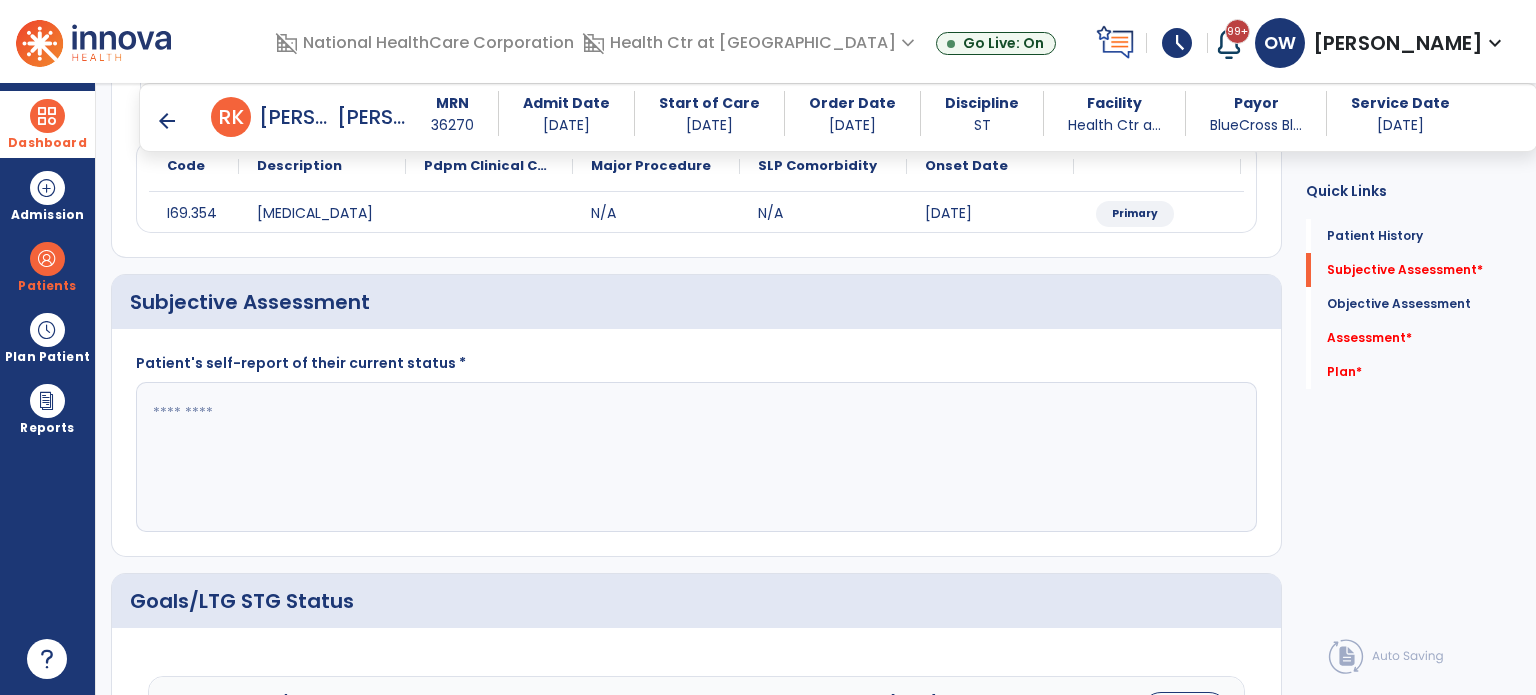 scroll, scrollTop: 256, scrollLeft: 0, axis: vertical 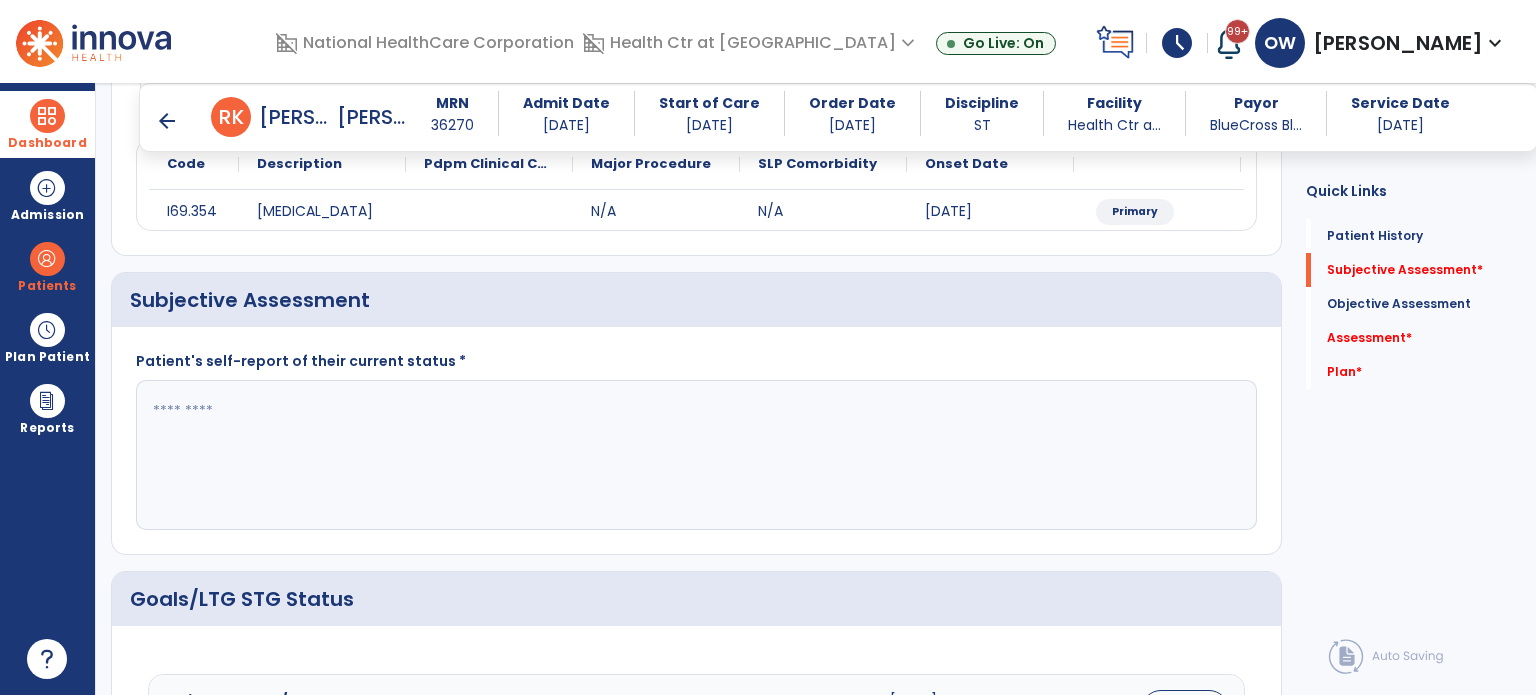 click 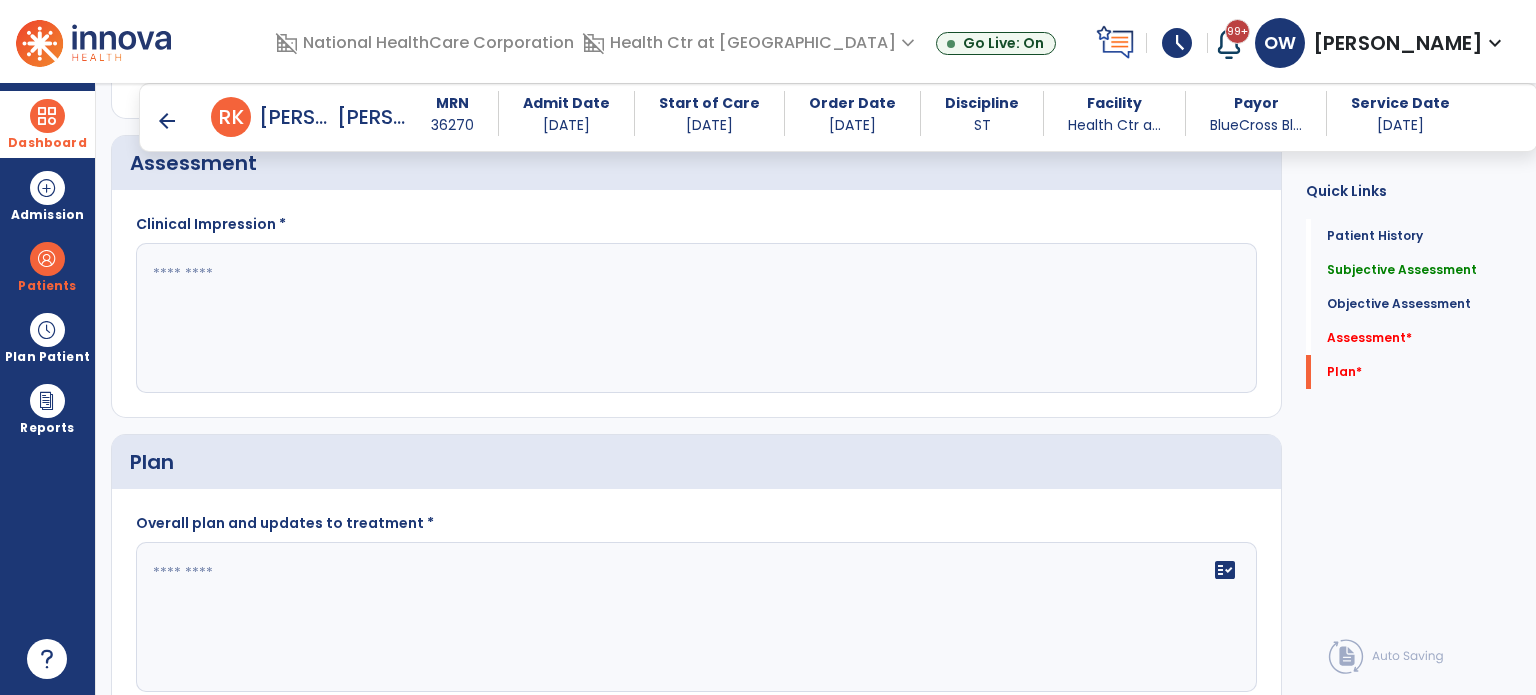 scroll, scrollTop: 1392, scrollLeft: 0, axis: vertical 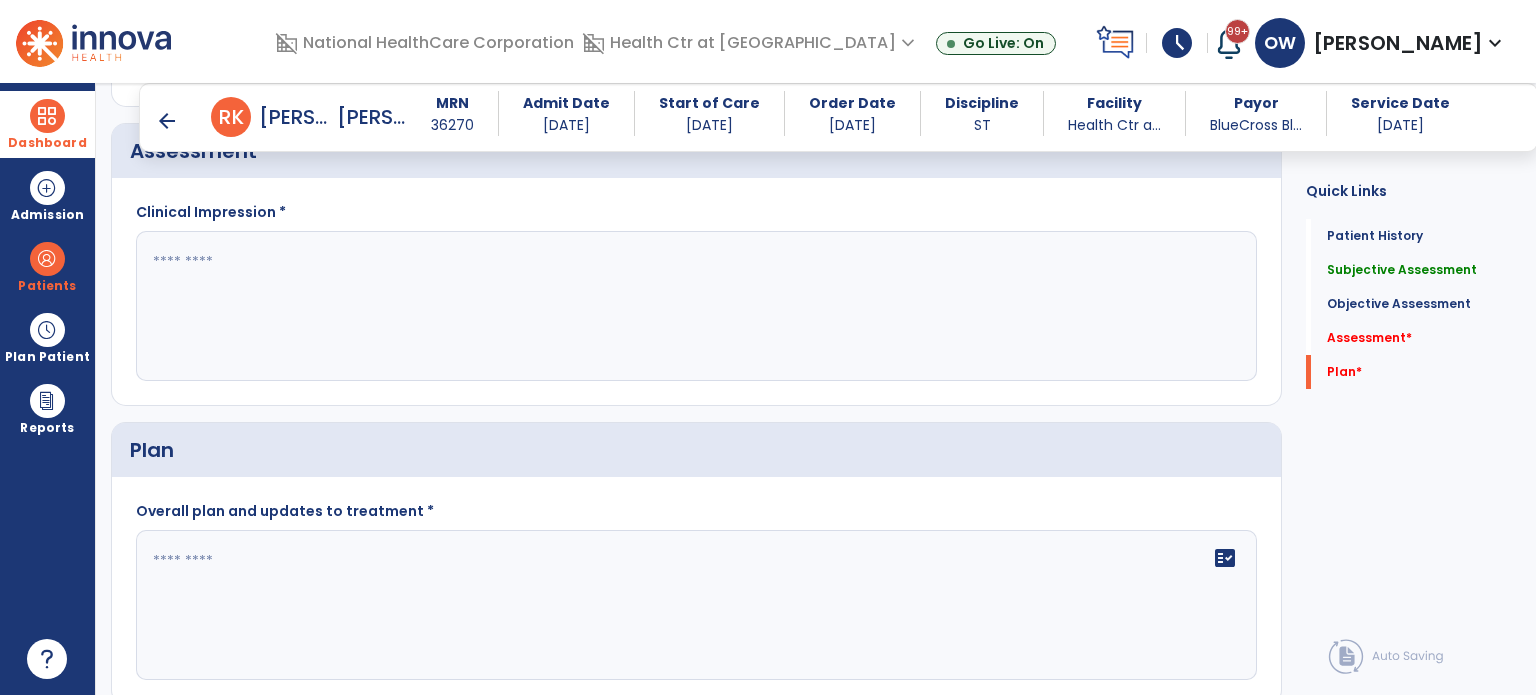 type on "**********" 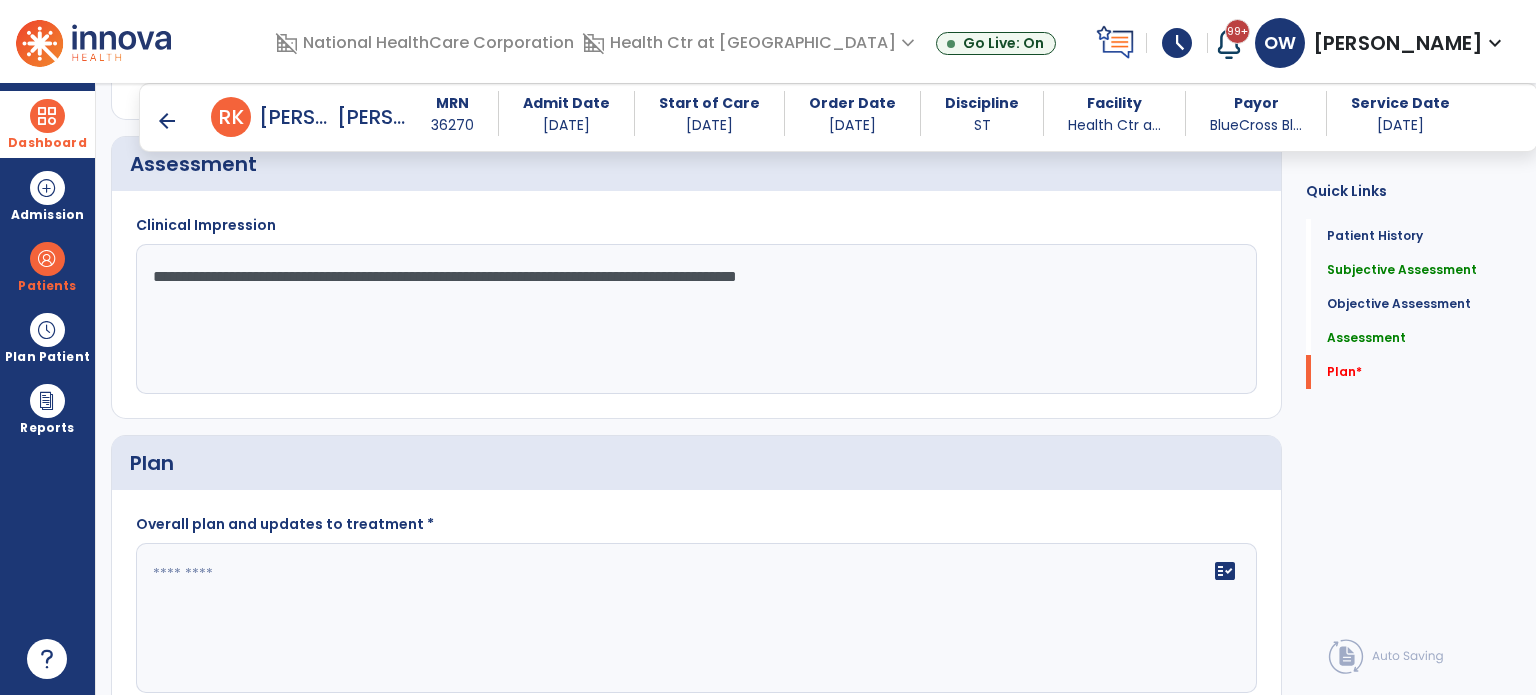 scroll, scrollTop: 1380, scrollLeft: 0, axis: vertical 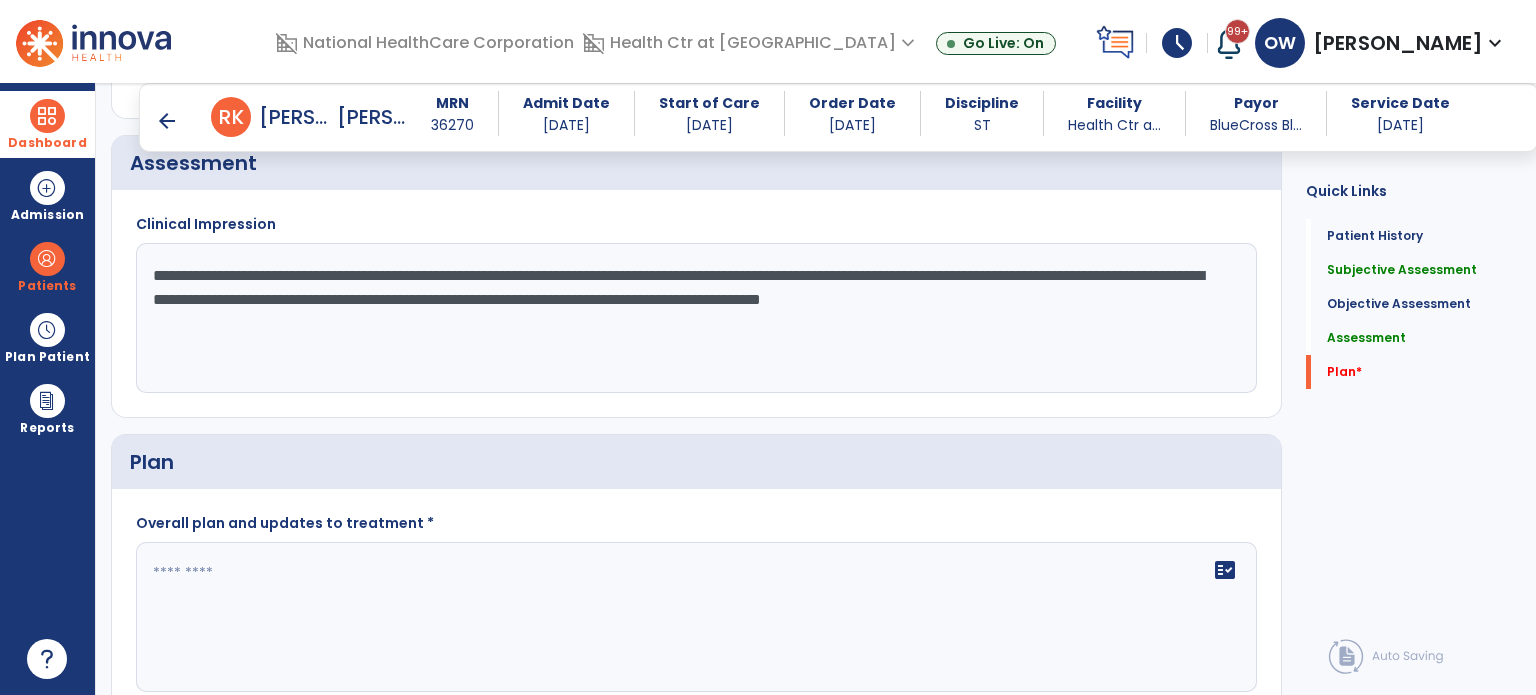click on "**********" 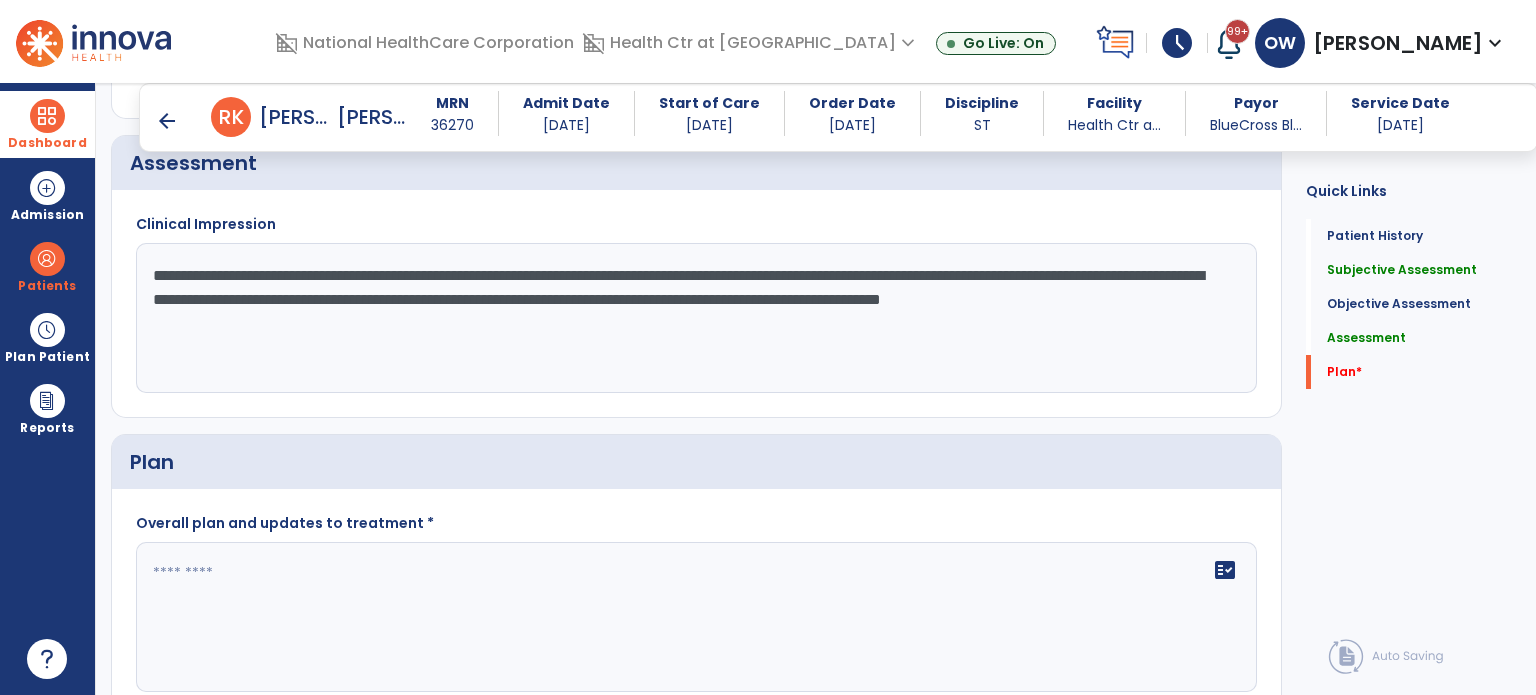 click on "**********" 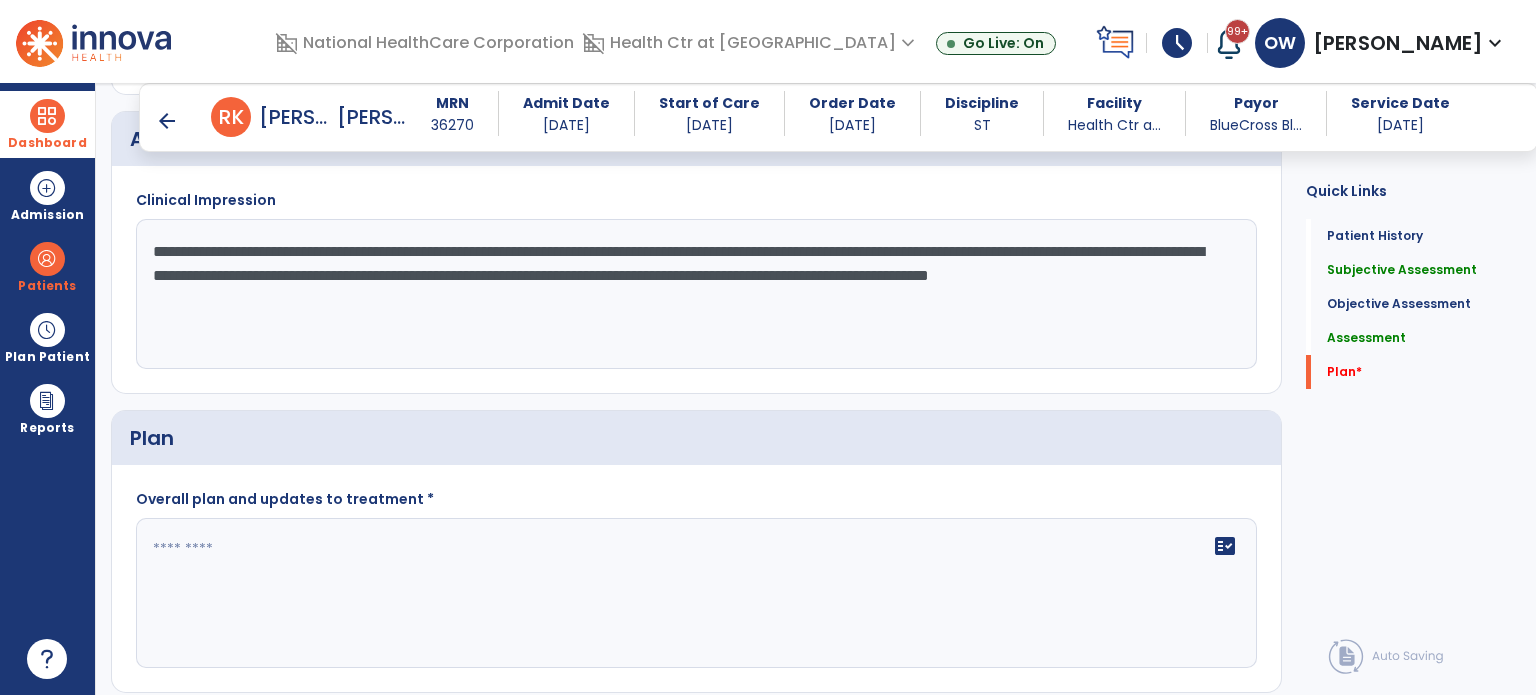 scroll, scrollTop: 1404, scrollLeft: 0, axis: vertical 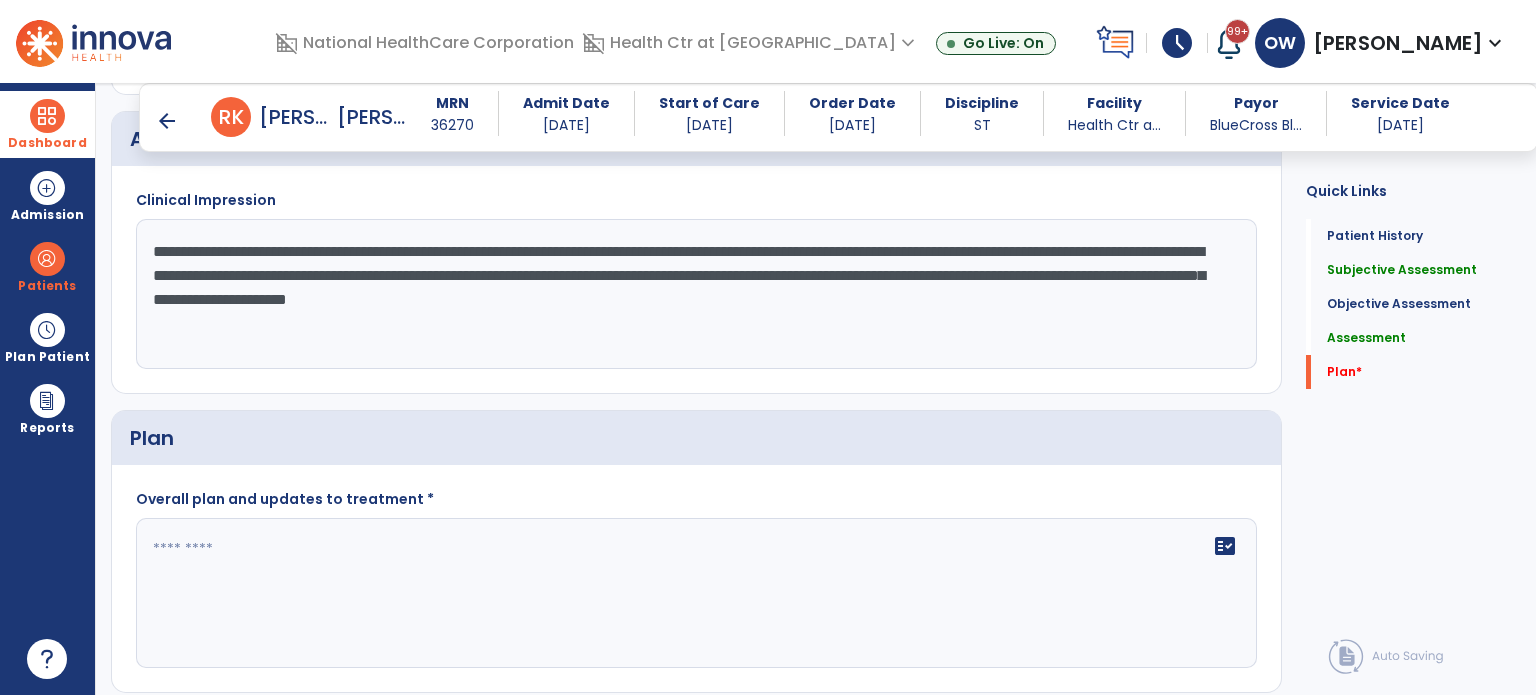 paste on "**********" 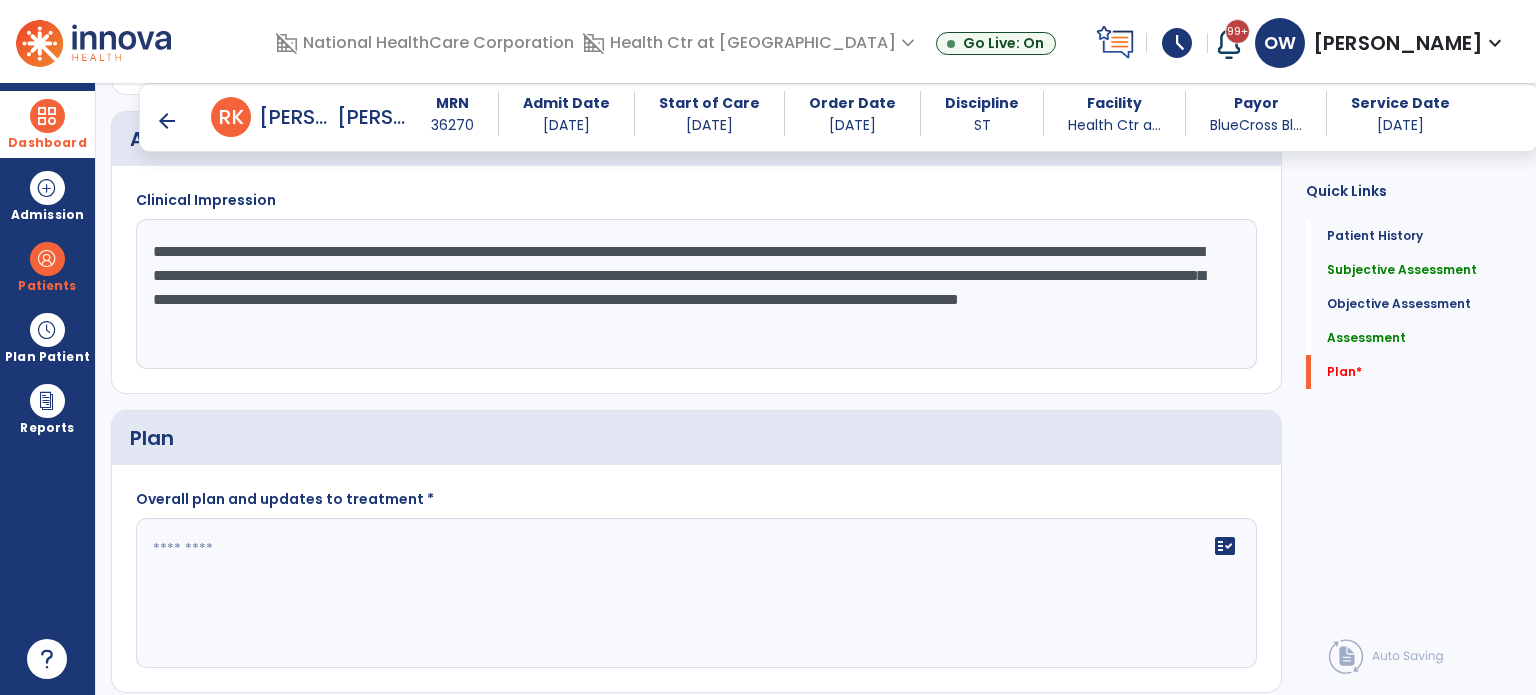 scroll, scrollTop: 1404, scrollLeft: 0, axis: vertical 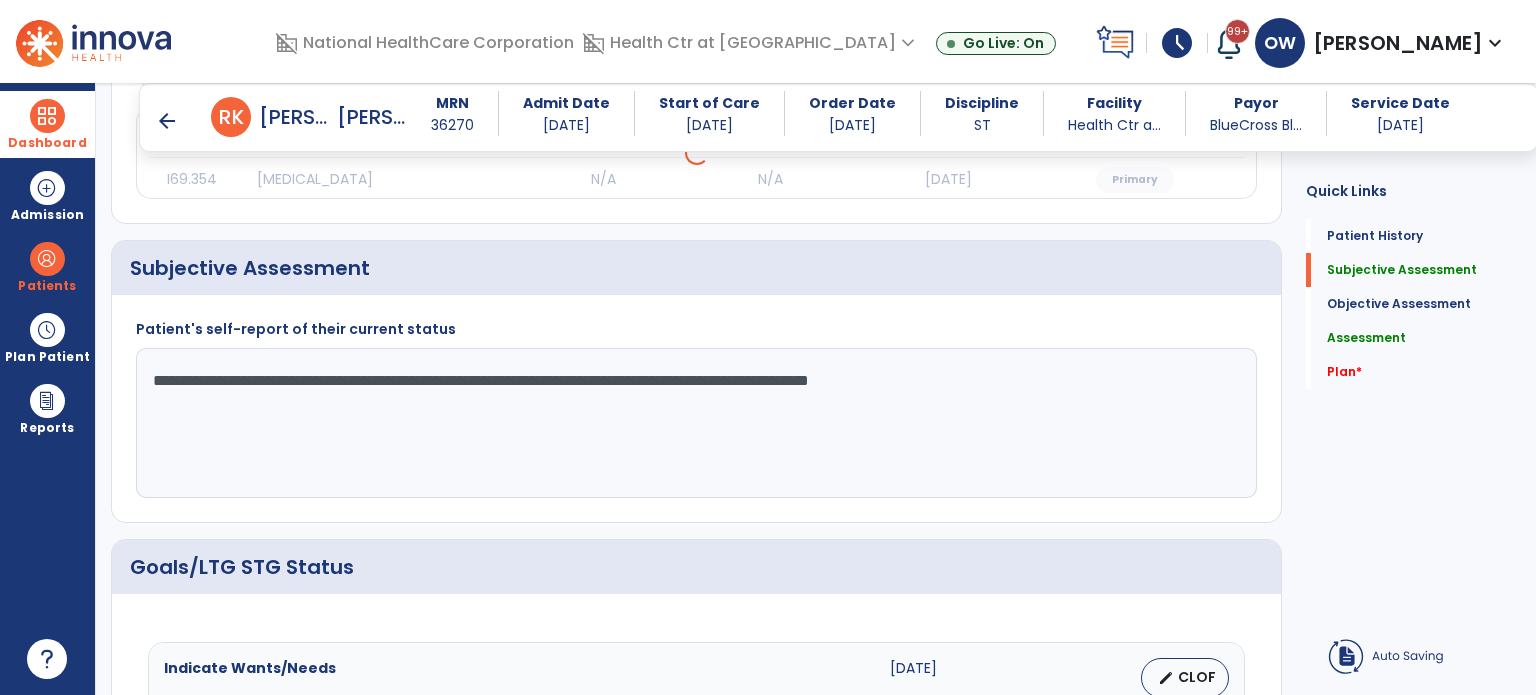 type on "**********" 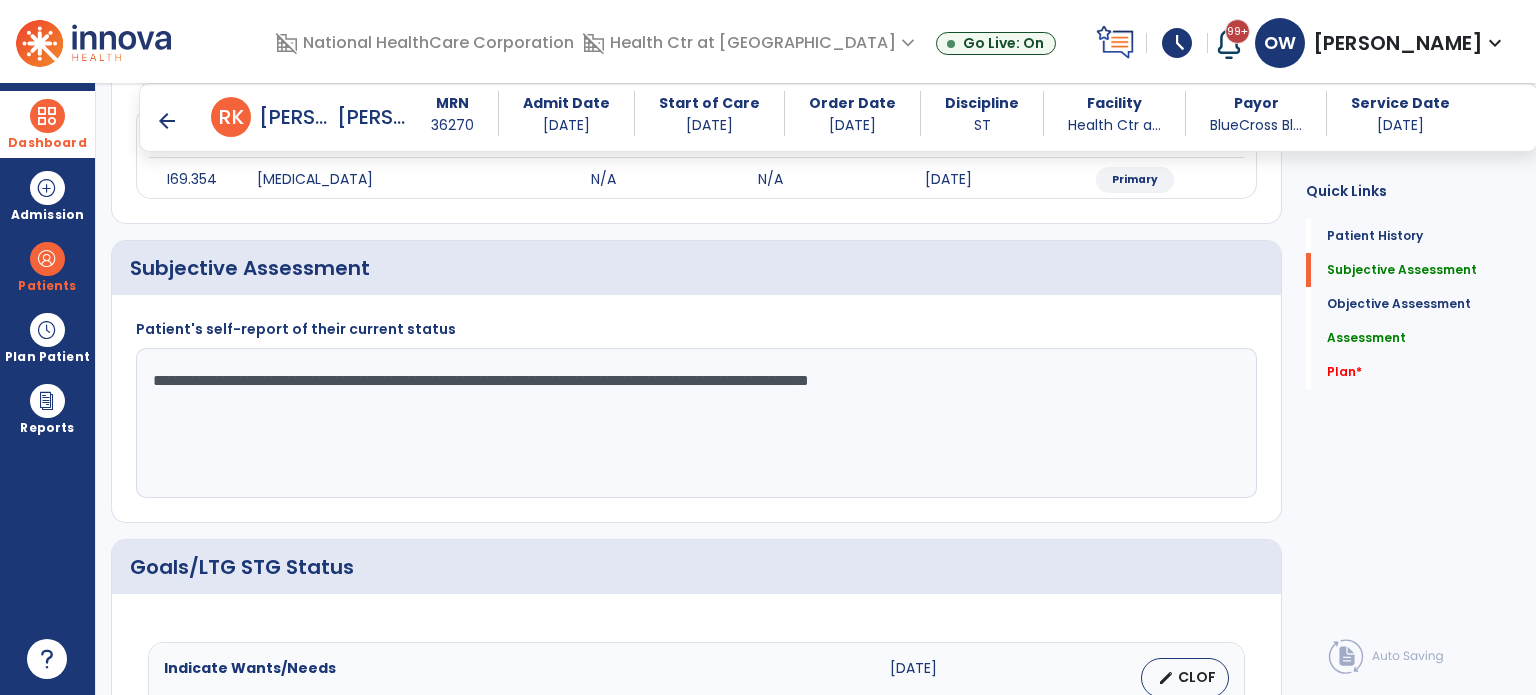 click on "**********" 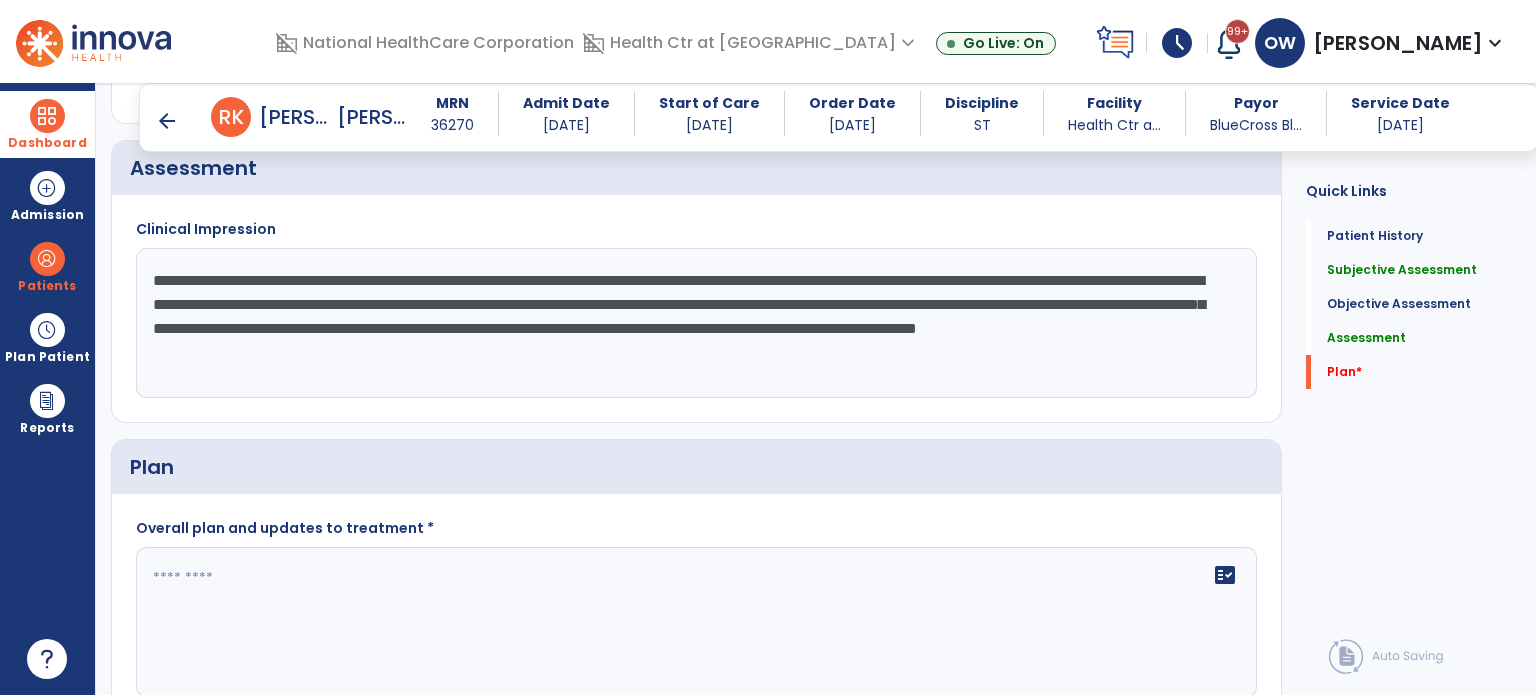 scroll, scrollTop: 1468, scrollLeft: 0, axis: vertical 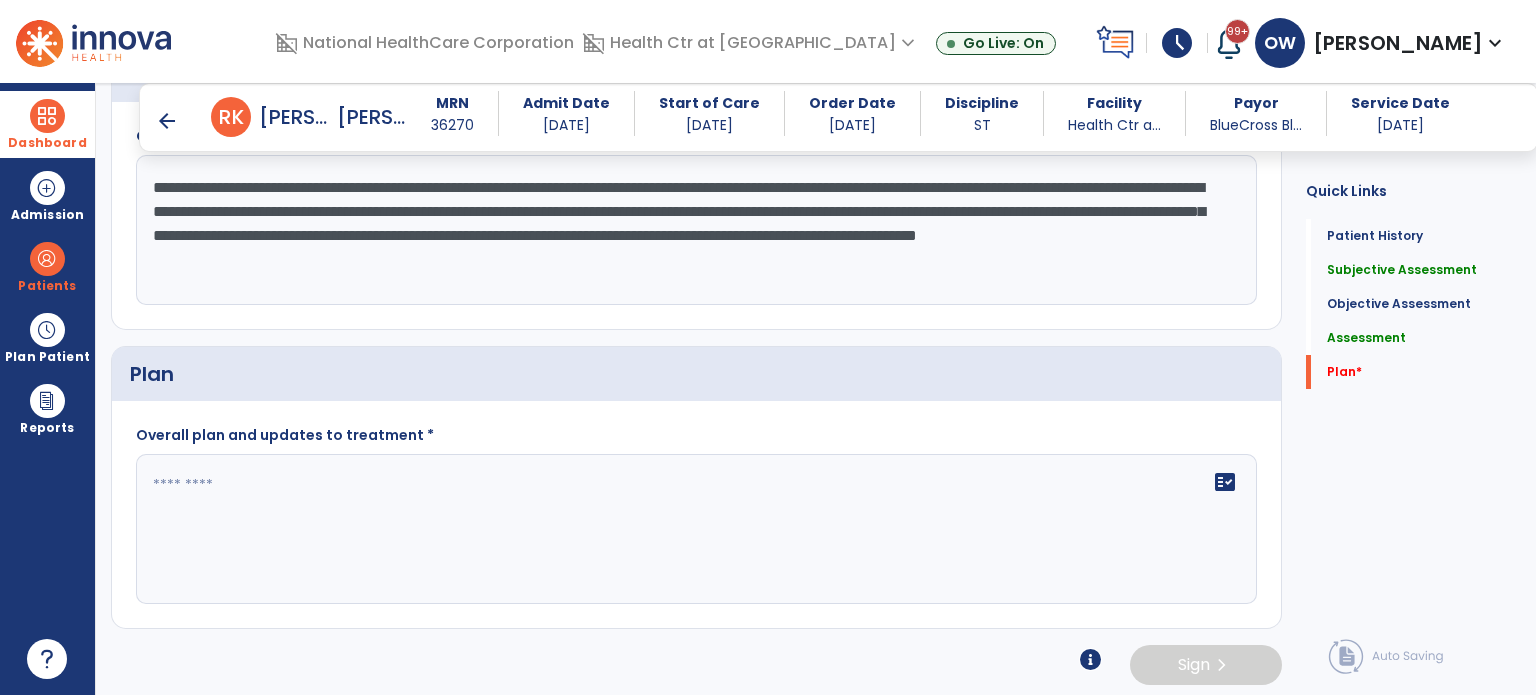 type on "**********" 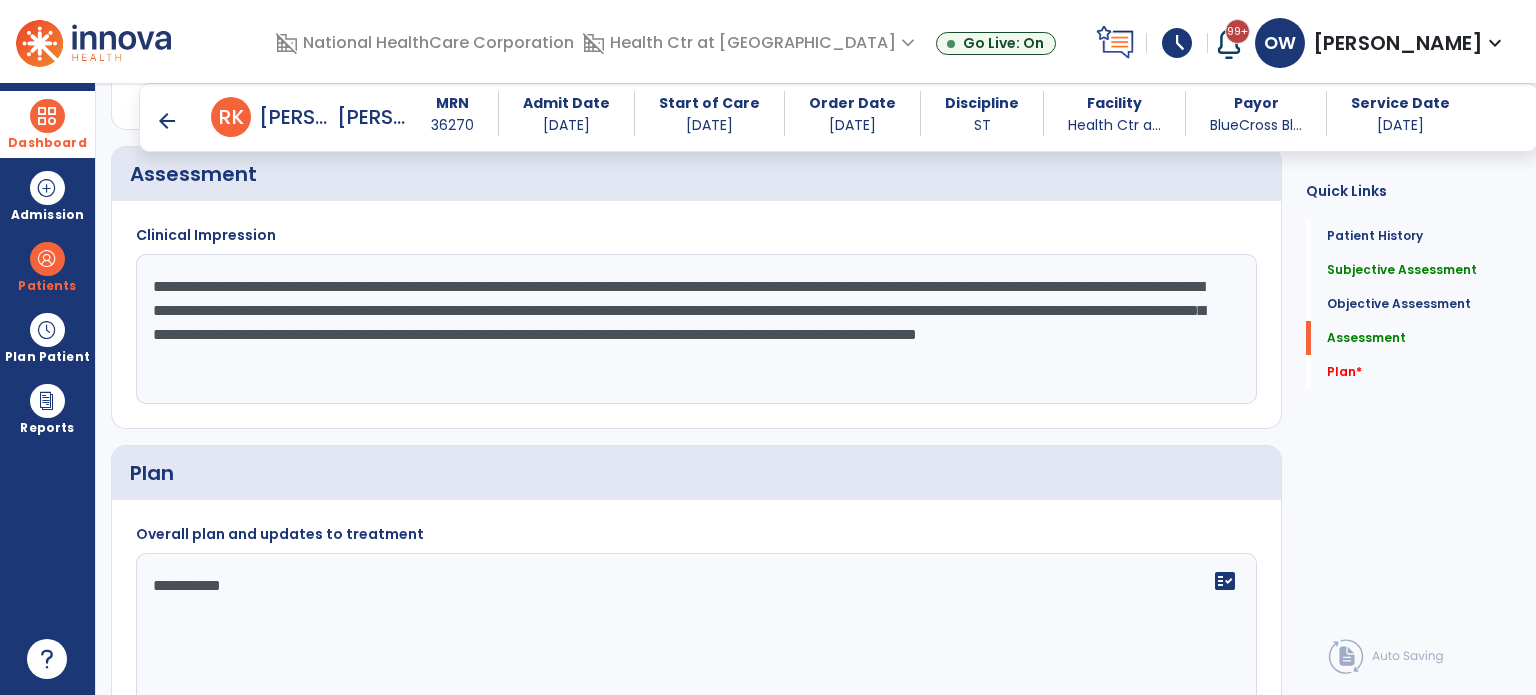 scroll, scrollTop: 1368, scrollLeft: 0, axis: vertical 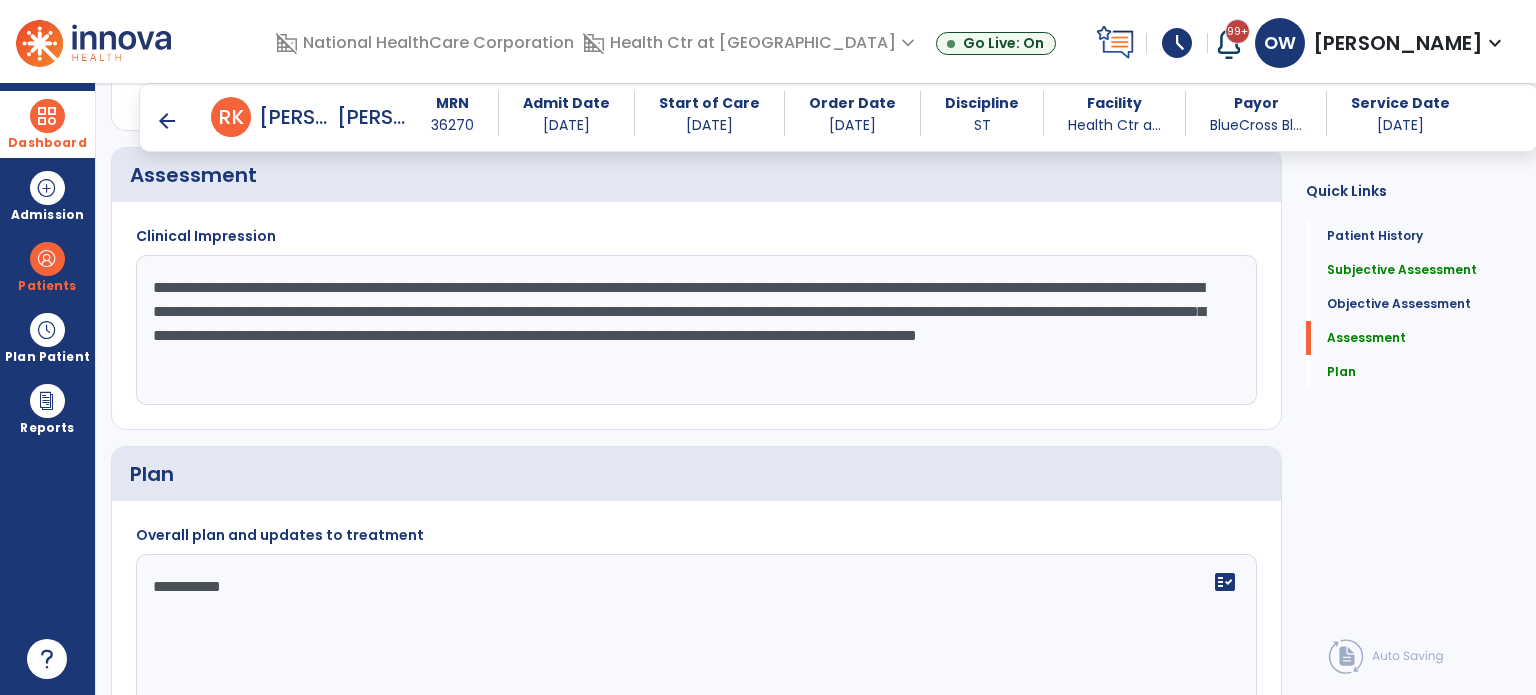type on "**********" 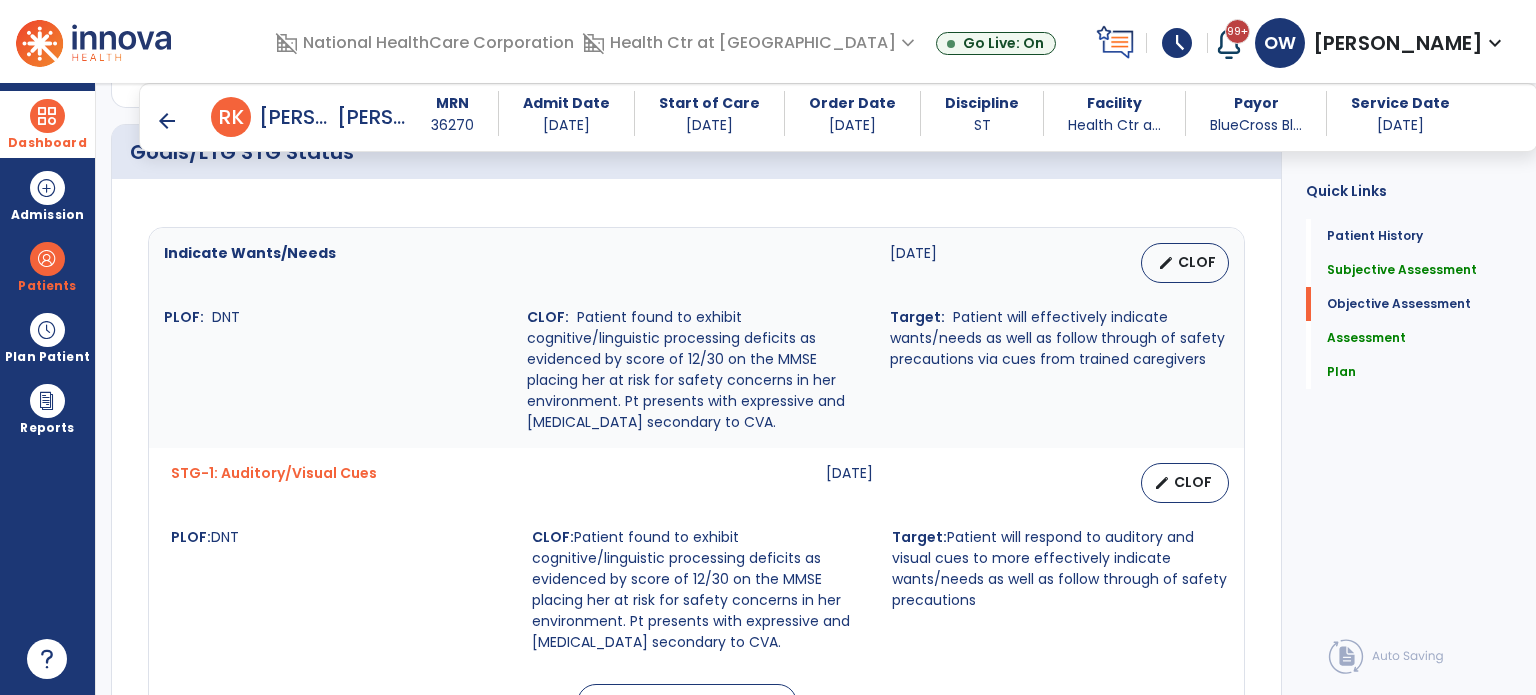 scroll, scrollTop: 697, scrollLeft: 0, axis: vertical 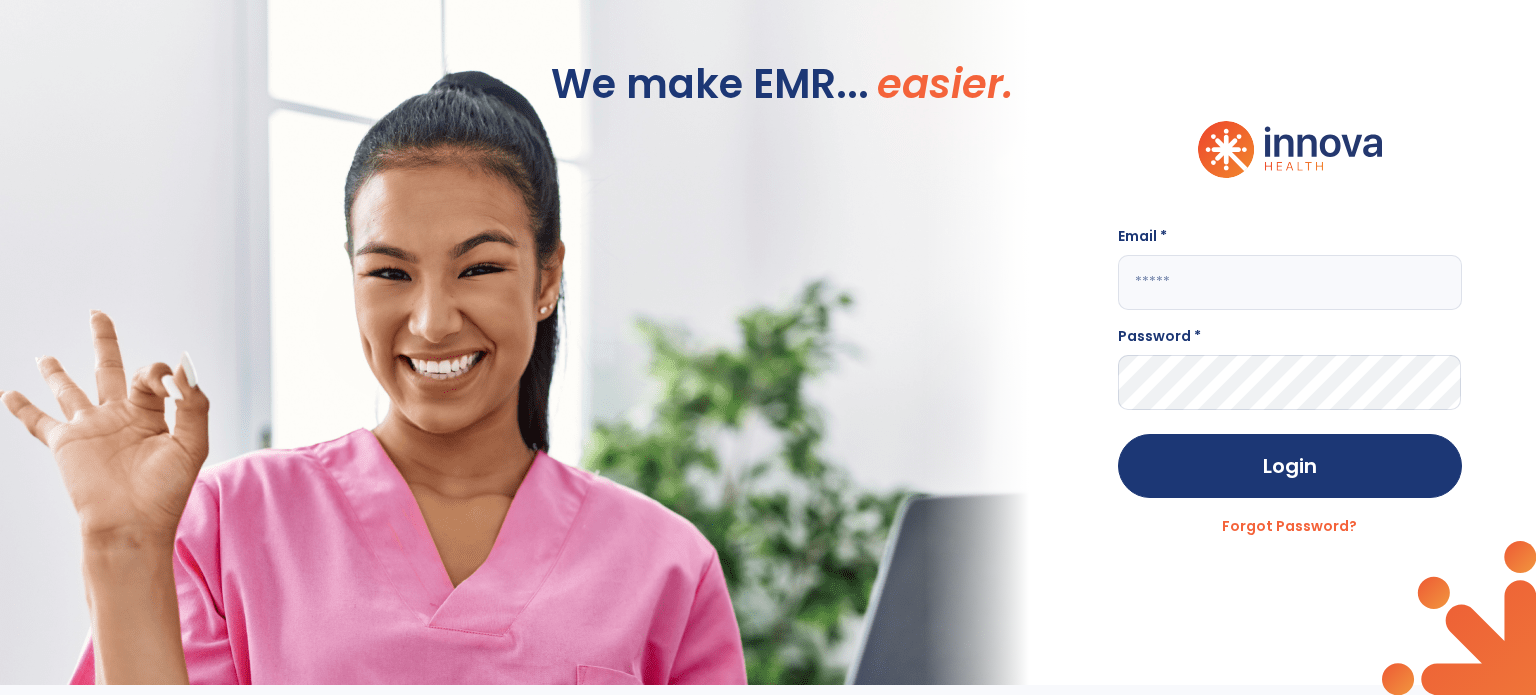 click 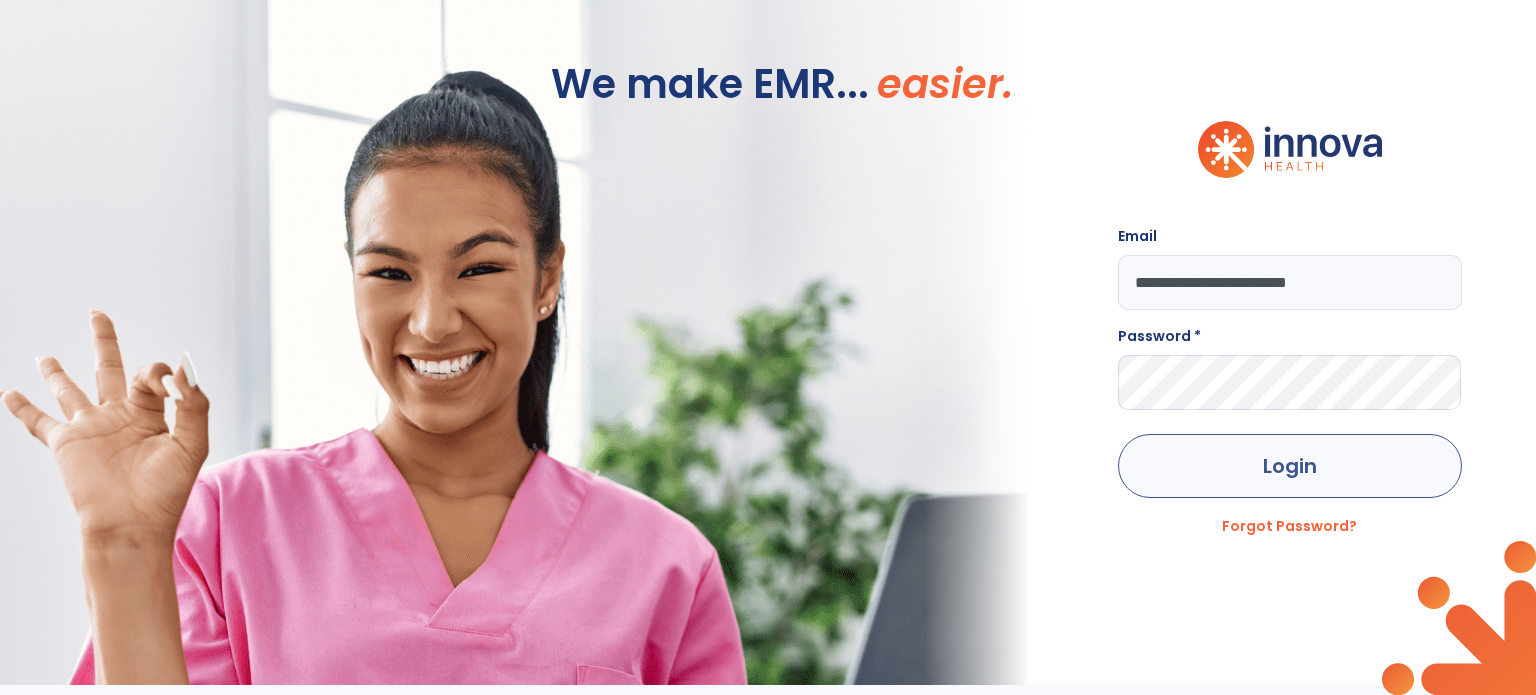 type on "**********" 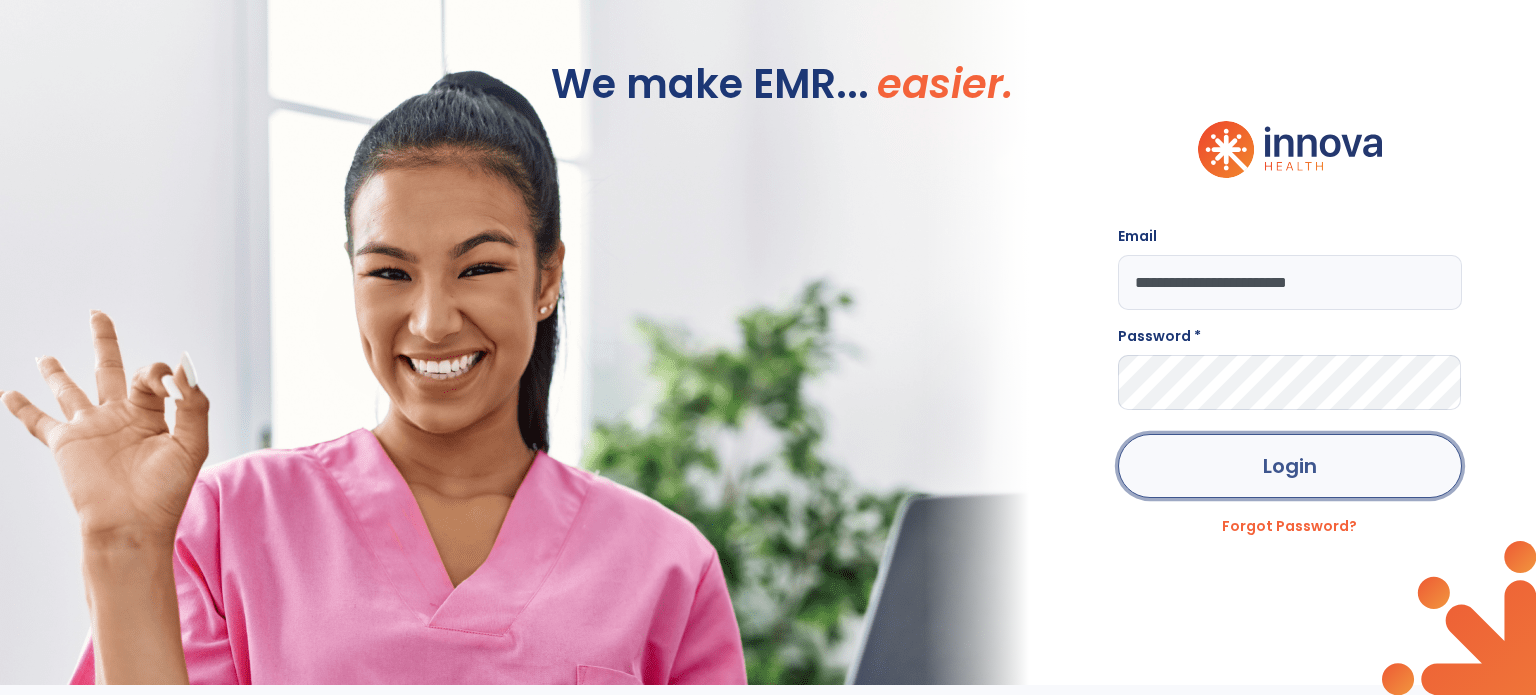 click on "Login" 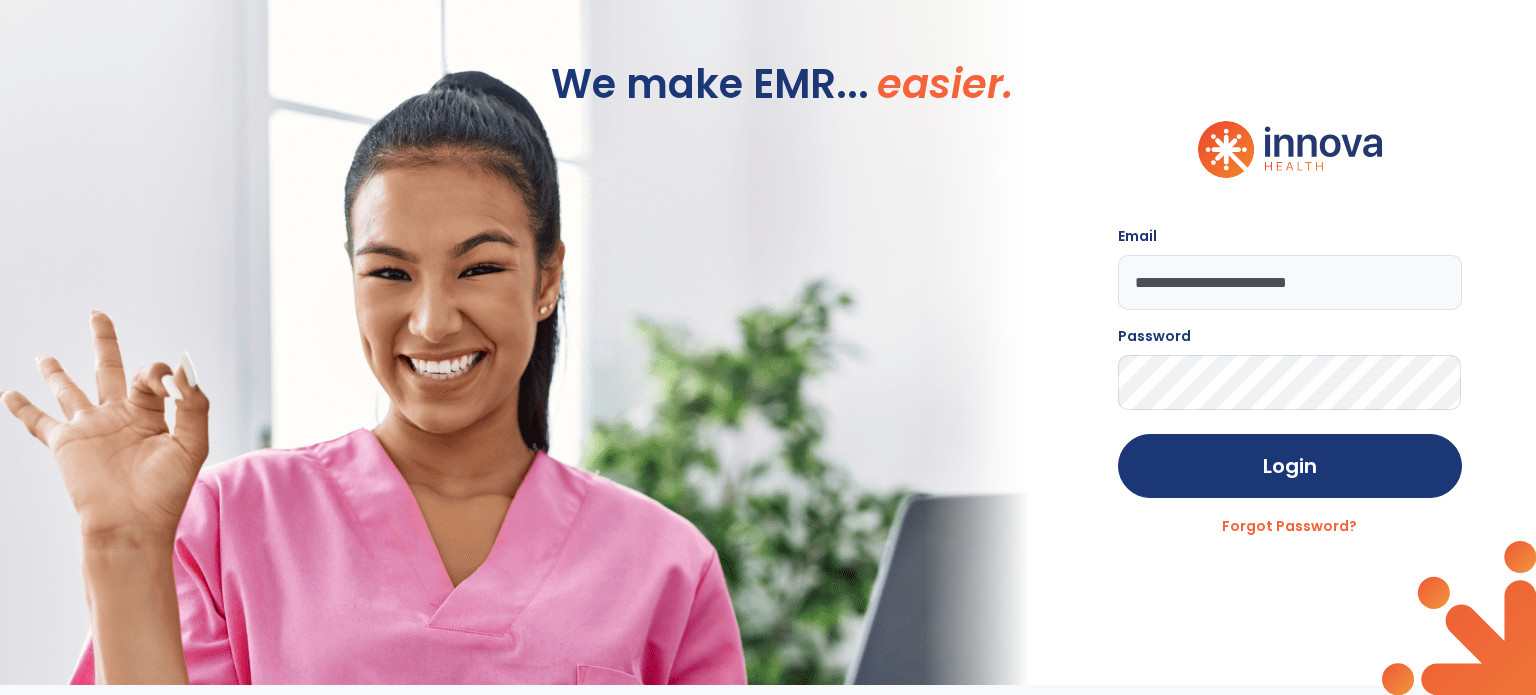 click on "Login" 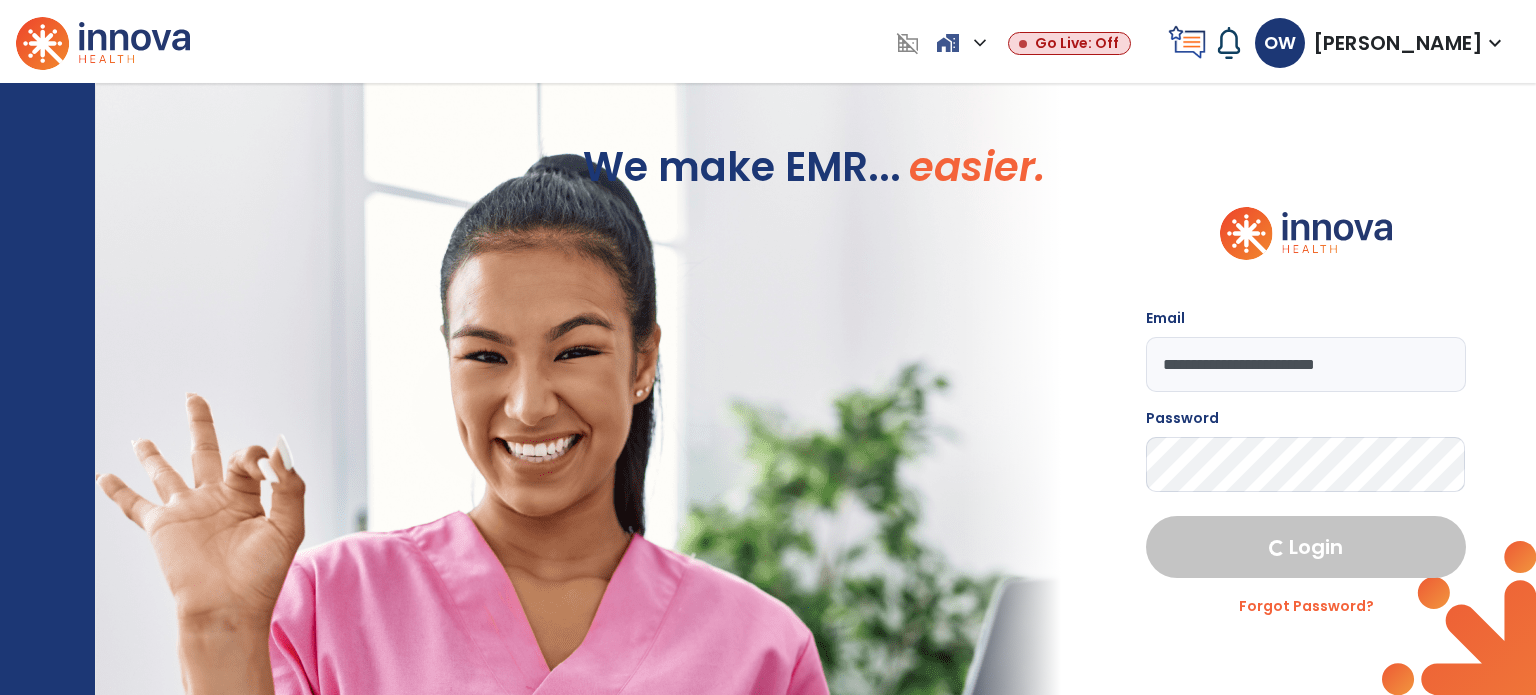 select on "****" 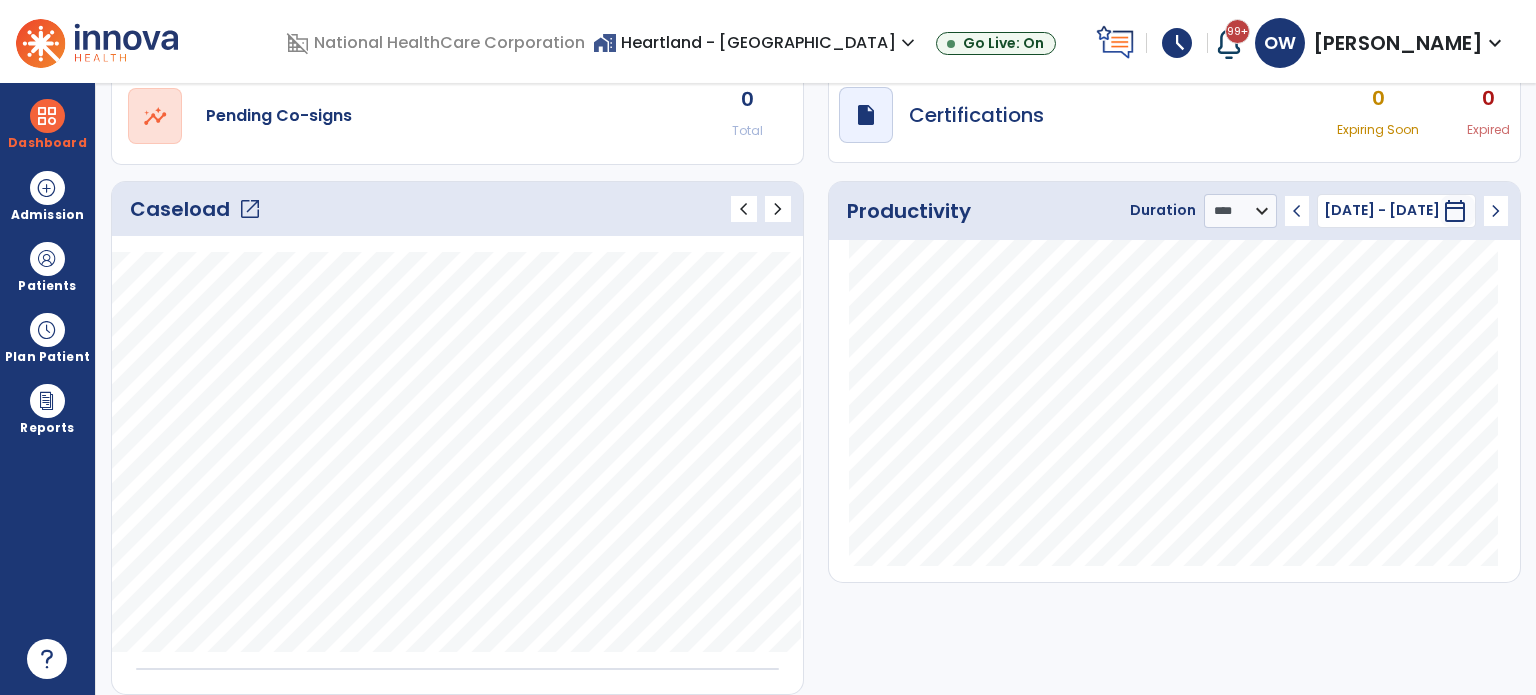 scroll, scrollTop: 0, scrollLeft: 0, axis: both 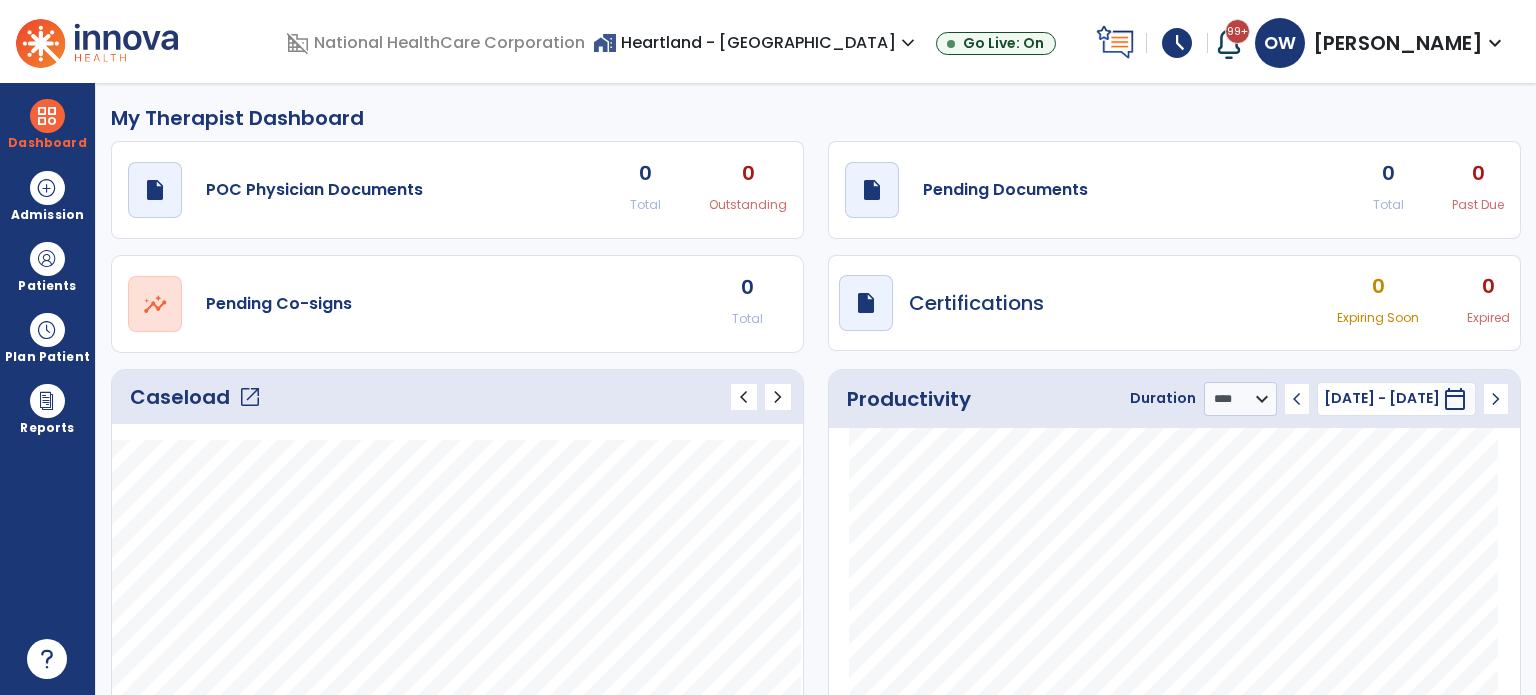 click on "home_work   Heartland - TN   expand_more" at bounding box center (756, 42) 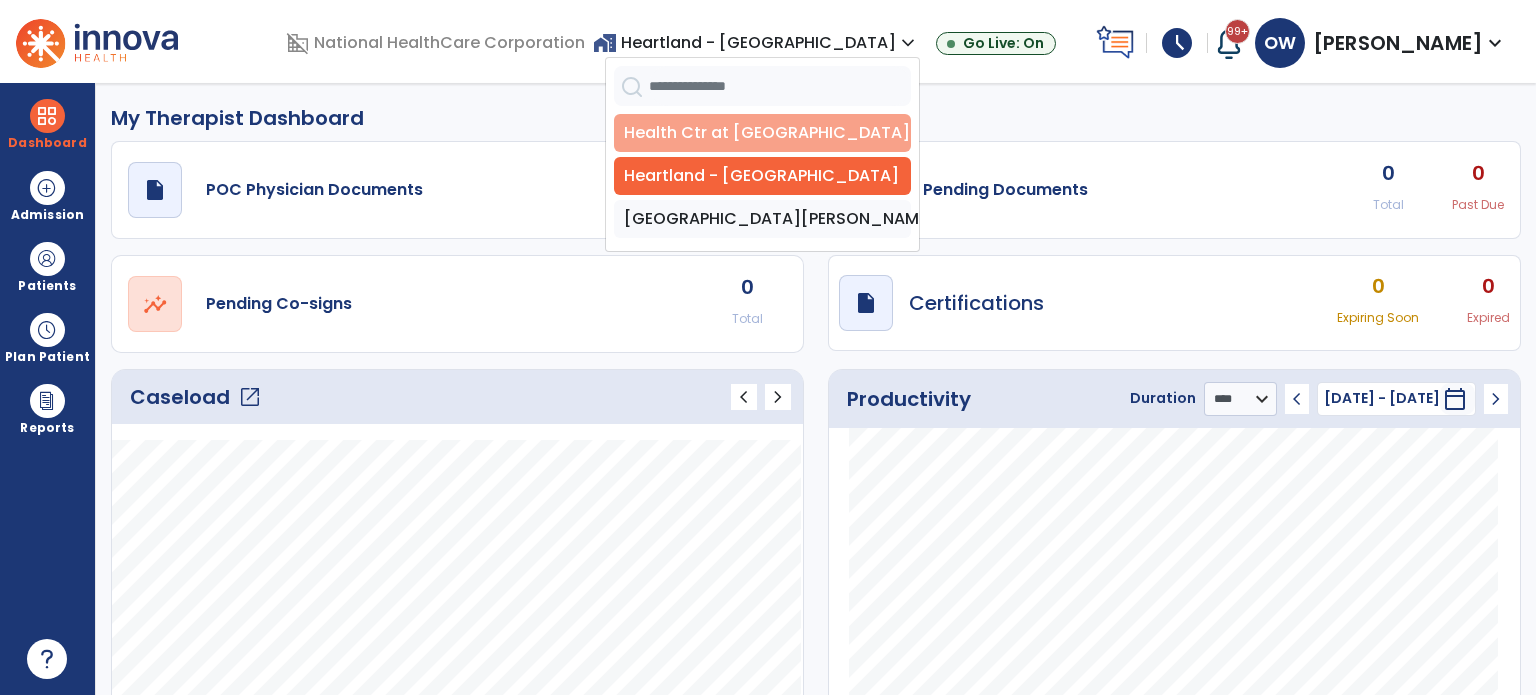 click on "Health Ctr at [GEOGRAPHIC_DATA]" at bounding box center [762, 133] 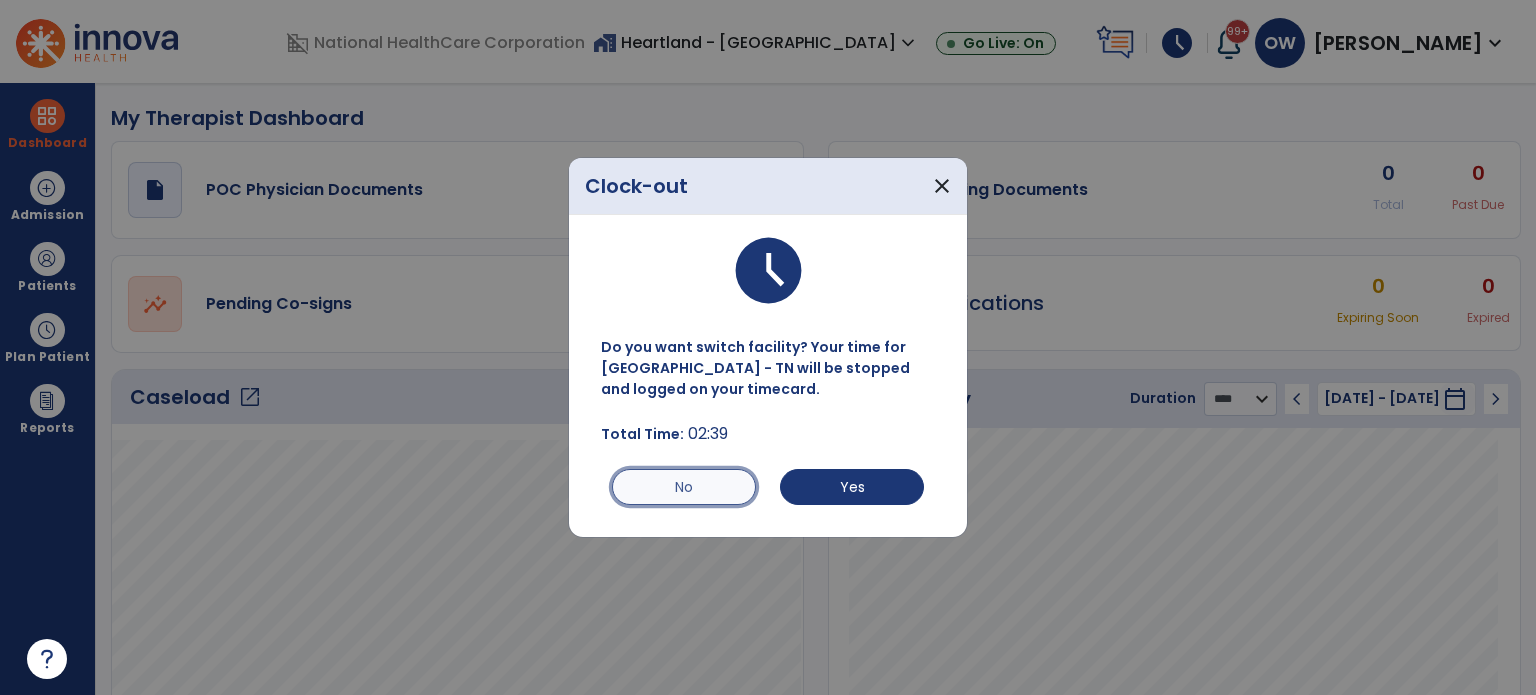 click on "No" at bounding box center [684, 487] 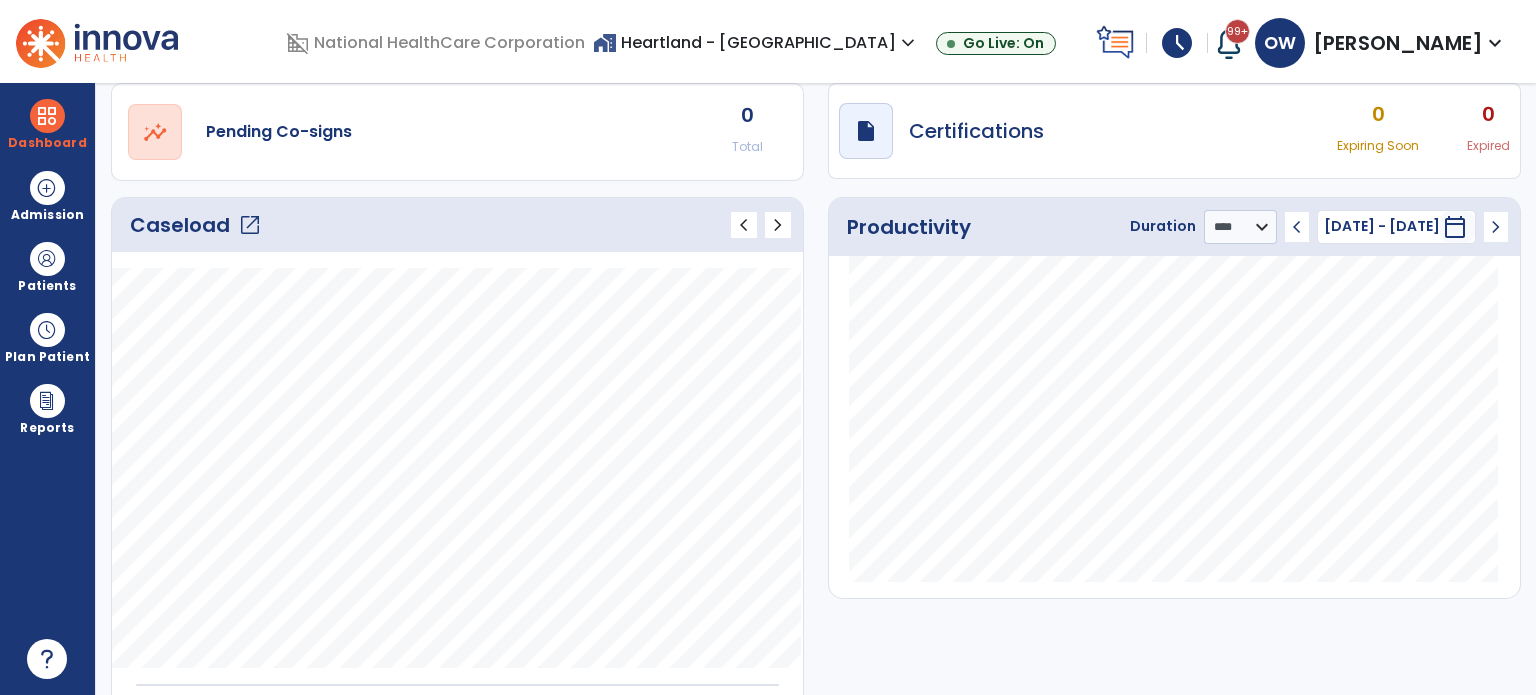 scroll, scrollTop: 0, scrollLeft: 0, axis: both 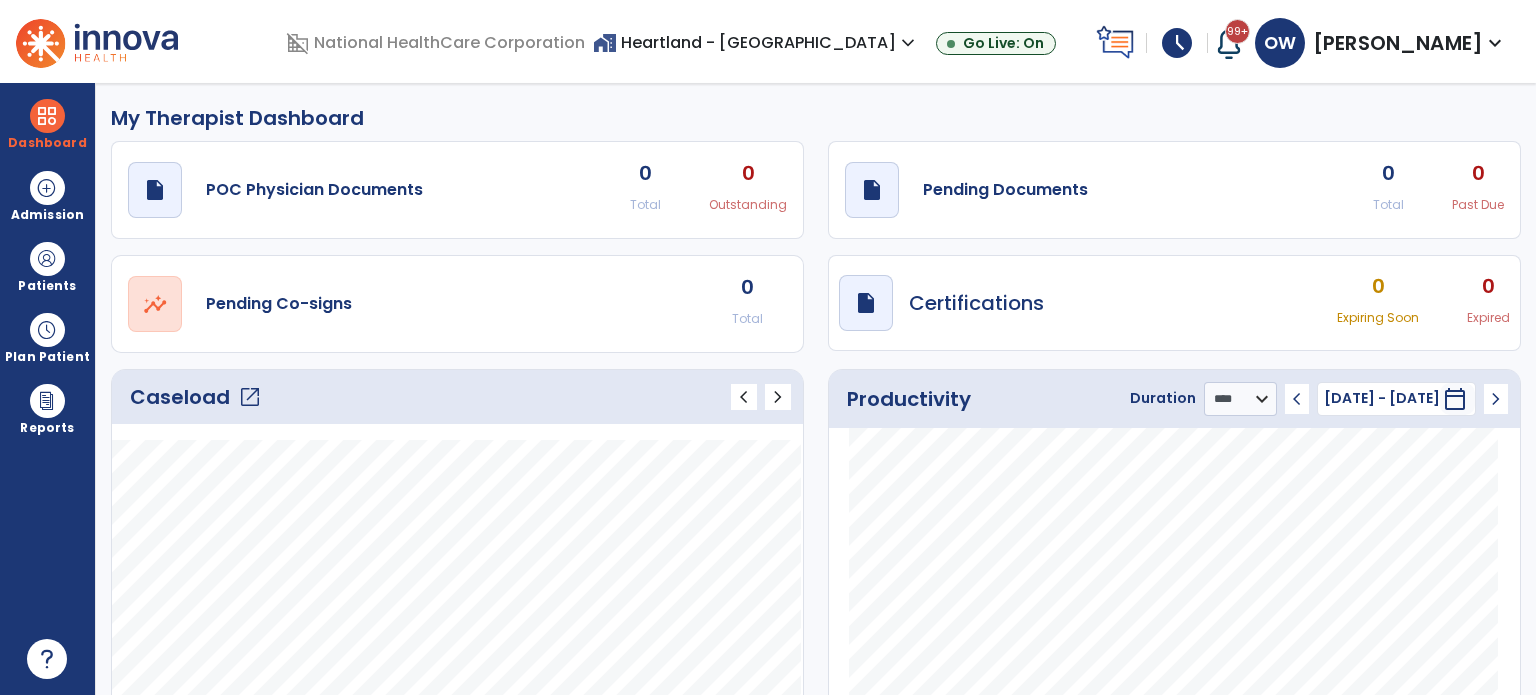 click on "home_work   Heartland - TN   expand_more" at bounding box center [756, 42] 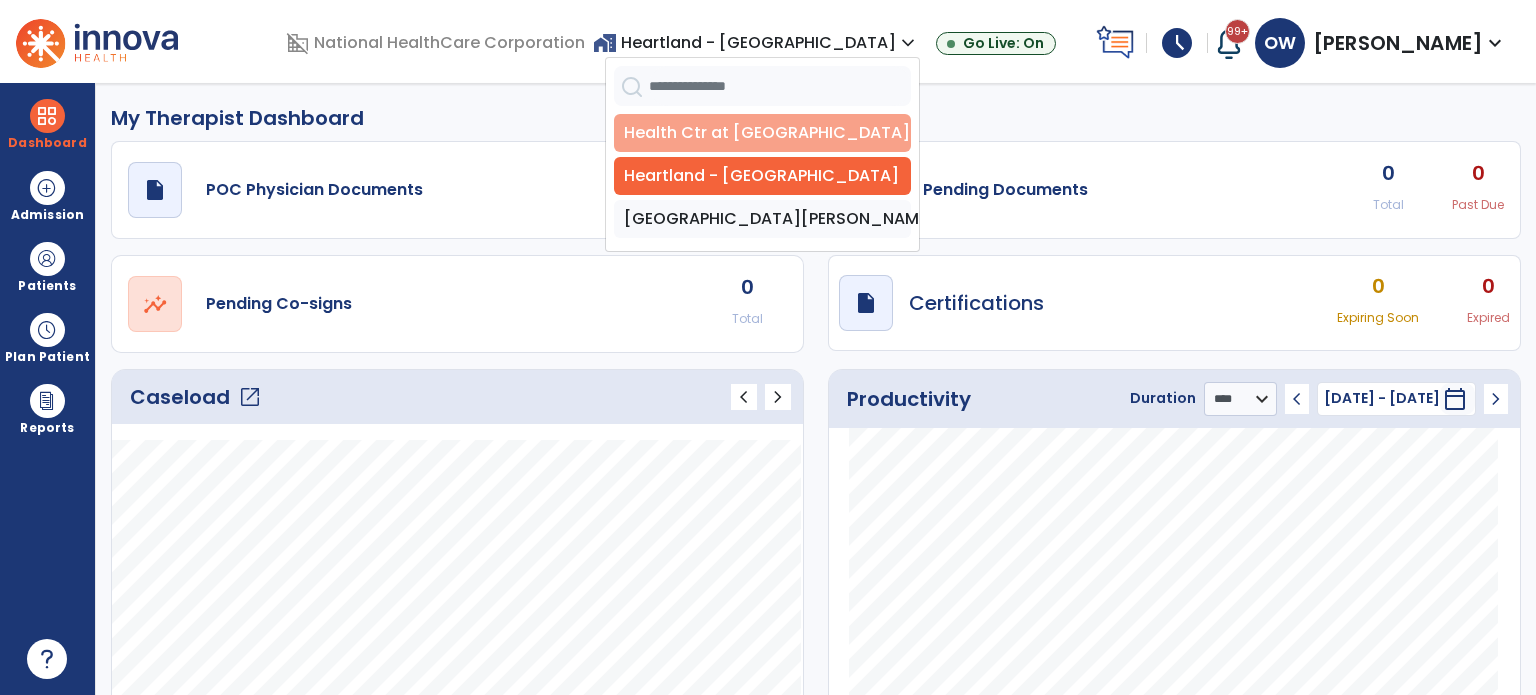 click on "Health Ctr at [GEOGRAPHIC_DATA]" at bounding box center (762, 133) 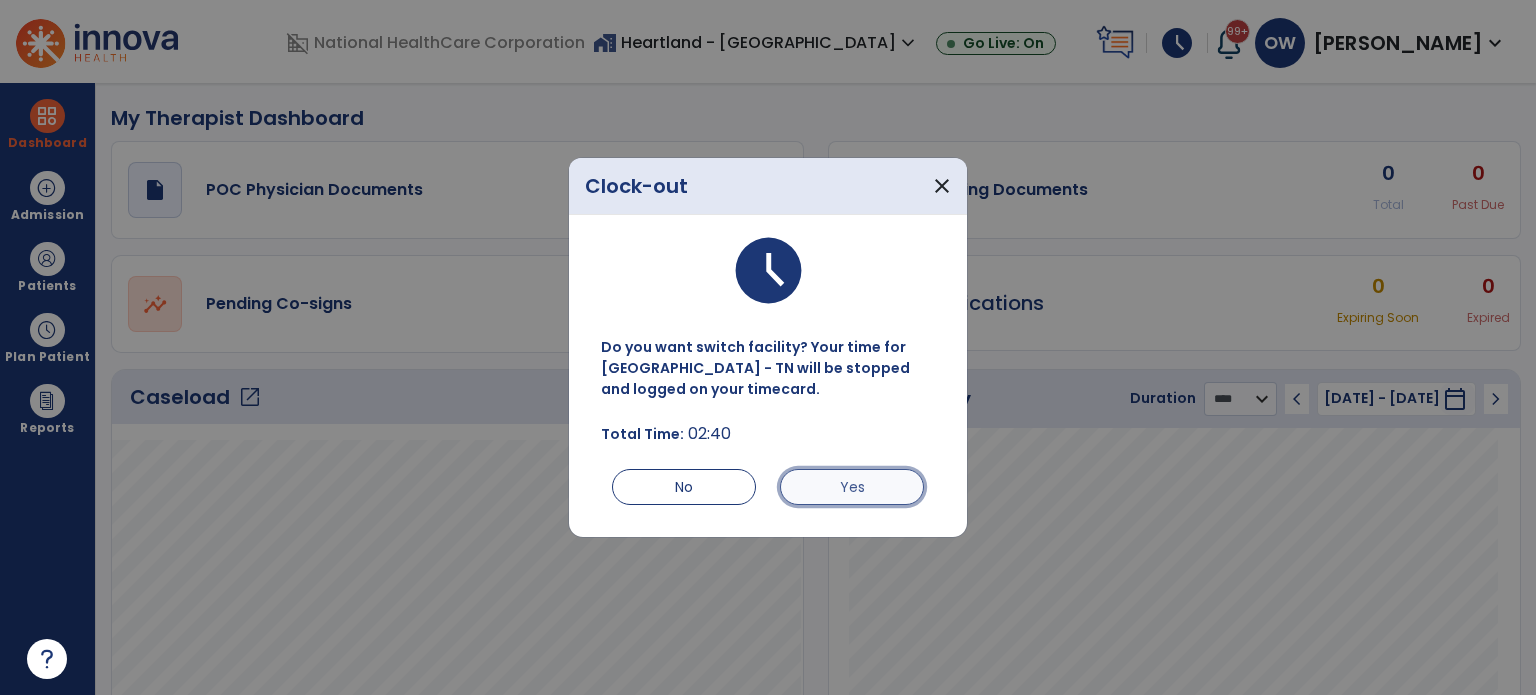 click on "Yes" at bounding box center (852, 487) 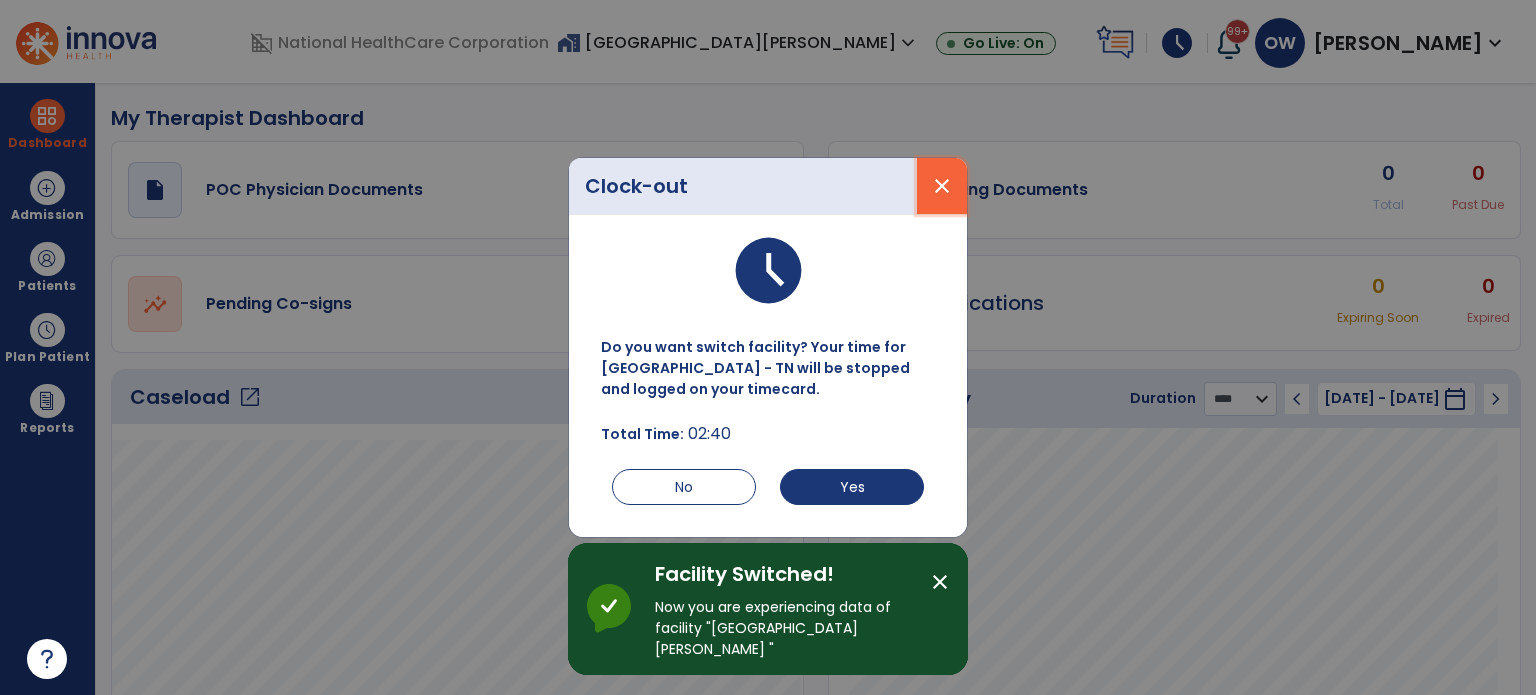 click on "close" at bounding box center [942, 186] 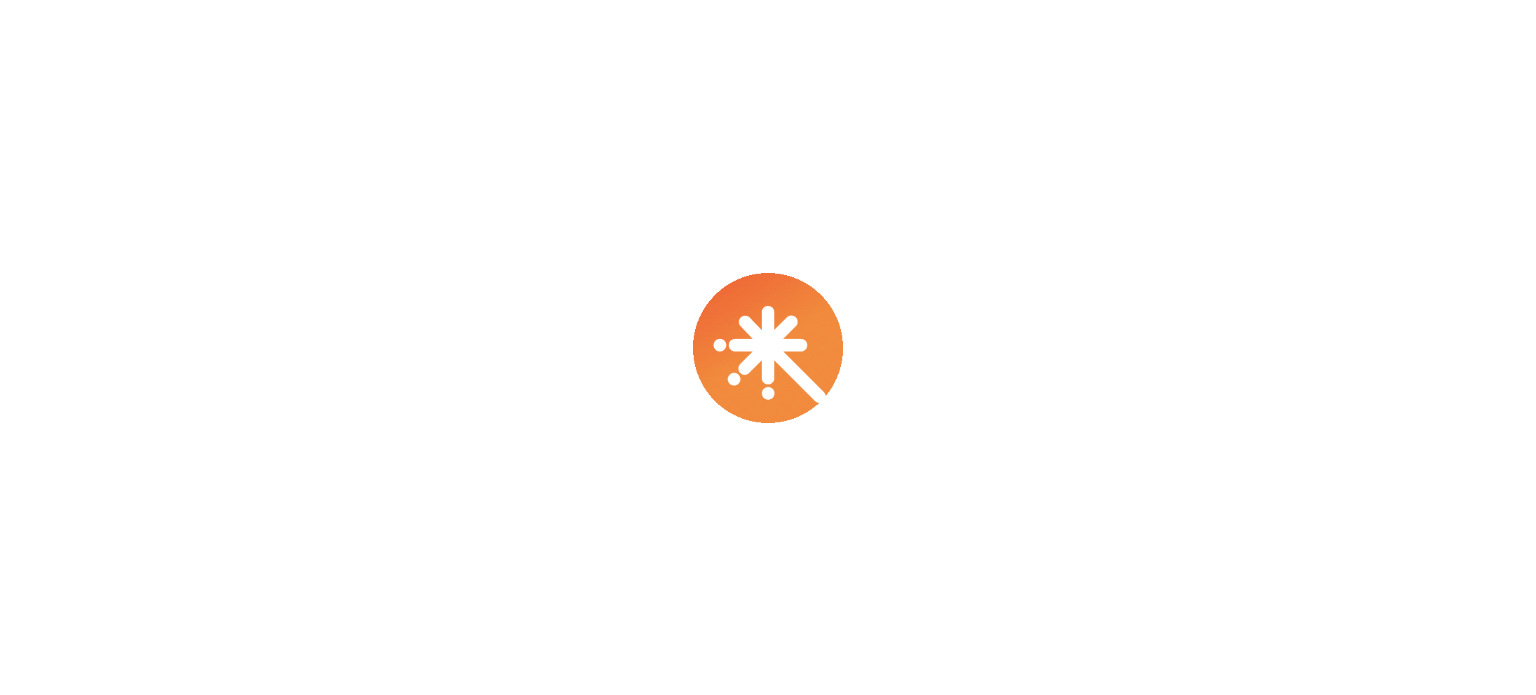 scroll, scrollTop: 0, scrollLeft: 0, axis: both 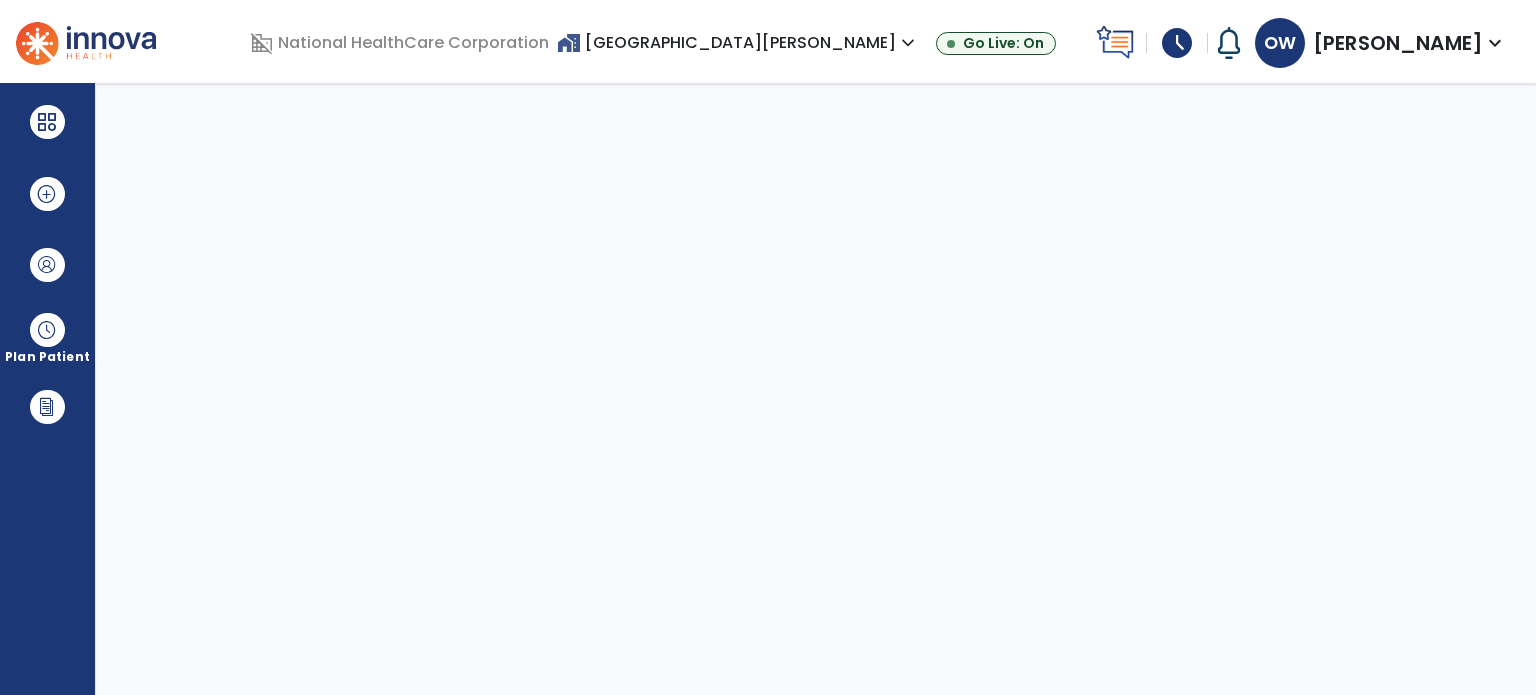 select on "****" 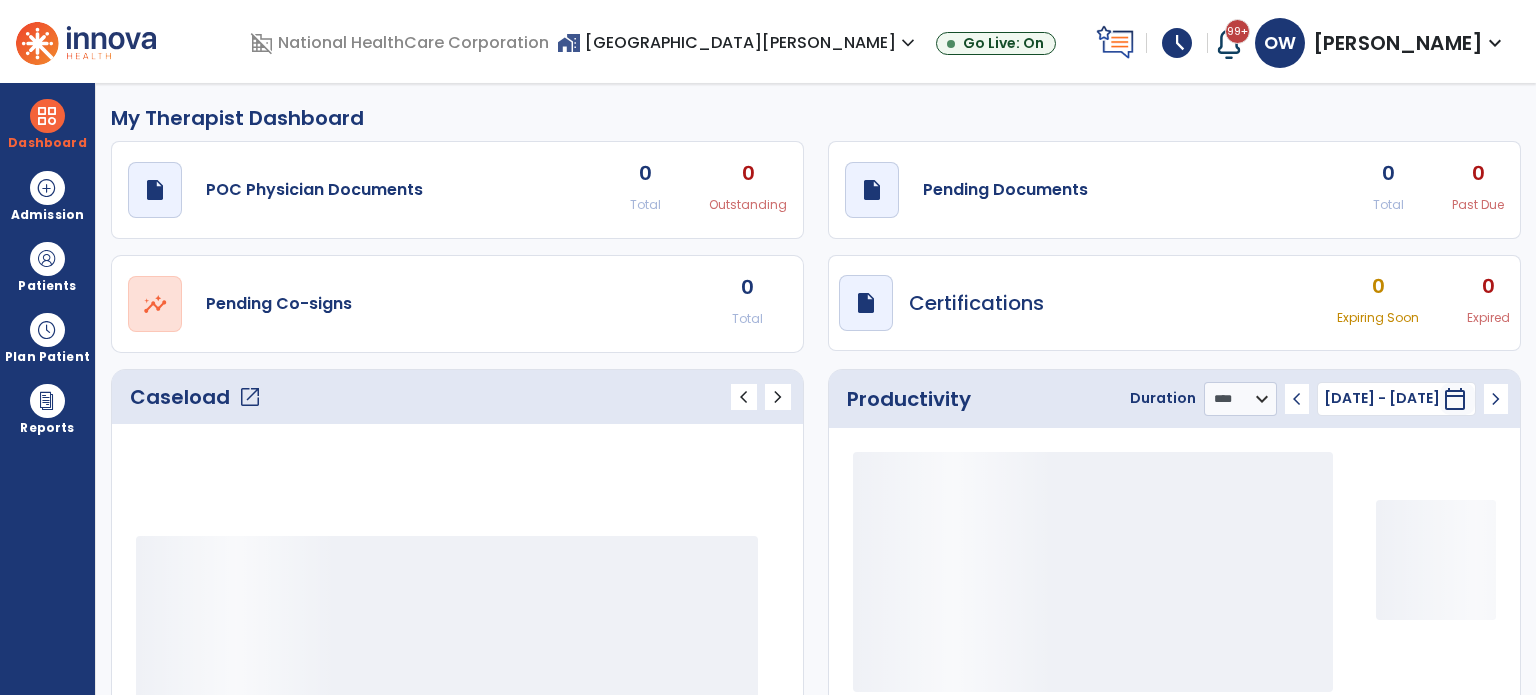 click on "schedule" at bounding box center (1177, 43) 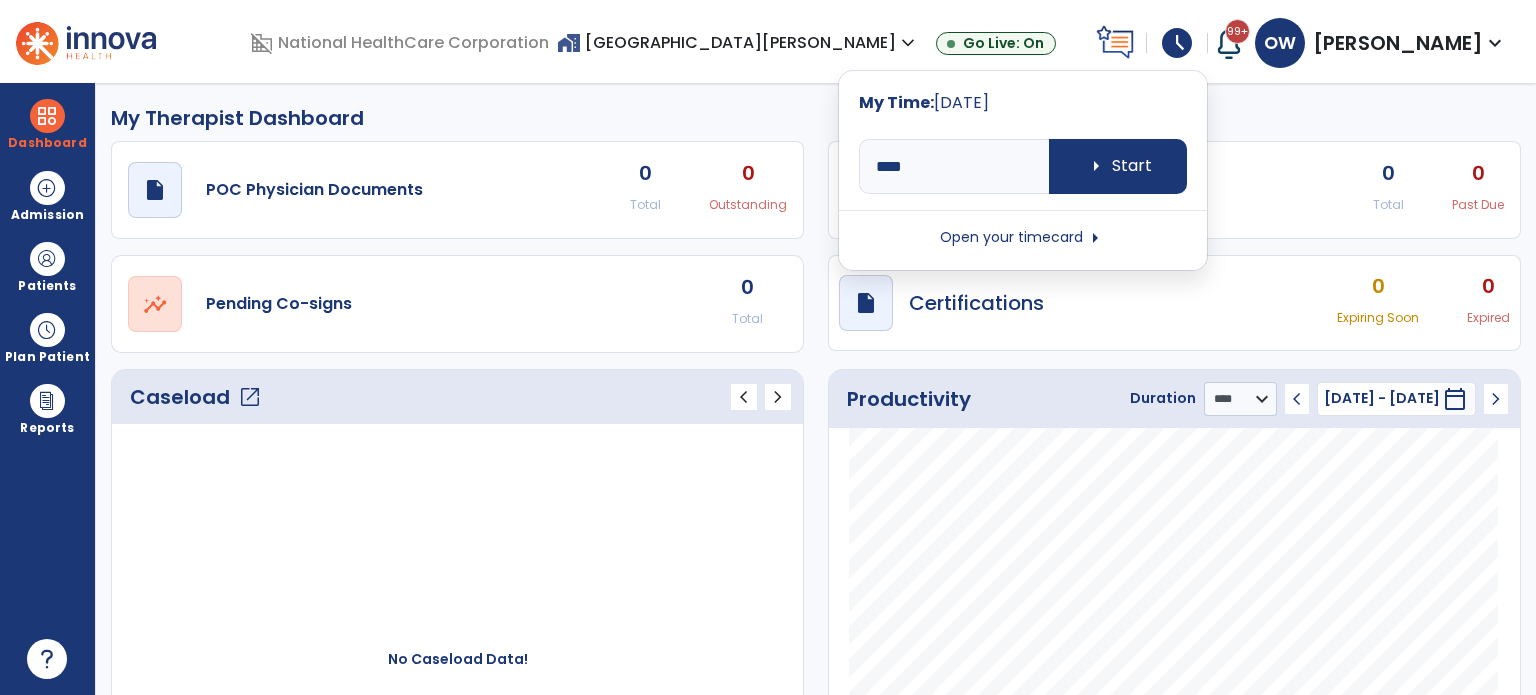 click on "home_work   Lakeshore Meadows    expand_more   Health Ctr at Richland Place   Heartland - TN   Lakeshore Meadows   Go Live: On" at bounding box center (822, 43) 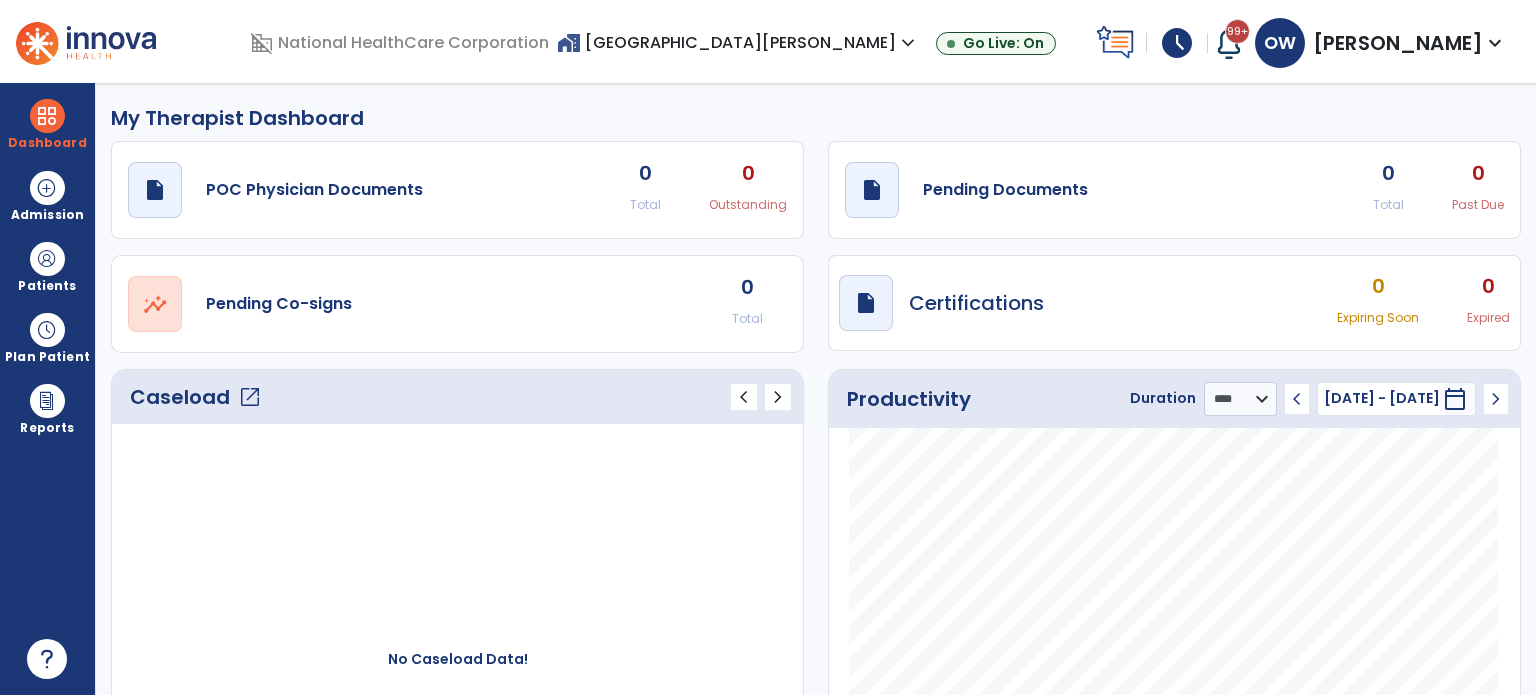 click on "schedule" at bounding box center [1177, 43] 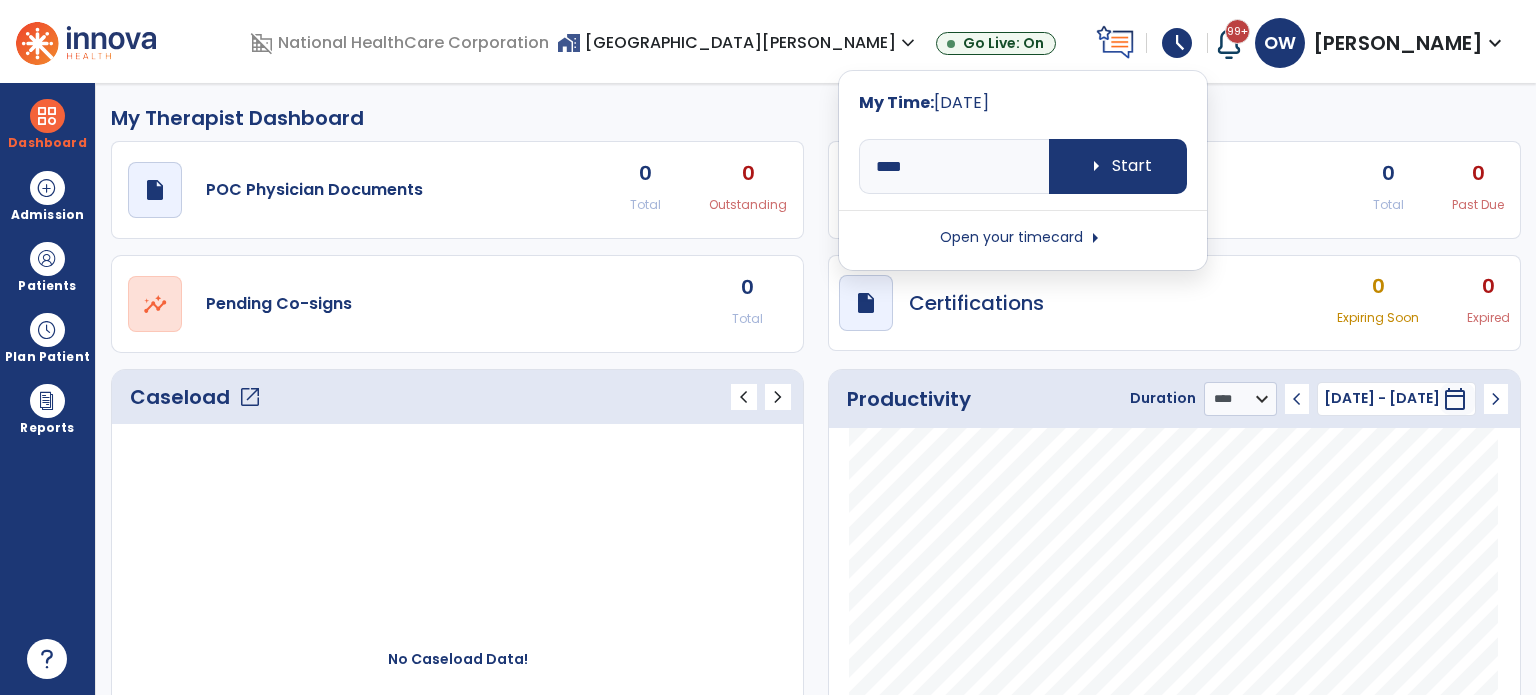 click on "arrow_right" at bounding box center (1095, 238) 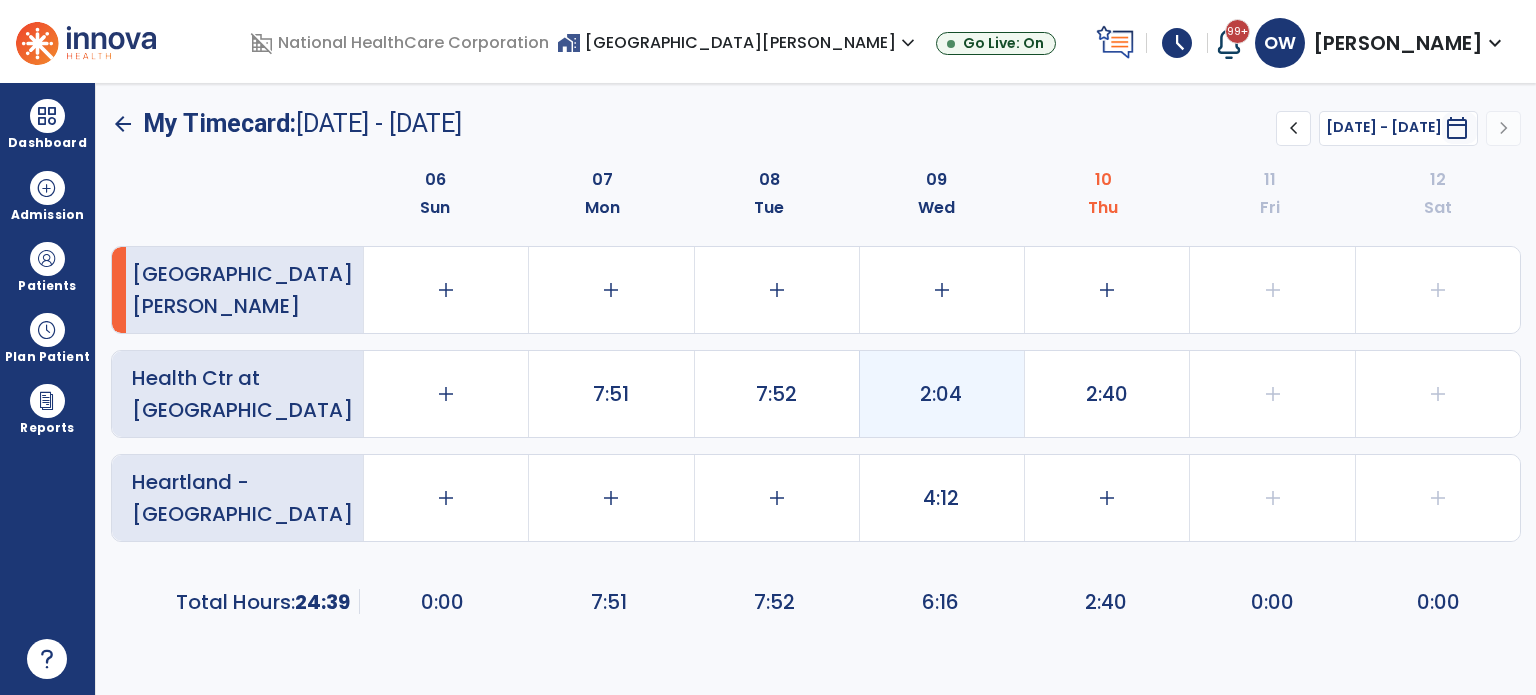 click on "2:04" 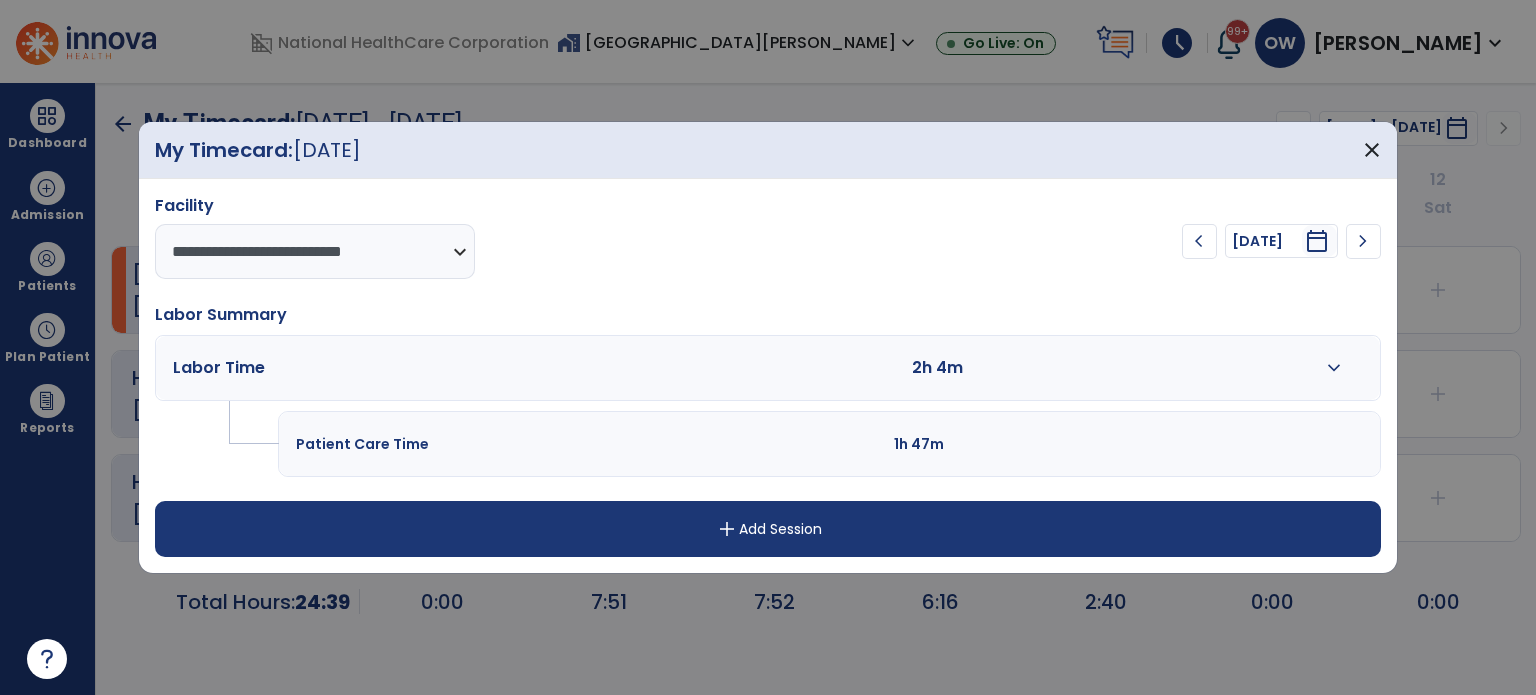 click on "Patient Care Time  1h 47m" at bounding box center [829, 444] 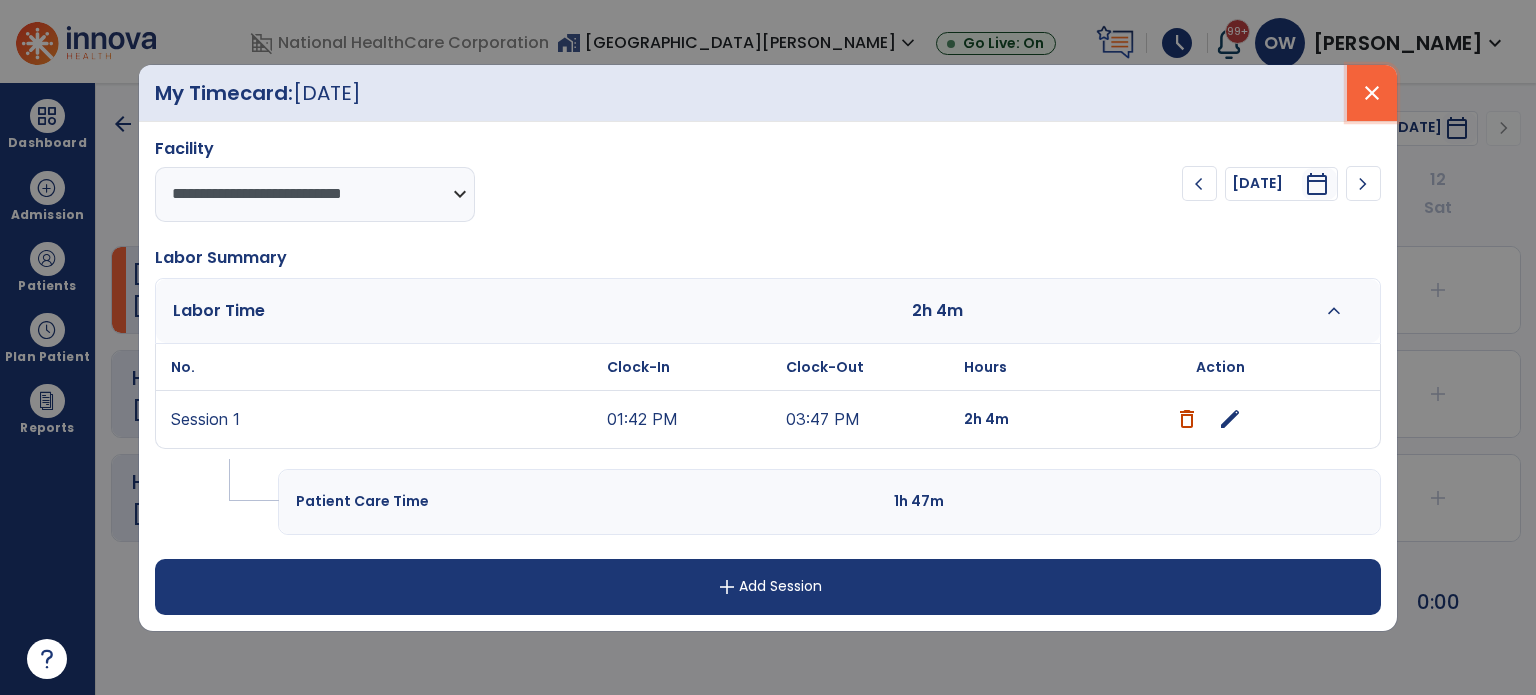 click on "close" at bounding box center [1372, 93] 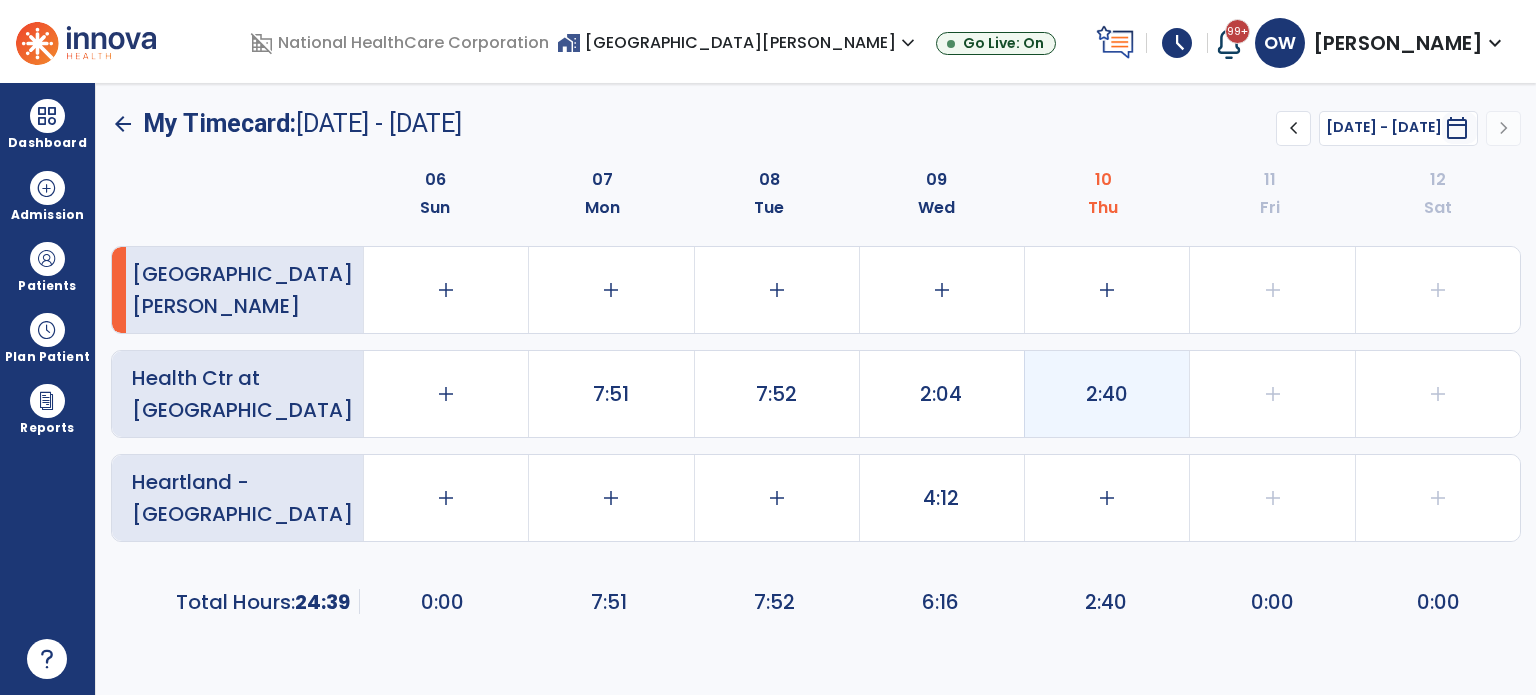 click on "2:40" 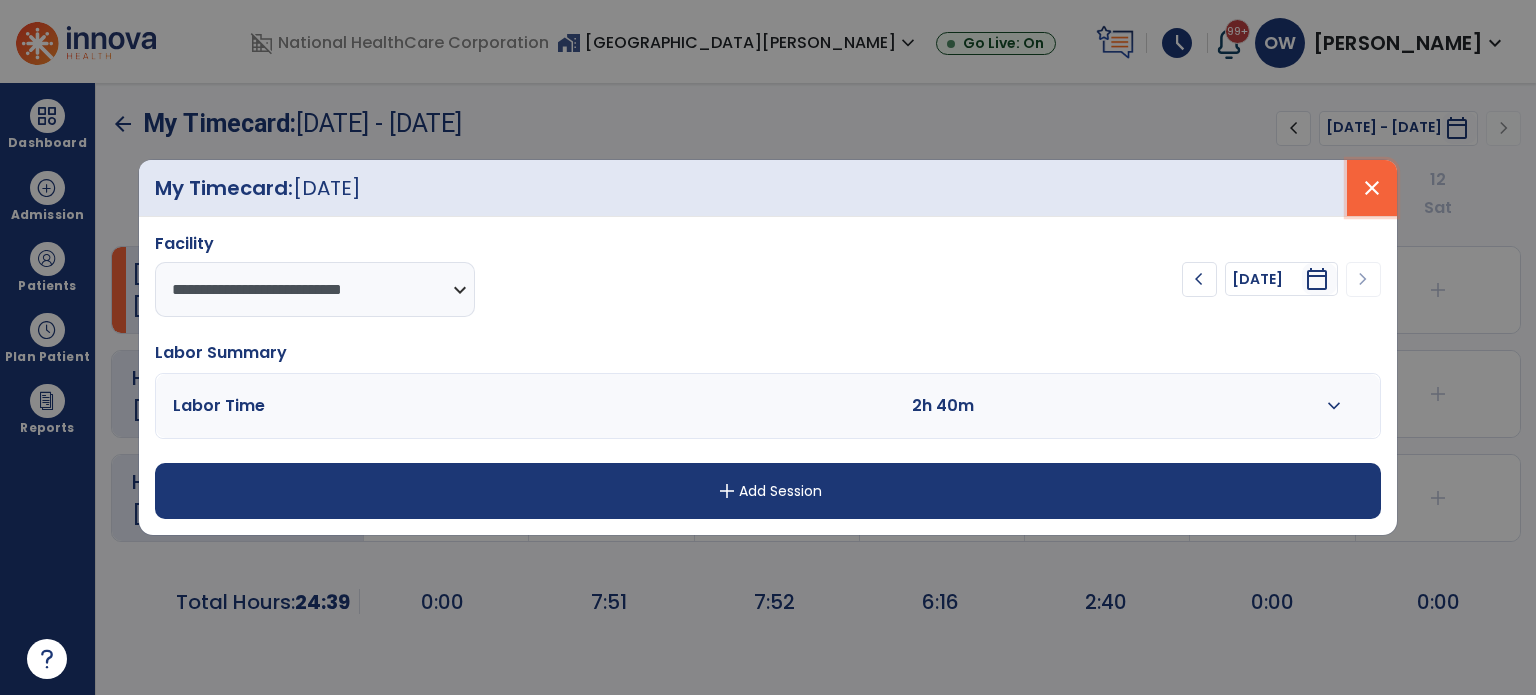 click on "close" at bounding box center [1372, 188] 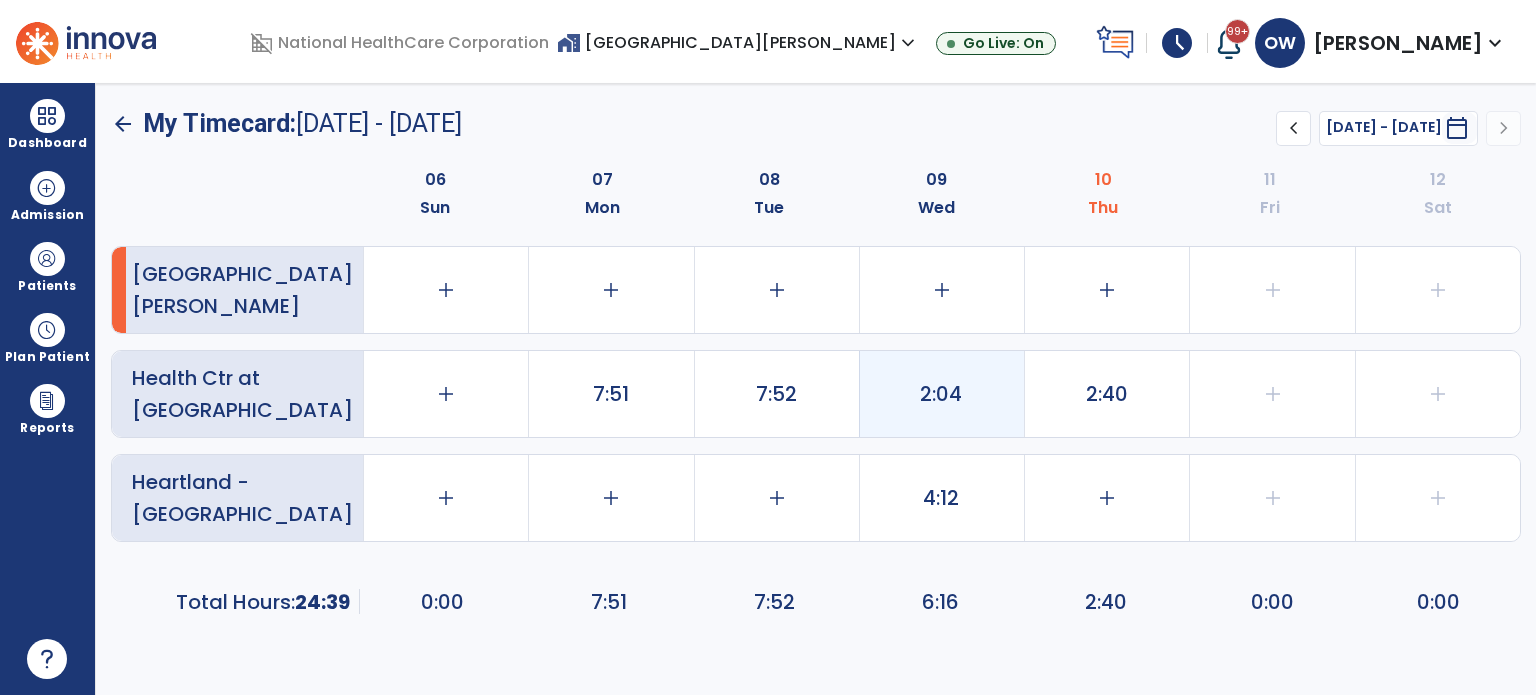 click on "2:04" 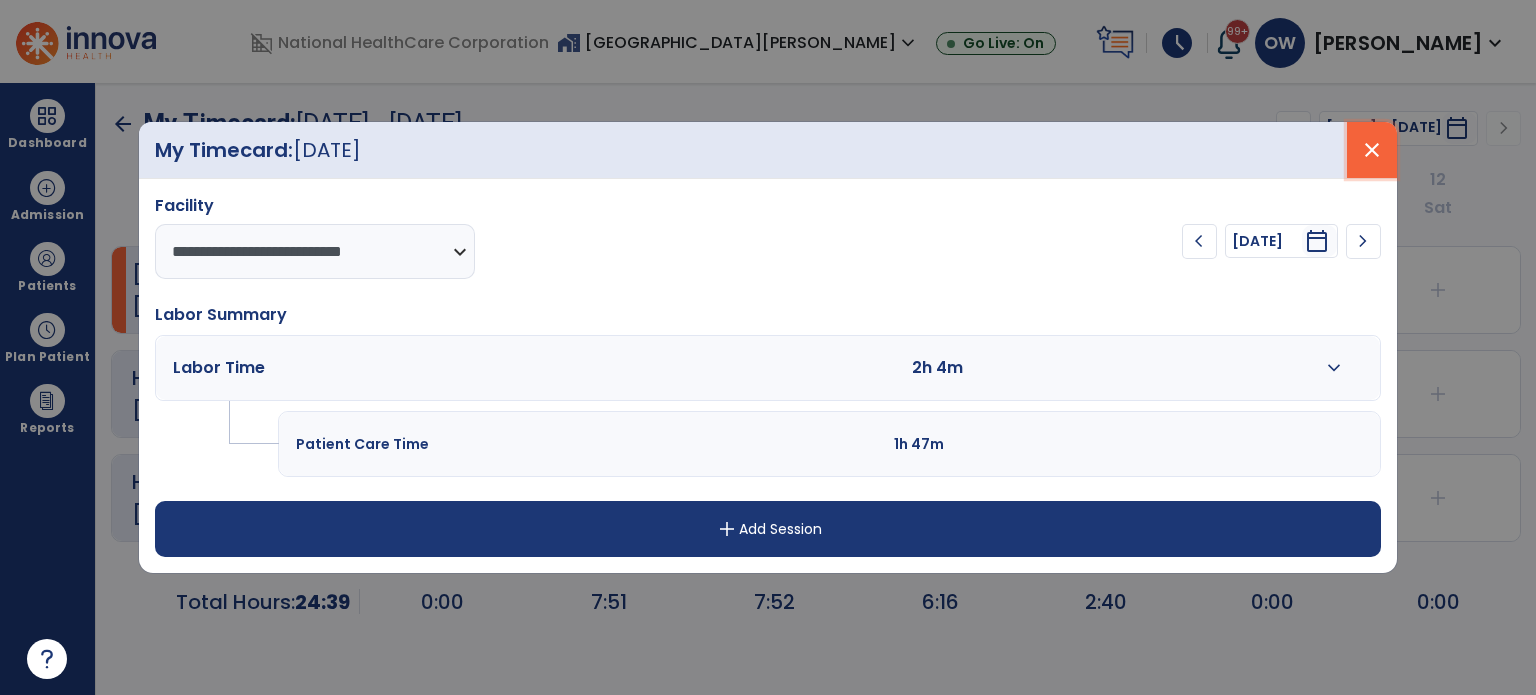 click on "close" at bounding box center [1372, 150] 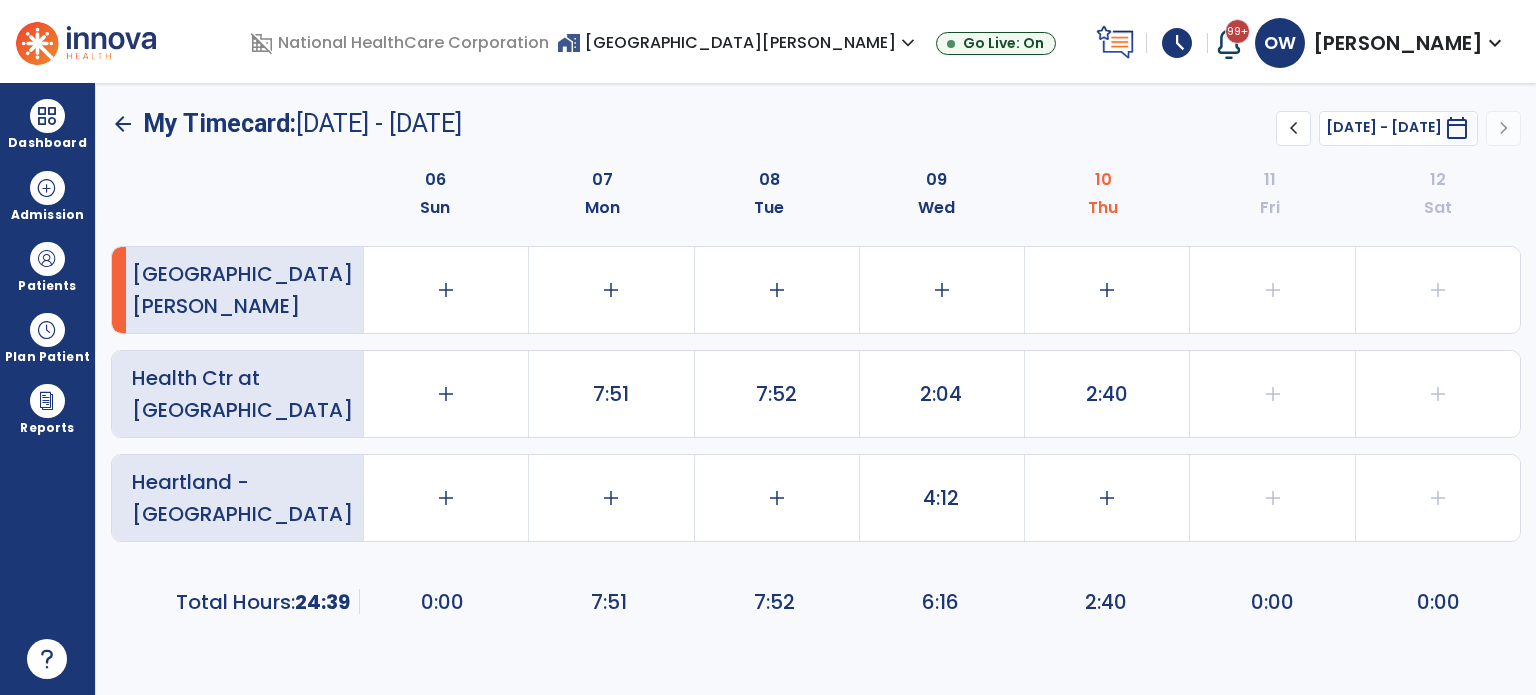 click on "2:40" 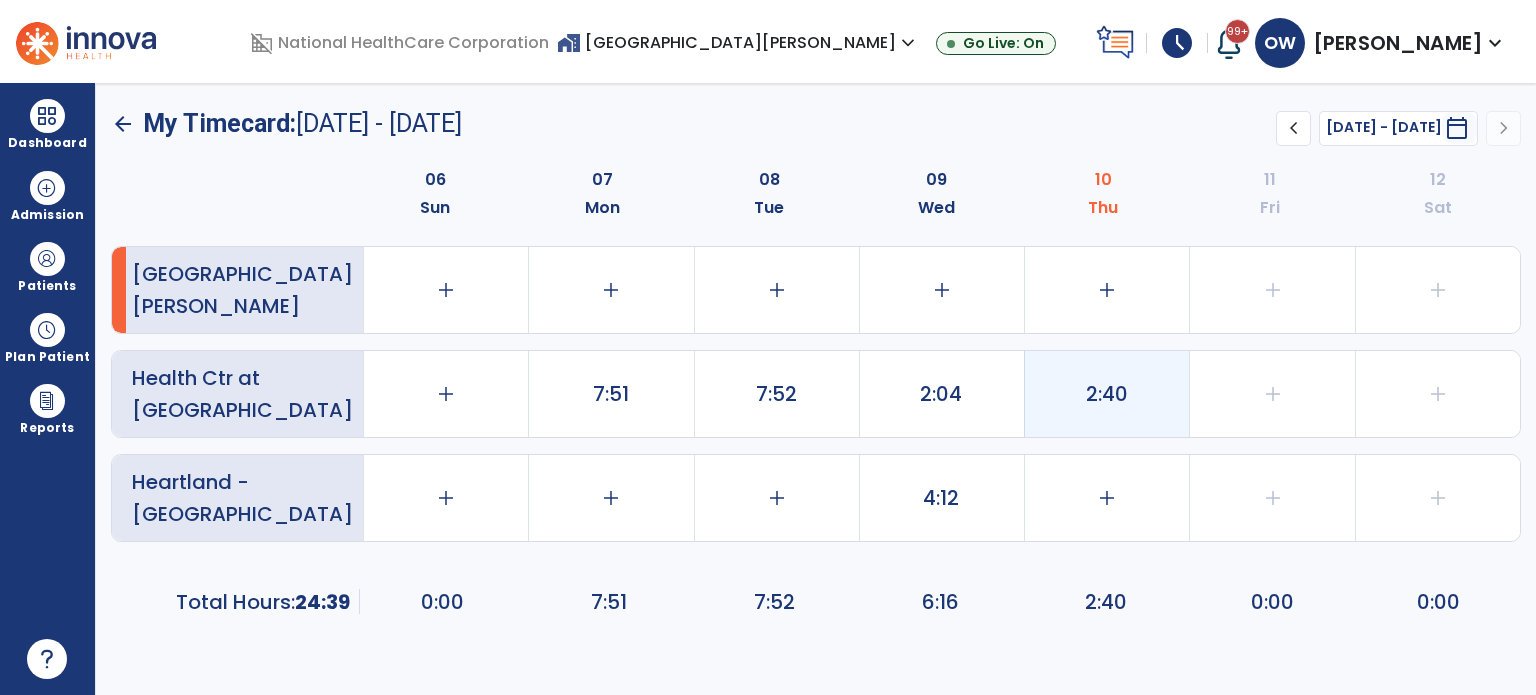 click on "2:40" 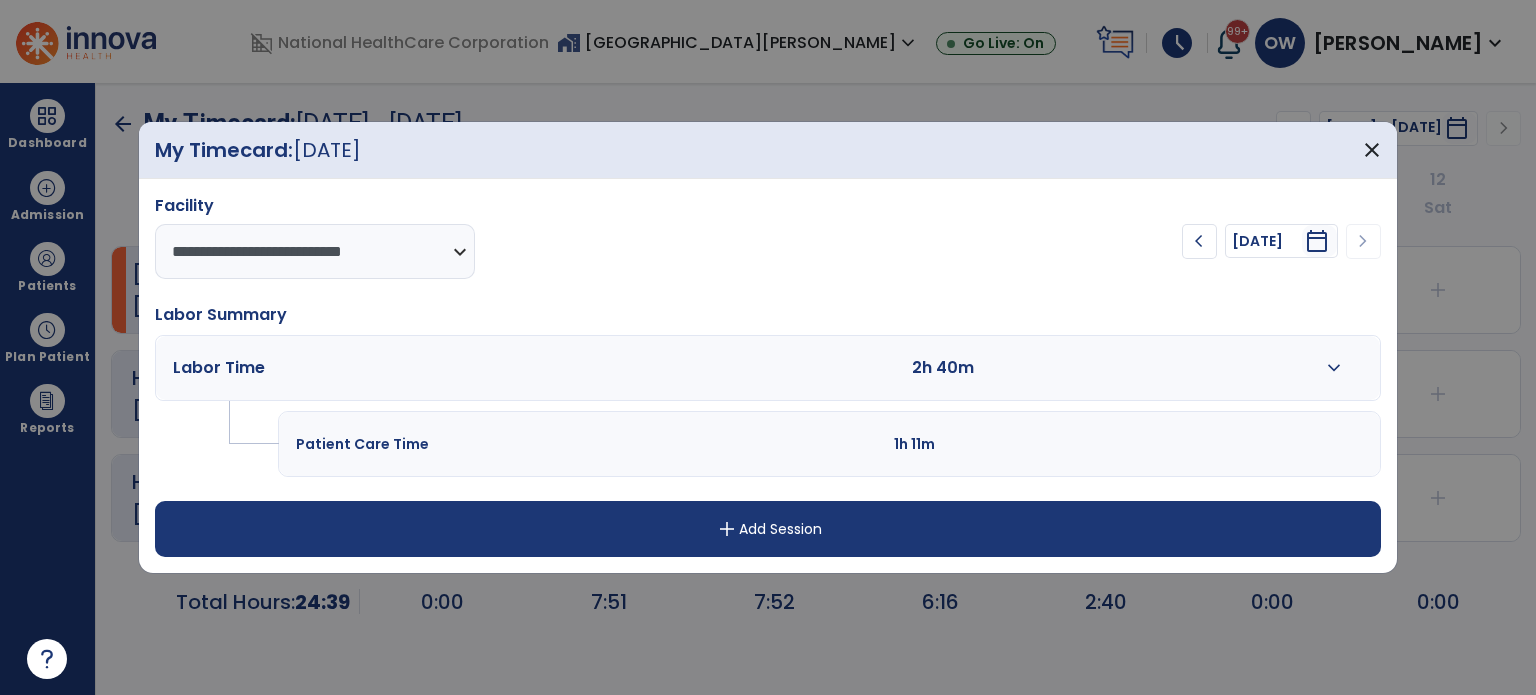 click on "expand_more" at bounding box center [1333, 368] 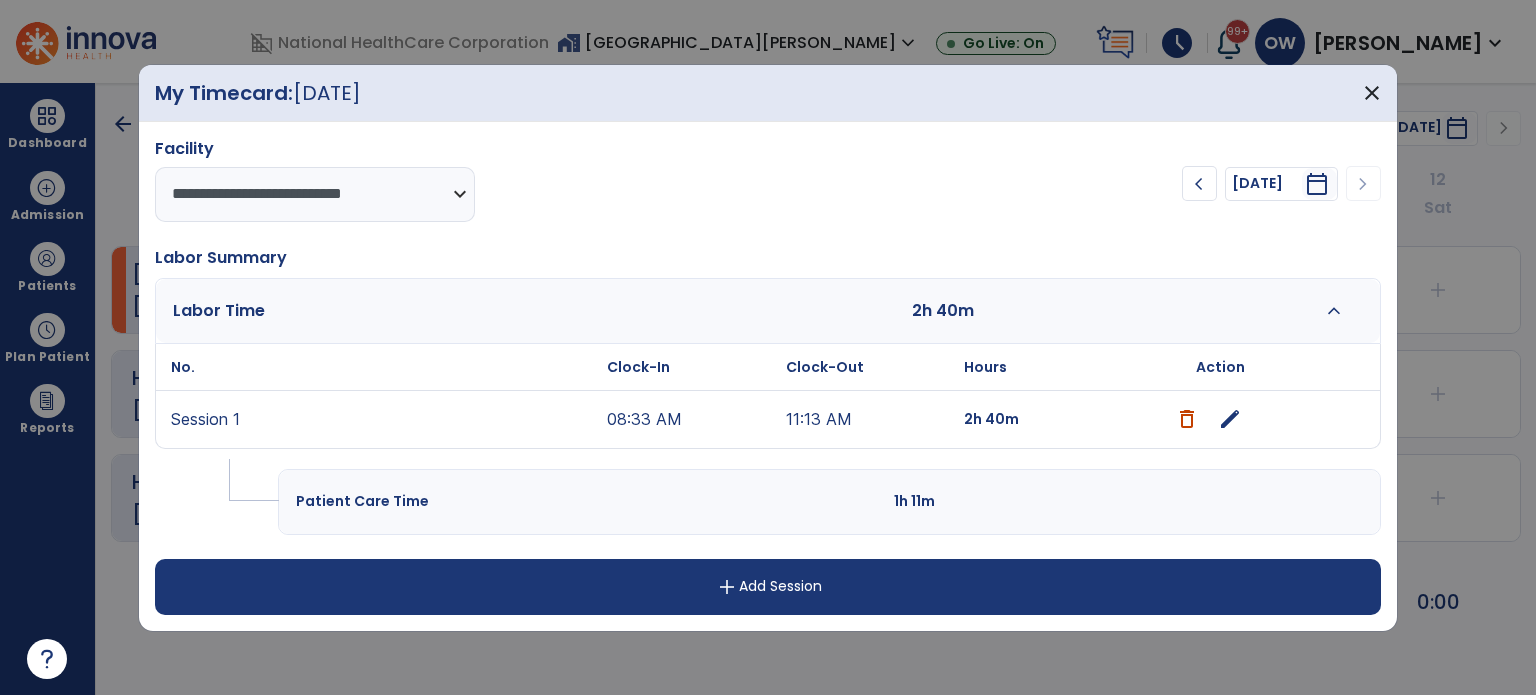 click at bounding box center [1187, 419] 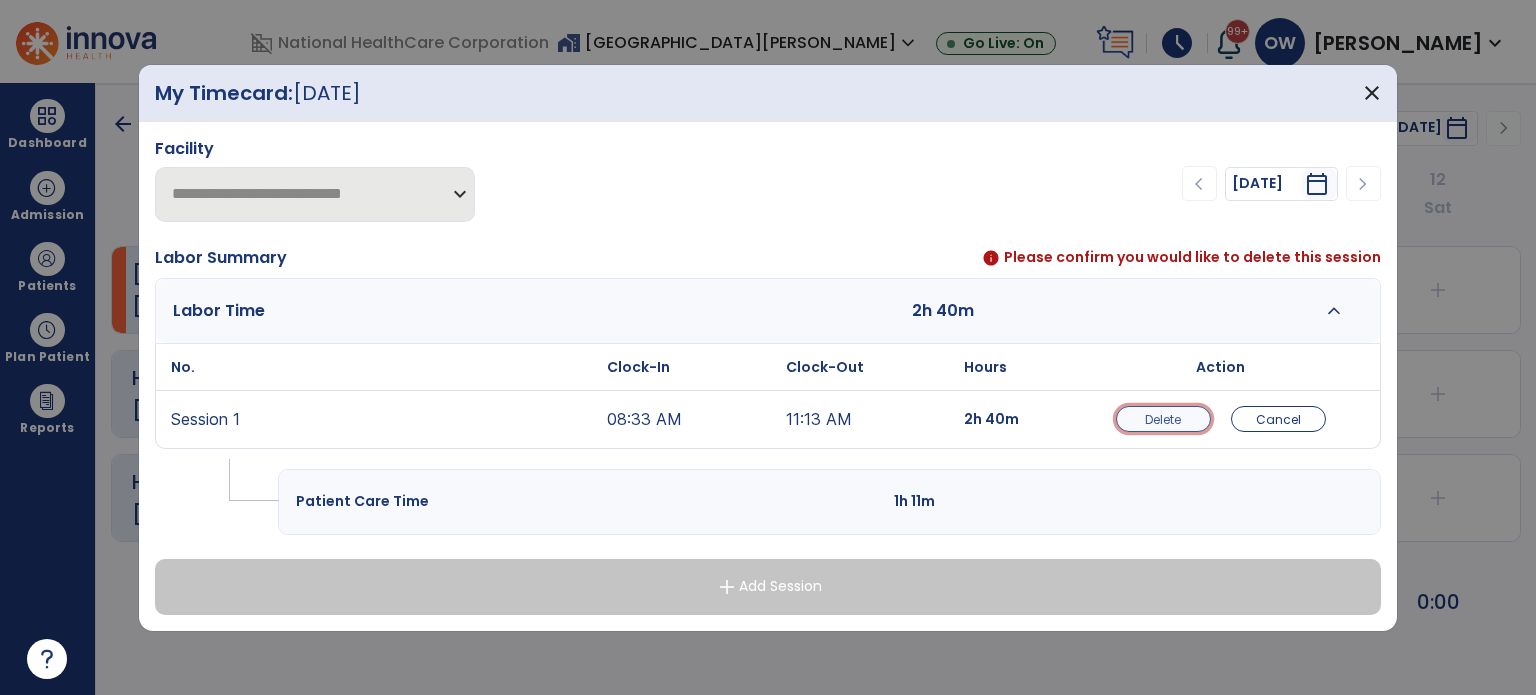 click on "Delete" at bounding box center (1163, 419) 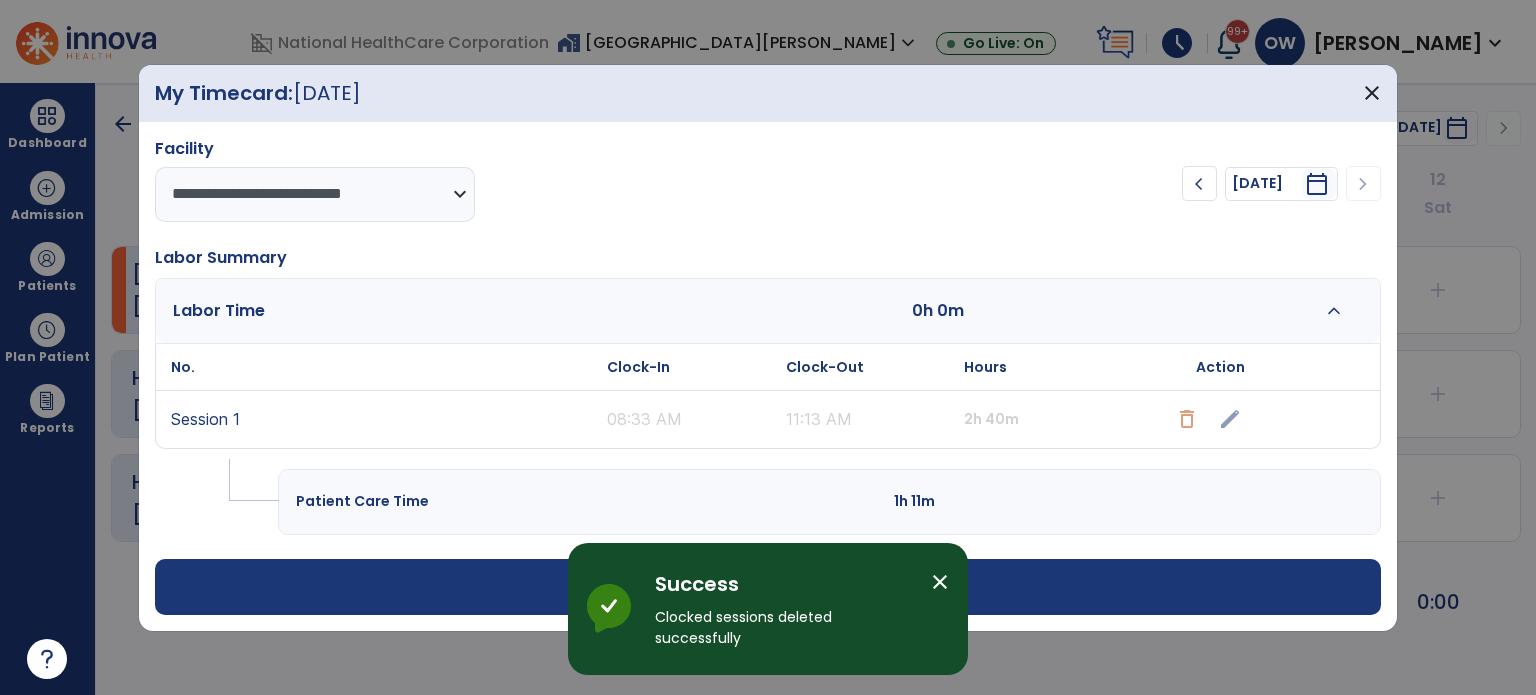 click on "close" at bounding box center (940, 582) 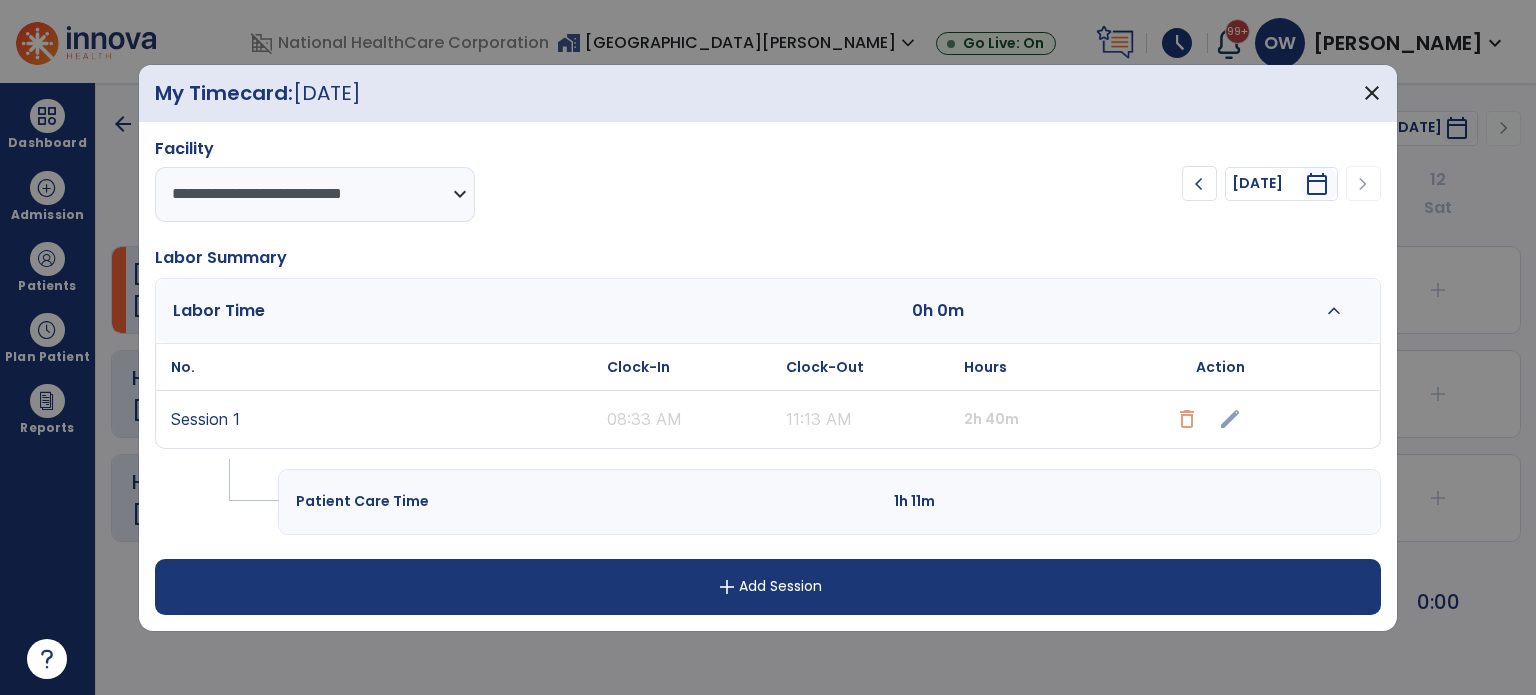 click on "add  Add Session" at bounding box center (768, 587) 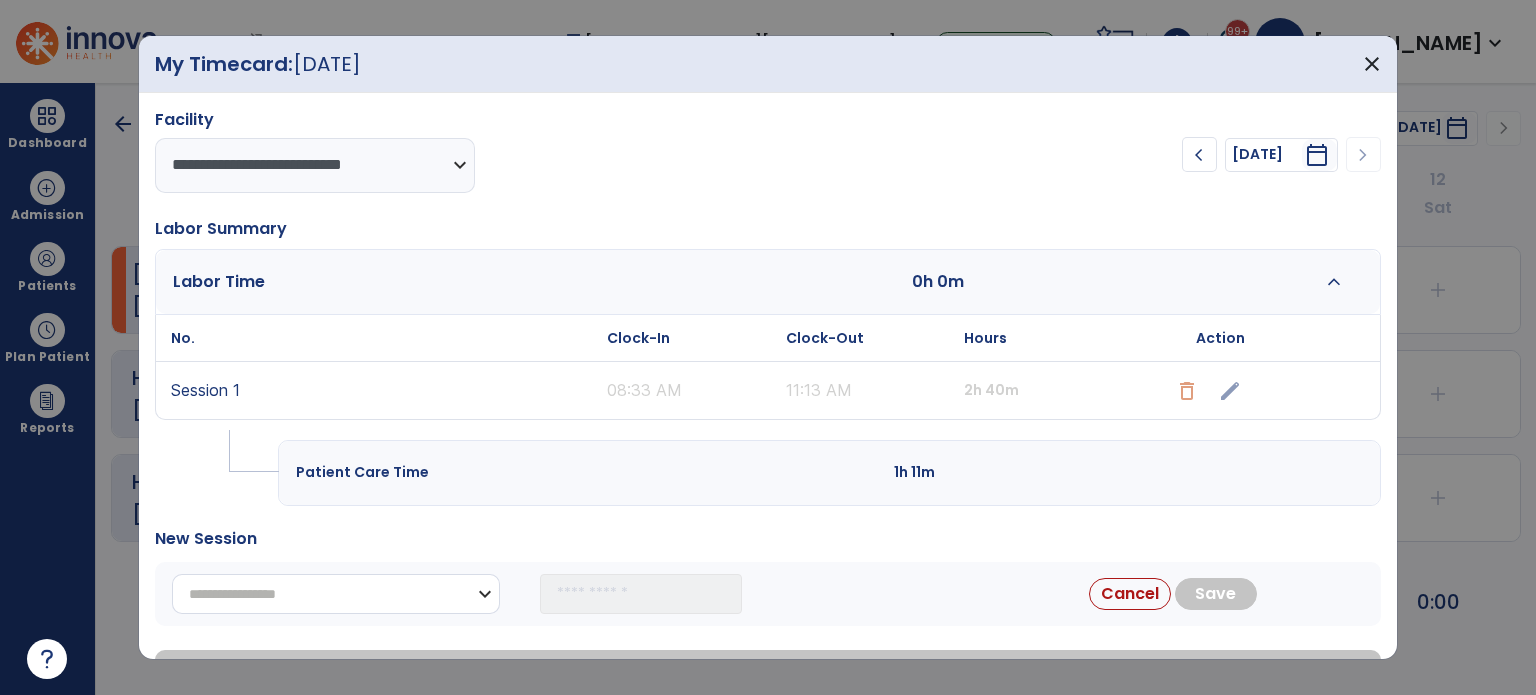 click on "**********" at bounding box center [336, 594] 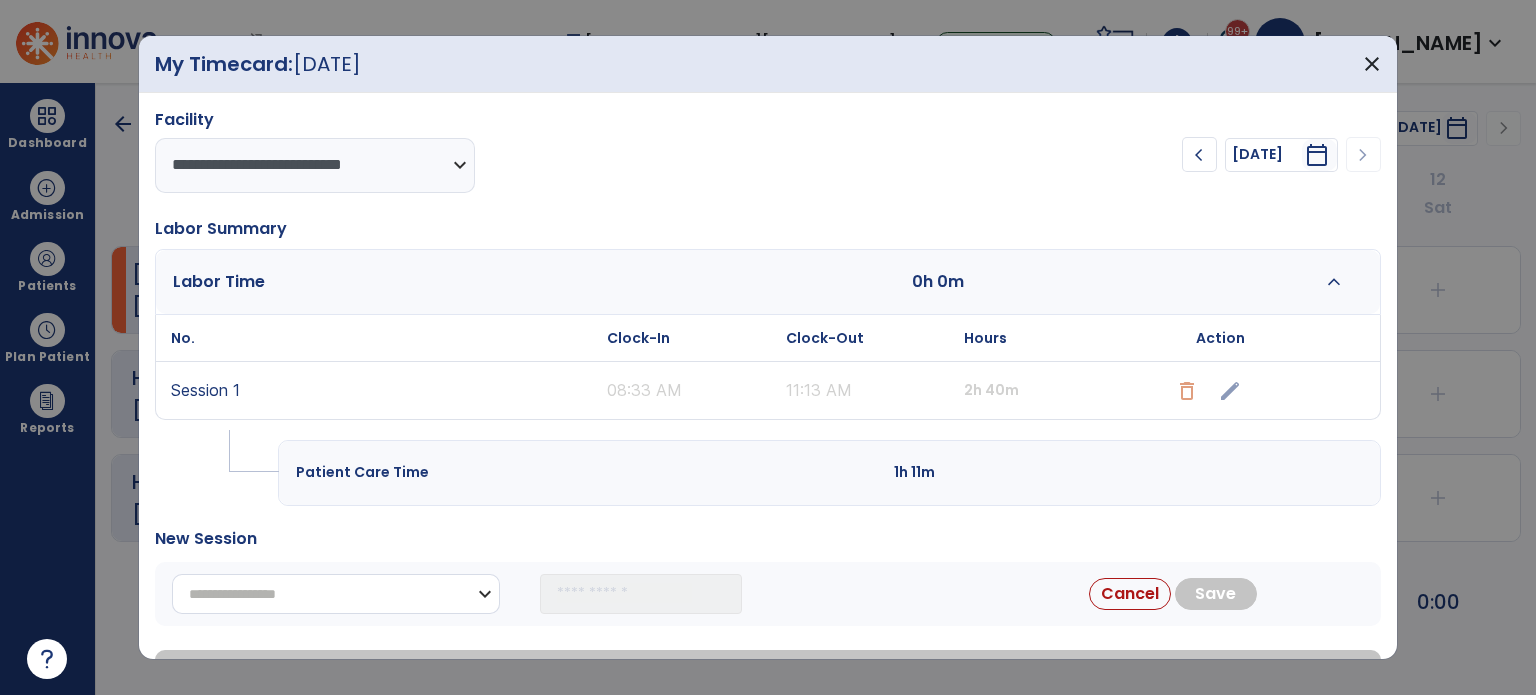 select on "**********" 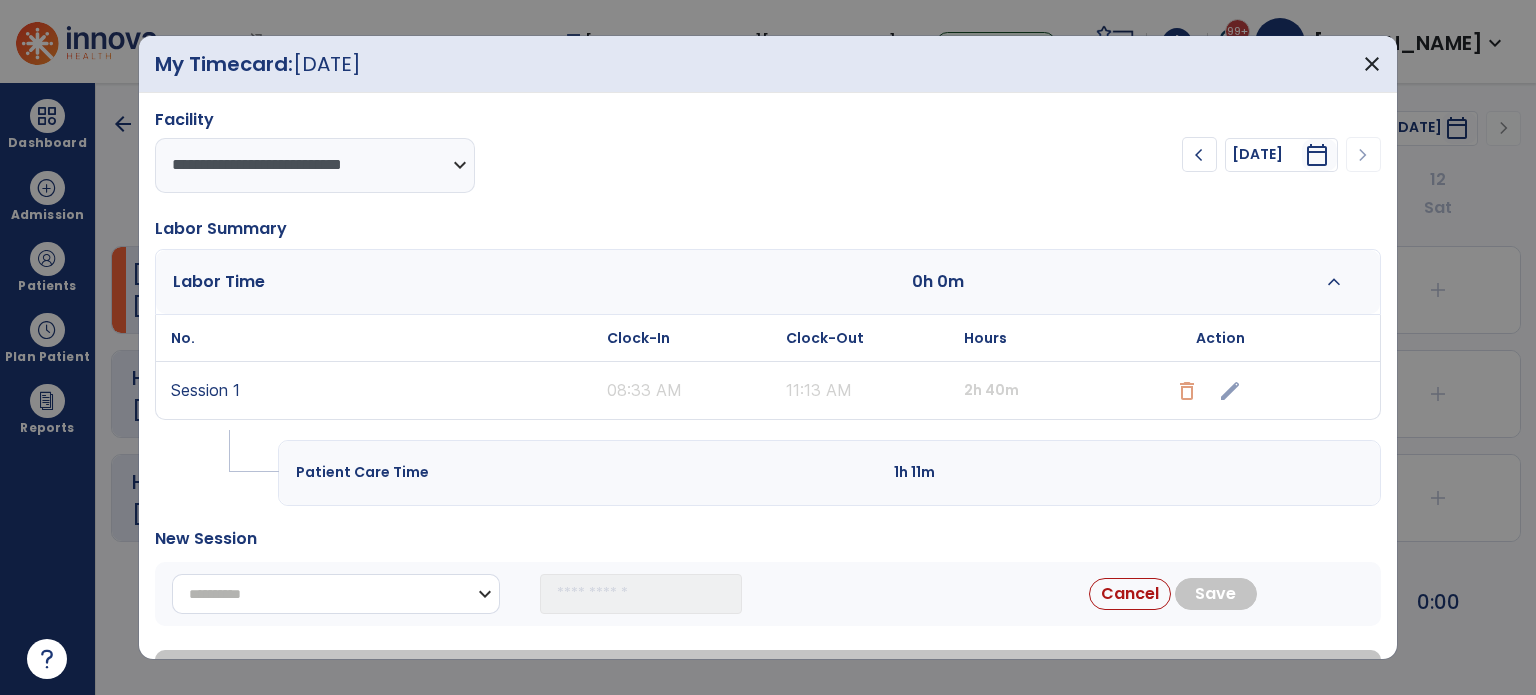 click on "**********" at bounding box center (336, 594) 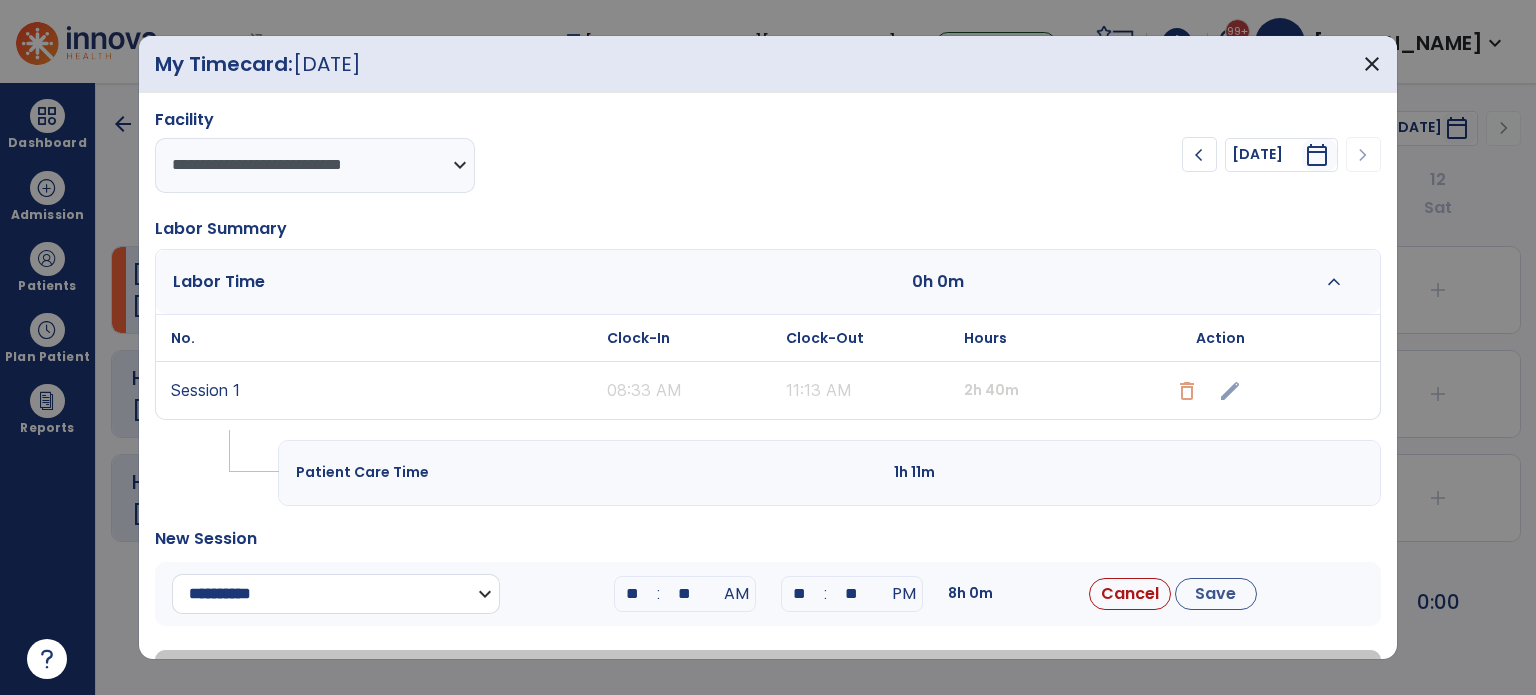 scroll, scrollTop: 56, scrollLeft: 0, axis: vertical 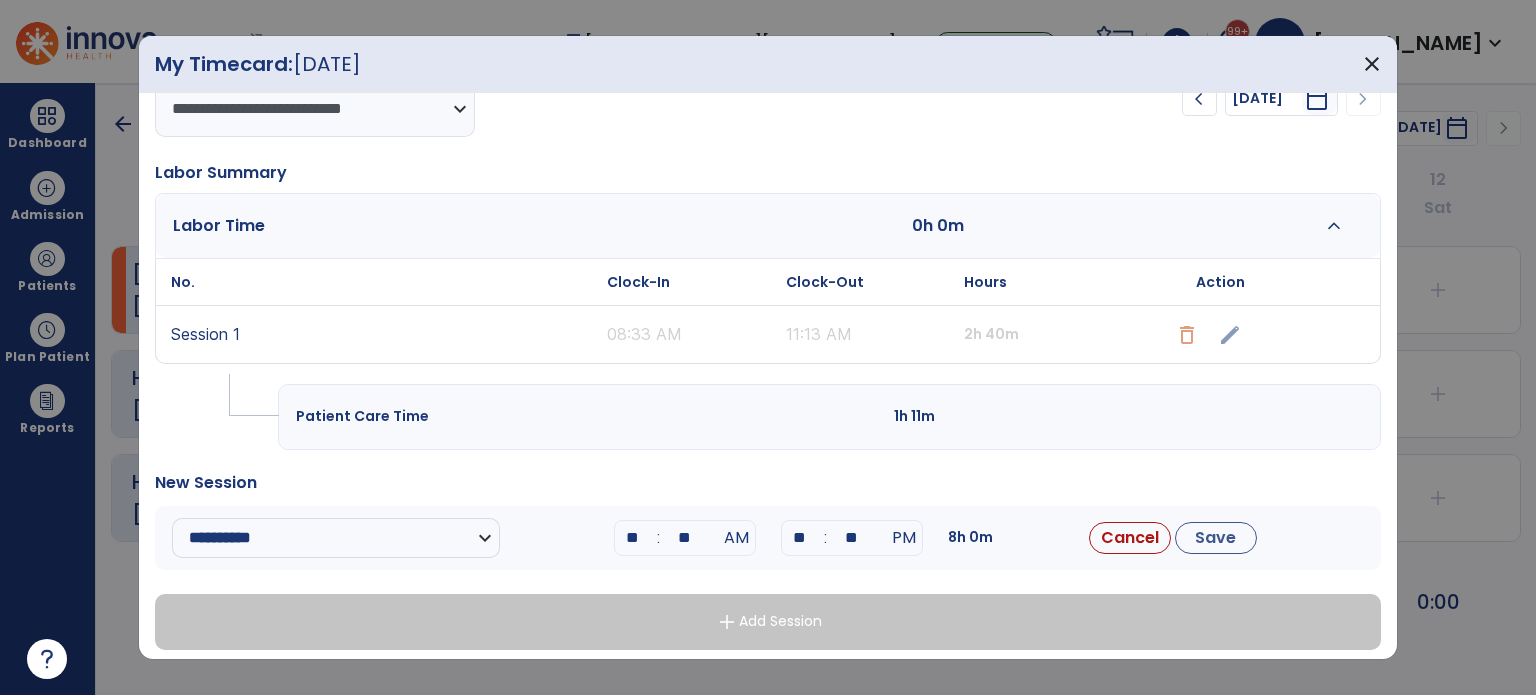 click on "**" at bounding box center [633, 538] 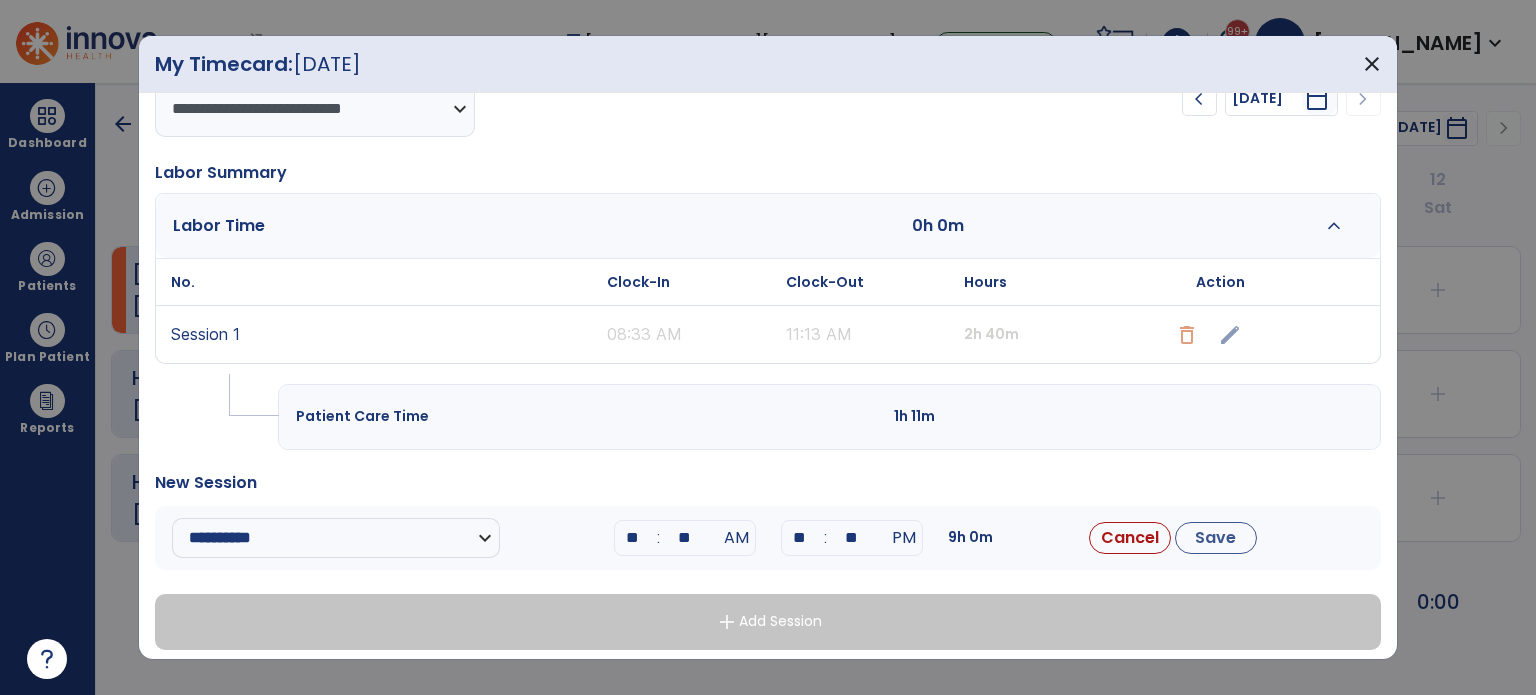 type on "*" 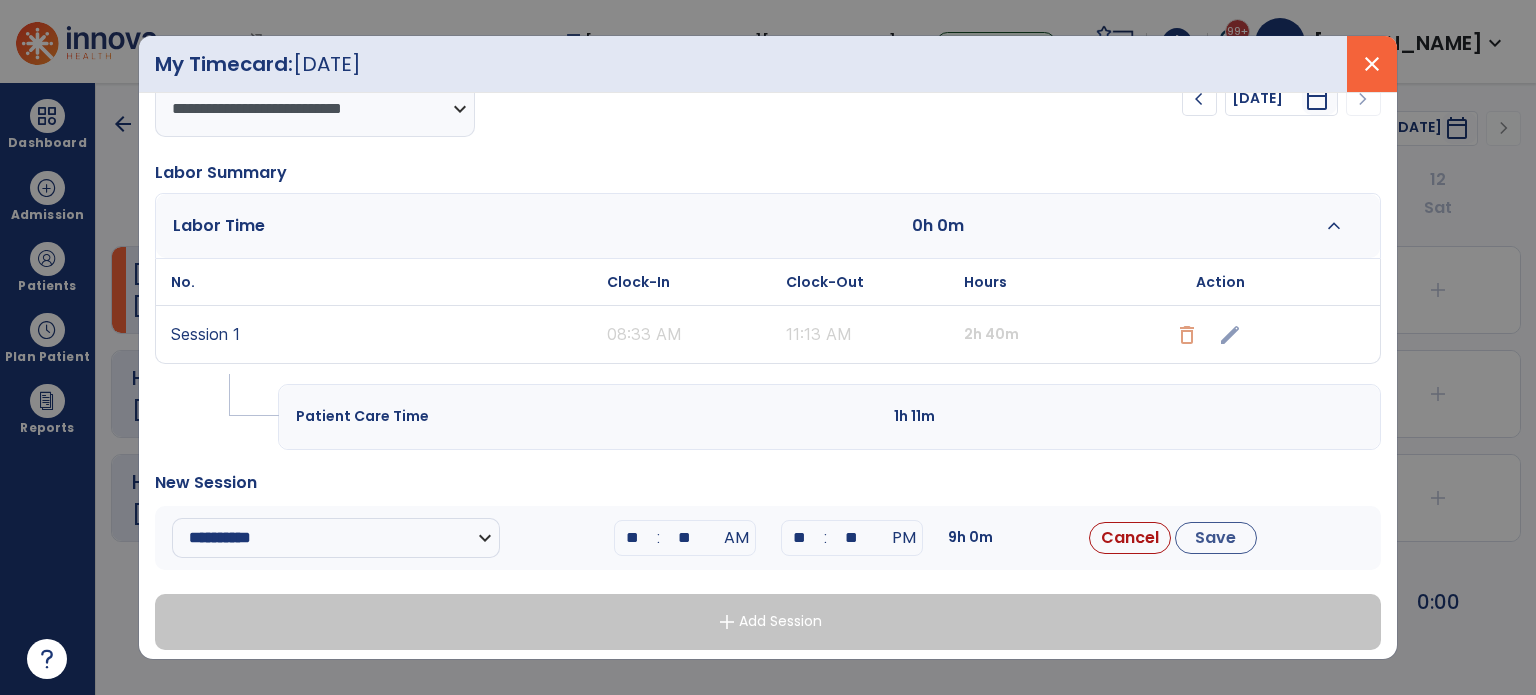 type on "**" 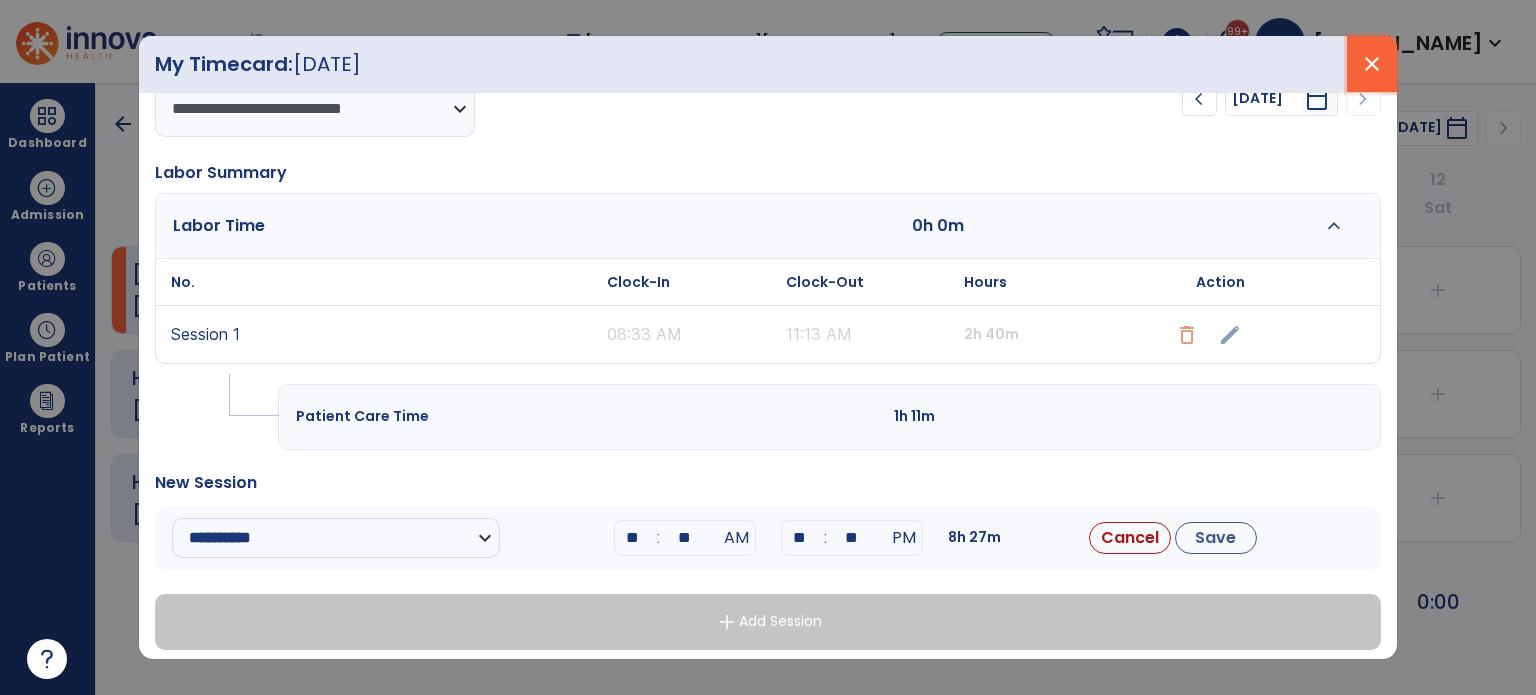 click on "close" at bounding box center [1372, 64] 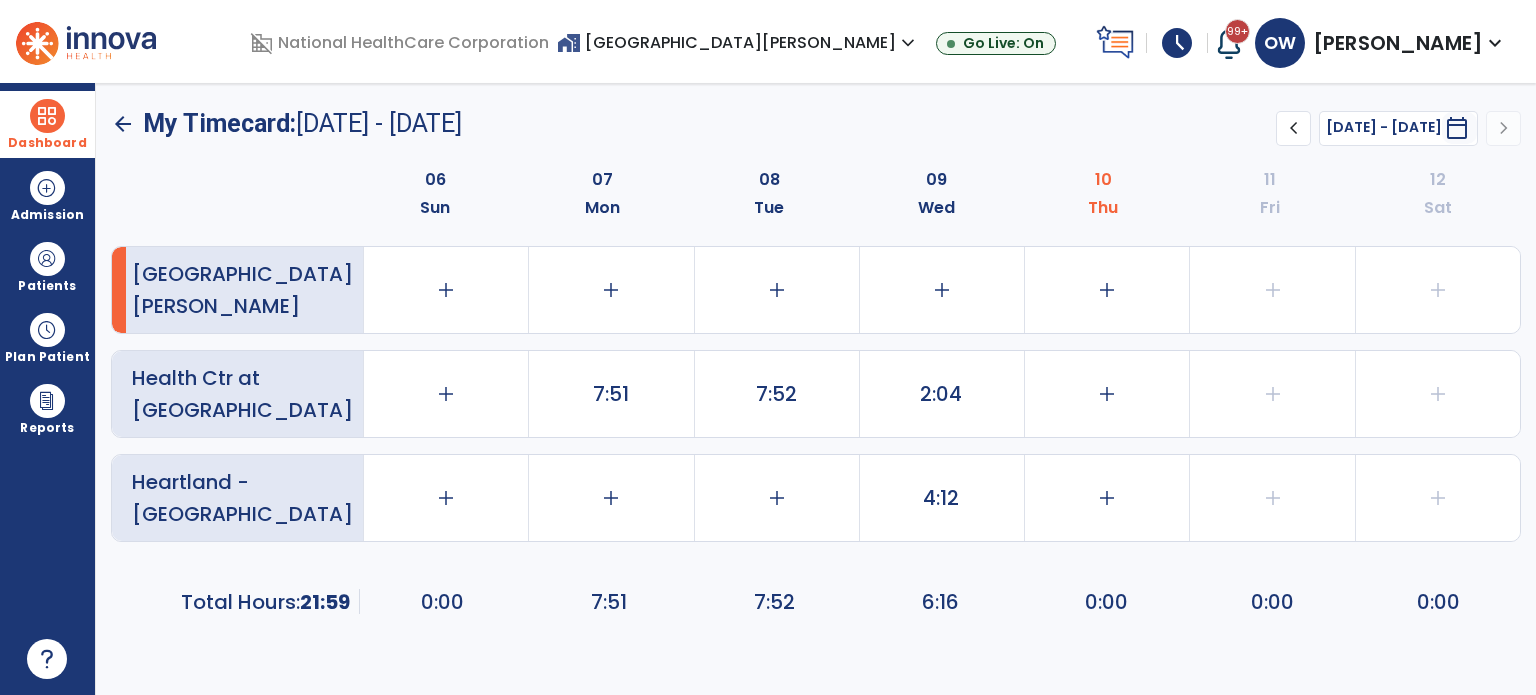 click on "Dashboard" at bounding box center [47, 143] 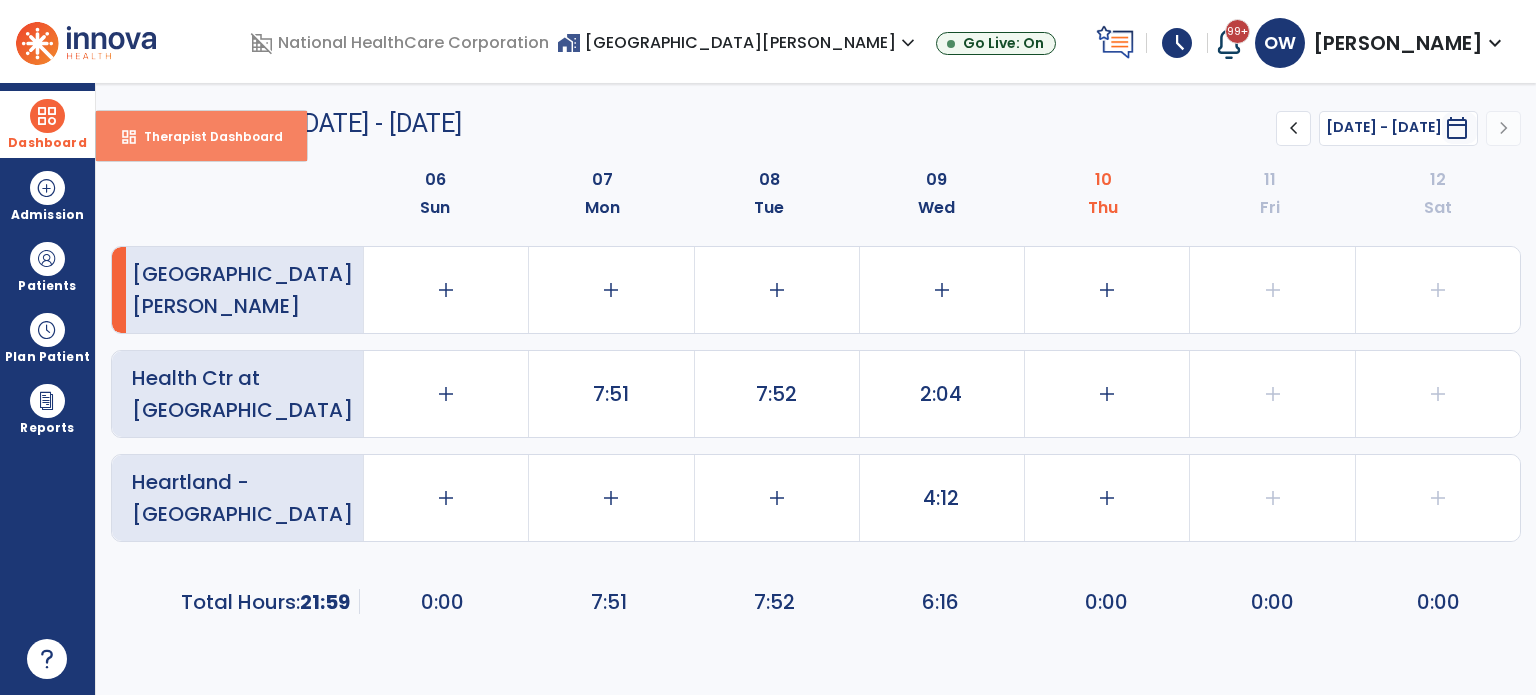 click on "dashboard  Therapist Dashboard" at bounding box center (201, 136) 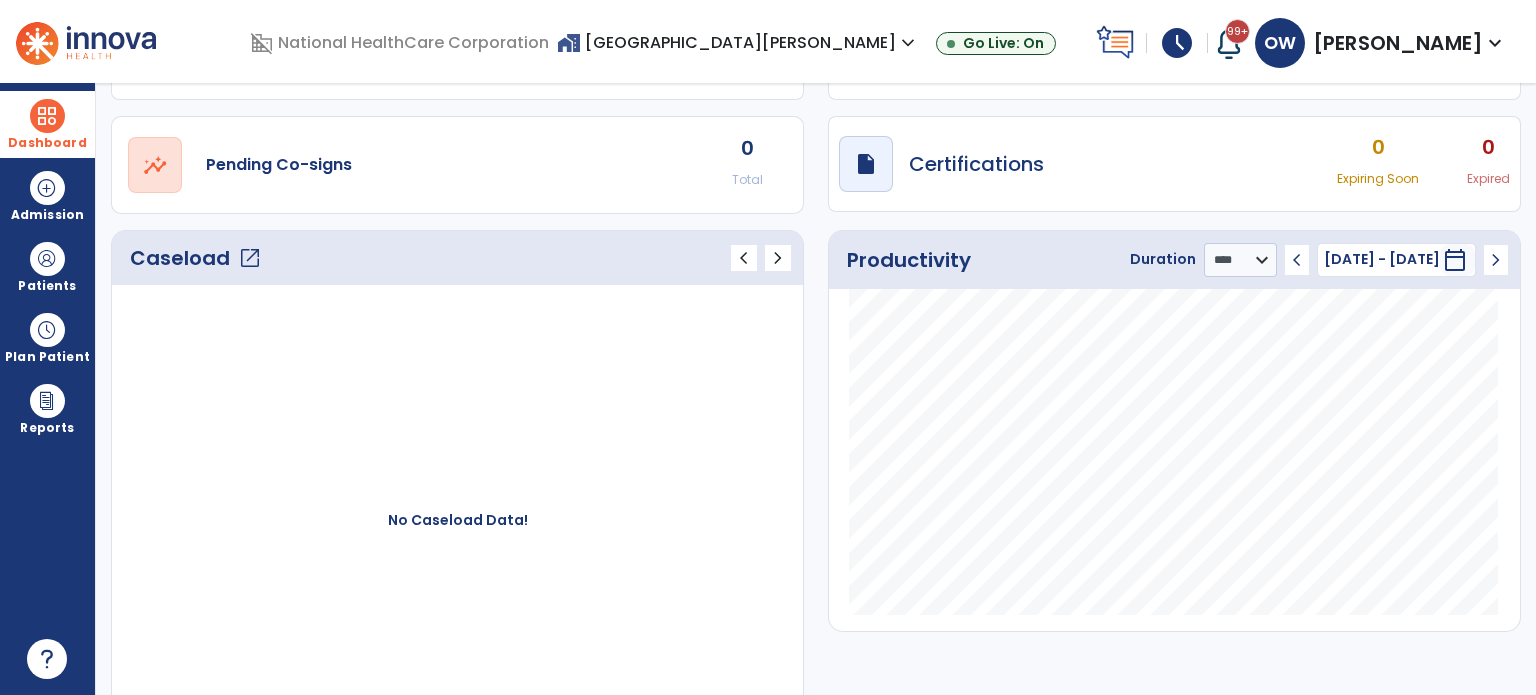scroll, scrollTop: 0, scrollLeft: 0, axis: both 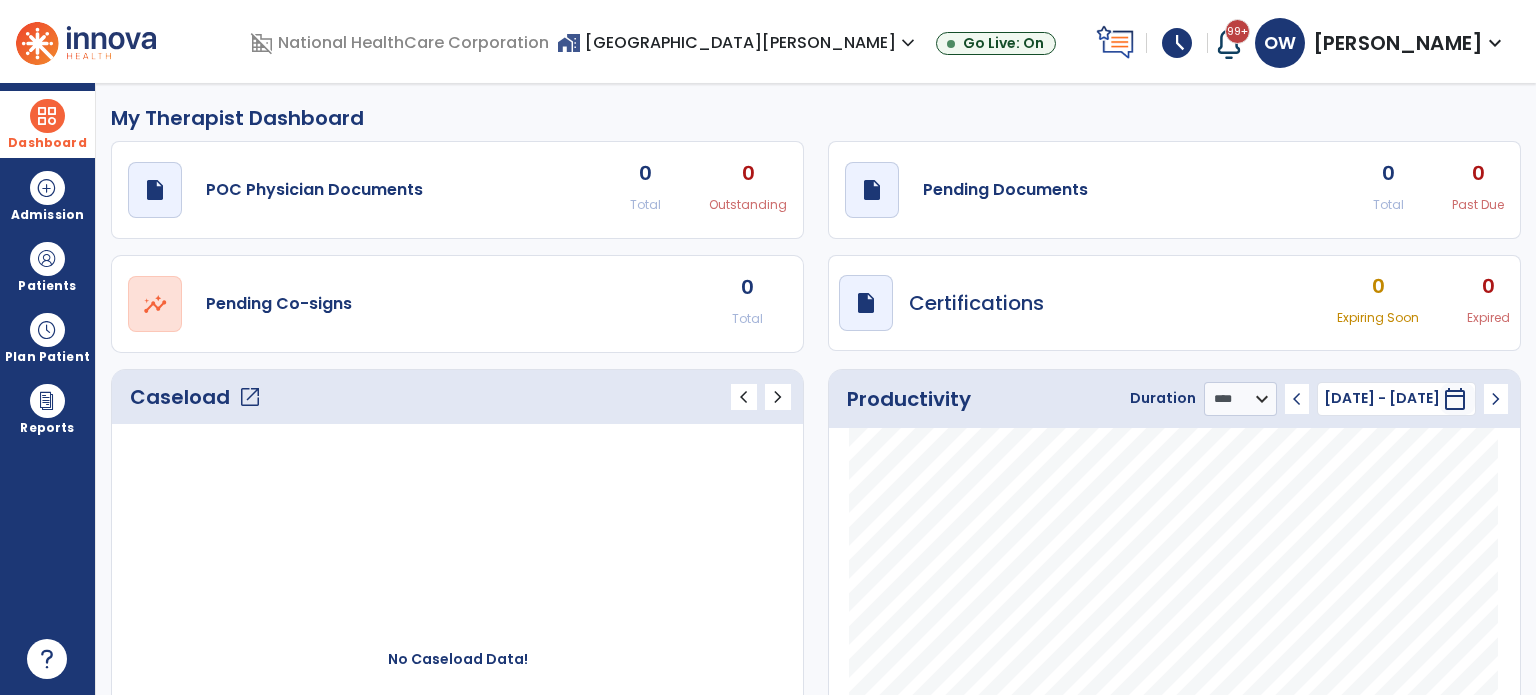 click on "home_work   Lakeshore Meadows    expand_more" at bounding box center (738, 42) 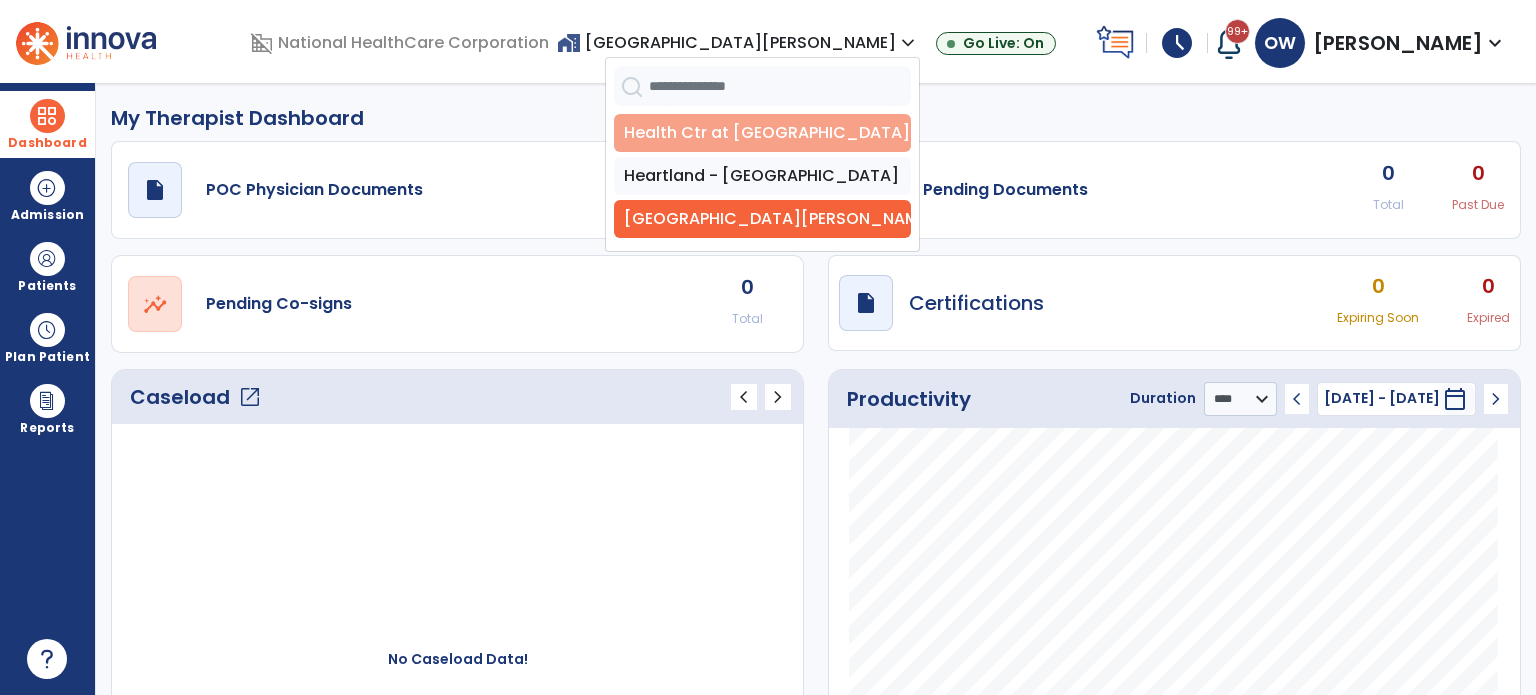 click on "Health Ctr at [GEOGRAPHIC_DATA]" at bounding box center [762, 133] 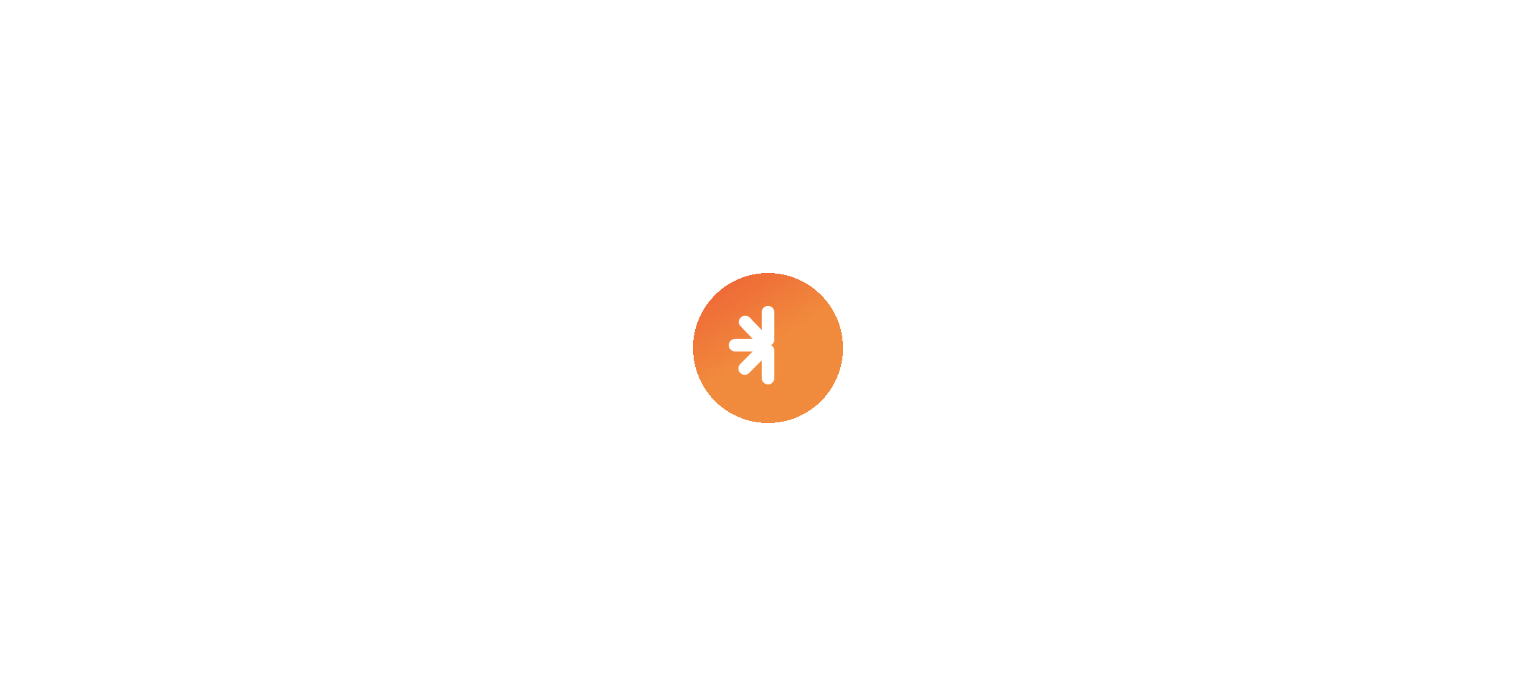 scroll, scrollTop: 0, scrollLeft: 0, axis: both 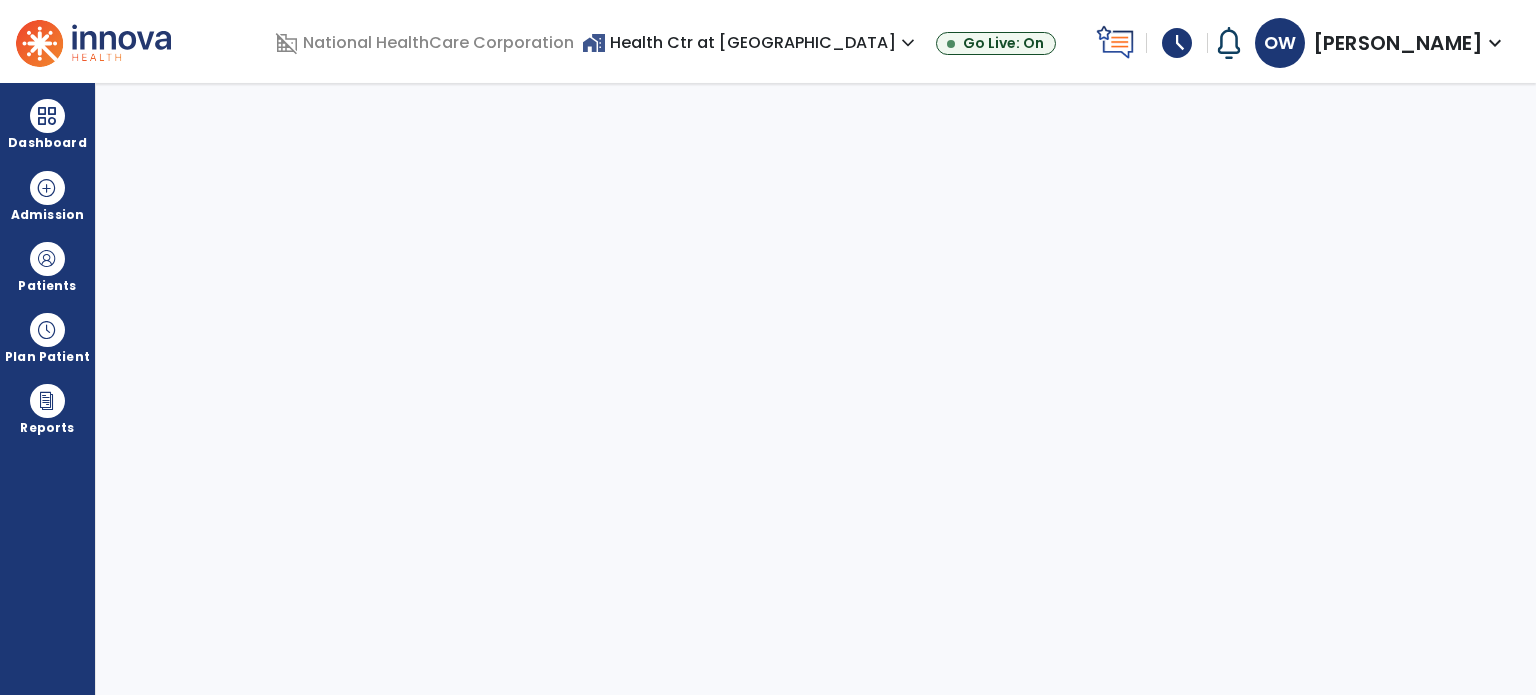 select on "****" 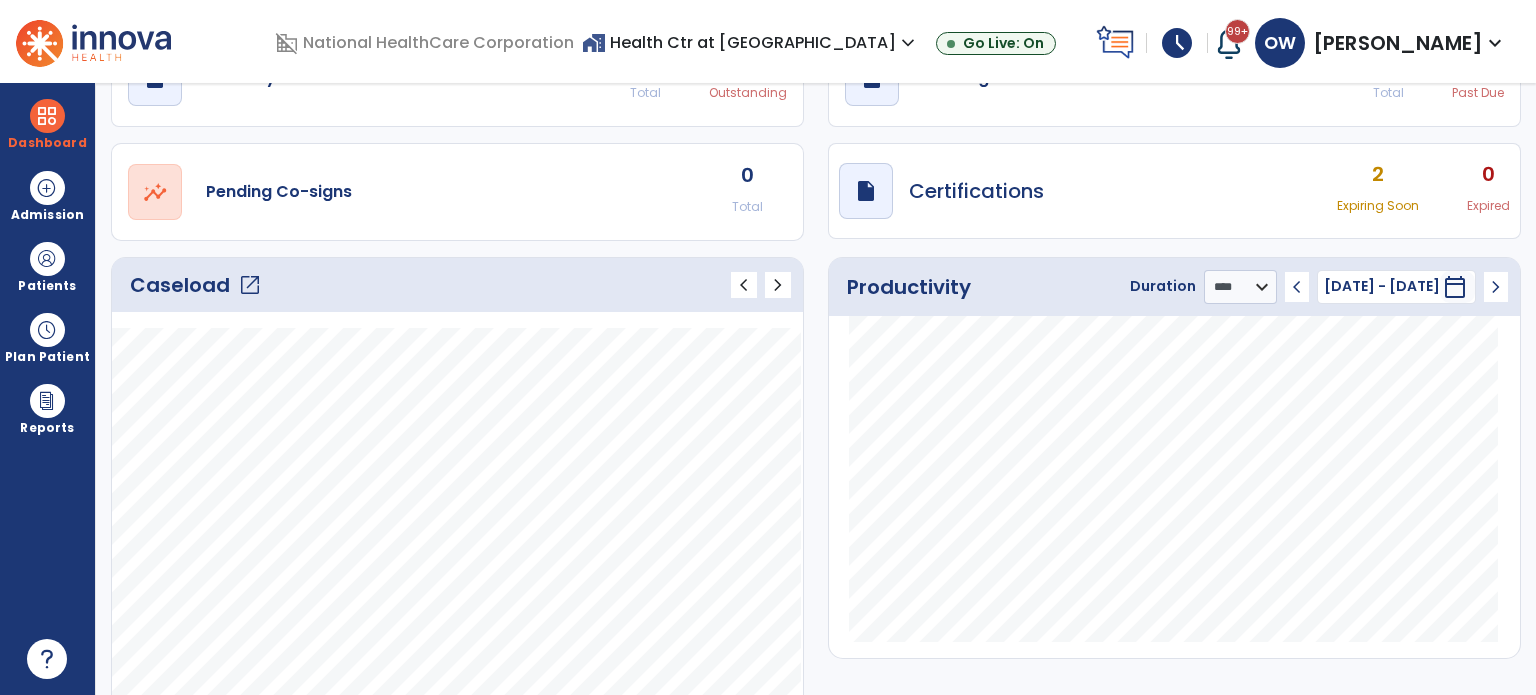 scroll, scrollTop: 118, scrollLeft: 0, axis: vertical 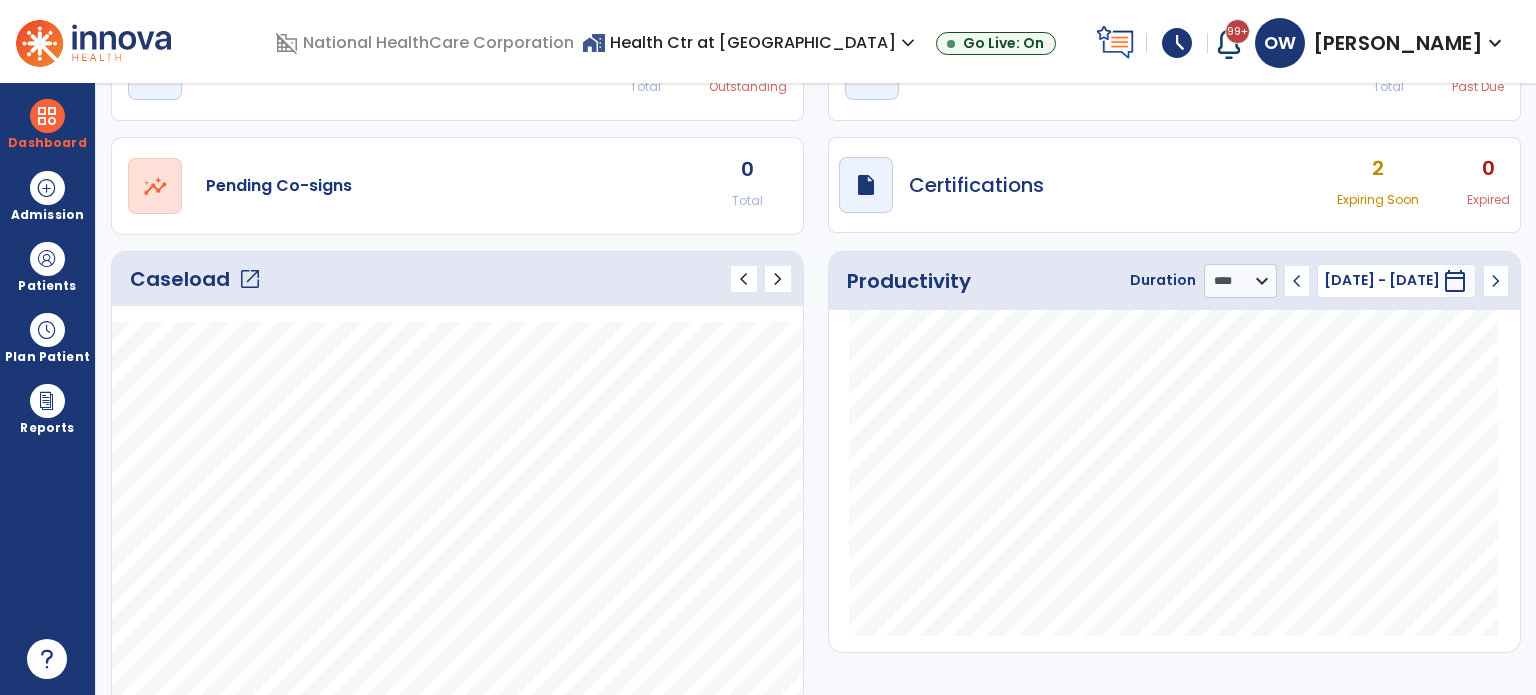 click on "schedule" at bounding box center [1177, 43] 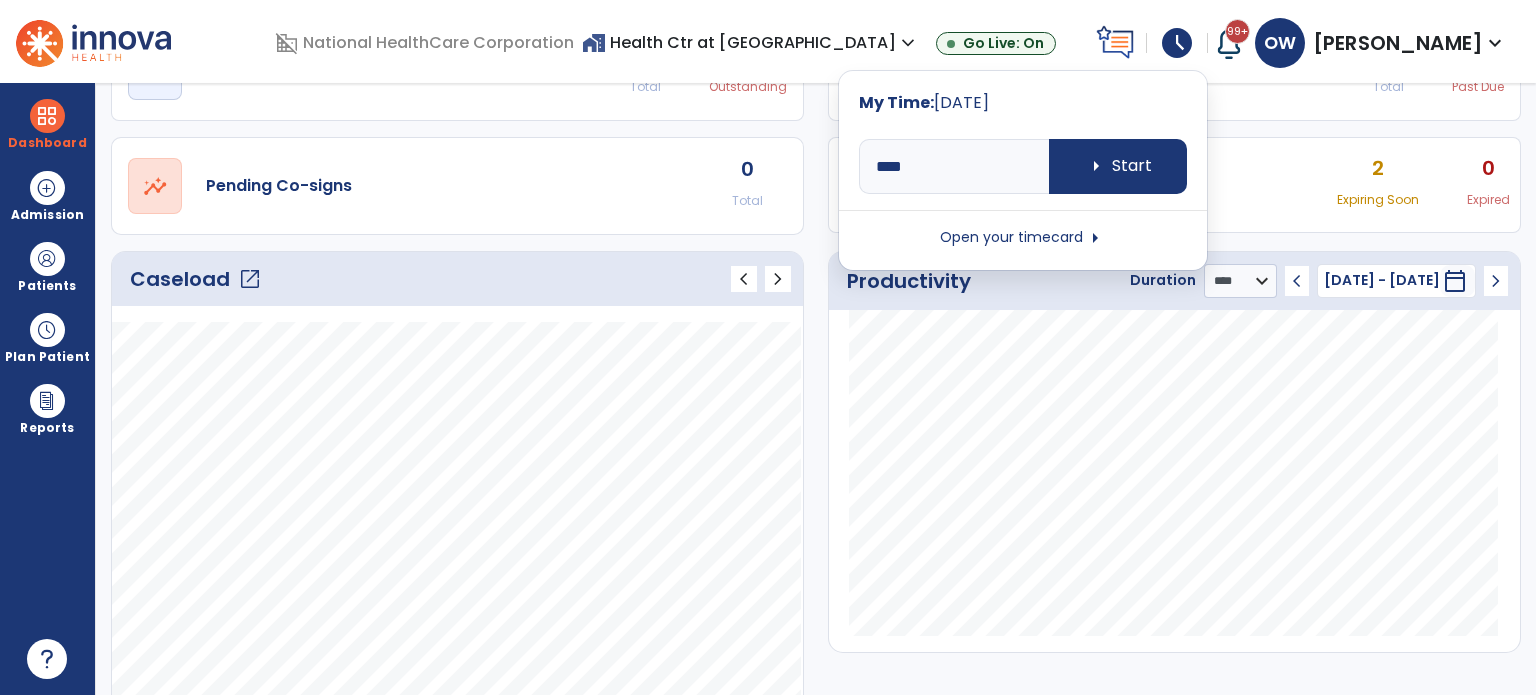 click on "Open your timecard  arrow_right" at bounding box center [1023, 238] 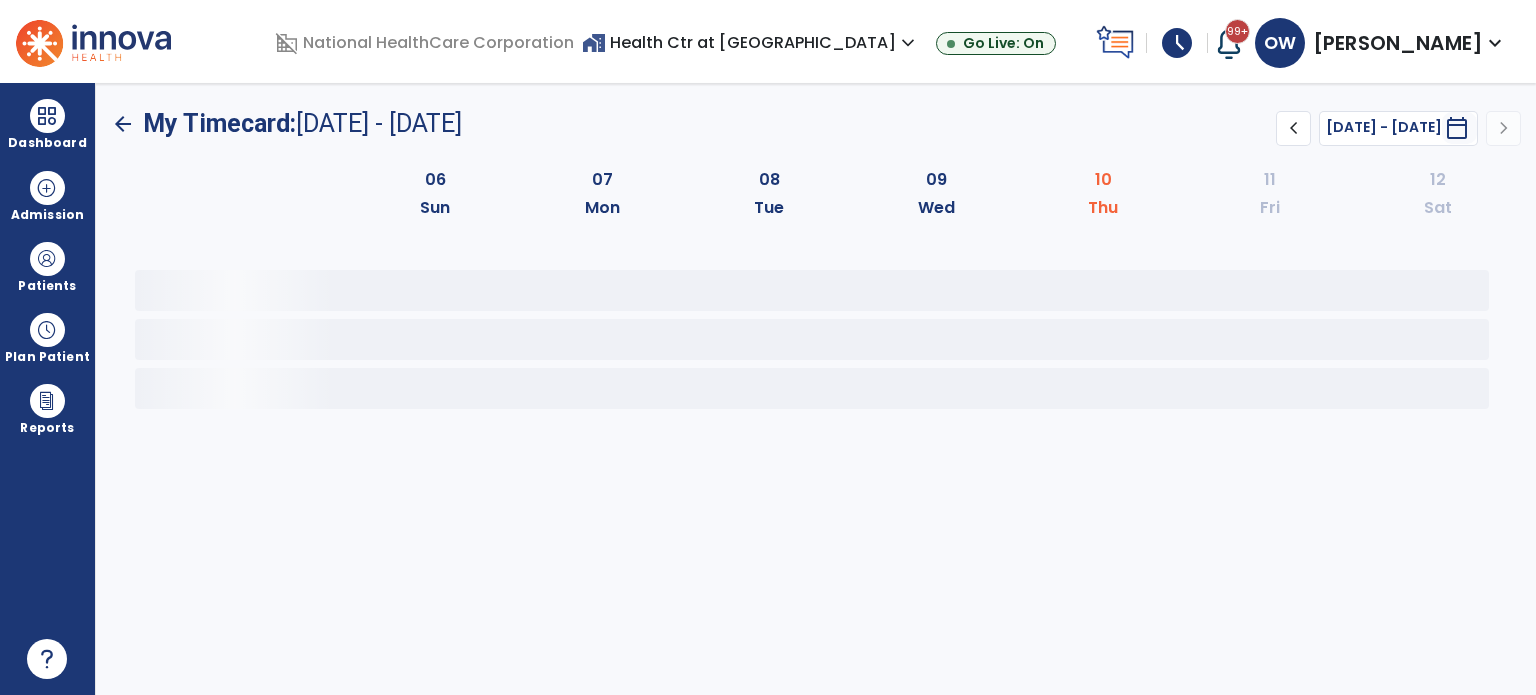 scroll, scrollTop: 0, scrollLeft: 0, axis: both 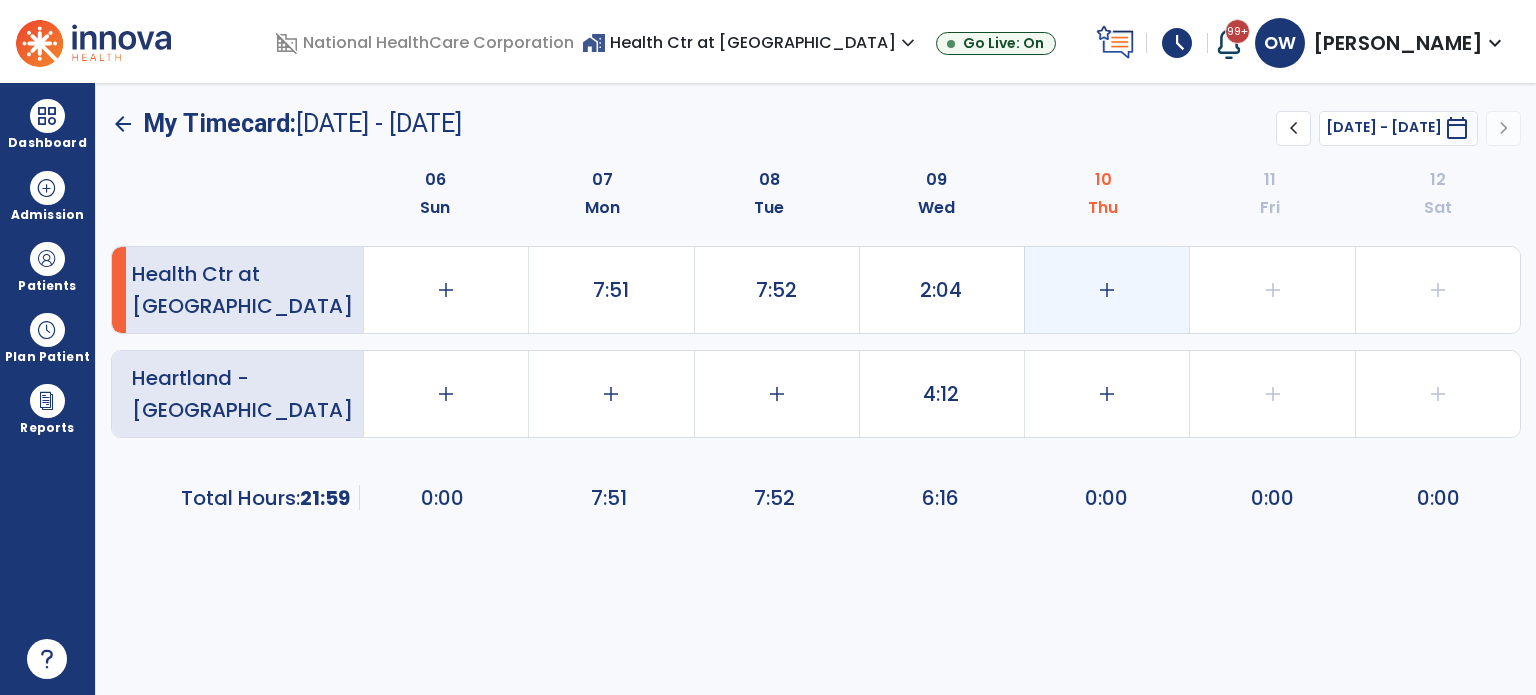 click on "add" 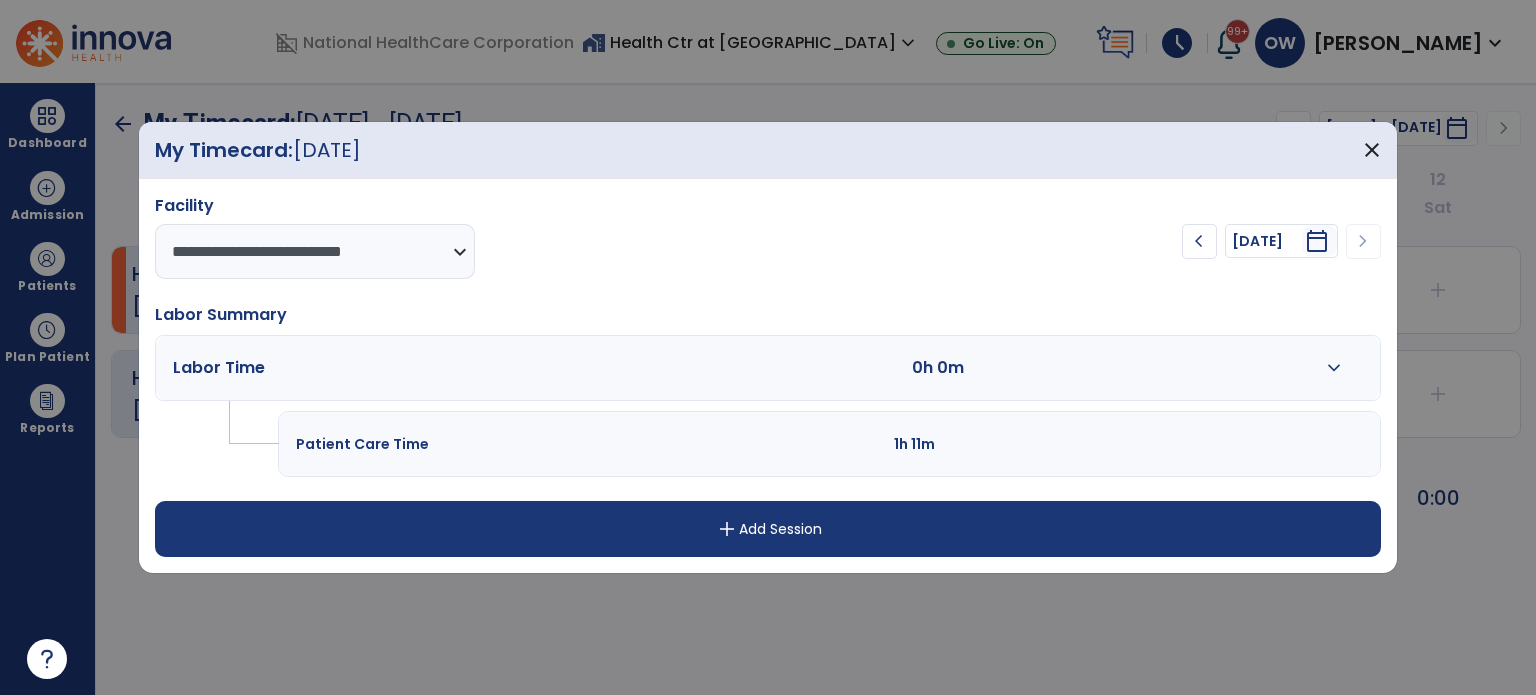 click on "add  Add Session" at bounding box center (768, 529) 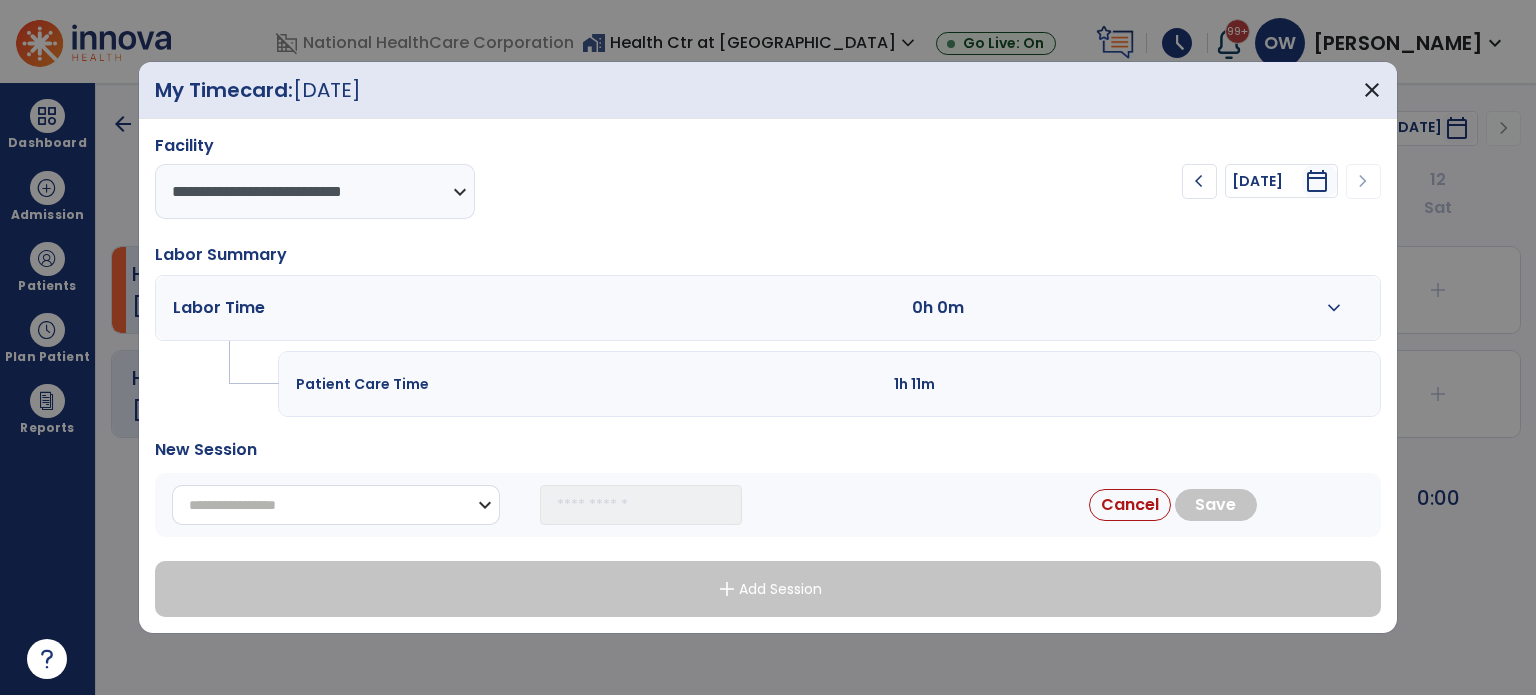 click on "**********" at bounding box center (336, 505) 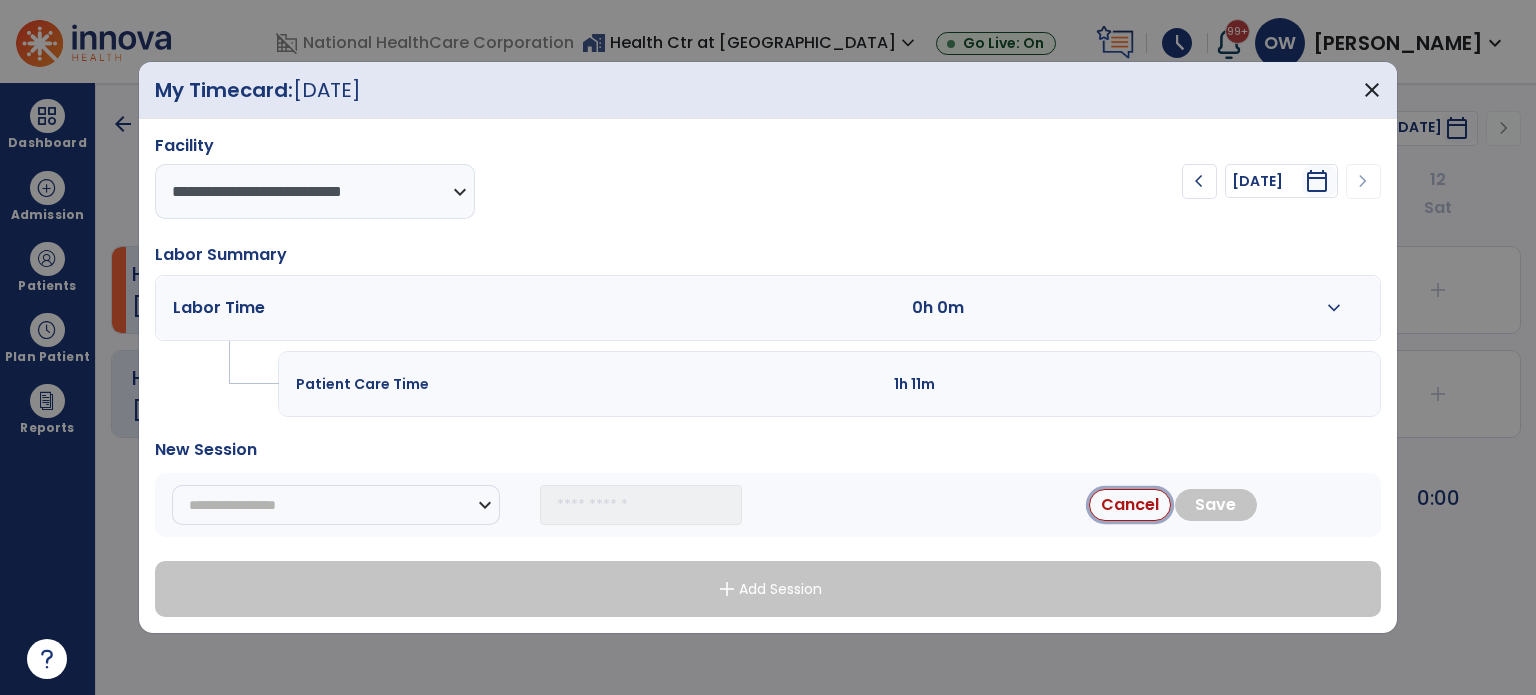 click on "Cancel" at bounding box center (1130, 505) 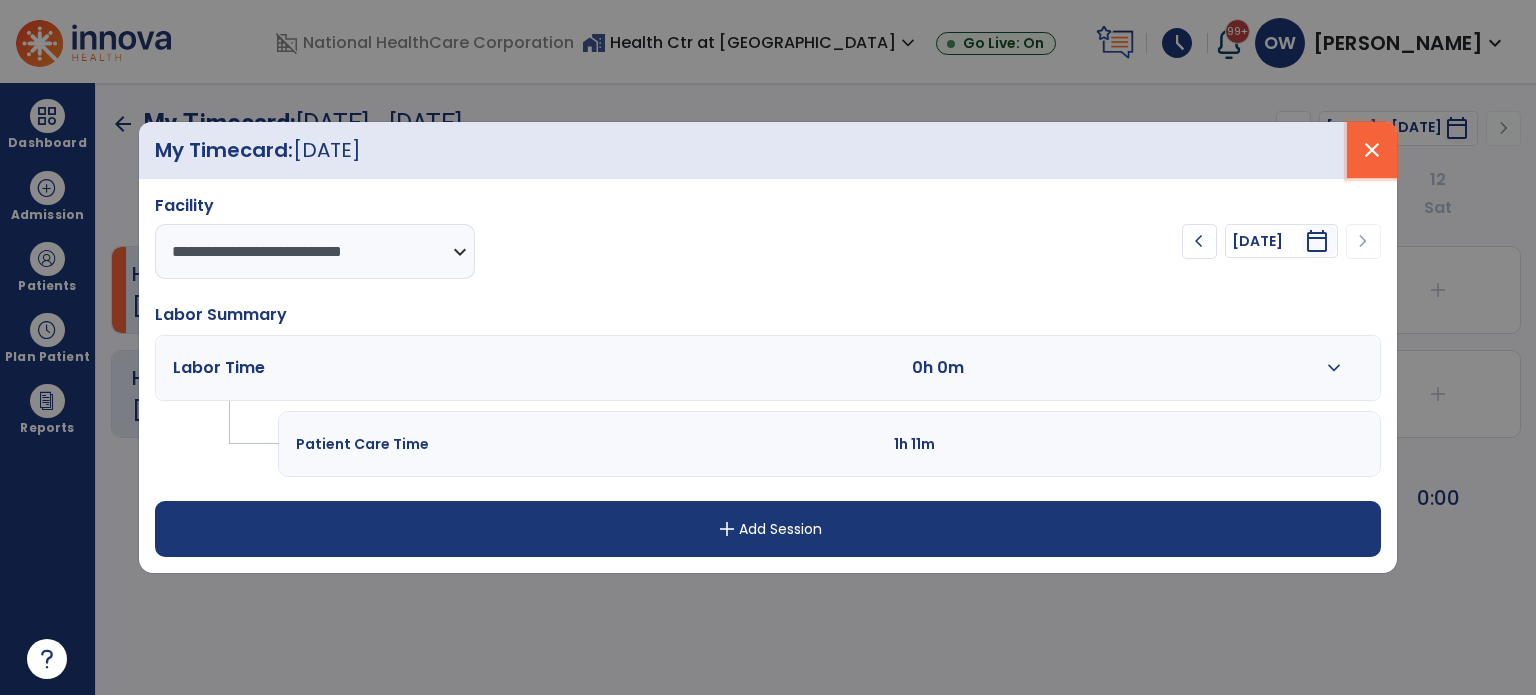 click on "close" at bounding box center (1372, 150) 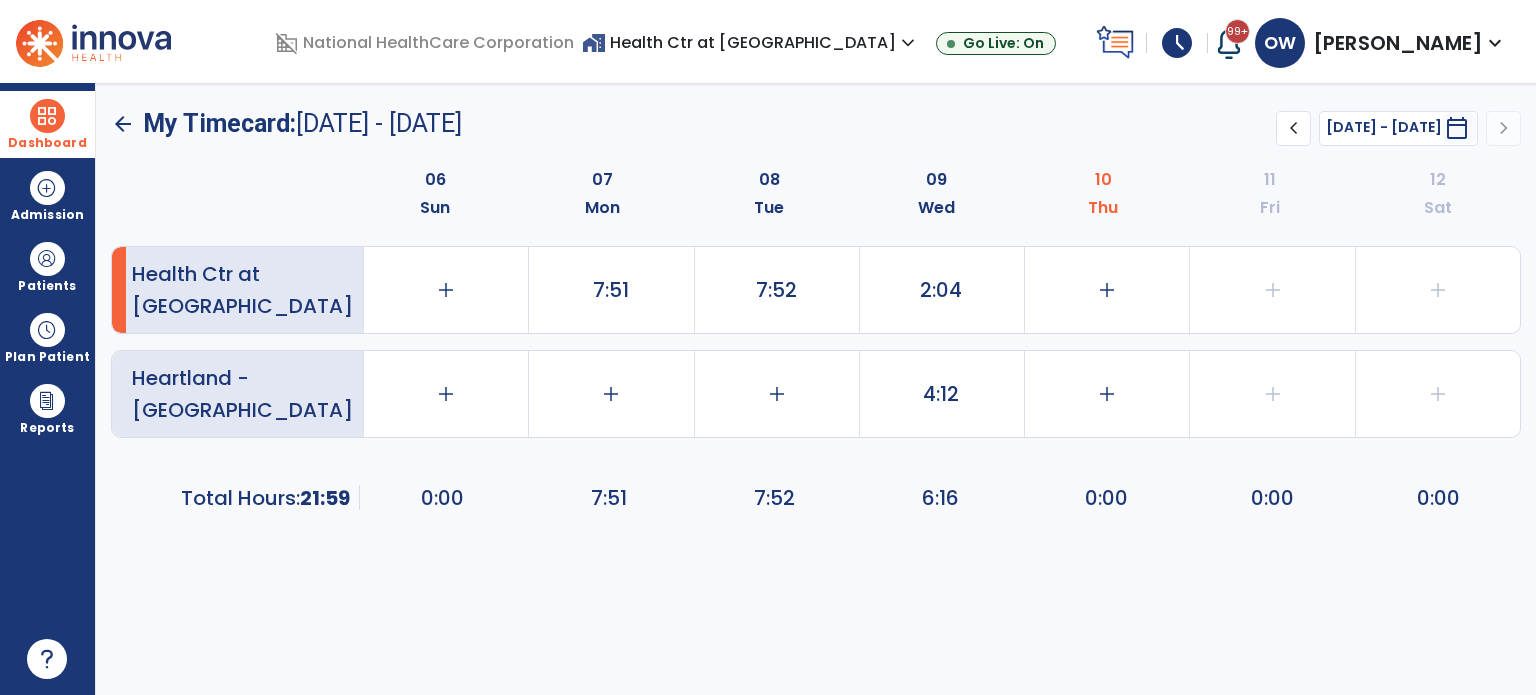 click at bounding box center (47, 116) 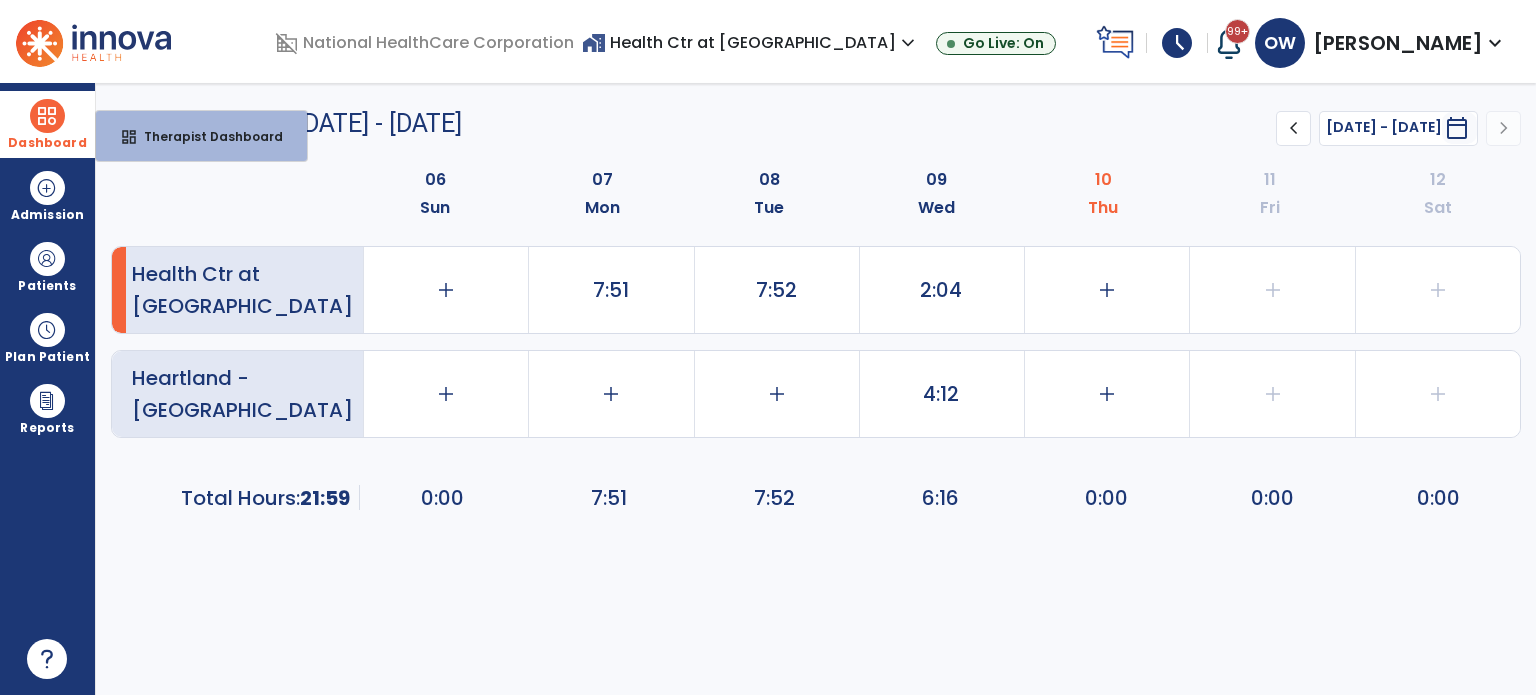 click on "Therapist Dashboard" at bounding box center (205, 136) 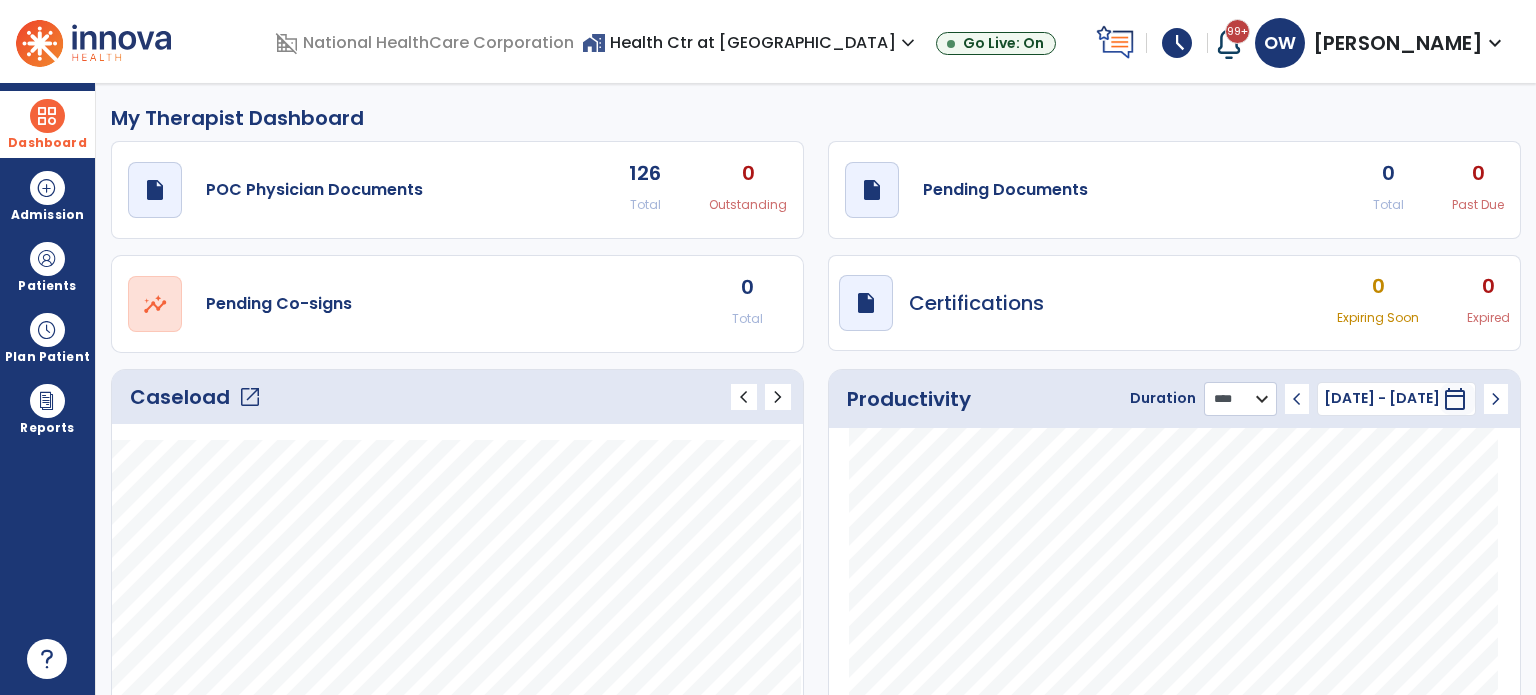 click on "******** **** ***" 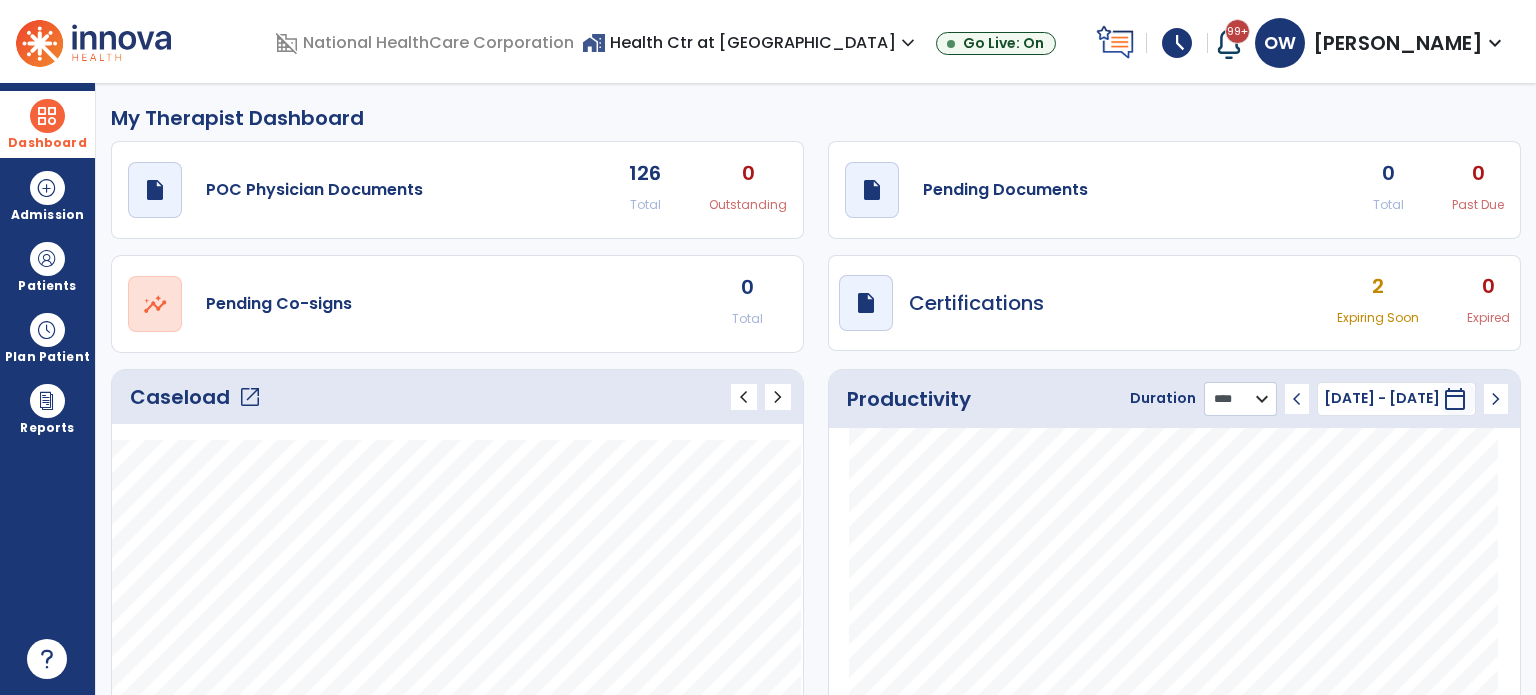 select on "***" 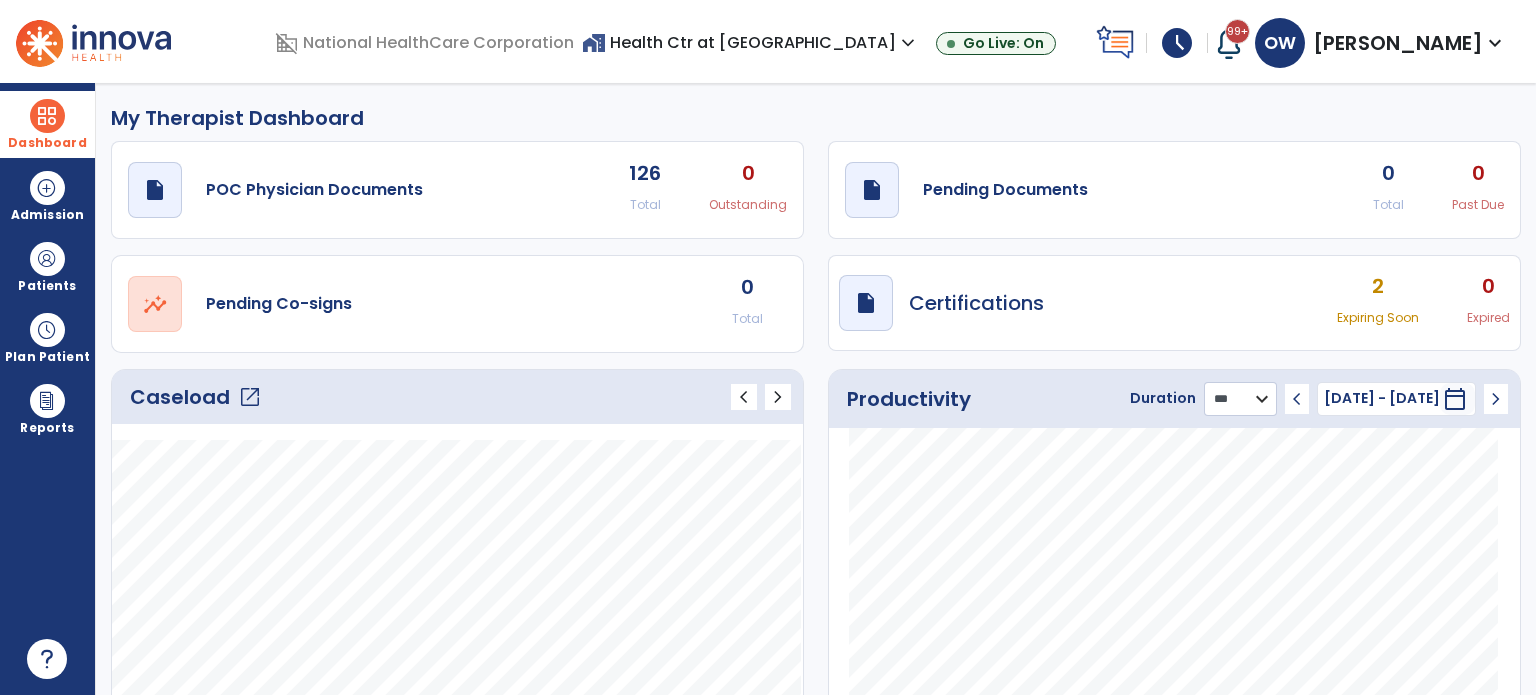 click on "******** **** ***" 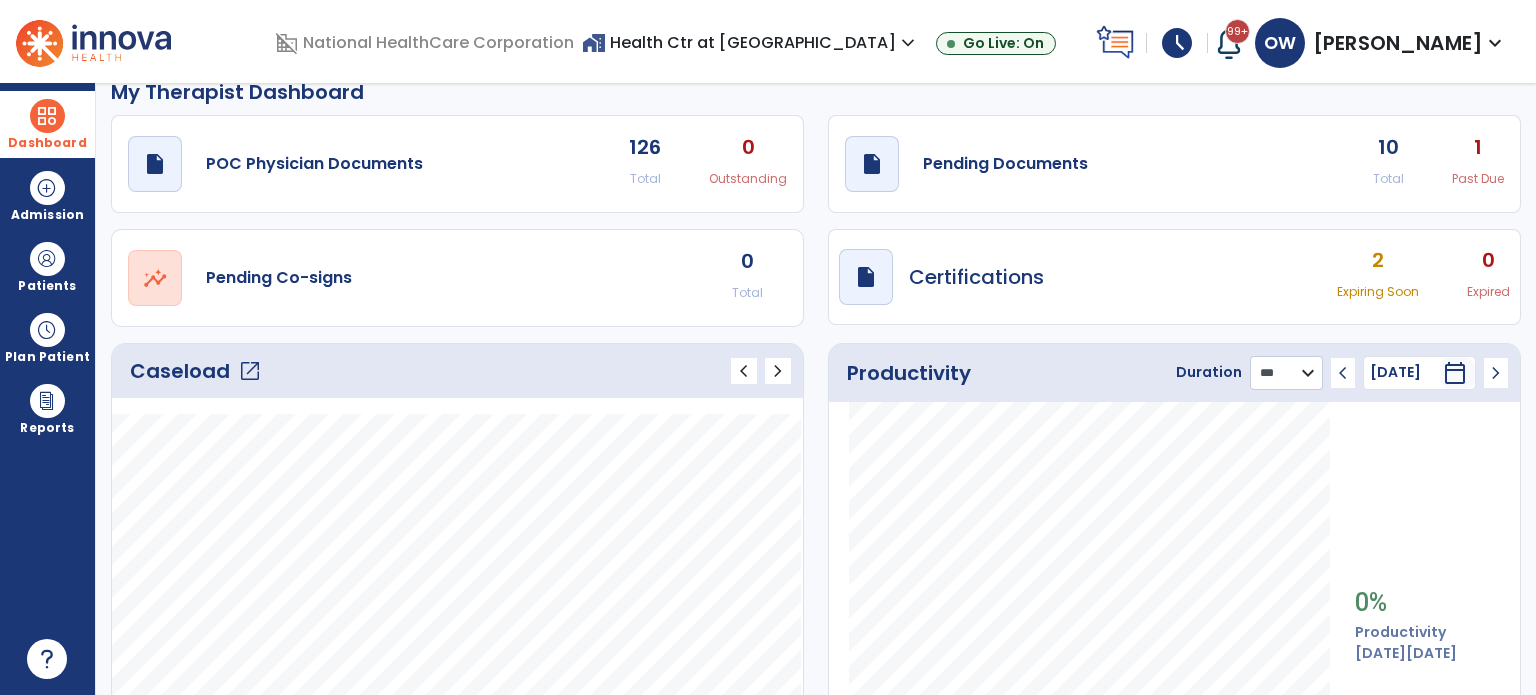scroll, scrollTop: 32, scrollLeft: 0, axis: vertical 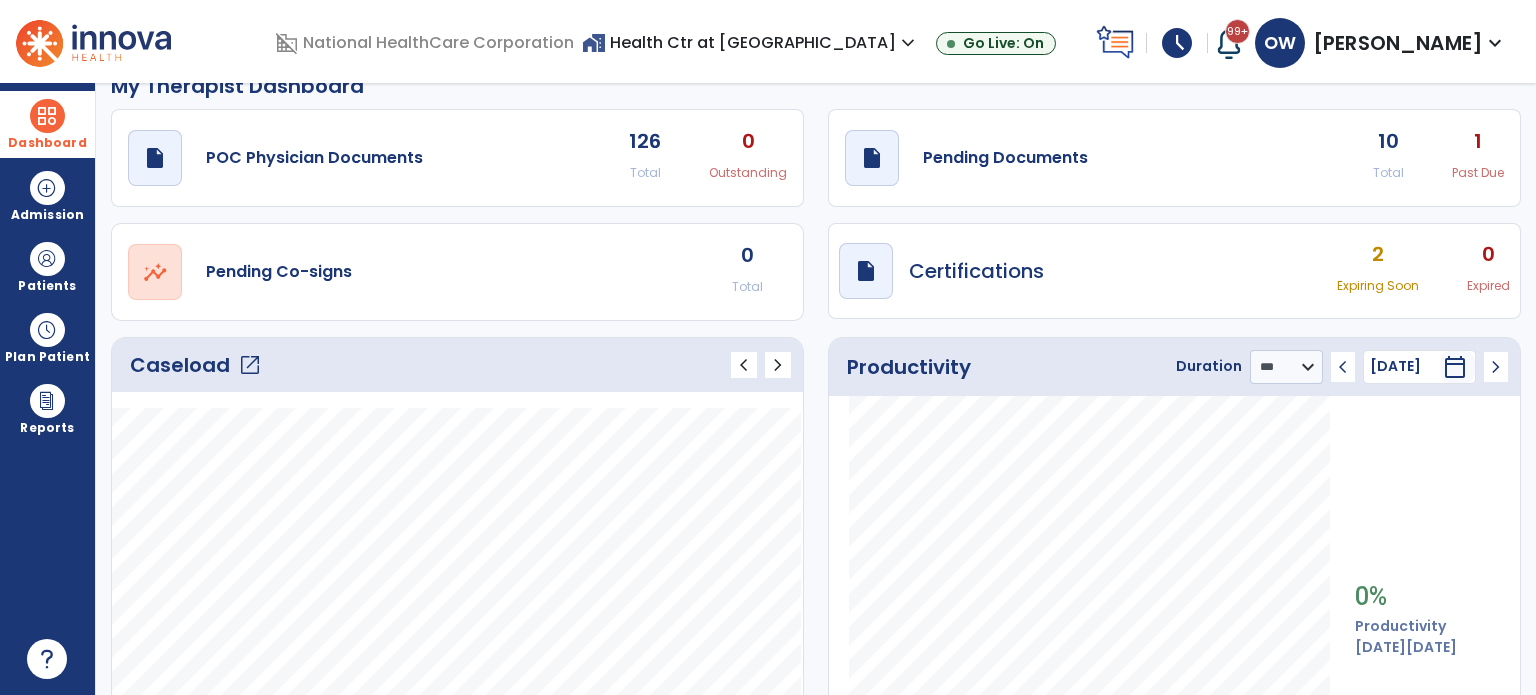 click on "Caseload   open_in_new" 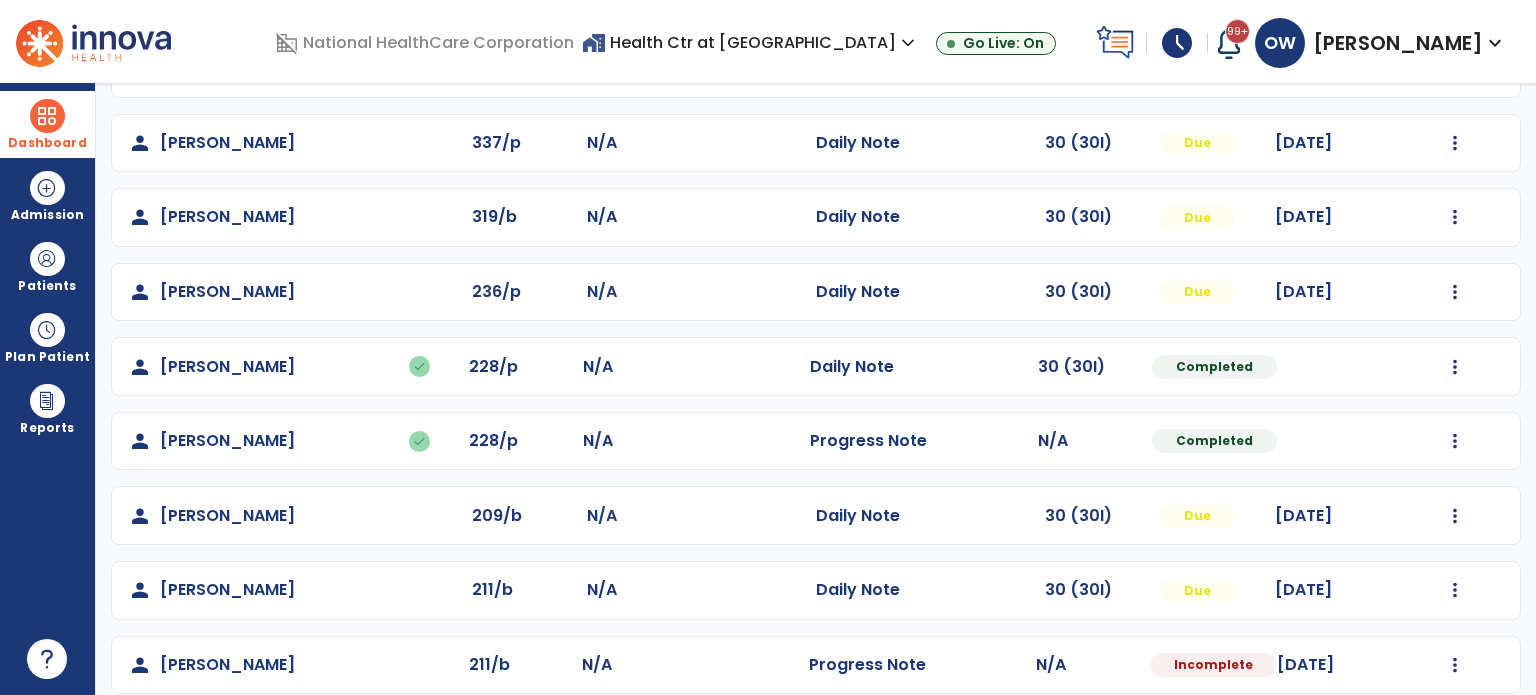 scroll, scrollTop: 688, scrollLeft: 0, axis: vertical 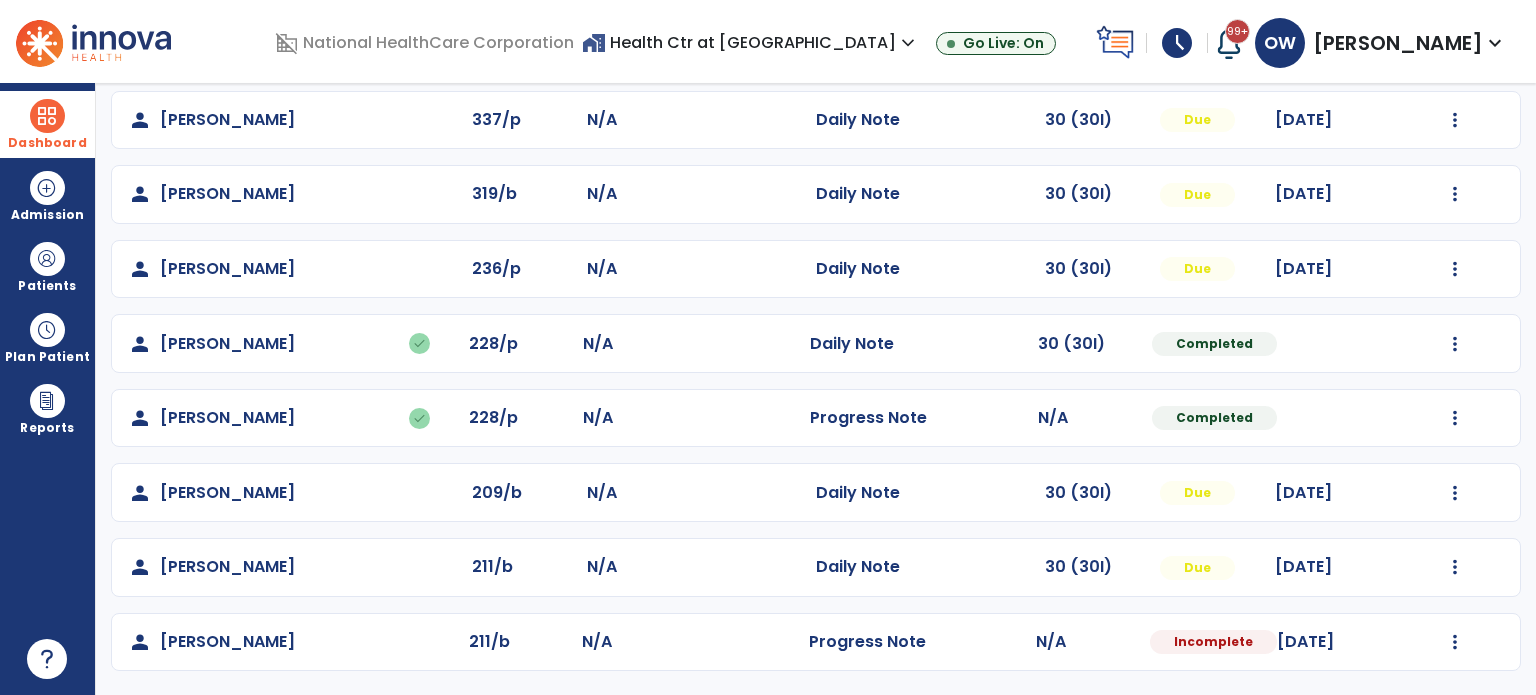 click on "Mark Visit As Complete   Reset Note   Open Document   G + C Mins" 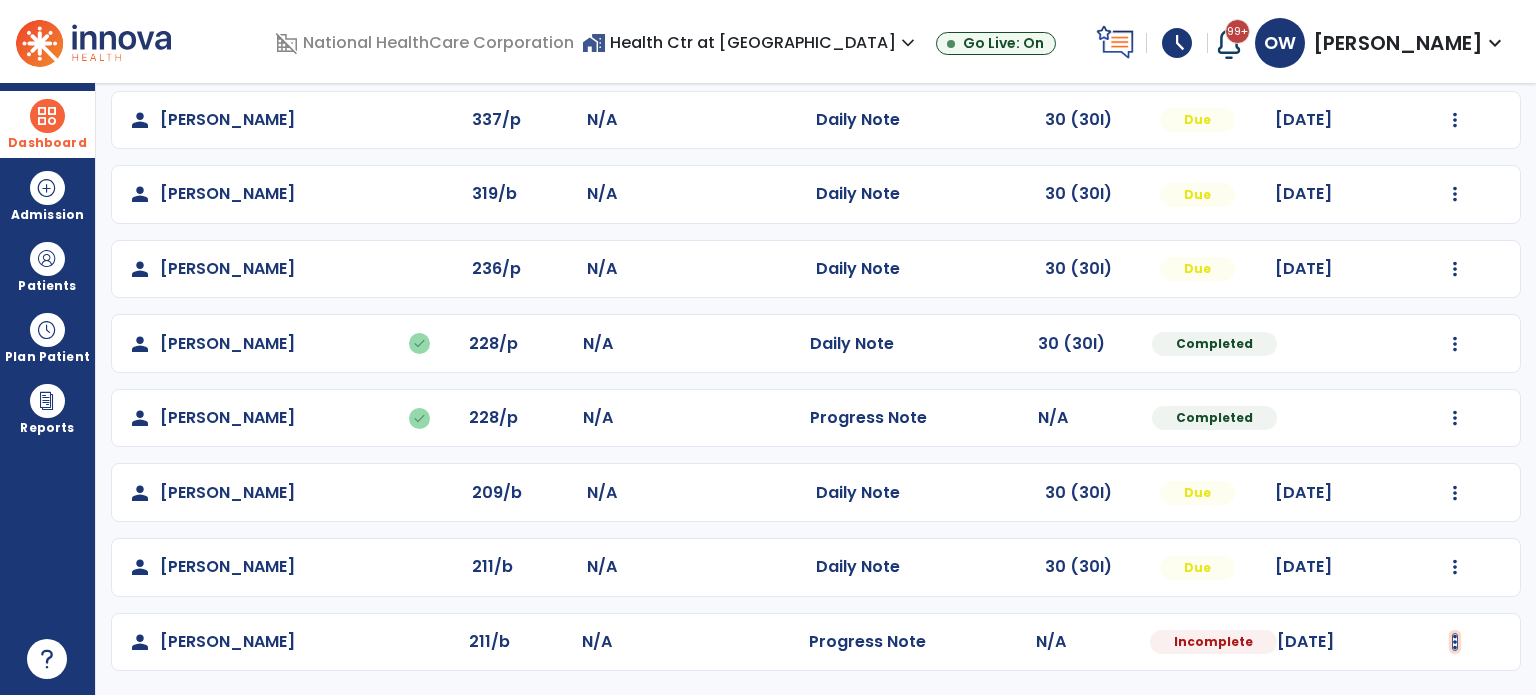 click at bounding box center (1455, -327) 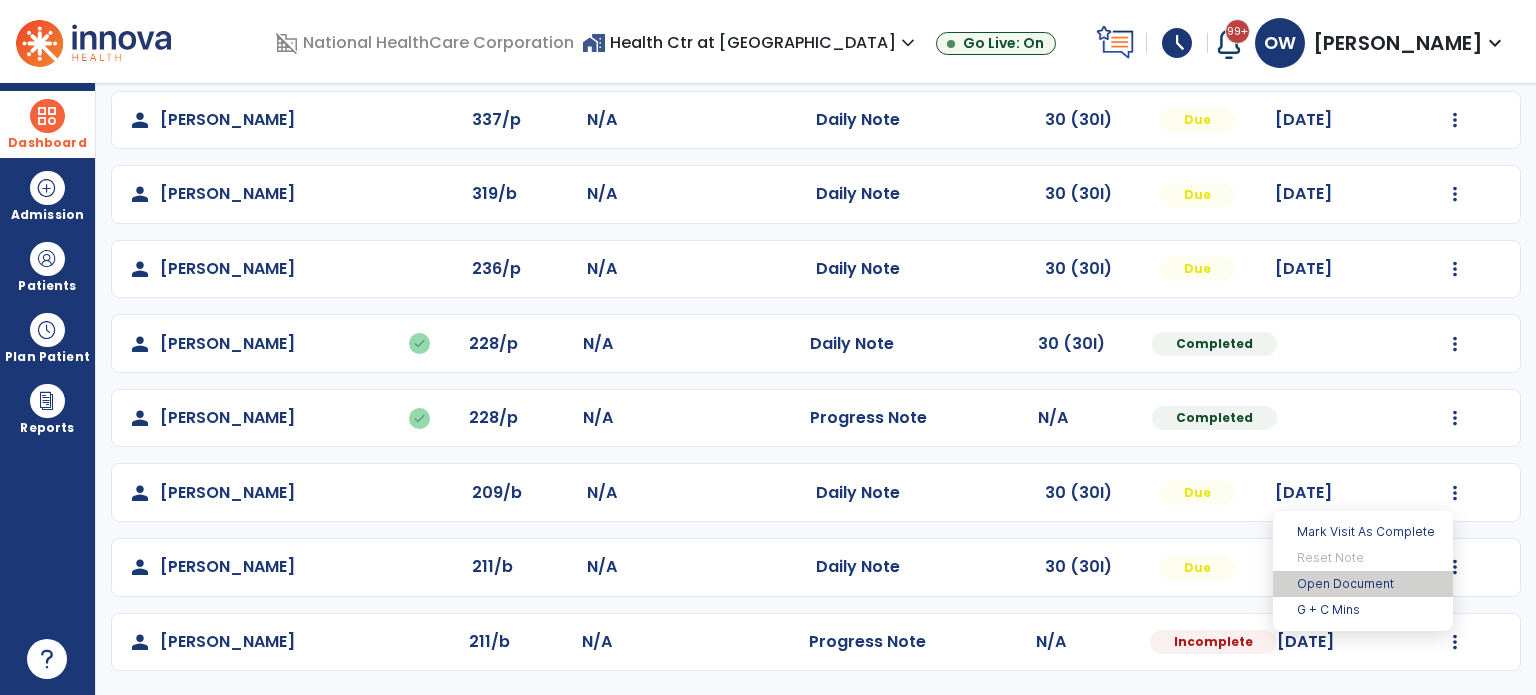 click on "Open Document" at bounding box center (1363, 584) 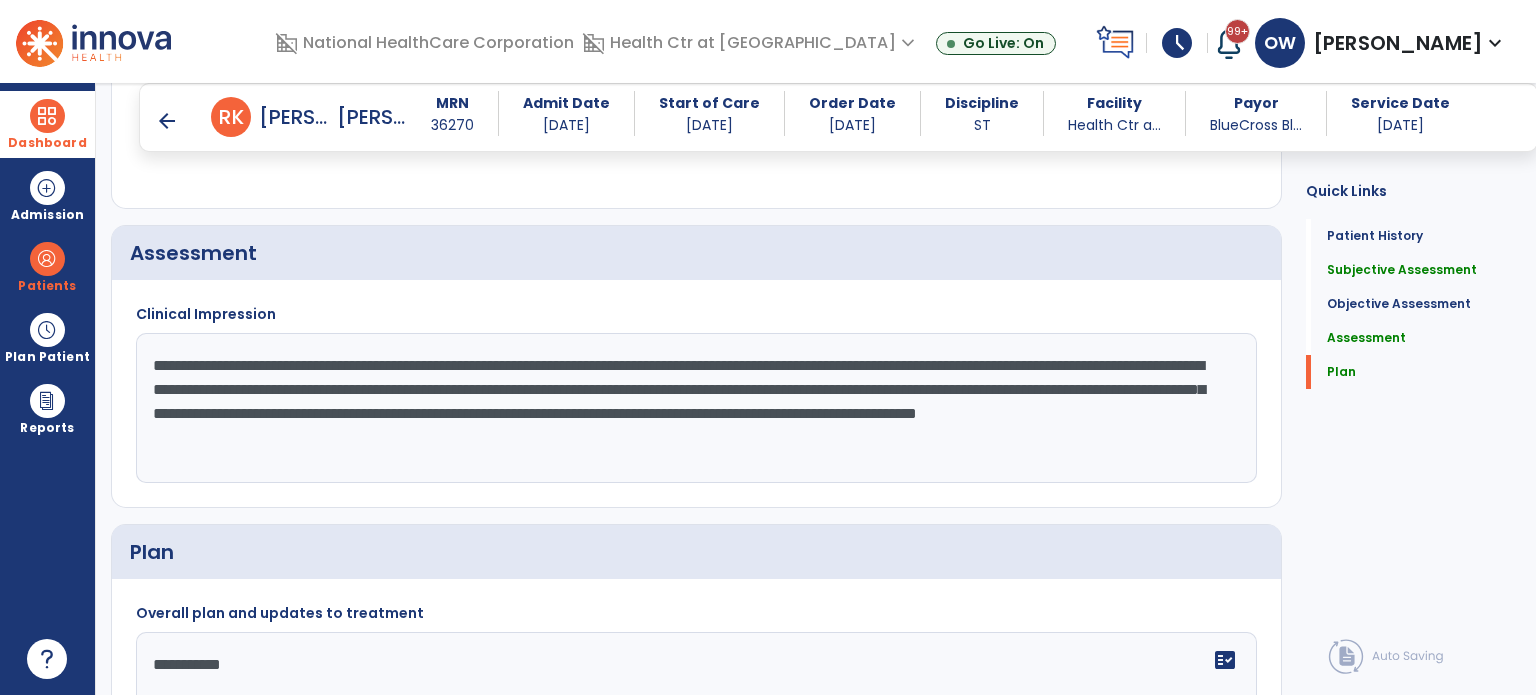 scroll, scrollTop: 1414, scrollLeft: 0, axis: vertical 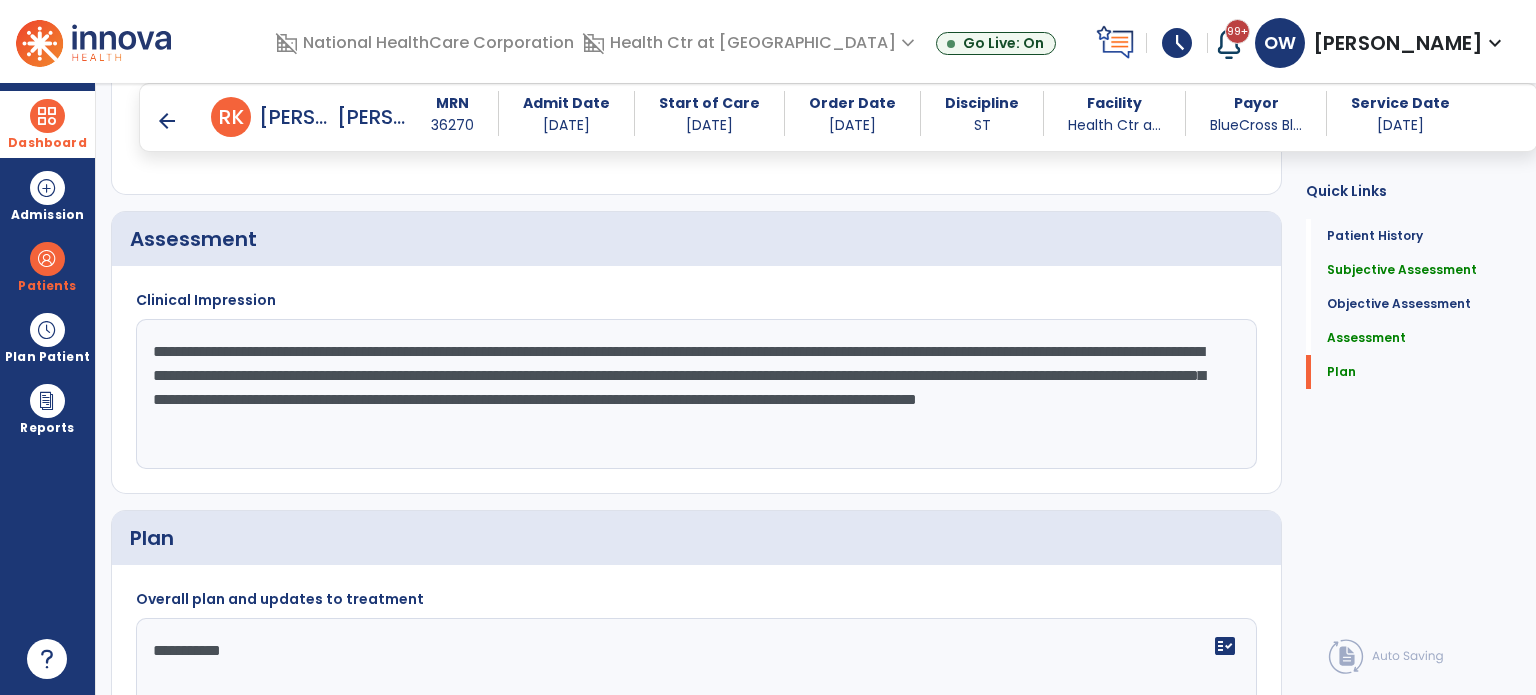 click on "**********" 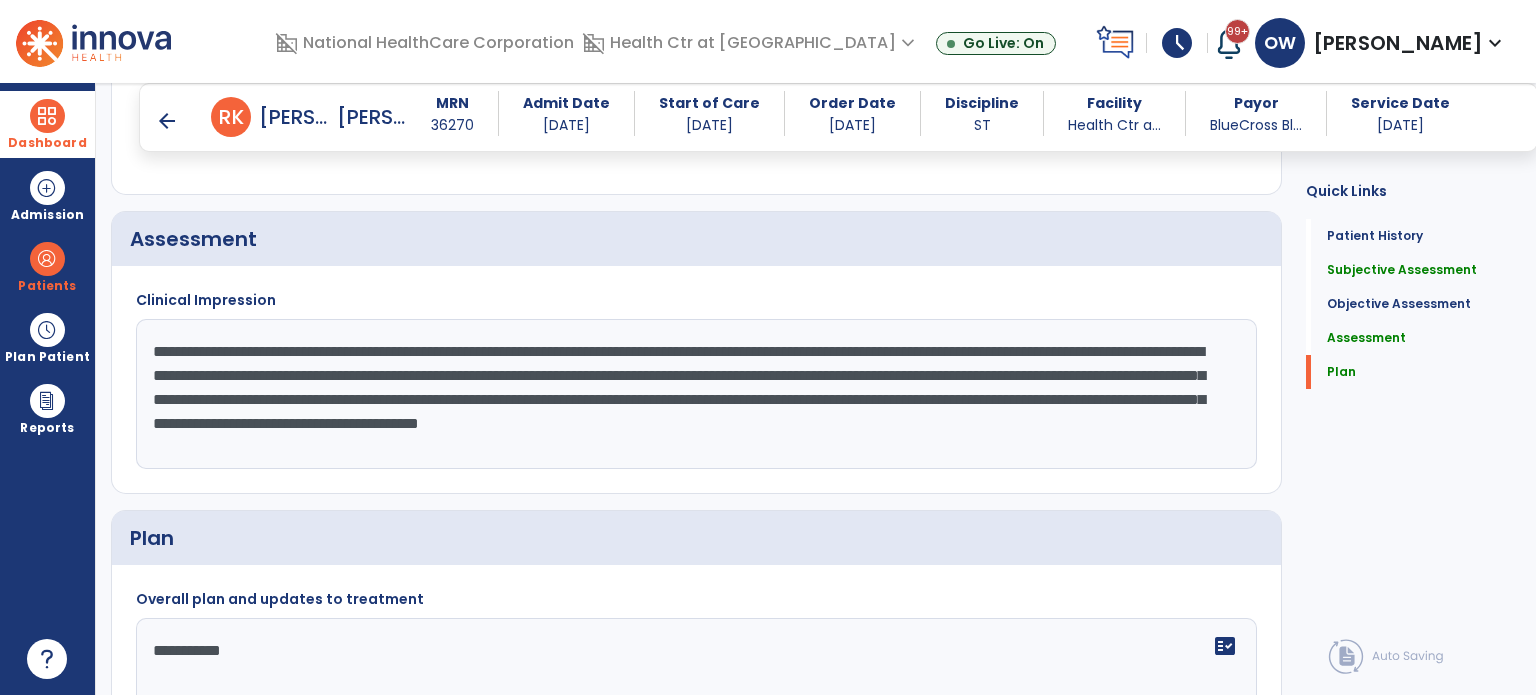 click on "**********" 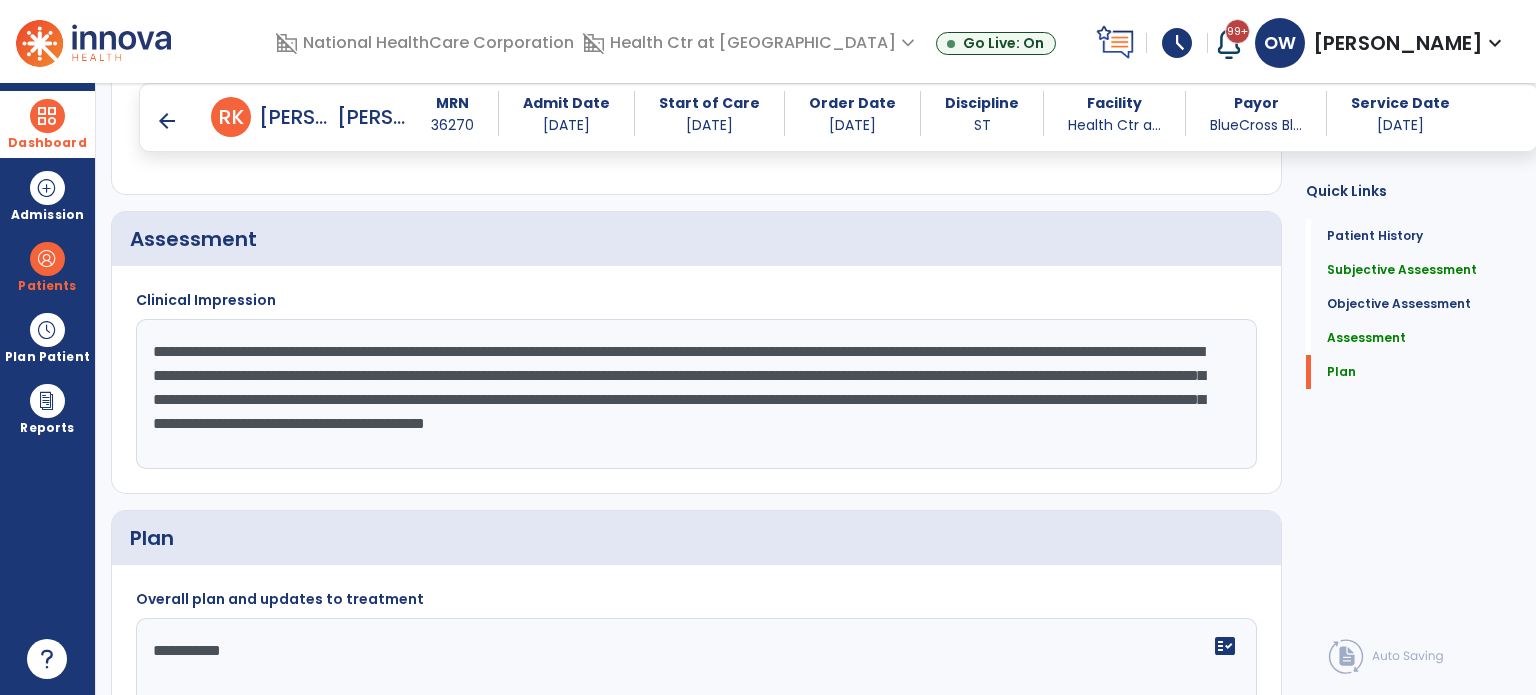 scroll, scrollTop: 16, scrollLeft: 0, axis: vertical 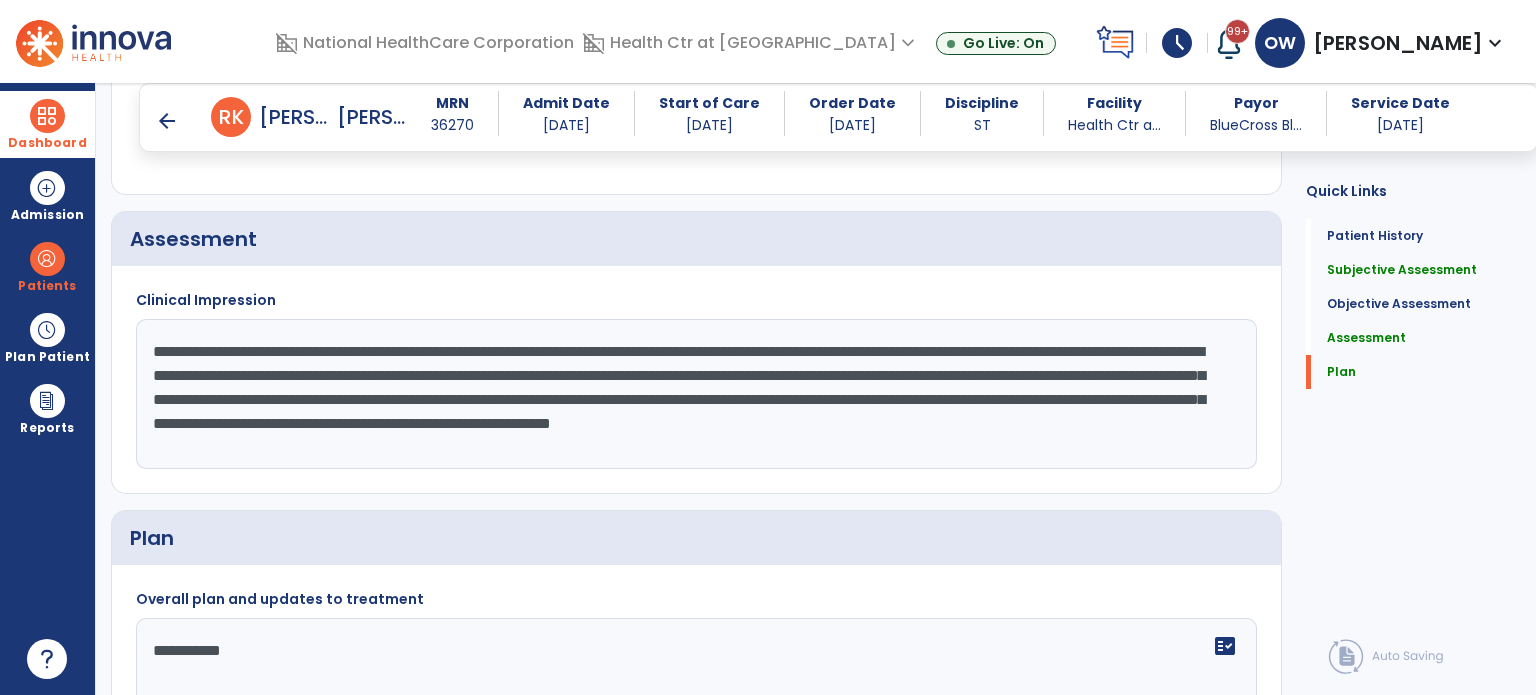 click on "**********" 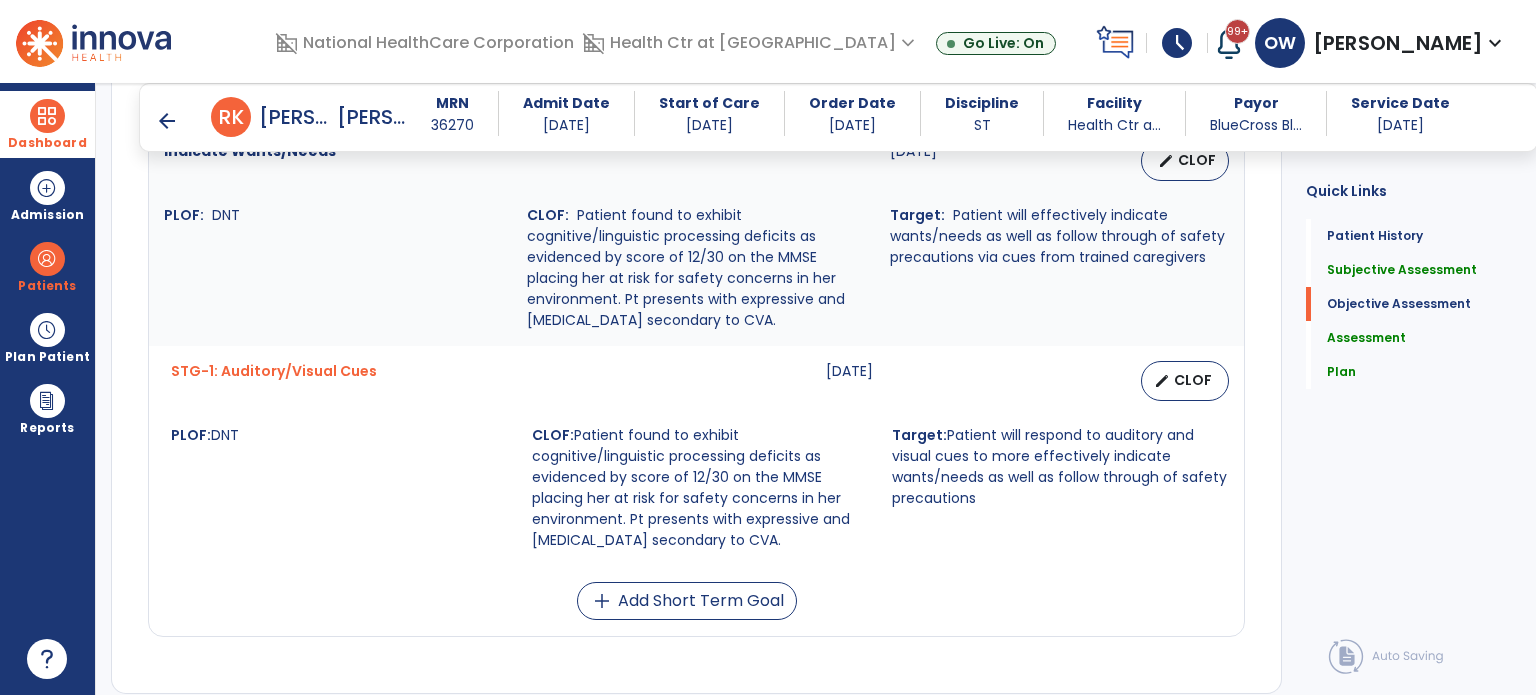 scroll, scrollTop: 896, scrollLeft: 0, axis: vertical 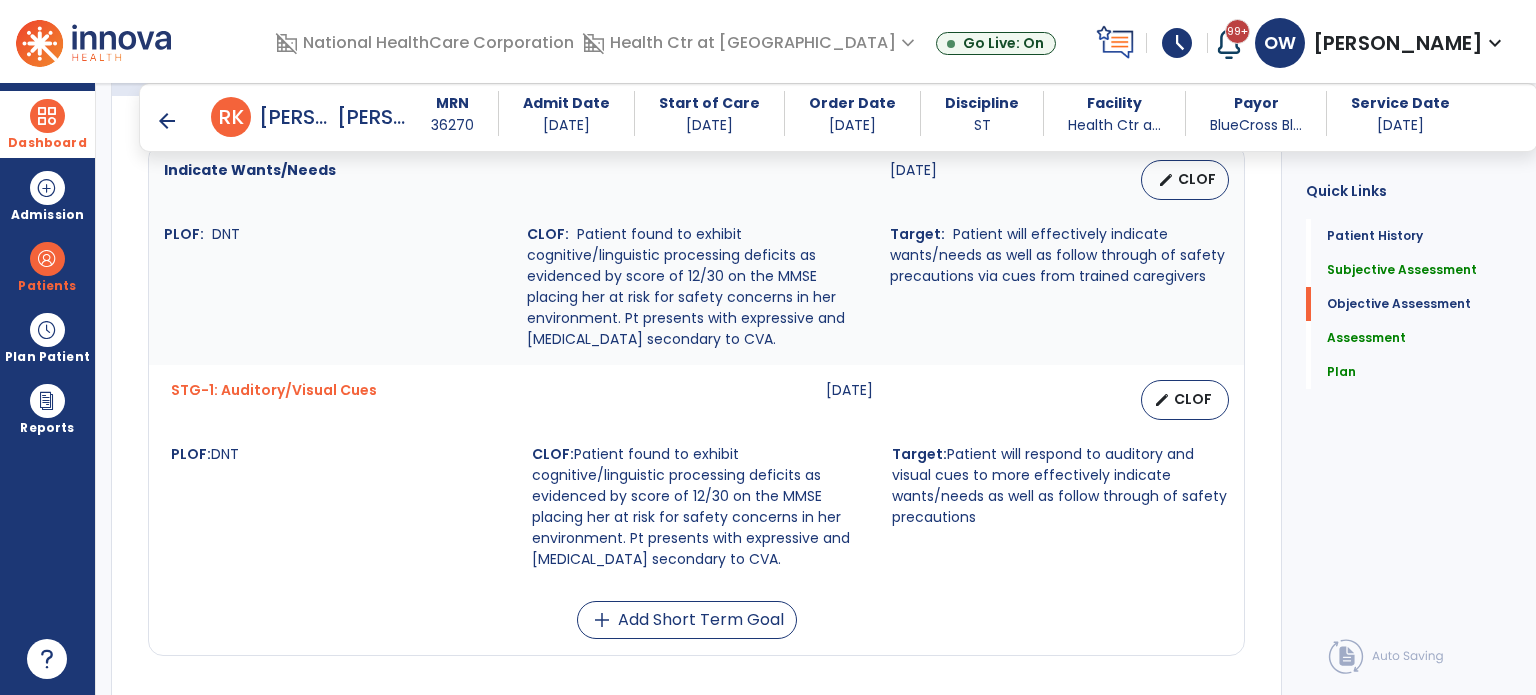 type on "**********" 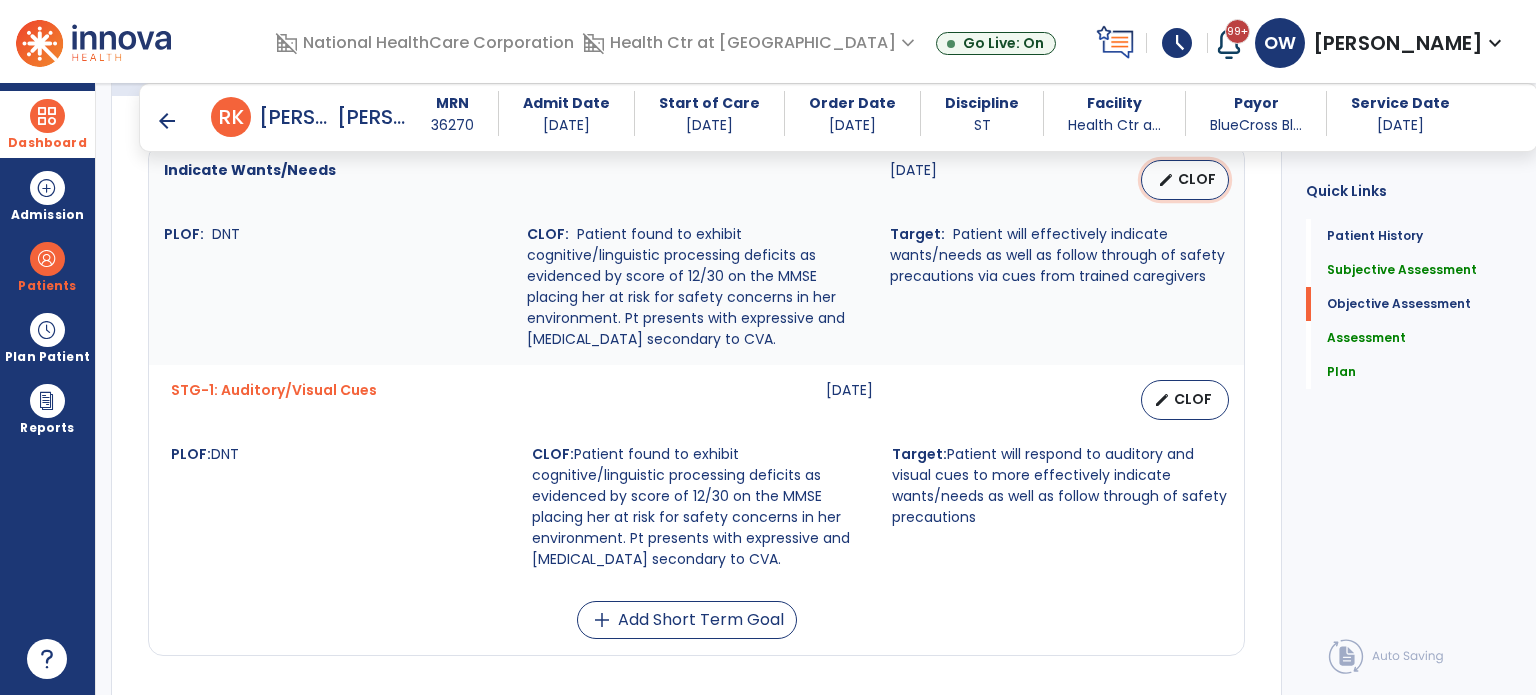 click on "CLOF" at bounding box center (1197, 179) 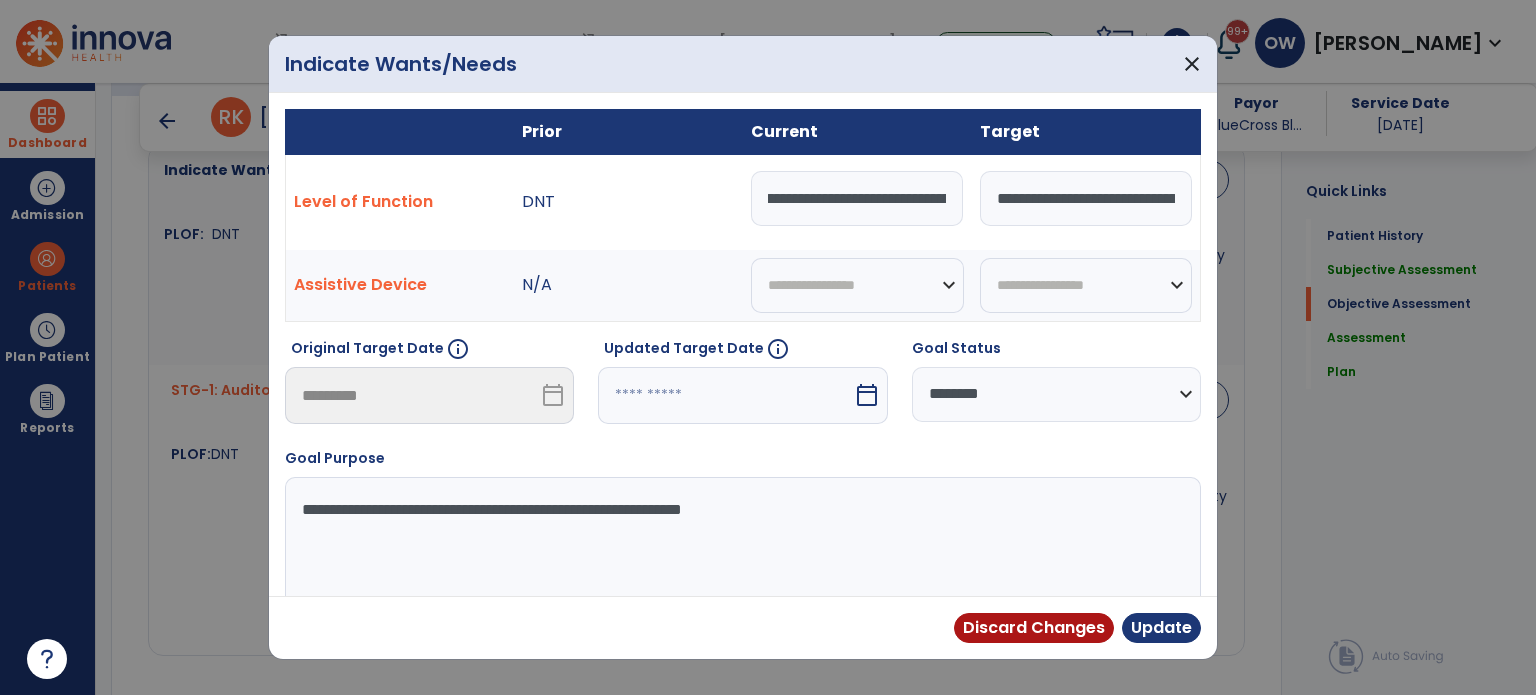 drag, startPoint x: 769, startPoint y: 200, endPoint x: 1102, endPoint y: 236, distance: 334.9403 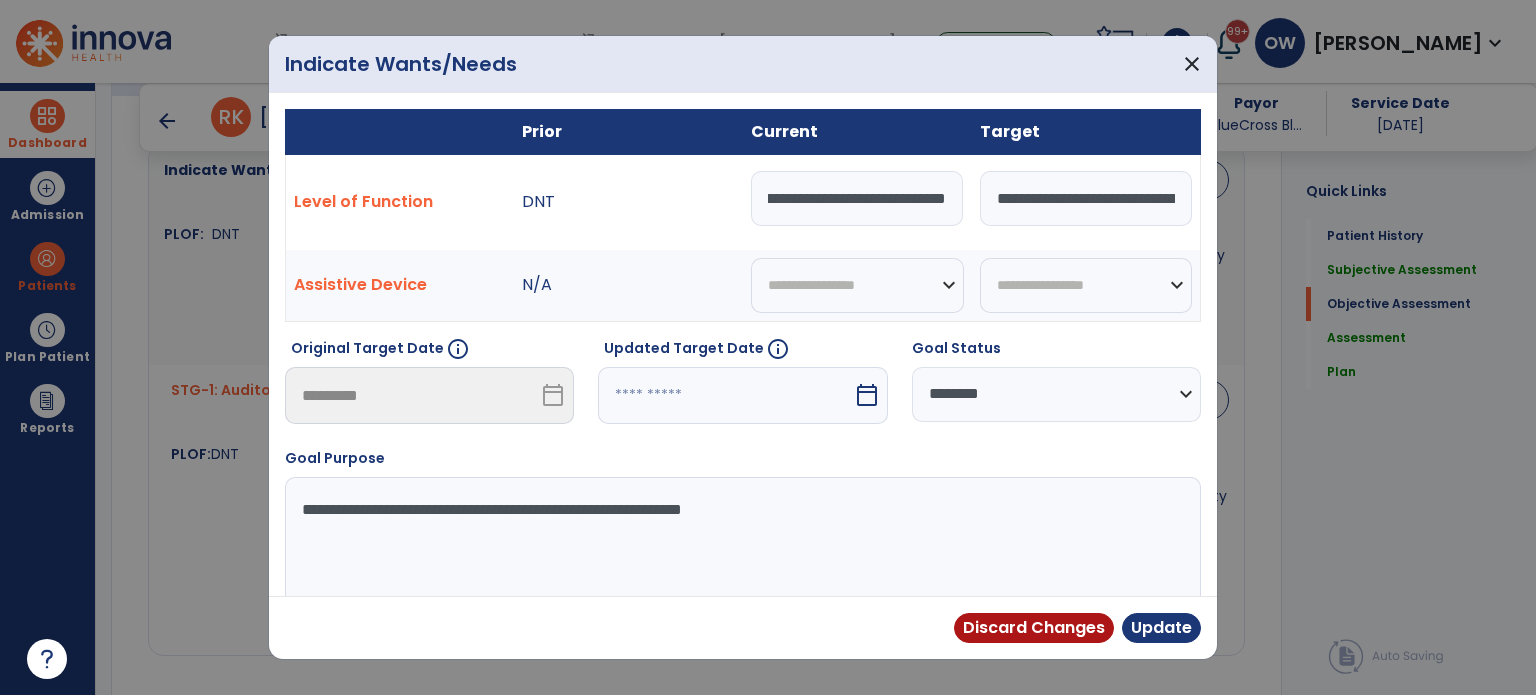 scroll, scrollTop: 0, scrollLeft: 504, axis: horizontal 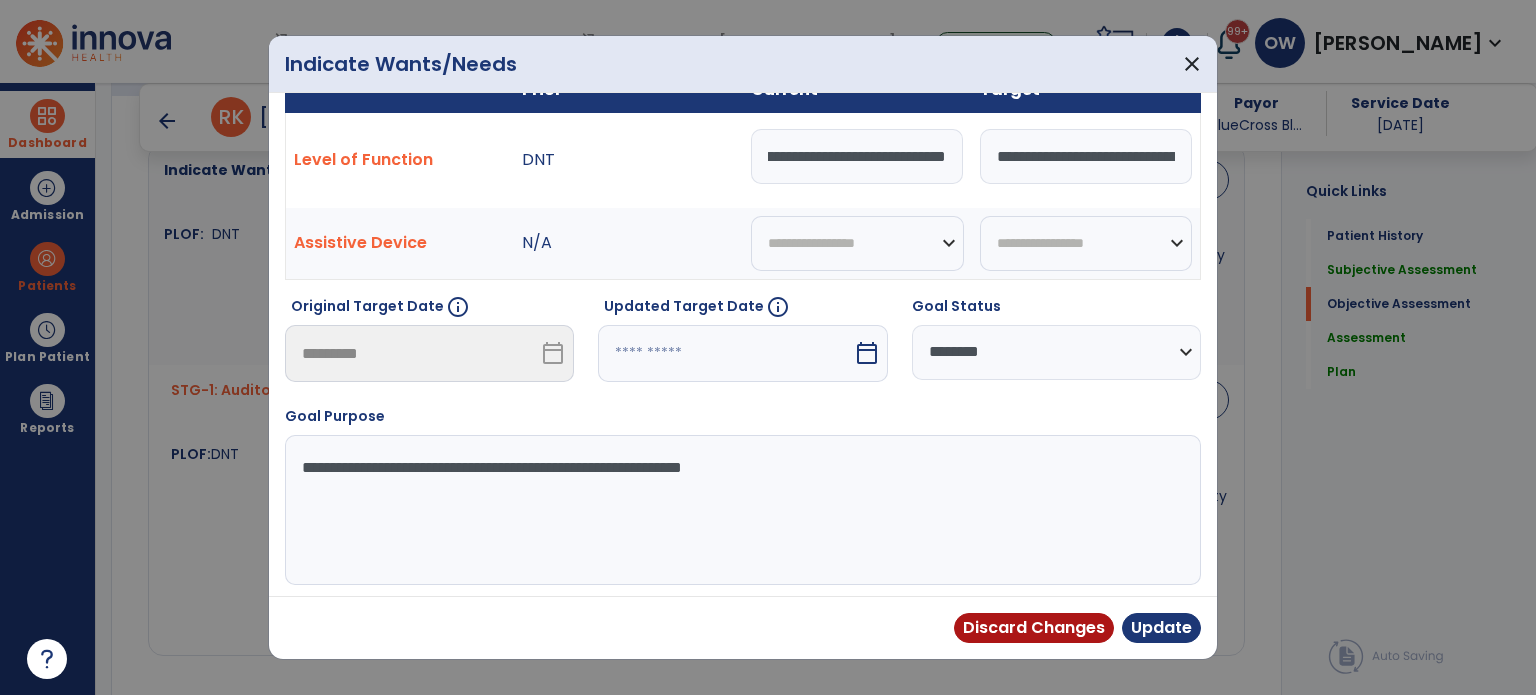 type on "**********" 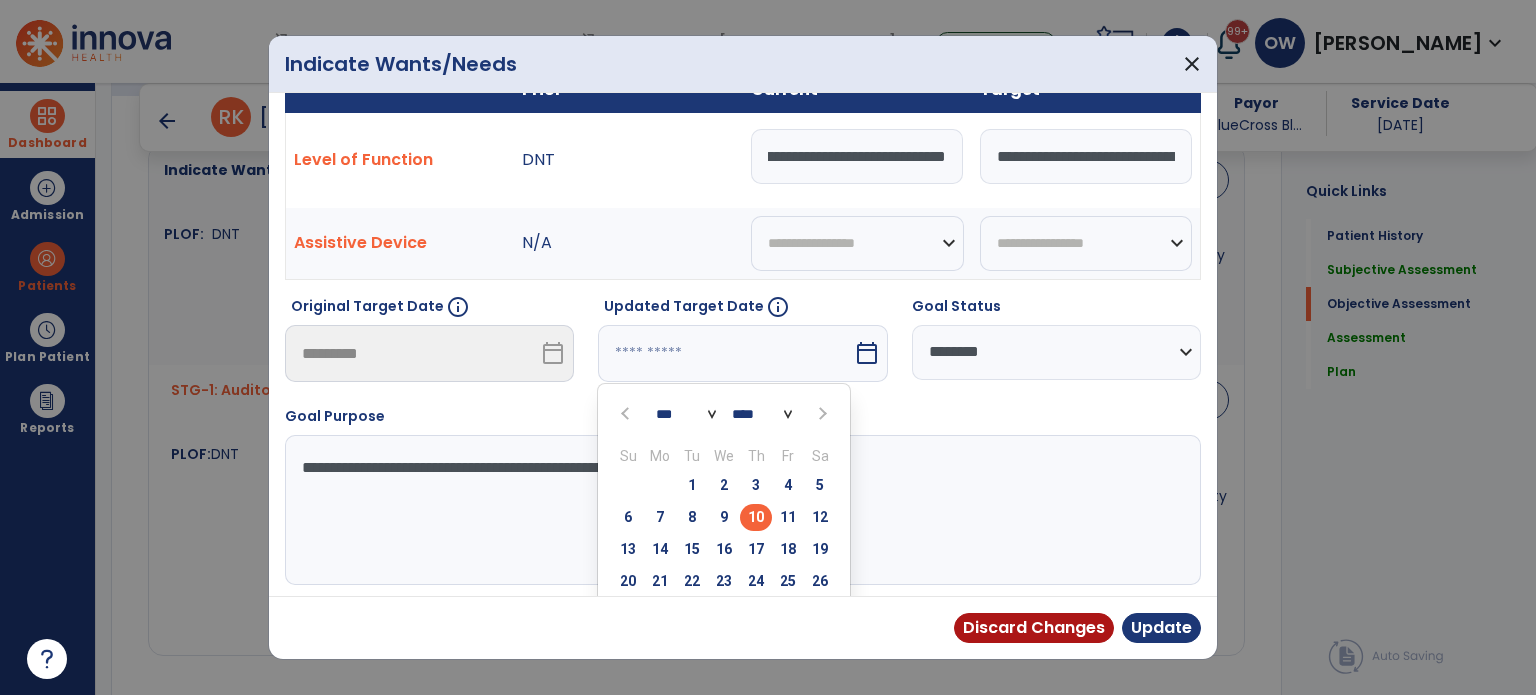 scroll, scrollTop: 0, scrollLeft: 0, axis: both 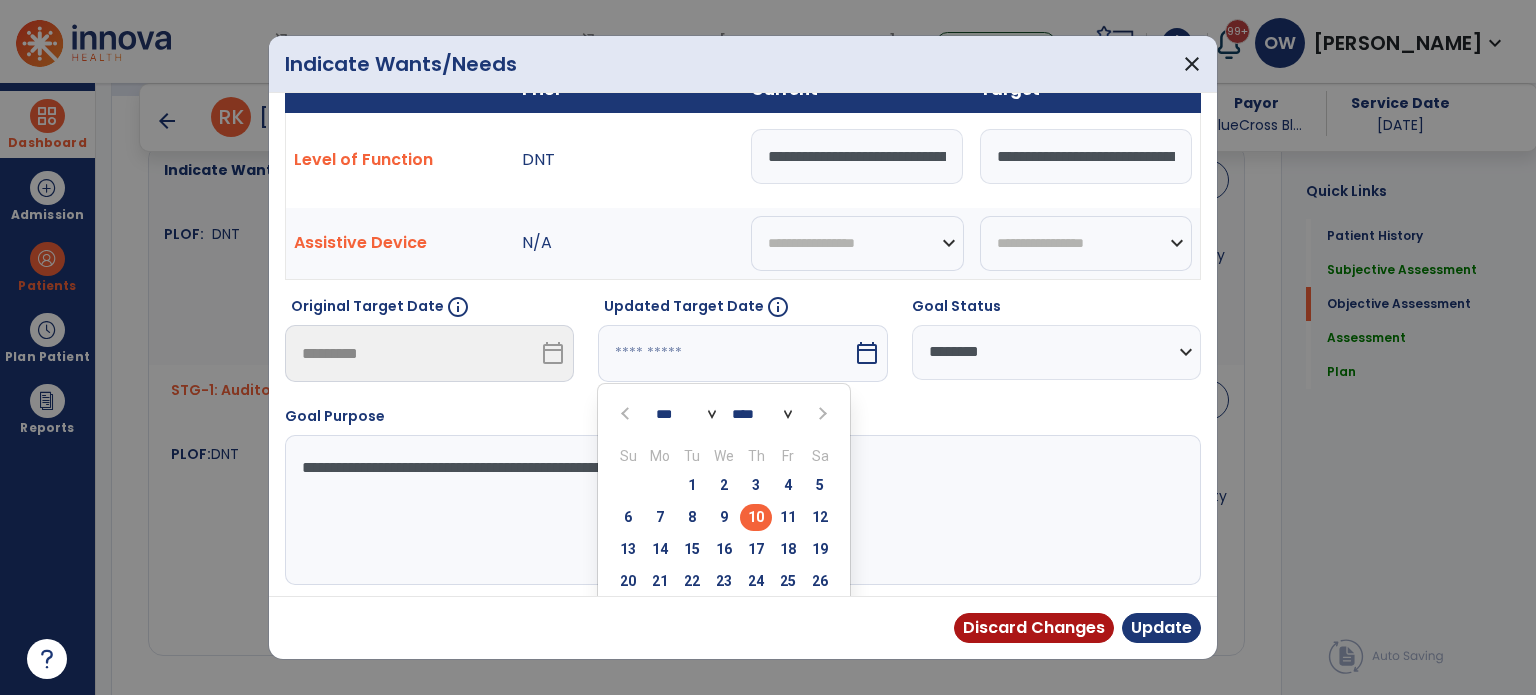 click at bounding box center [822, 414] 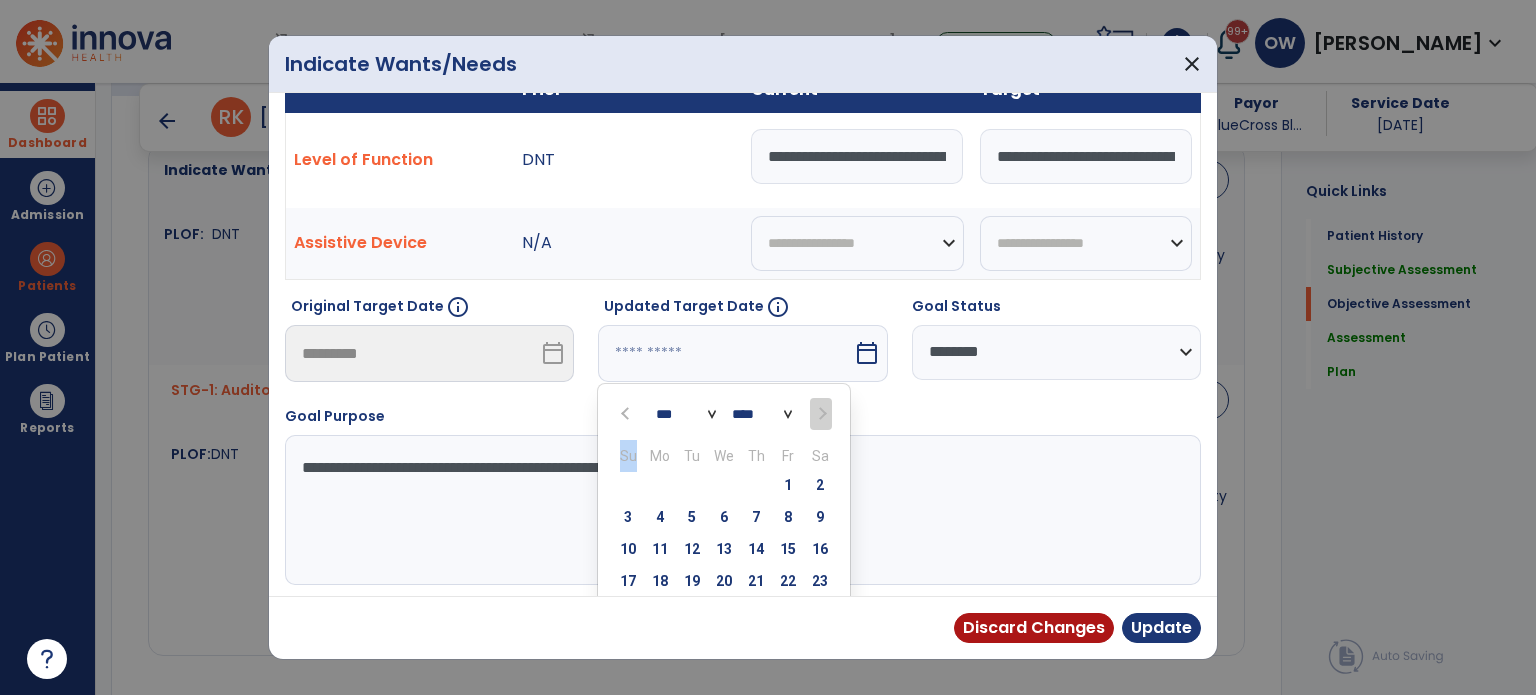 click at bounding box center (820, 414) 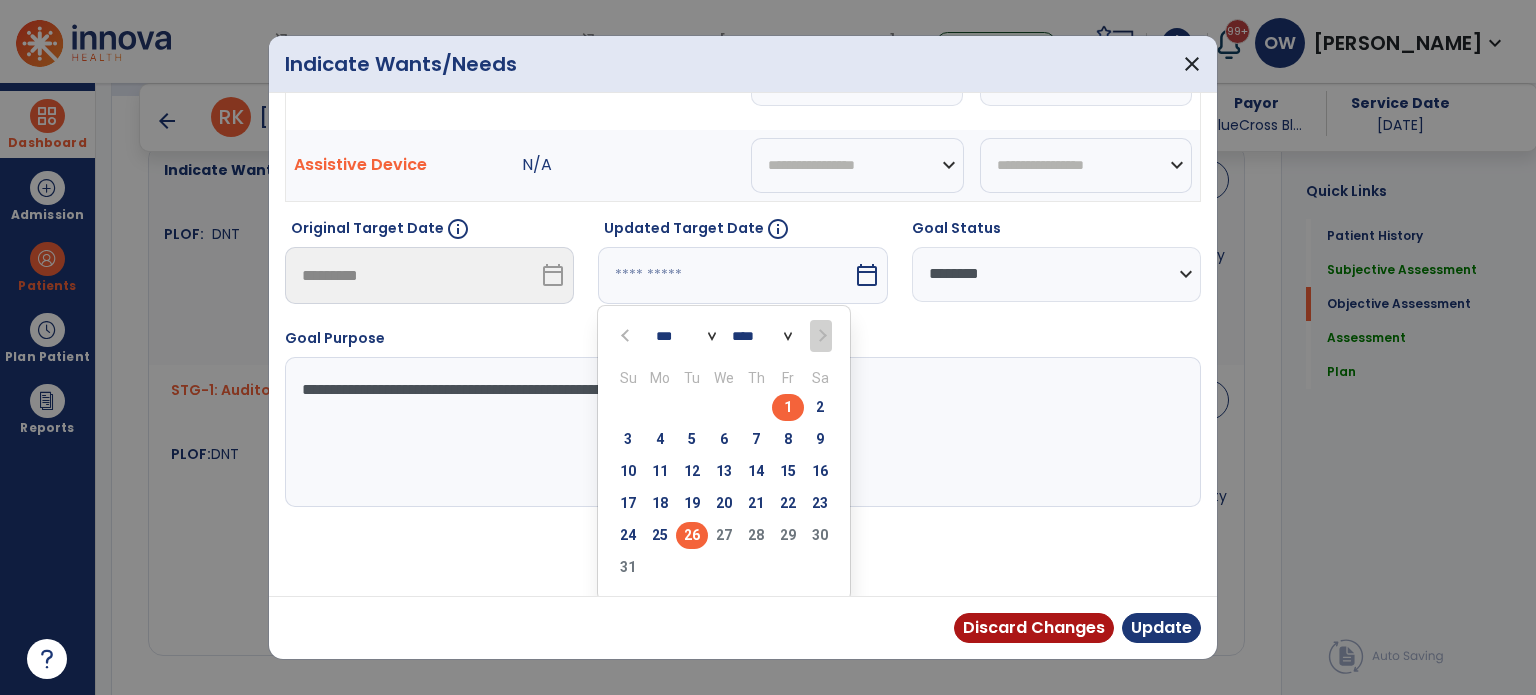 click on "26" at bounding box center (692, 535) 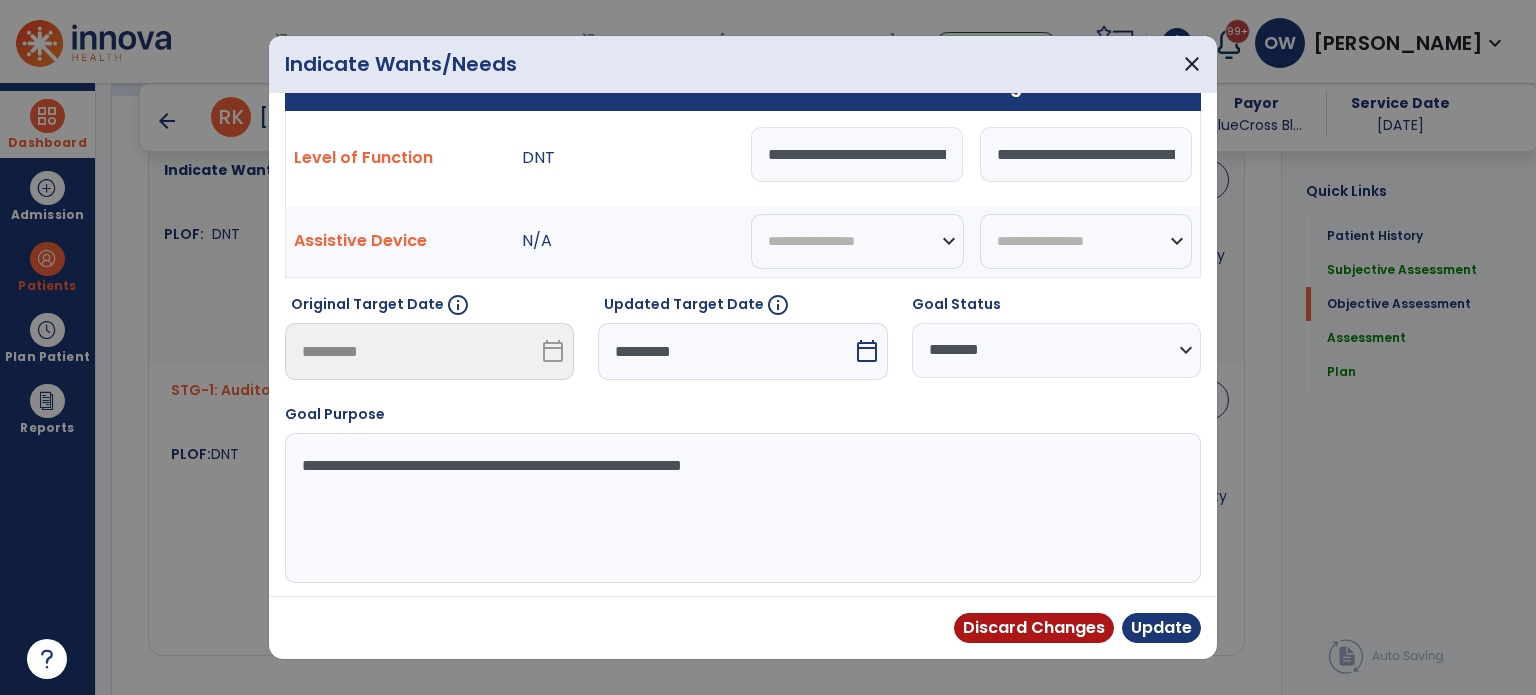 scroll, scrollTop: 43, scrollLeft: 0, axis: vertical 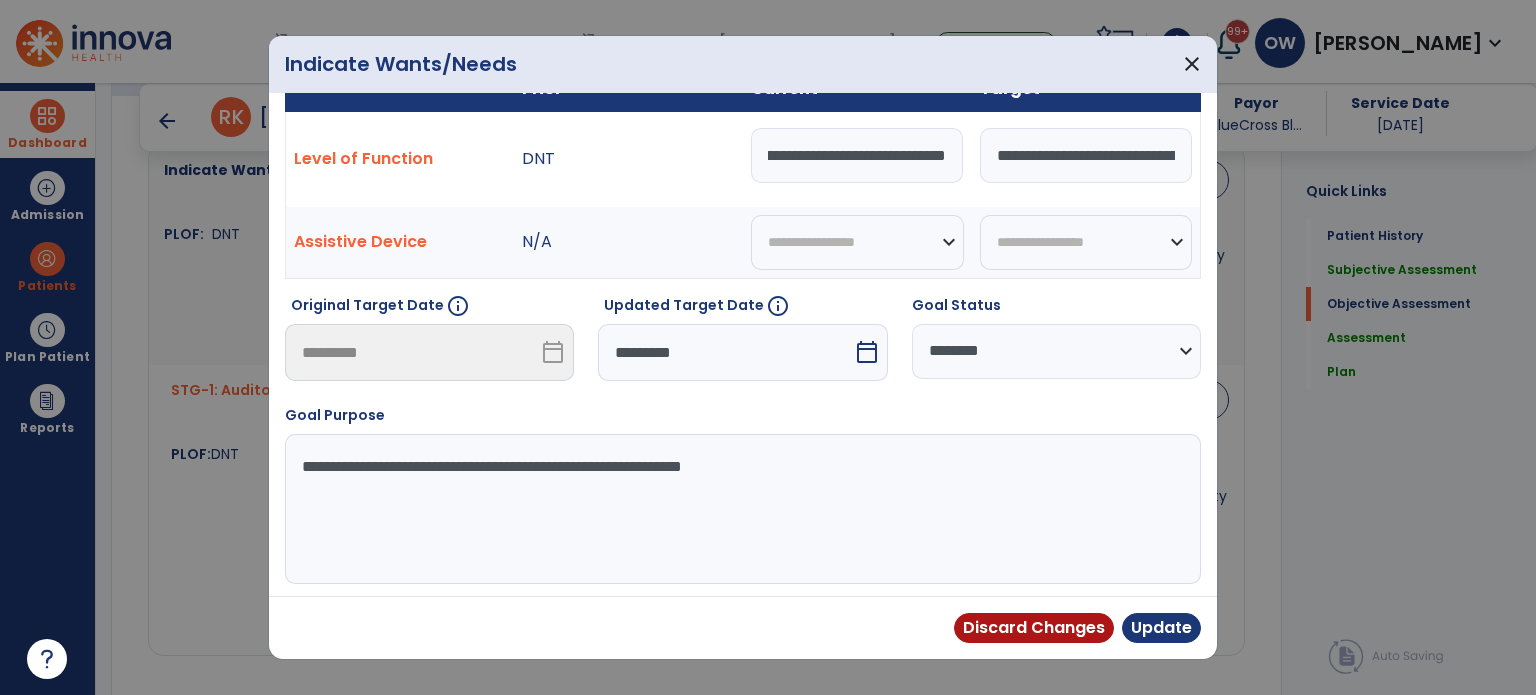 drag, startPoint x: 758, startPoint y: 151, endPoint x: 1144, endPoint y: 227, distance: 393.41074 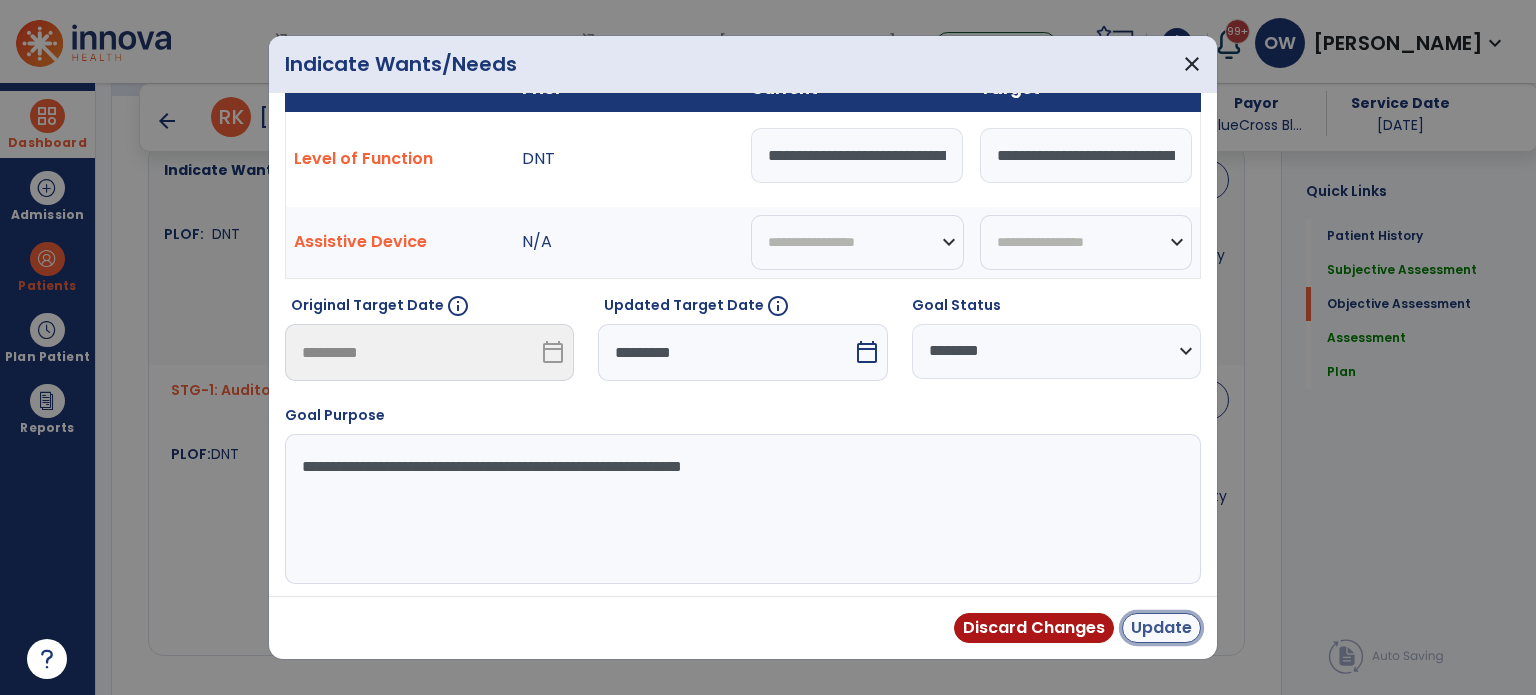 click on "Update" at bounding box center (1161, 628) 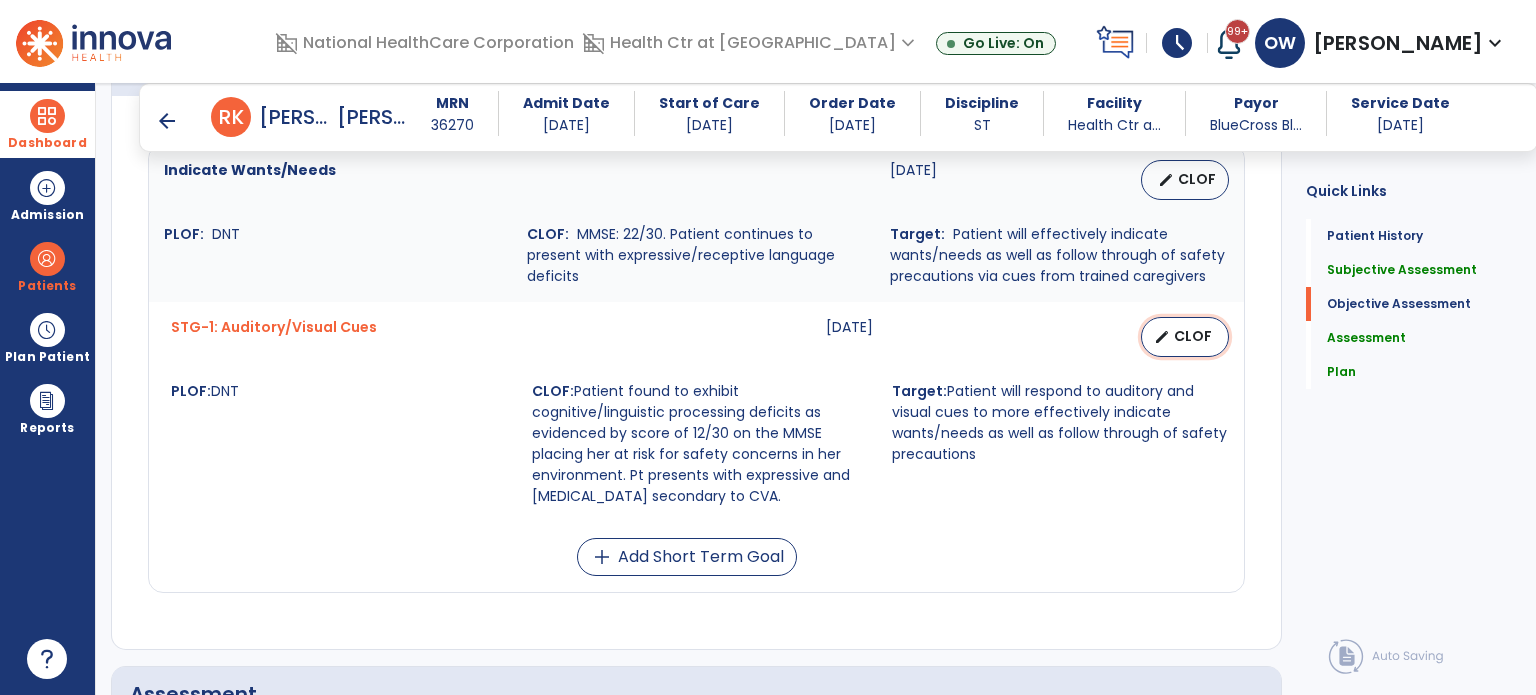 click on "edit" at bounding box center [1162, 337] 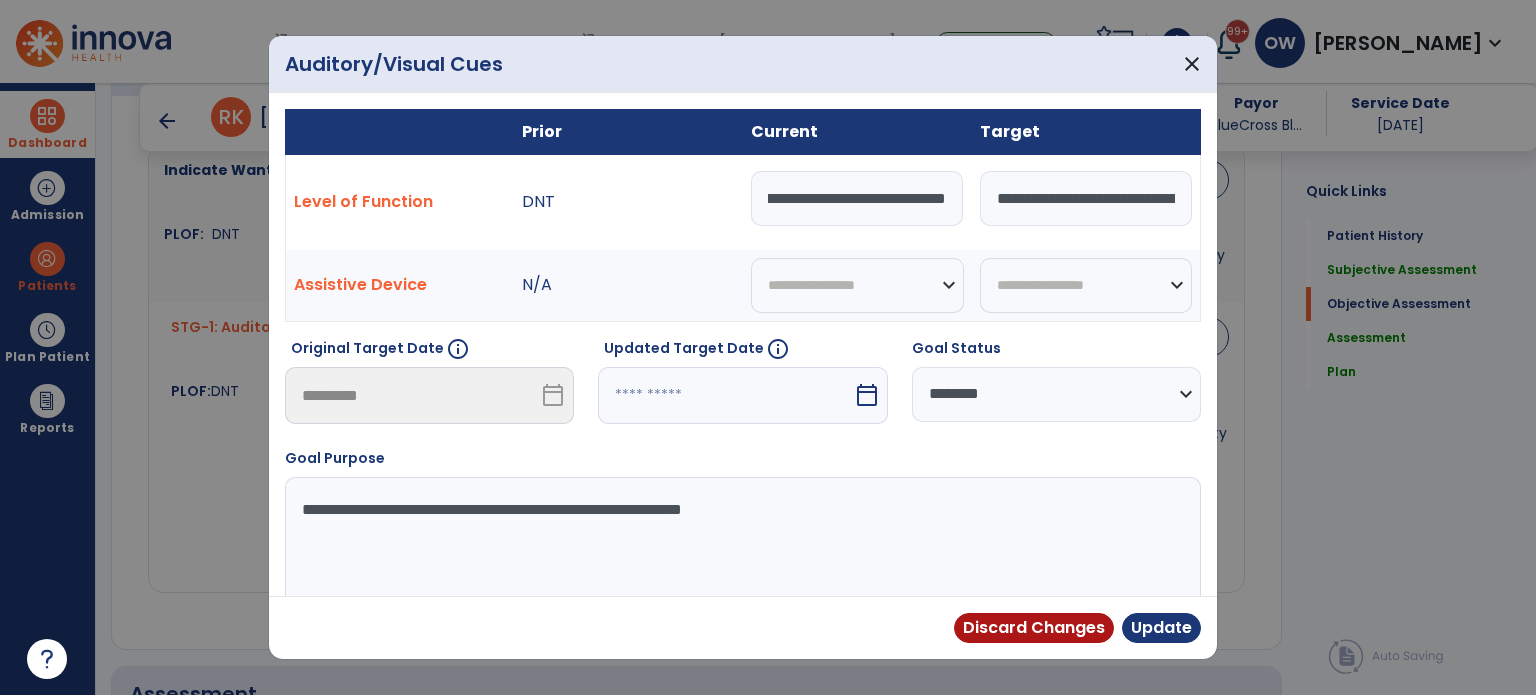 drag, startPoint x: 771, startPoint y: 201, endPoint x: 1207, endPoint y: 274, distance: 442.069 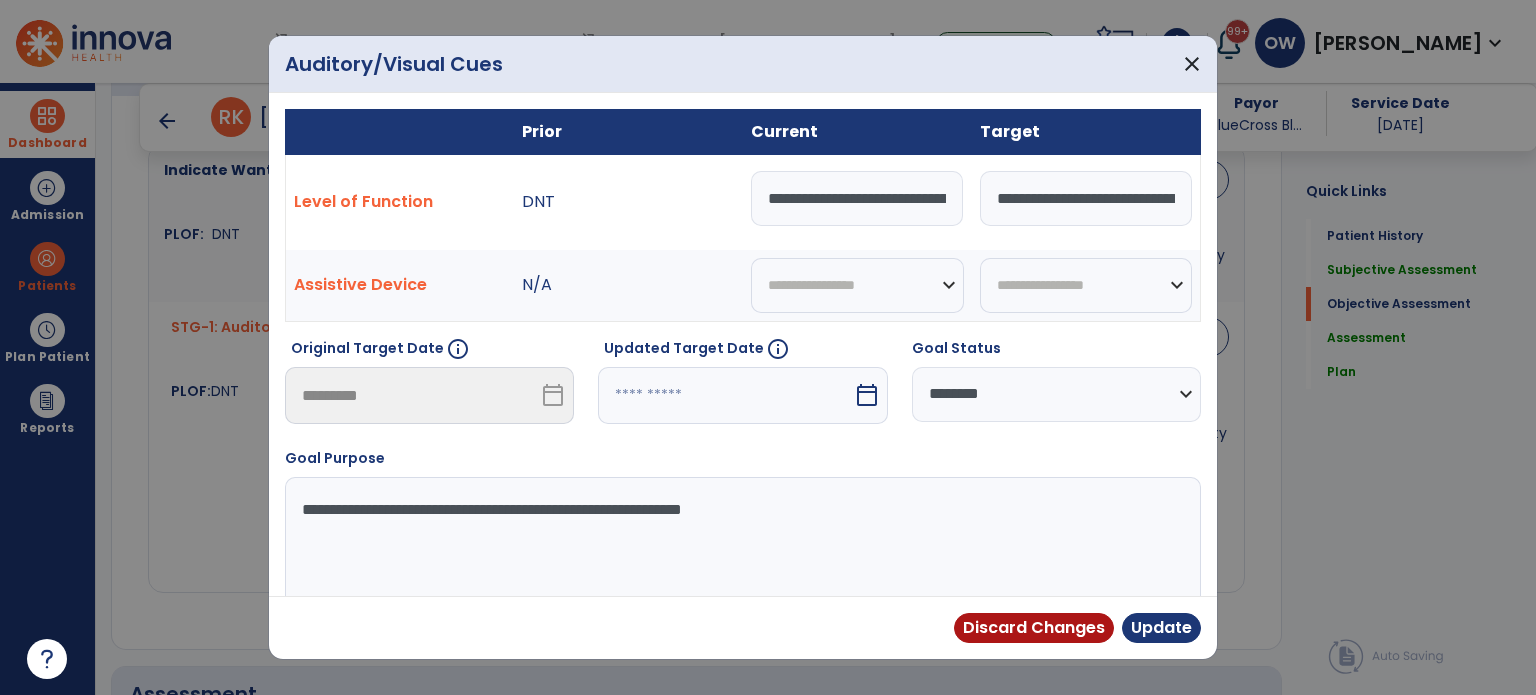 click at bounding box center (725, 395) 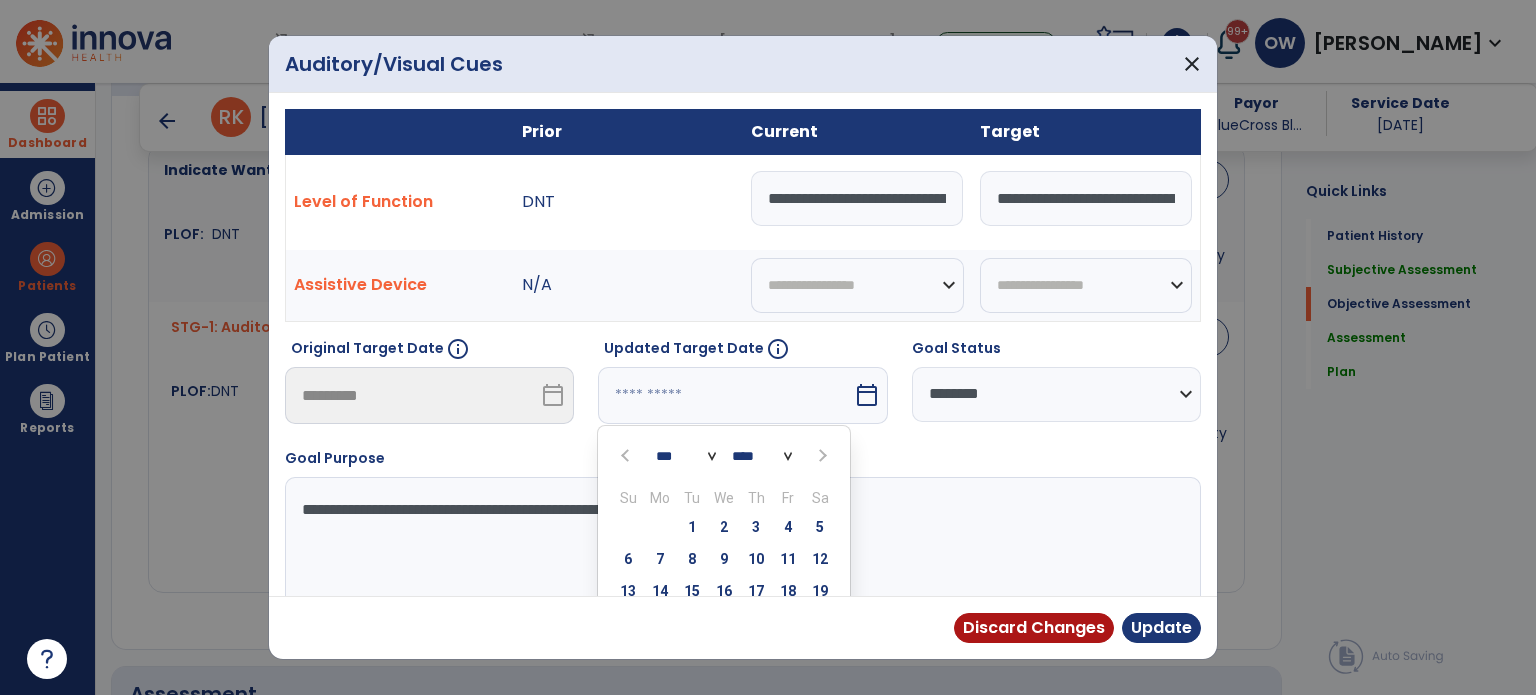click at bounding box center (820, 455) 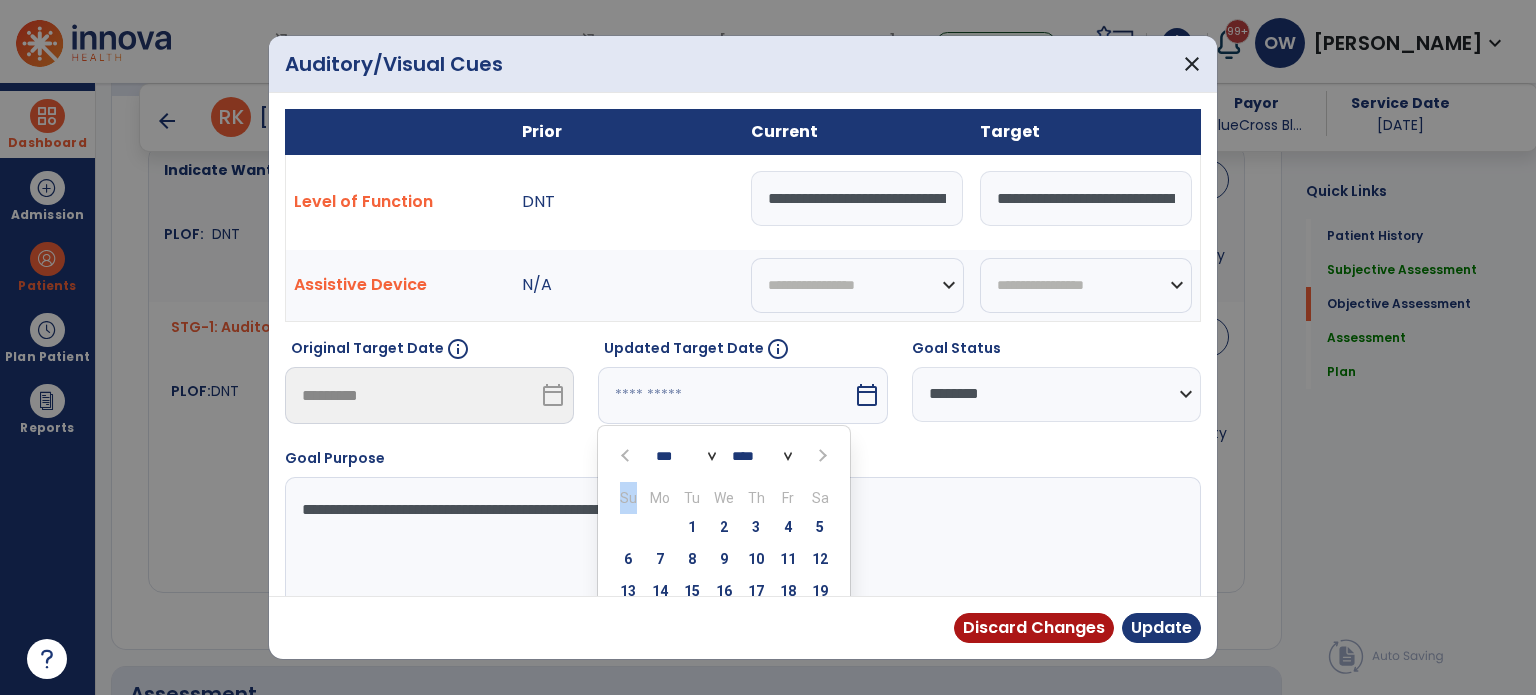 click at bounding box center [820, 456] 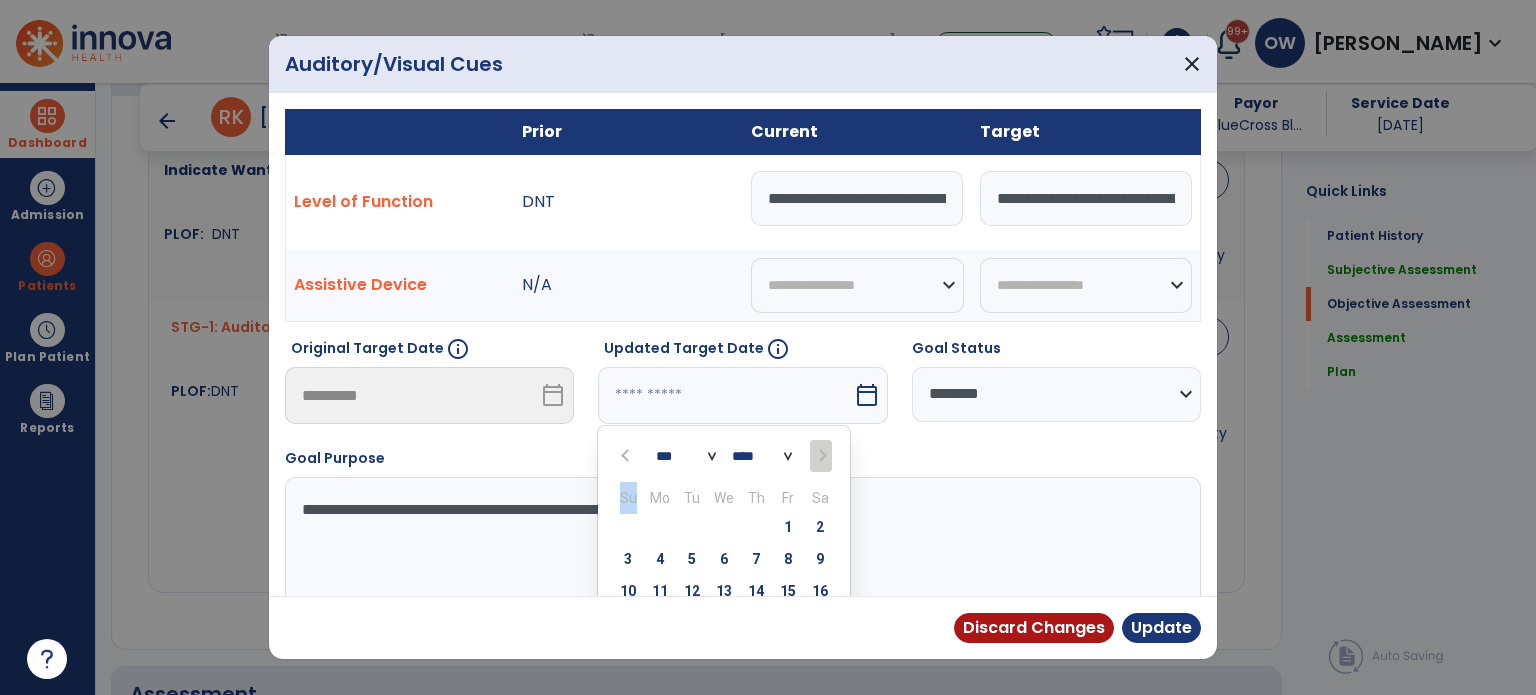 scroll, scrollTop: 121, scrollLeft: 0, axis: vertical 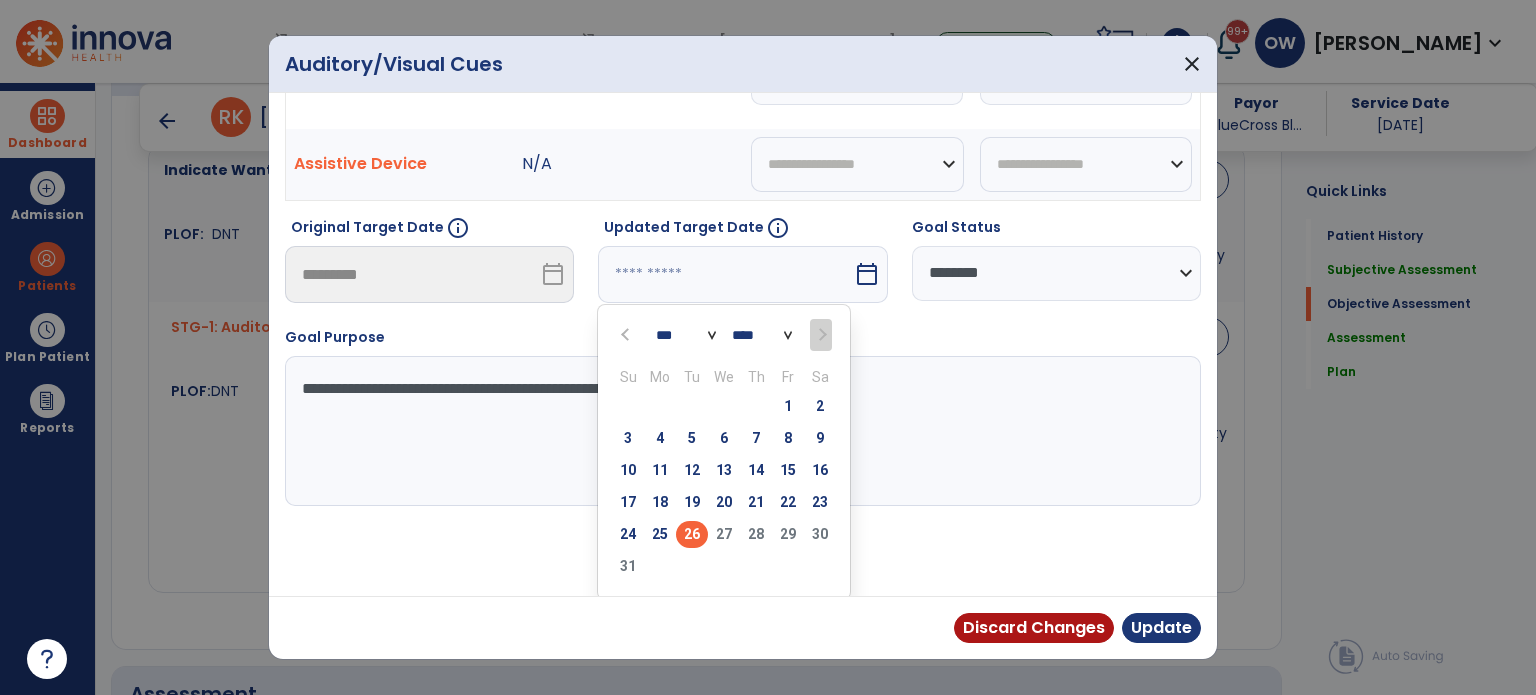 click on "26" at bounding box center (692, 534) 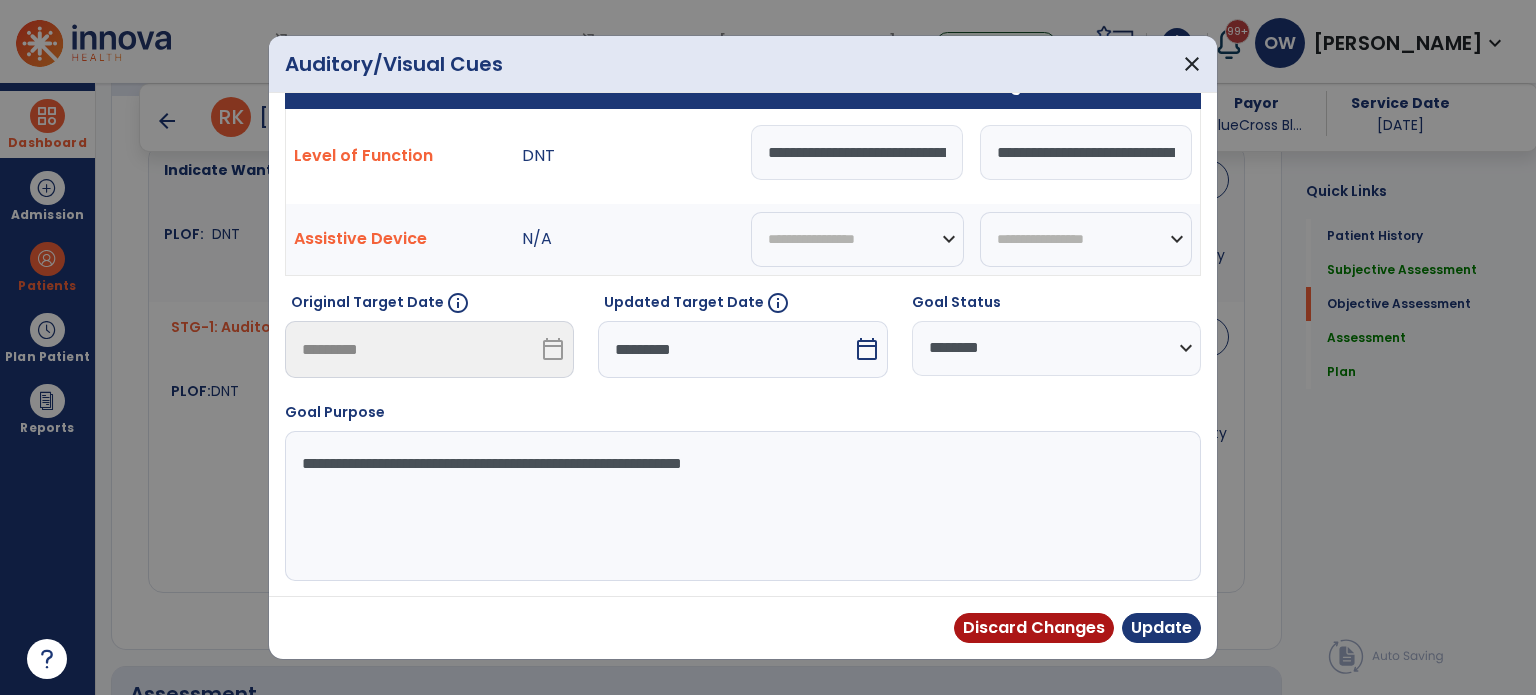 scroll, scrollTop: 44, scrollLeft: 0, axis: vertical 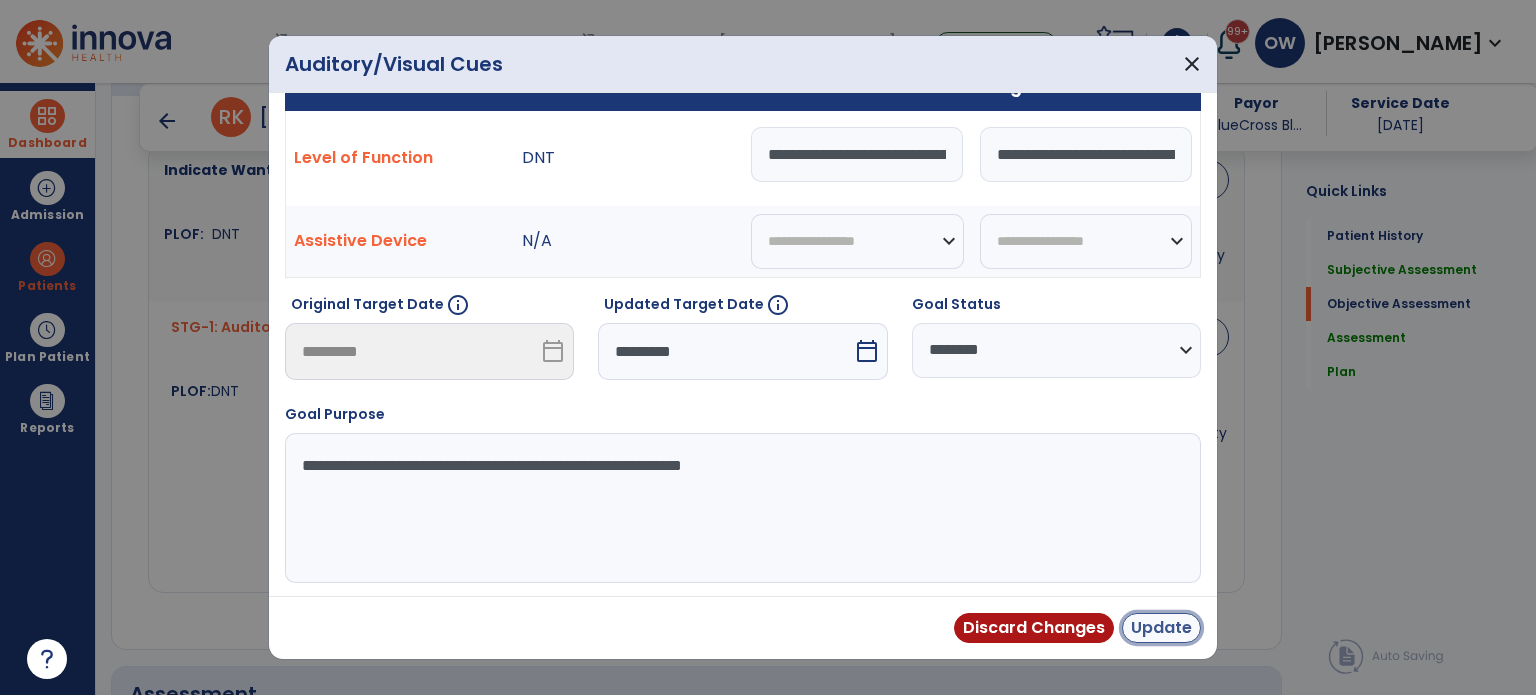 click on "Update" at bounding box center (1161, 628) 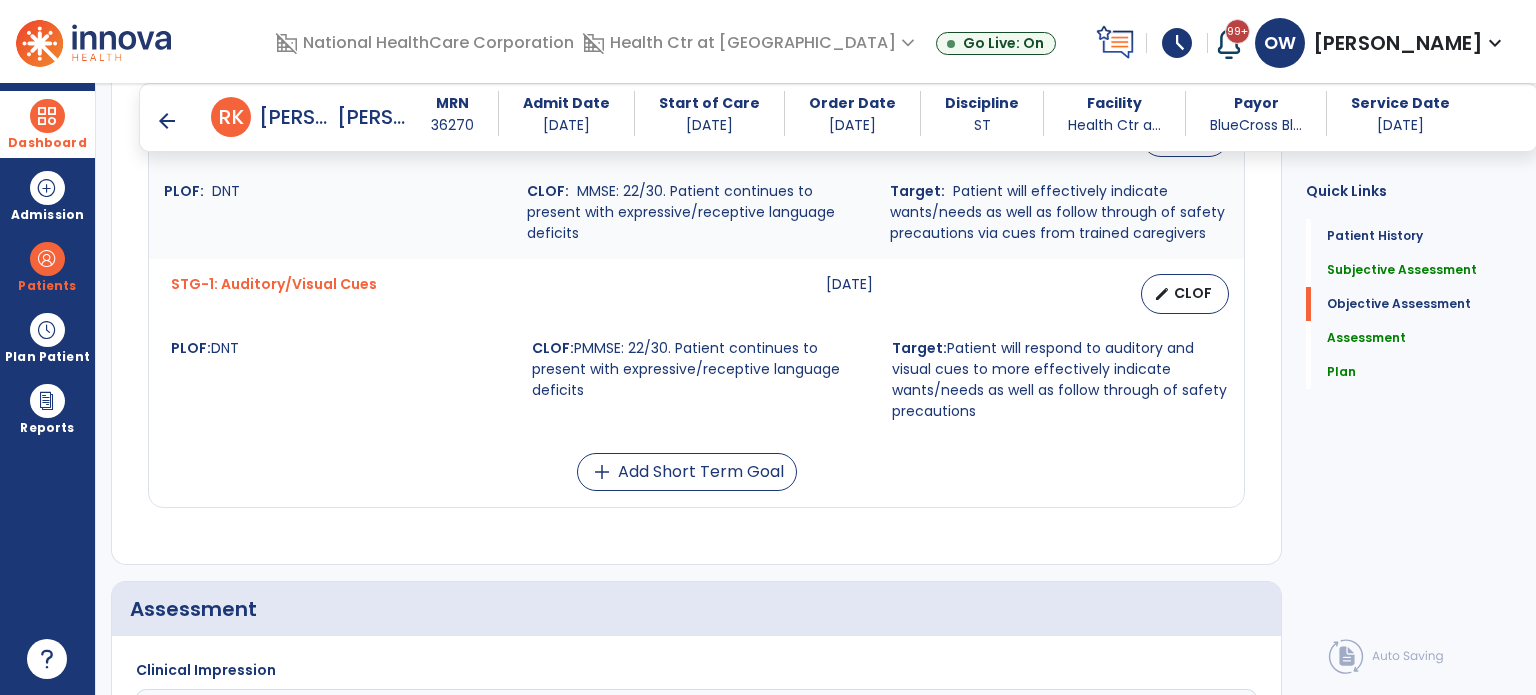 scroll, scrollTop: 967, scrollLeft: 0, axis: vertical 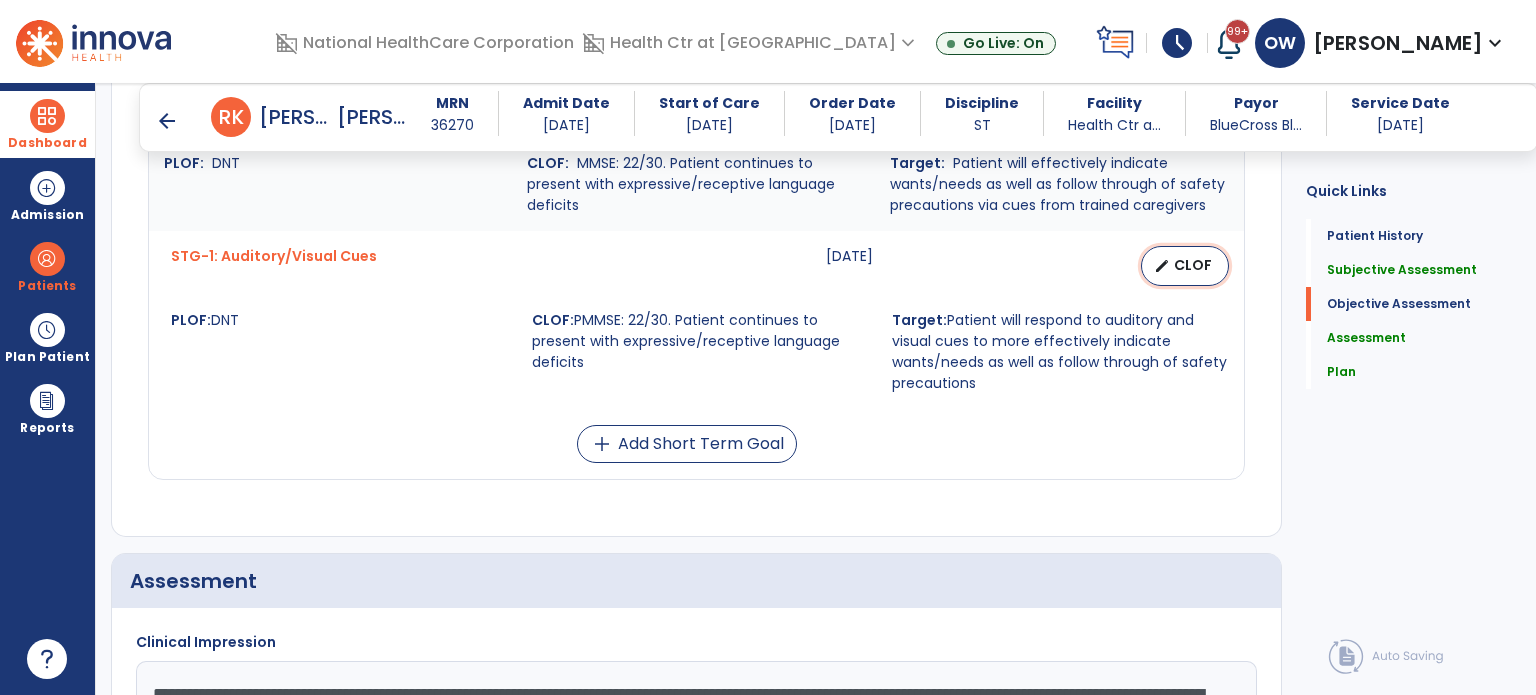 click on "edit   CLOF" at bounding box center [1185, 266] 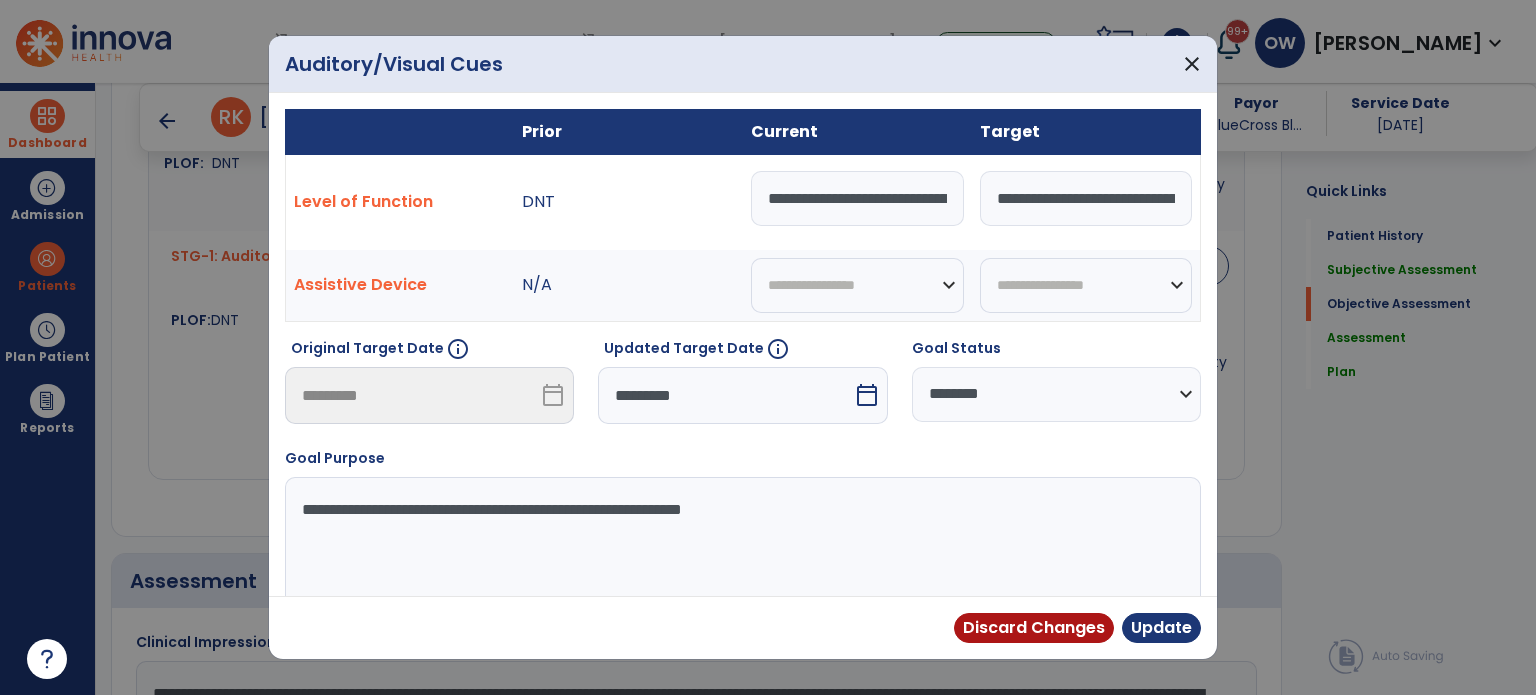 click on "**********" at bounding box center [857, 198] 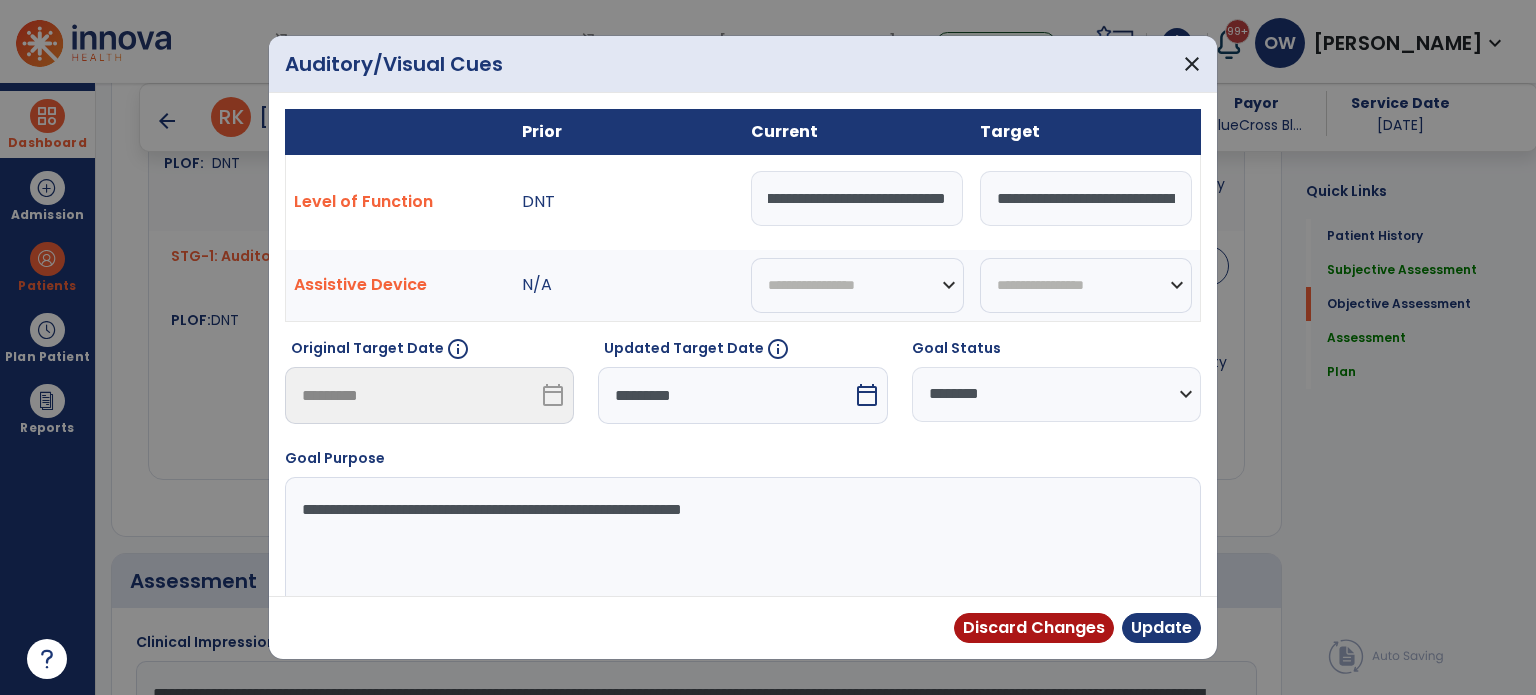 scroll, scrollTop: 0, scrollLeft: 0, axis: both 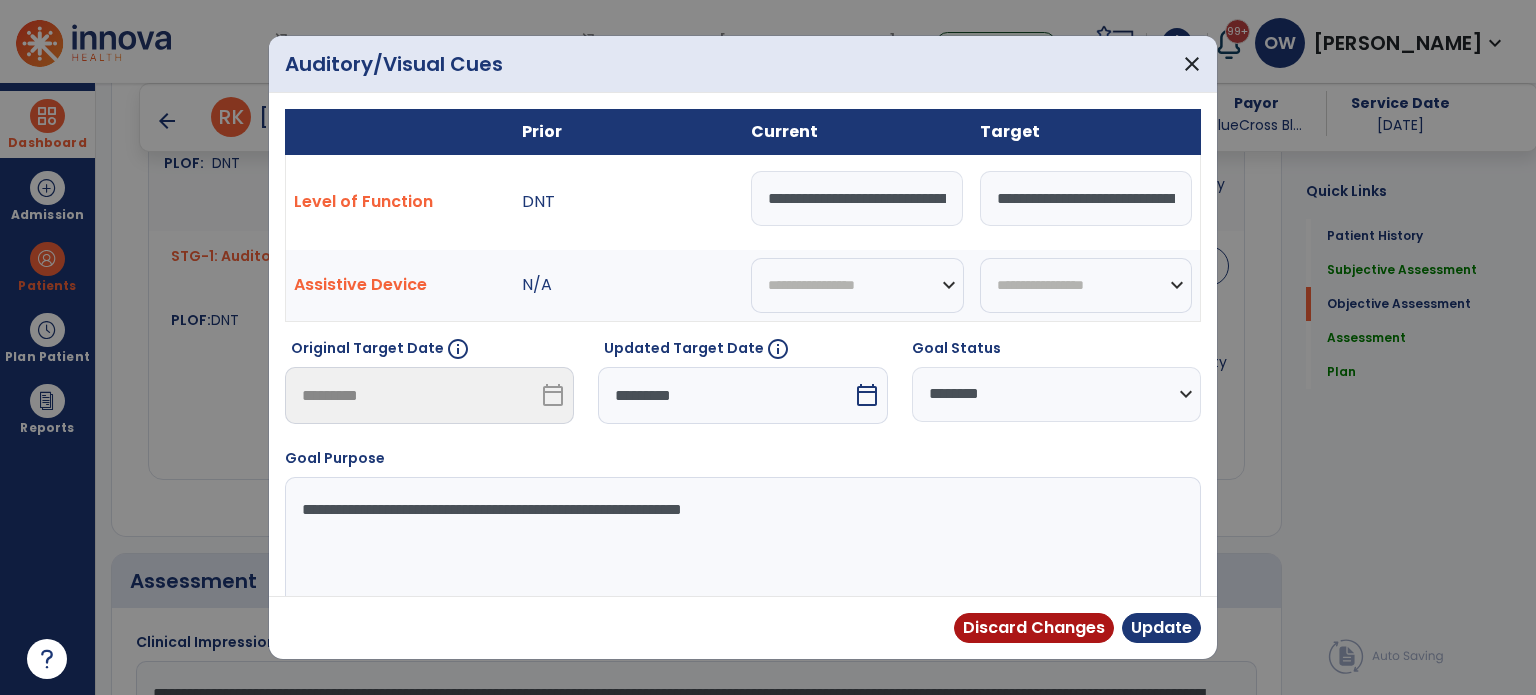 drag, startPoint x: 942, startPoint y: 195, endPoint x: 585, endPoint y: 211, distance: 357.35837 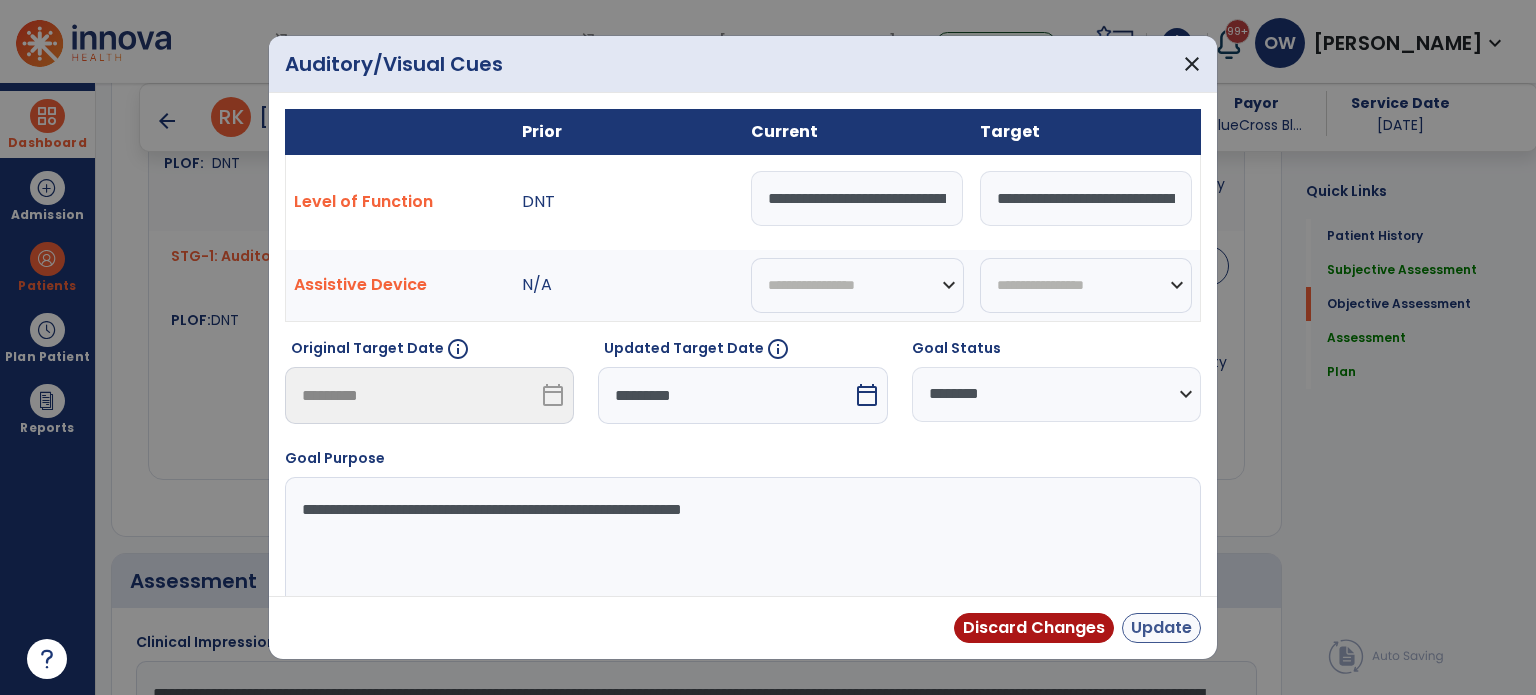 type on "**********" 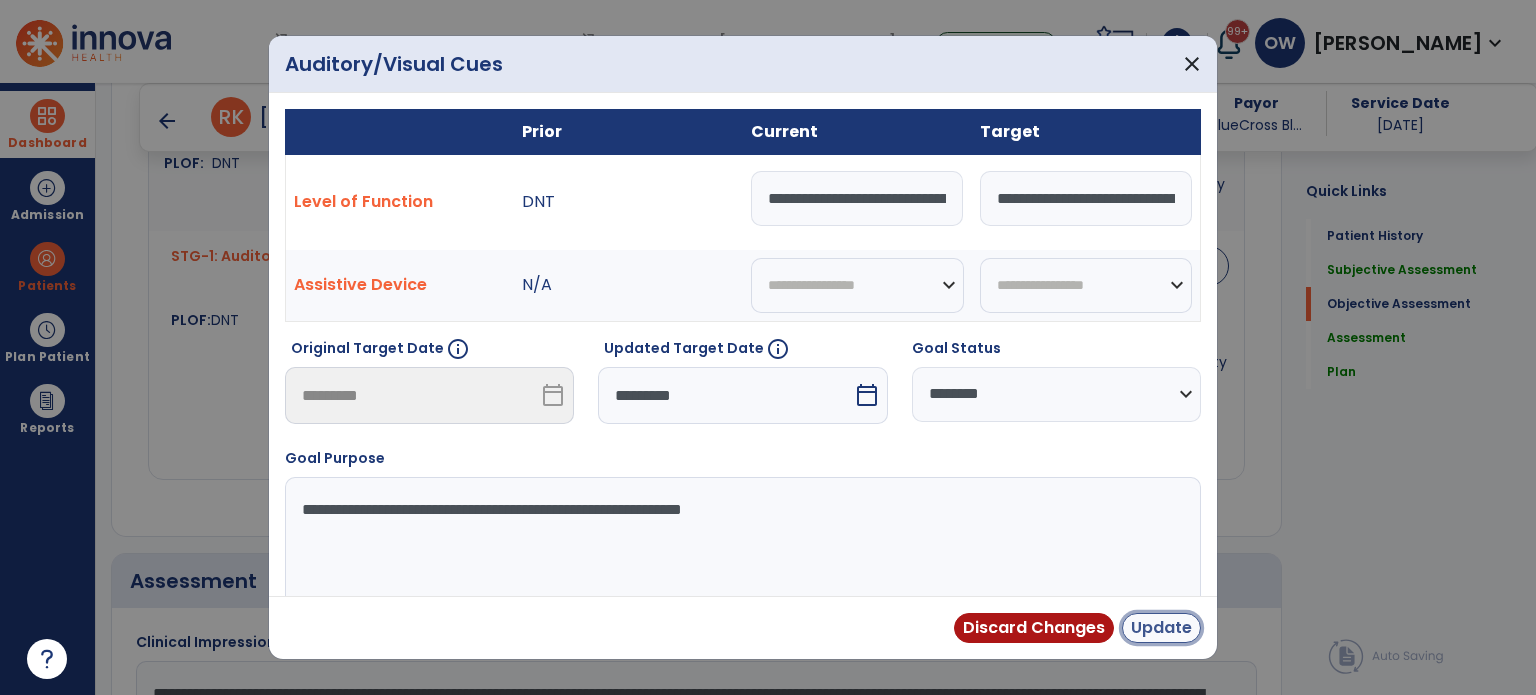click on "Update" at bounding box center [1161, 628] 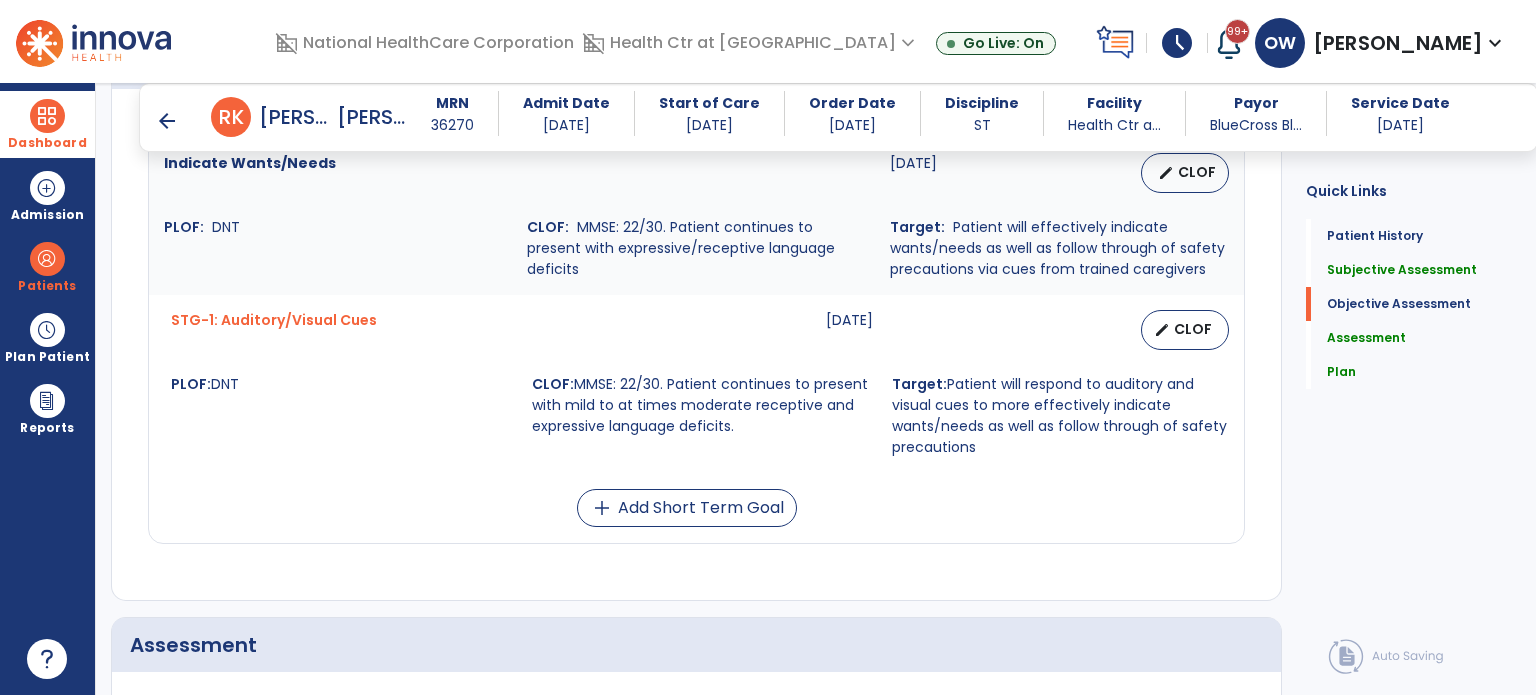 scroll, scrollTop: 896, scrollLeft: 0, axis: vertical 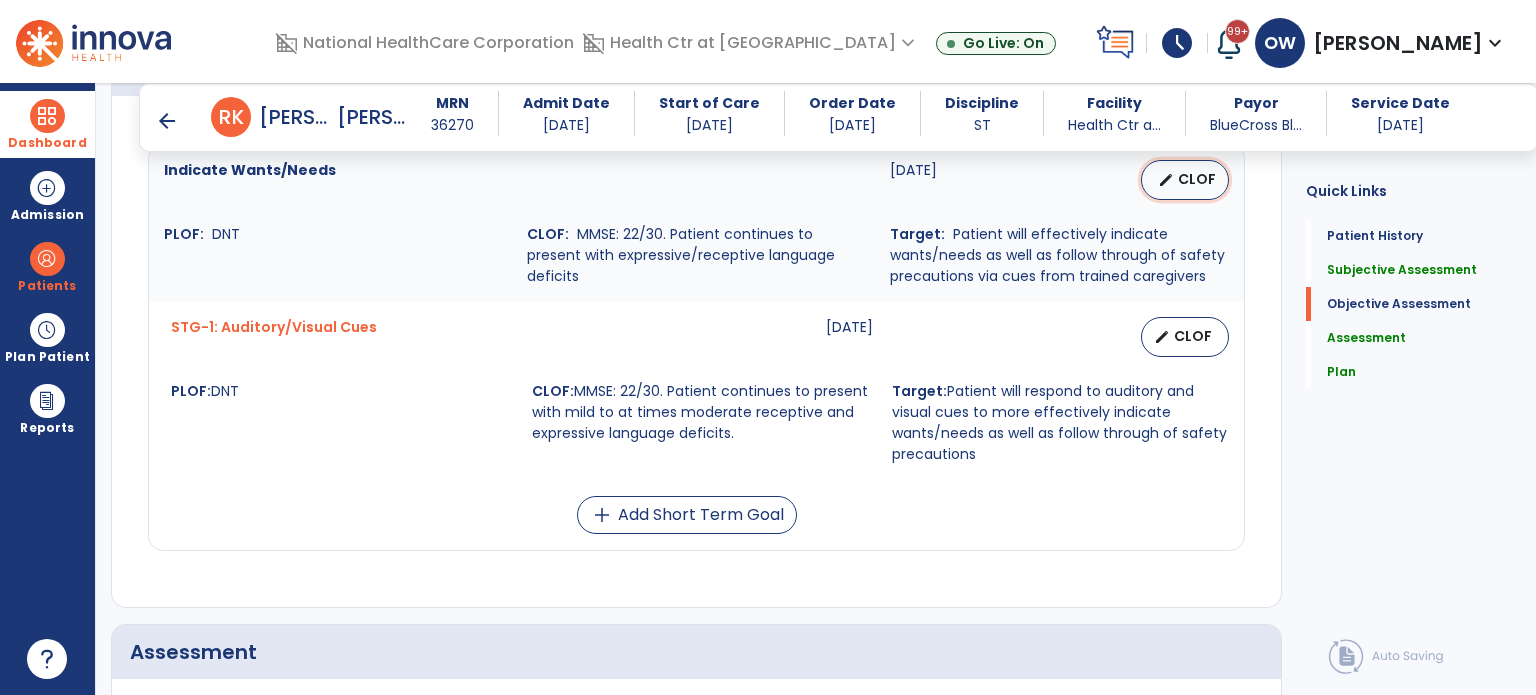 click on "edit   CLOF" at bounding box center [1185, 180] 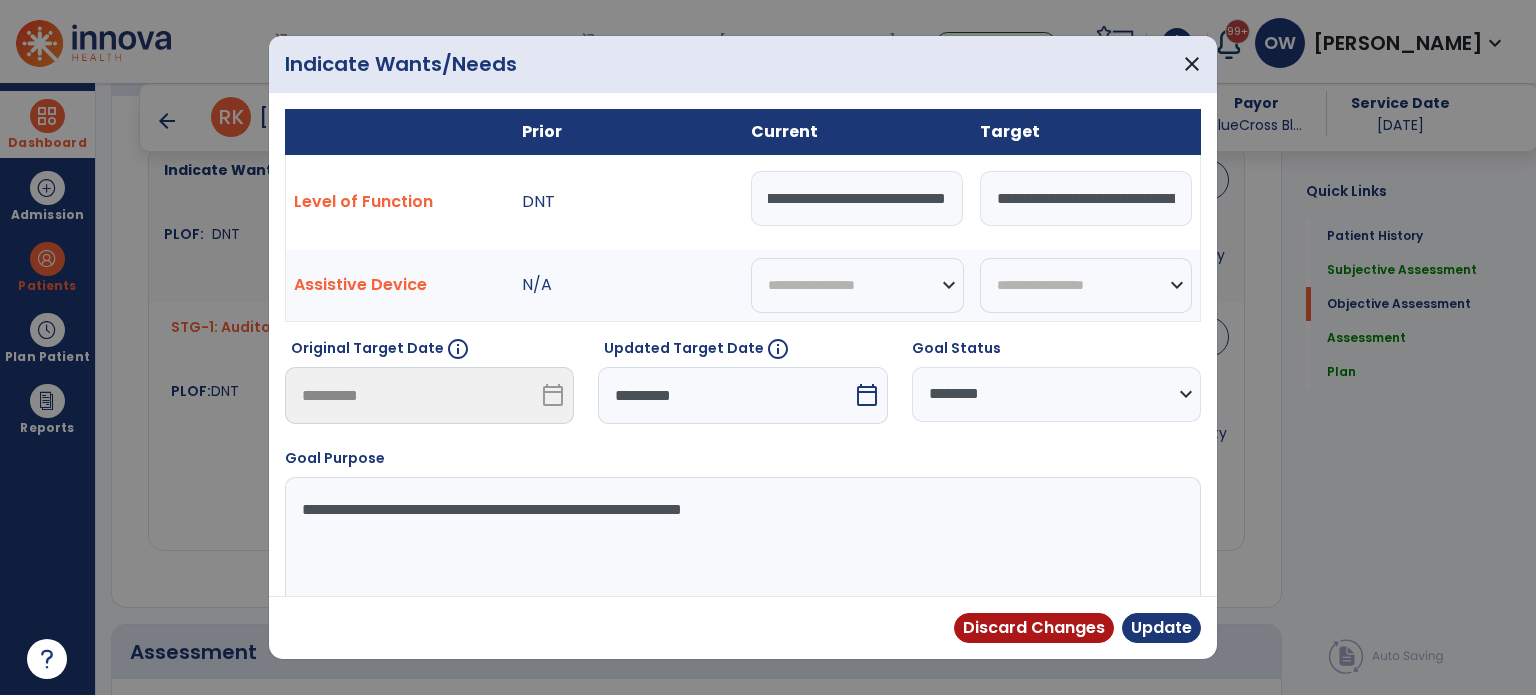 drag, startPoint x: 752, startPoint y: 190, endPoint x: 1180, endPoint y: 235, distance: 430.35916 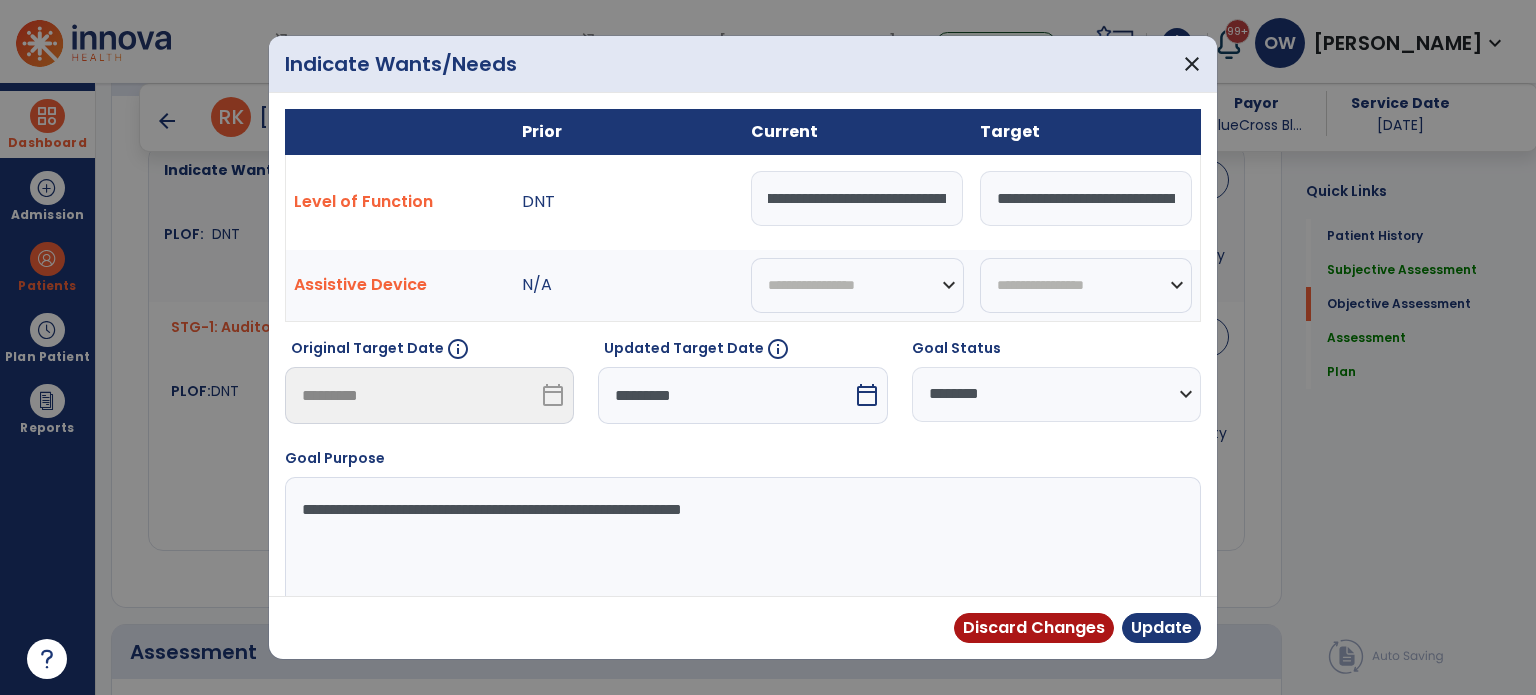 scroll, scrollTop: 0, scrollLeft: 763, axis: horizontal 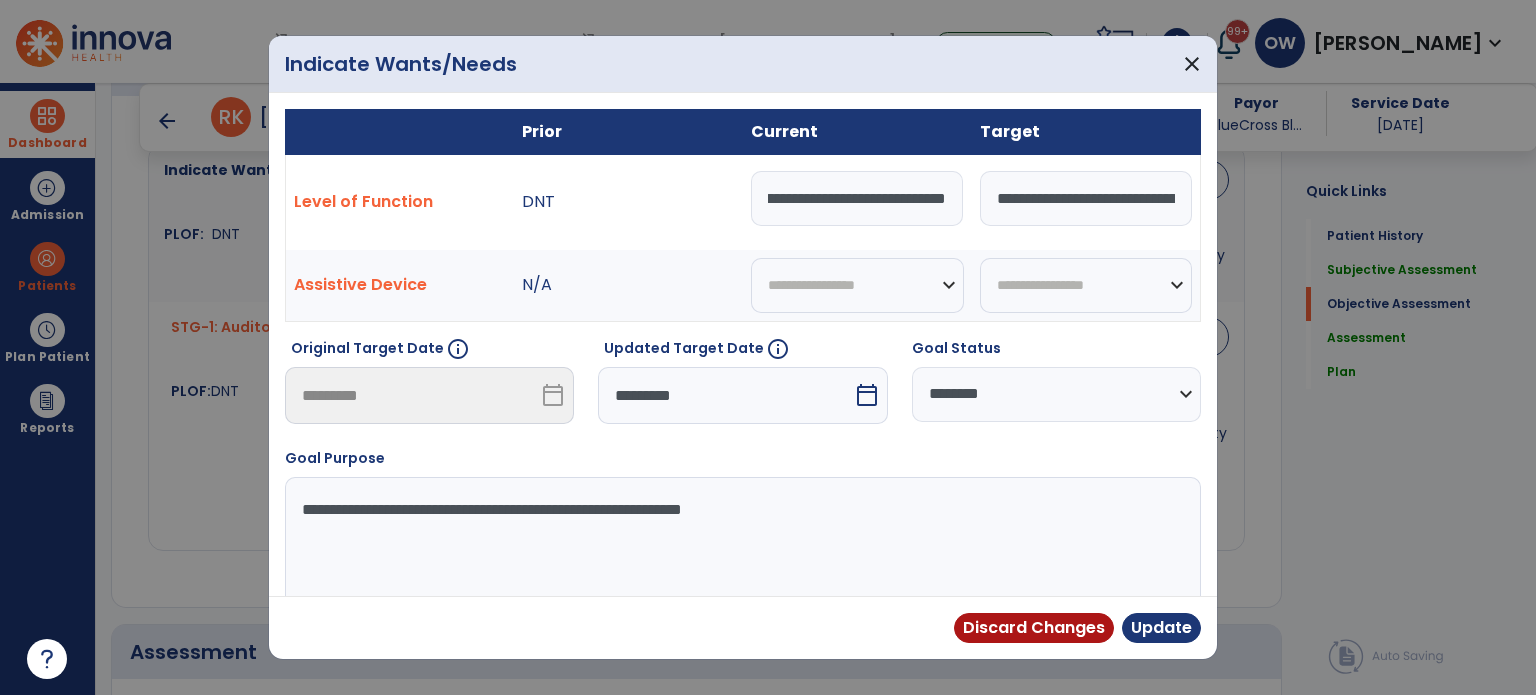 type on "**********" 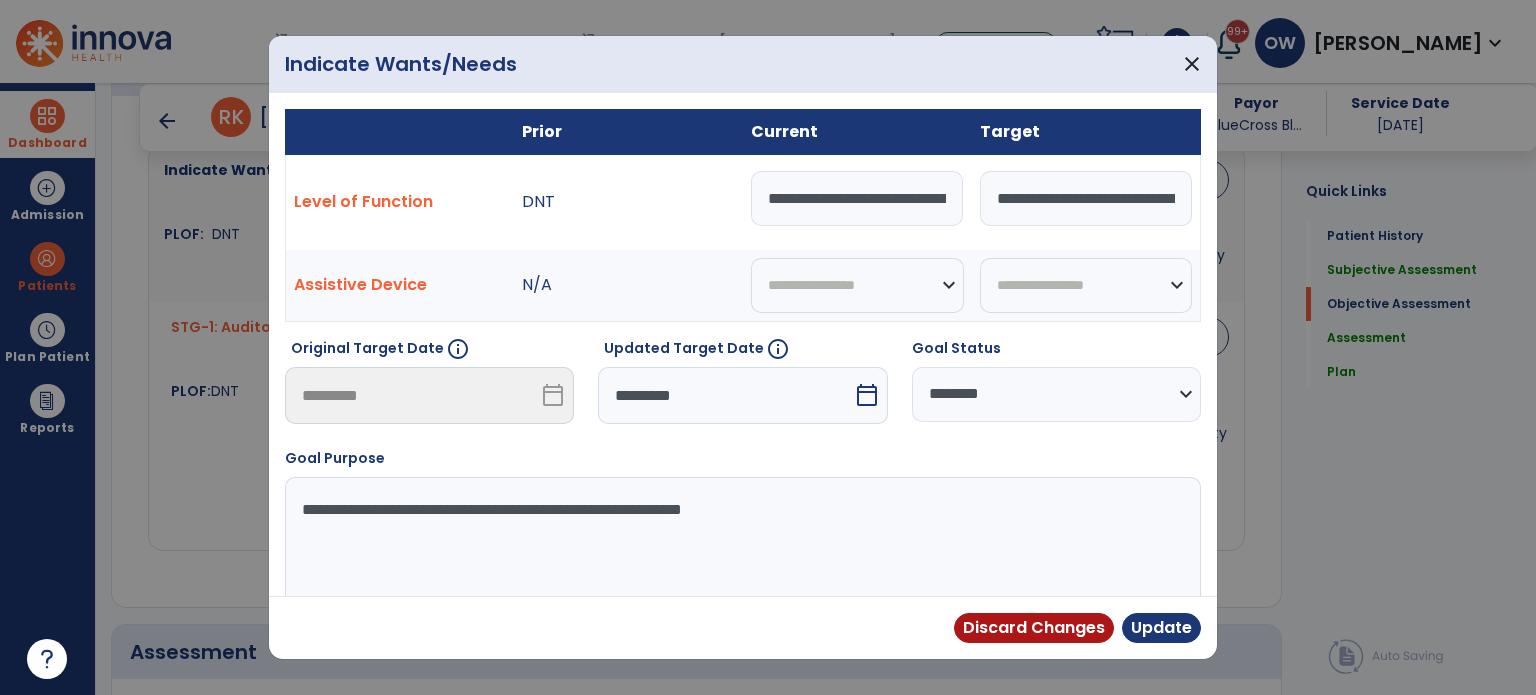 click on "**********" at bounding box center [1056, 394] 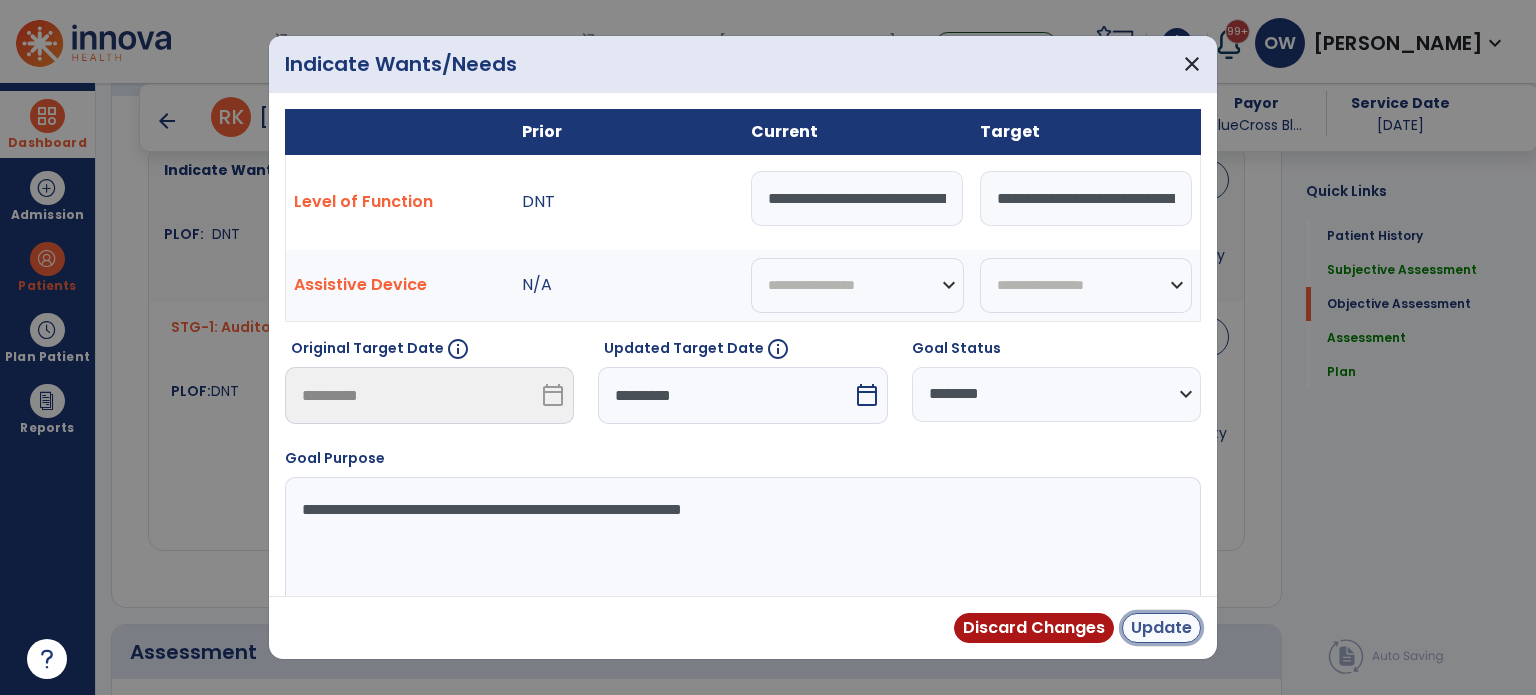 click on "Update" at bounding box center [1161, 628] 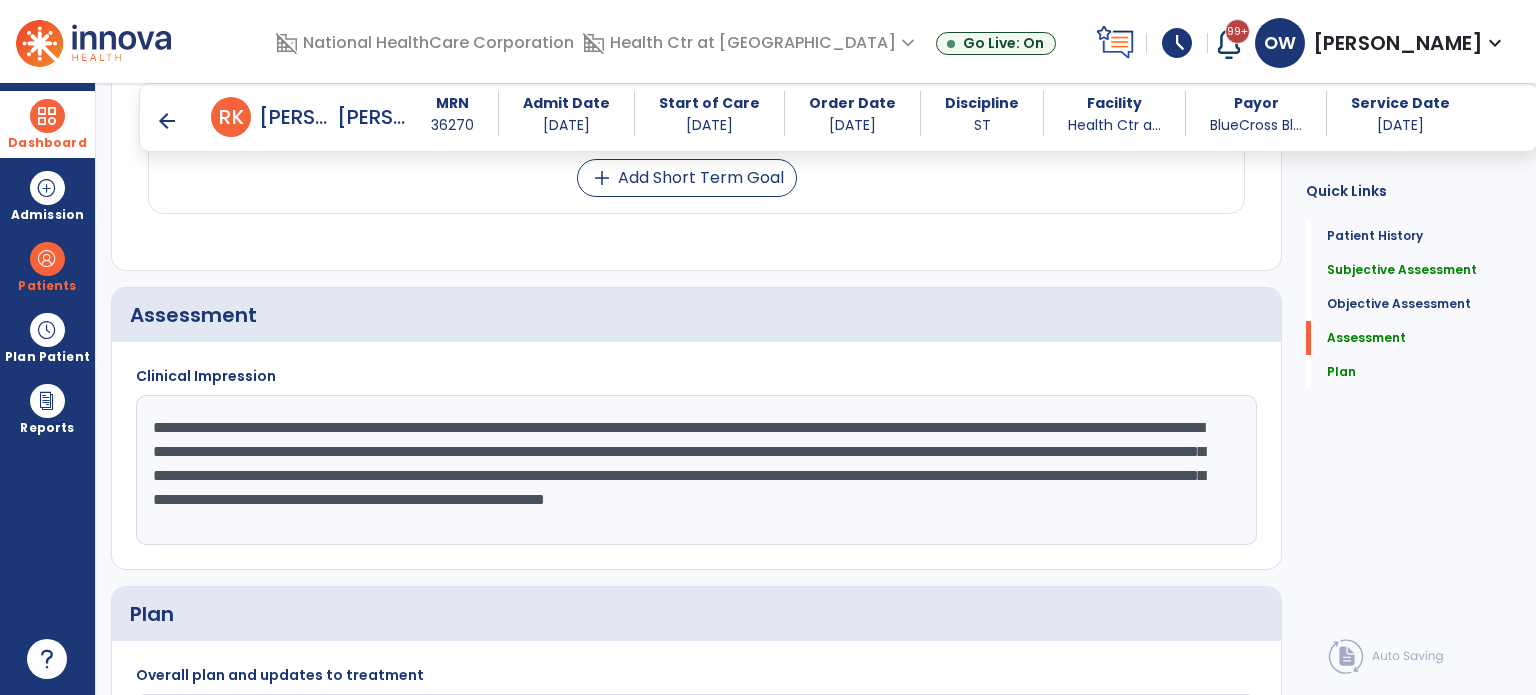 scroll, scrollTop: 1236, scrollLeft: 0, axis: vertical 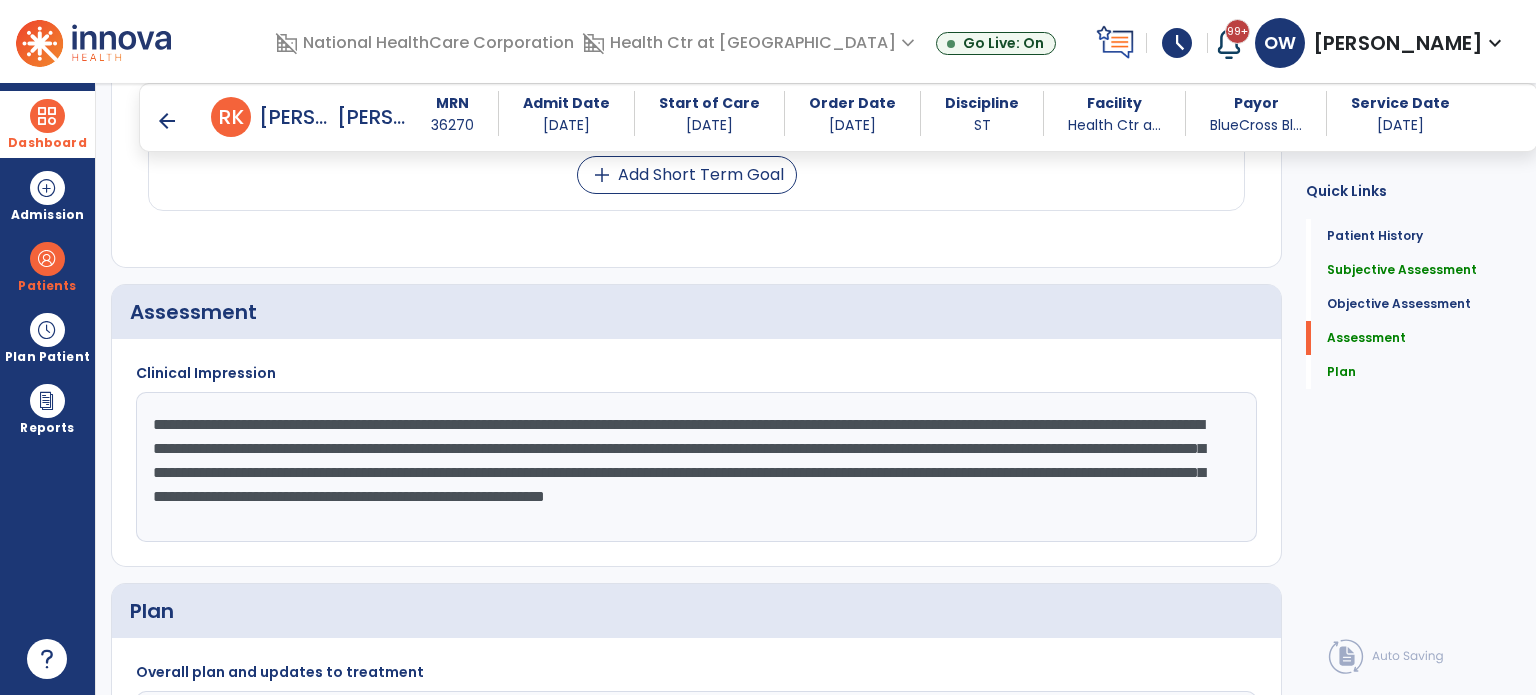 click on "**********" 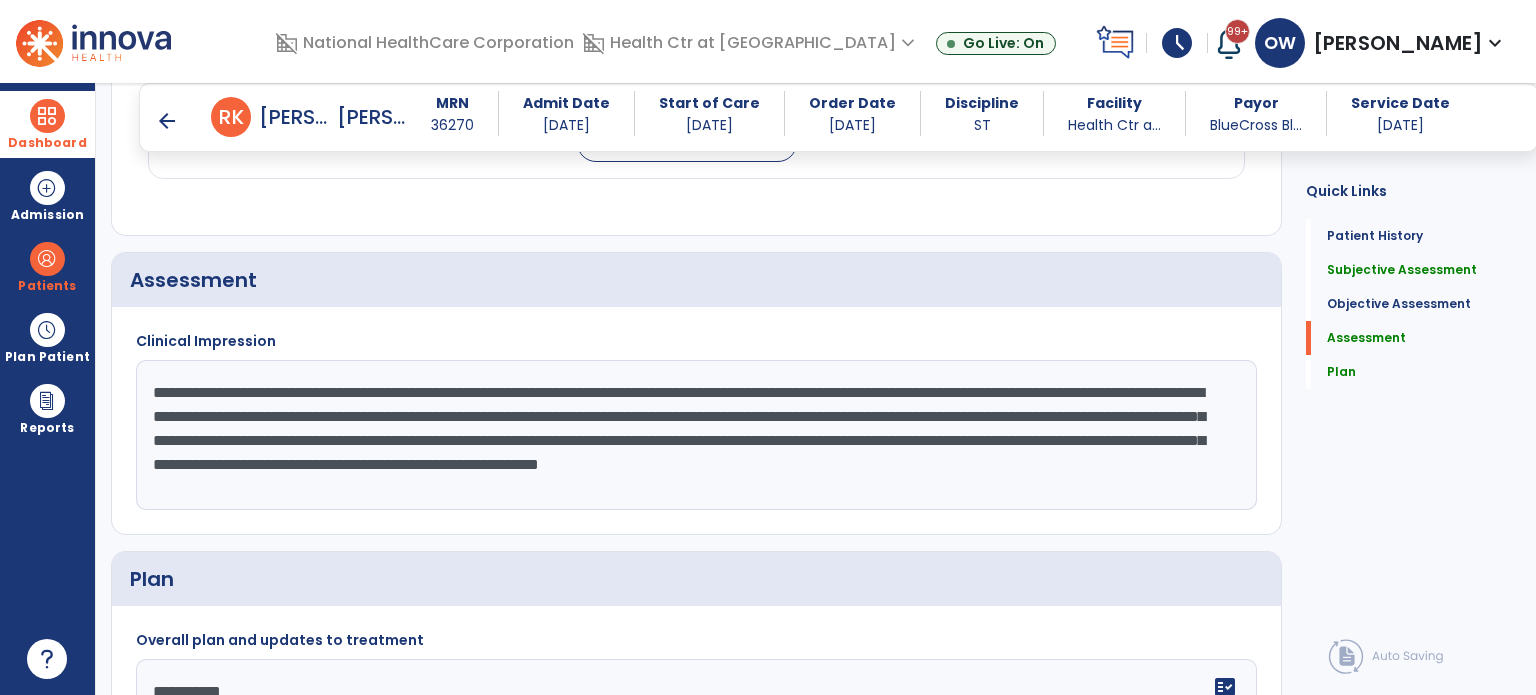 click on "**********" 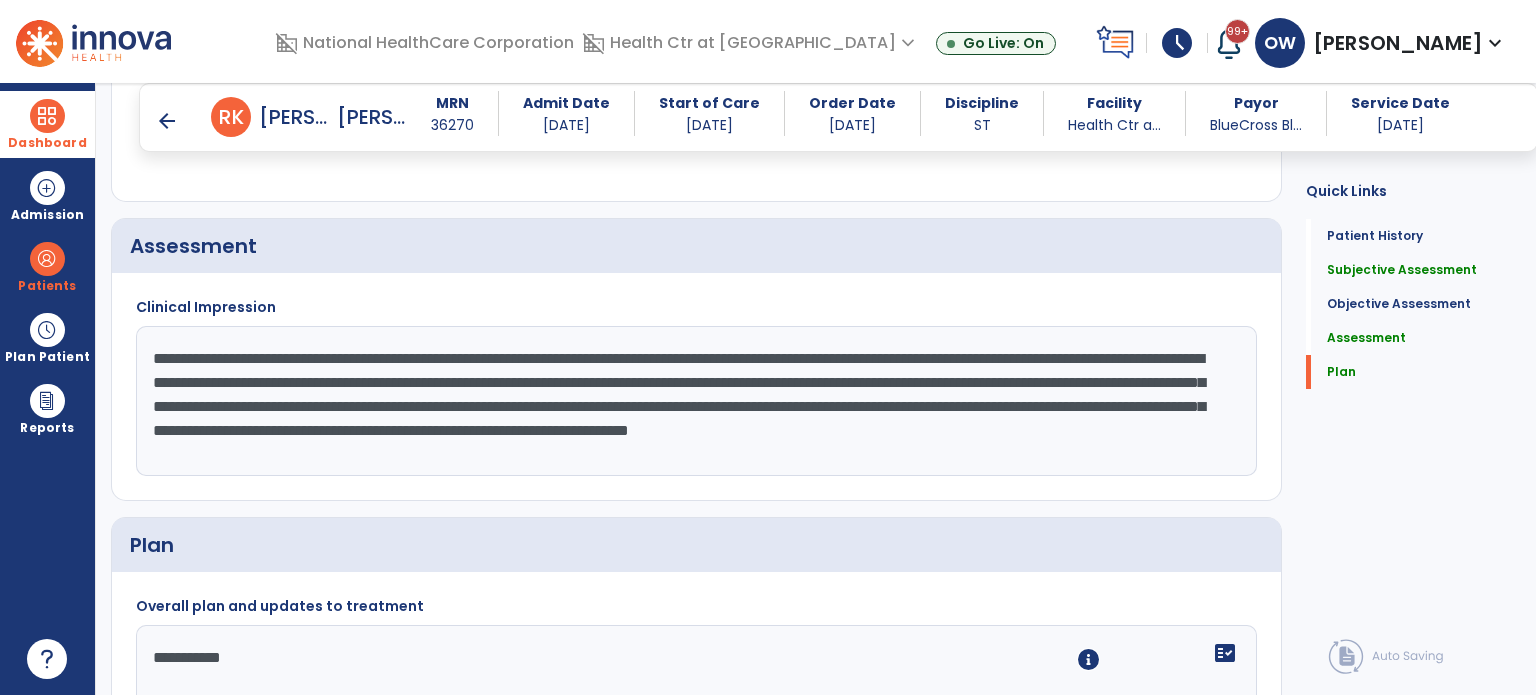 scroll, scrollTop: 1475, scrollLeft: 0, axis: vertical 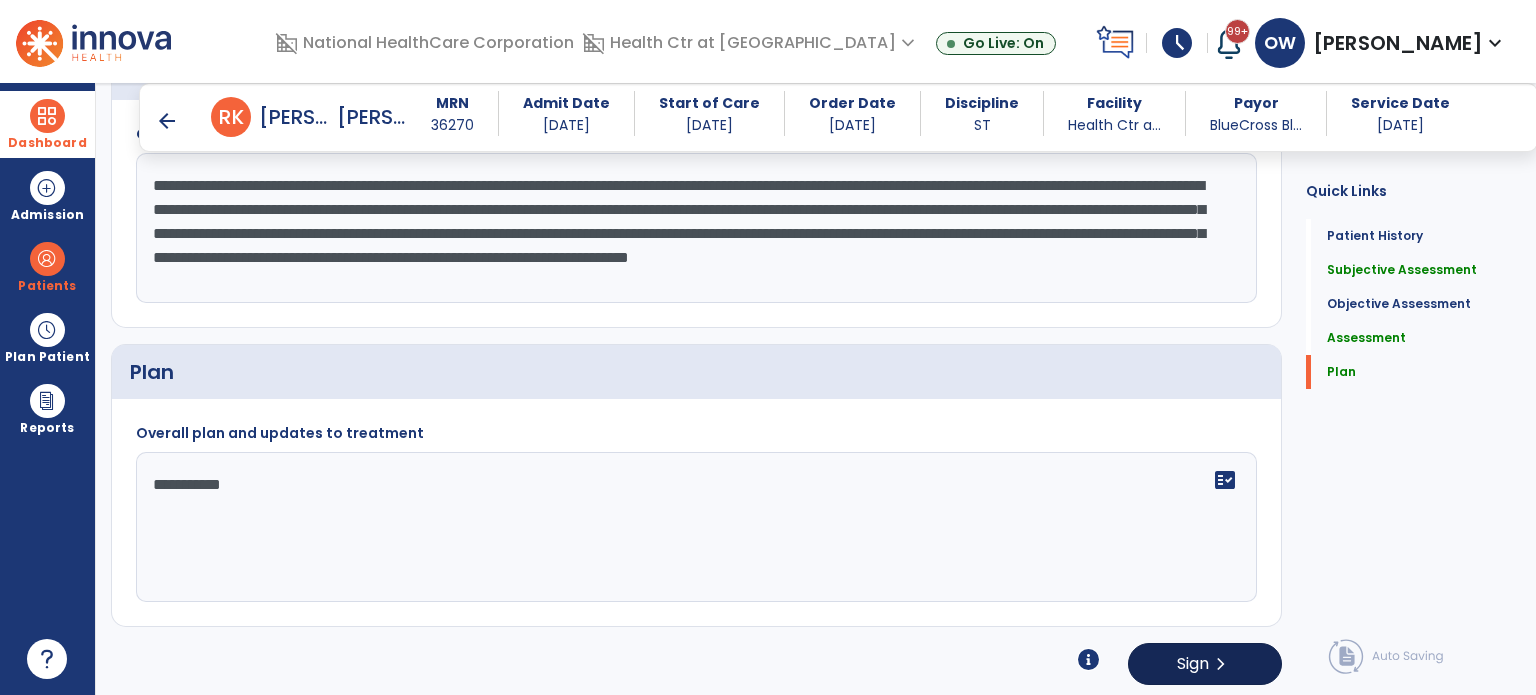 type on "**********" 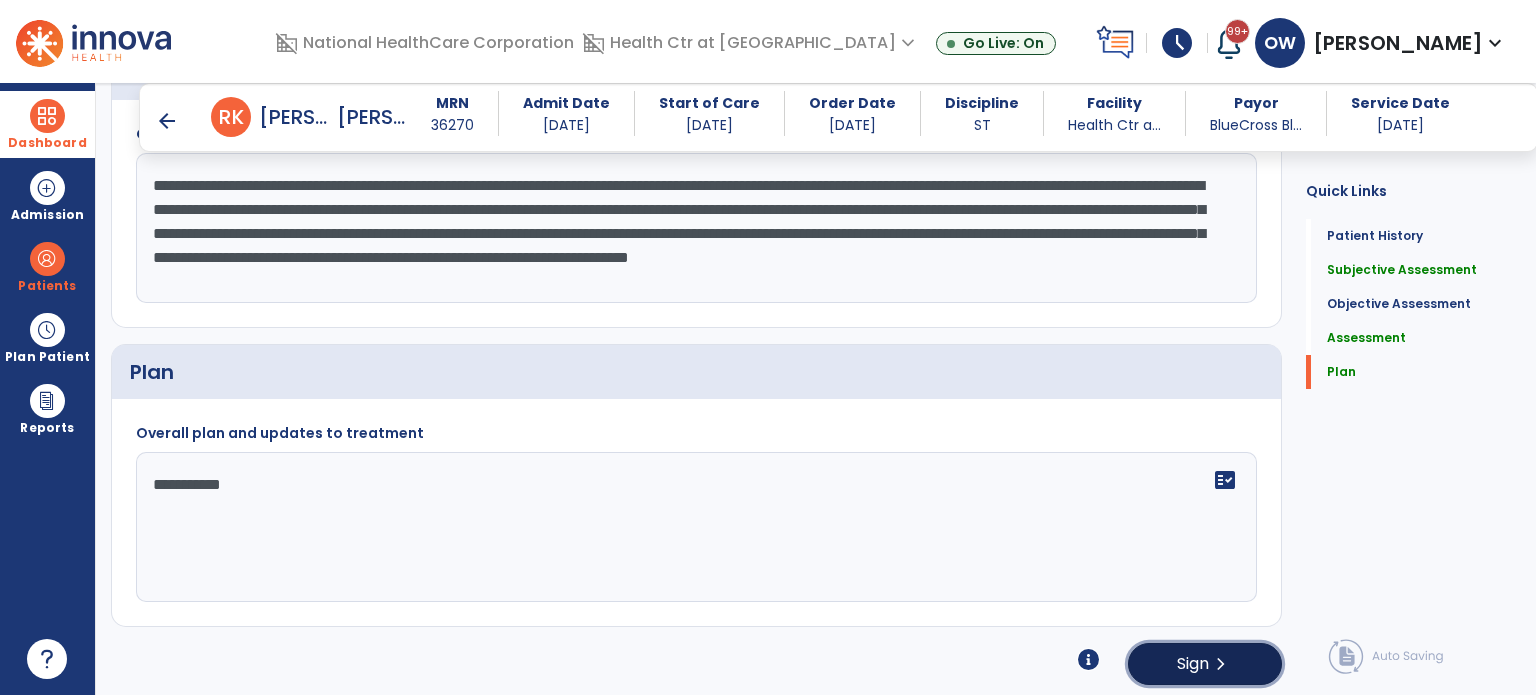 click on "Sign  chevron_right" 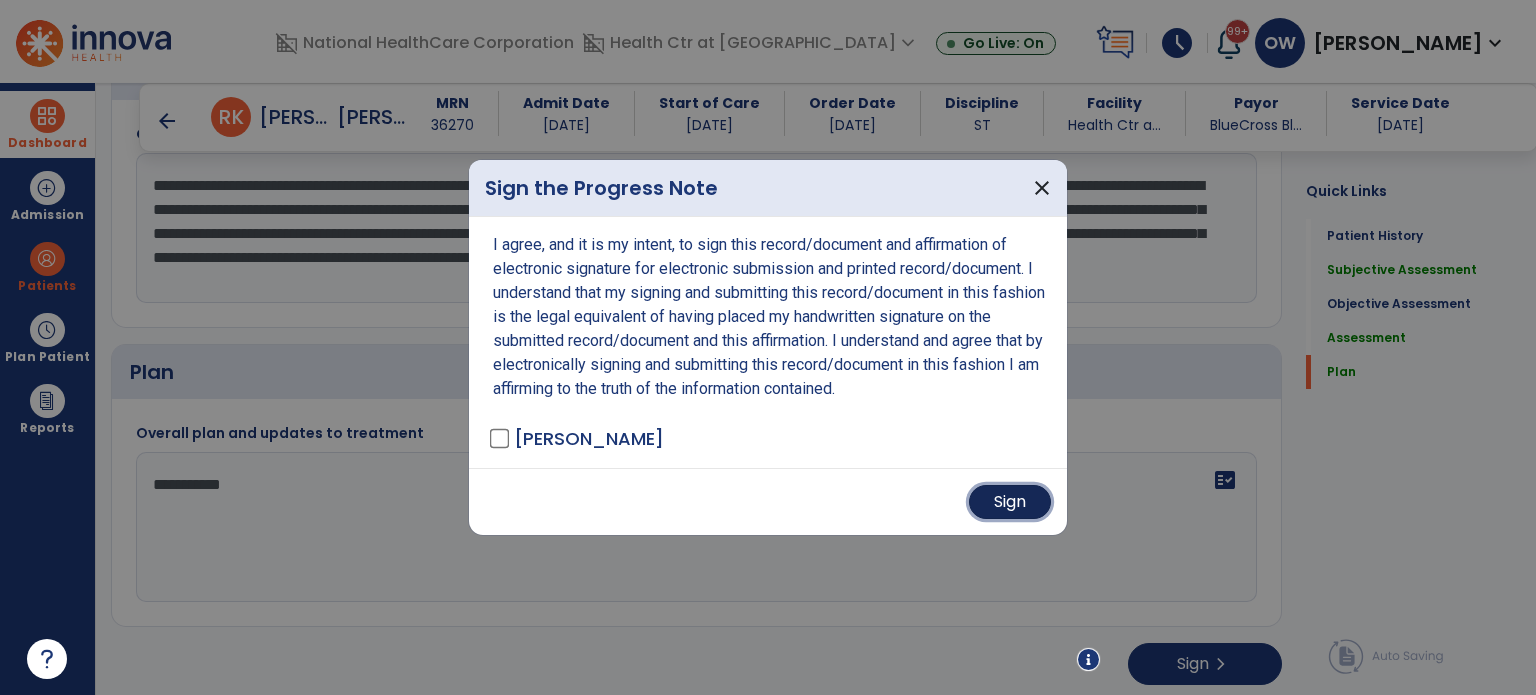 click on "Sign" at bounding box center (1010, 502) 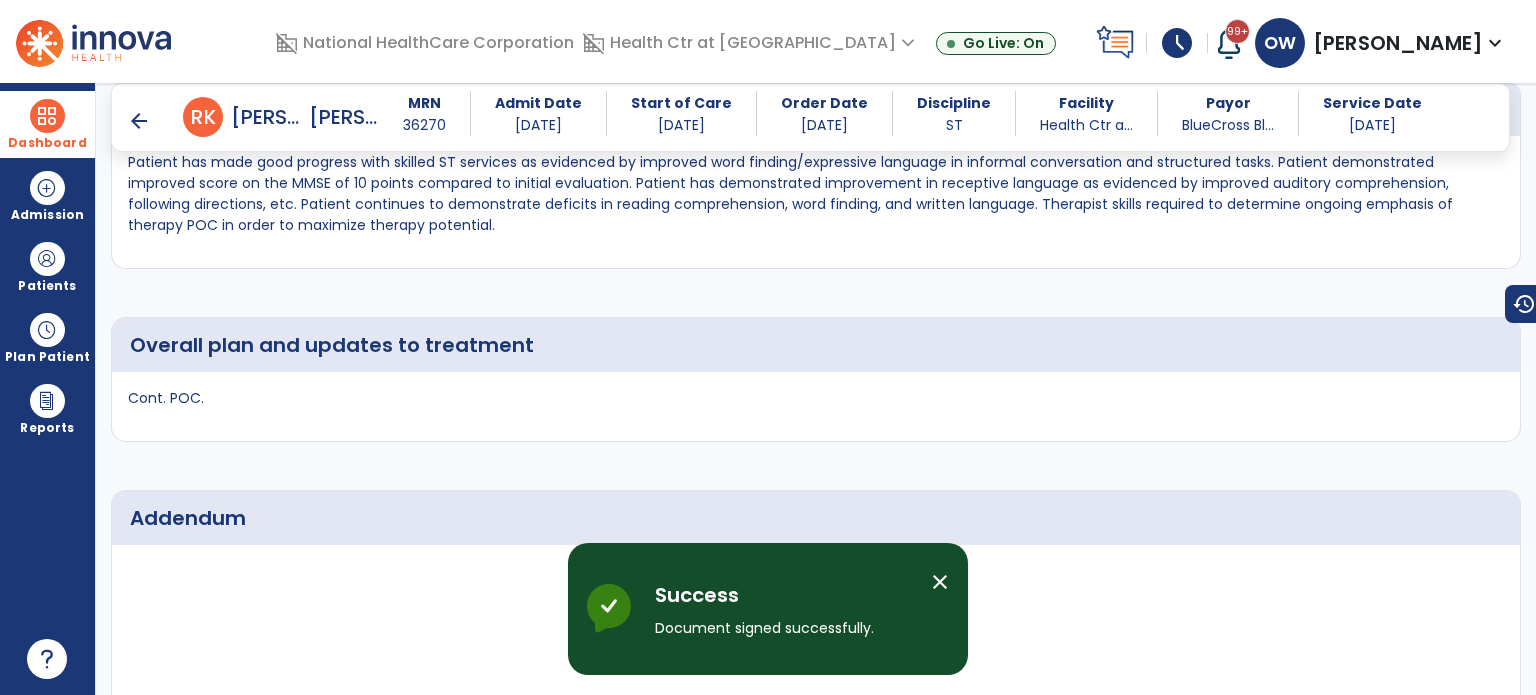 click at bounding box center [47, 116] 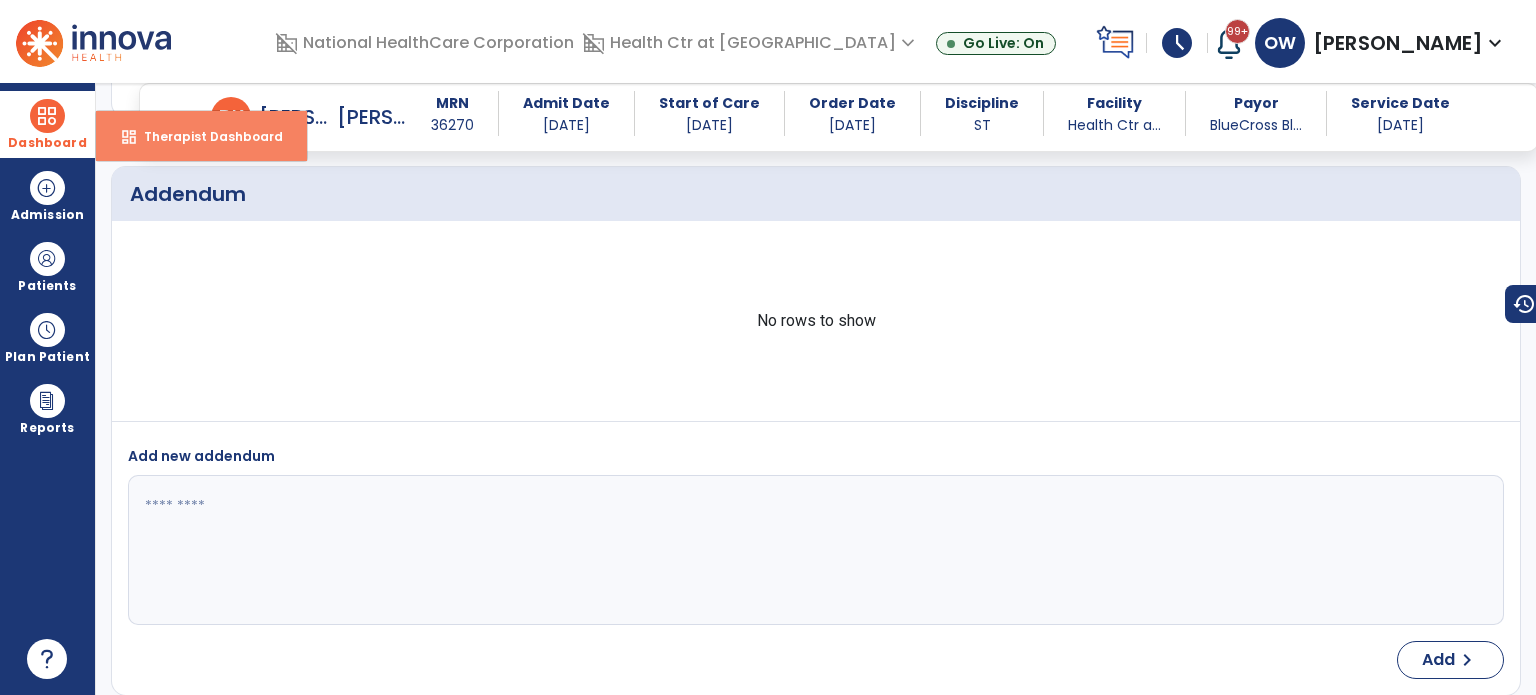 click on "dashboard  Therapist Dashboard" at bounding box center [201, 136] 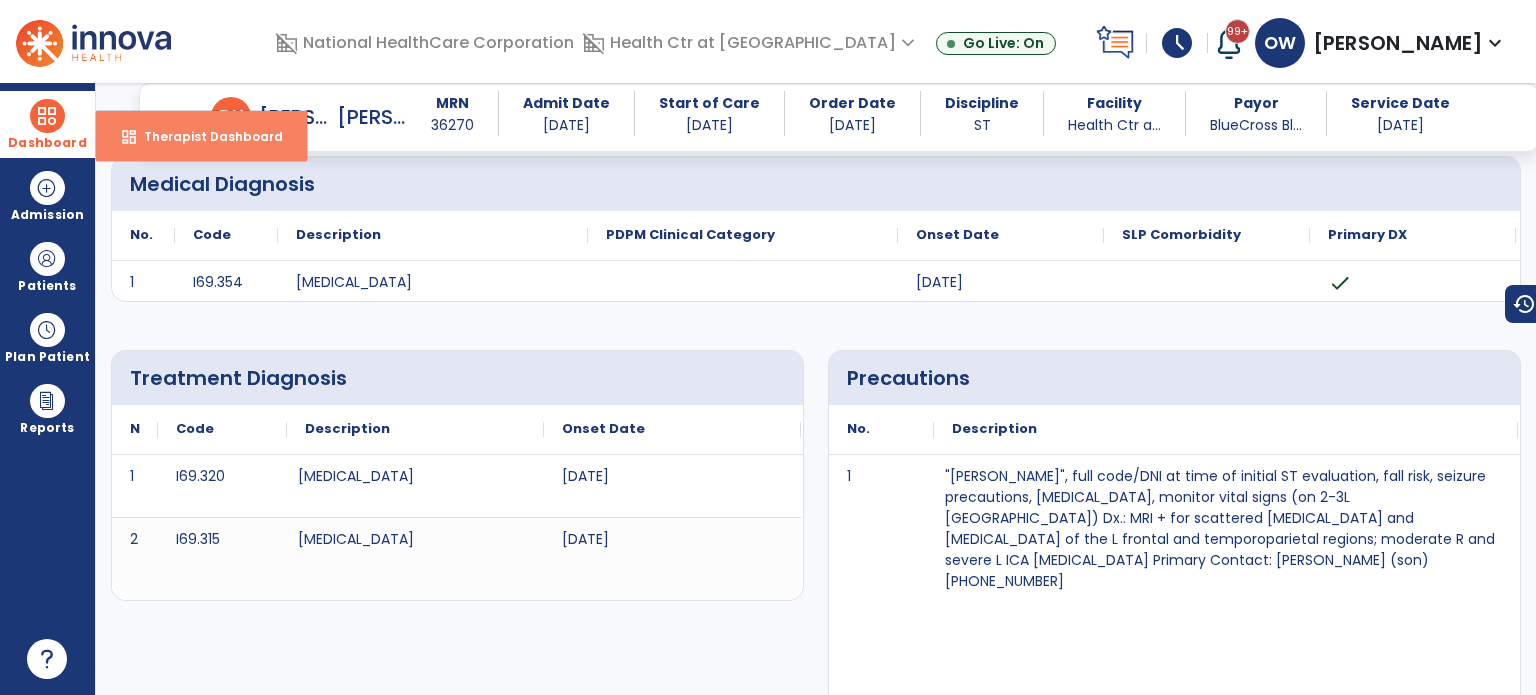 select on "****" 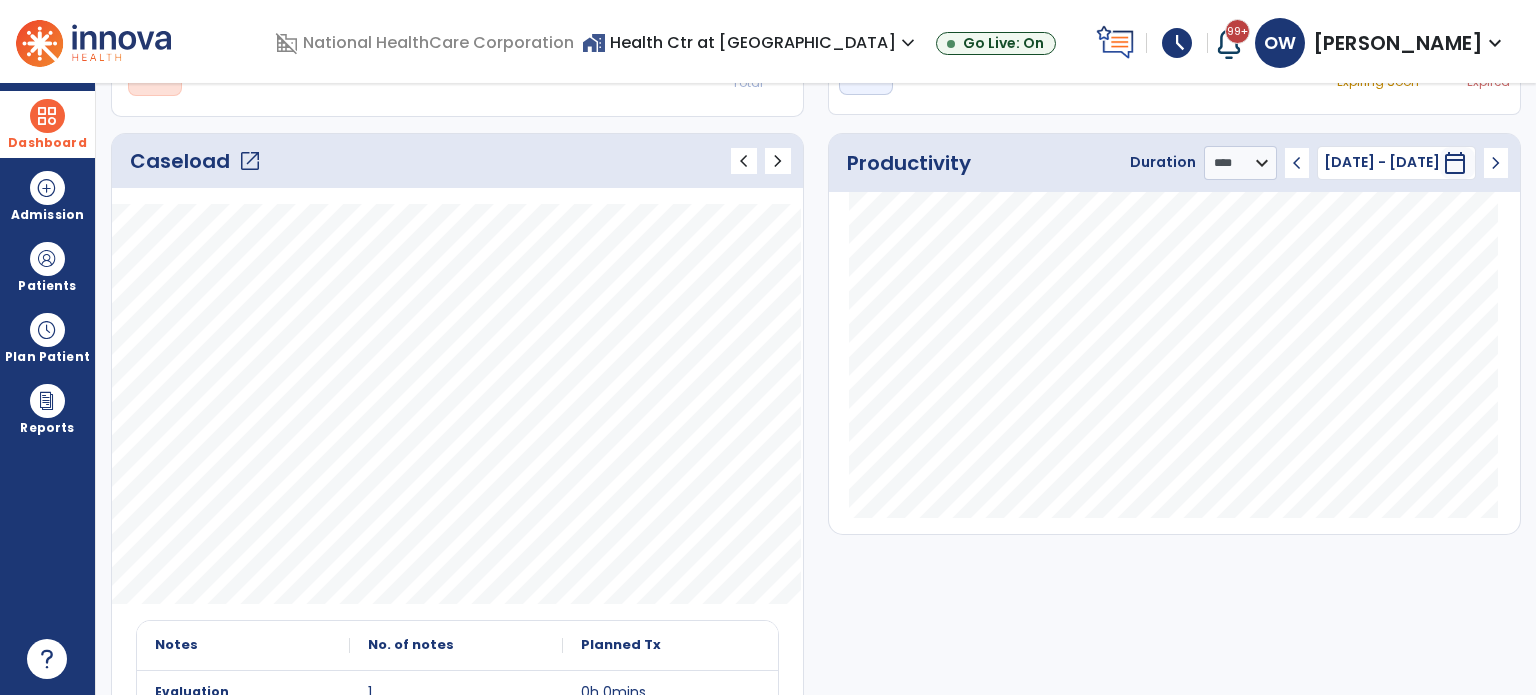 click on "Caseload   open_in_new" 